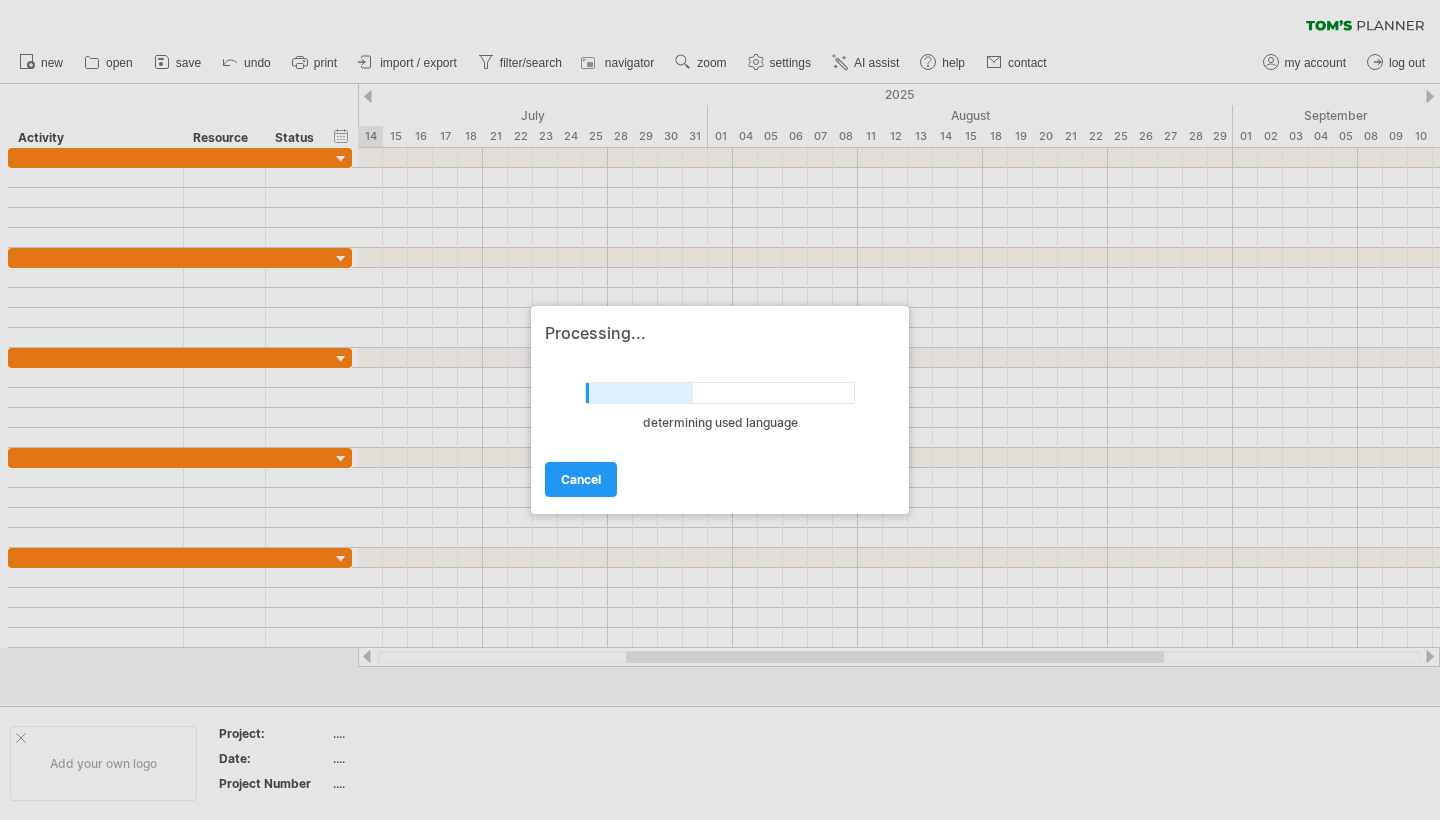 scroll, scrollTop: 0, scrollLeft: 0, axis: both 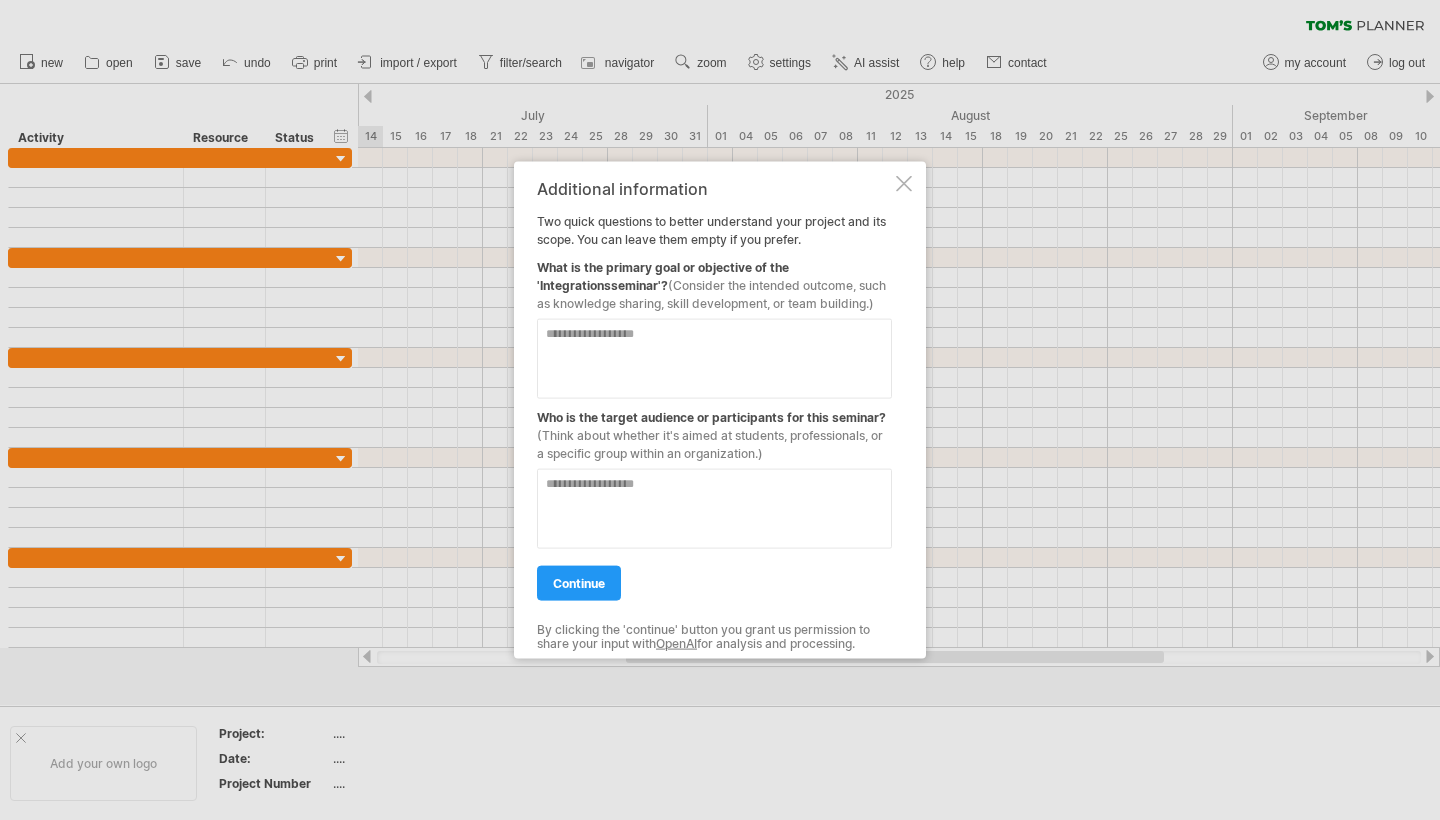 click at bounding box center [904, 184] 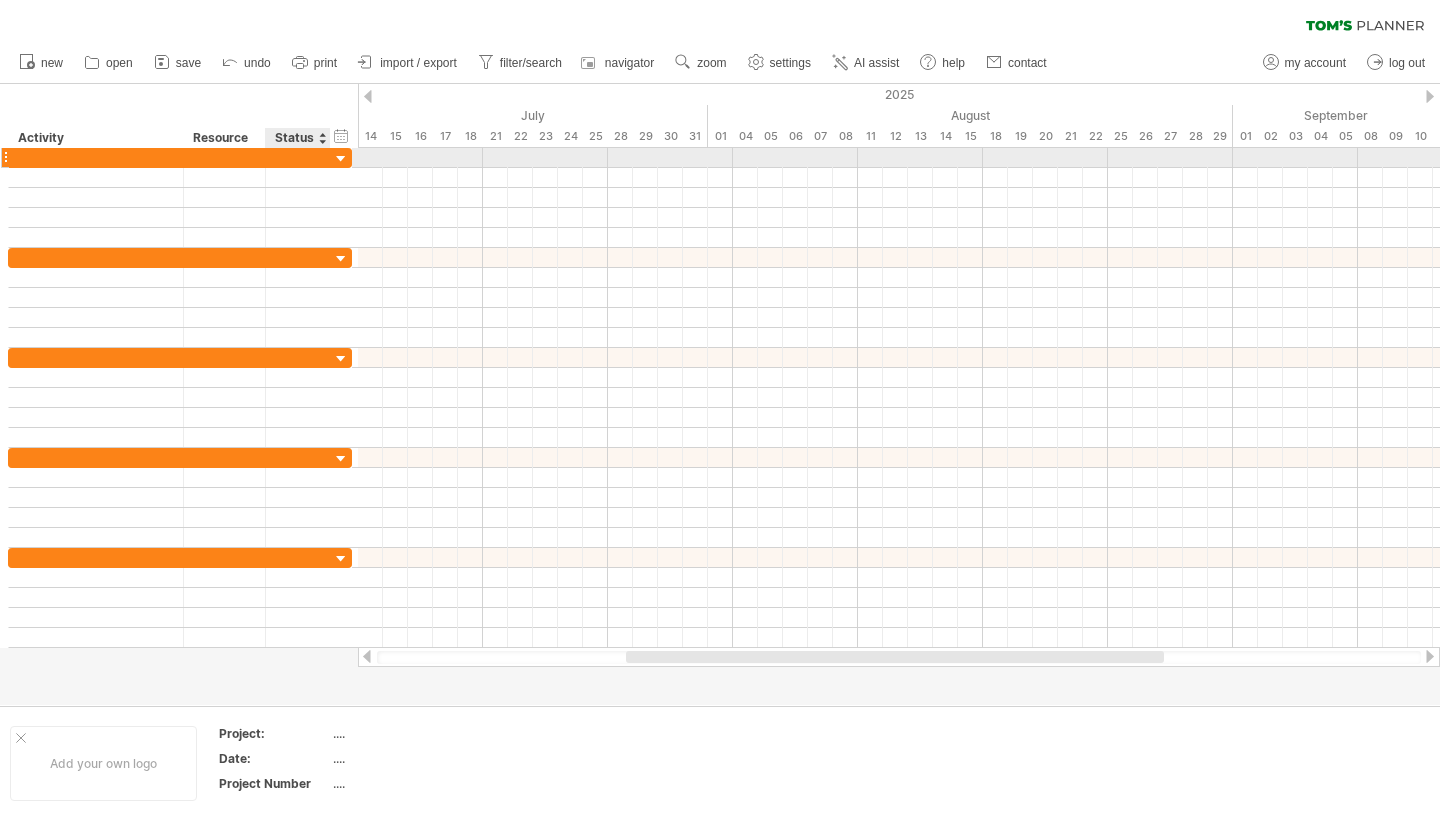 click at bounding box center [328, 158] 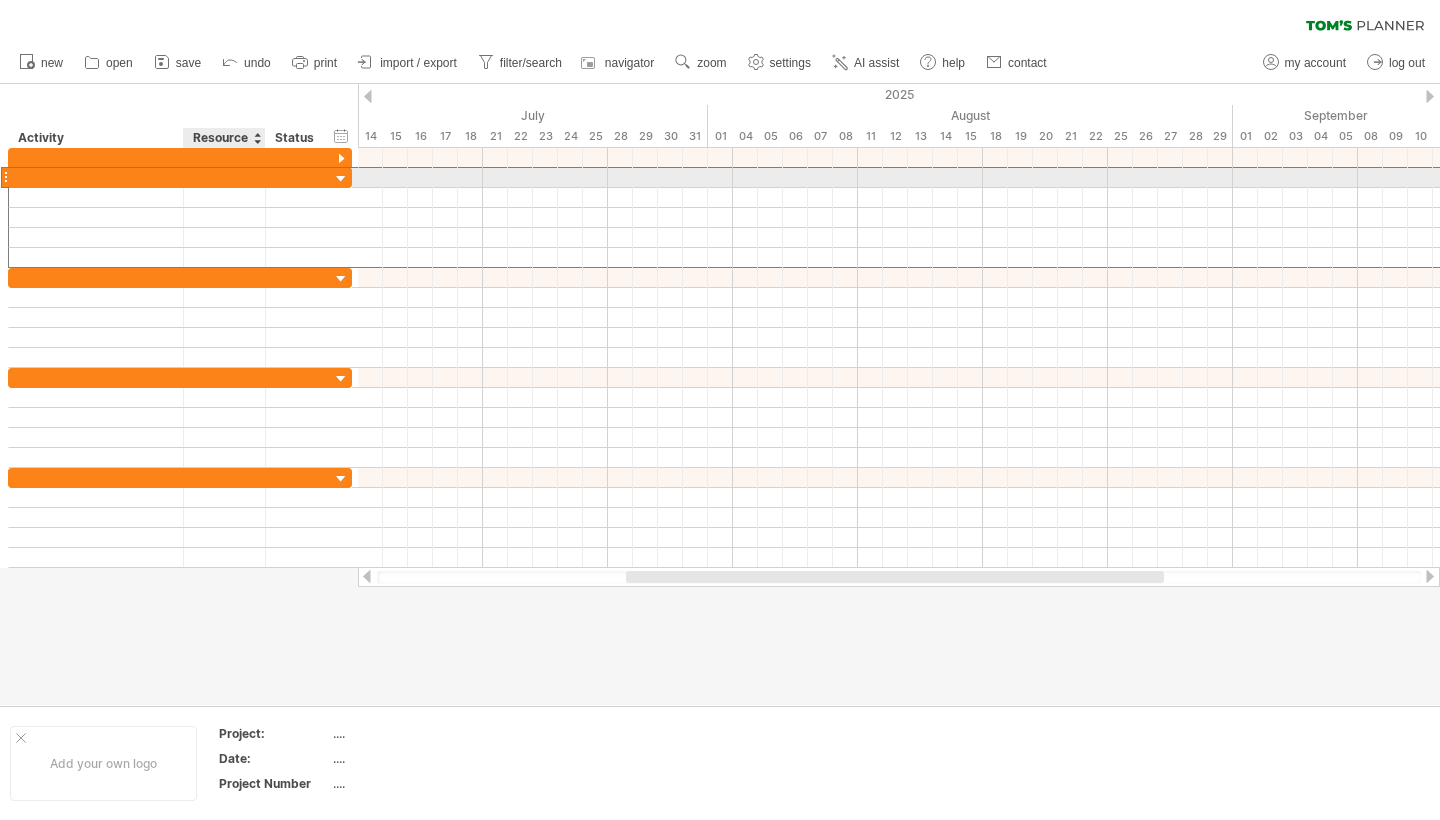 drag, startPoint x: 322, startPoint y: 182, endPoint x: 235, endPoint y: 182, distance: 87 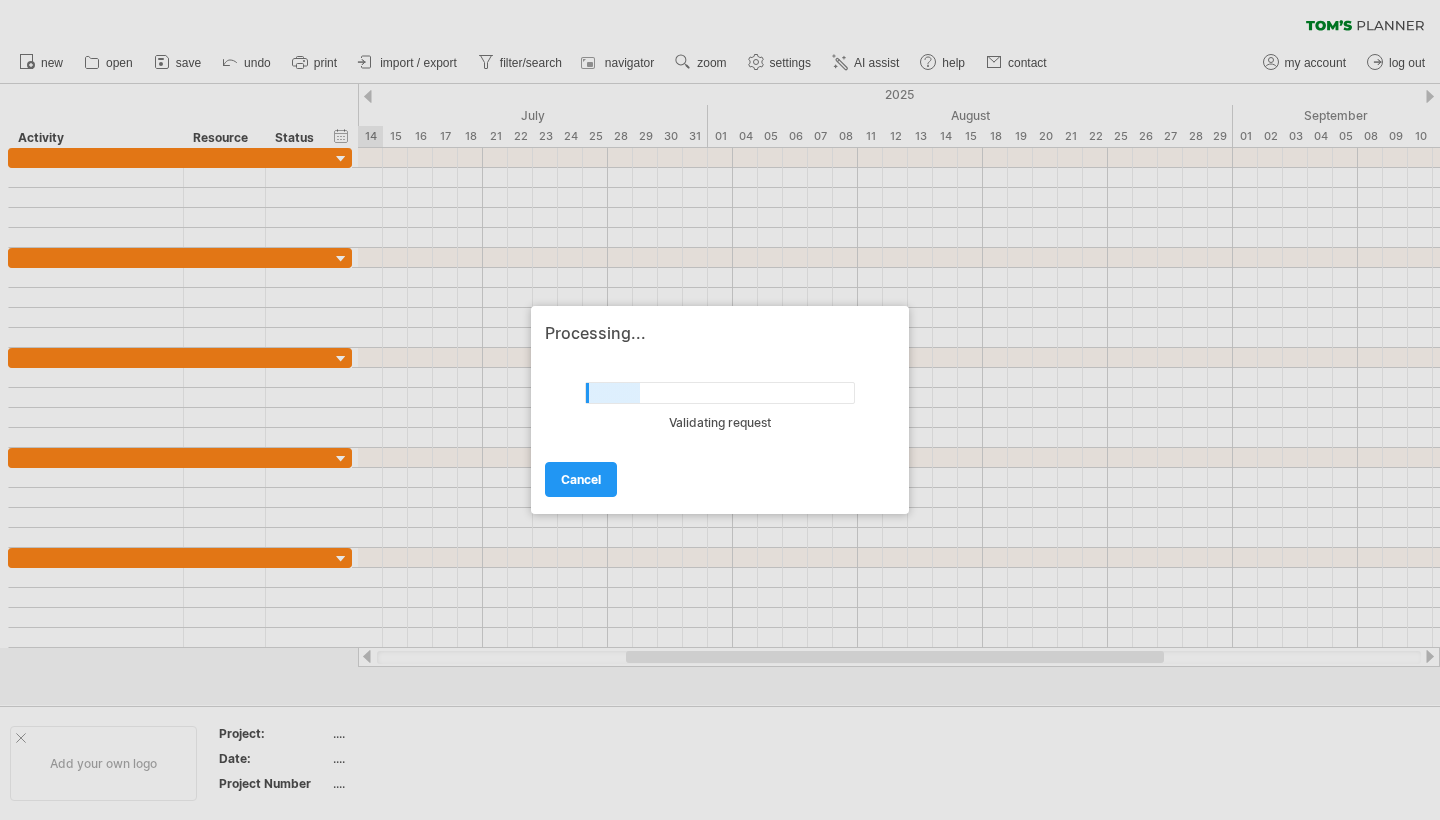 scroll, scrollTop: 0, scrollLeft: 0, axis: both 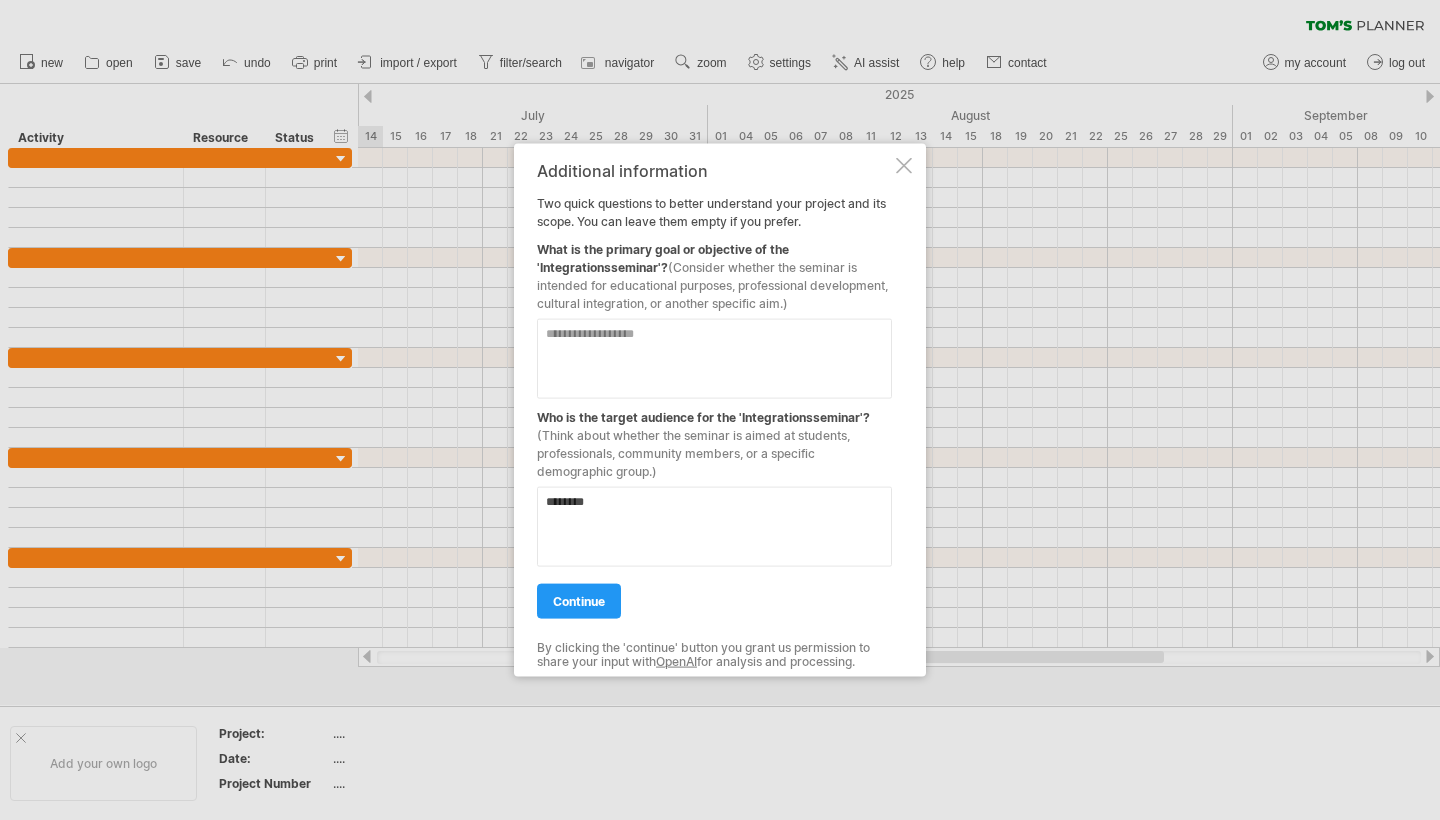 type on "********" 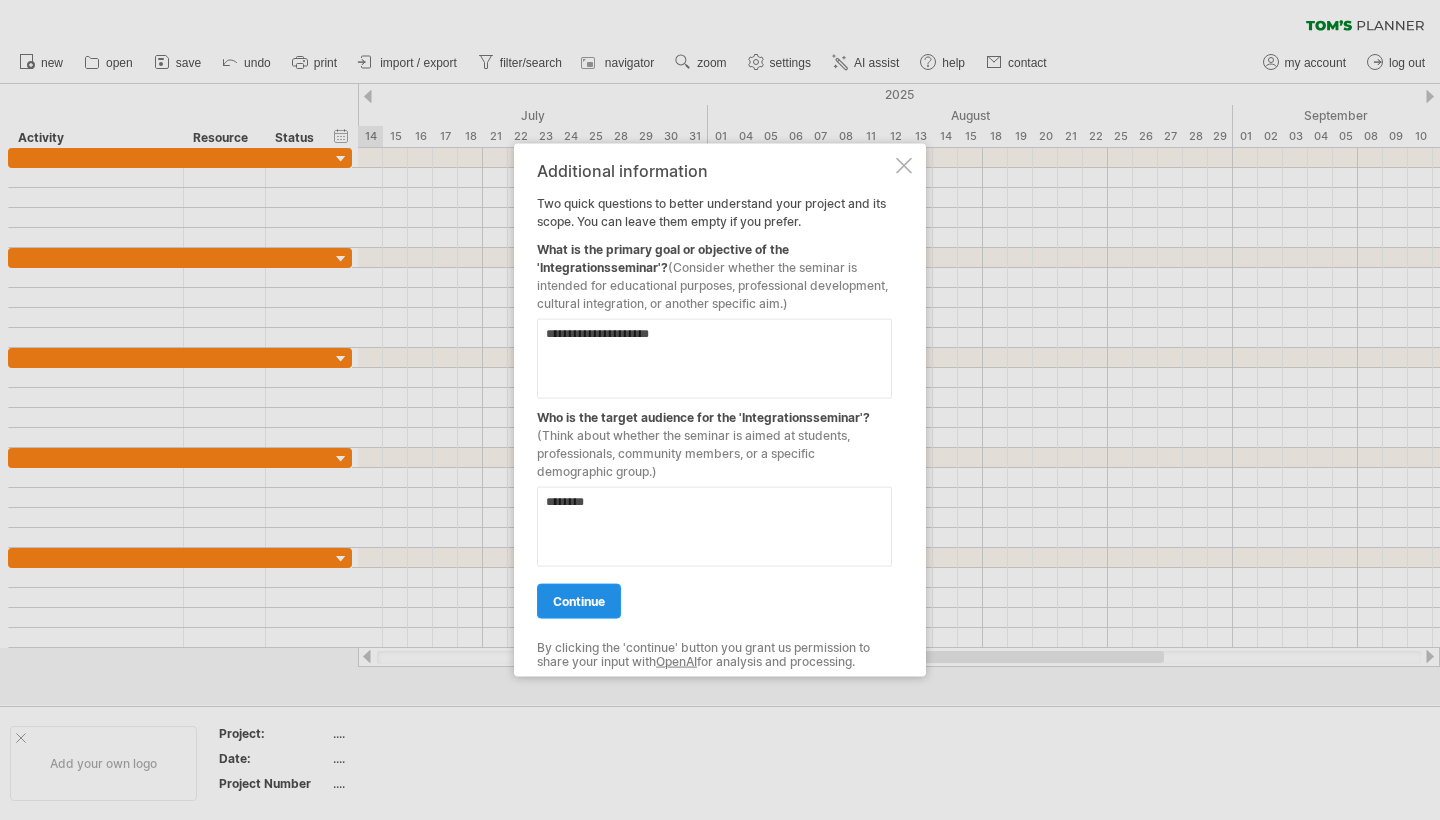type on "**********" 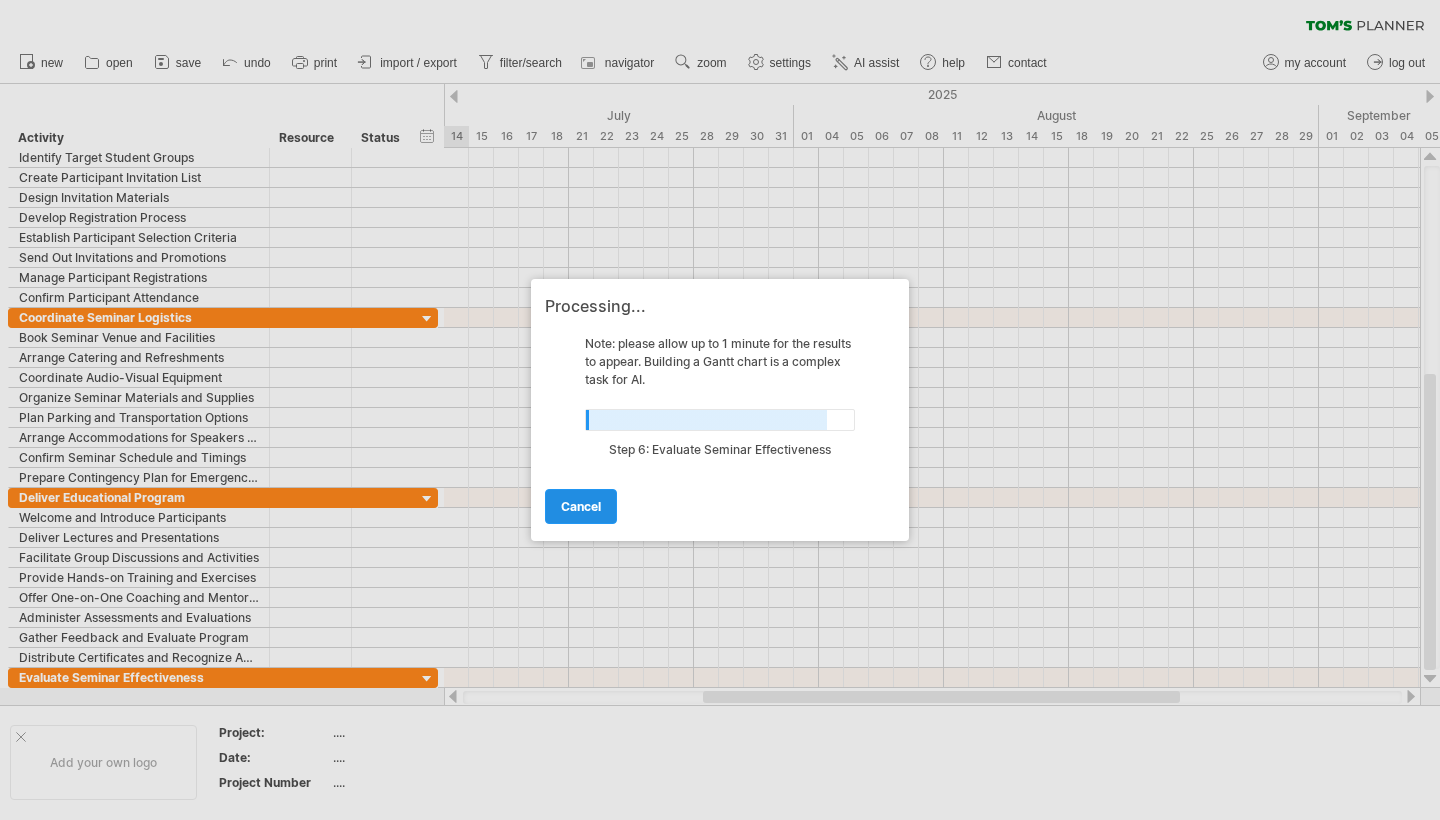 click on "cancel" at bounding box center (581, 506) 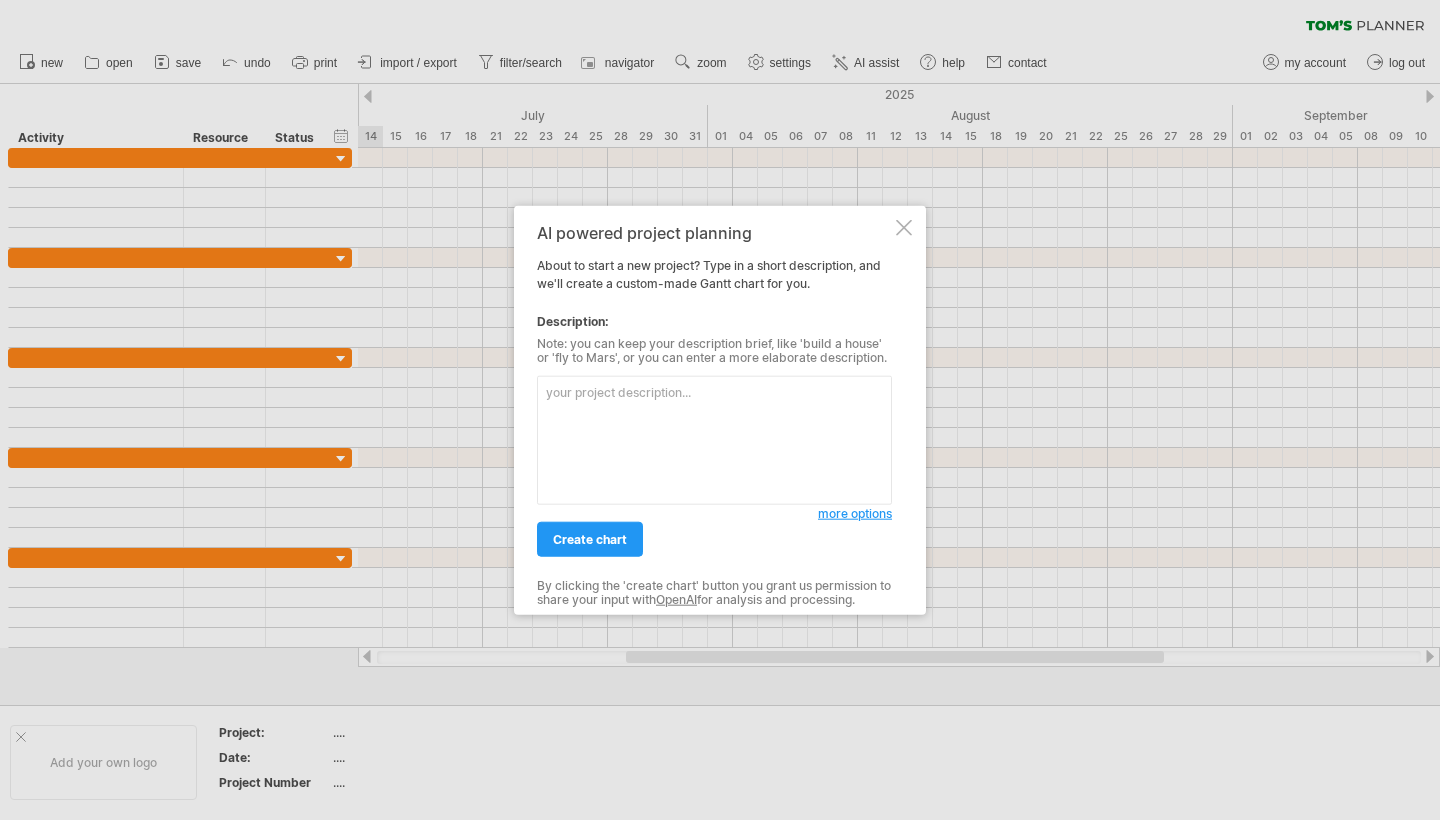 click at bounding box center (904, 228) 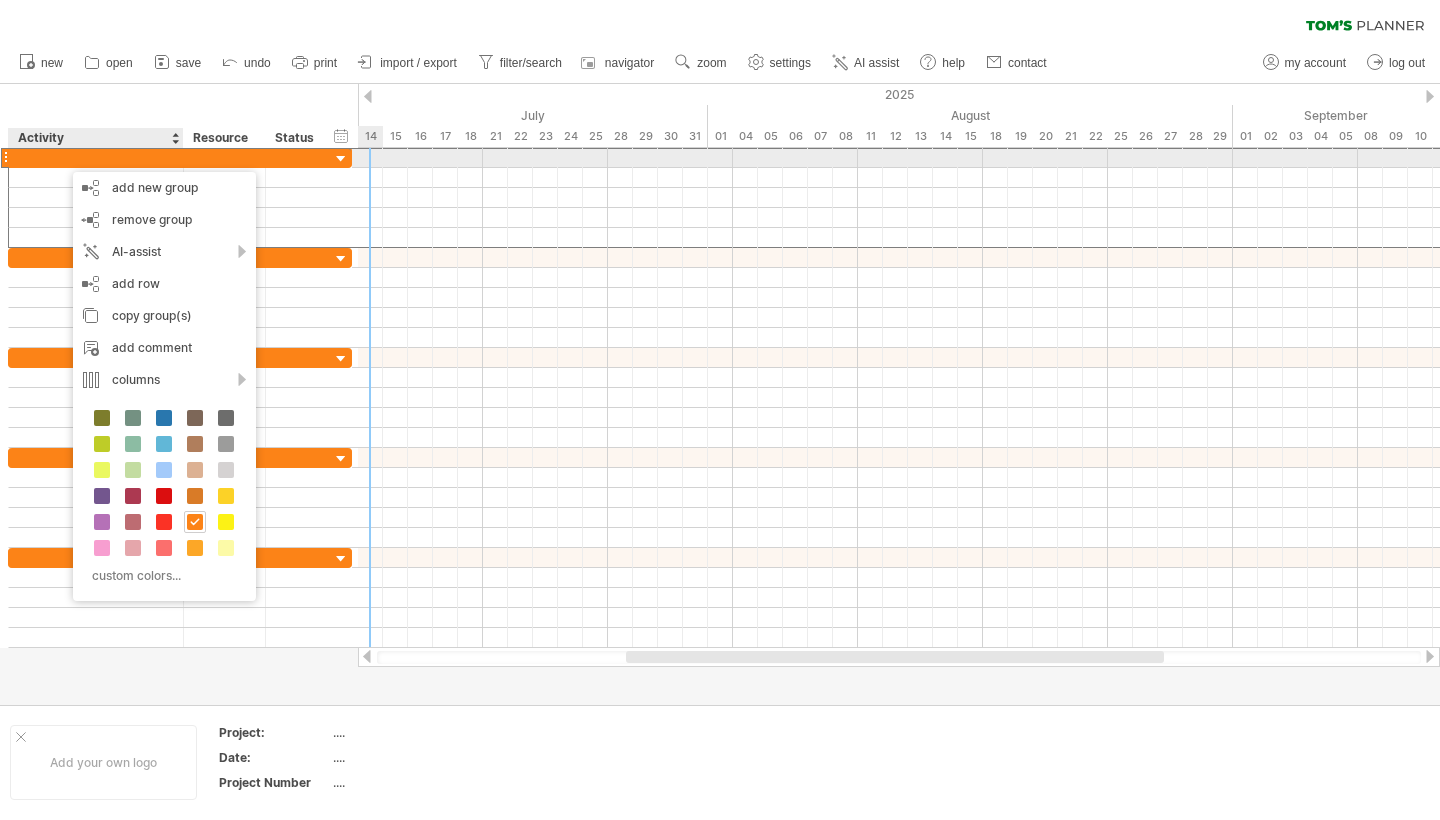 click at bounding box center [96, 157] 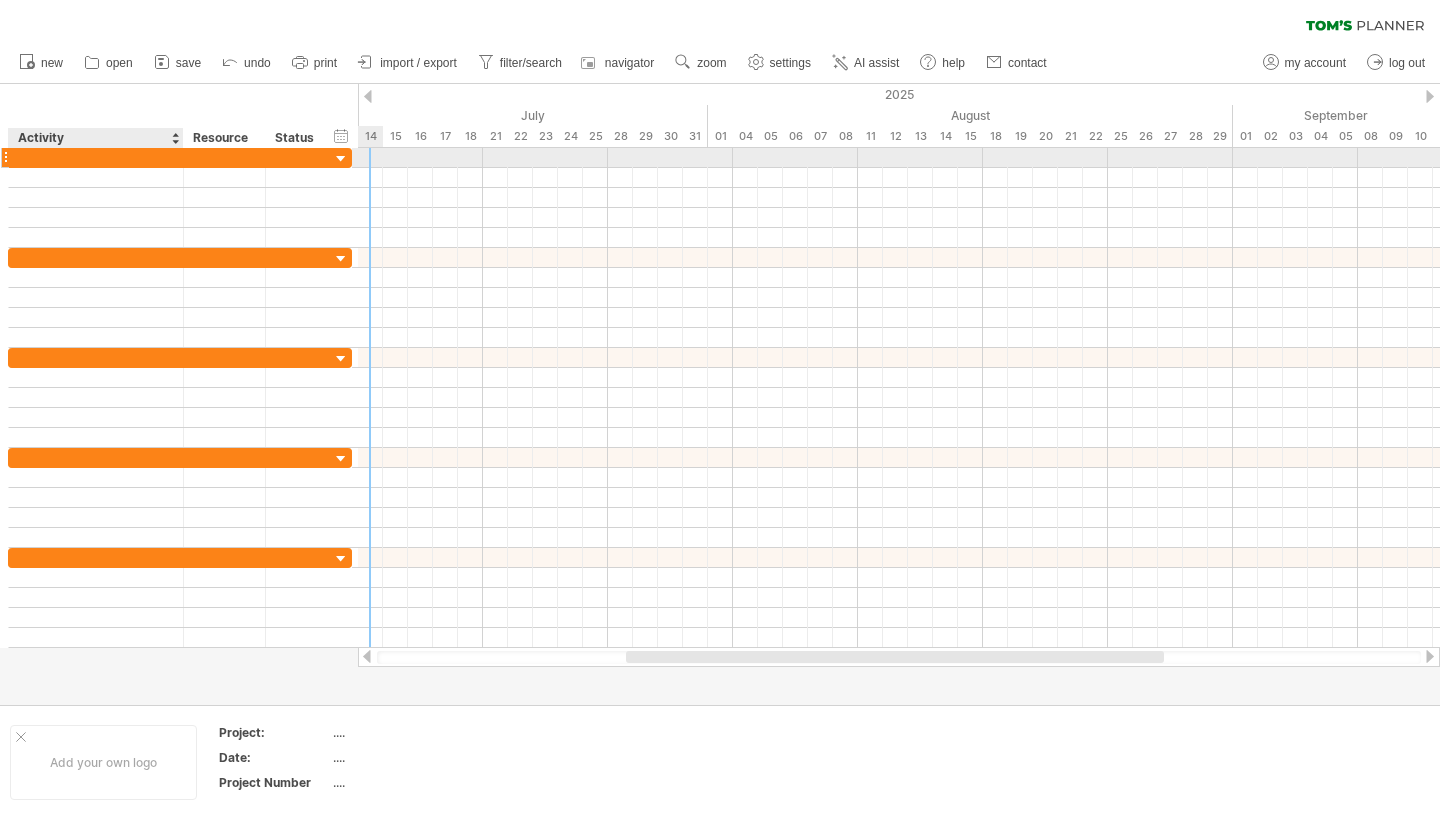 click at bounding box center [96, 157] 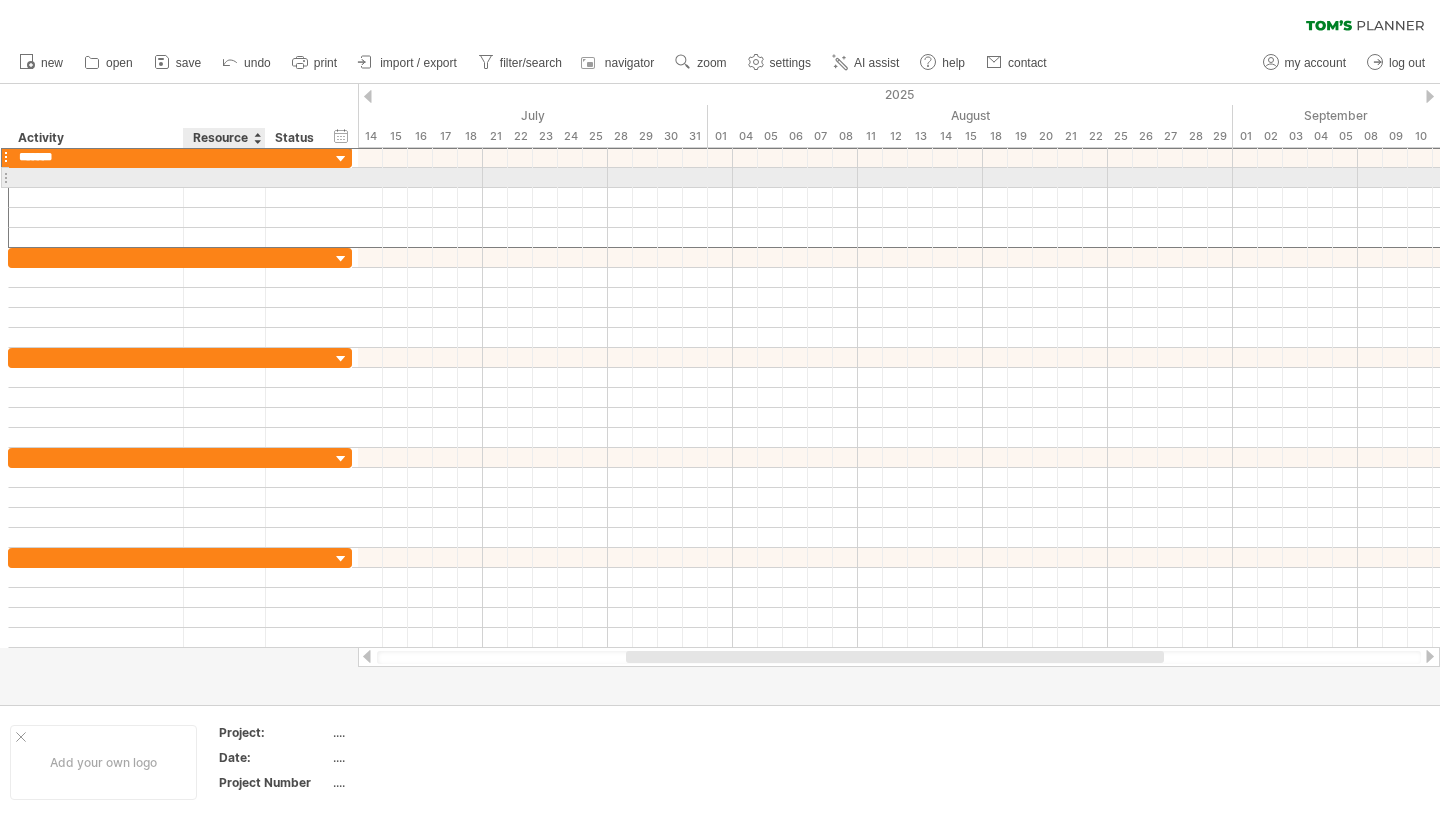 type on "******" 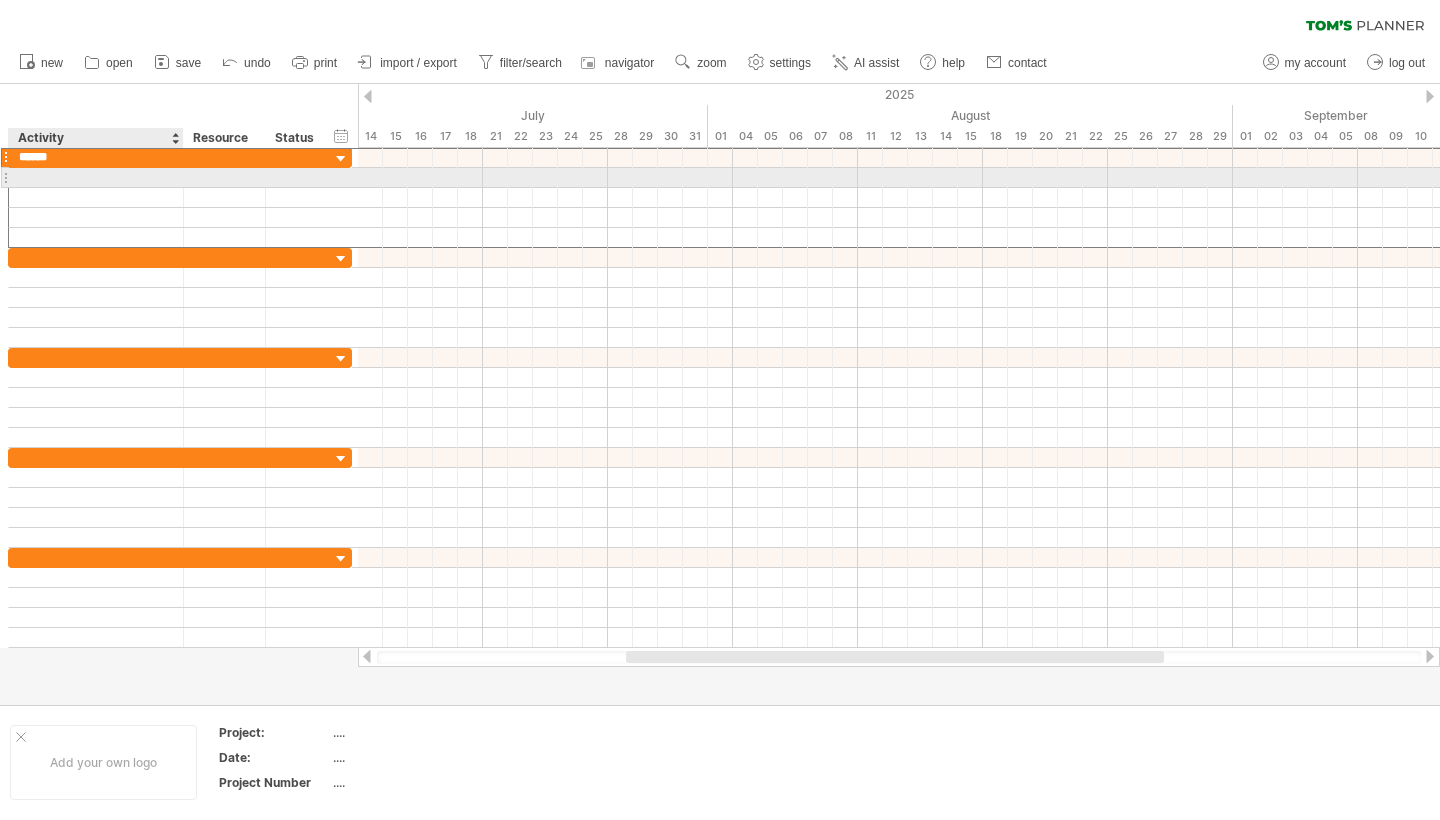 click at bounding box center (96, 177) 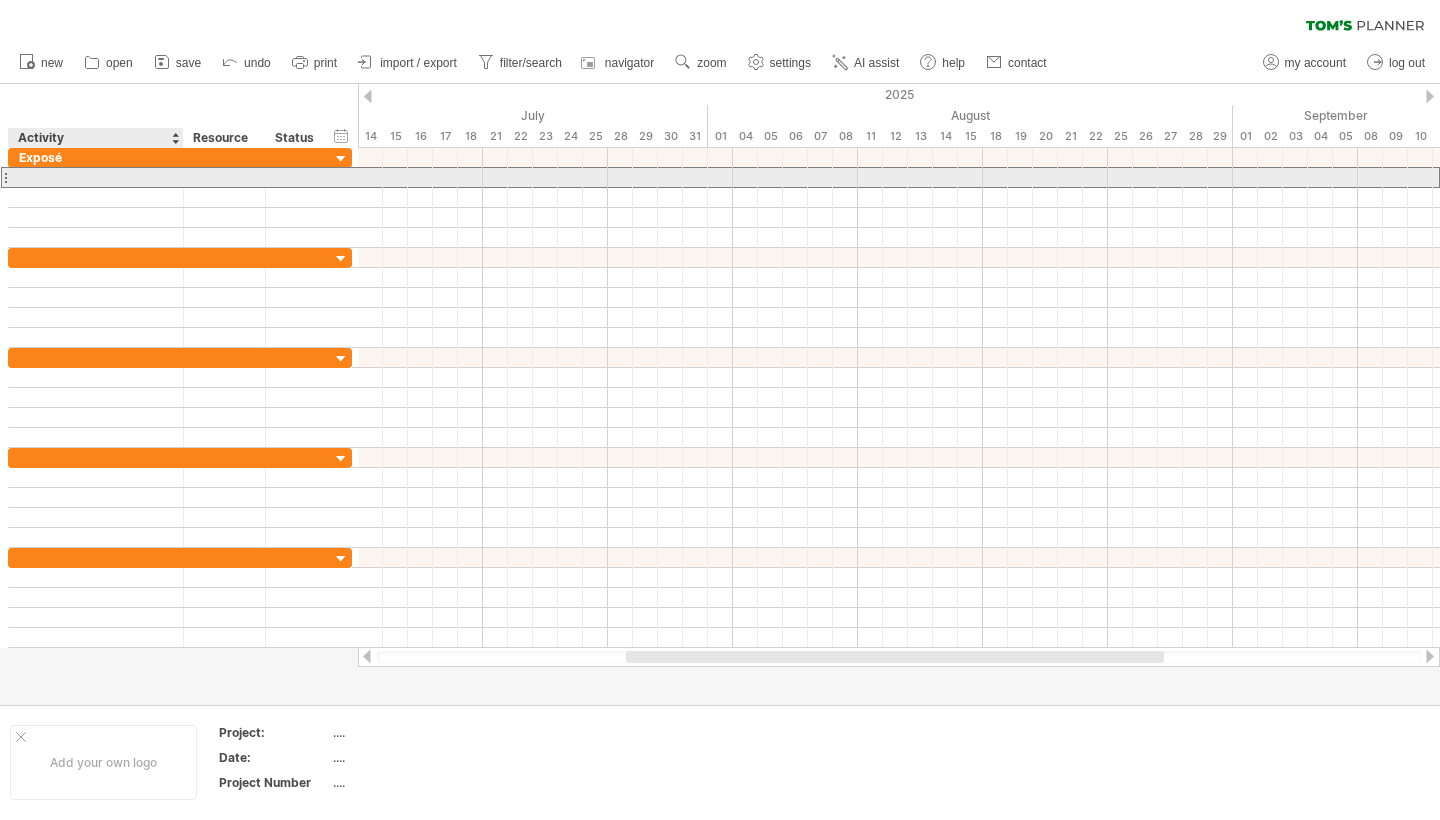 click at bounding box center [96, 177] 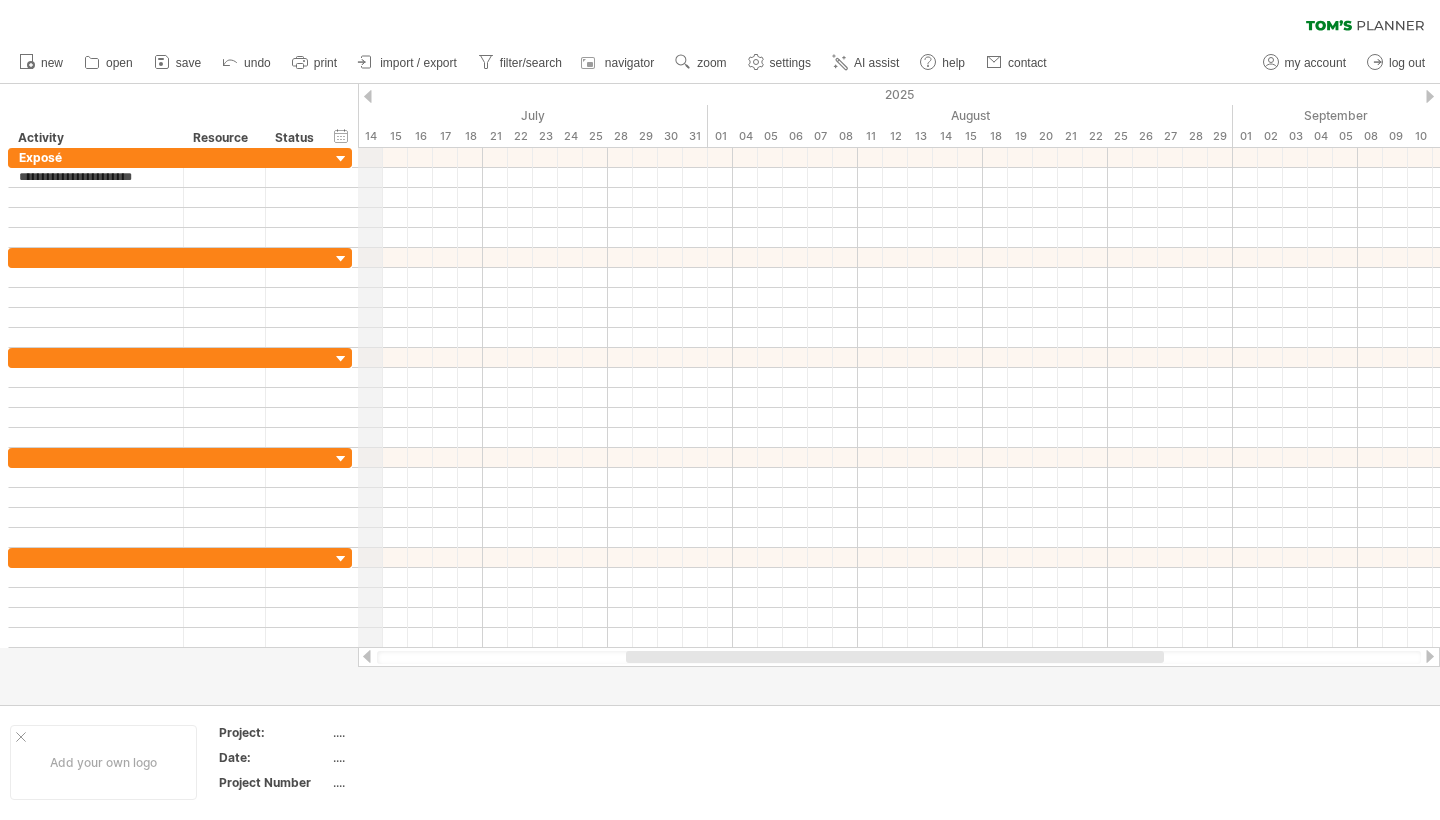click on "Trying to reach plan.tomsplanner.com
Connected again...
0%
clear filter
new" at bounding box center [720, 410] 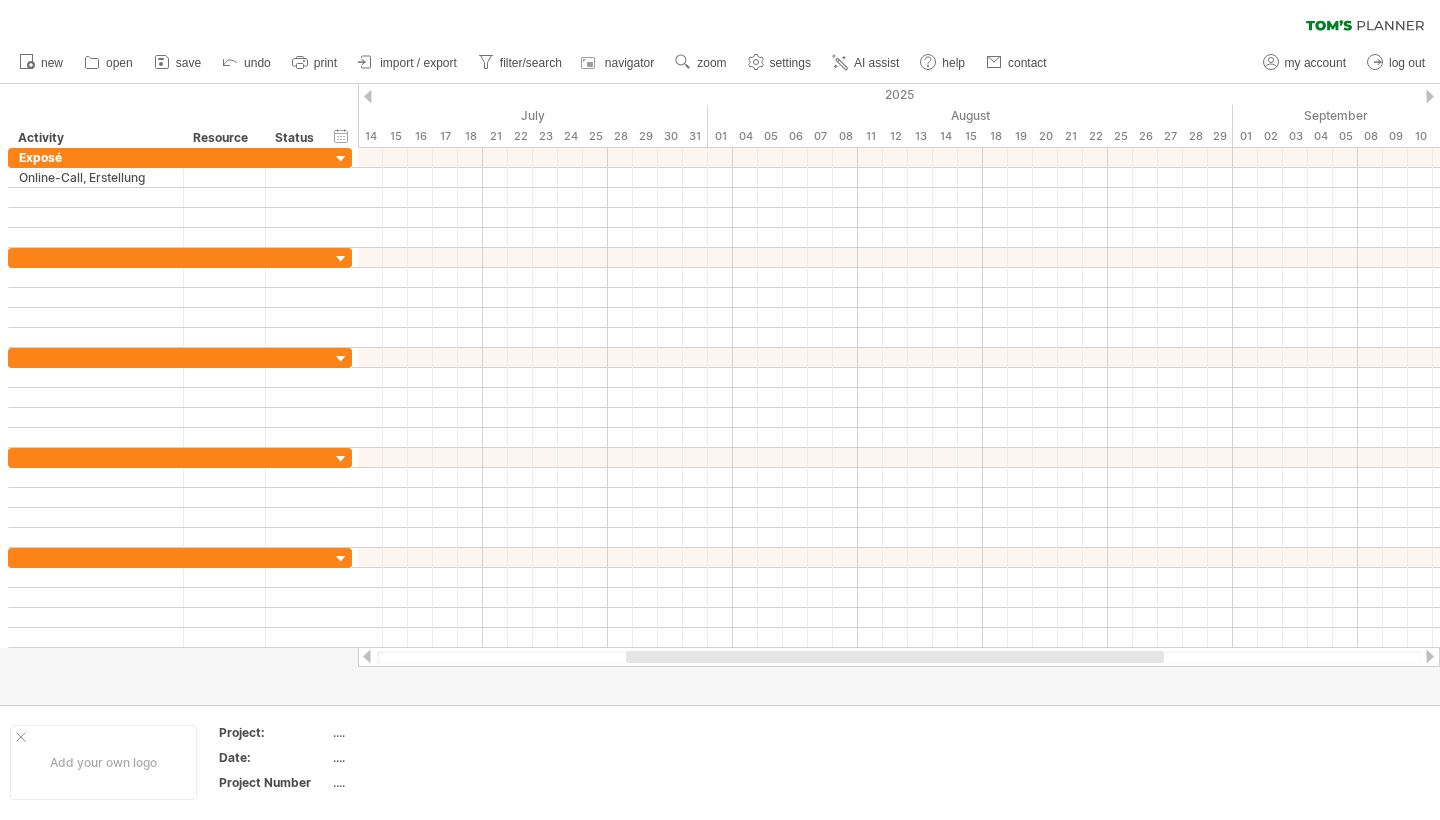 click at bounding box center [368, 96] 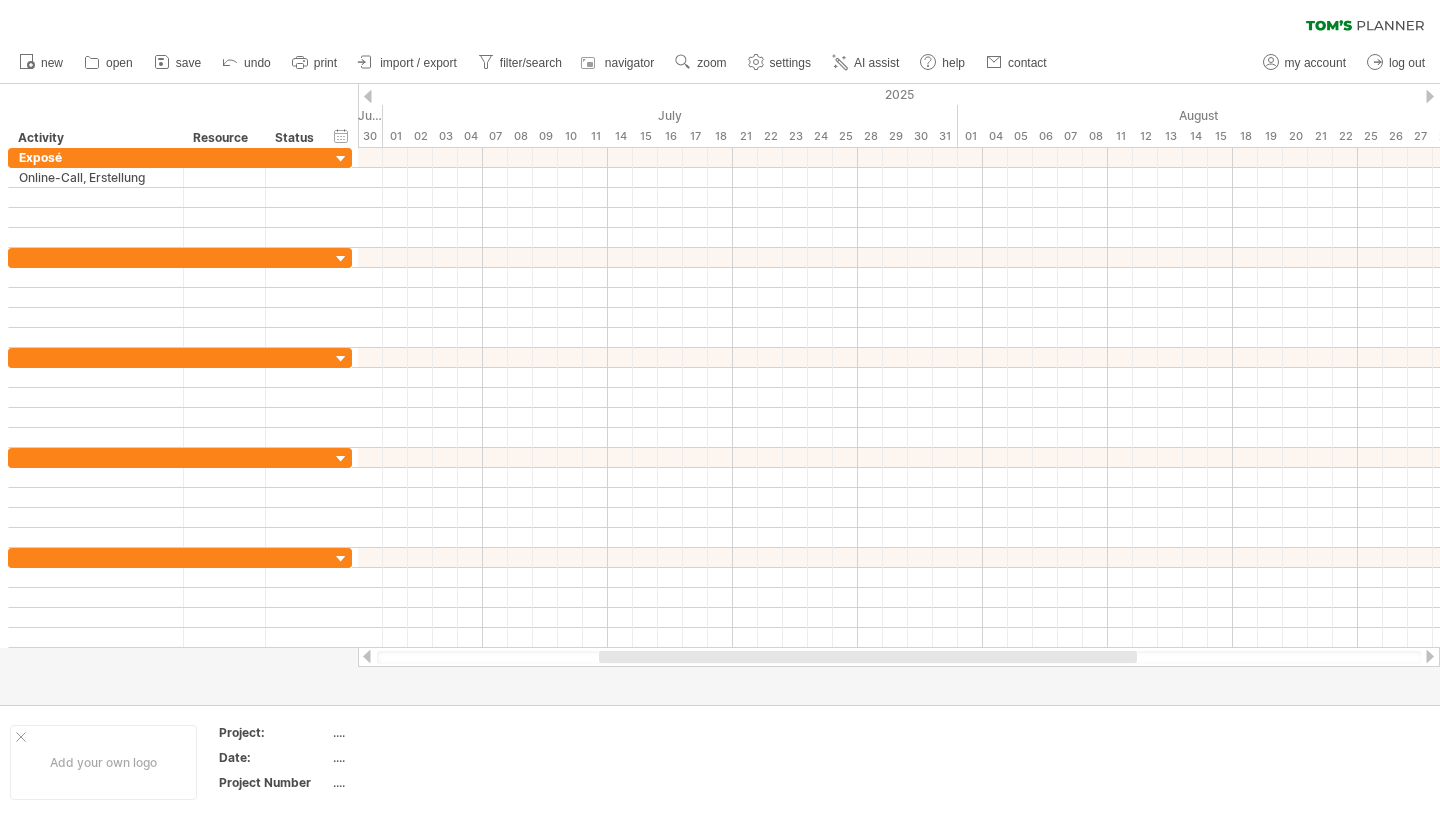 click at bounding box center [368, 96] 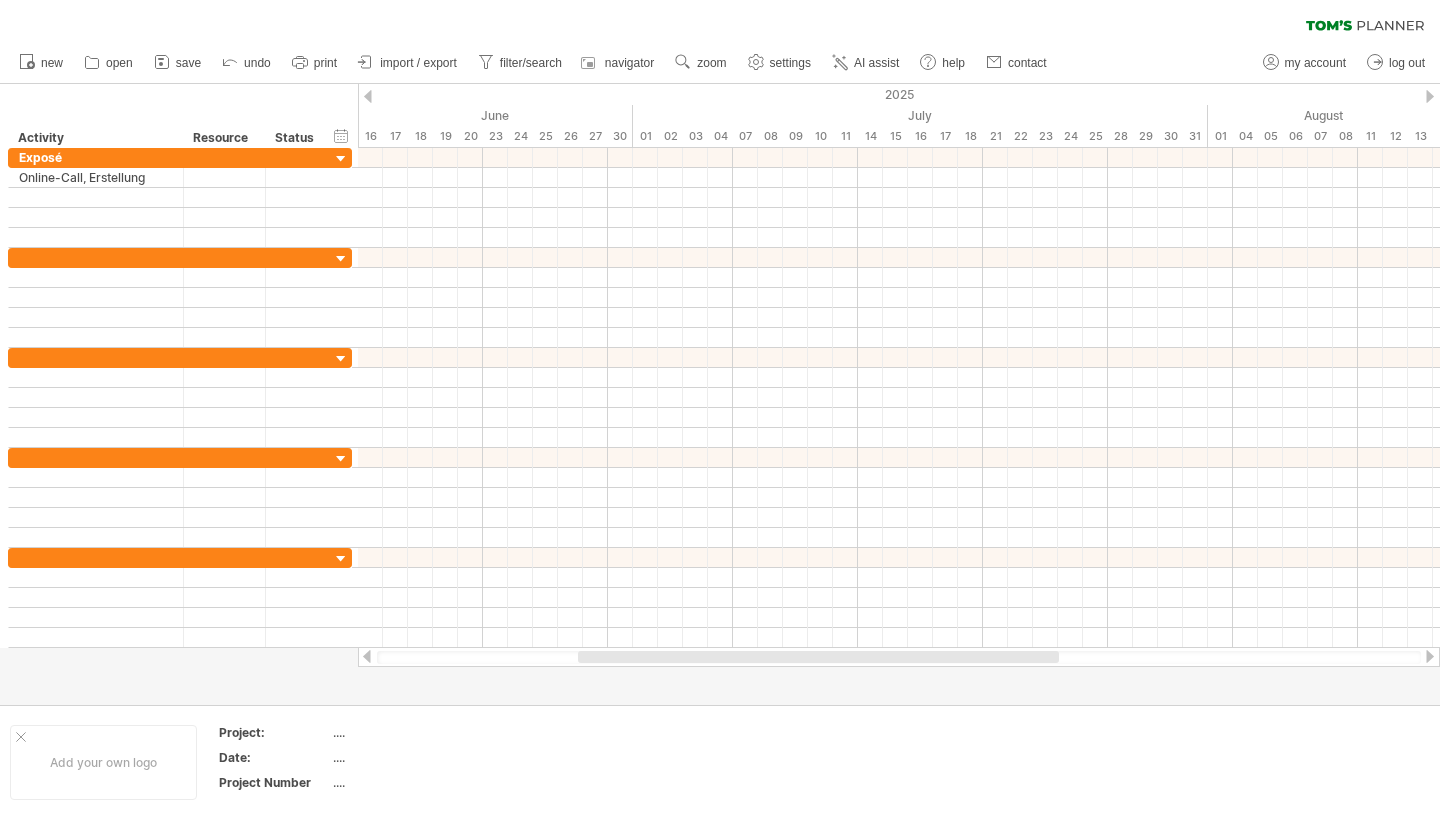 click at bounding box center [1430, 96] 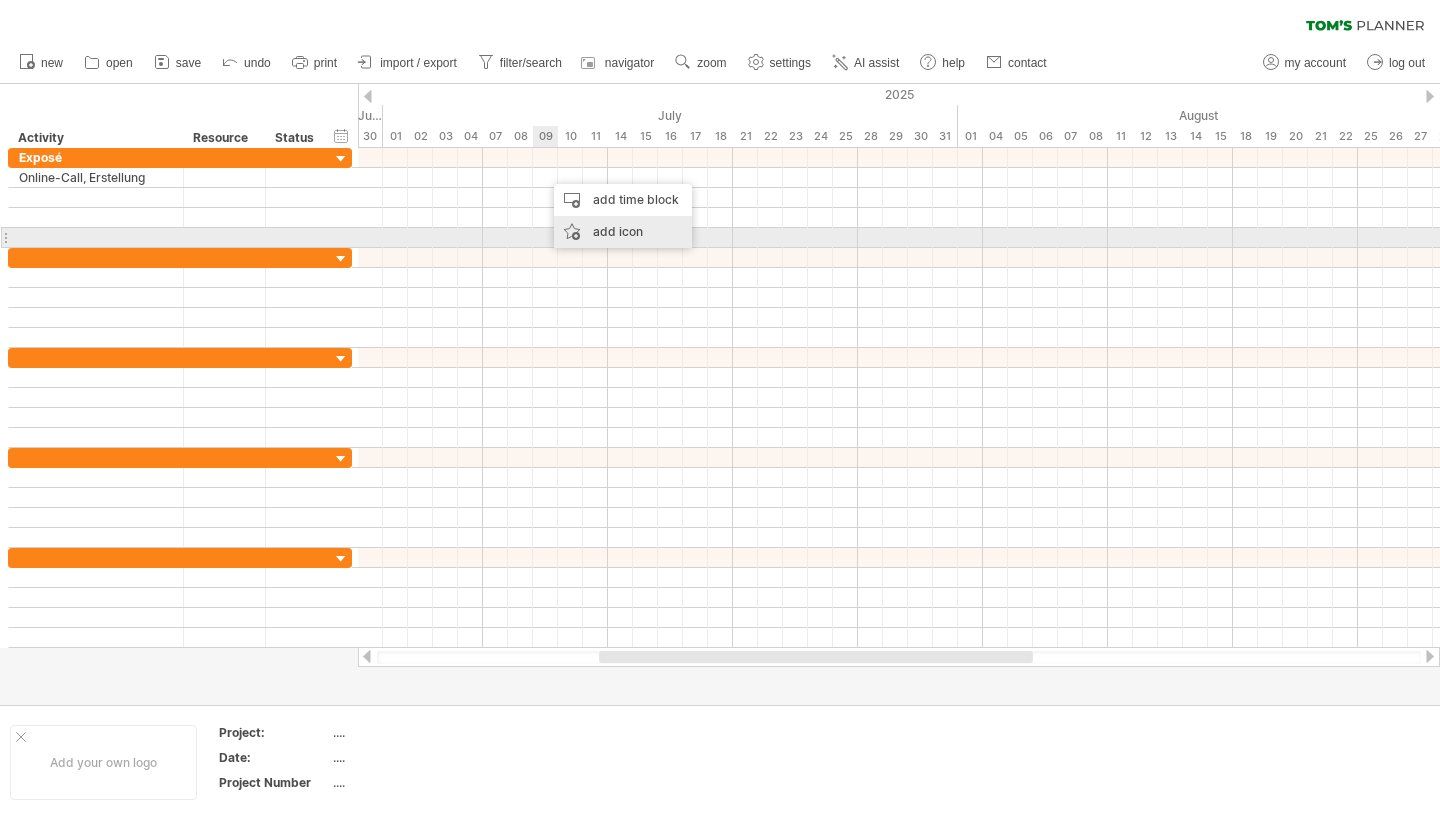 click on "add icon" at bounding box center [623, 232] 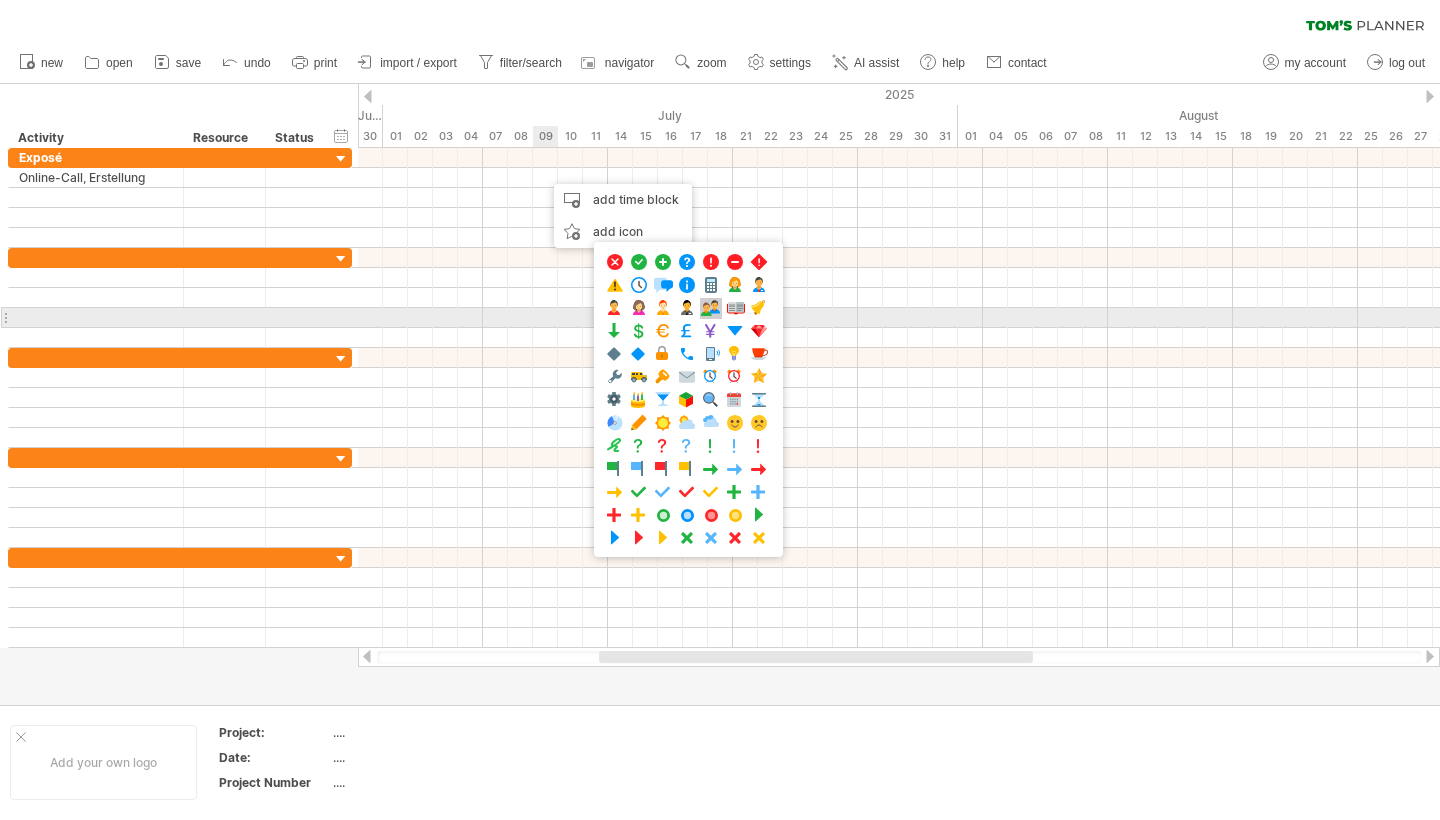 click at bounding box center [711, 308] 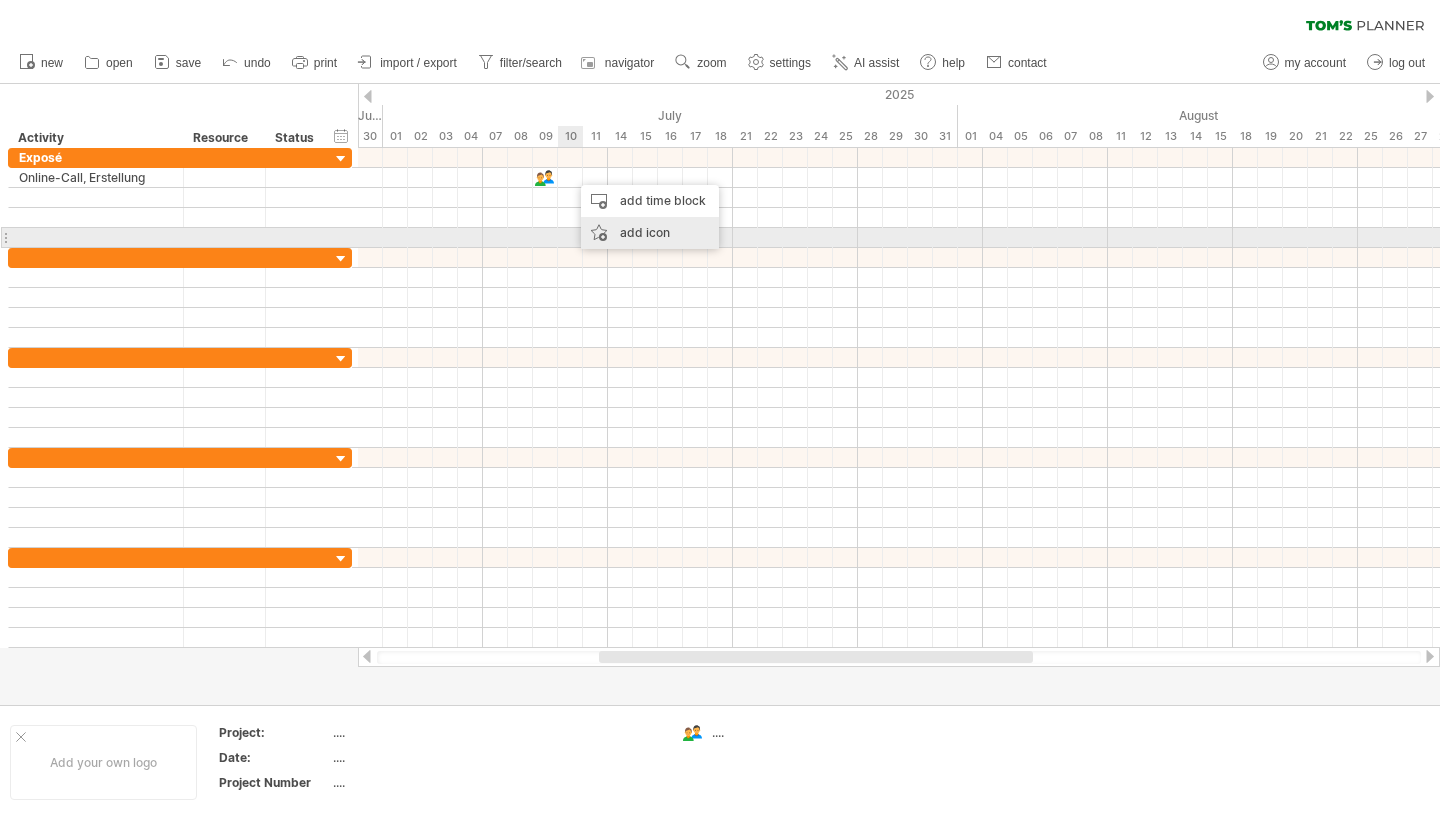 click on "add icon" at bounding box center (650, 233) 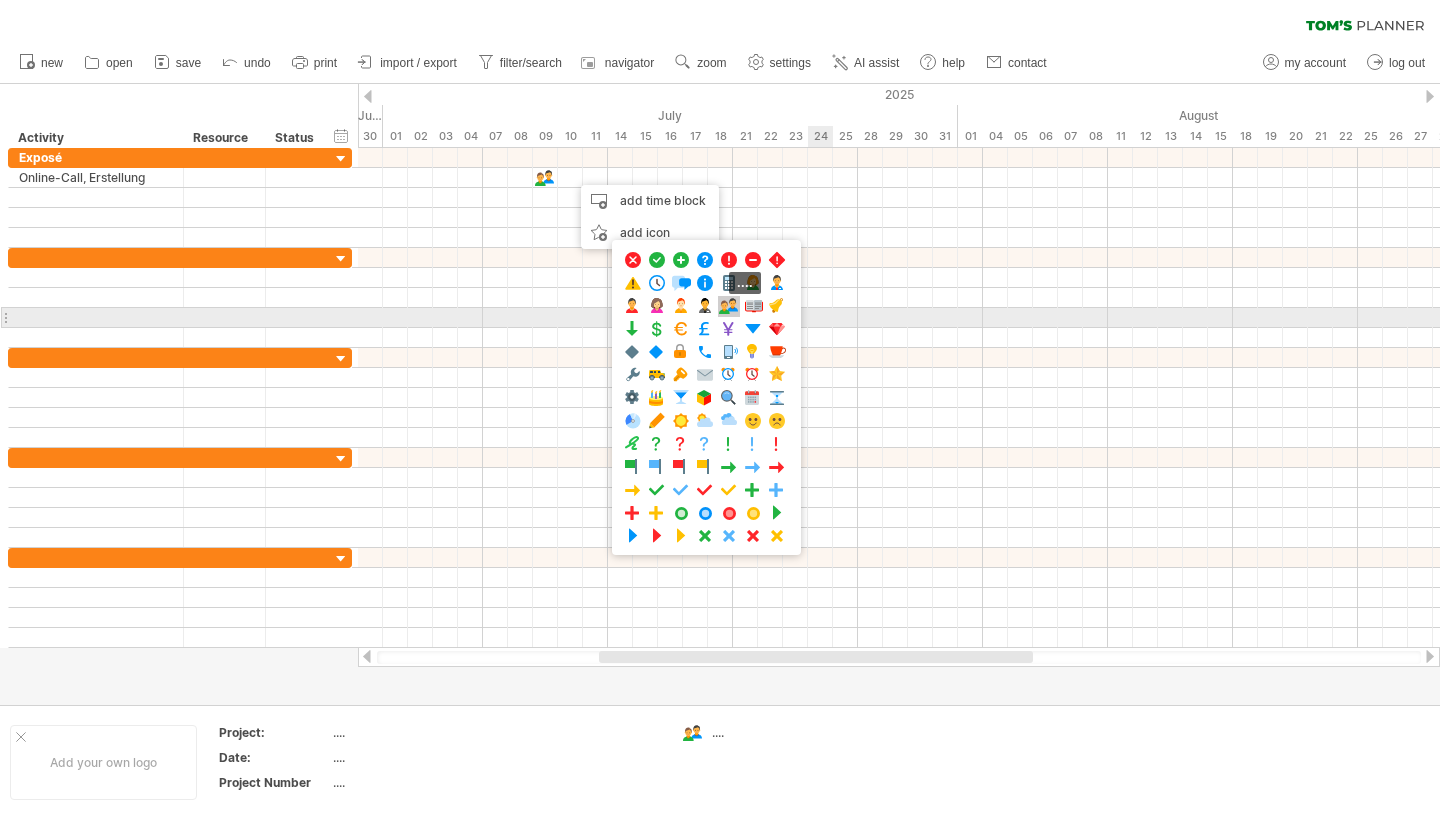 click at bounding box center [729, 306] 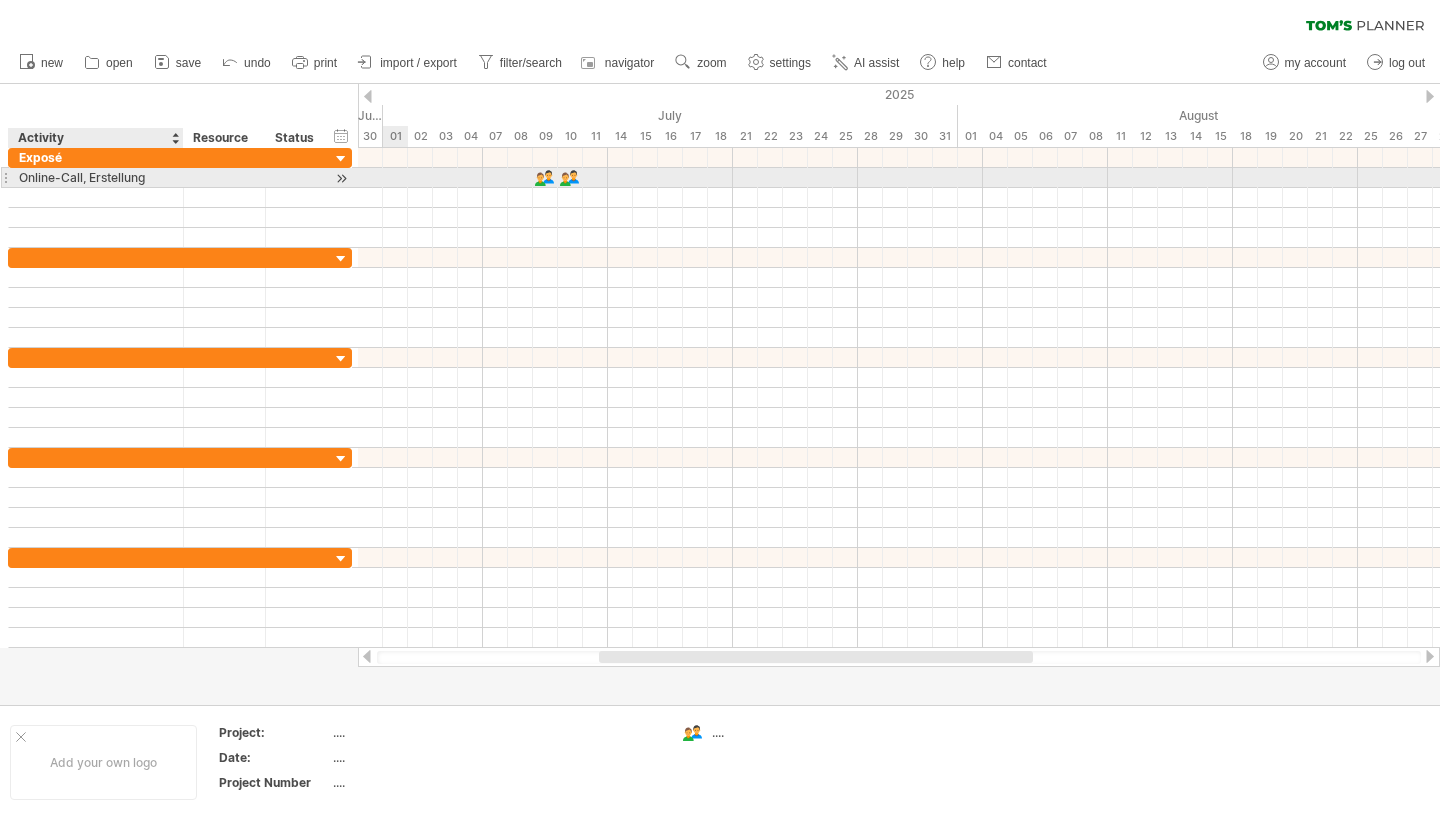 click on "Online-Call, Erstellung" at bounding box center [96, 177] 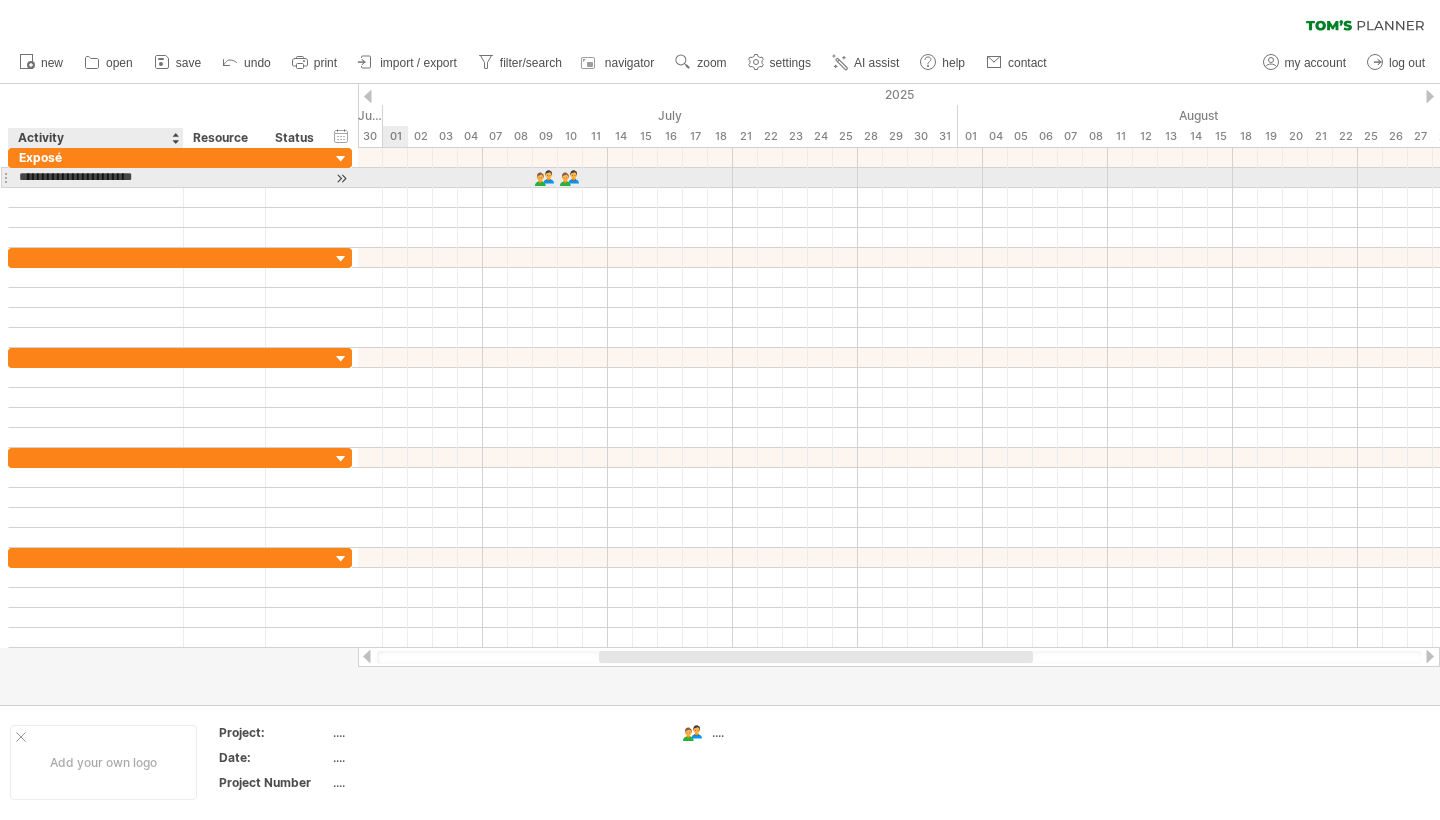 click on "**********" at bounding box center (96, 177) 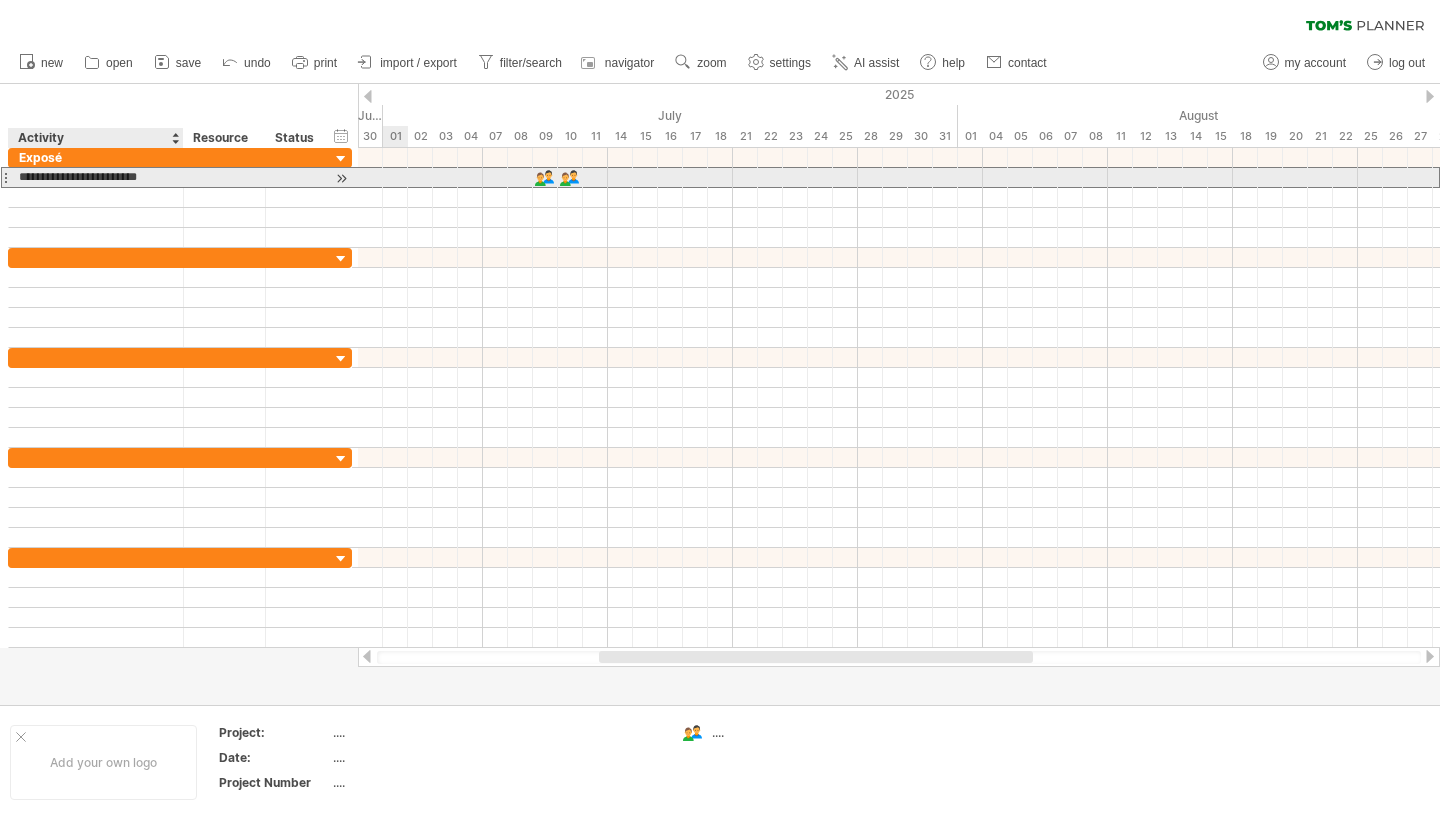 type on "**********" 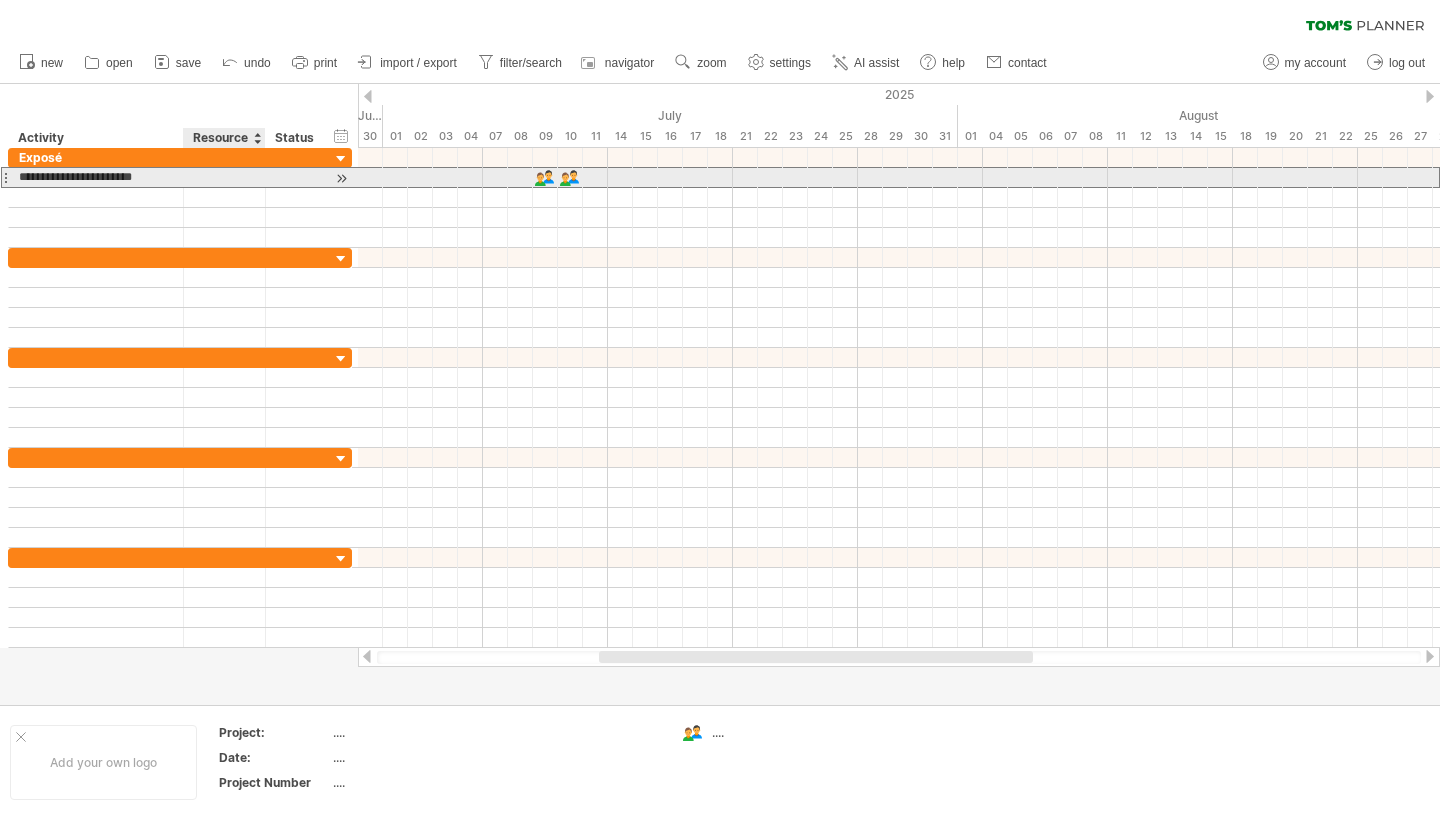 click at bounding box center (224, 177) 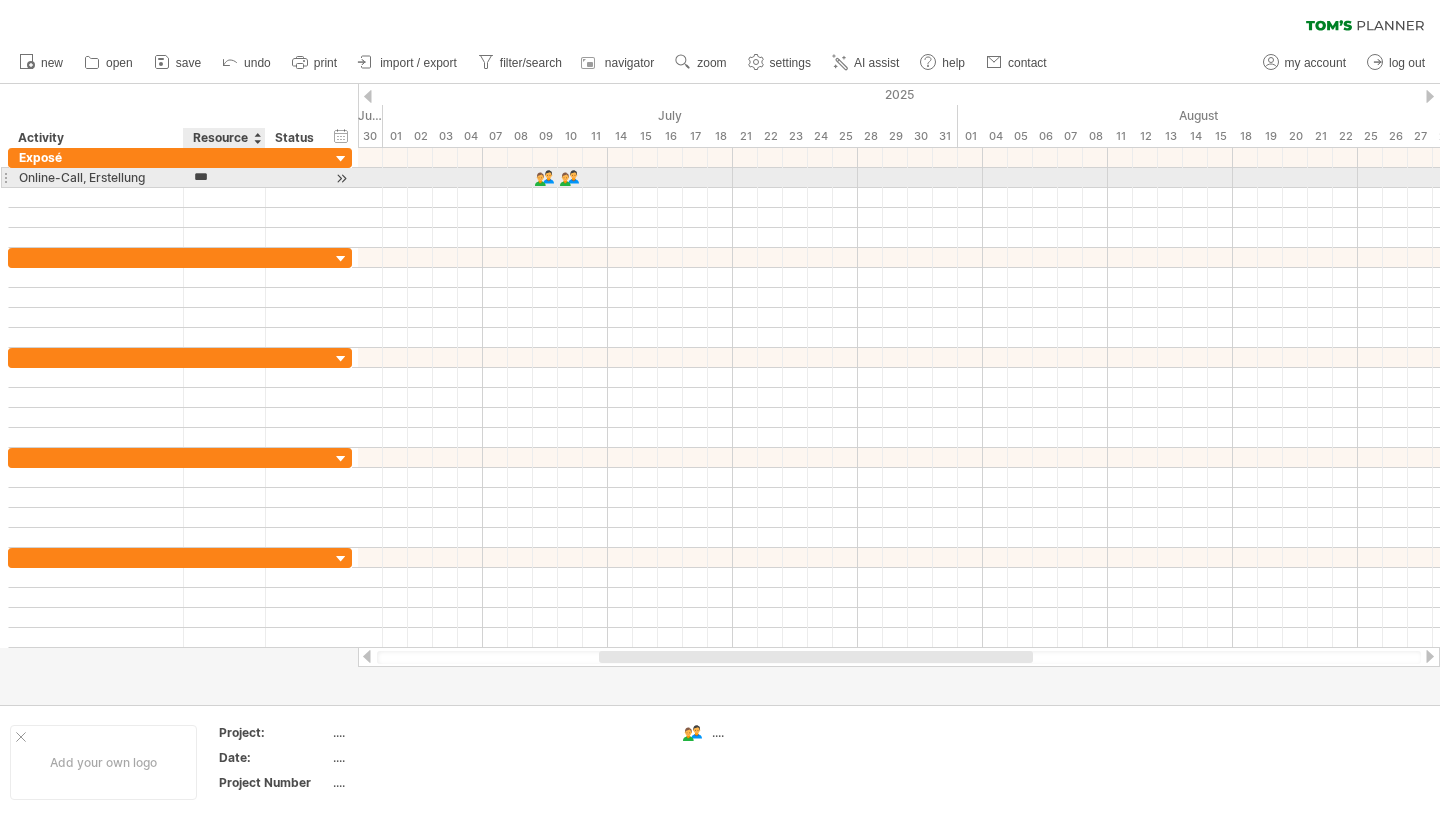 type on "****" 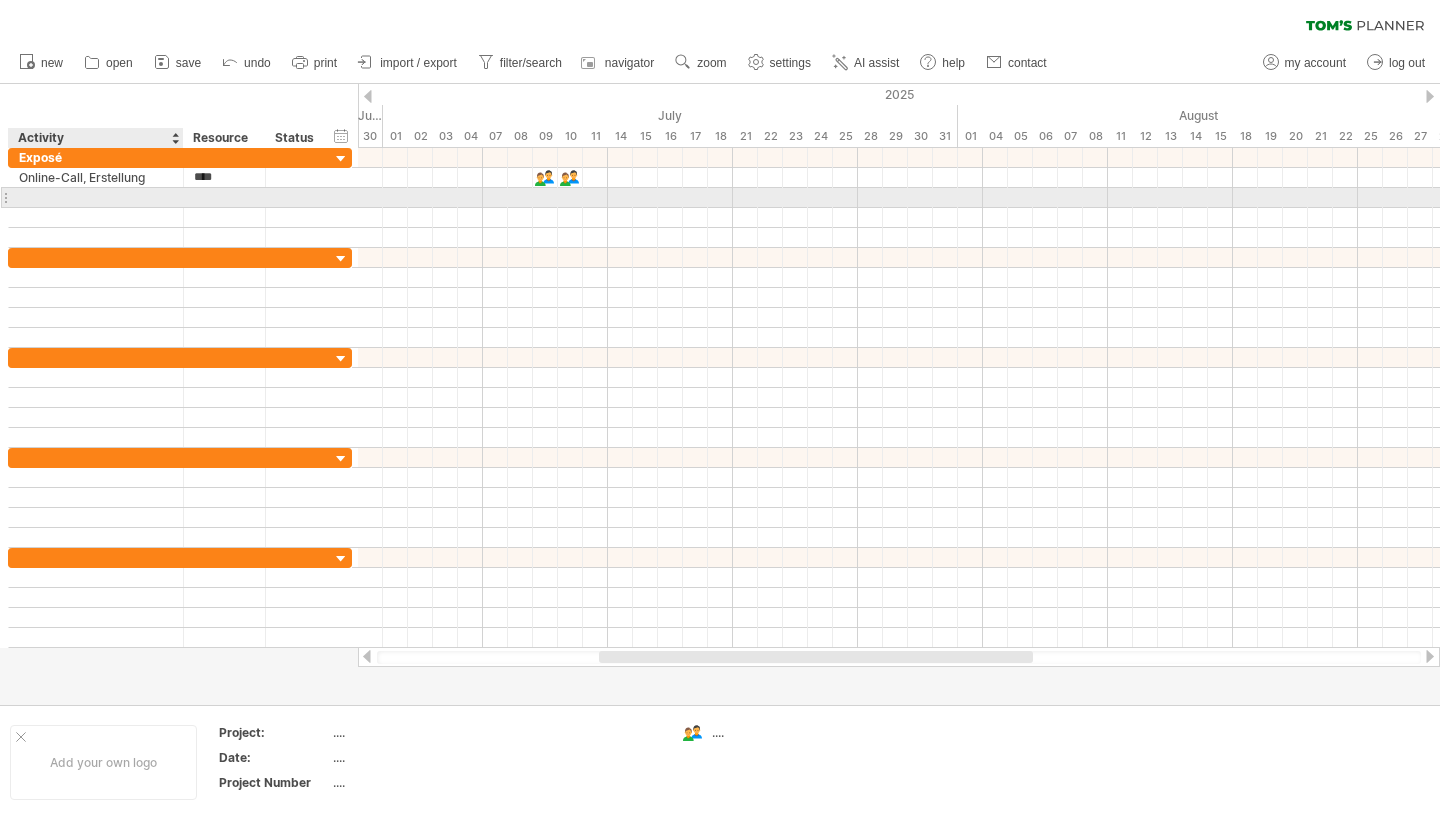 click at bounding box center (96, 197) 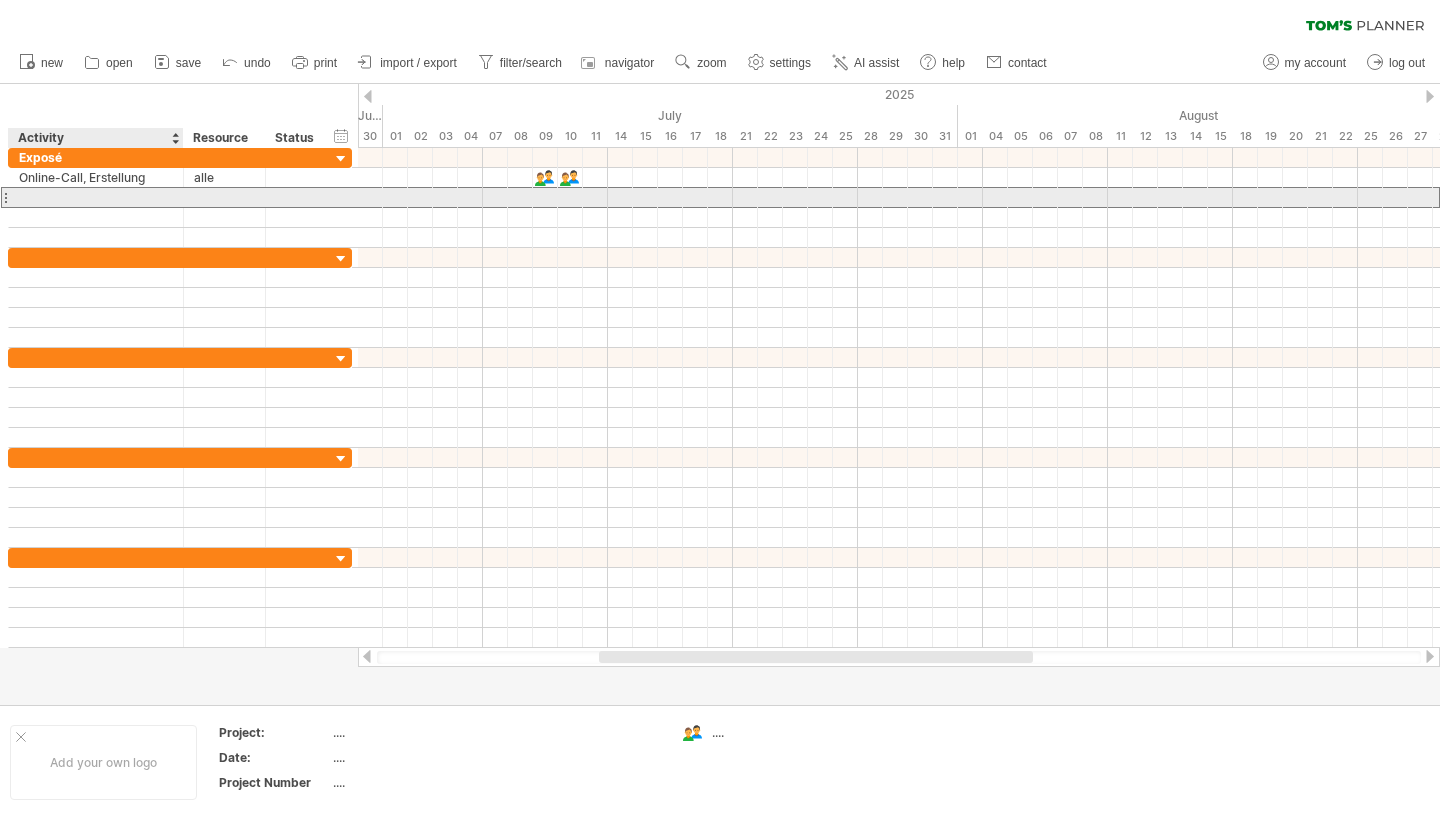 click at bounding box center (96, 197) 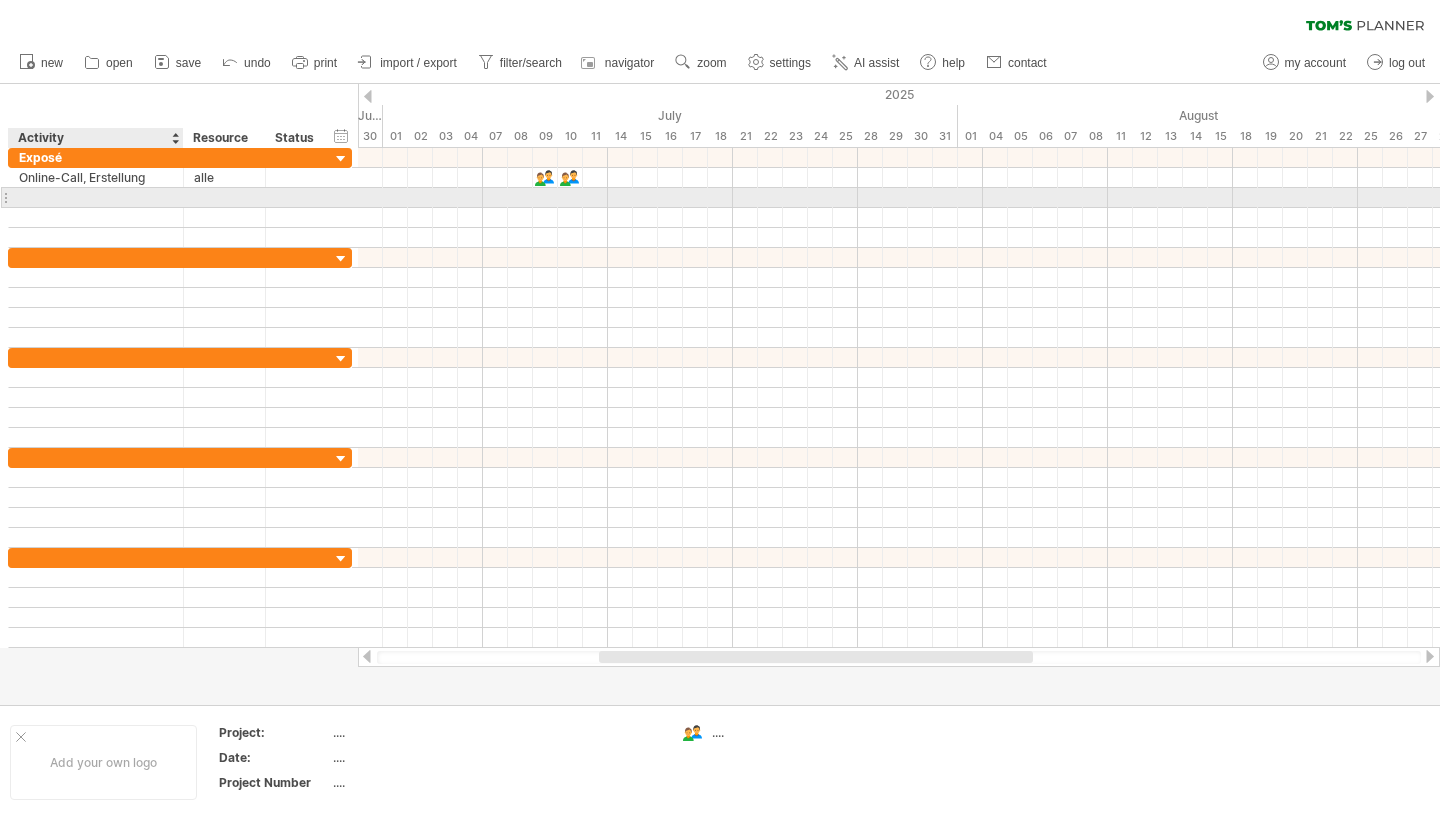 click at bounding box center (96, 197) 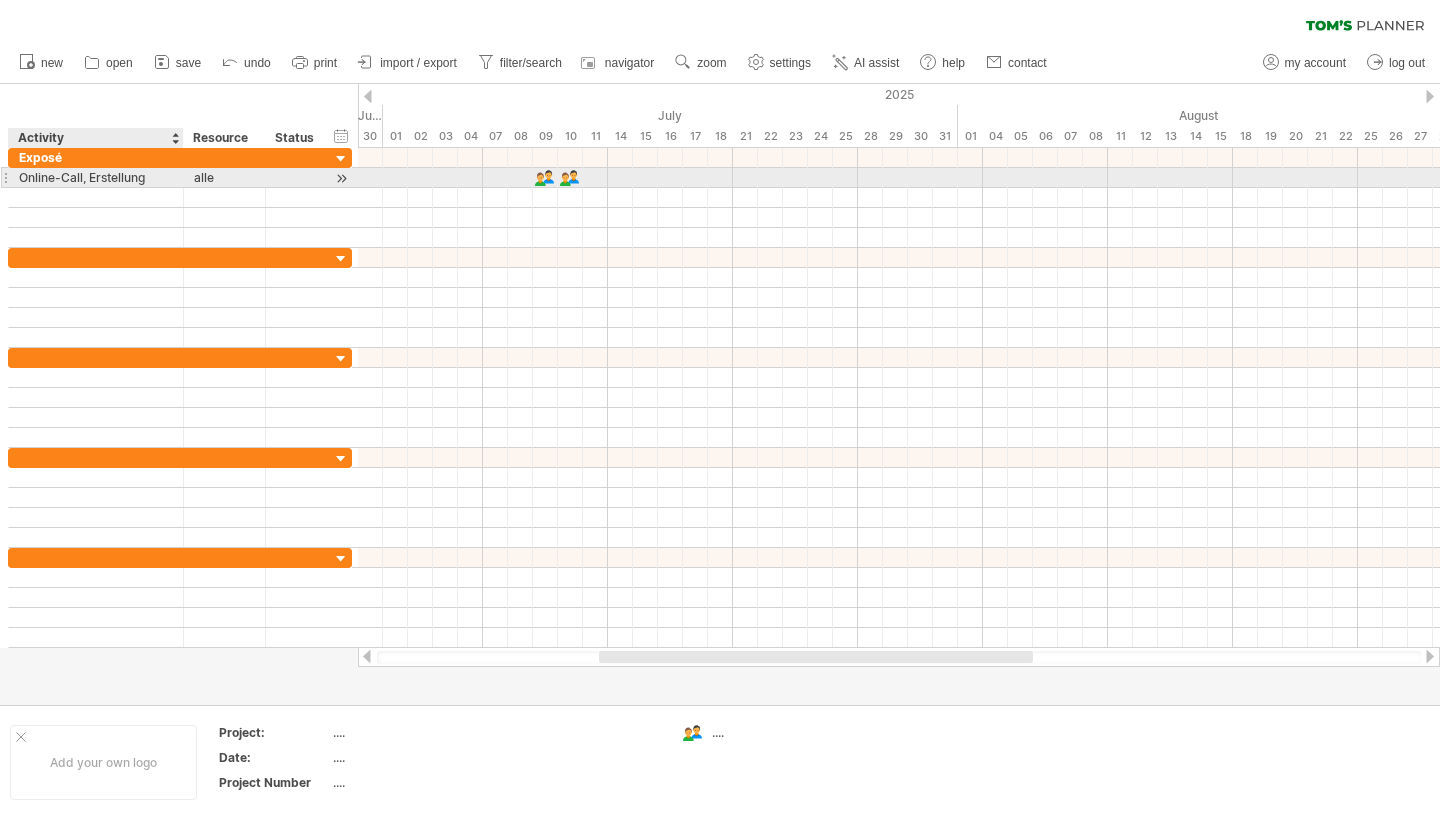 click on "Online-Call, Erstellung" at bounding box center [96, 177] 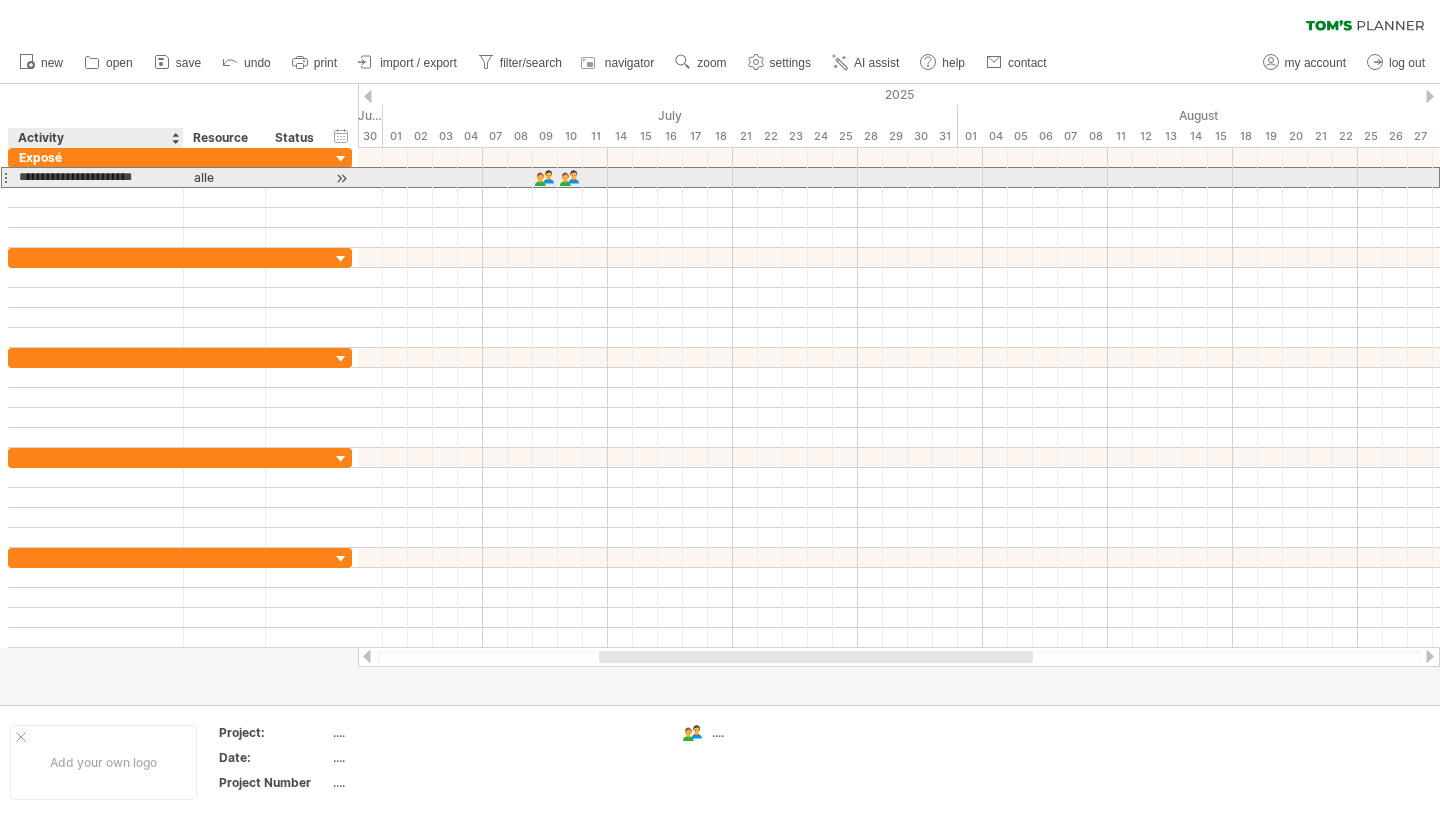 click on "**********" at bounding box center [96, 177] 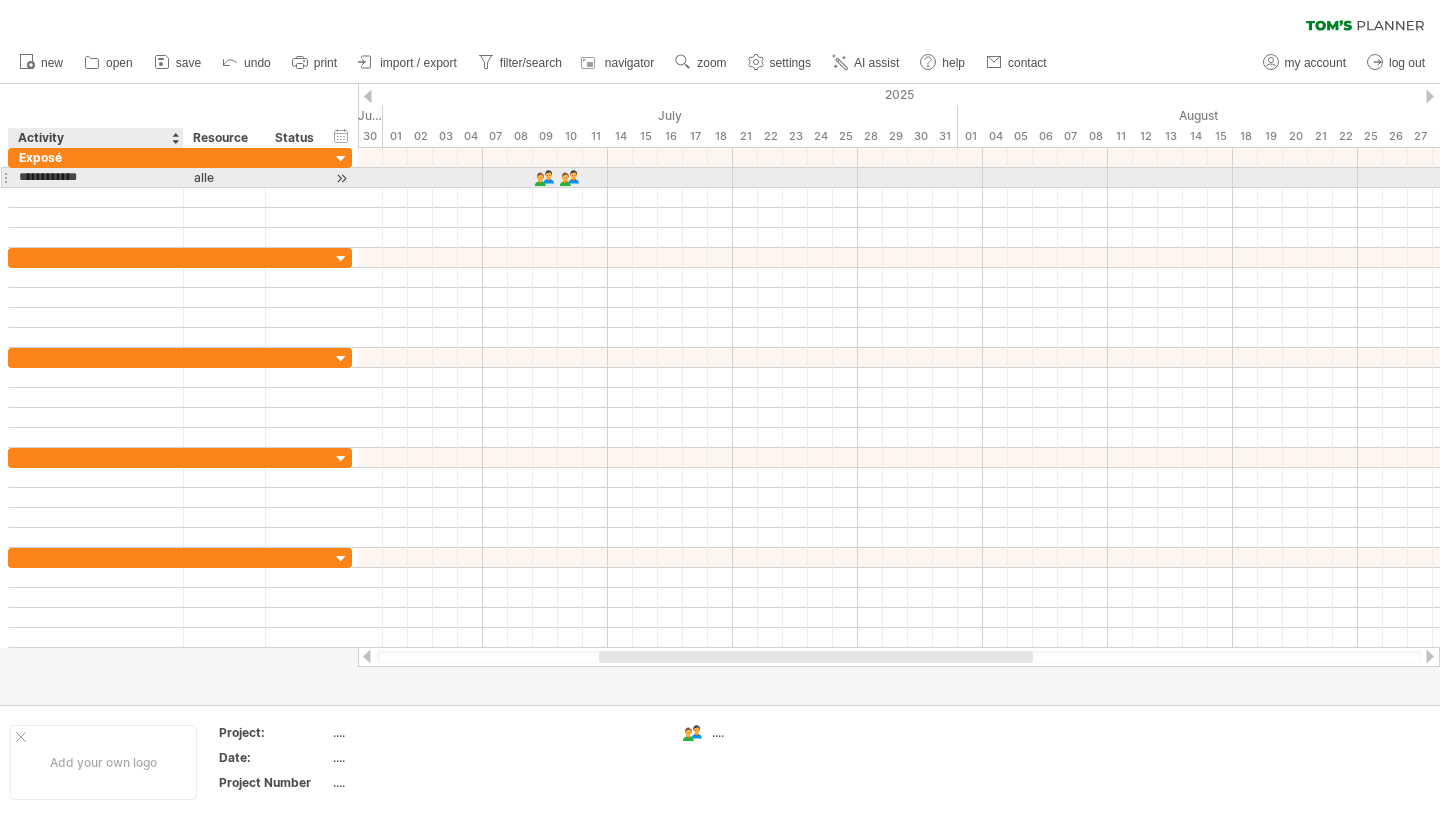 type on "**********" 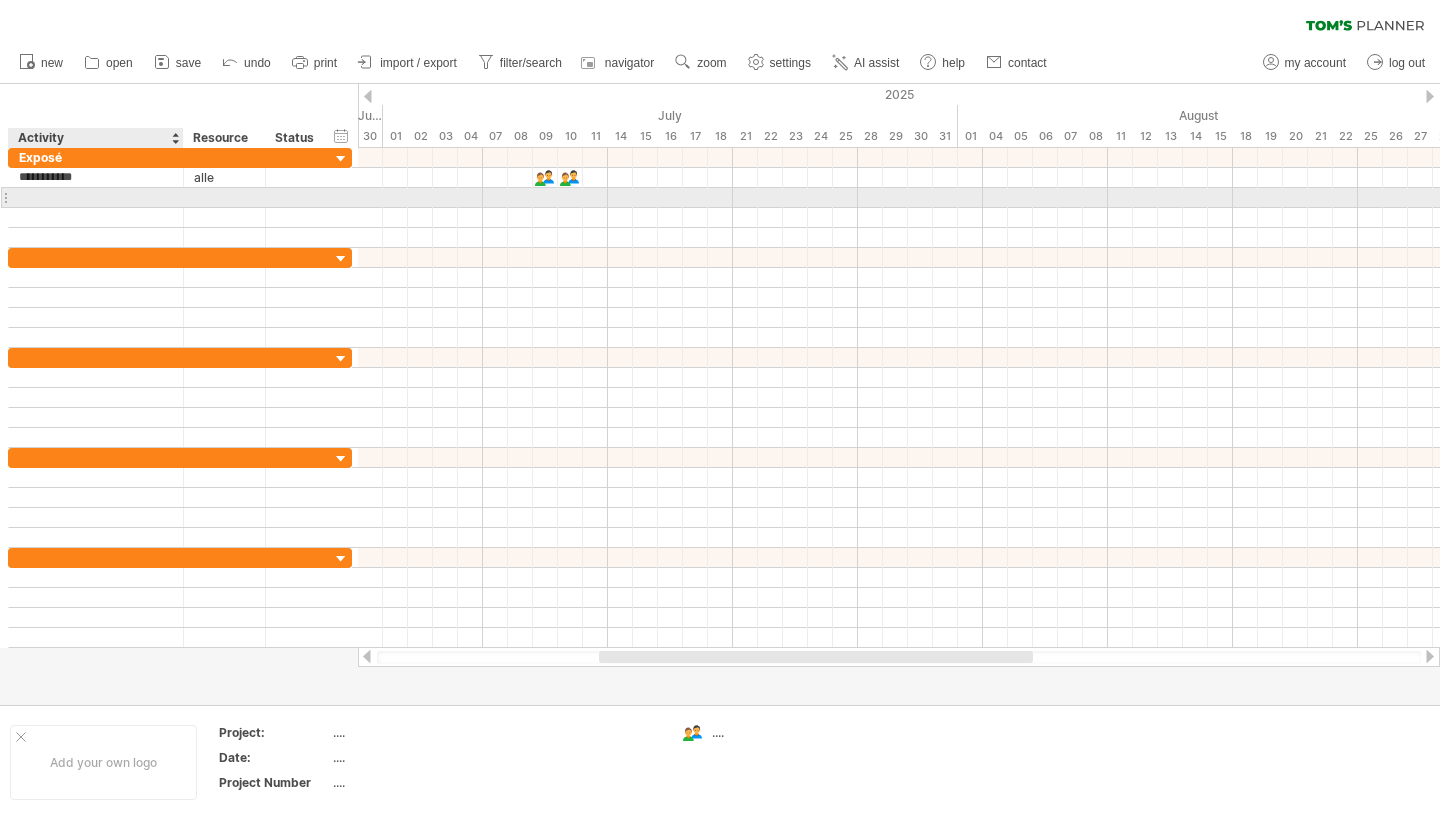 click at bounding box center (96, 197) 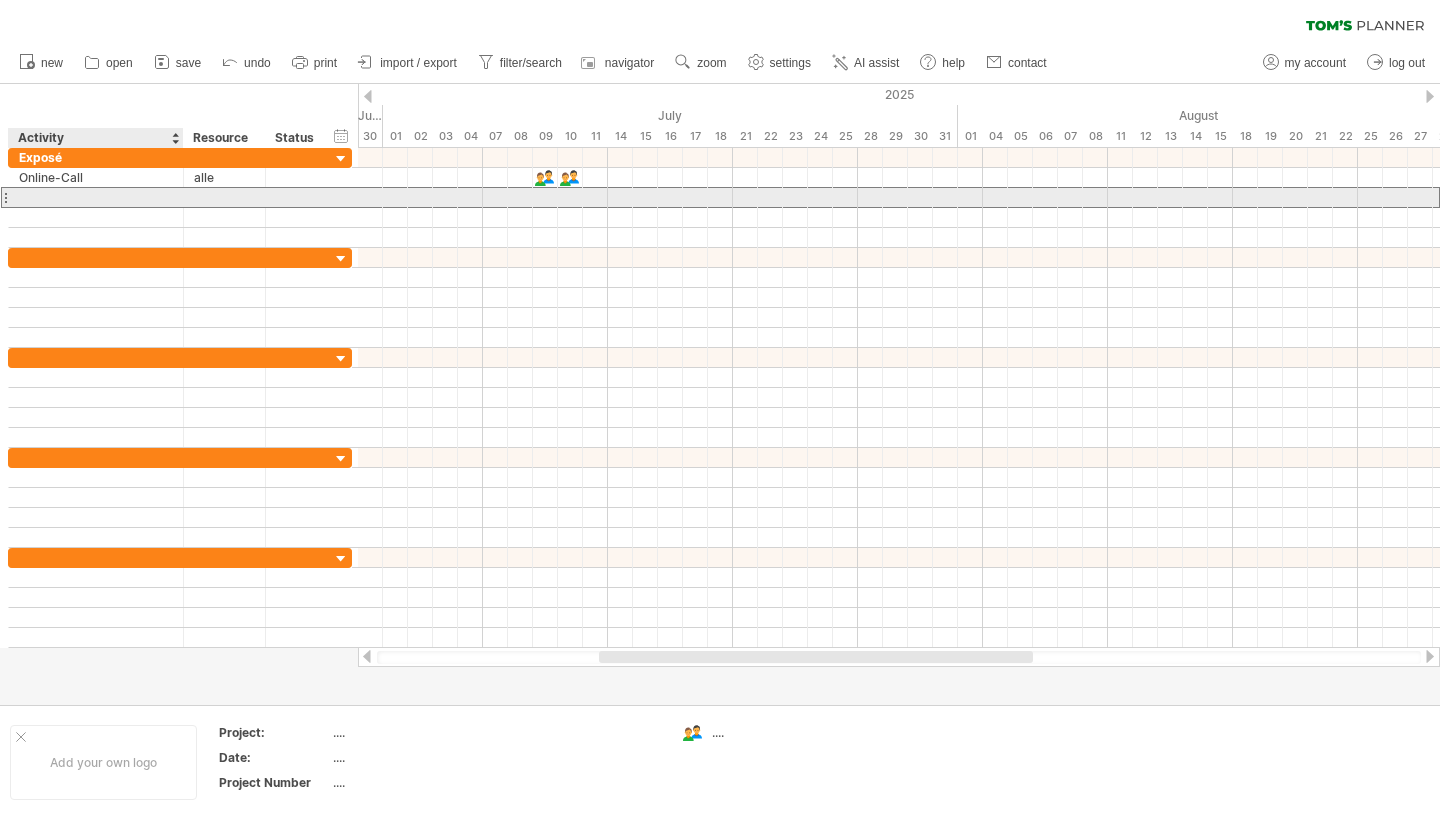 click at bounding box center (96, 197) 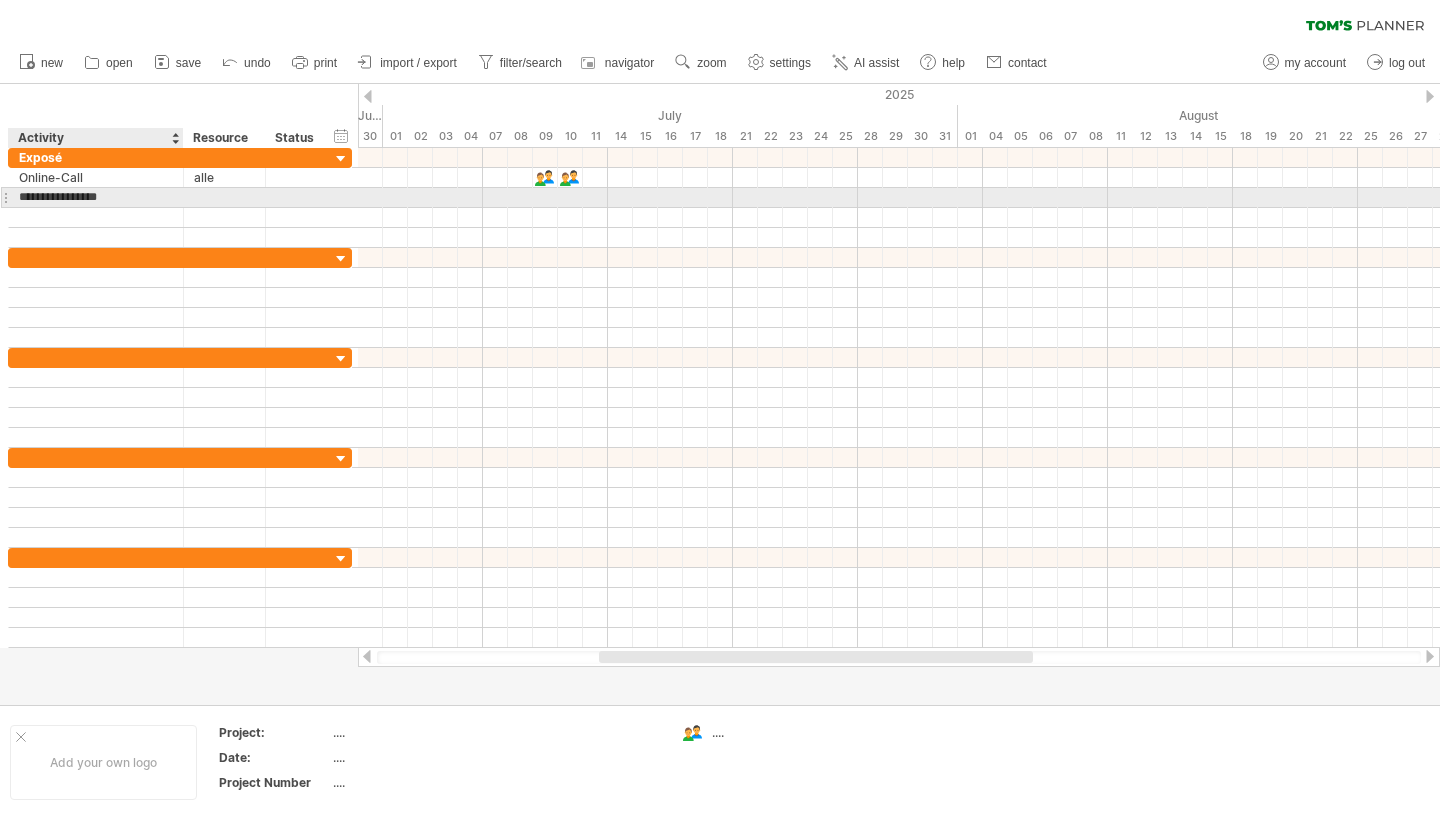 type on "**********" 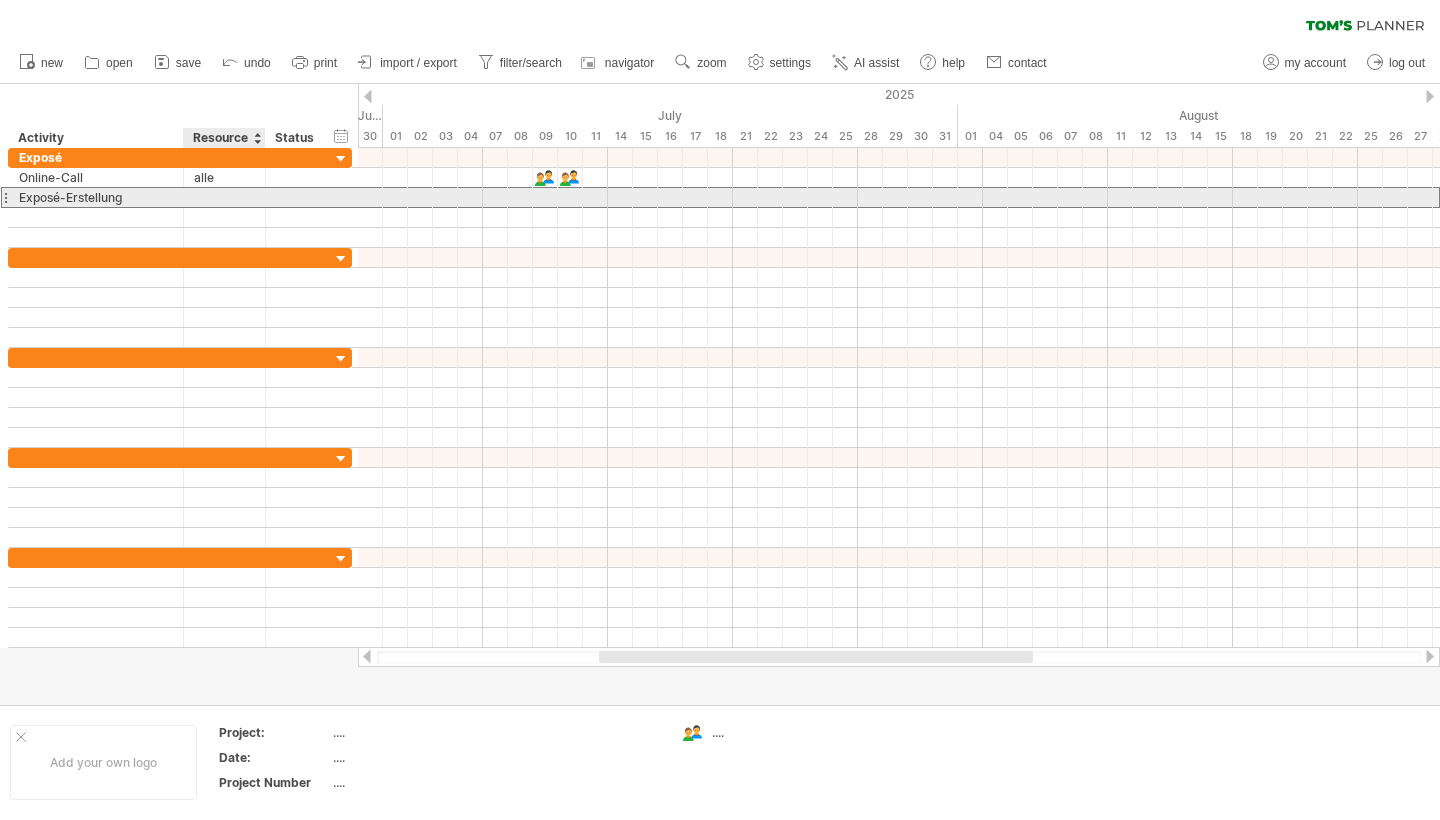 click at bounding box center [224, 197] 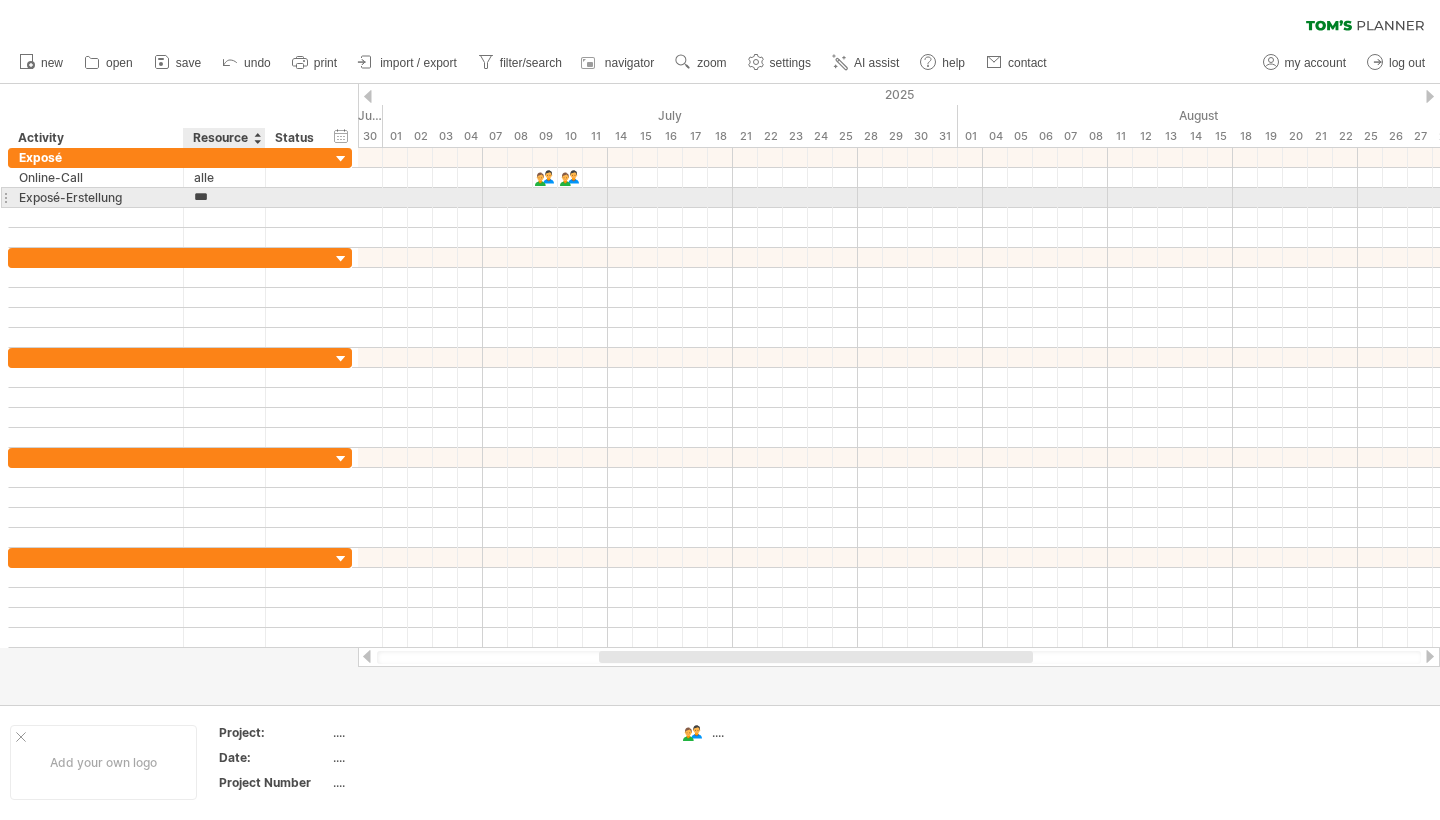 type on "****" 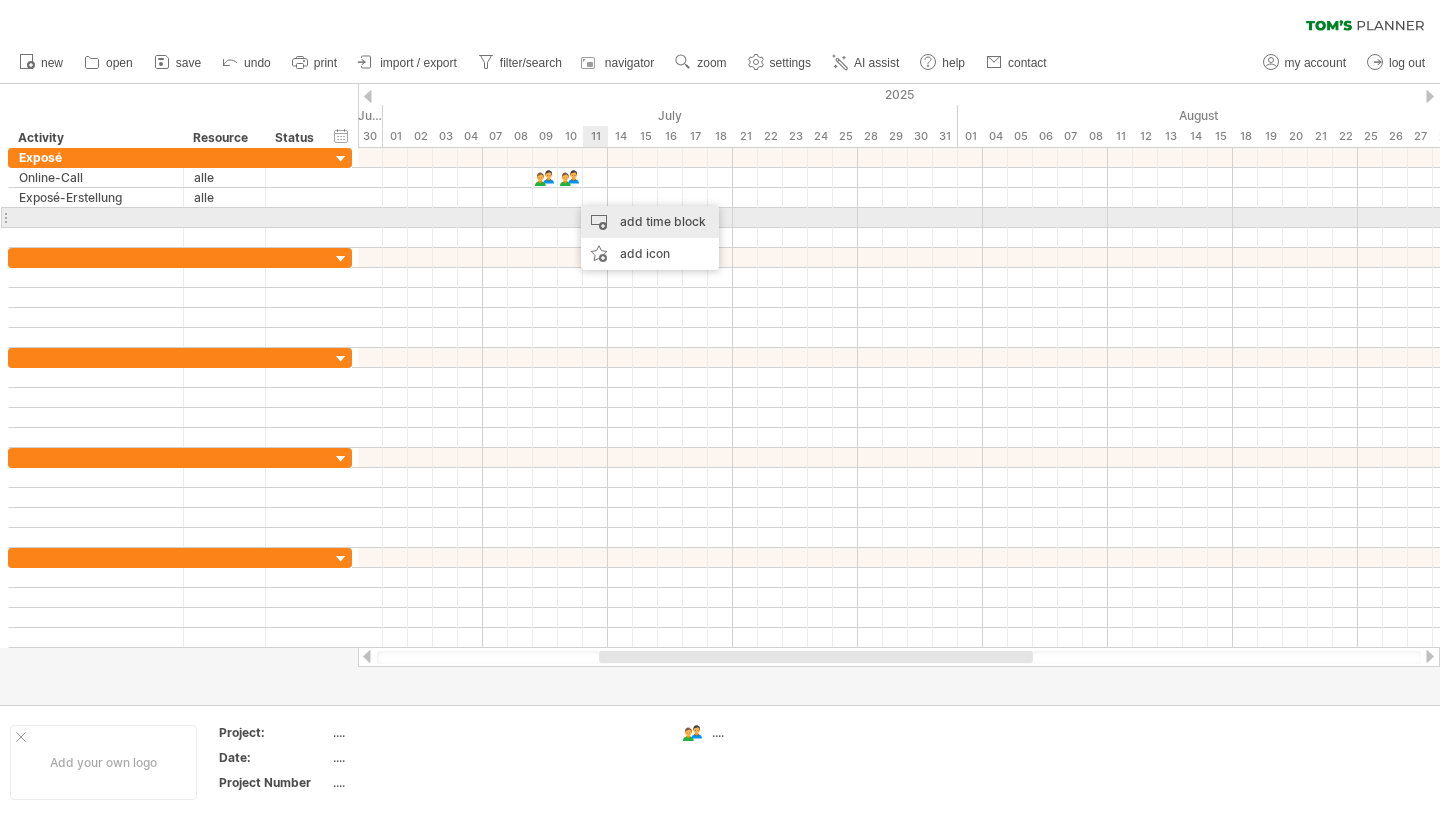 click on "add time block" at bounding box center (650, 222) 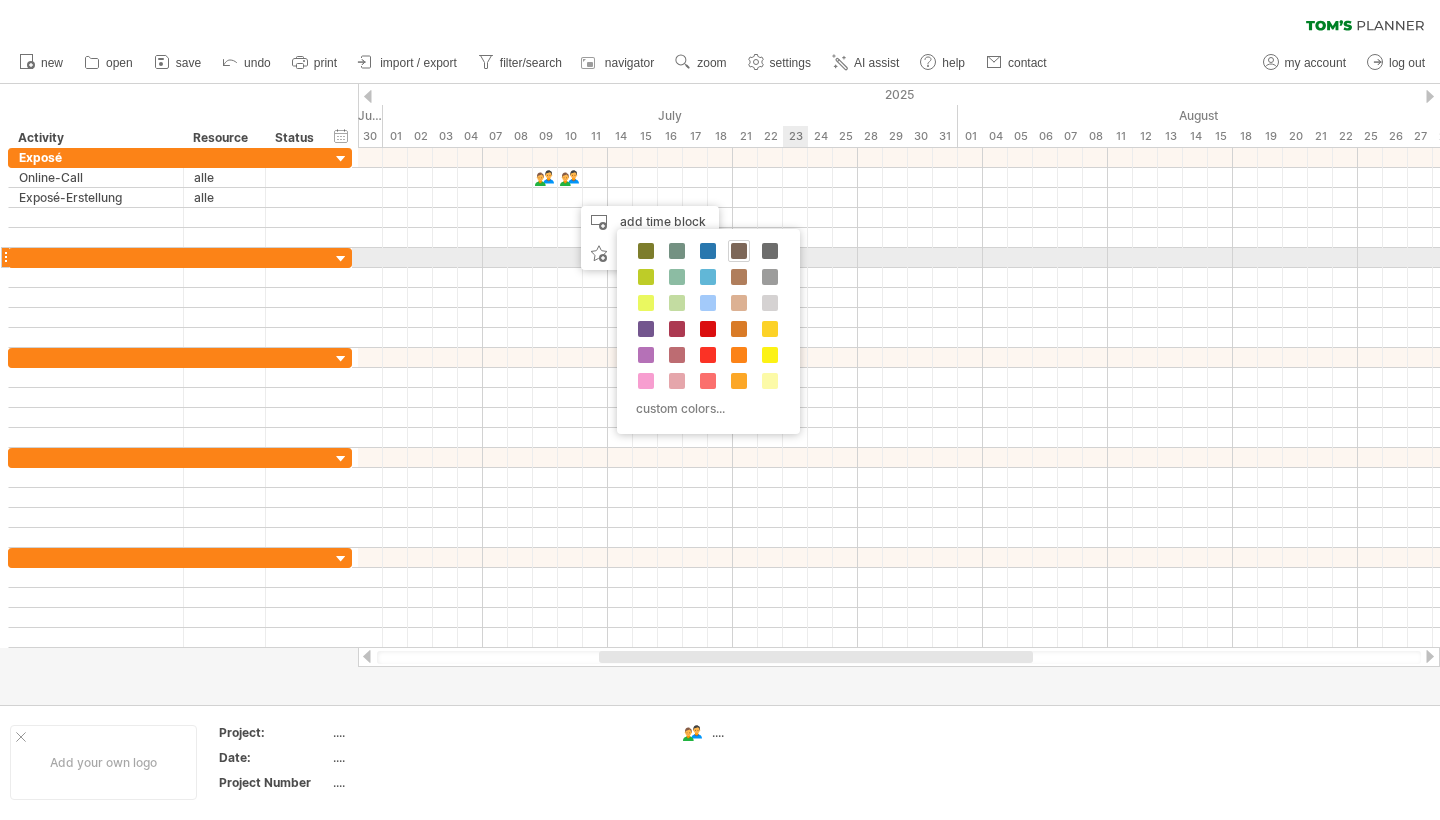 click at bounding box center [739, 251] 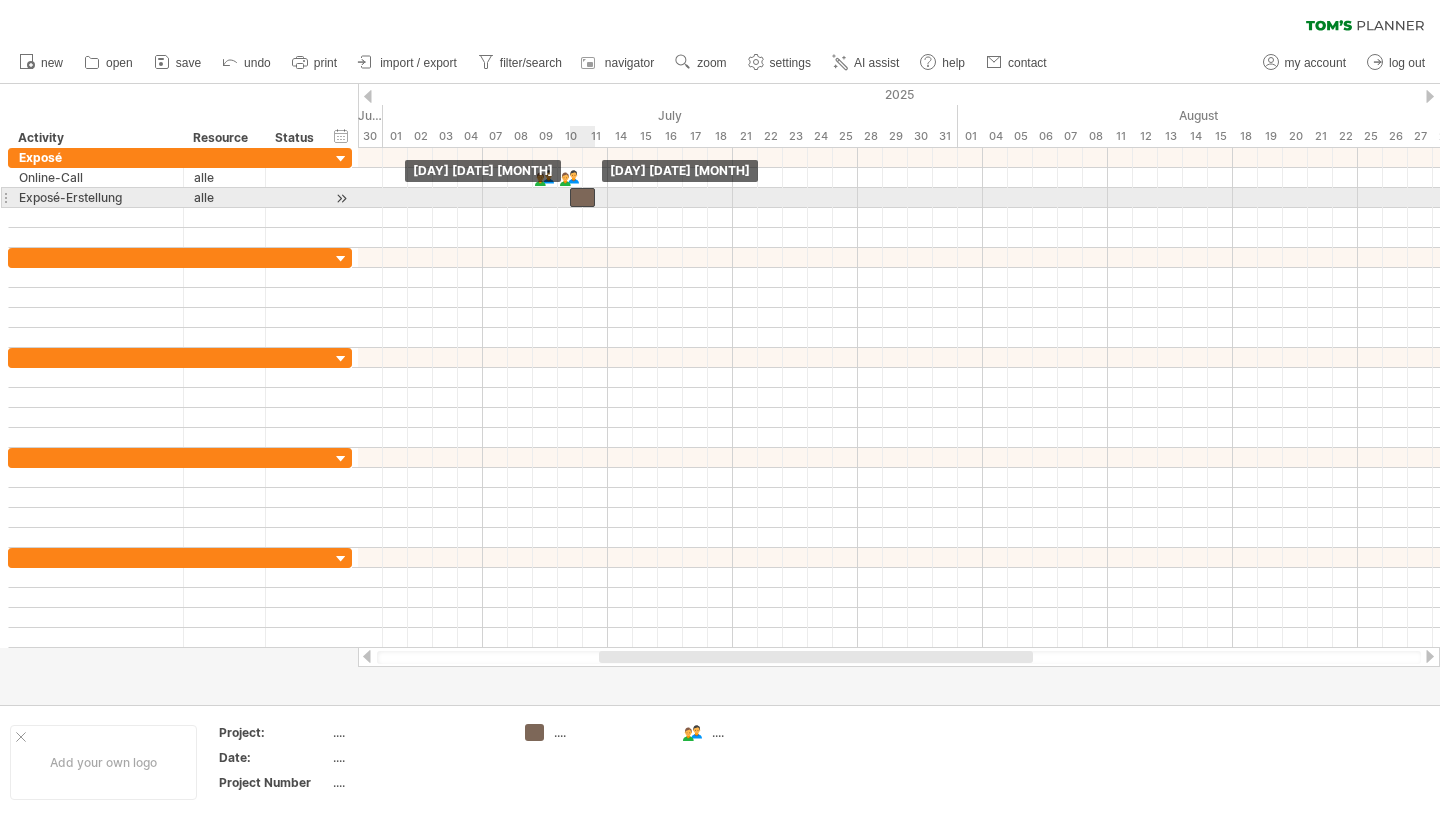 click at bounding box center (582, 197) 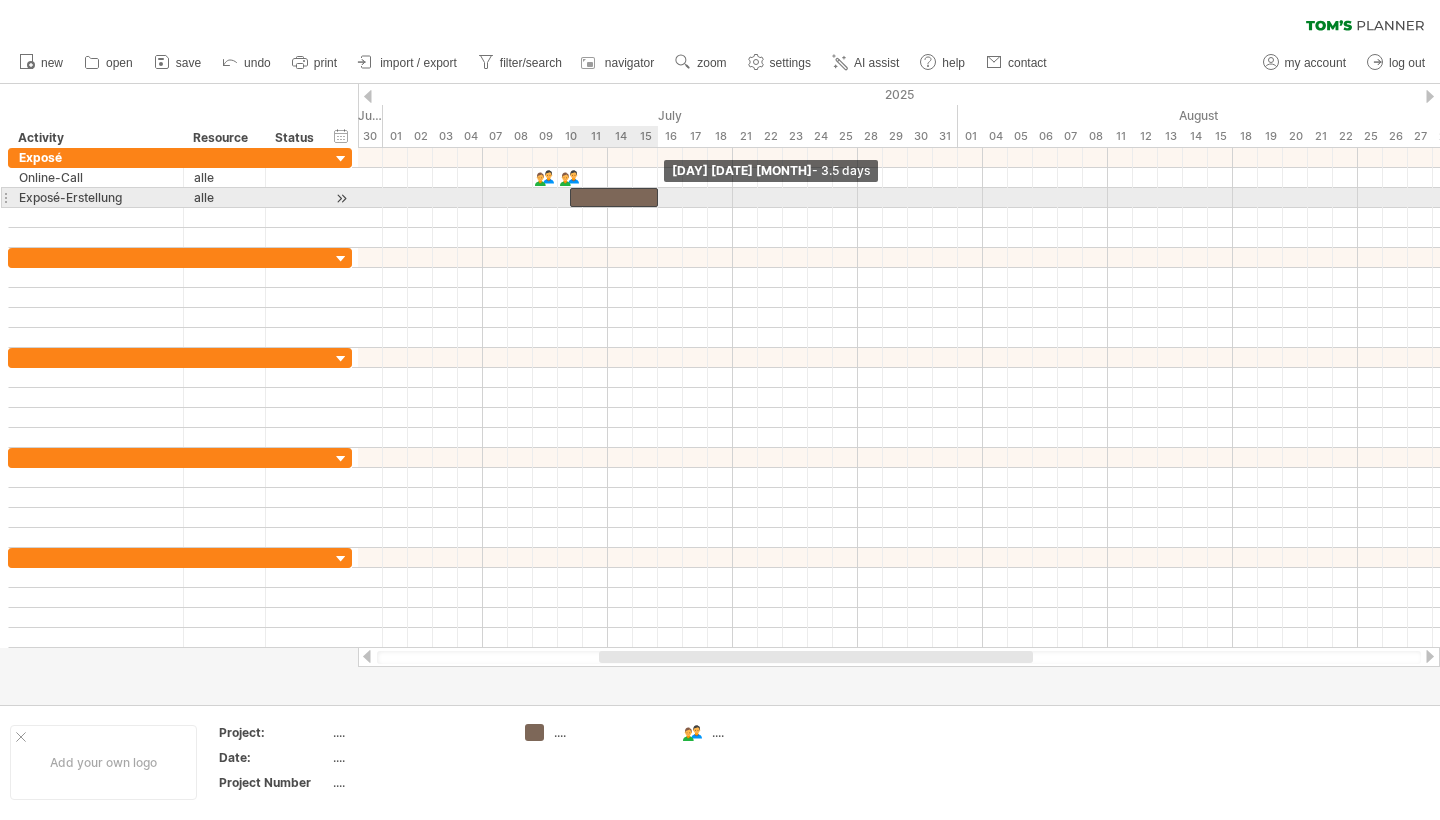 drag, startPoint x: 593, startPoint y: 198, endPoint x: 652, endPoint y: 198, distance: 59 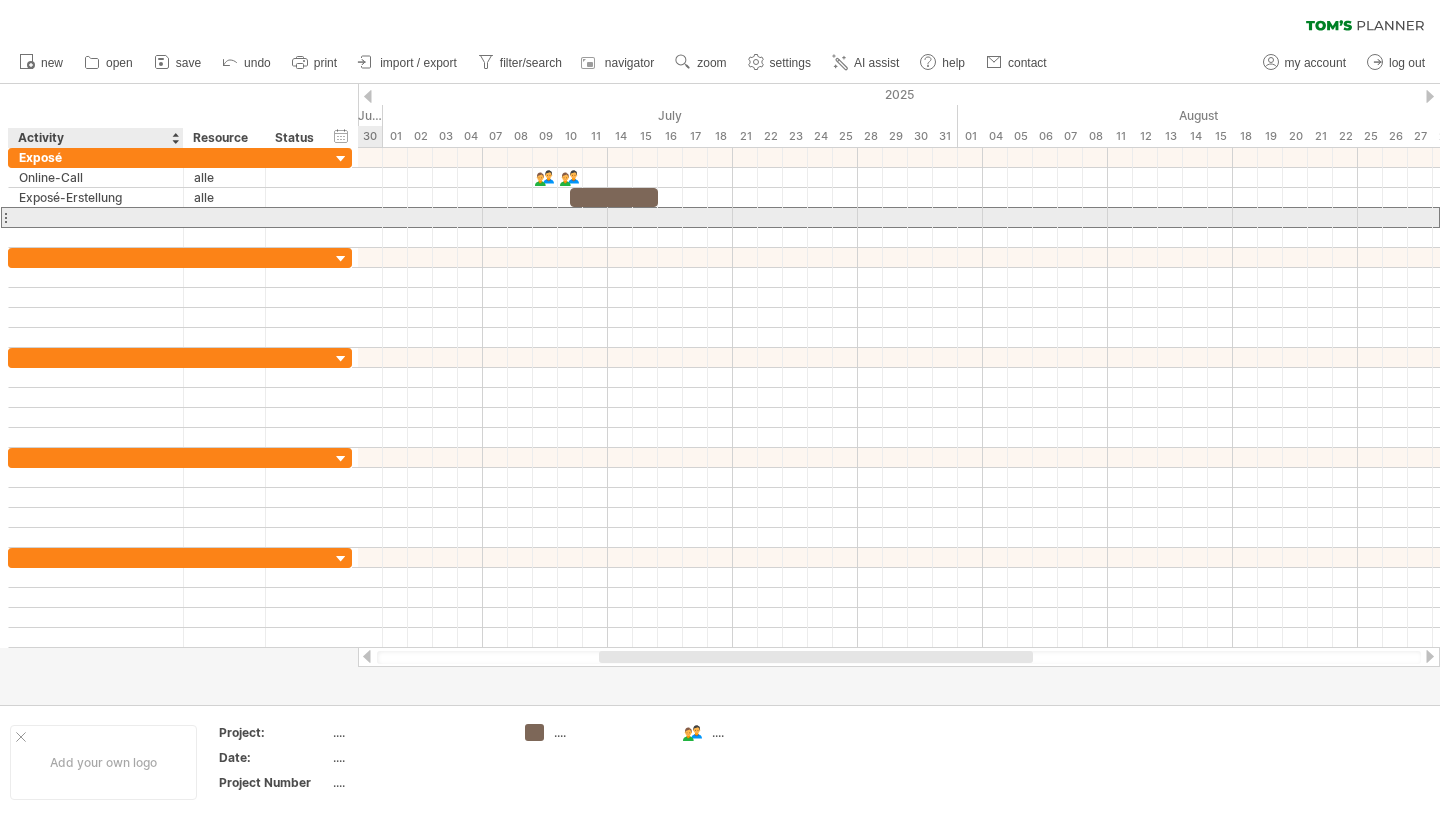 click at bounding box center [96, 217] 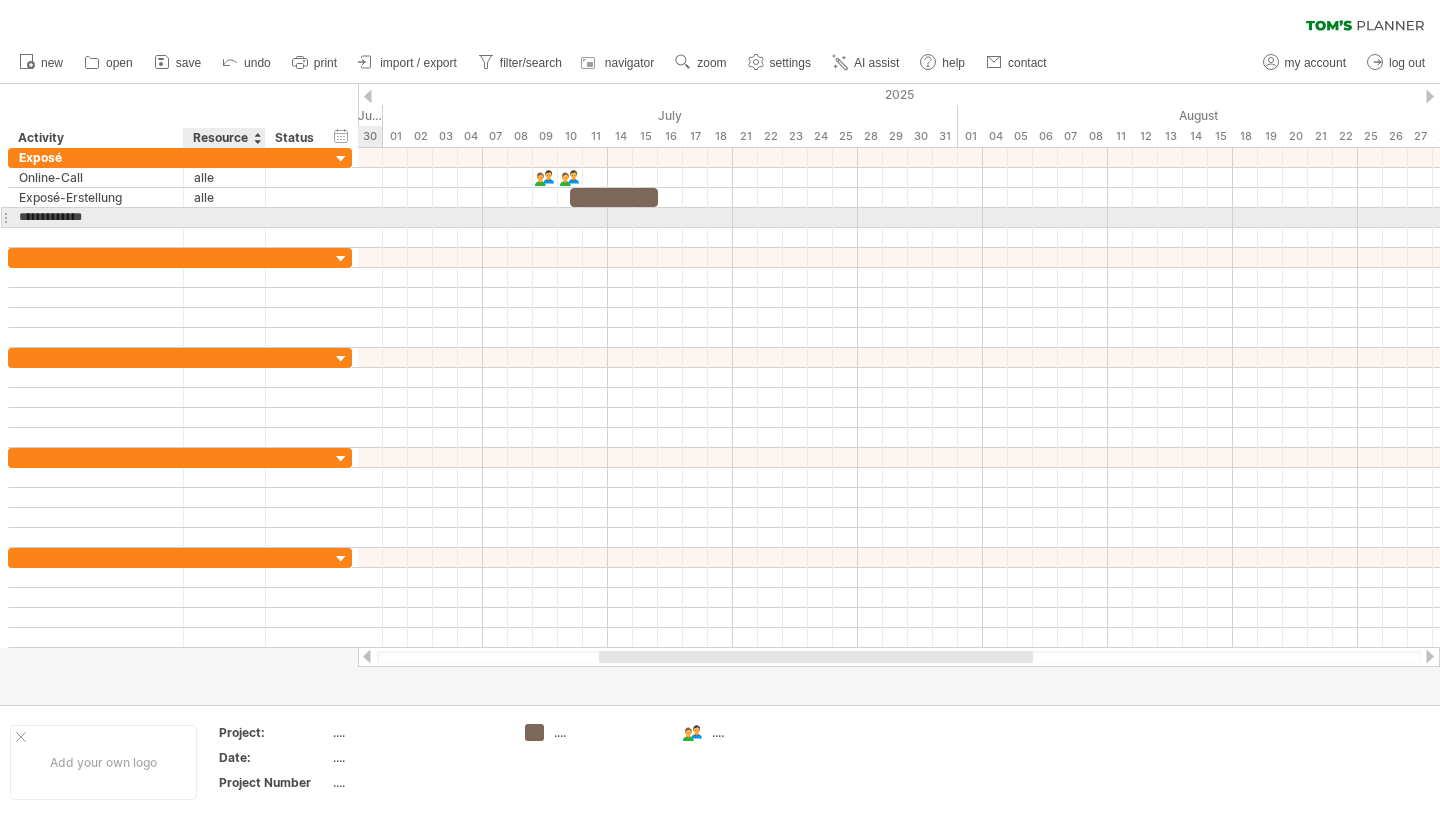 click at bounding box center (224, 217) 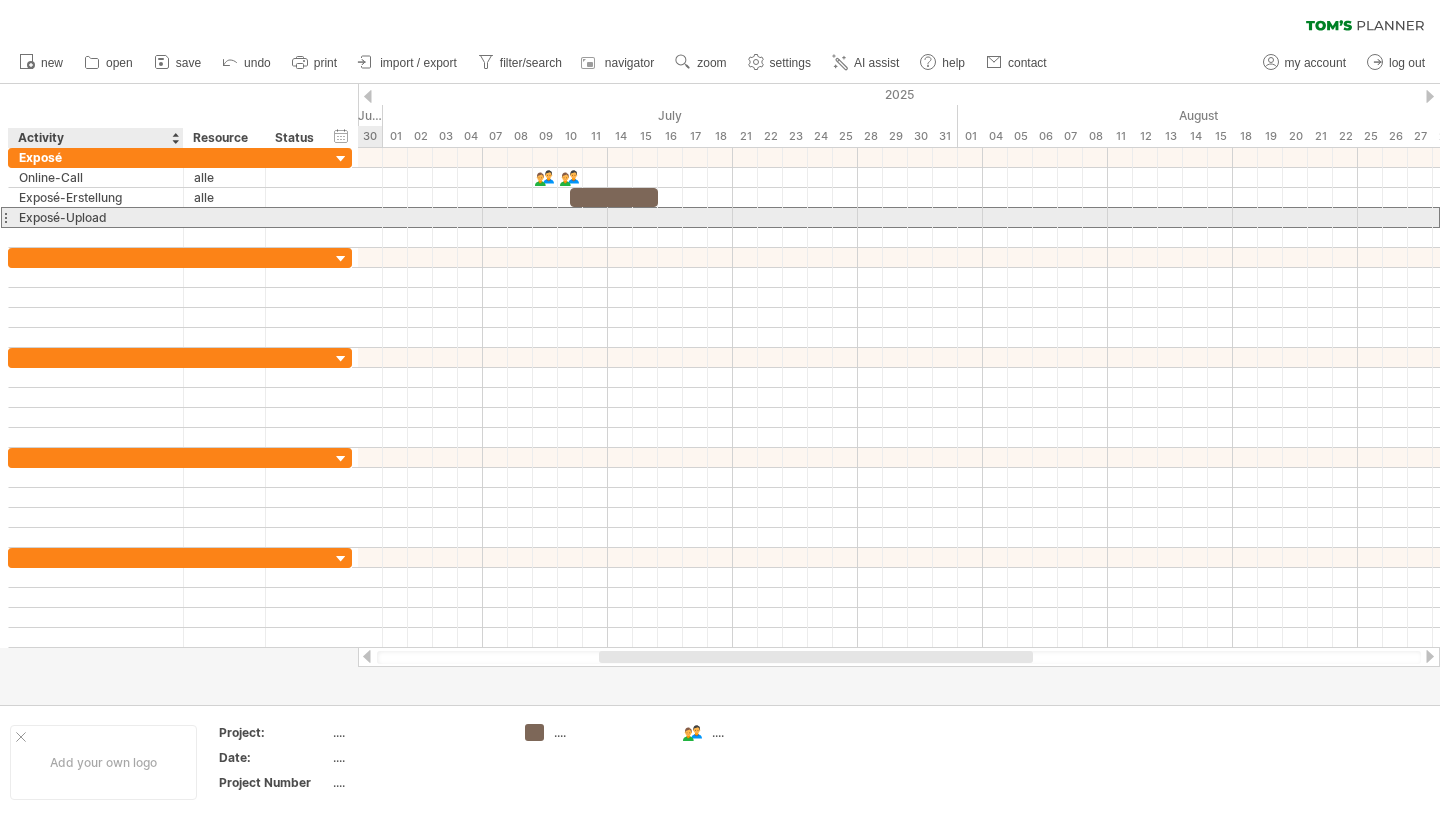 click on "Exposé-Upload" at bounding box center (96, 217) 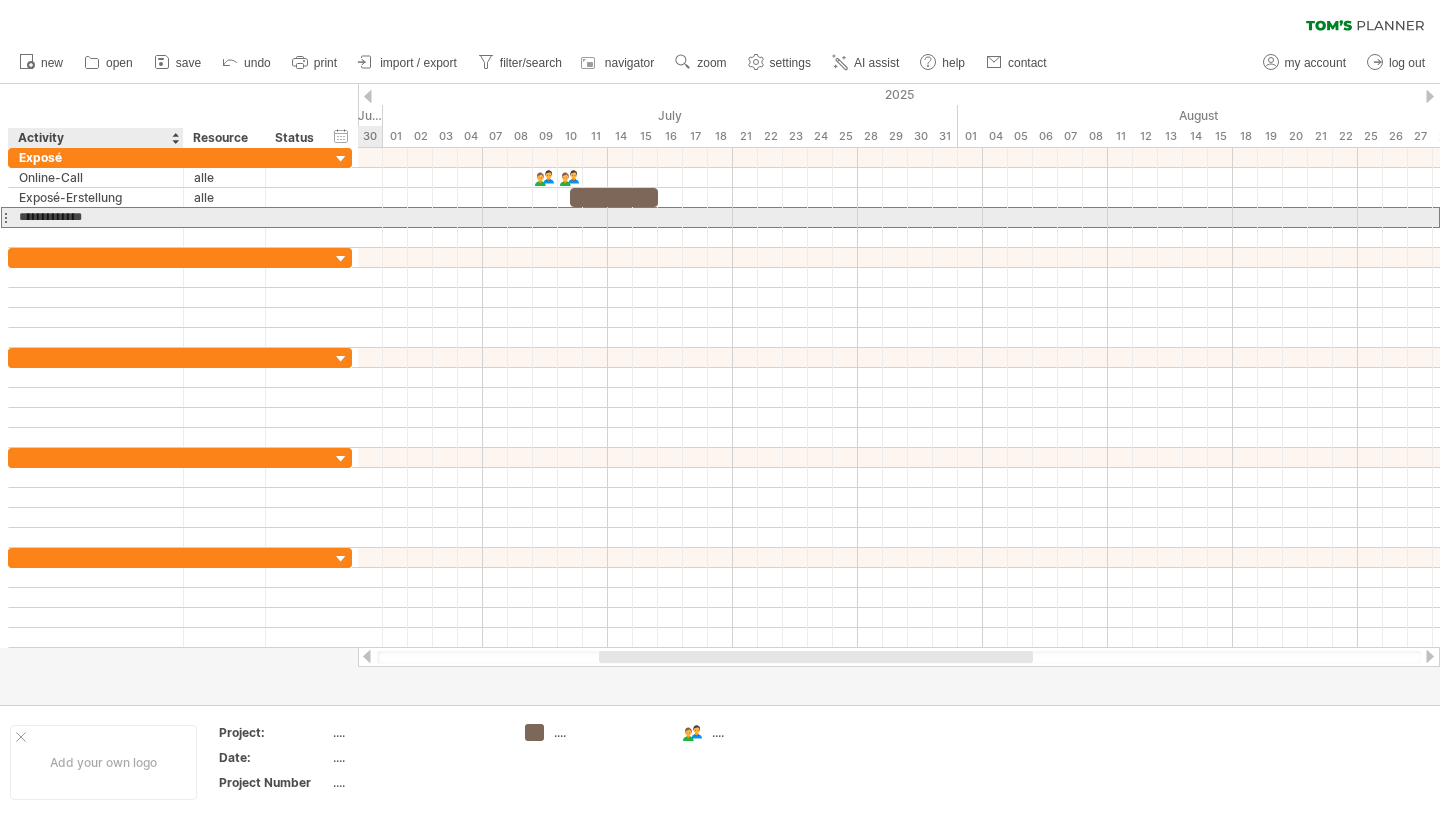 click on "**********" at bounding box center (96, 217) 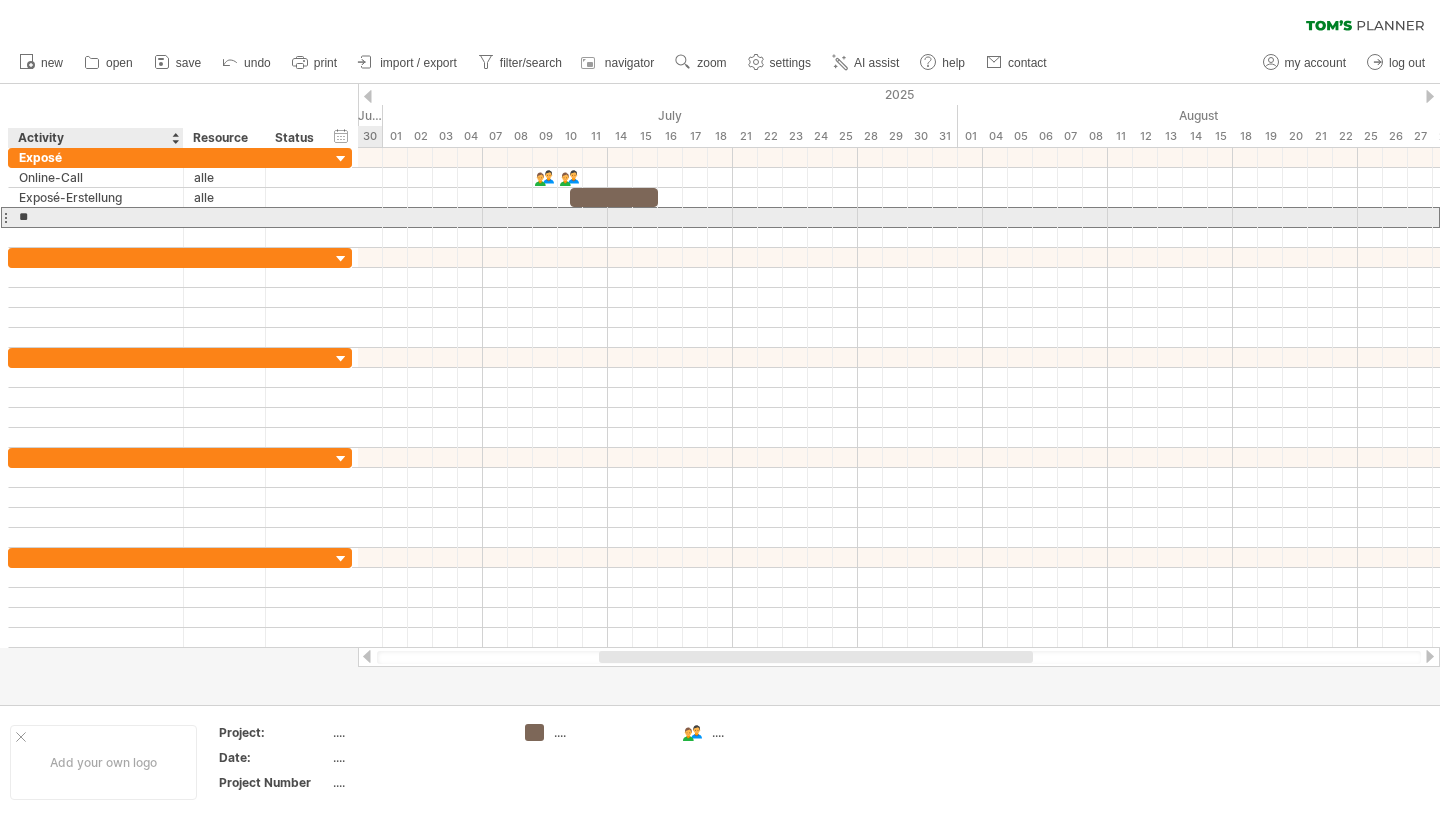 type on "*" 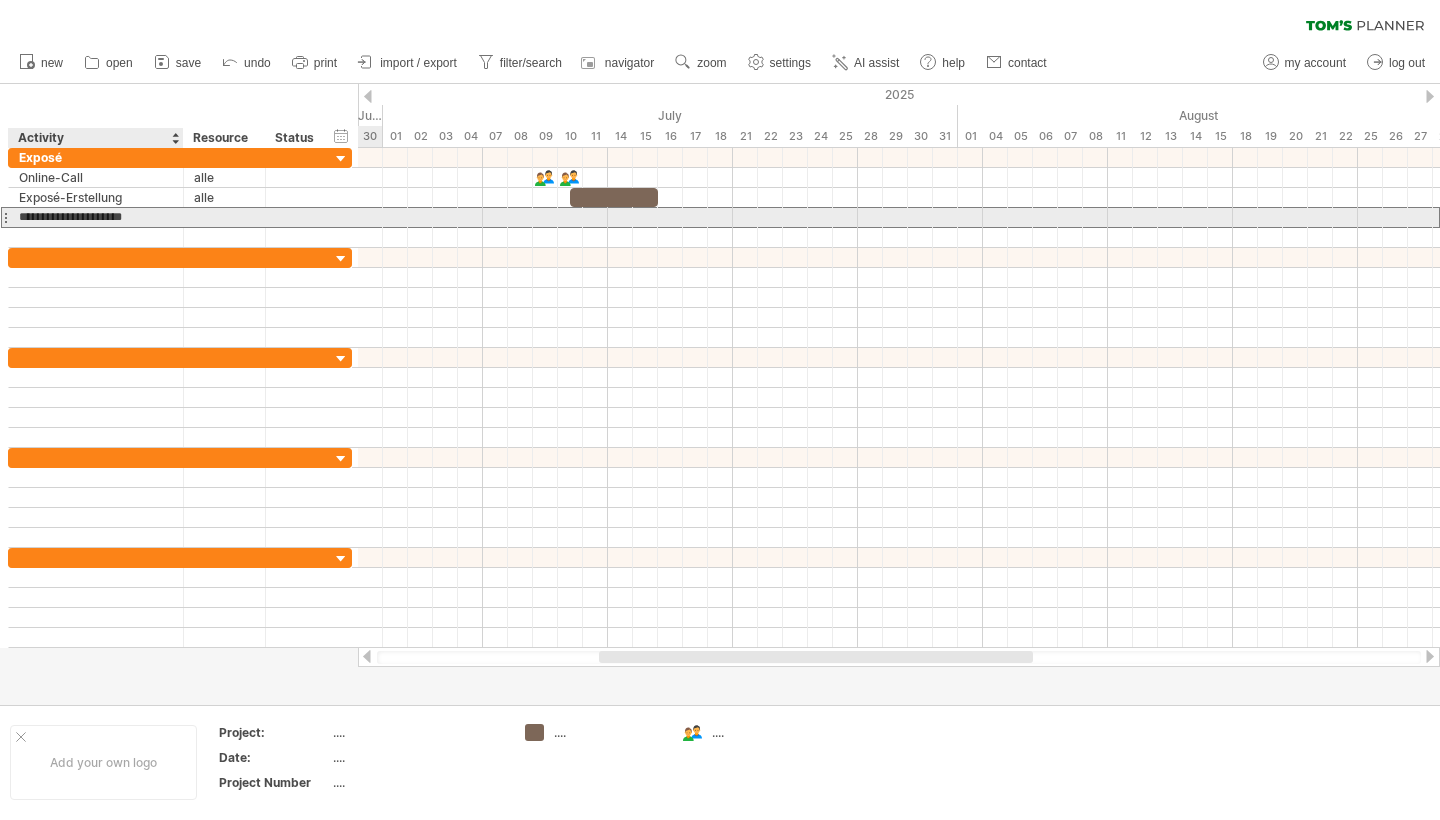 click on "**********" at bounding box center [96, 217] 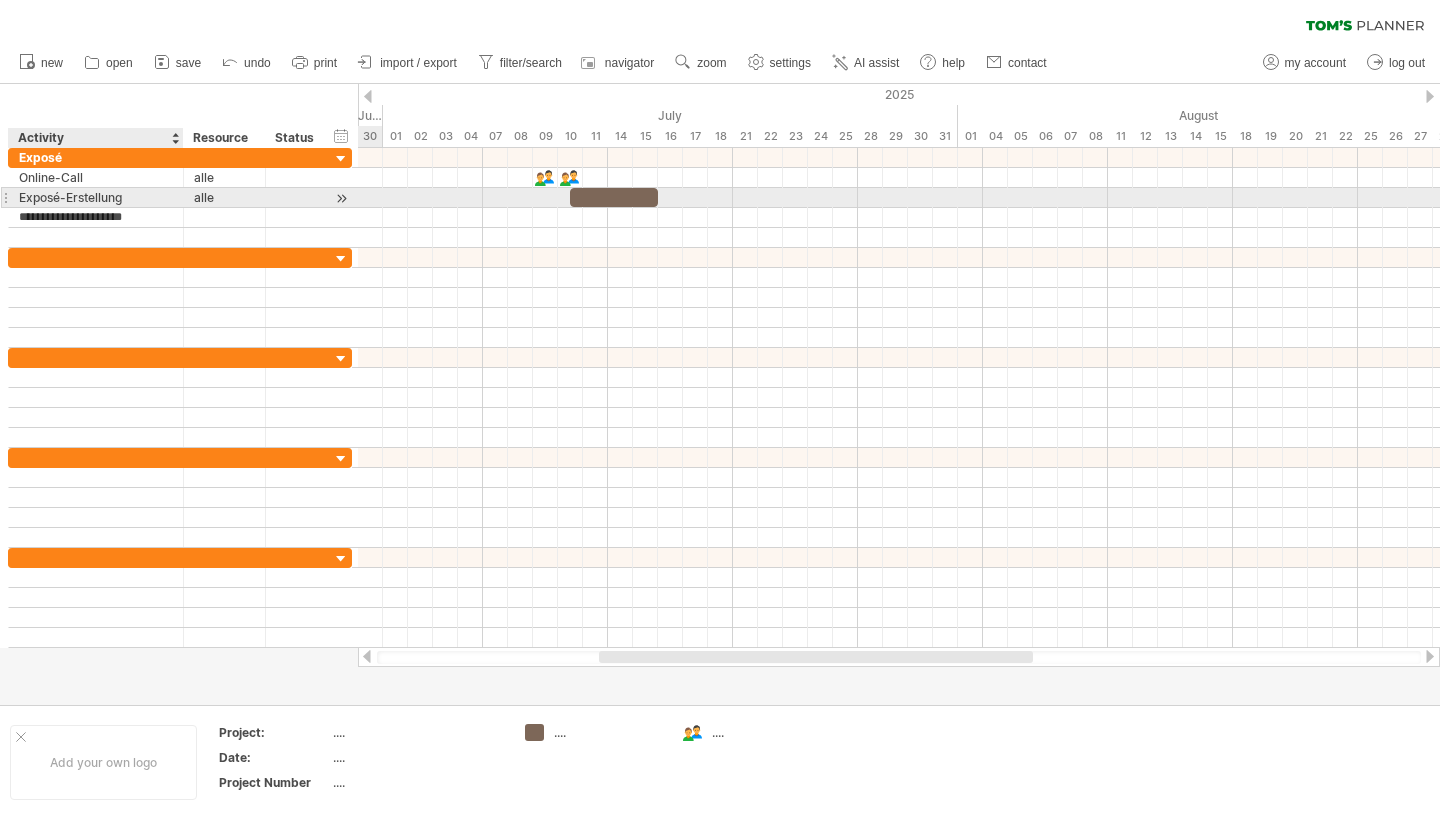 type on "**********" 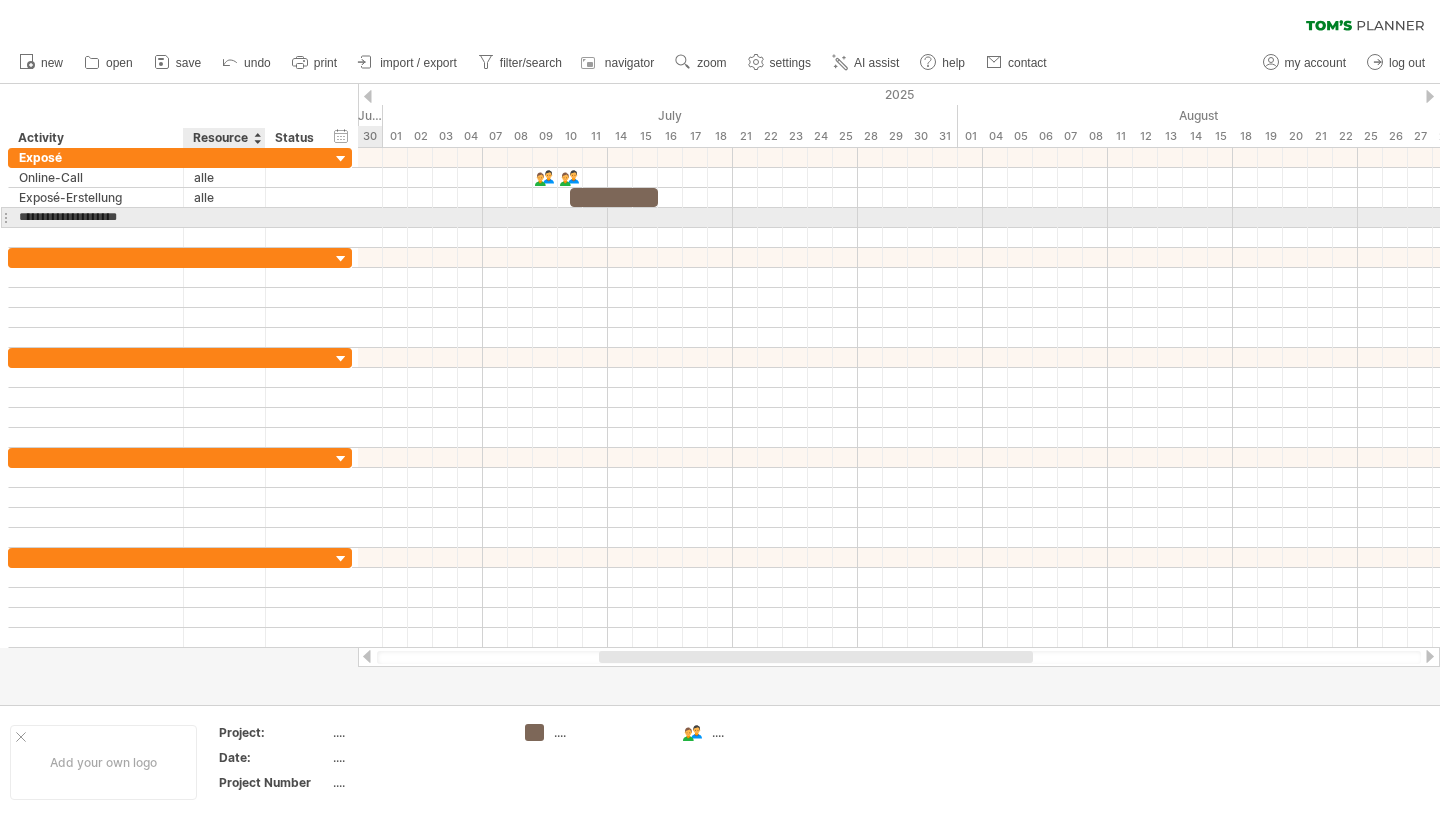 click at bounding box center [224, 217] 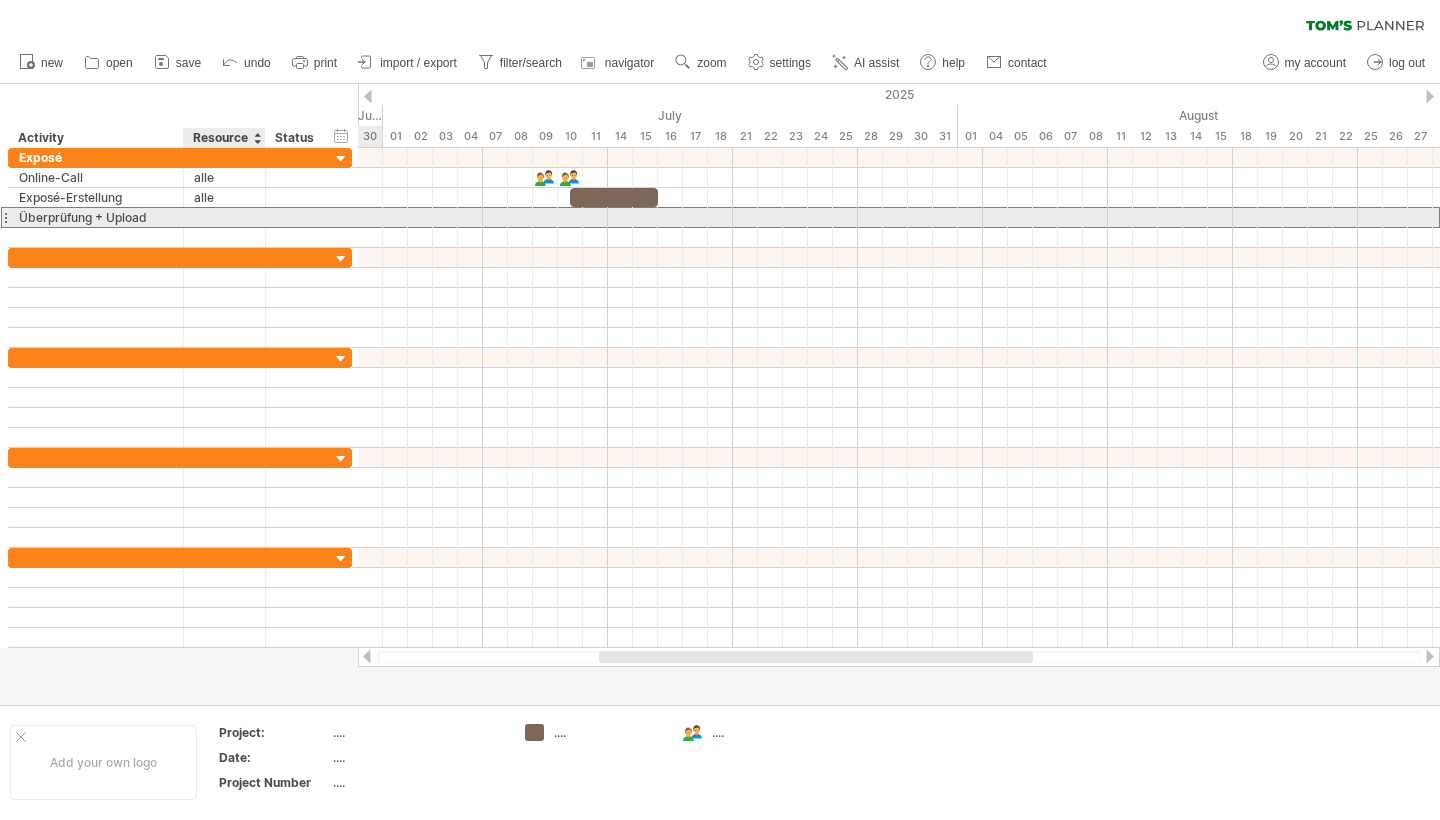click at bounding box center [224, 217] 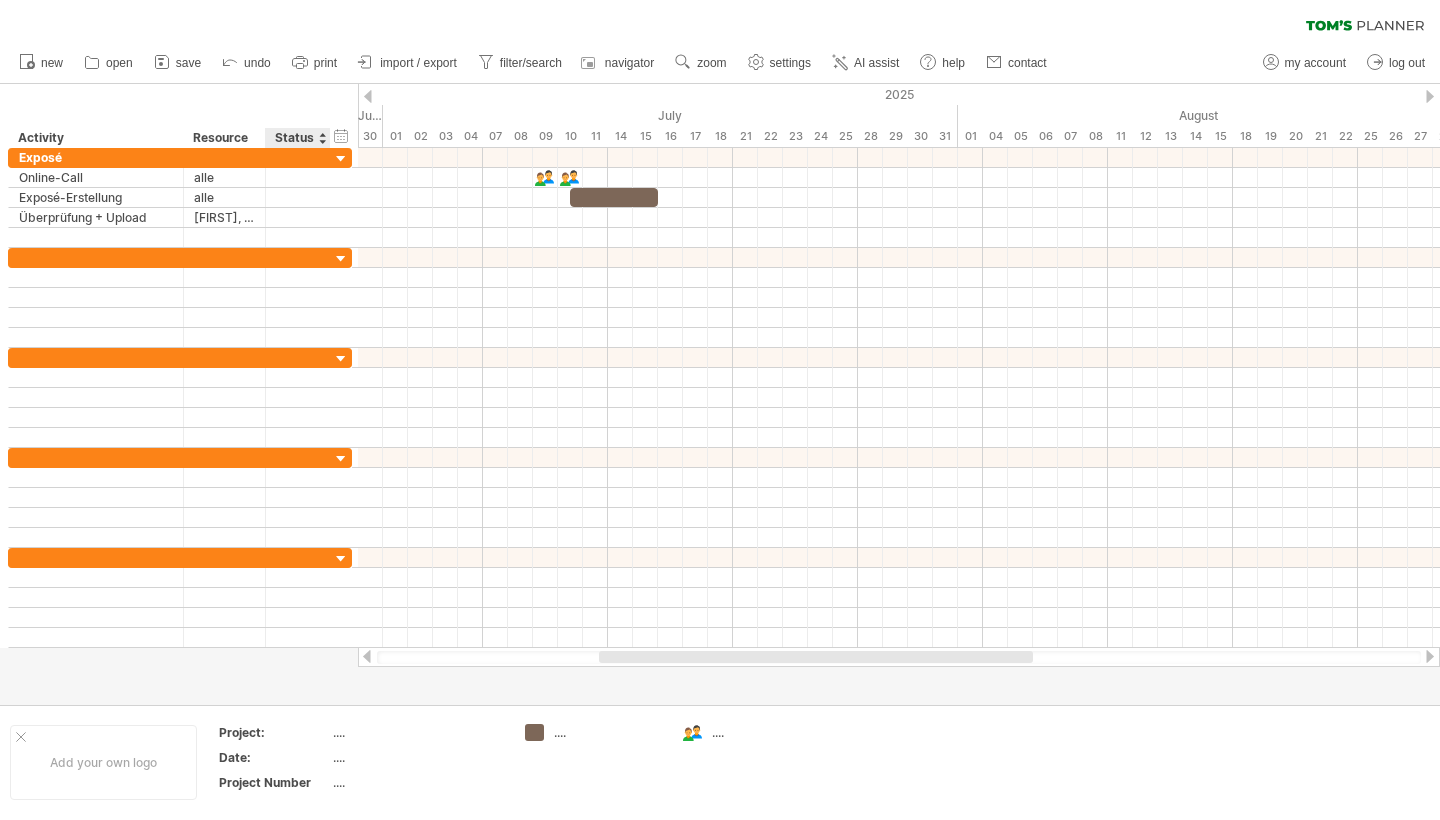 click on "new
open" at bounding box center [532, 63] 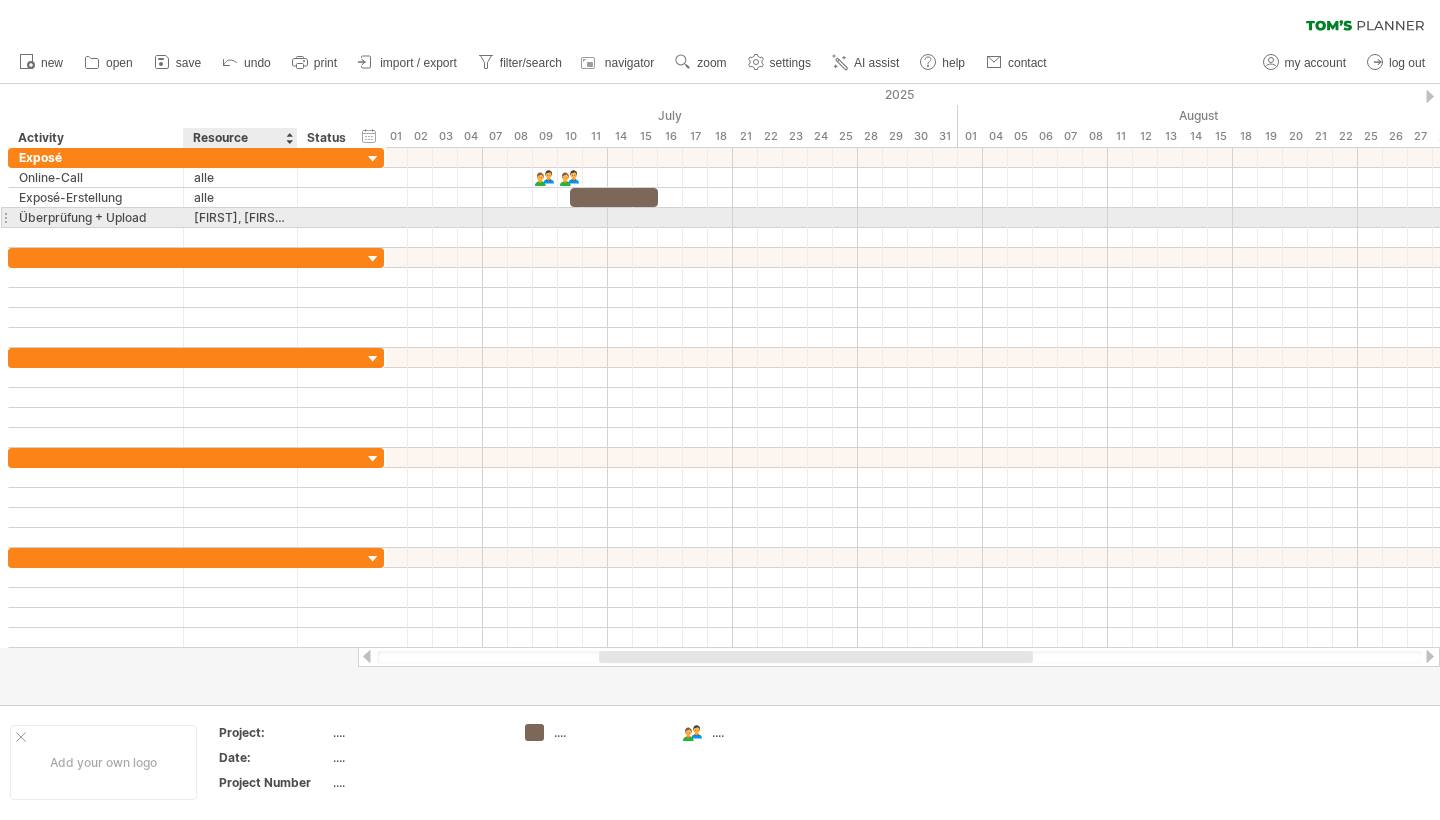 drag, startPoint x: 264, startPoint y: 217, endPoint x: 296, endPoint y: 218, distance: 32.01562 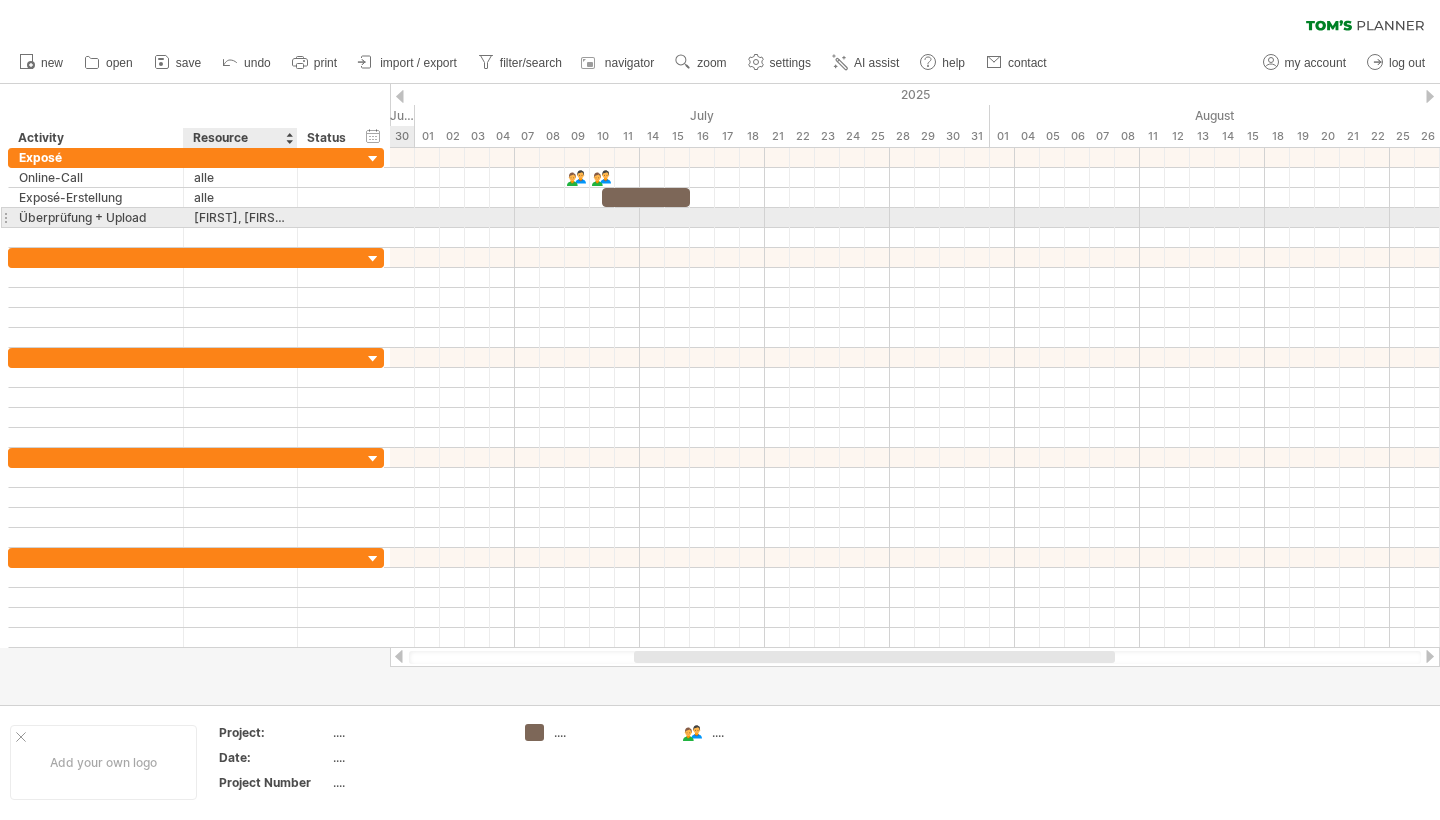 click on "[FIRST], [FIRST]" at bounding box center [240, 217] 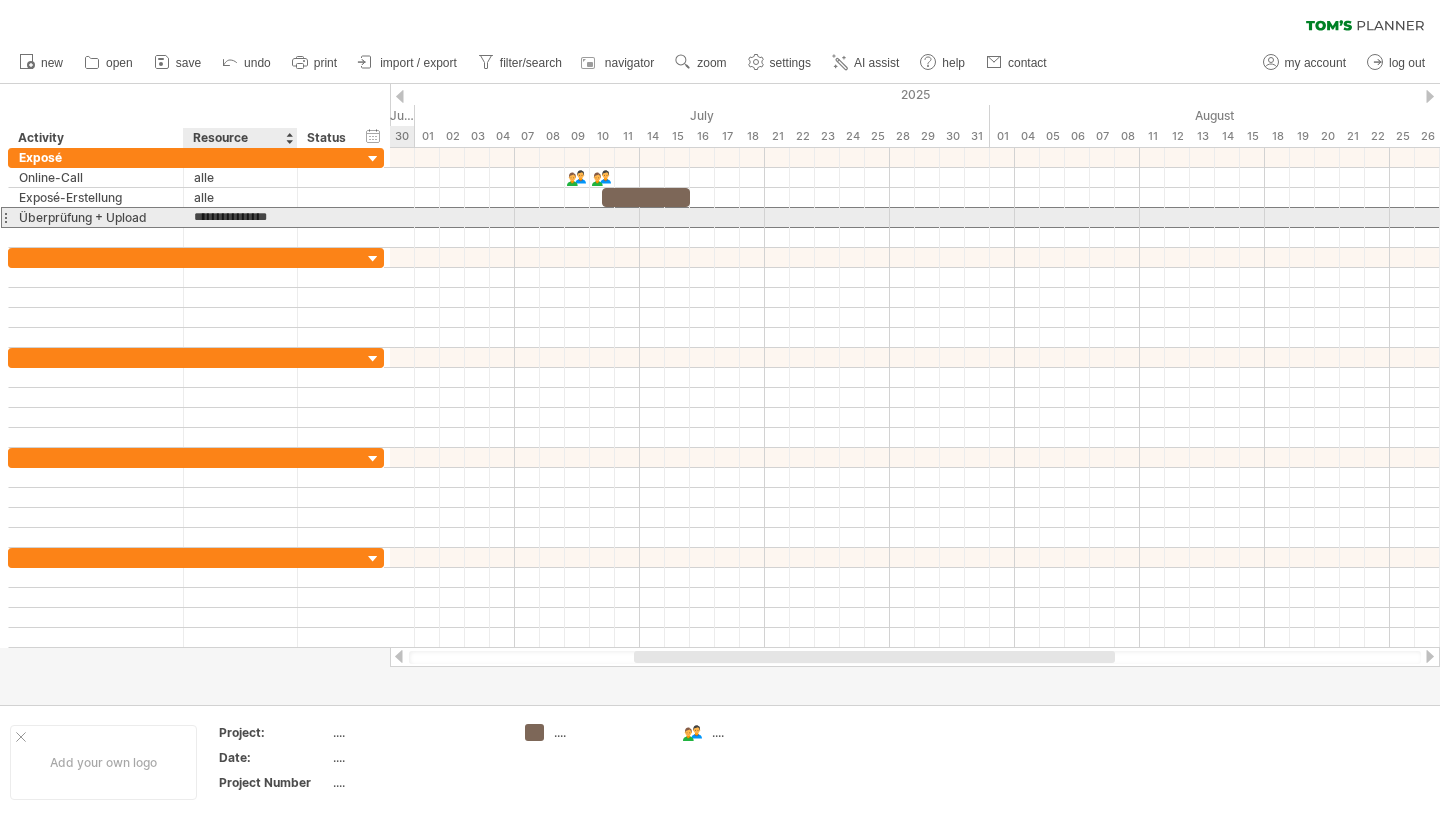 click on "**********" at bounding box center [240, 217] 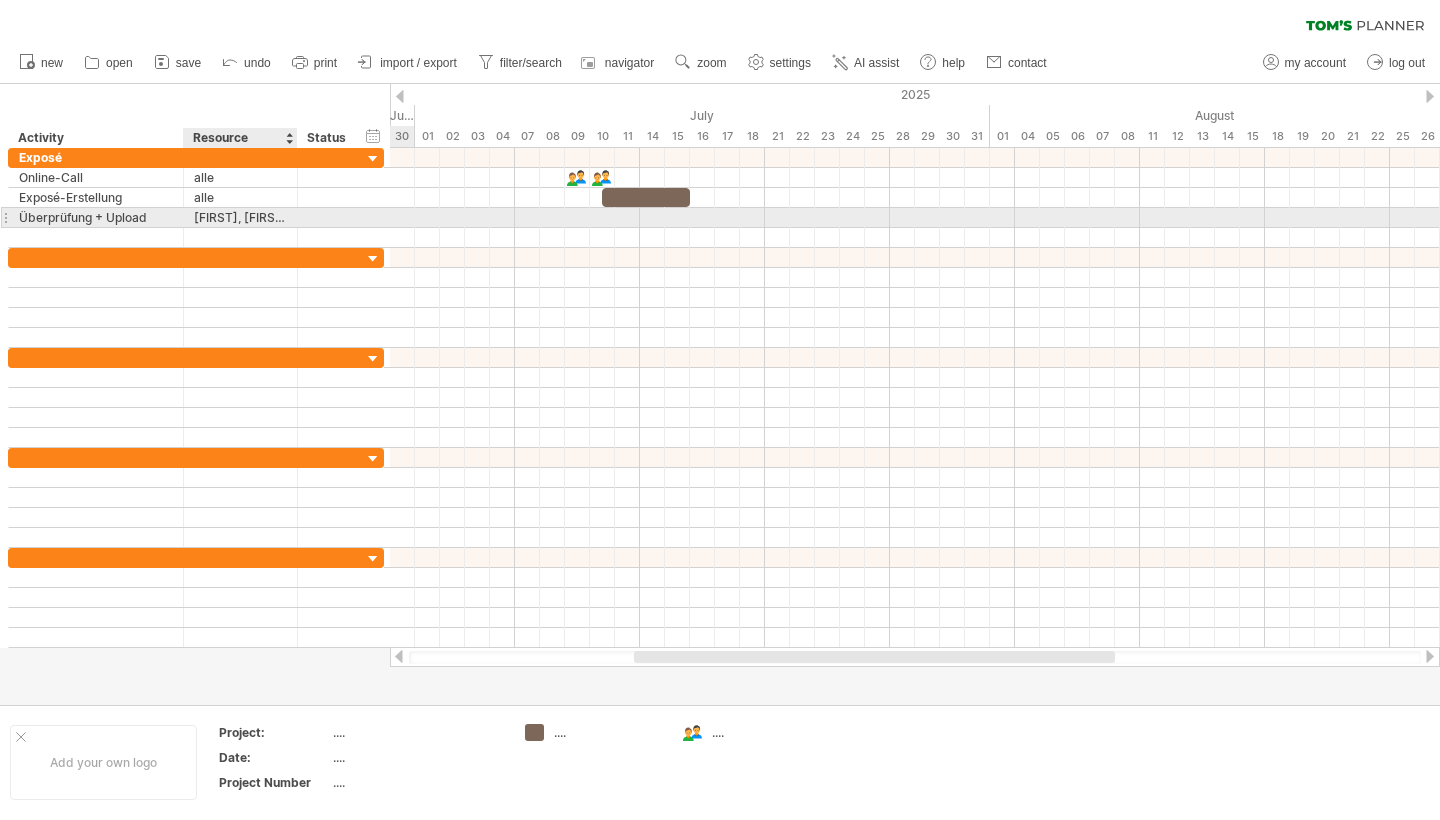 click at bounding box center [295, 218] 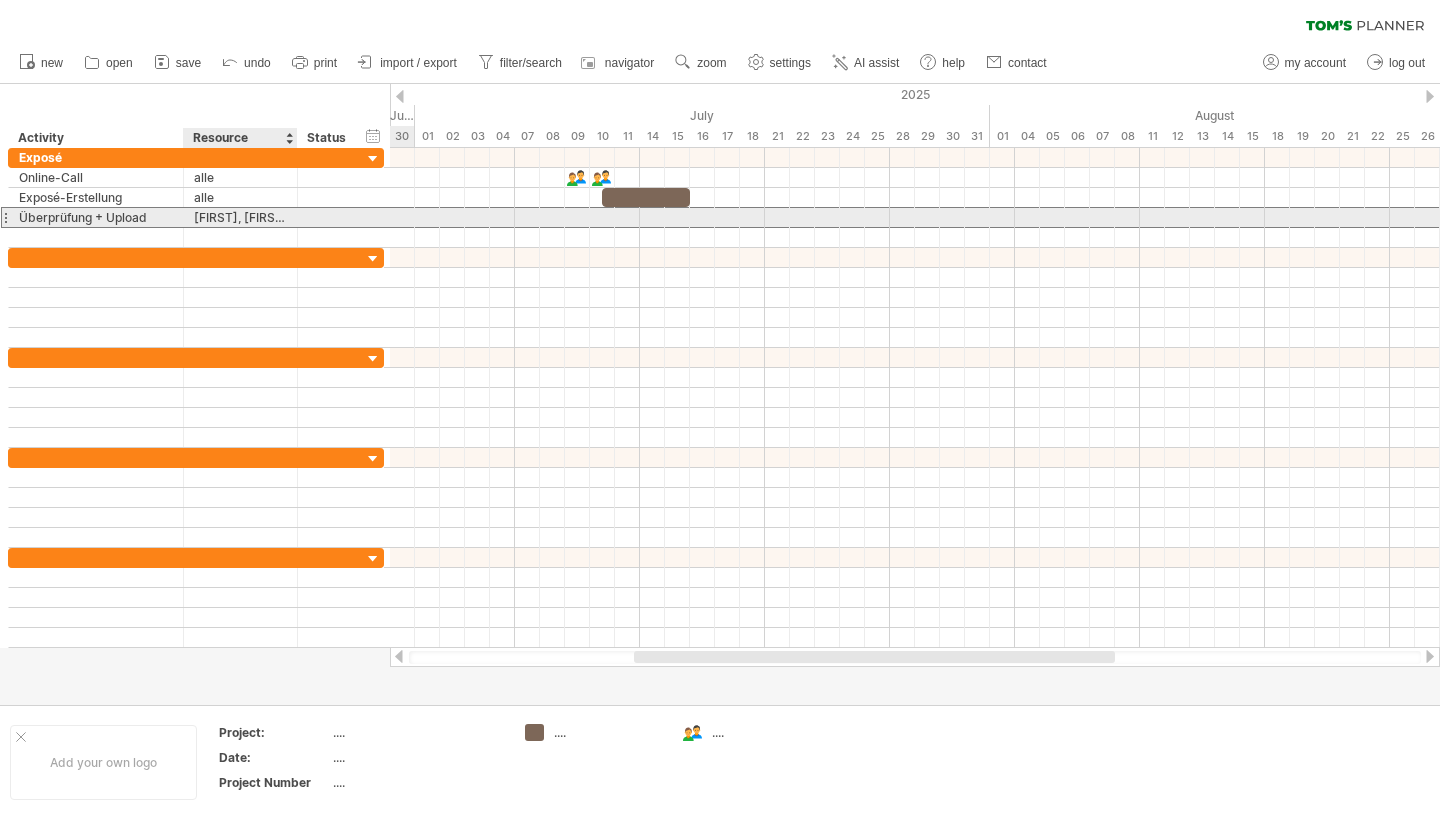 click on "[FIRST], [FIRST]" at bounding box center (240, 217) 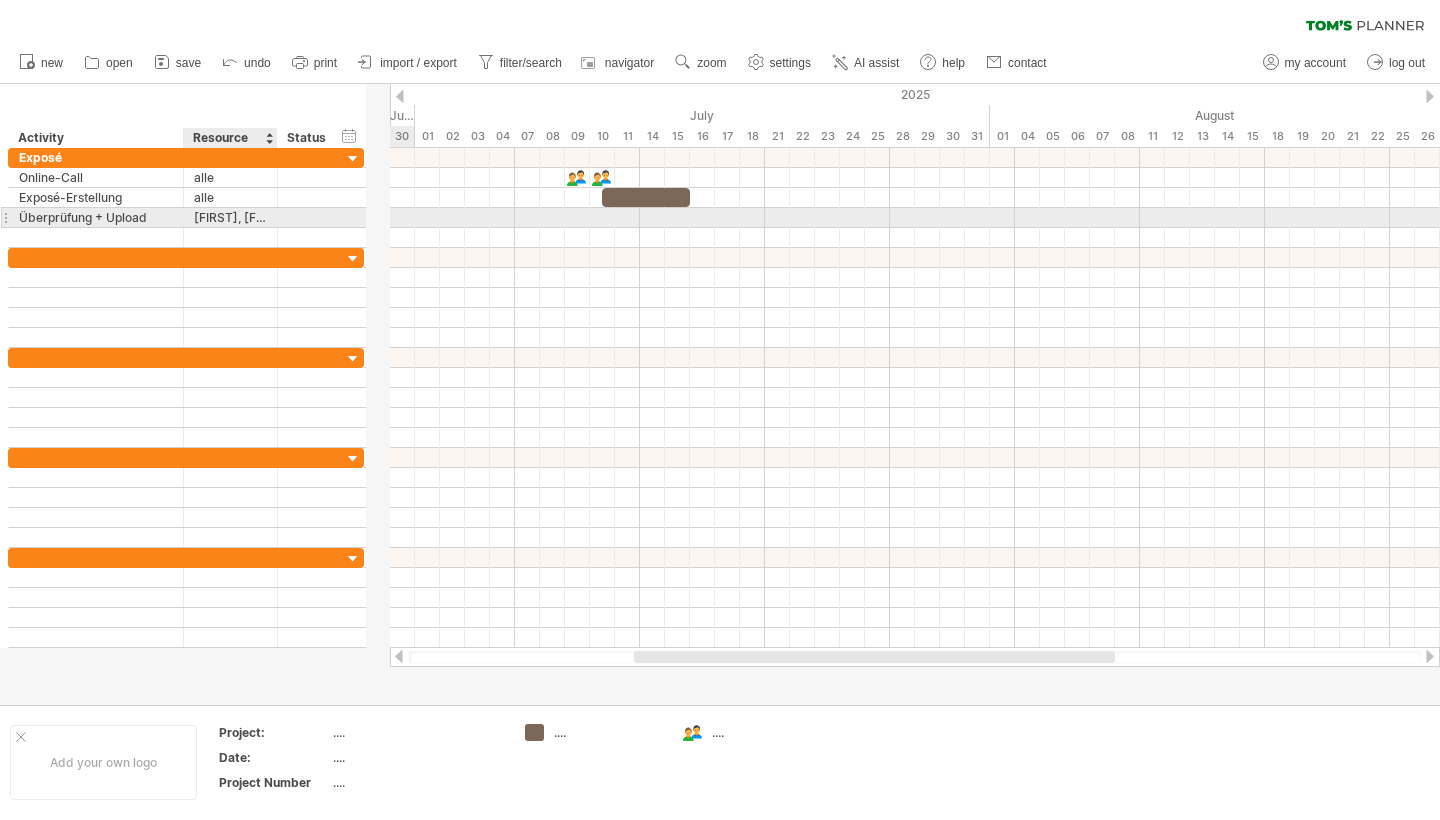 drag, startPoint x: 296, startPoint y: 217, endPoint x: 275, endPoint y: 218, distance: 21.023796 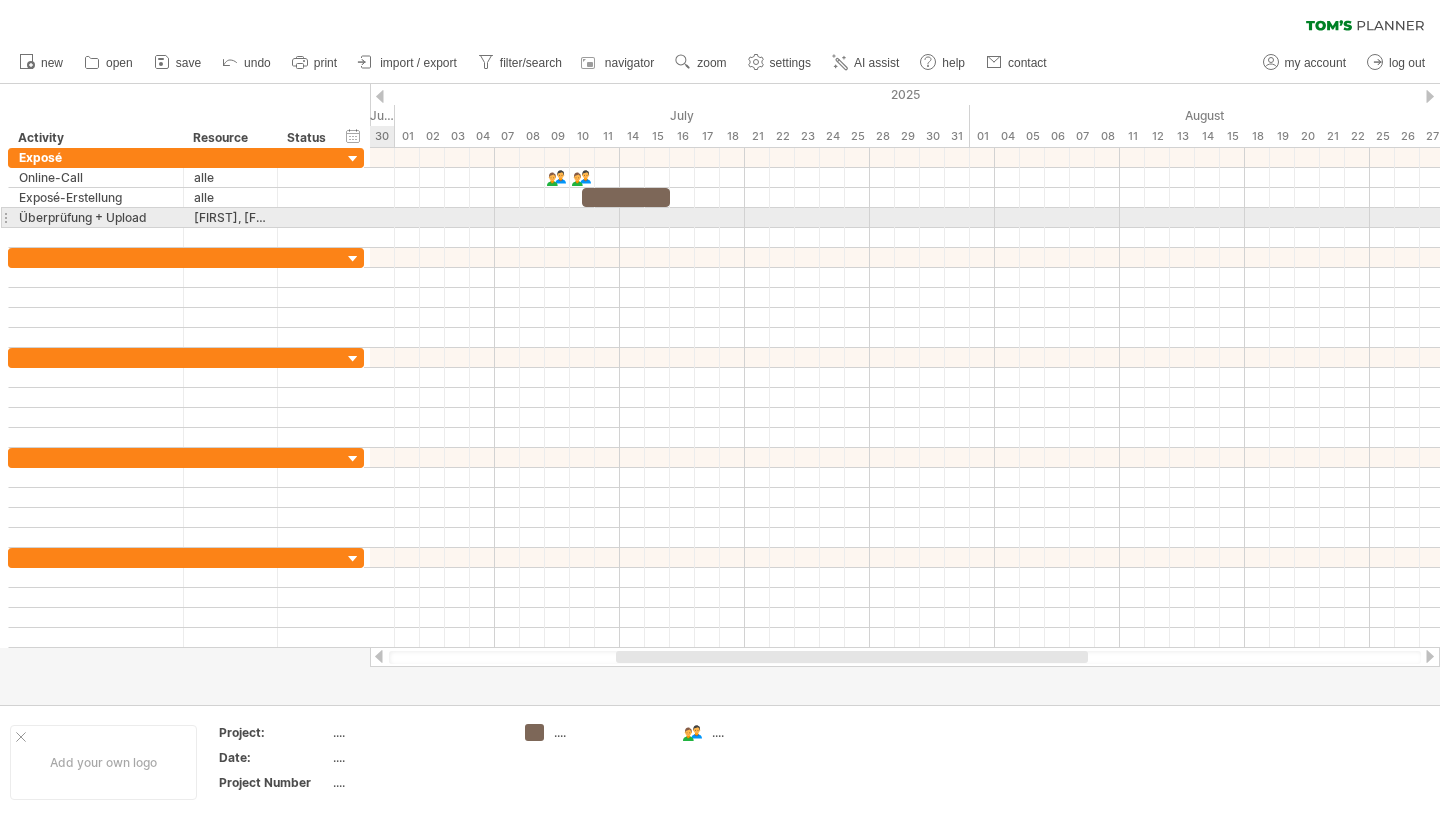 click at bounding box center [275, 218] 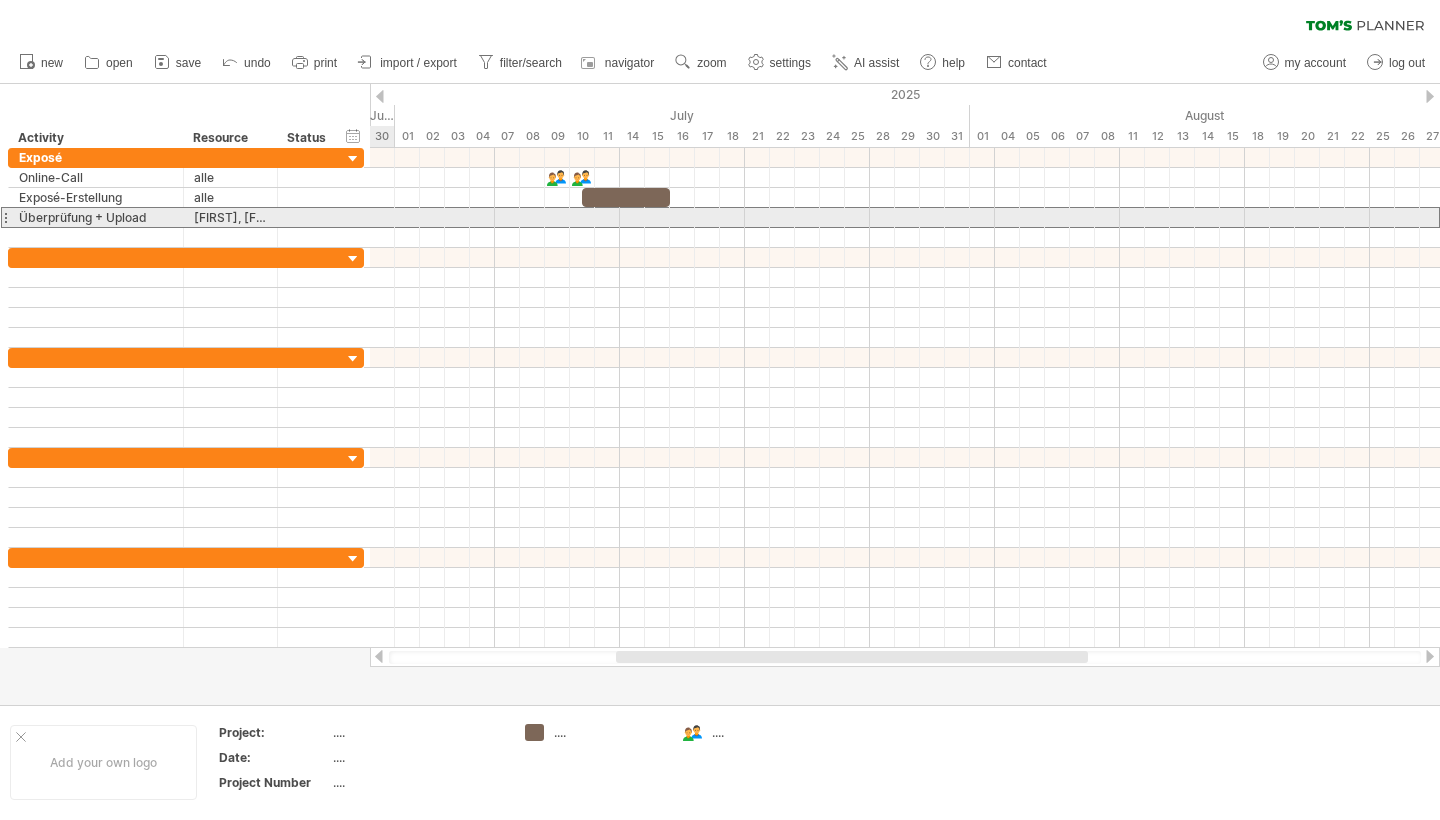 click on "[FIRST], [FIRST]" at bounding box center (230, 217) 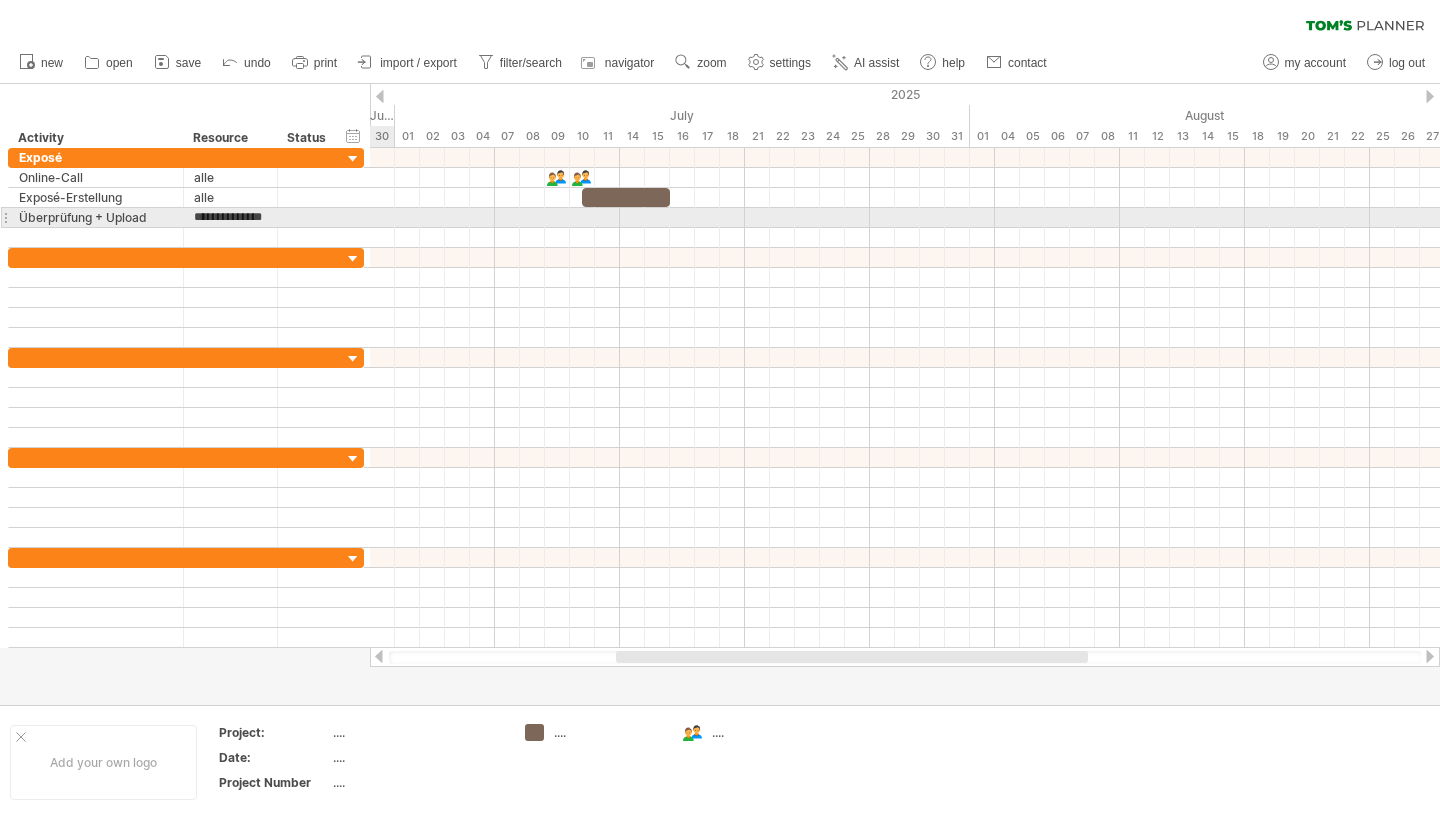 type on "**********" 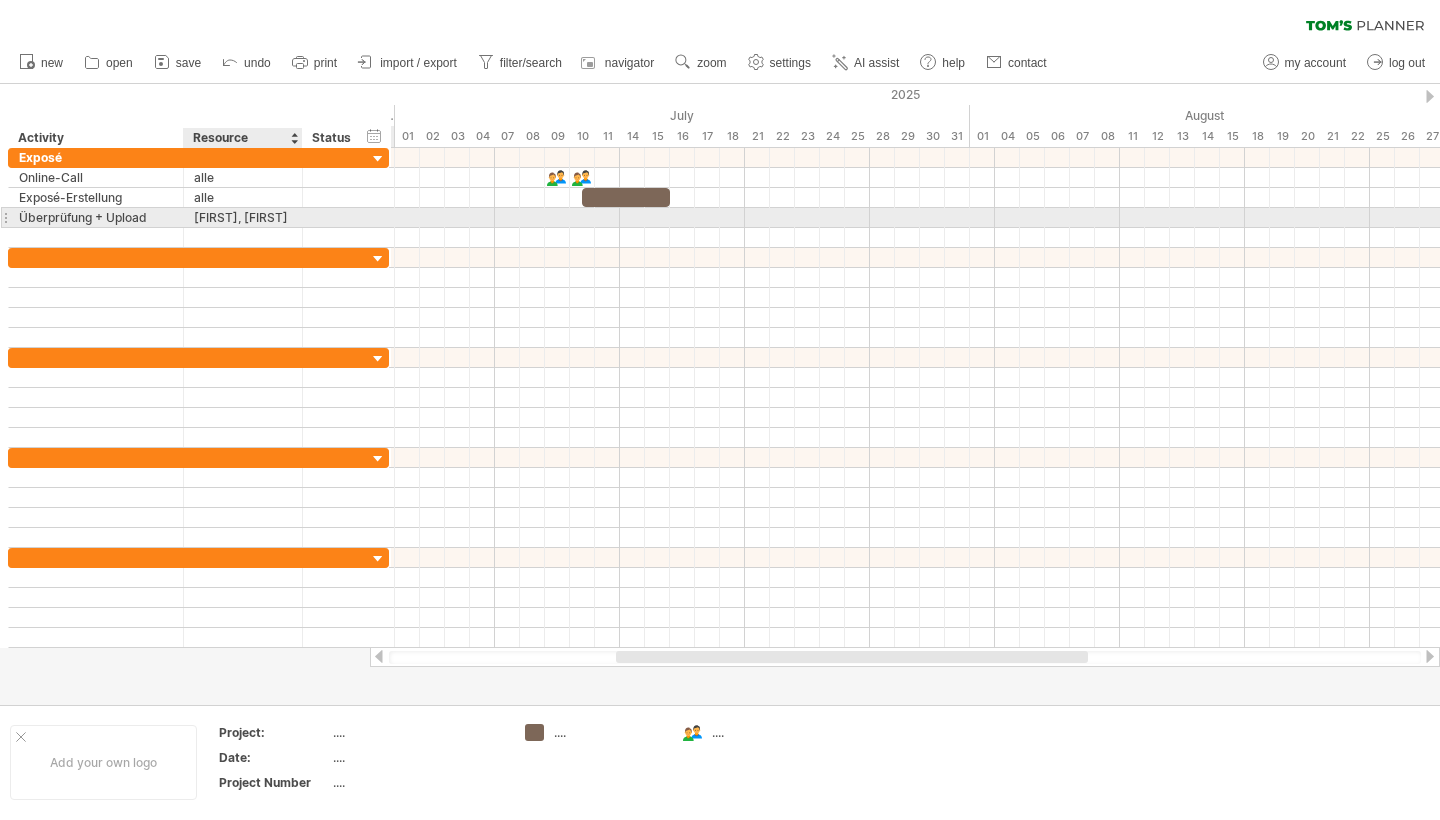 drag, startPoint x: 275, startPoint y: 222, endPoint x: 298, endPoint y: 219, distance: 23.194826 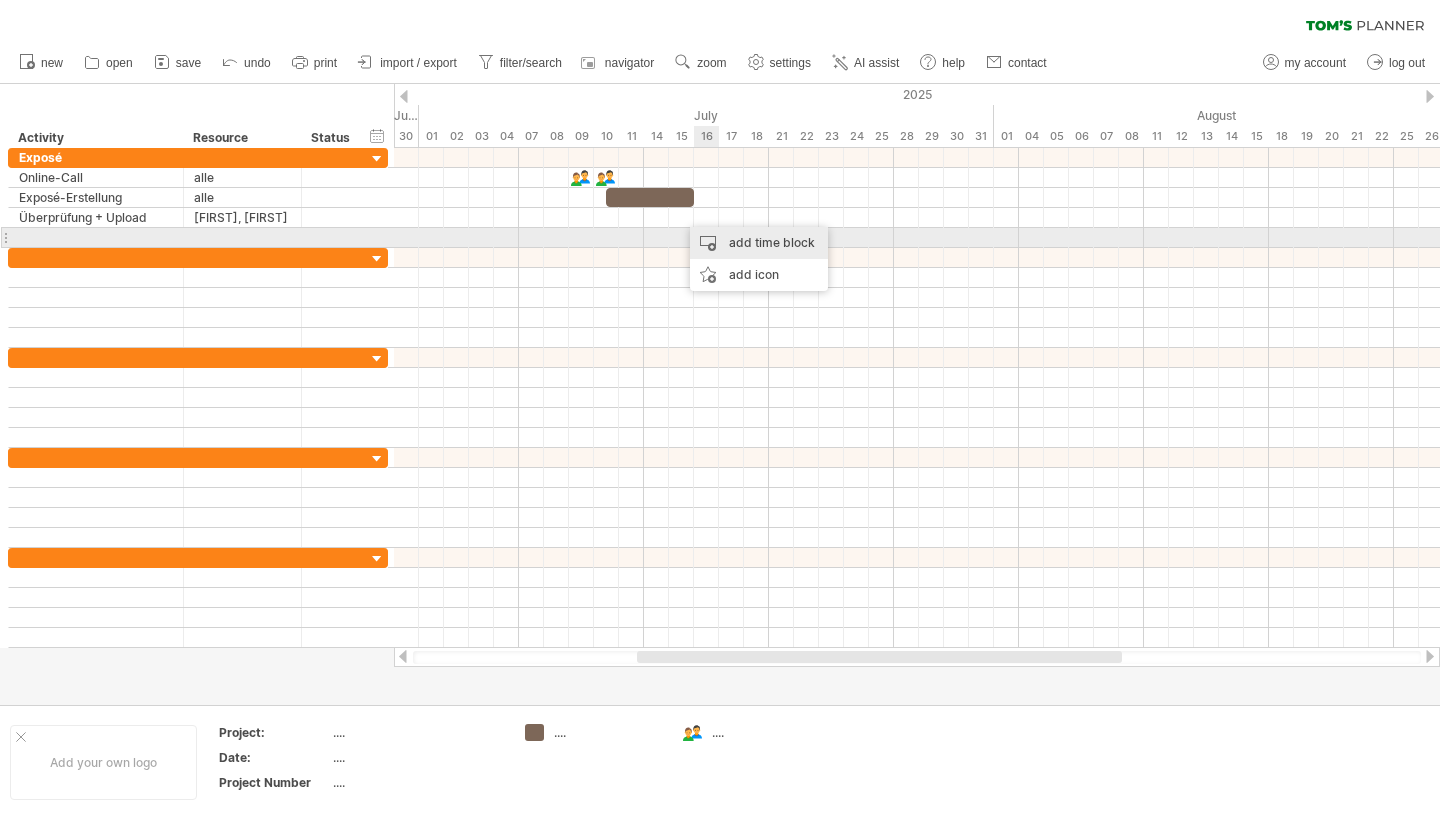 click on "add time block" at bounding box center (759, 243) 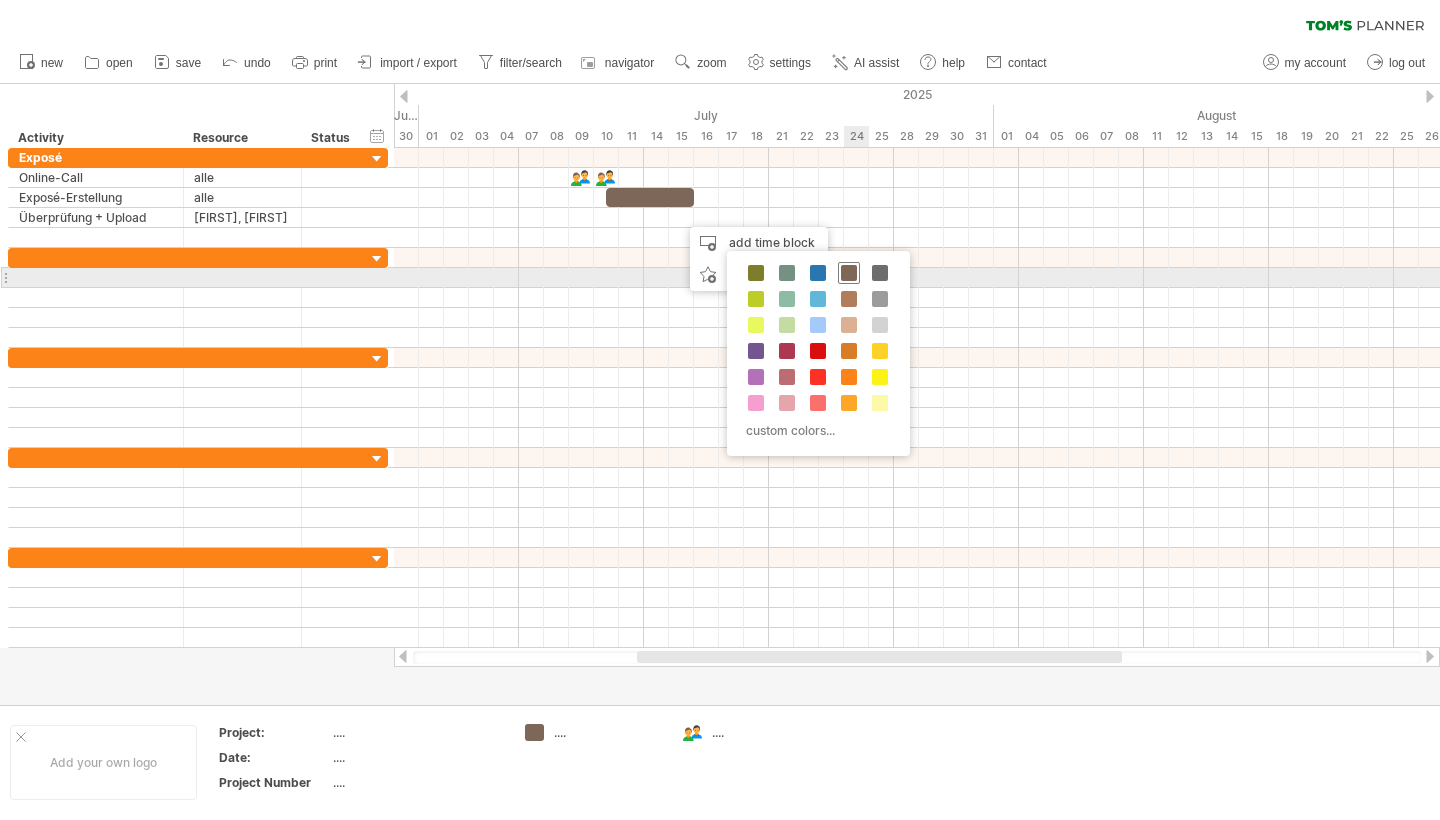 click at bounding box center [849, 273] 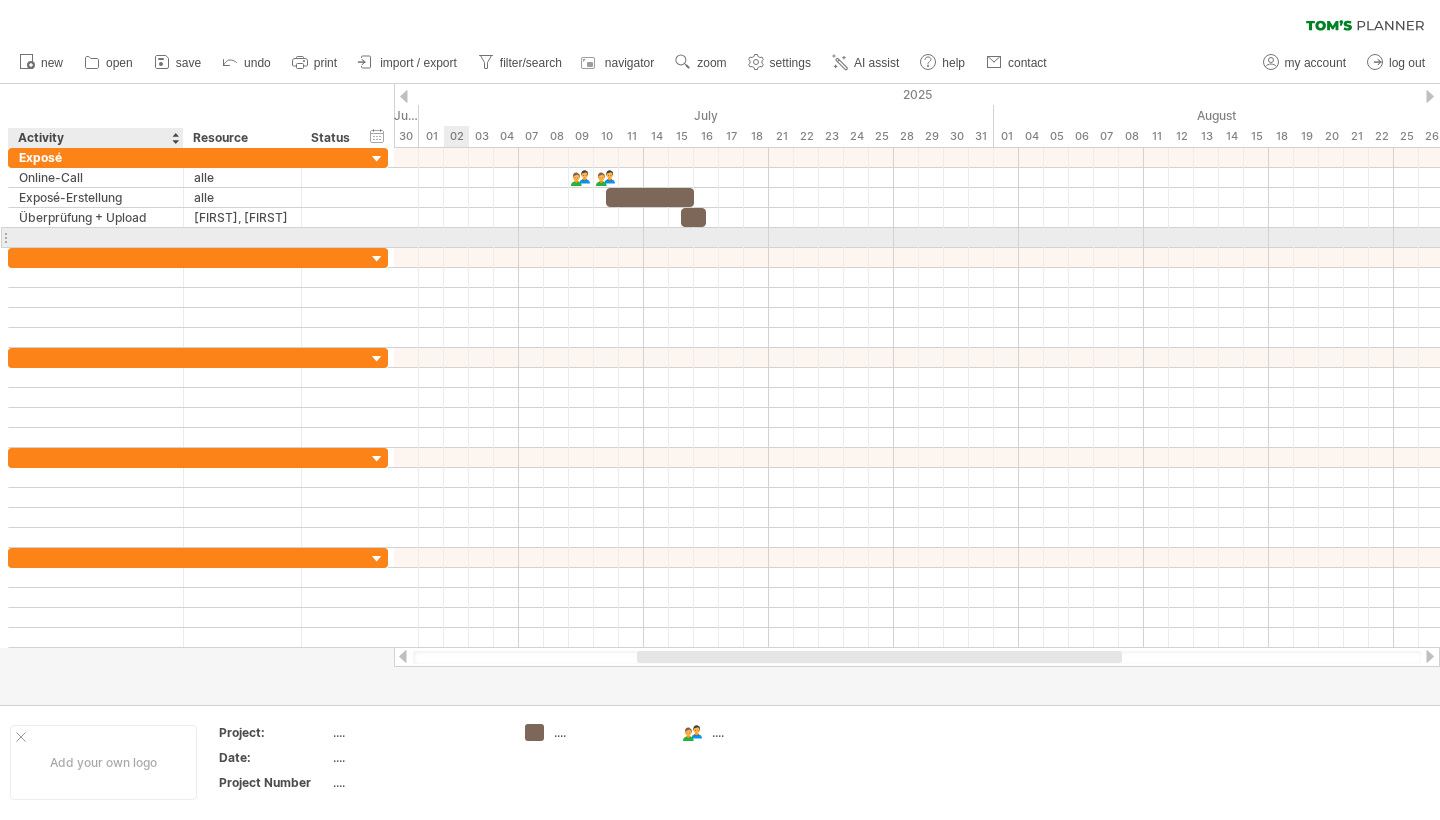 click at bounding box center [96, 237] 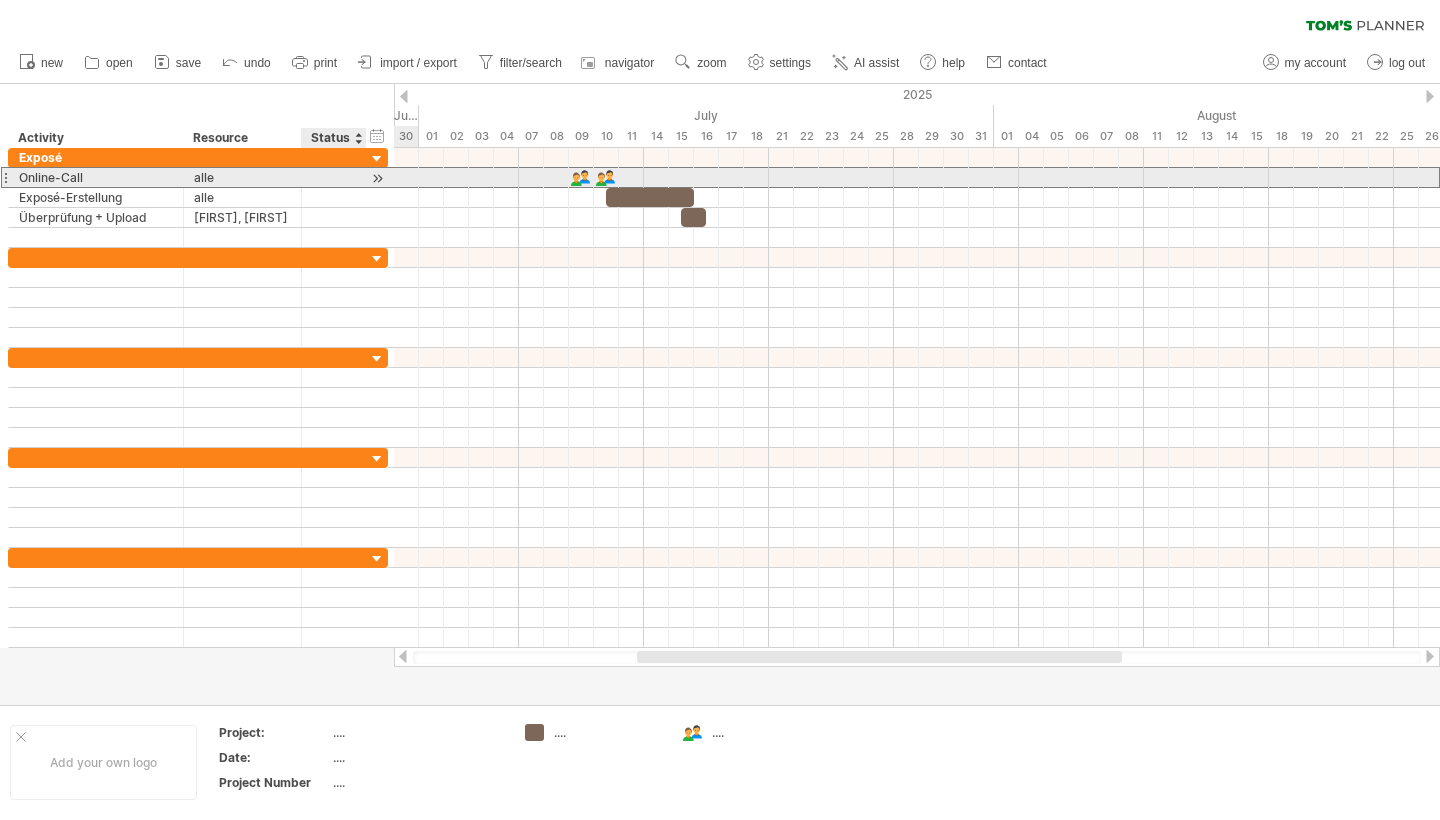 click at bounding box center (334, 177) 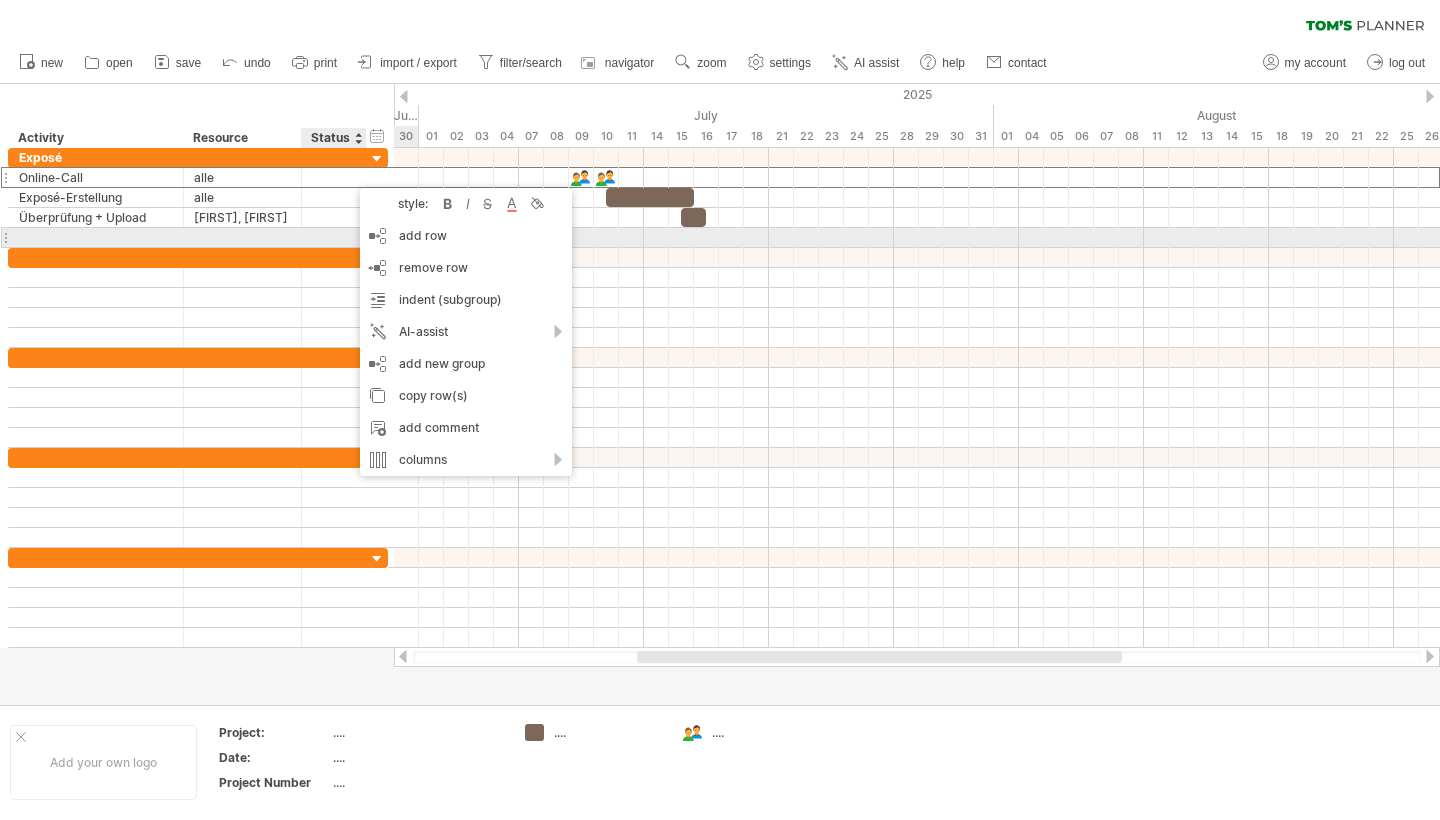 click at bounding box center (96, 237) 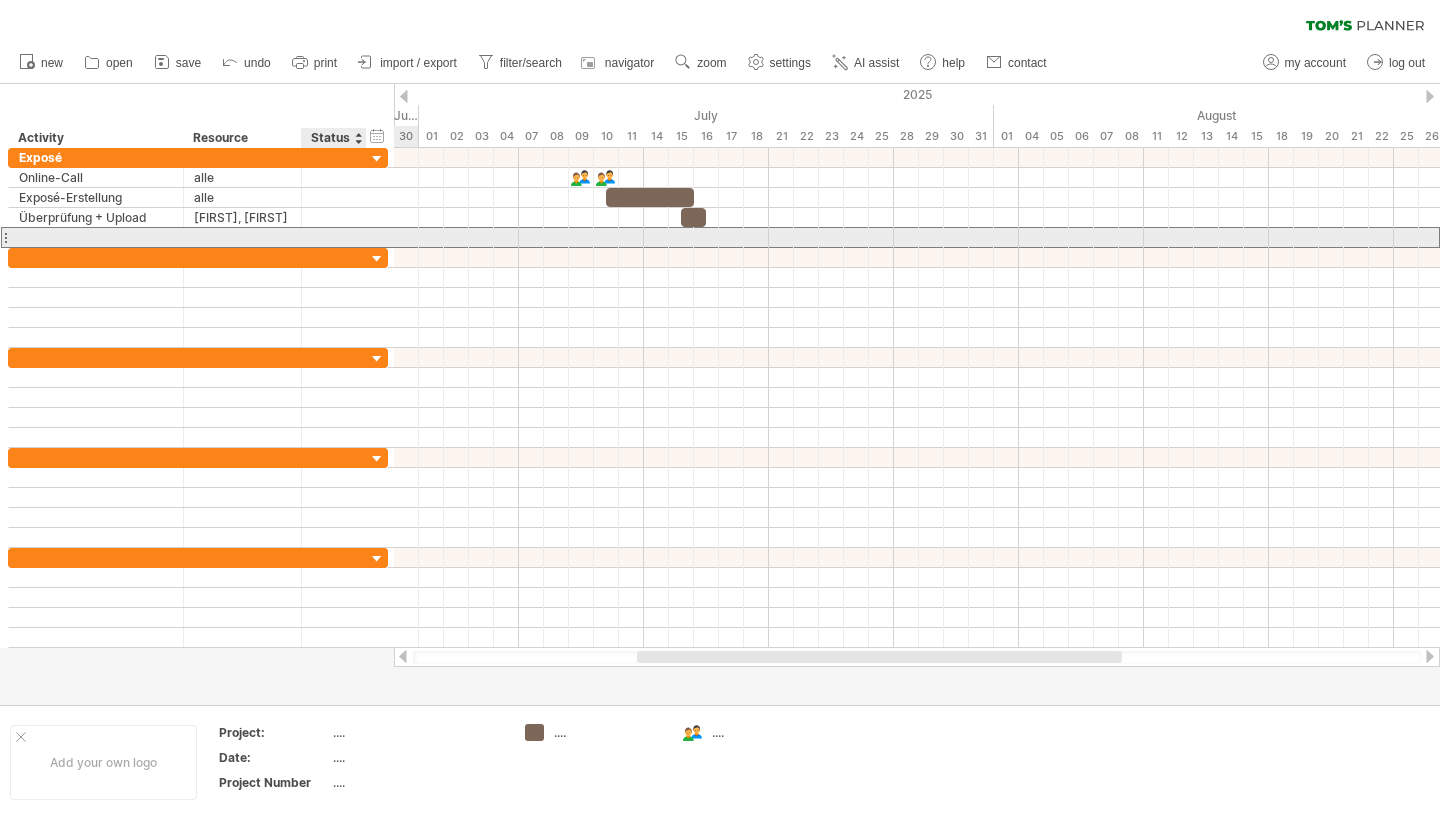 click at bounding box center (96, 237) 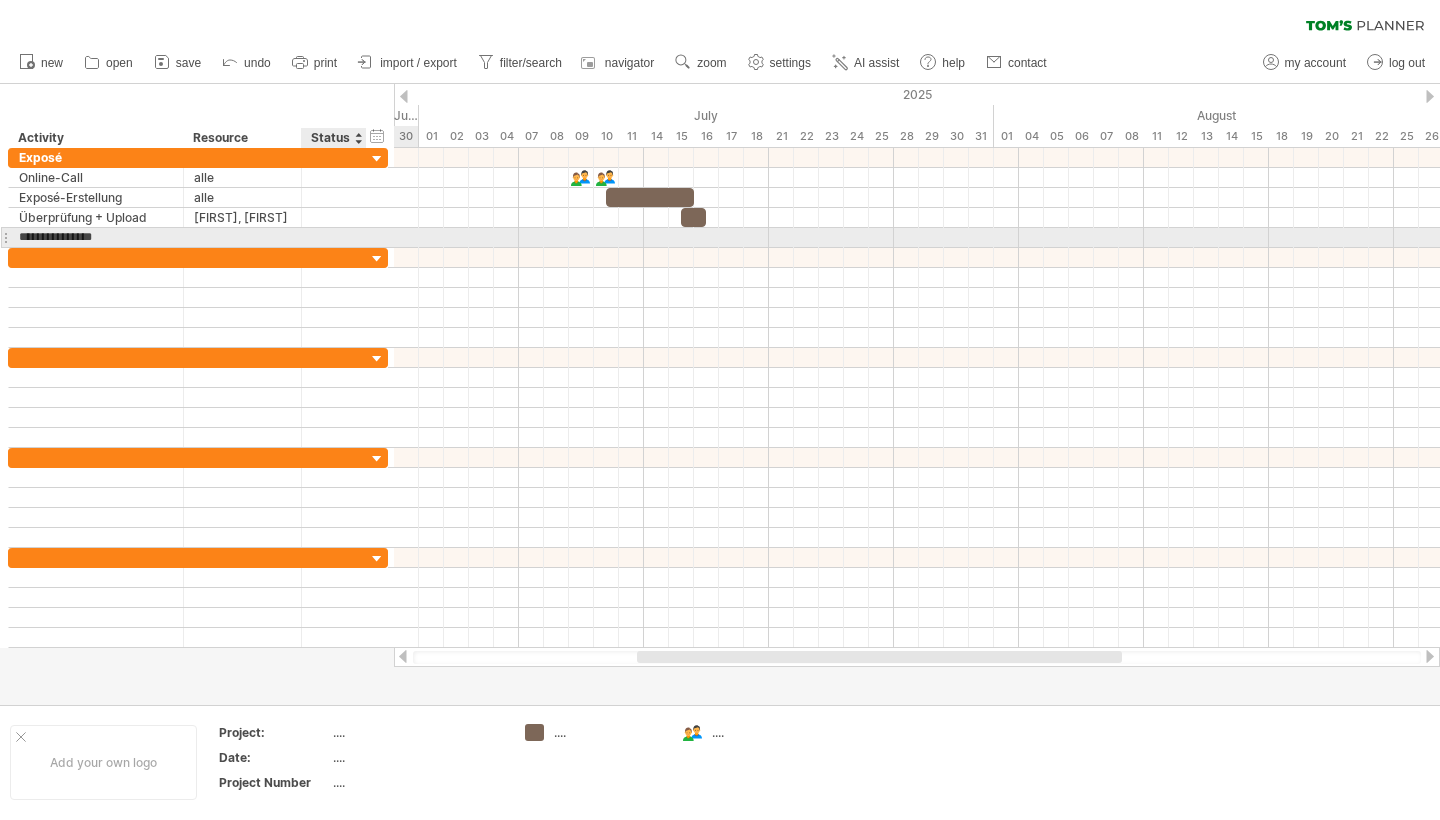 type on "**********" 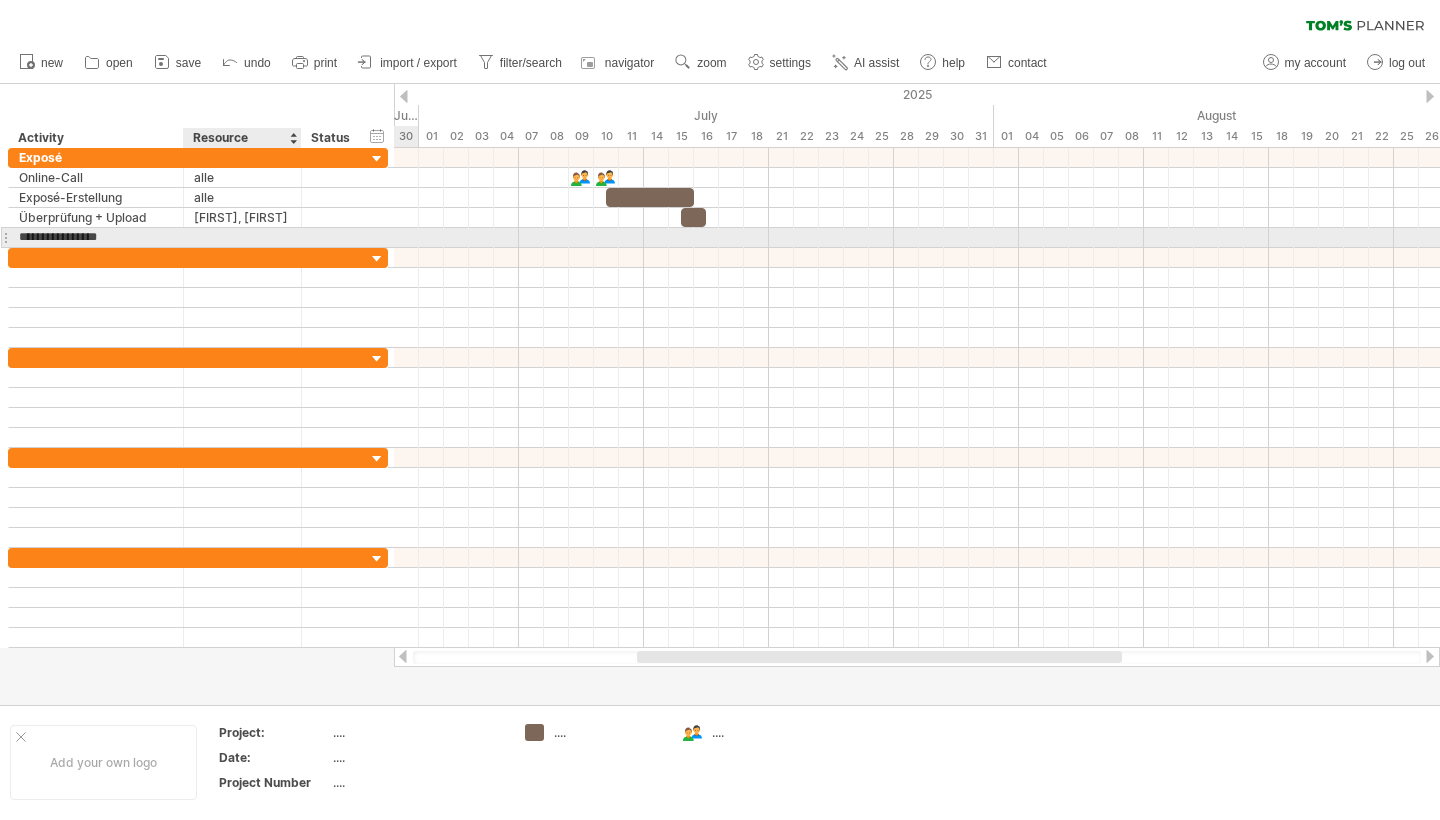click at bounding box center (242, 237) 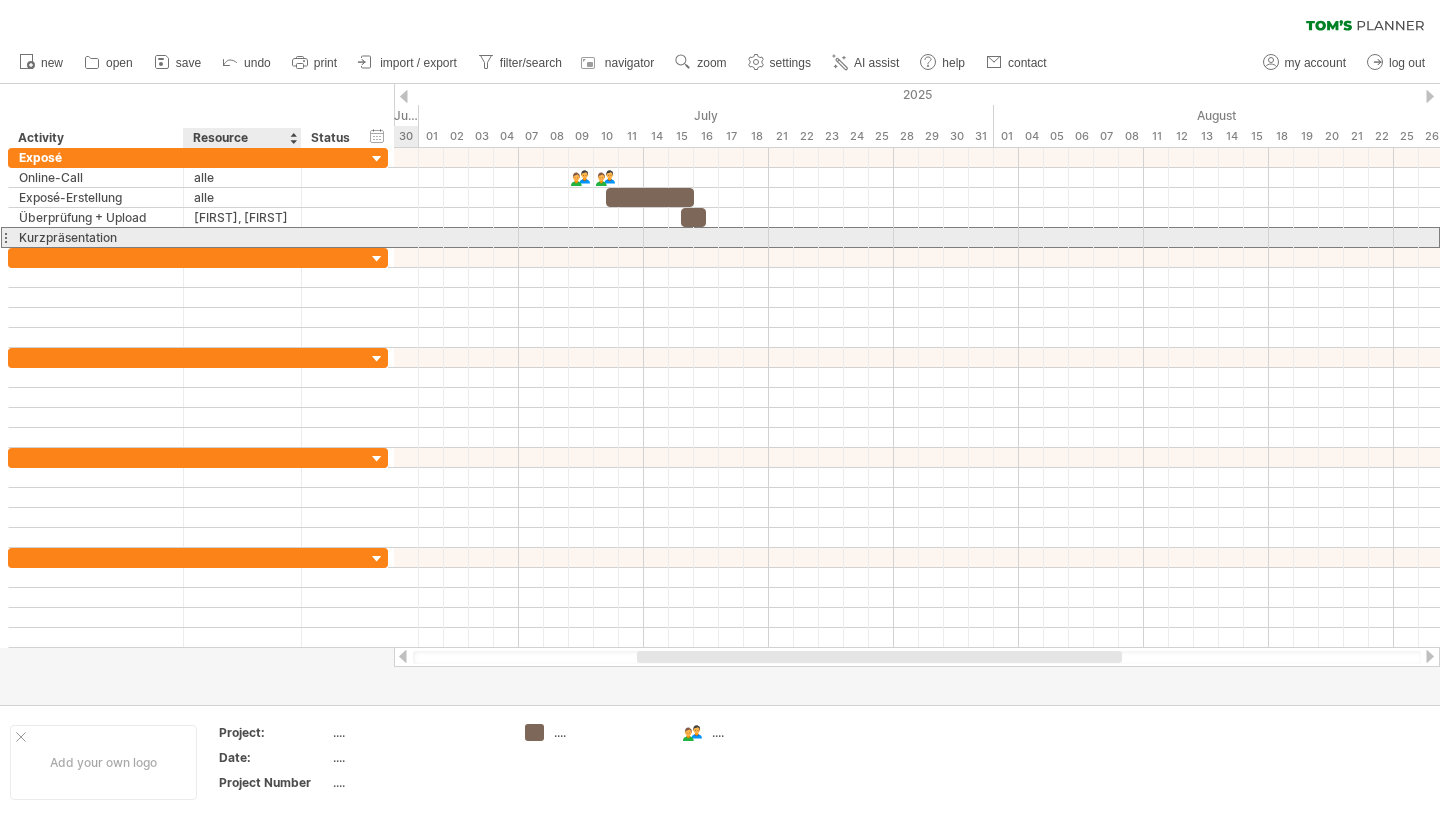 click at bounding box center [242, 237] 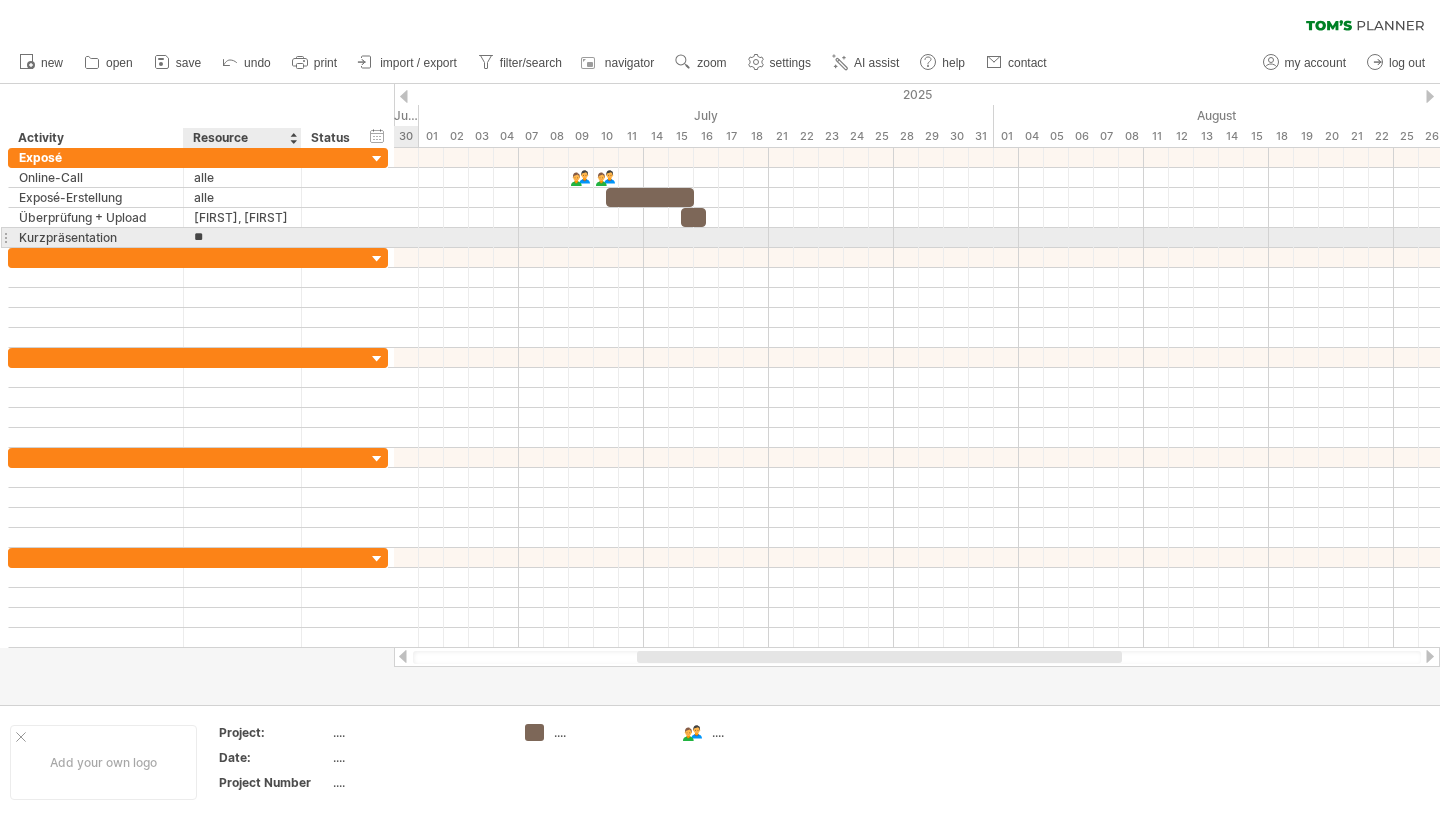 type on "*" 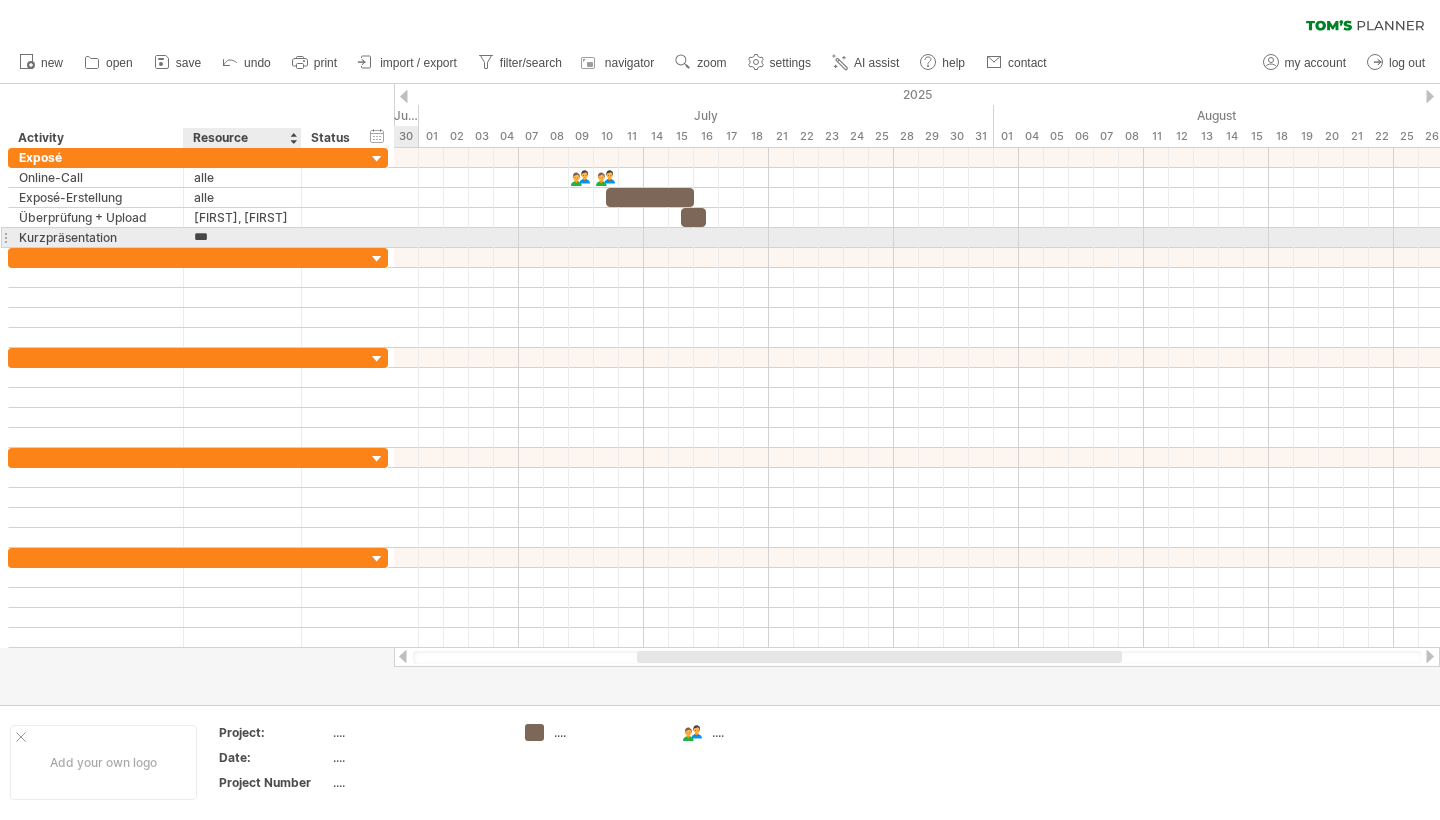 type on "****" 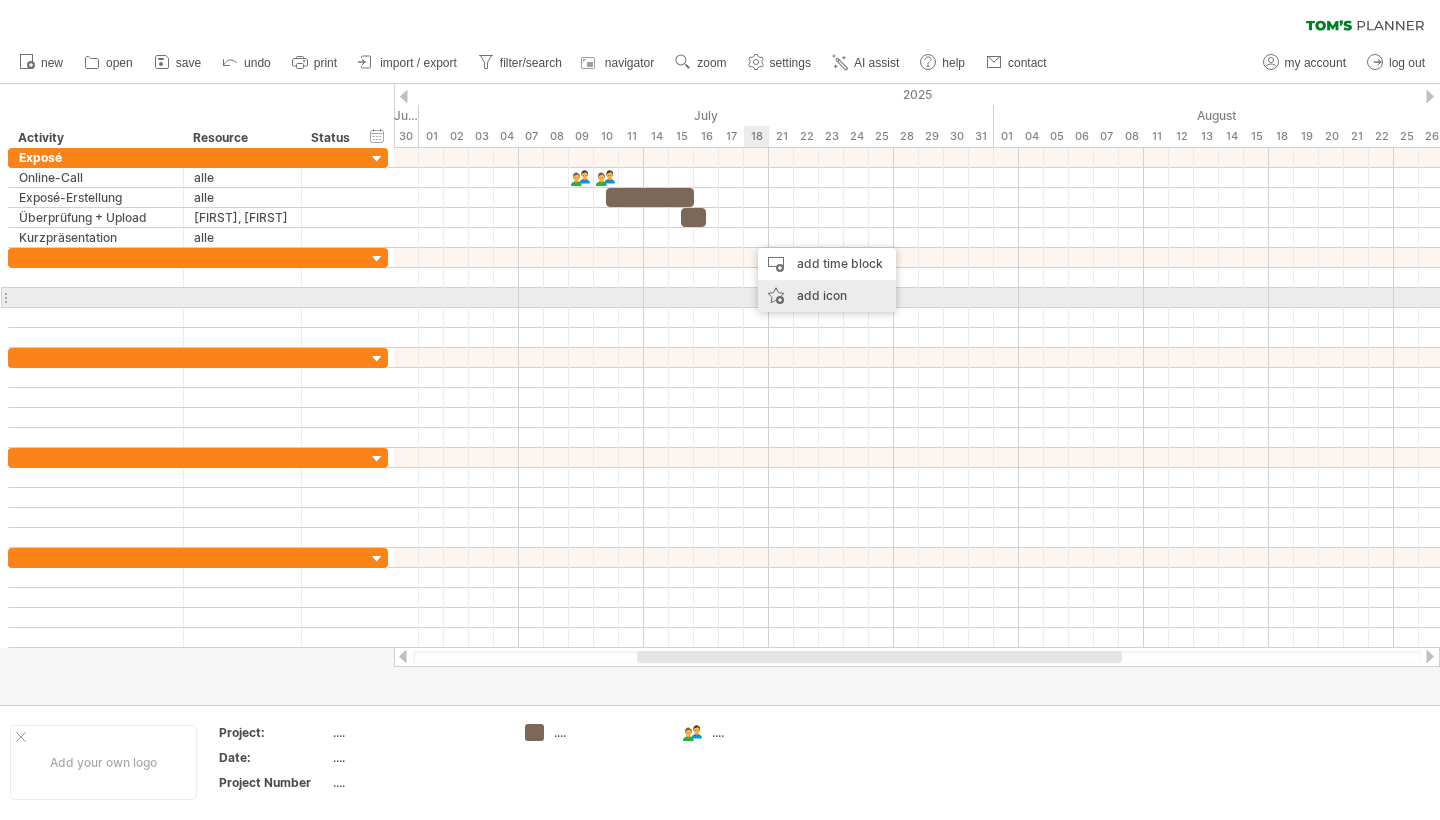click on "add icon" at bounding box center (827, 296) 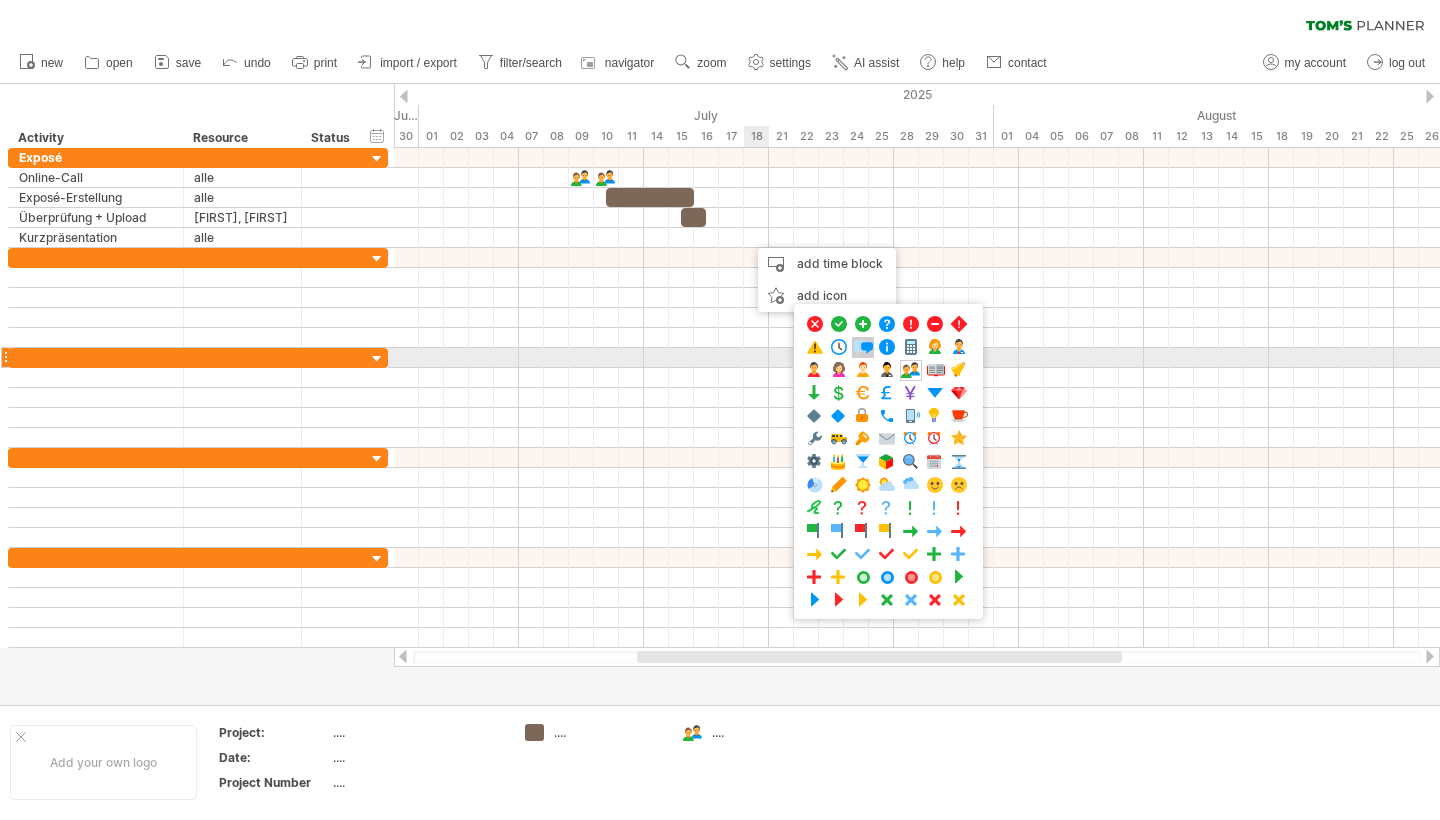 click at bounding box center [863, 347] 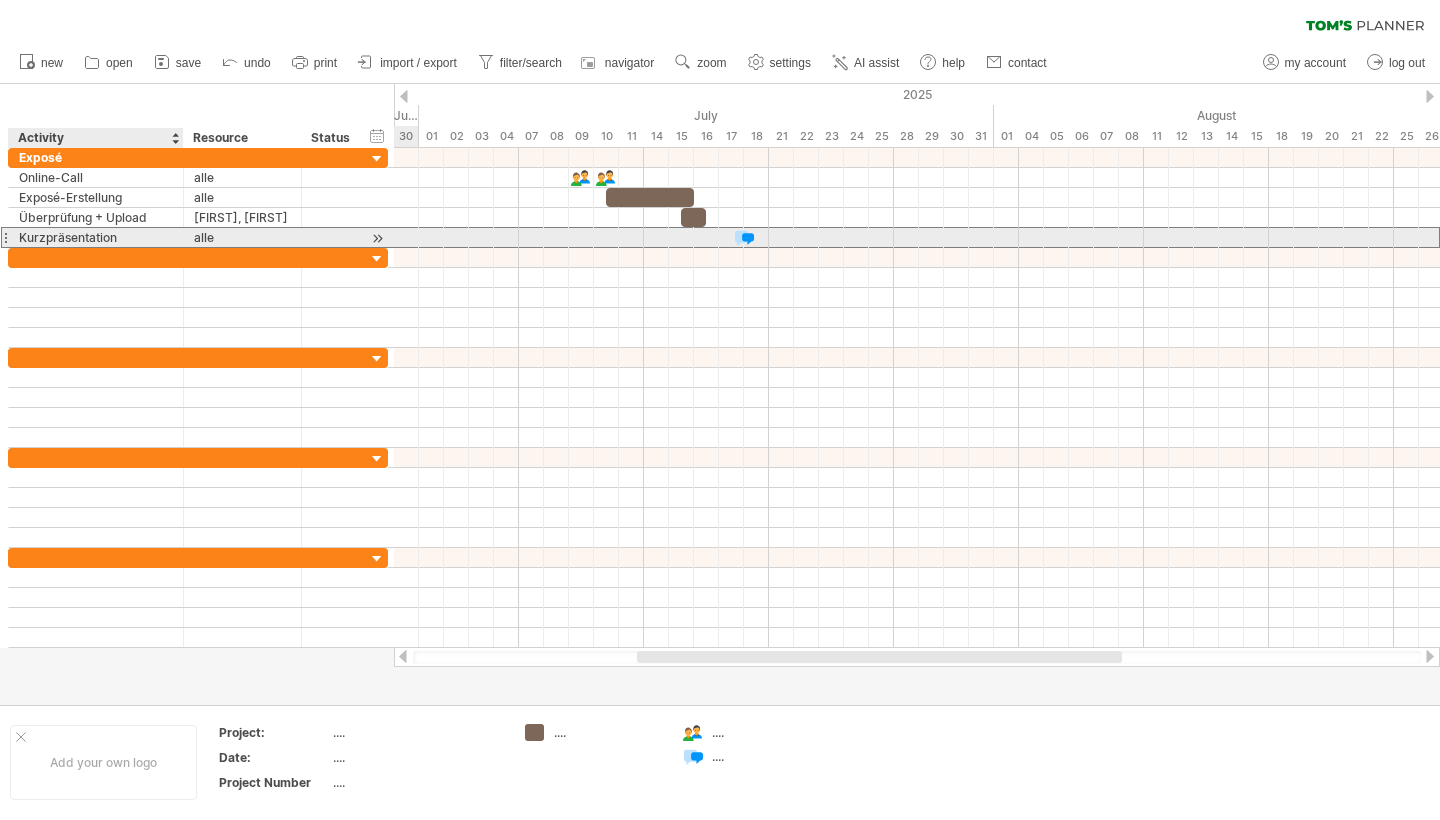click on "Kurzpräsentation" at bounding box center [96, 237] 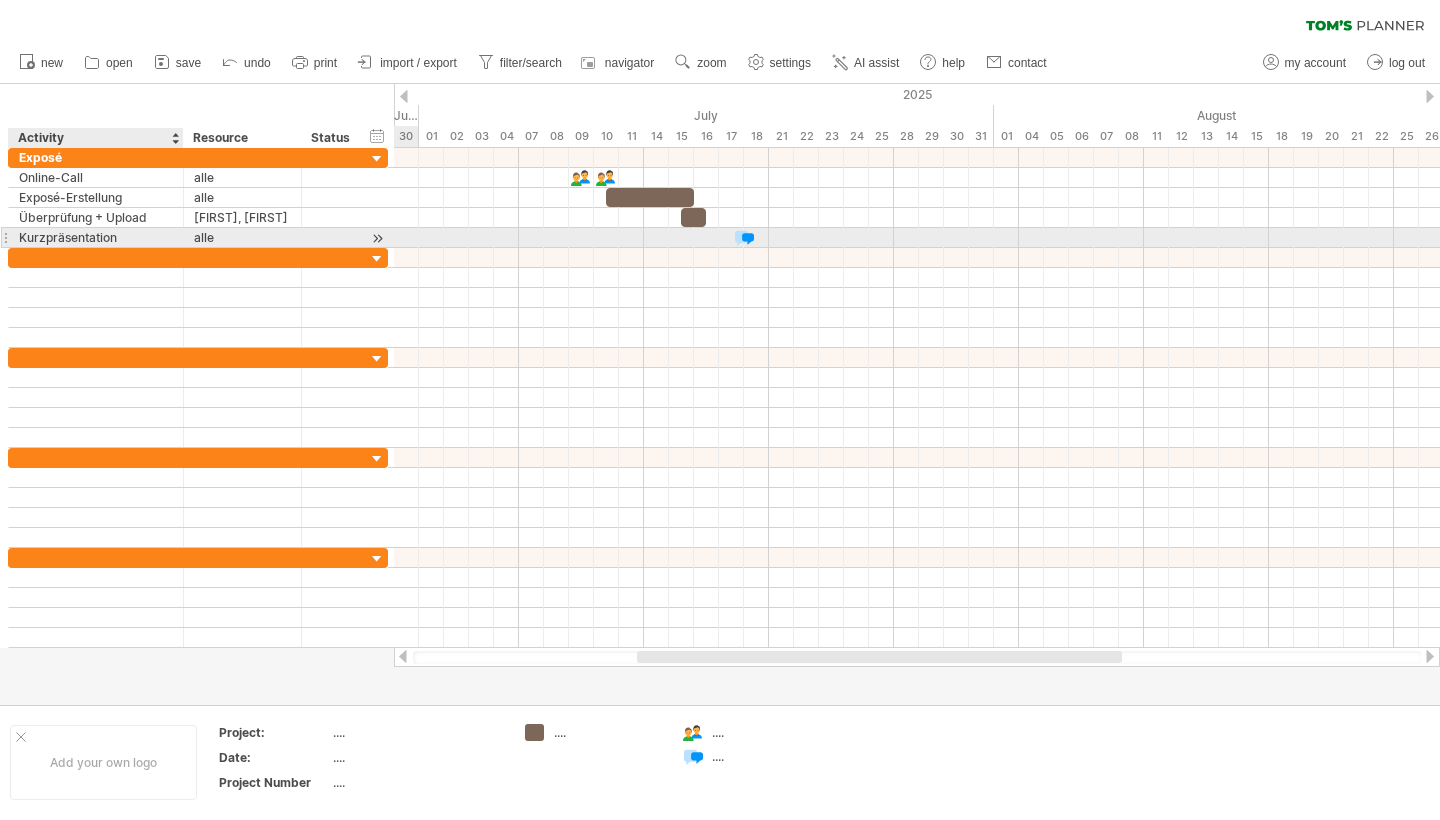 click on "Kurzpräsentation" at bounding box center [96, 237] 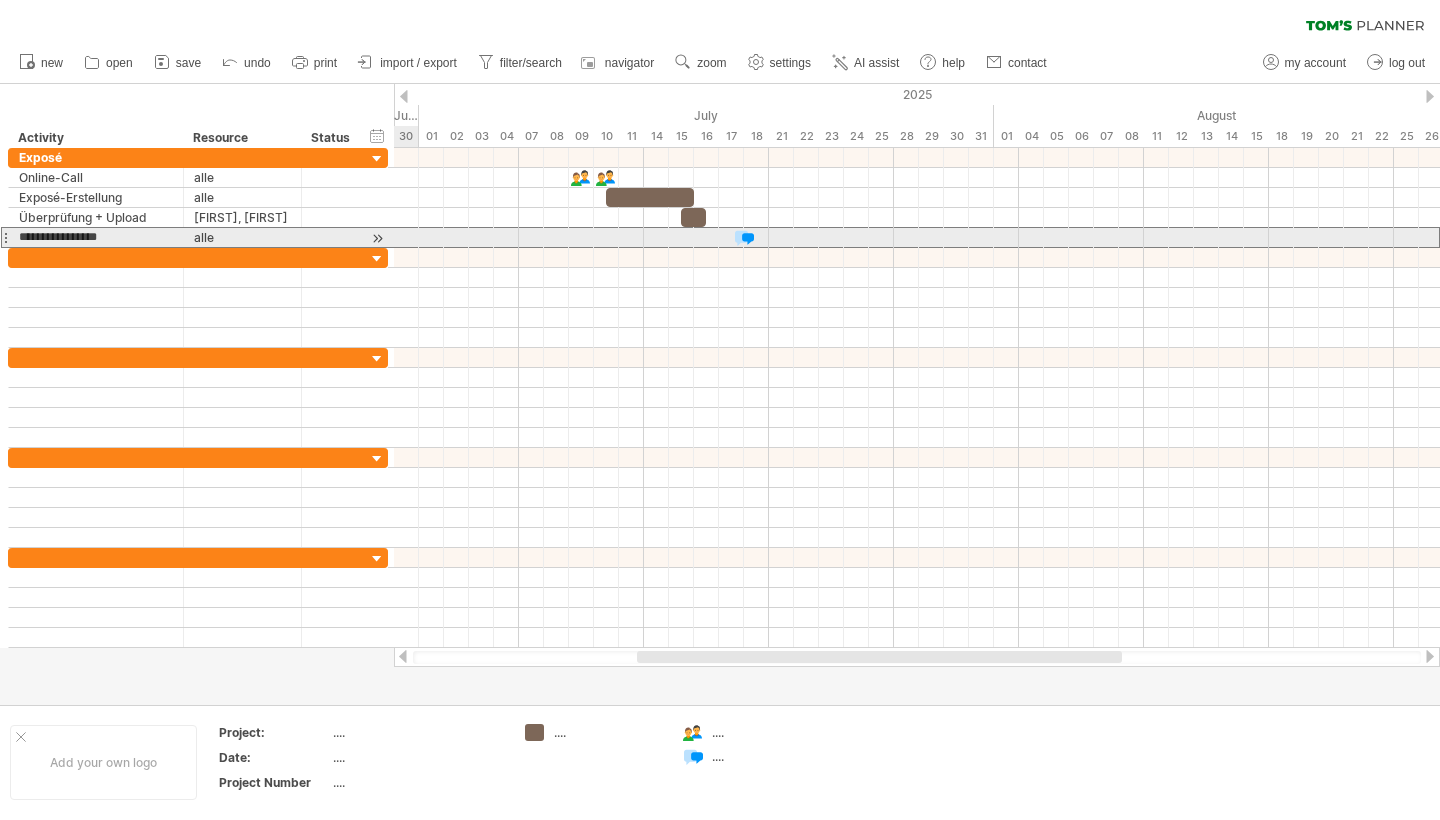 click at bounding box center [5, 237] 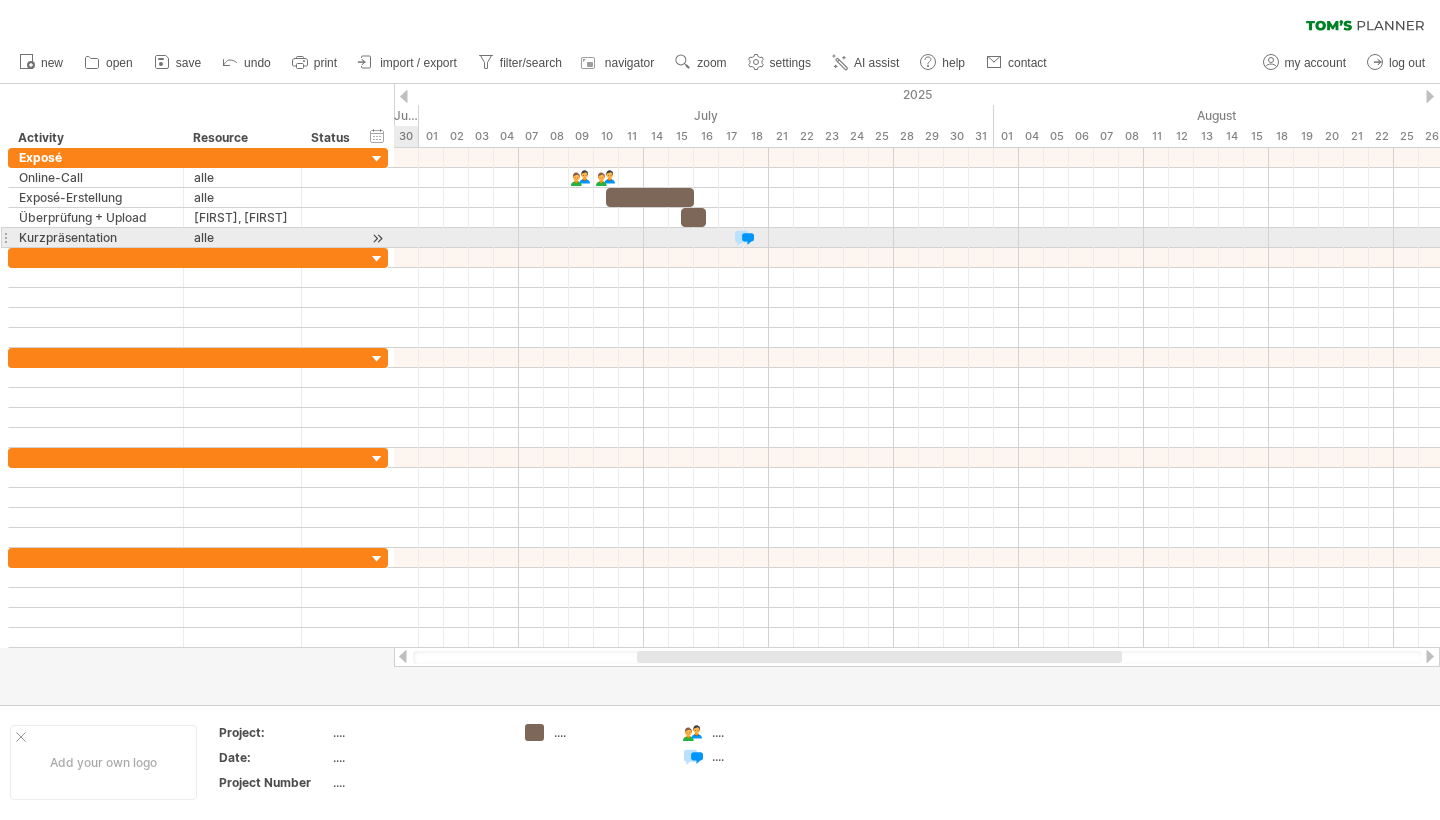 click at bounding box center [5, 237] 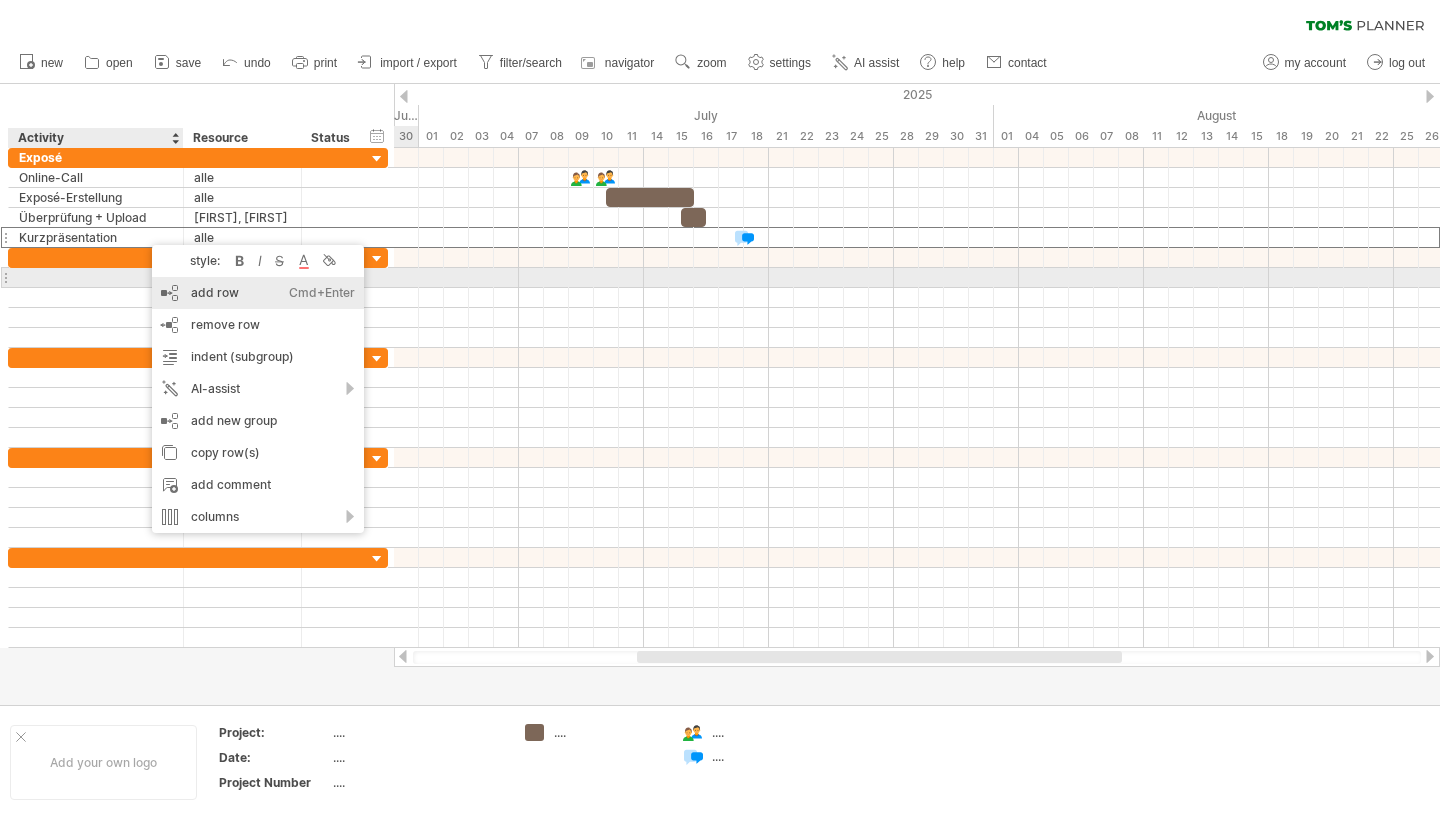 click on "add row Ctrl+Enter Cmd+Enter" at bounding box center [258, 293] 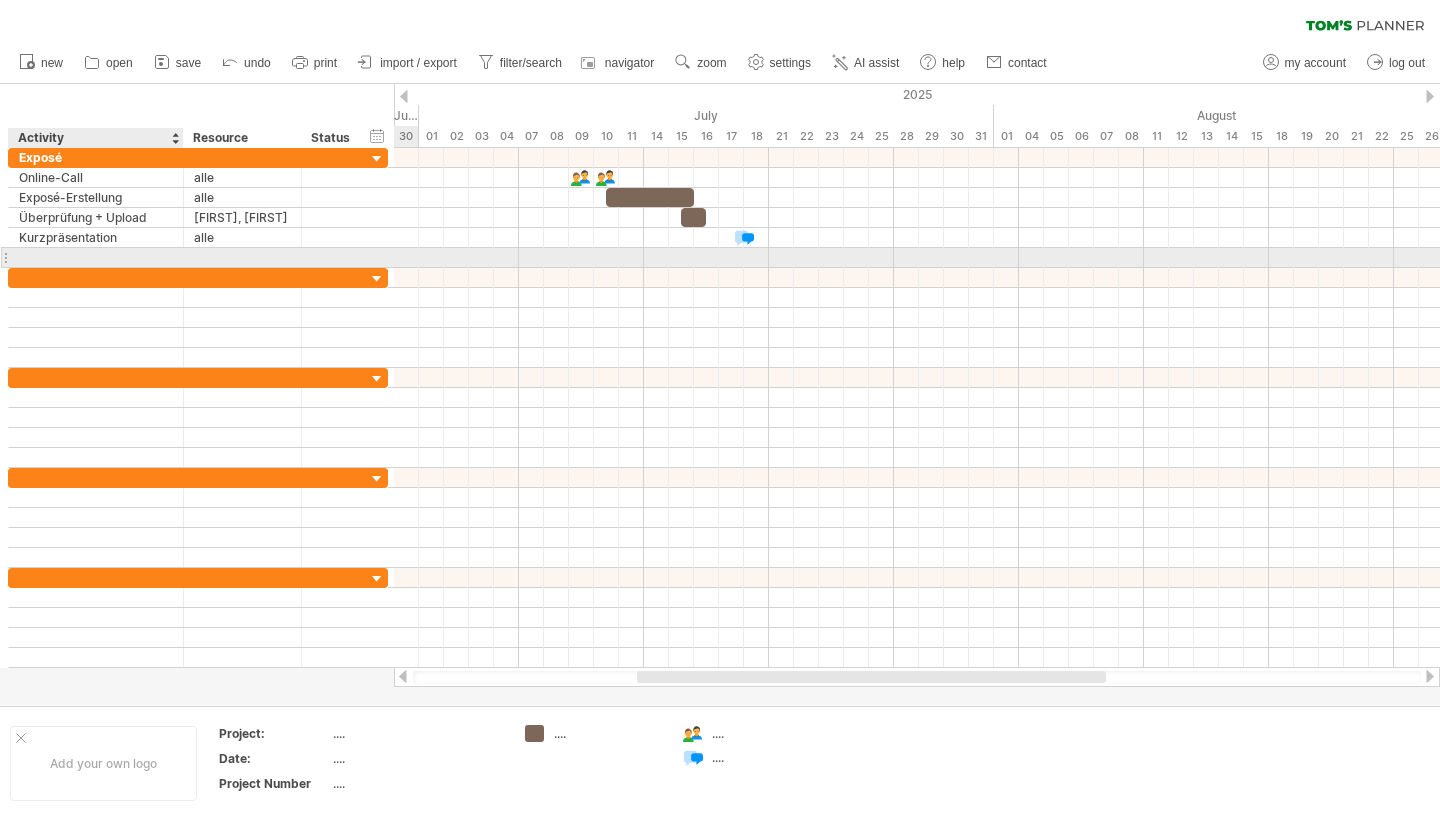 click at bounding box center (96, 257) 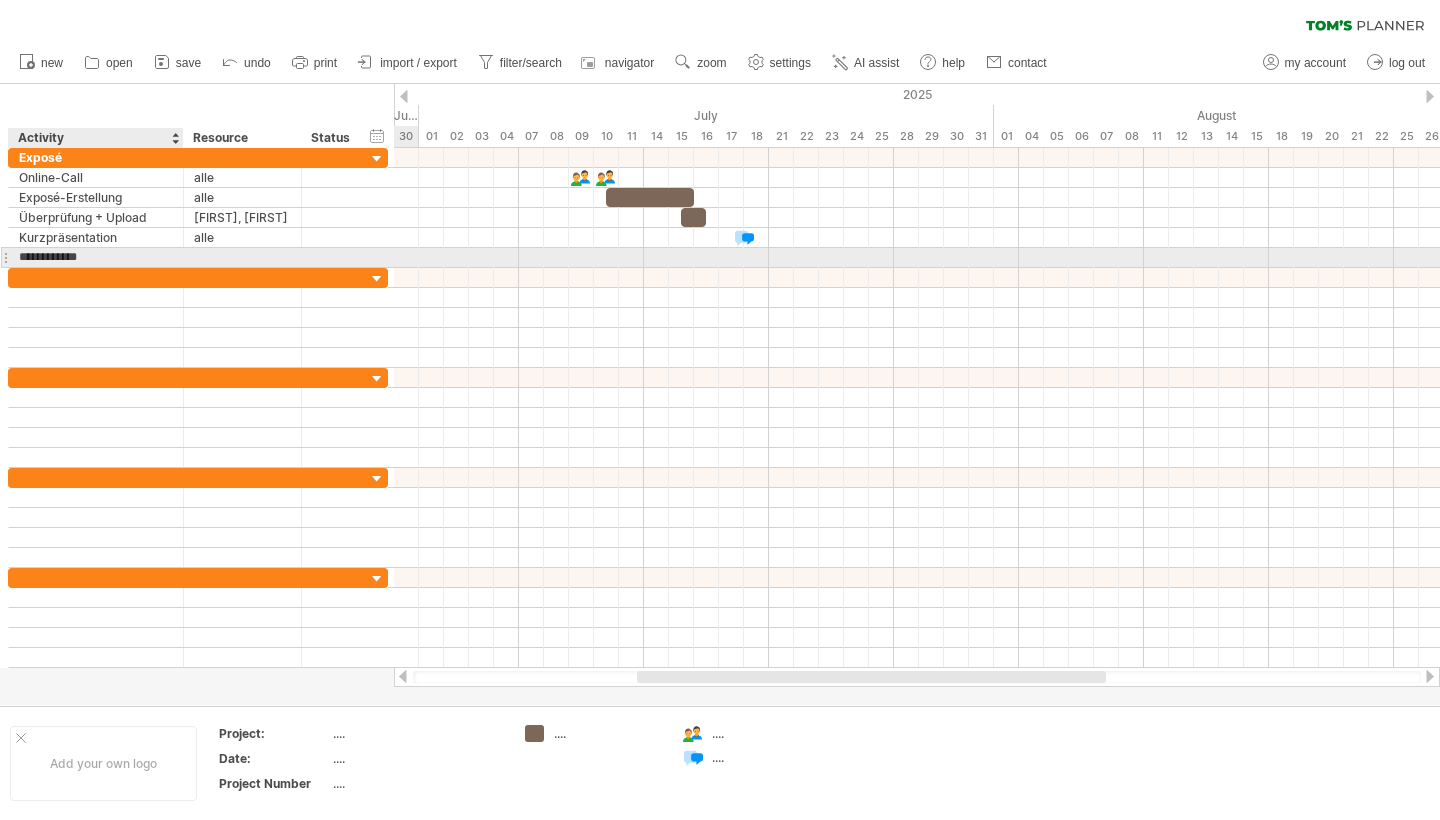 type on "**********" 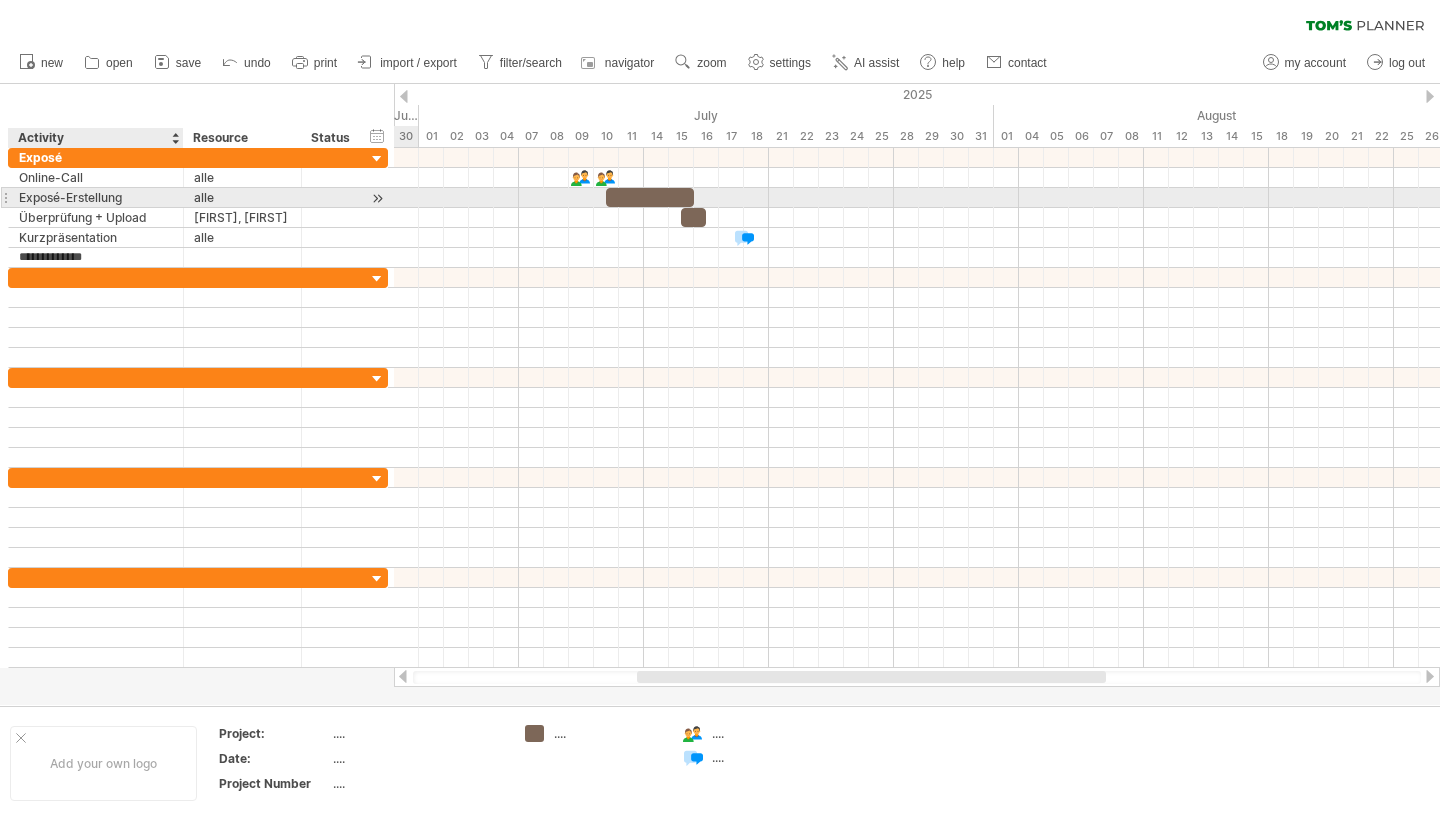 click on "Exposé-Erstellung" at bounding box center (96, 197) 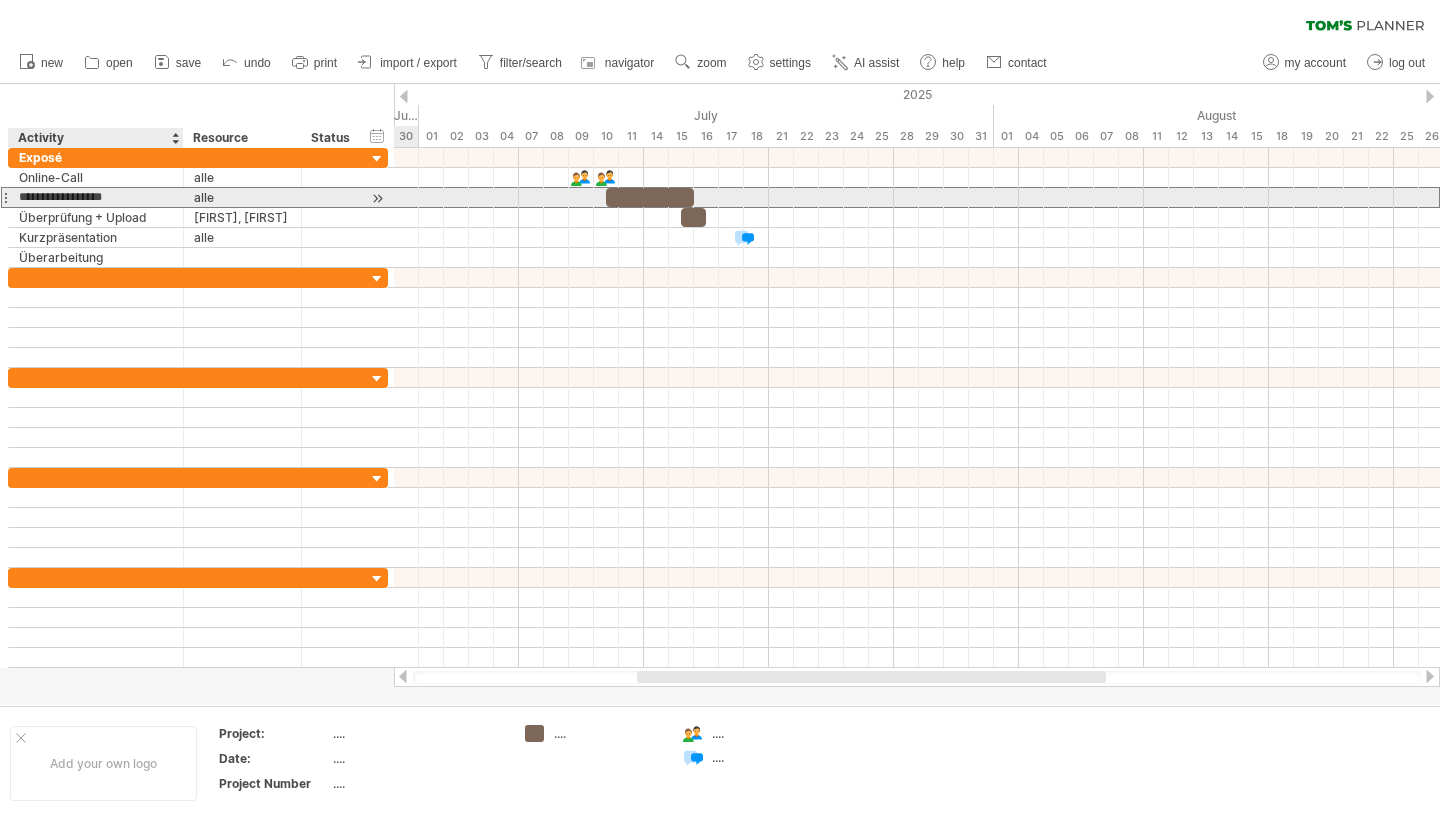 click on "**********" at bounding box center [96, 197] 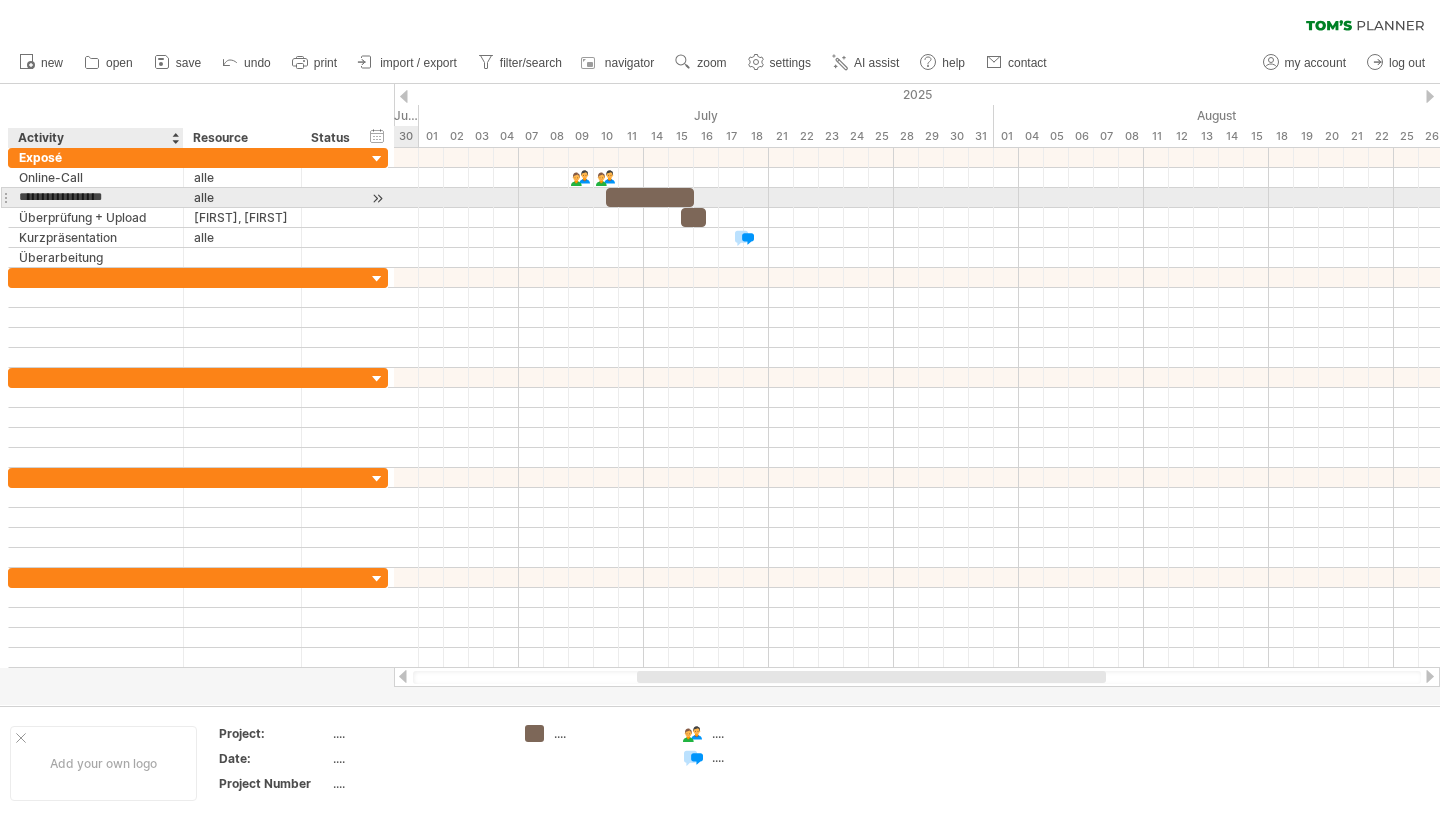 click on "**********" at bounding box center (96, 197) 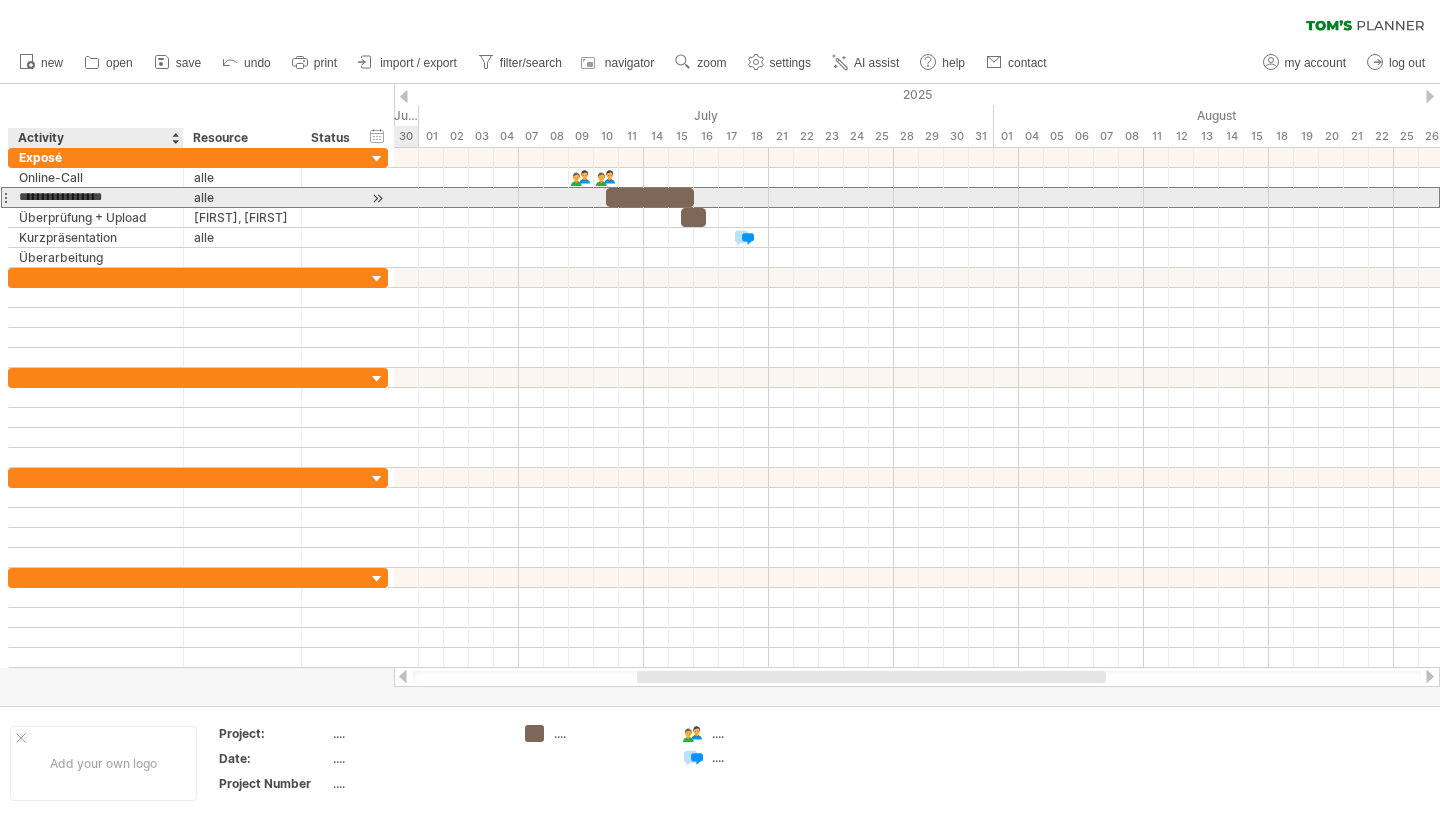 click on "**********" at bounding box center (96, 197) 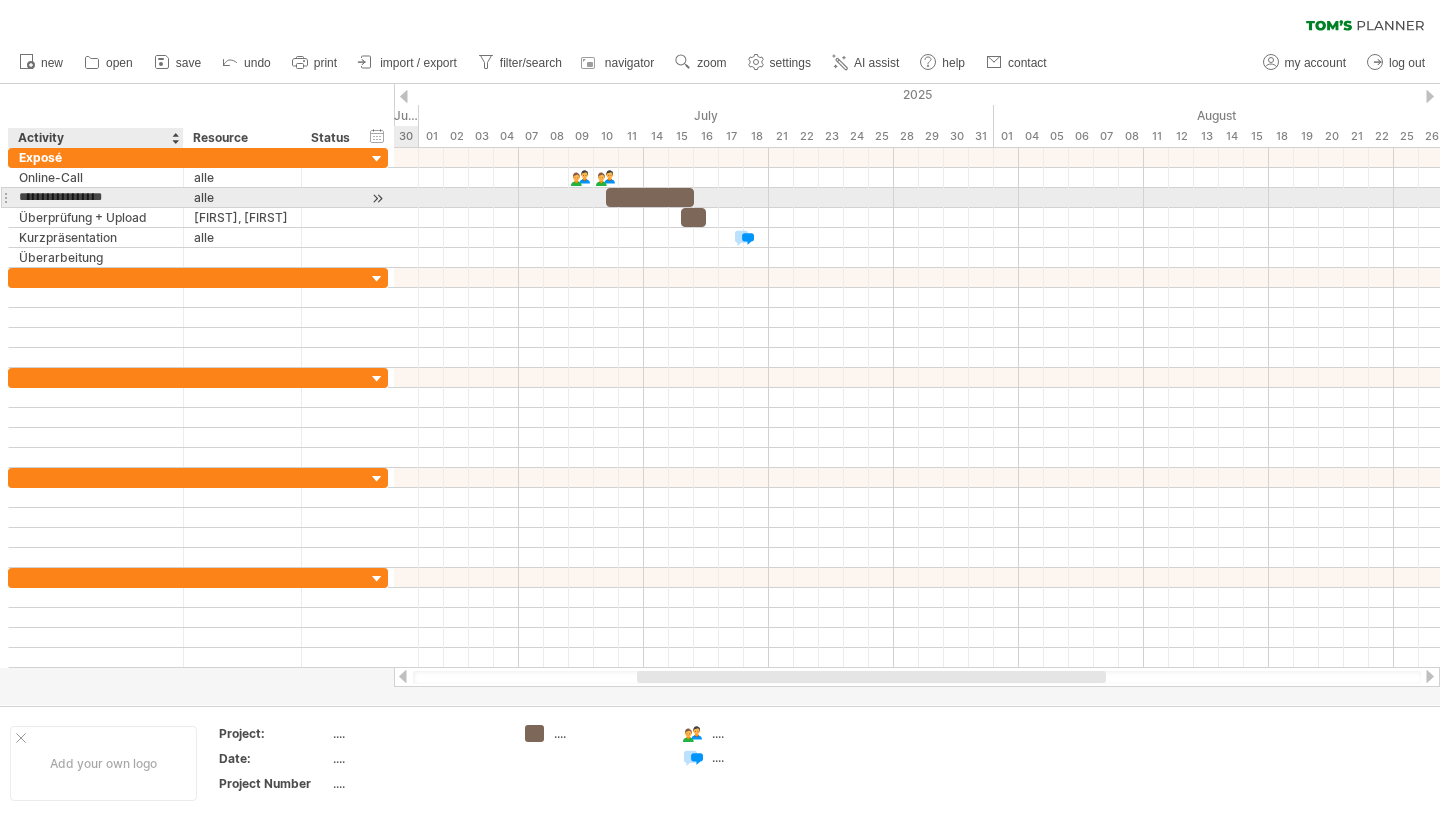 click on "**********" at bounding box center (96, 197) 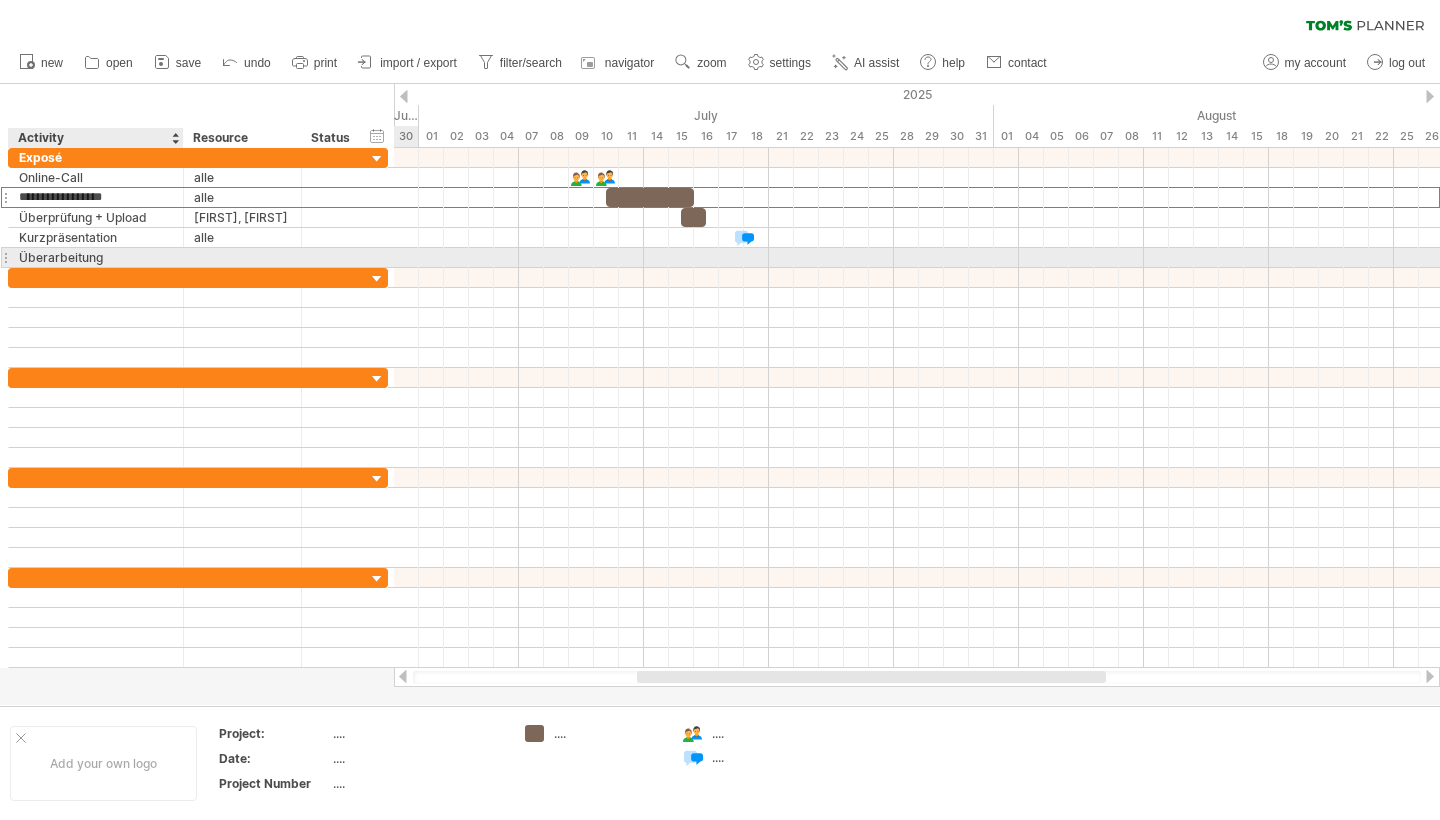 click on "Überarbeitung" at bounding box center (96, 257) 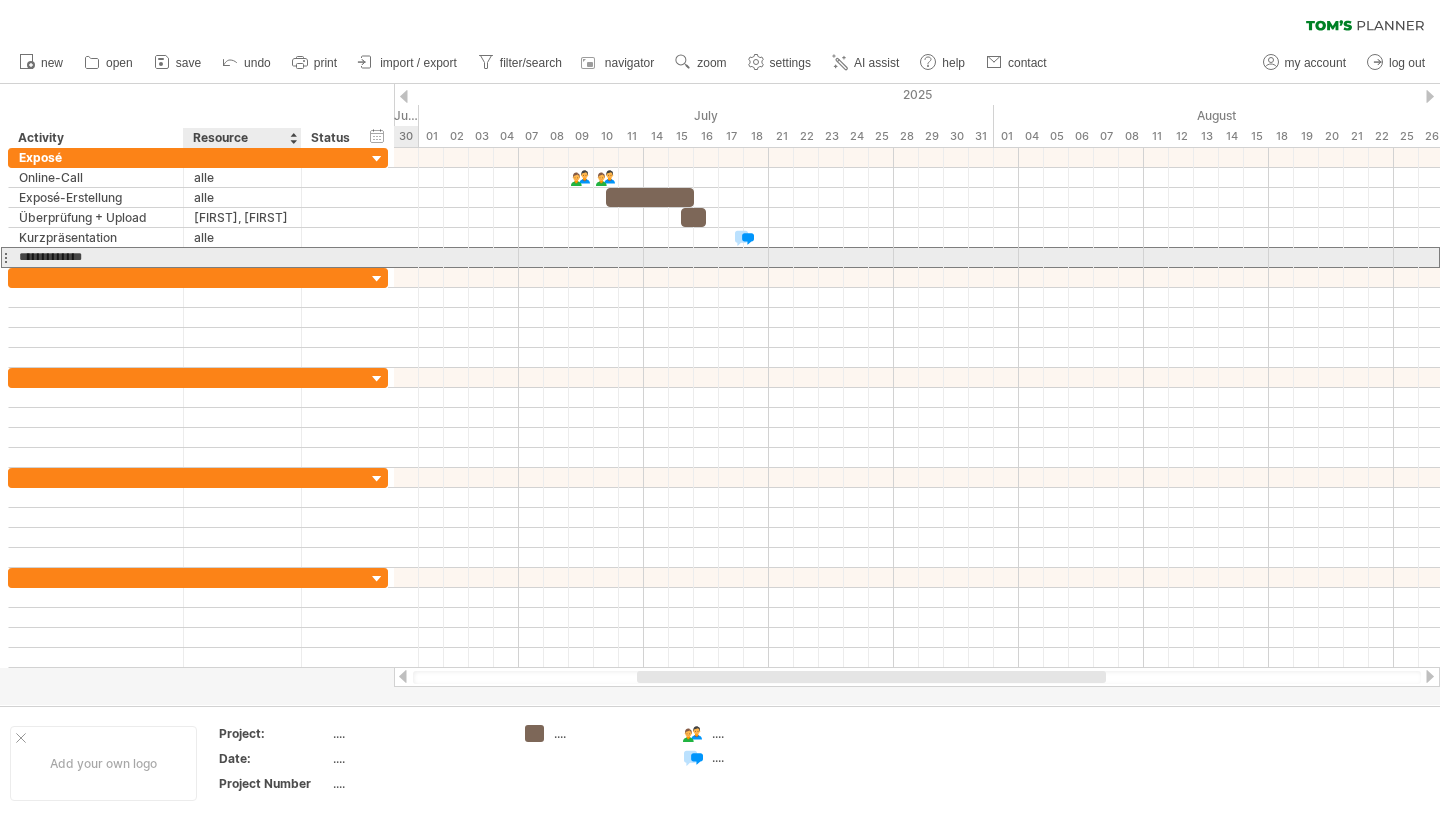 click at bounding box center [242, 257] 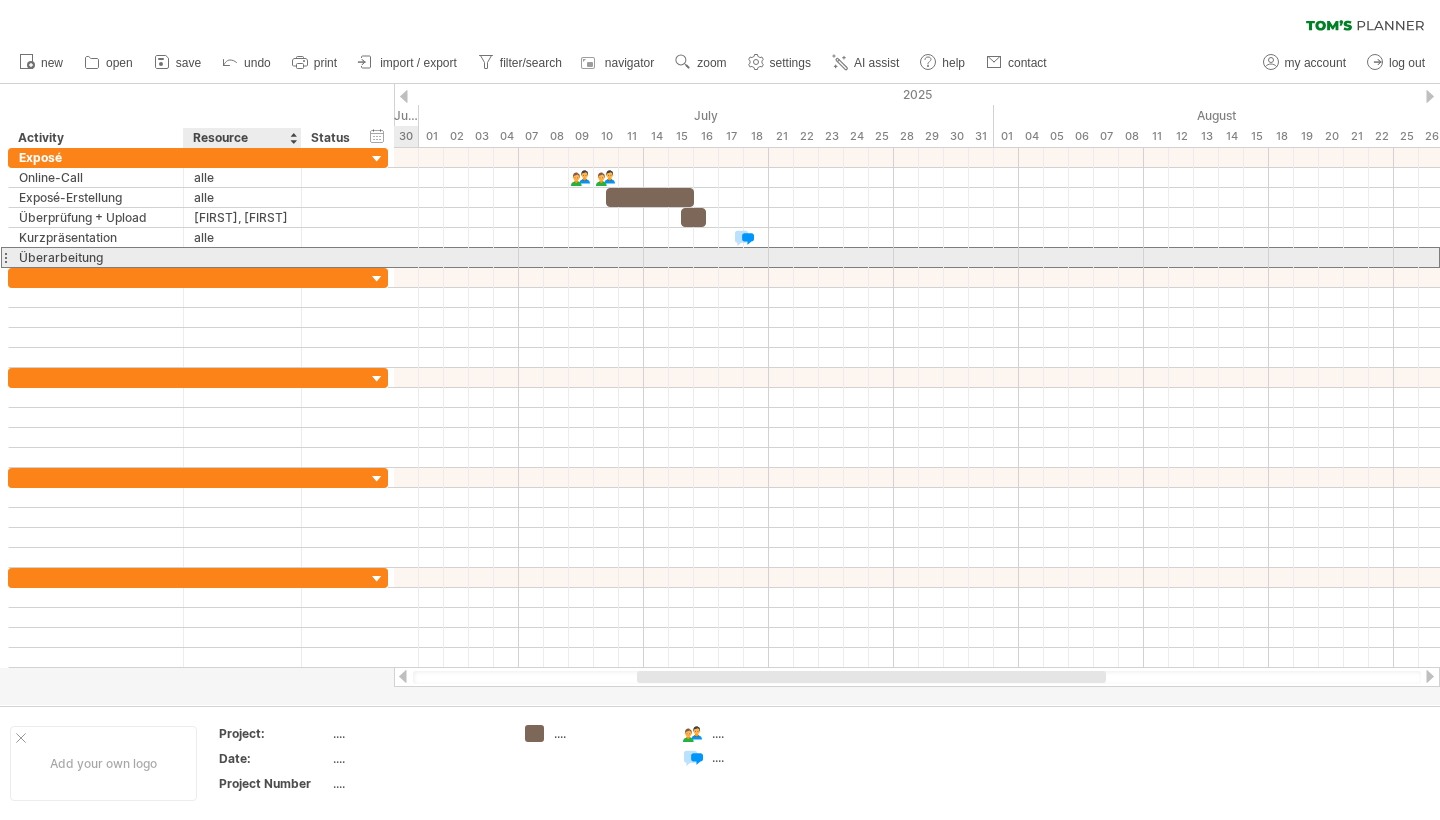 click at bounding box center [242, 257] 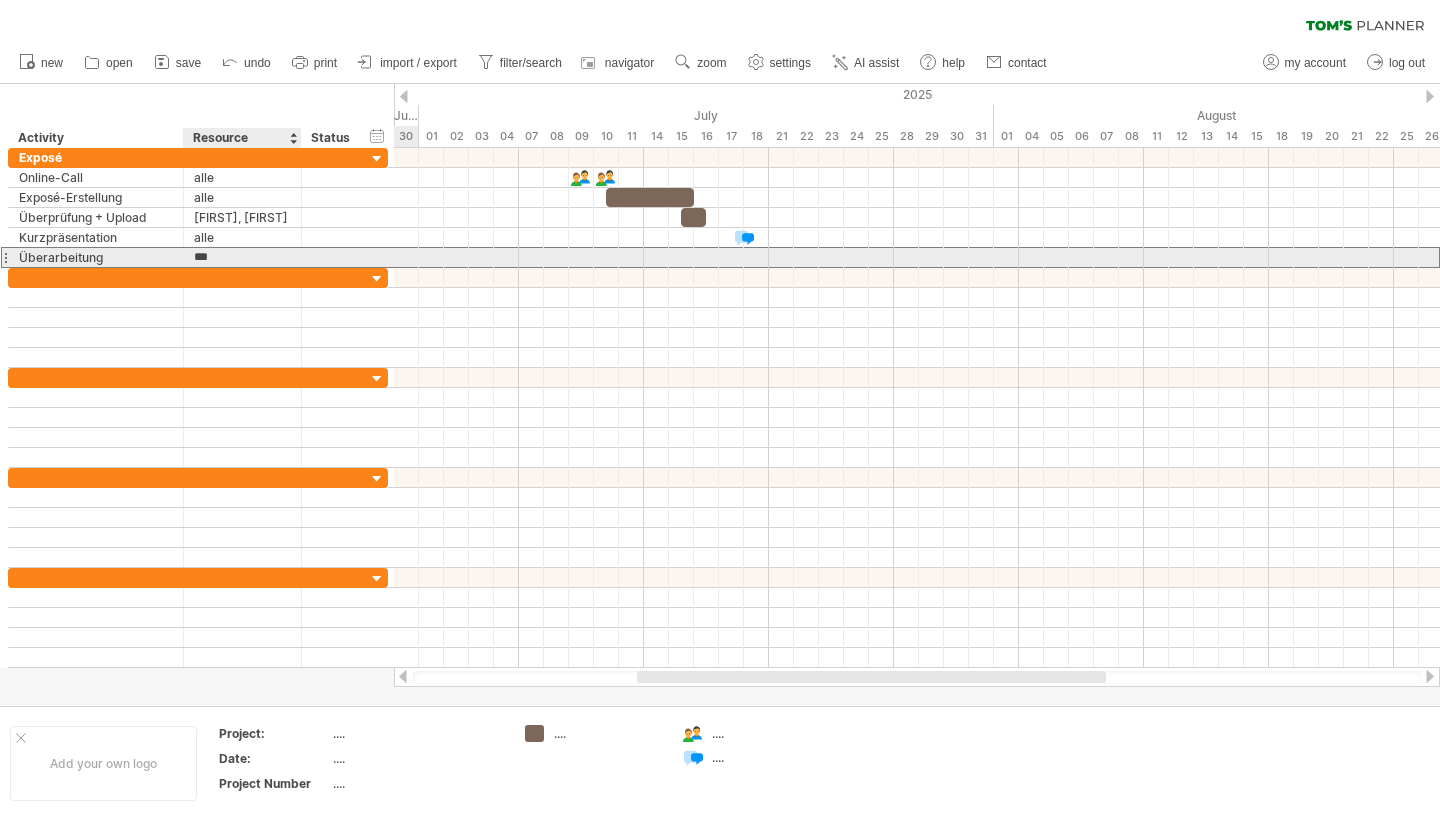 type on "****" 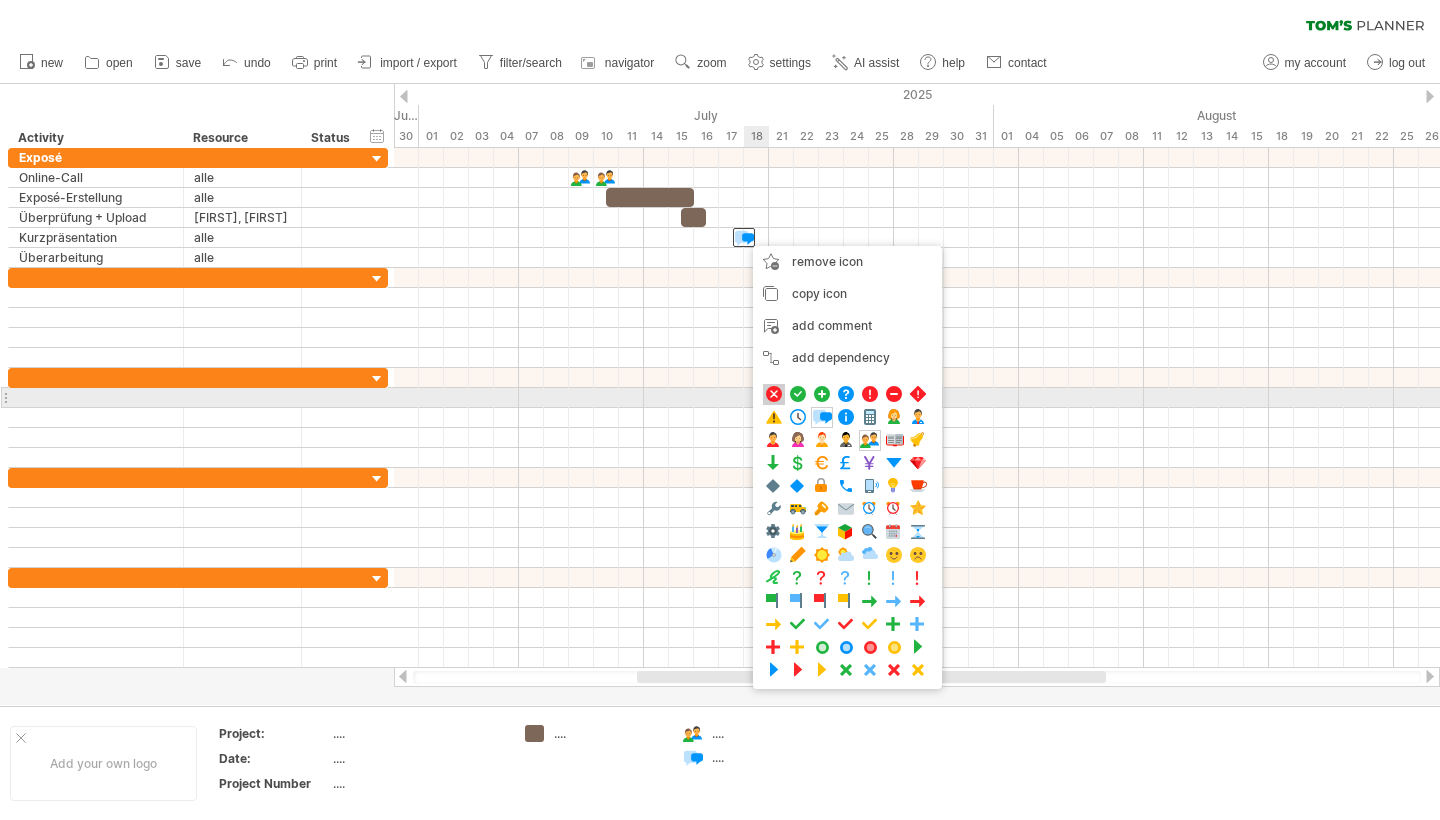click at bounding box center (774, 394) 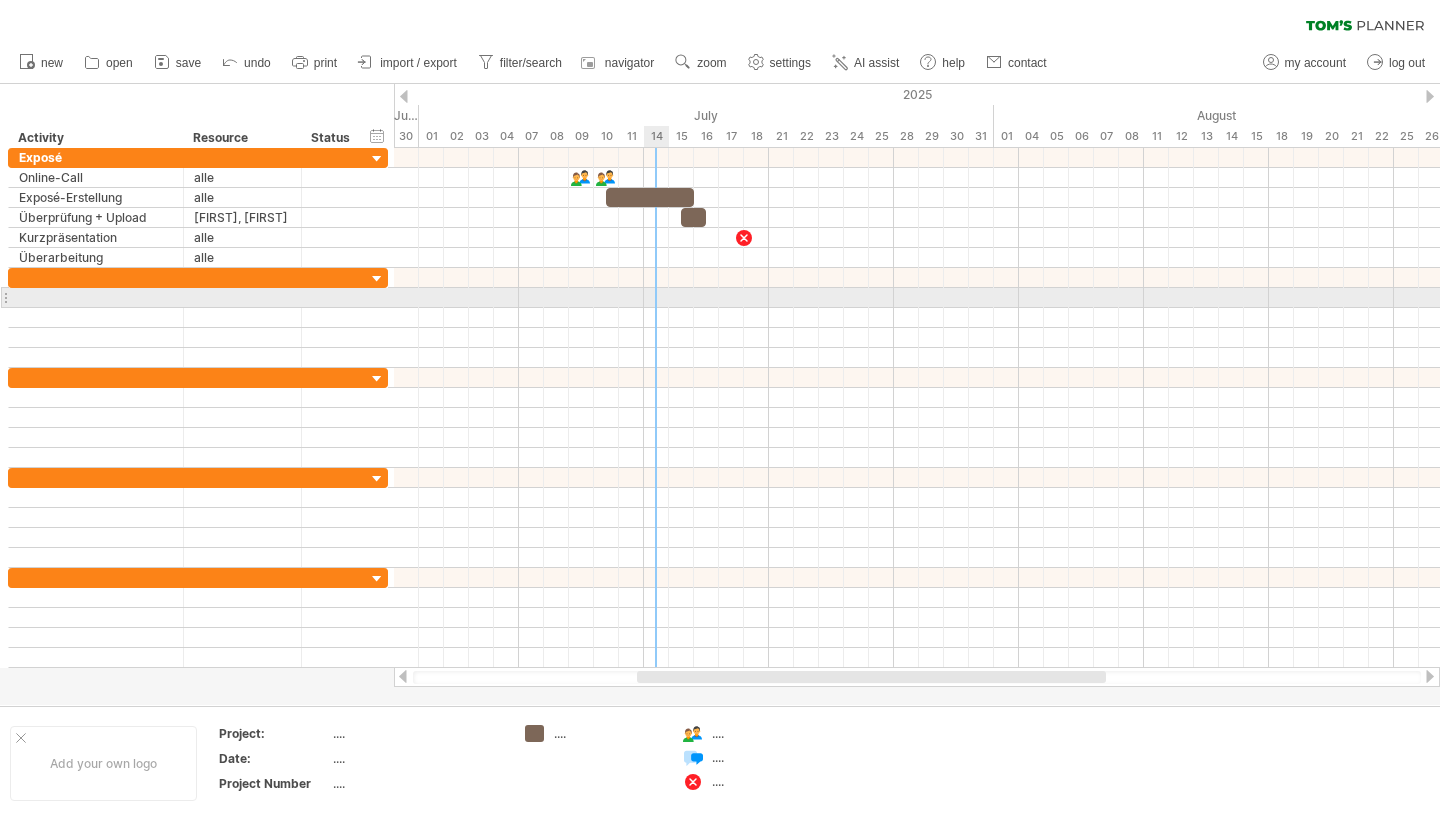 click at bounding box center [917, 298] 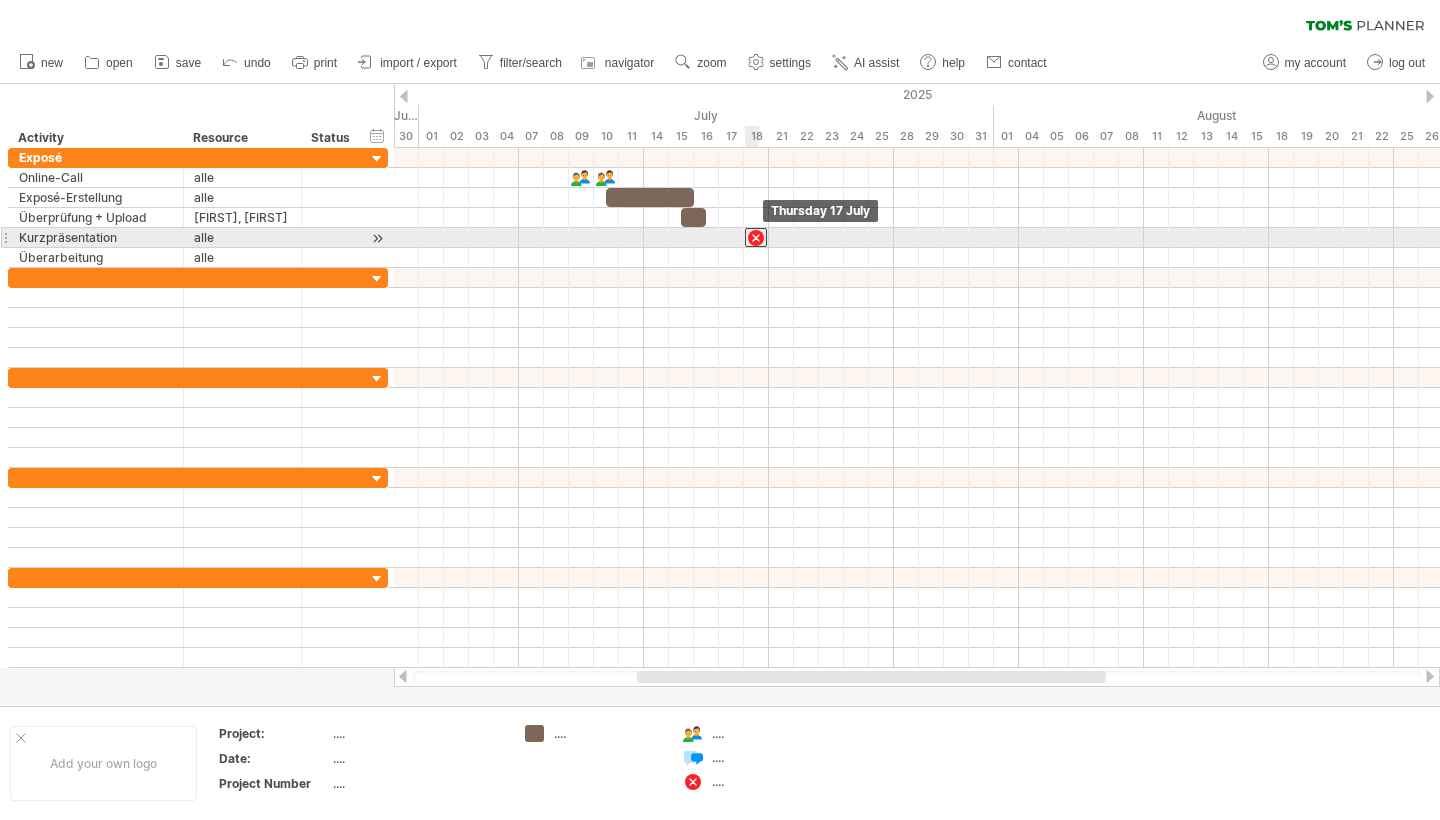click at bounding box center [756, 237] 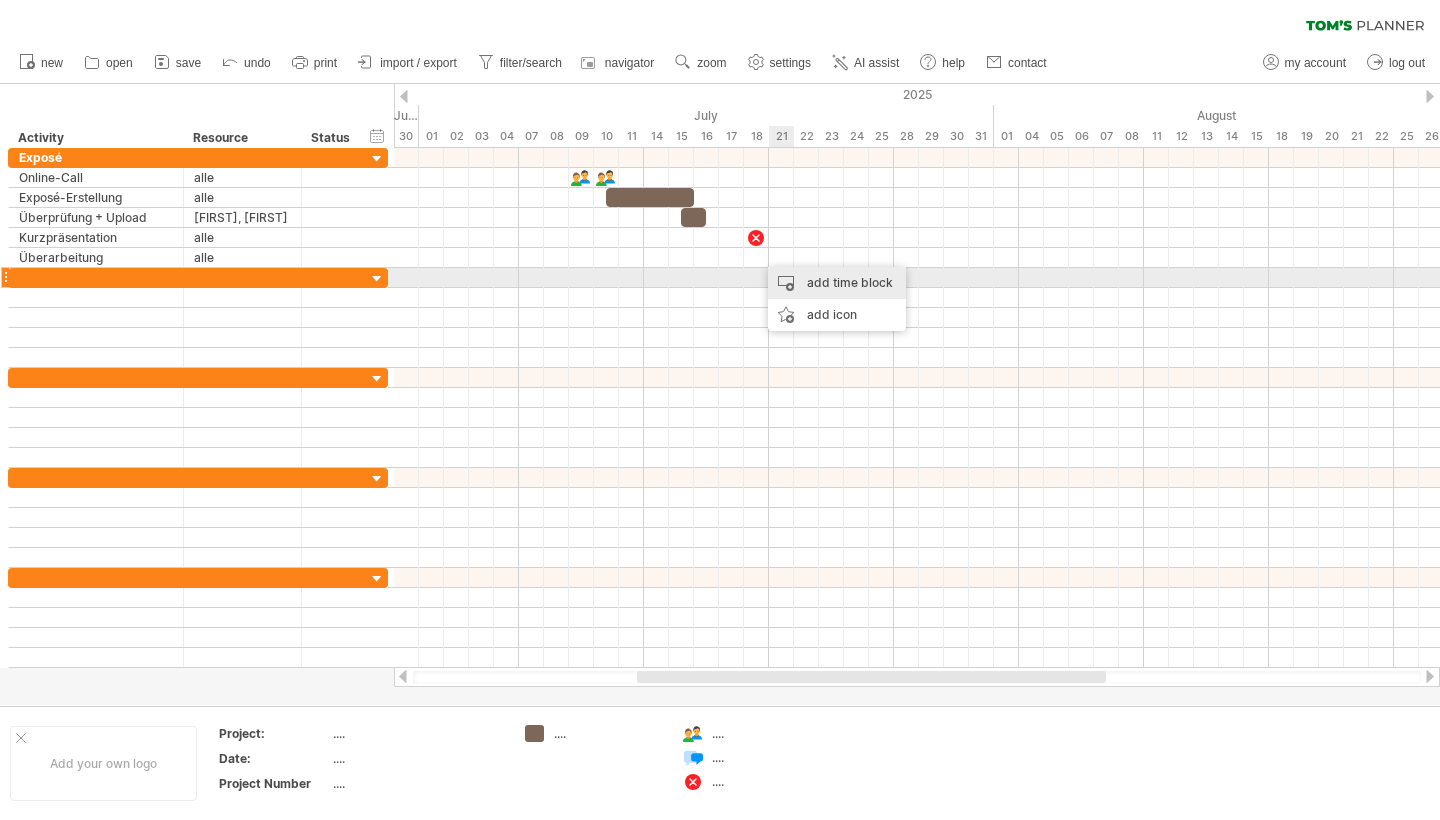 click on "add time block" at bounding box center [837, 283] 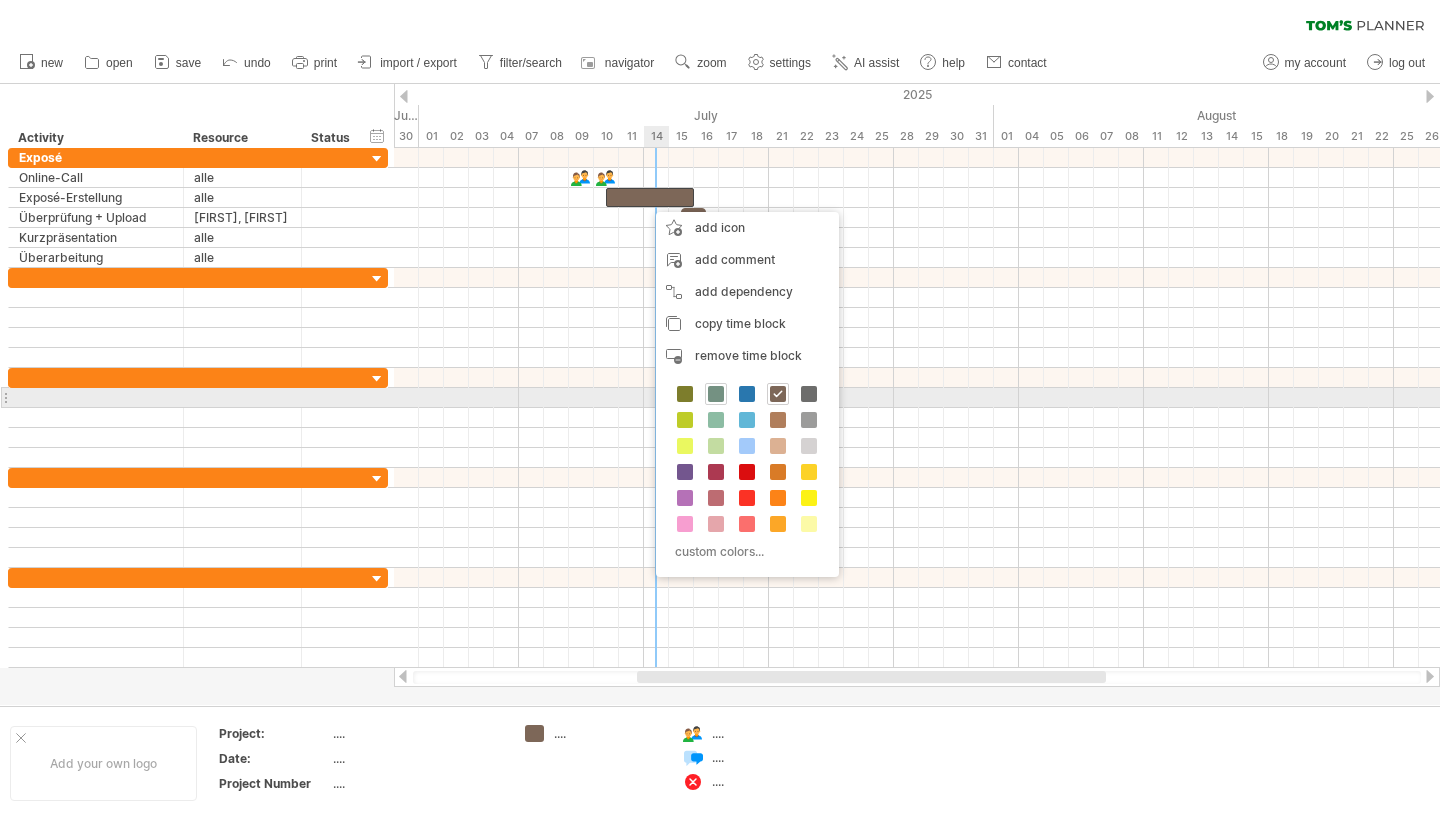 click at bounding box center [716, 394] 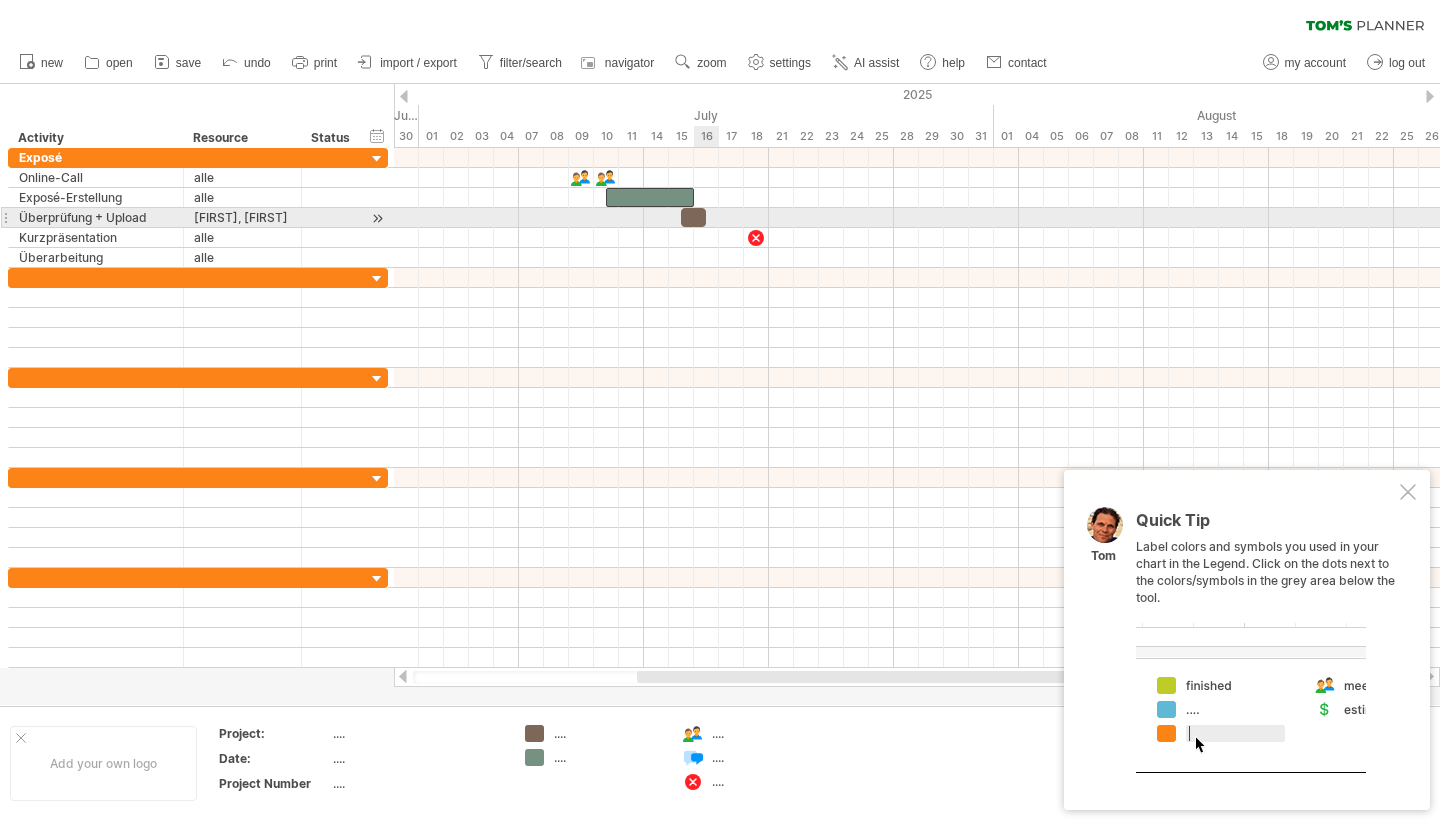 click at bounding box center (693, 217) 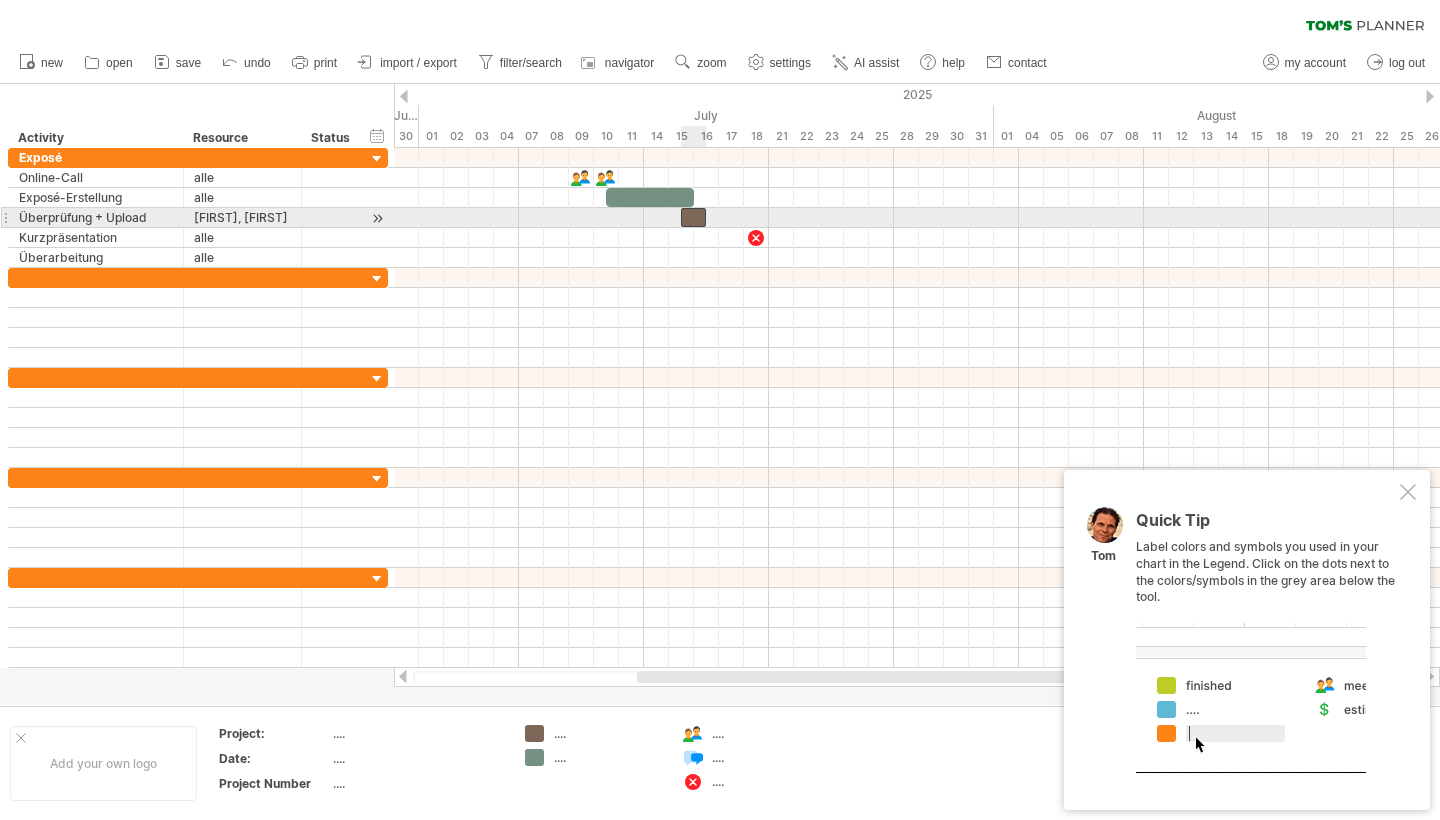 click at bounding box center [693, 217] 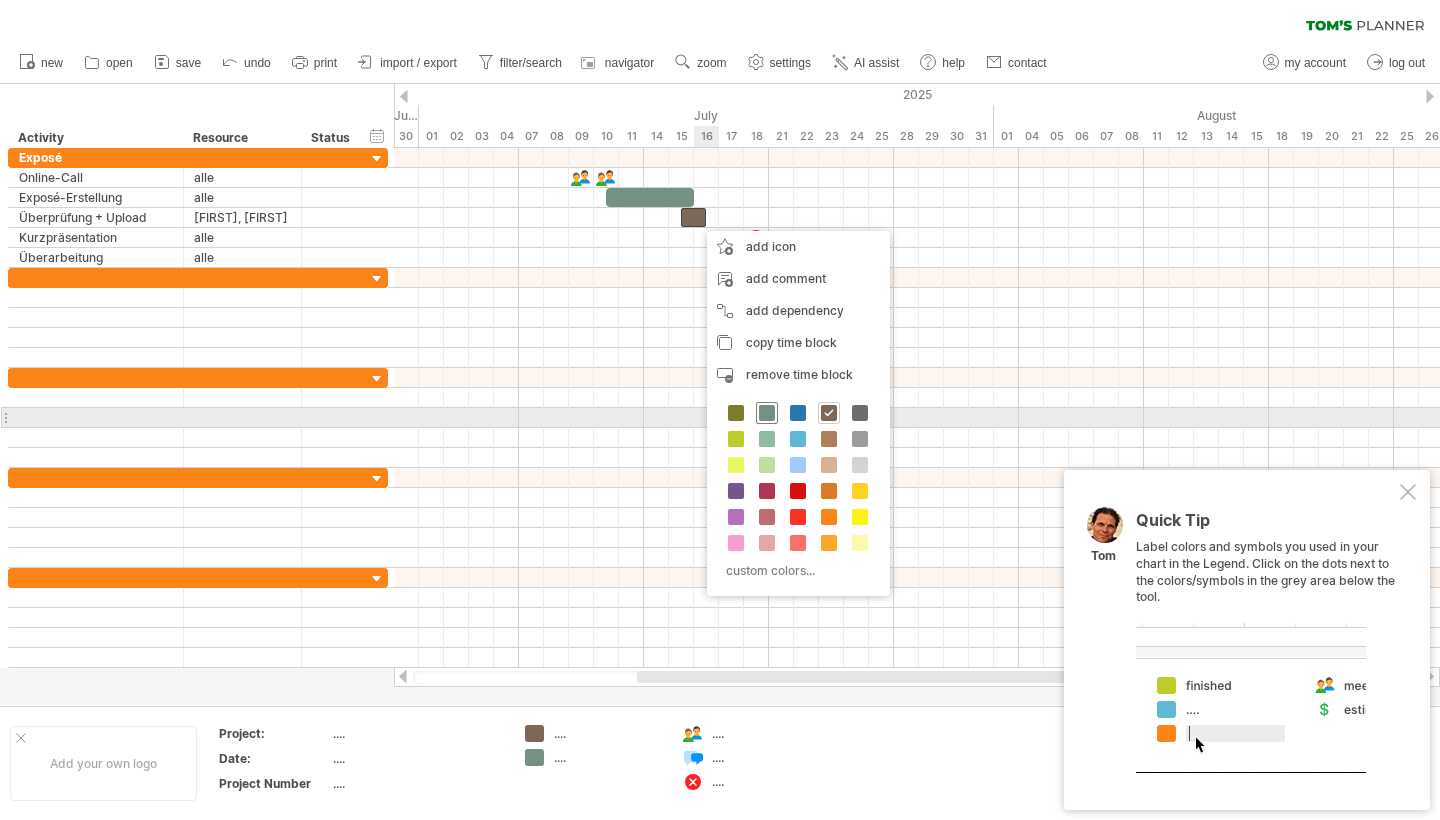click at bounding box center (767, 413) 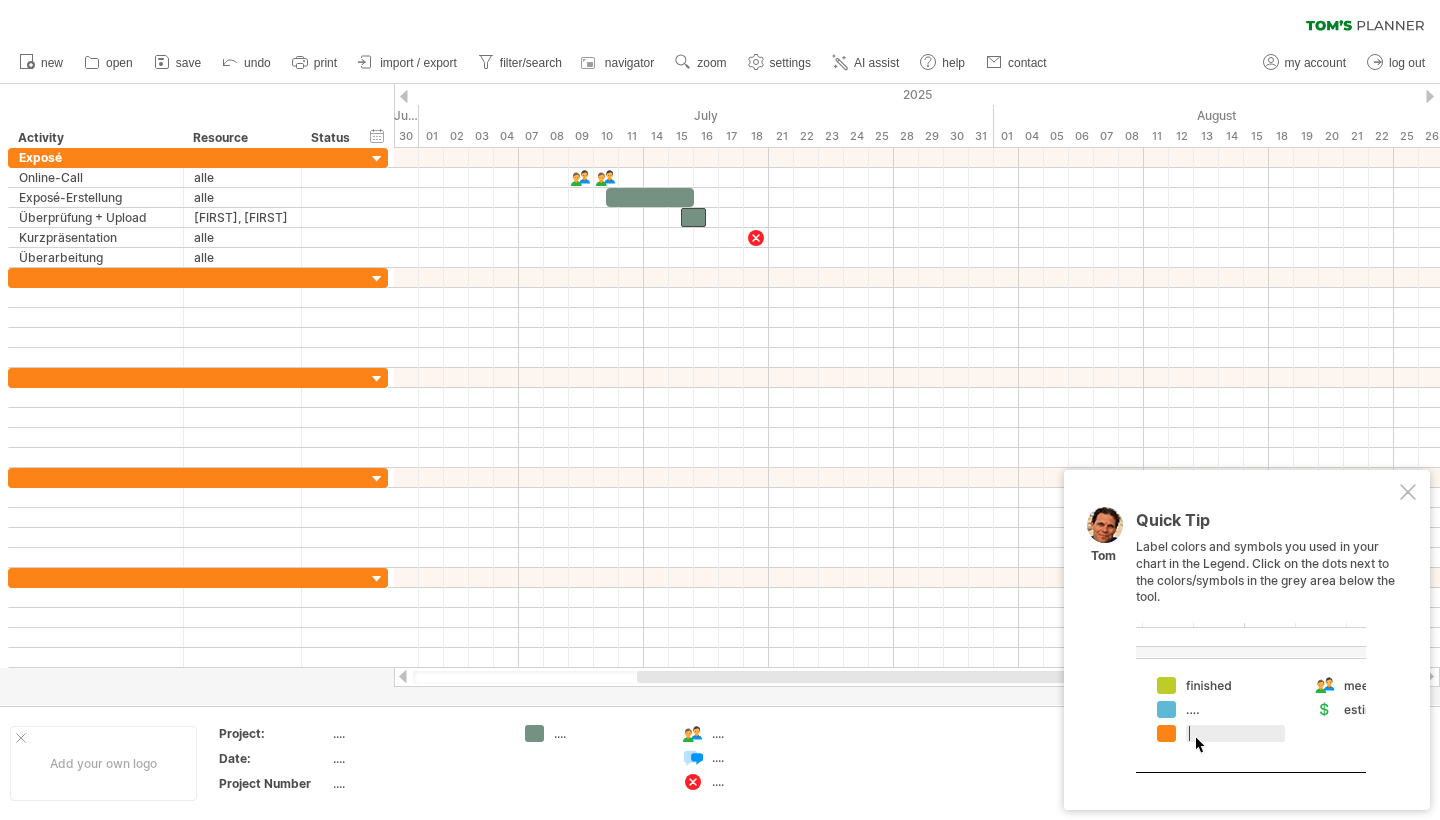 click on "...." at bounding box center (766, 733) 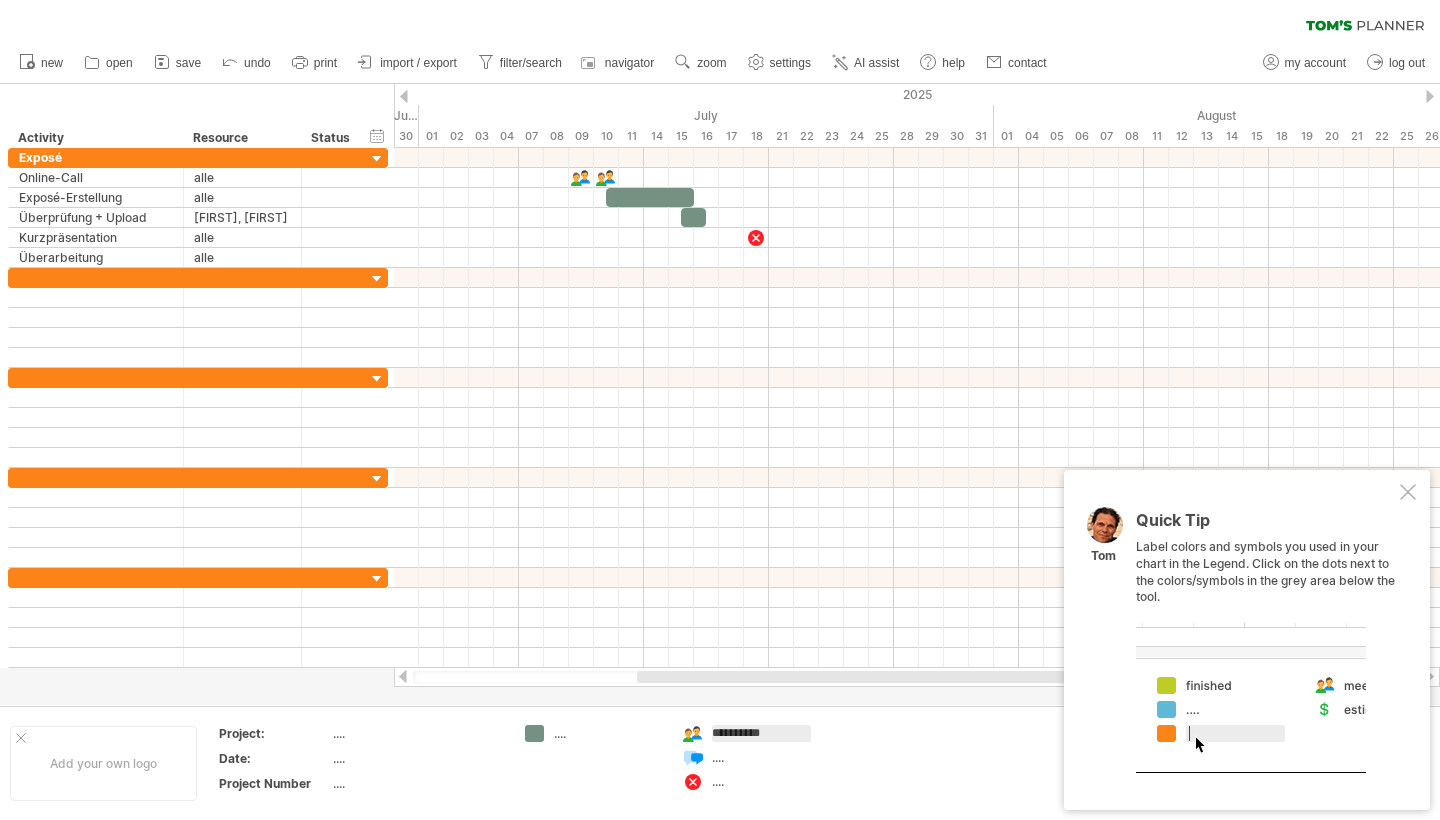 type on "**********" 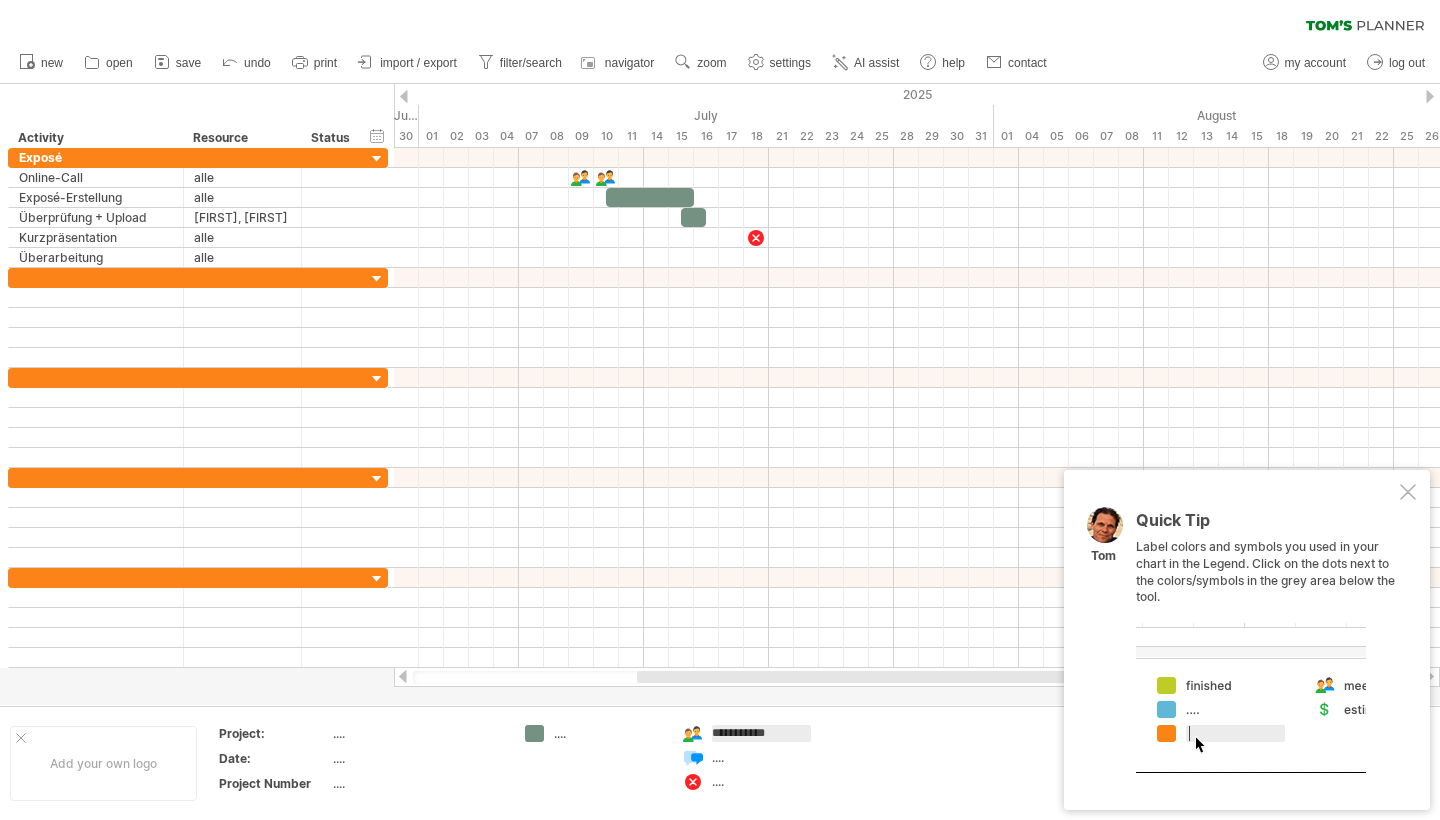 click on "...." at bounding box center [766, 757] 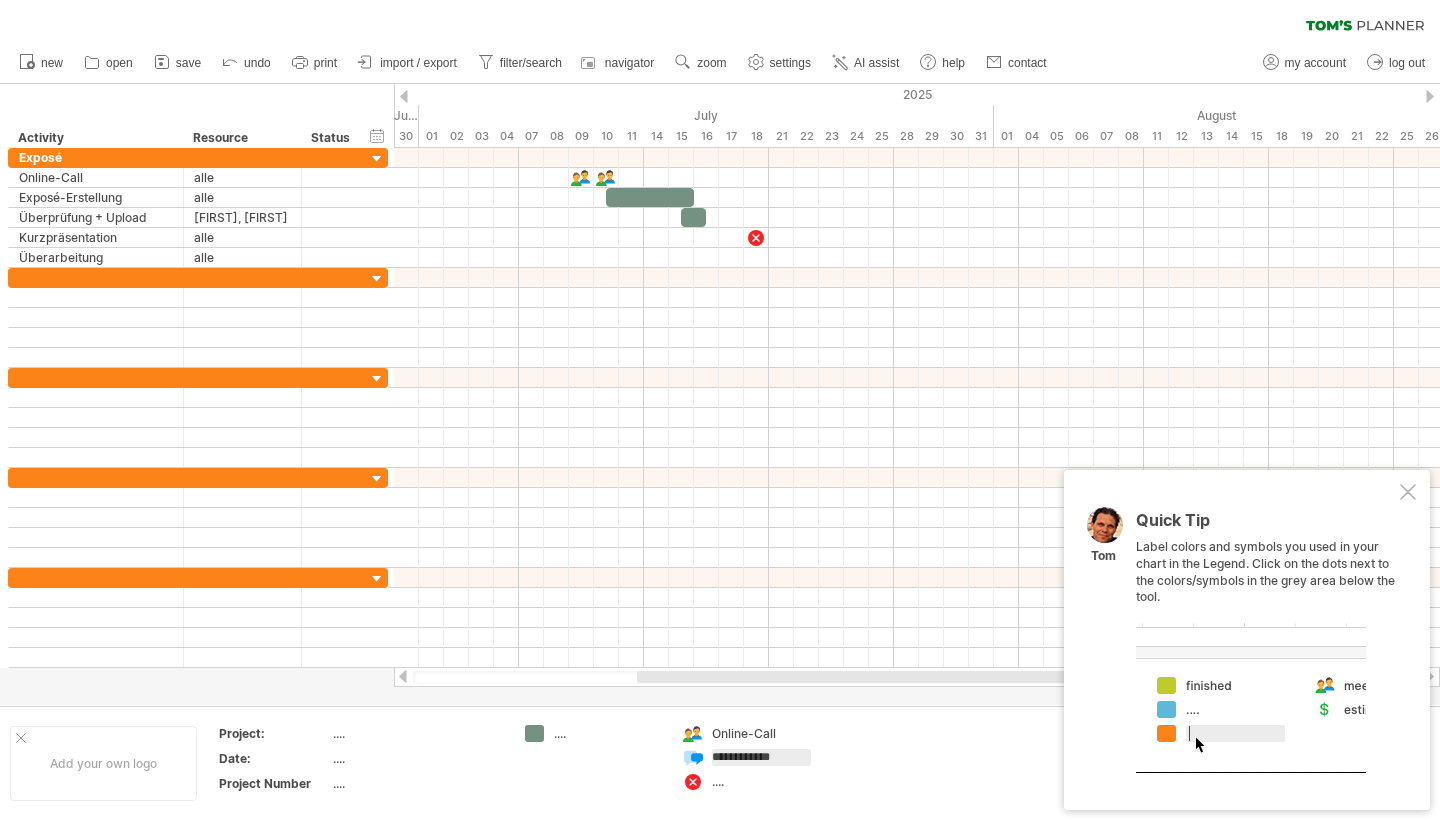 type on "**********" 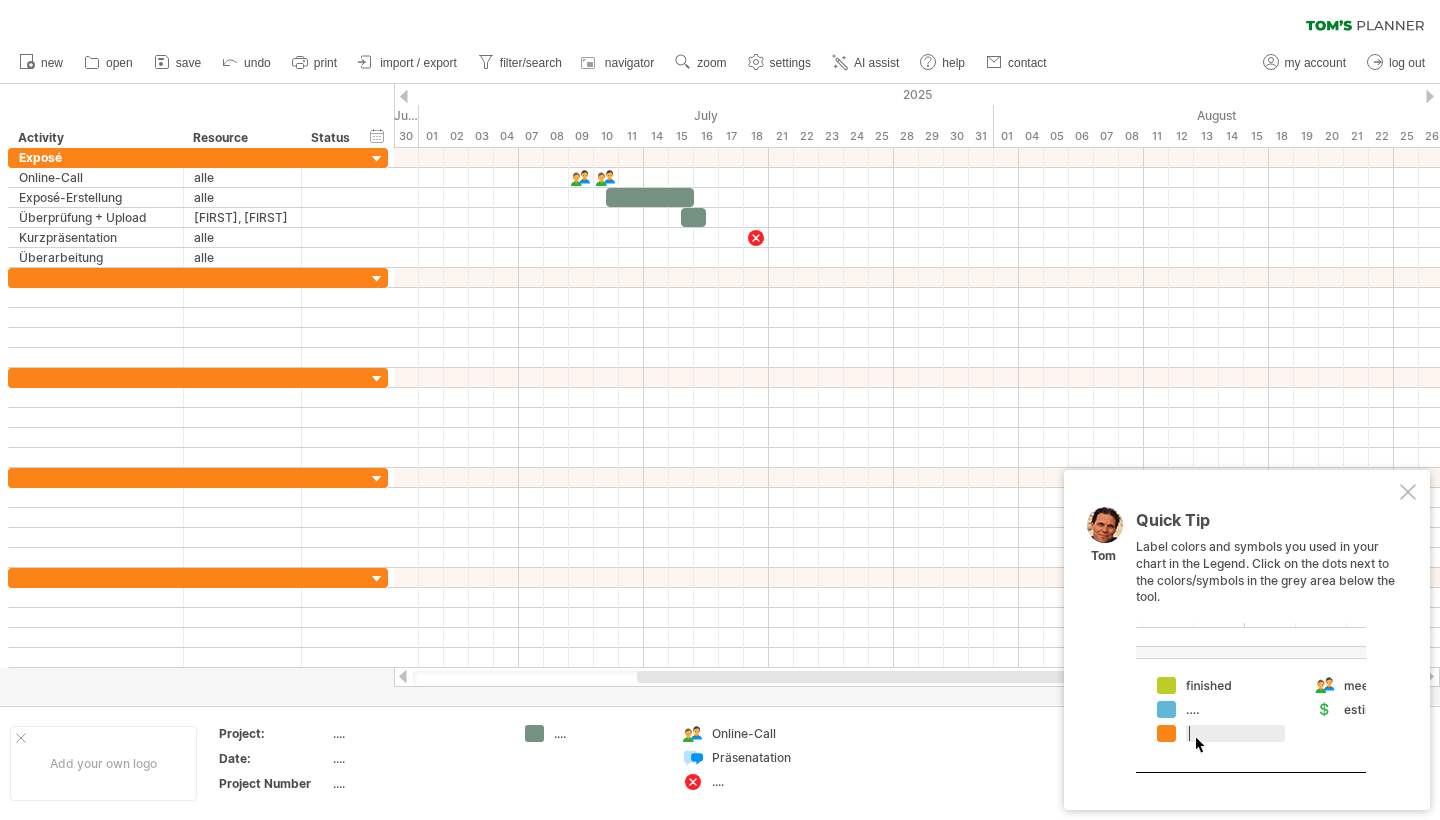click on "...." at bounding box center (766, 781) 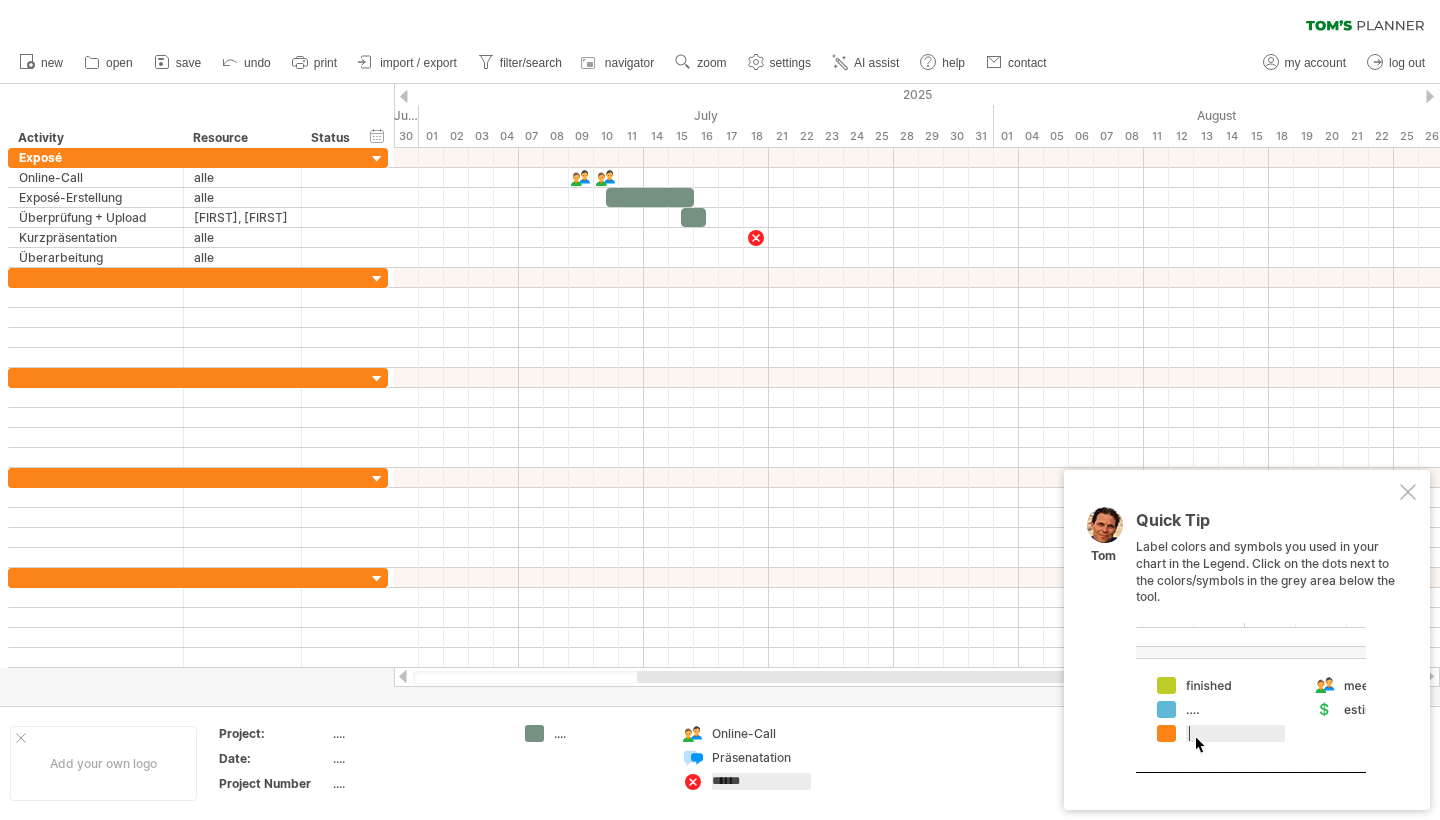 type on "******" 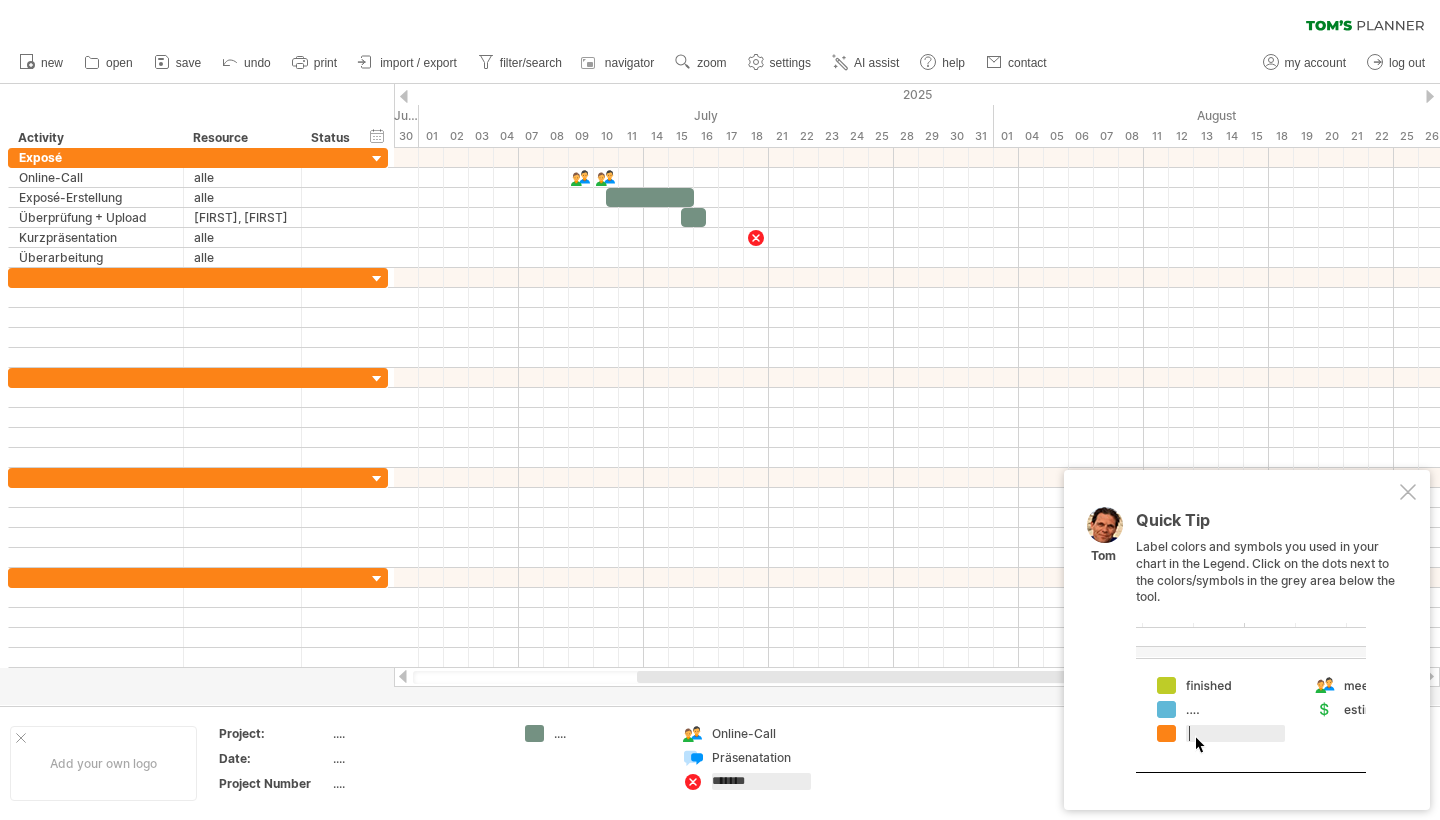 click on "Add your own logo Project: .... Date: .... Project Number .... .... Online-Call Präsenatation ******" at bounding box center [50000, 763] 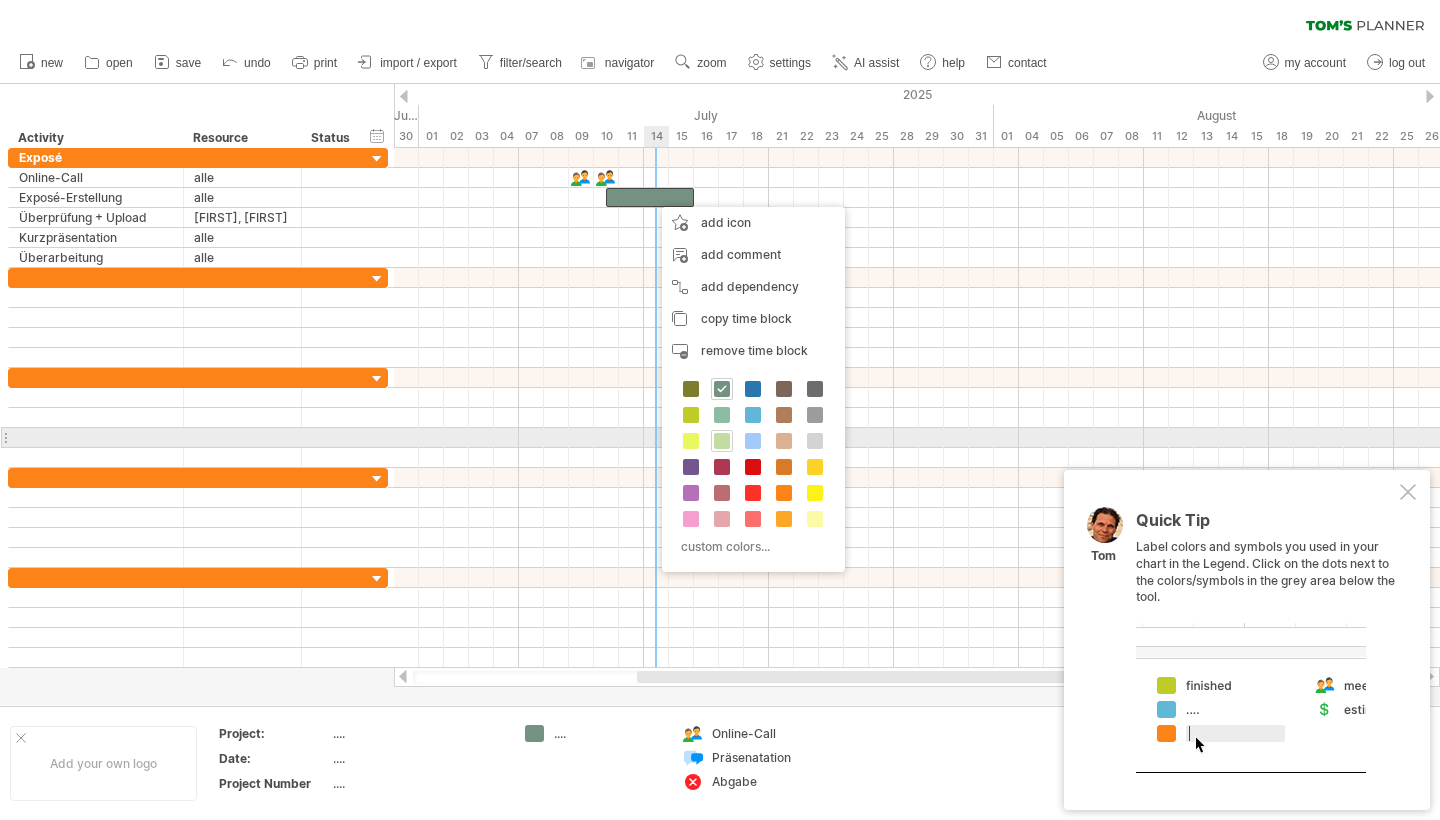 click at bounding box center [722, 441] 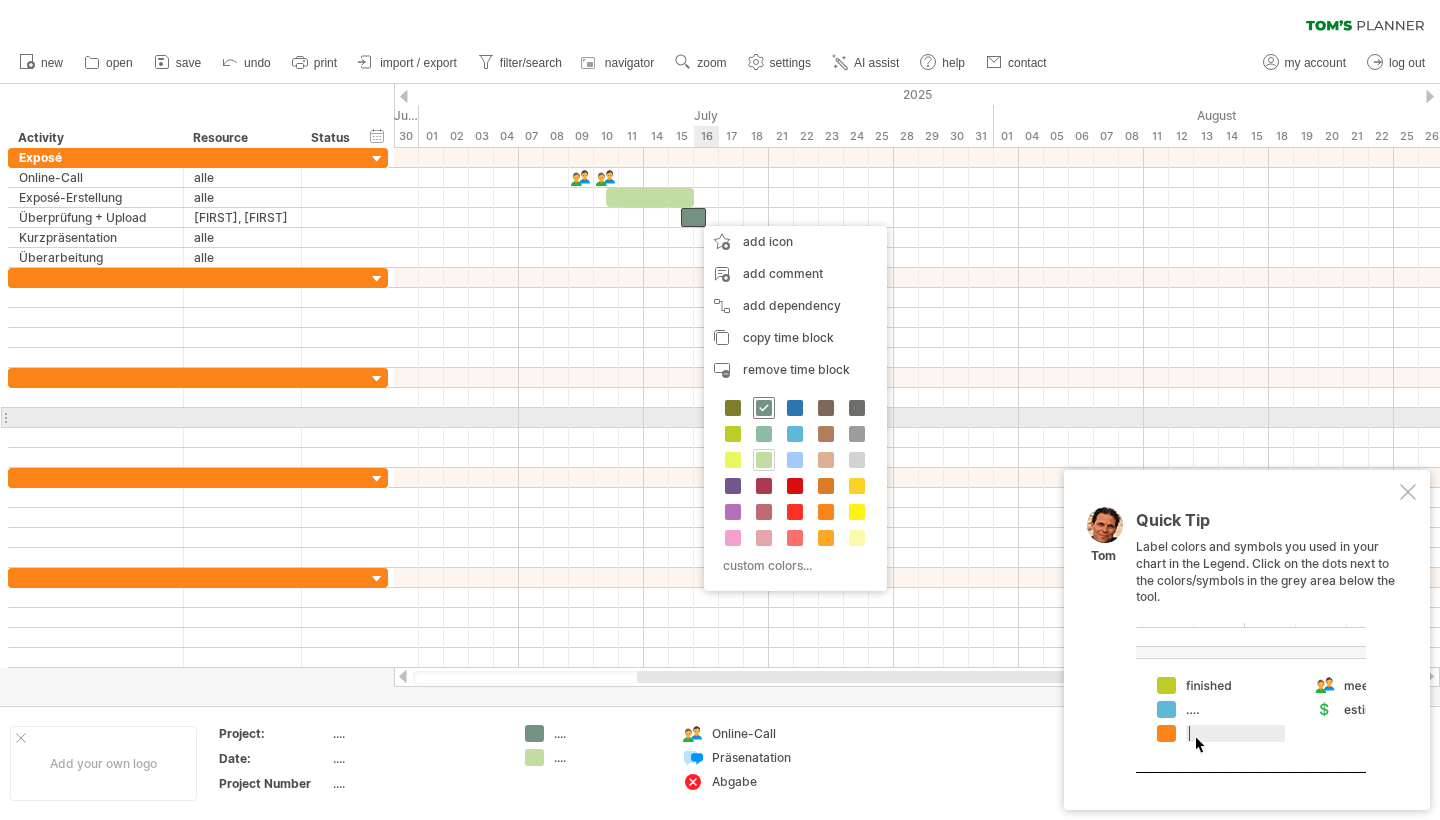 click at bounding box center (764, 408) 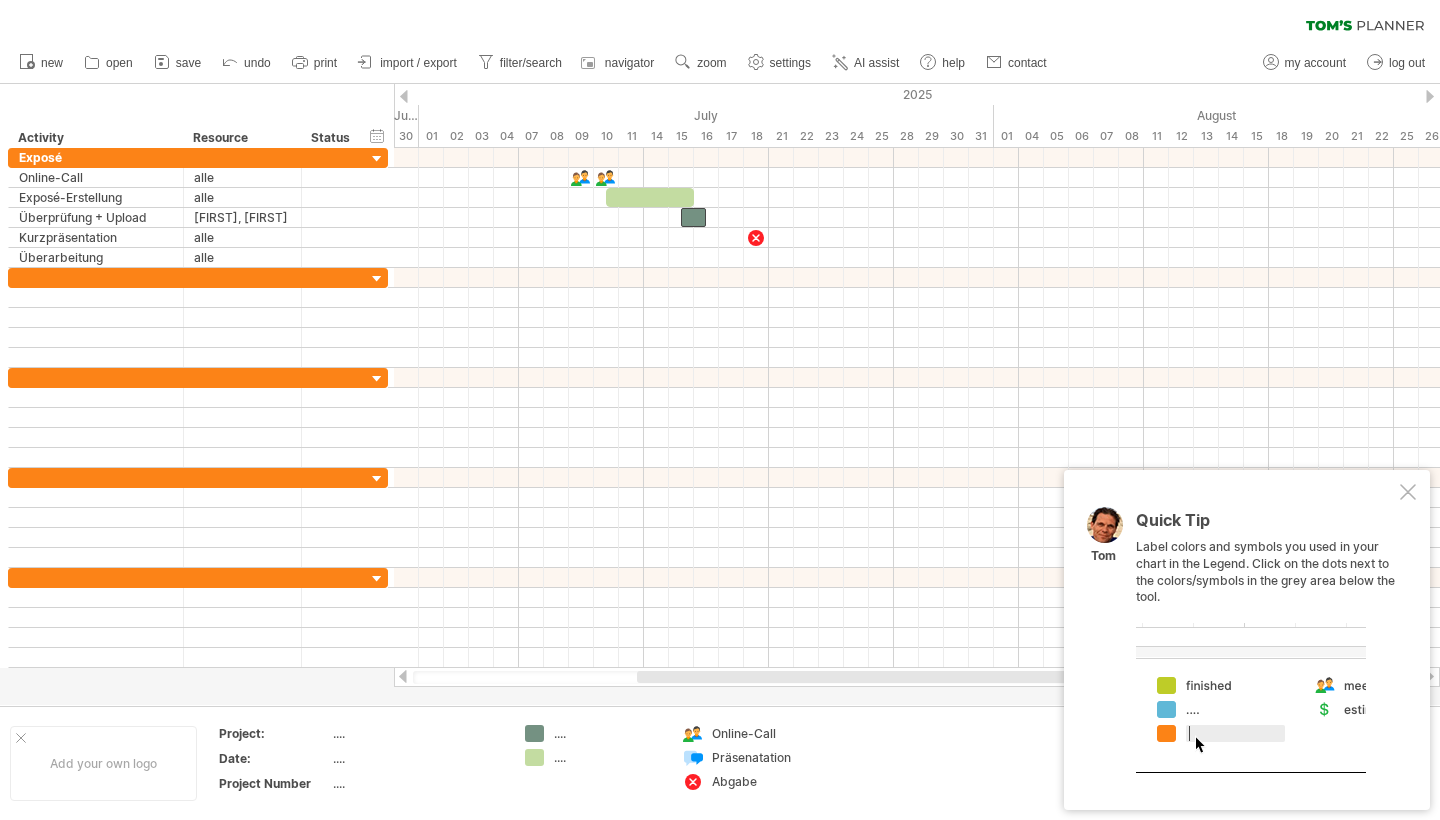 click on "...." at bounding box center [608, 733] 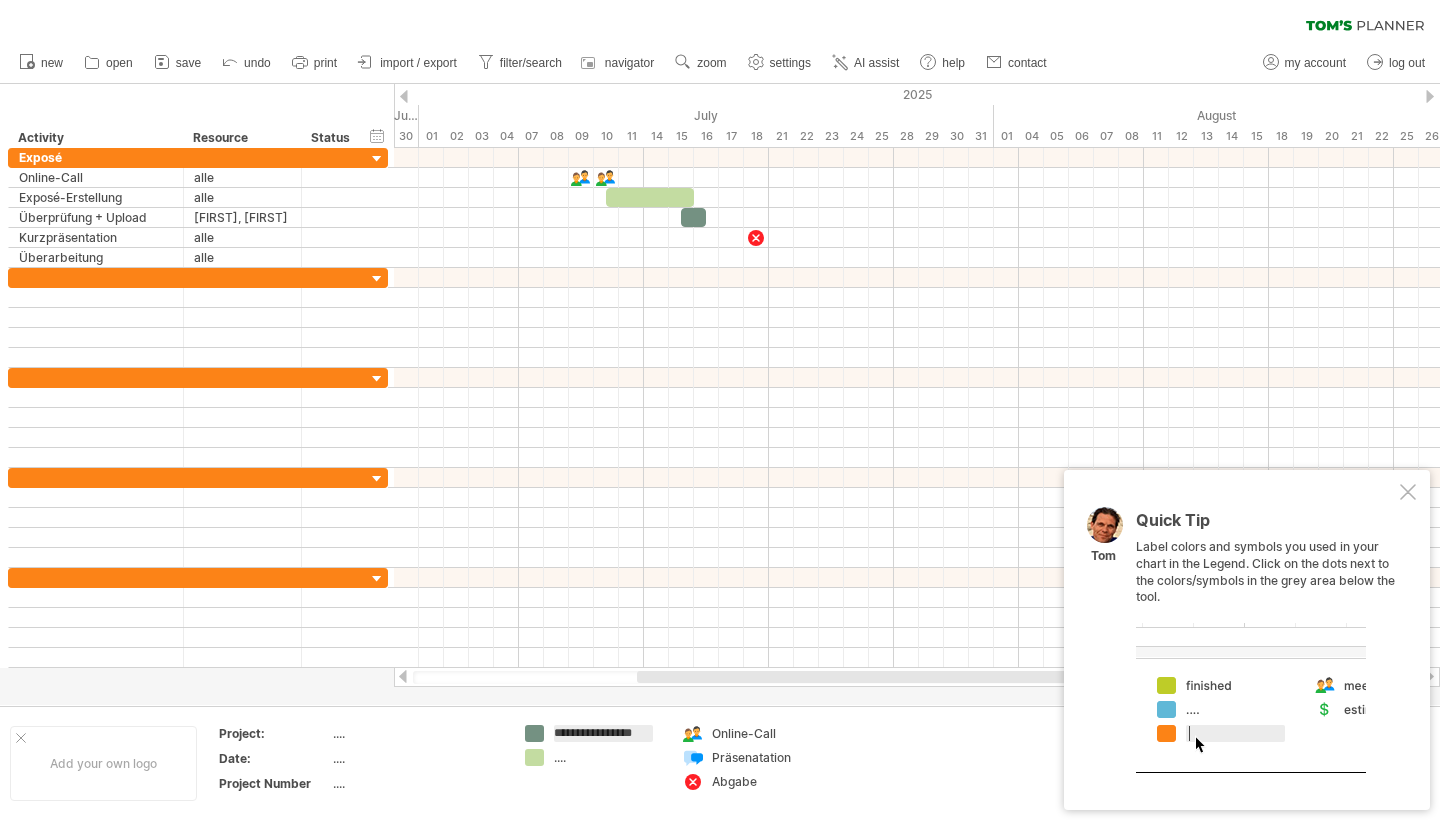 type on "**********" 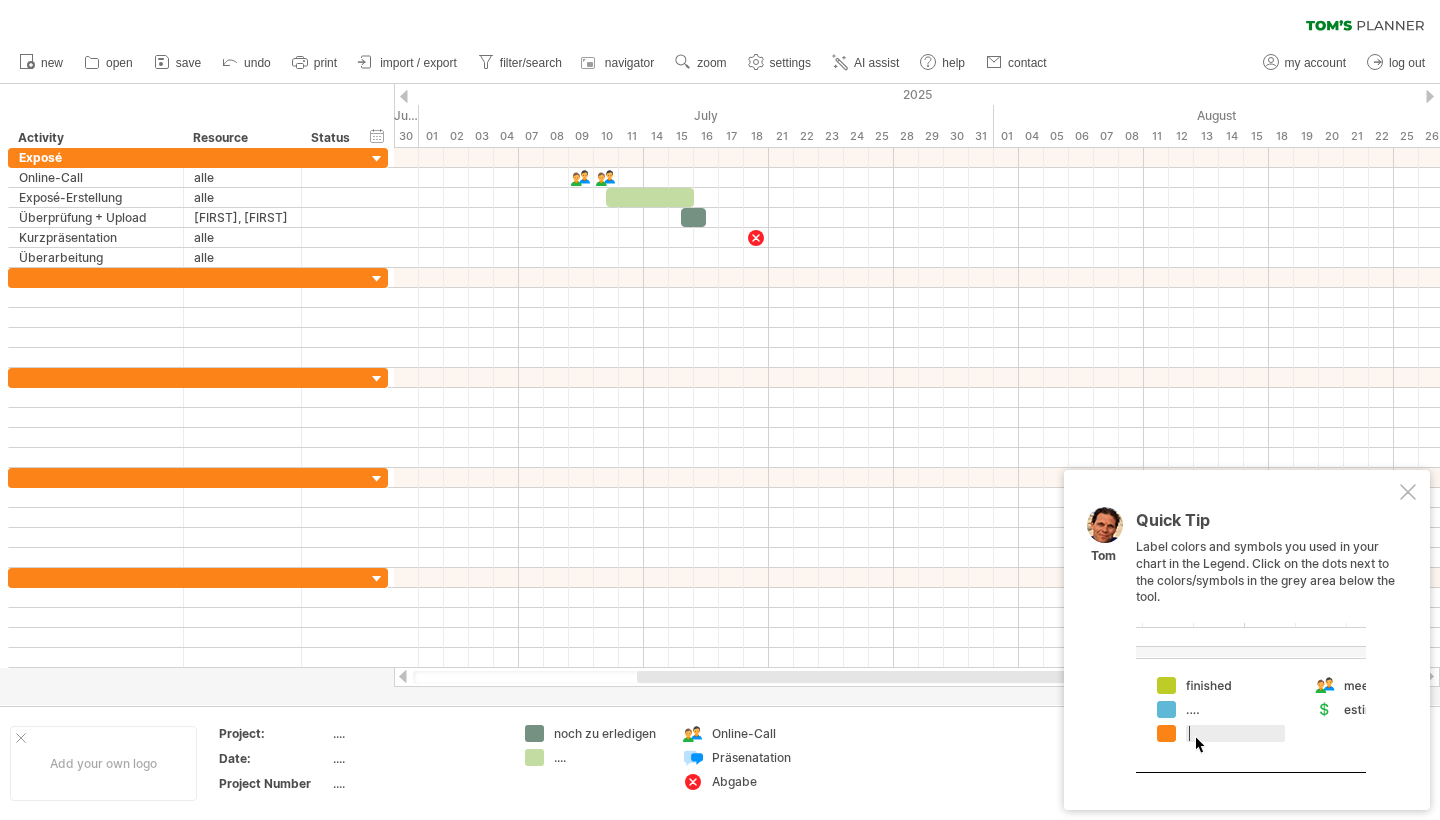 click on "...." at bounding box center [608, 757] 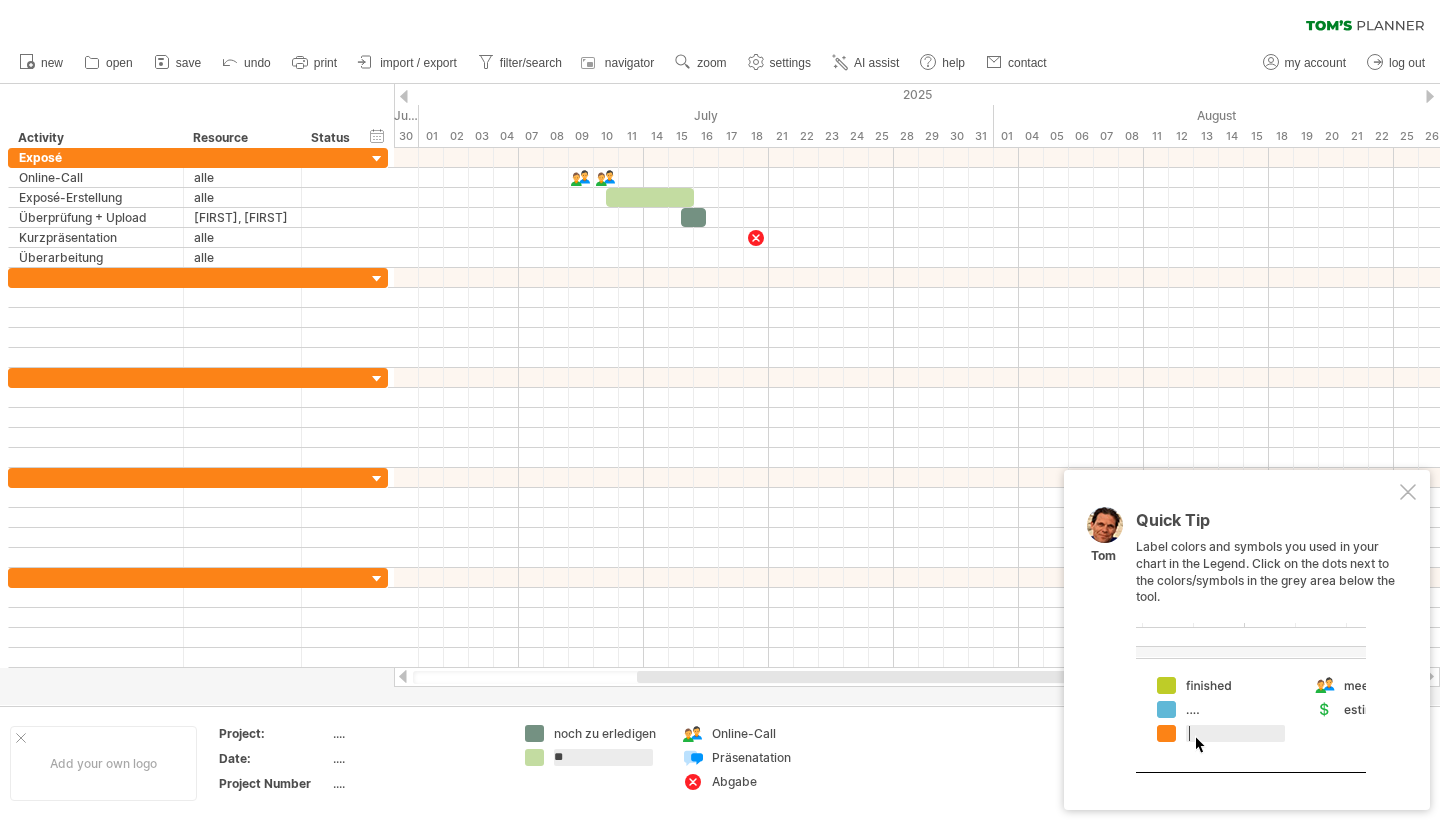 type on "*" 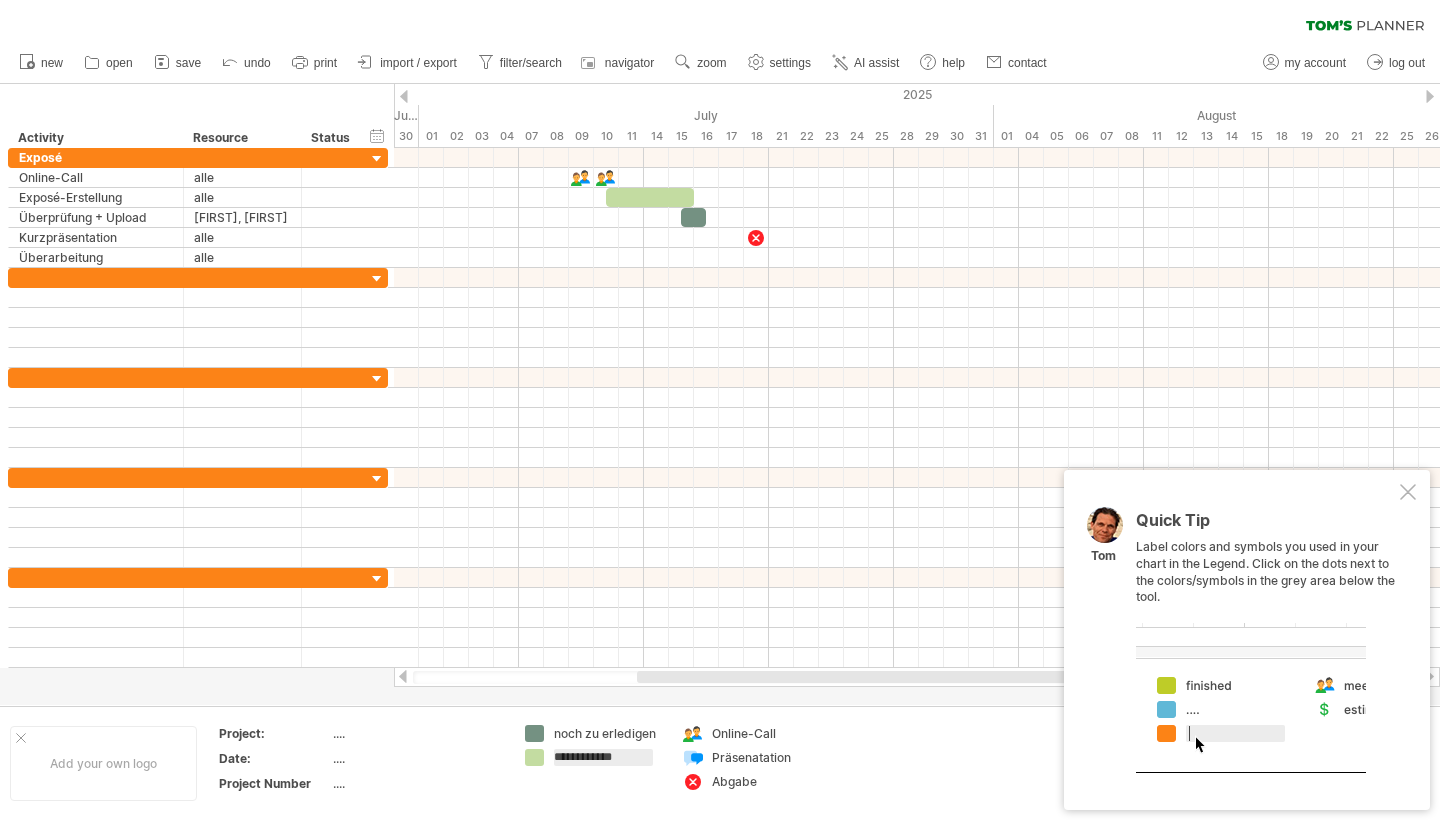 type on "**********" 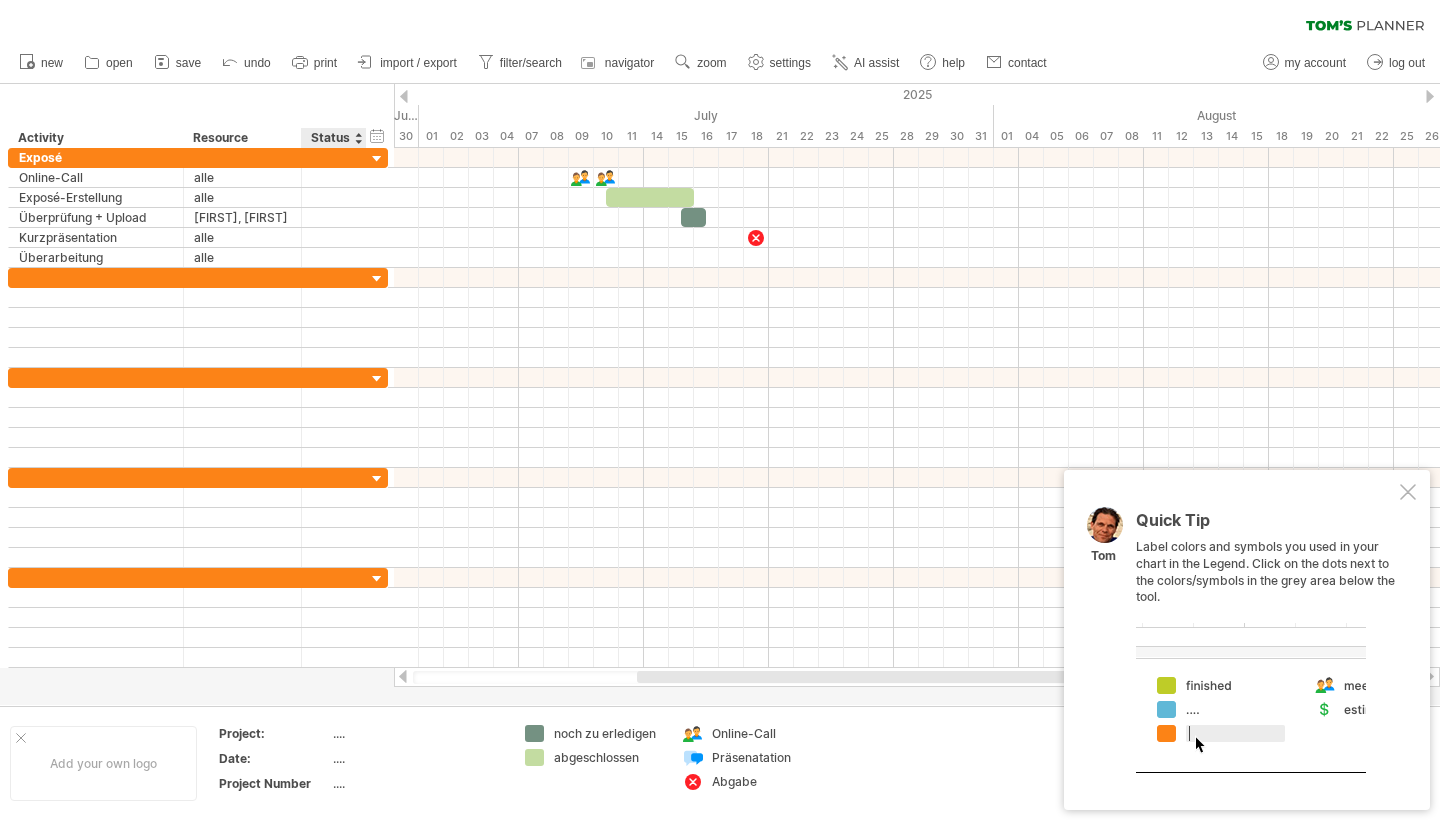 click on "...." at bounding box center (417, 733) 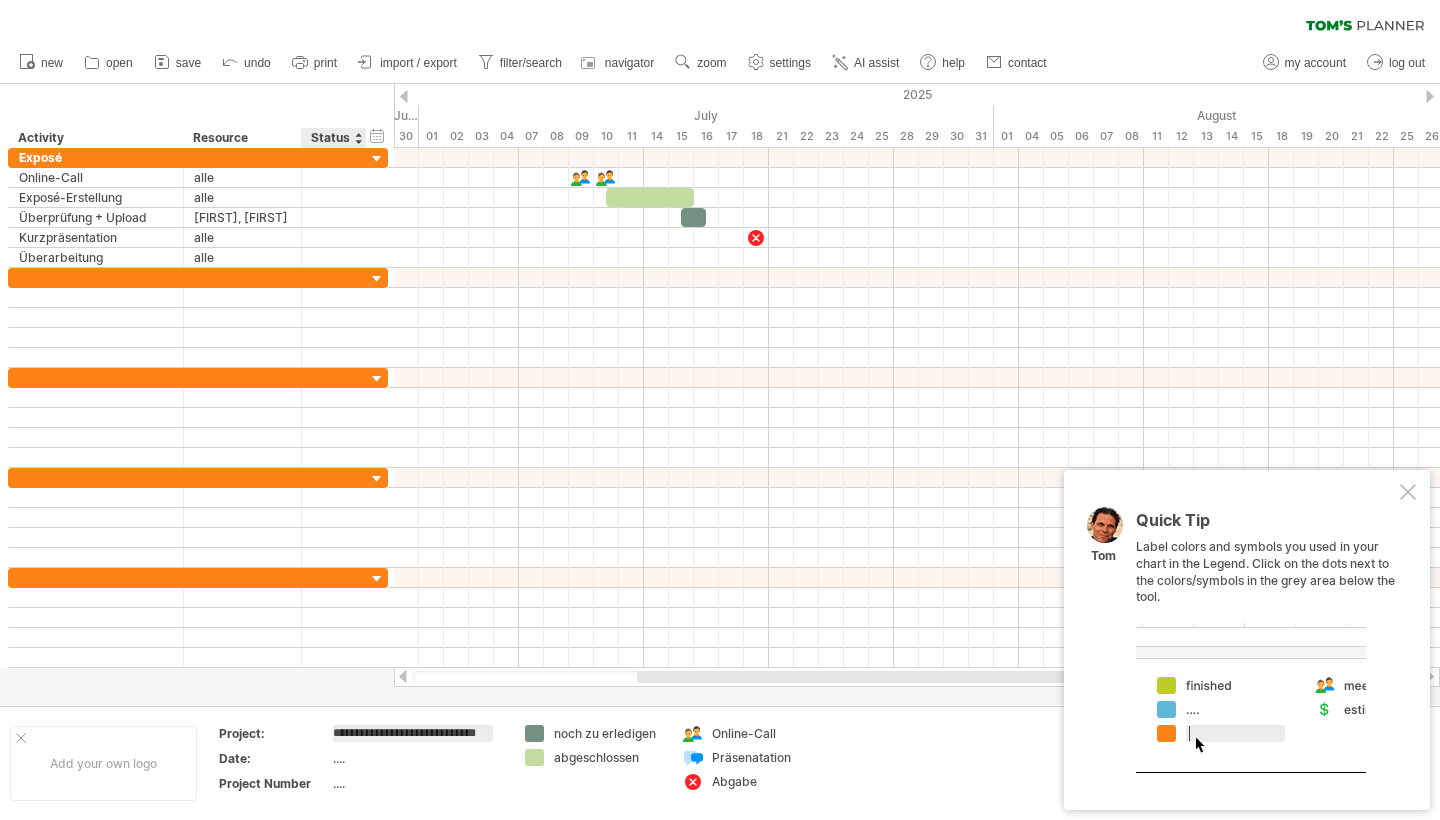 type on "**********" 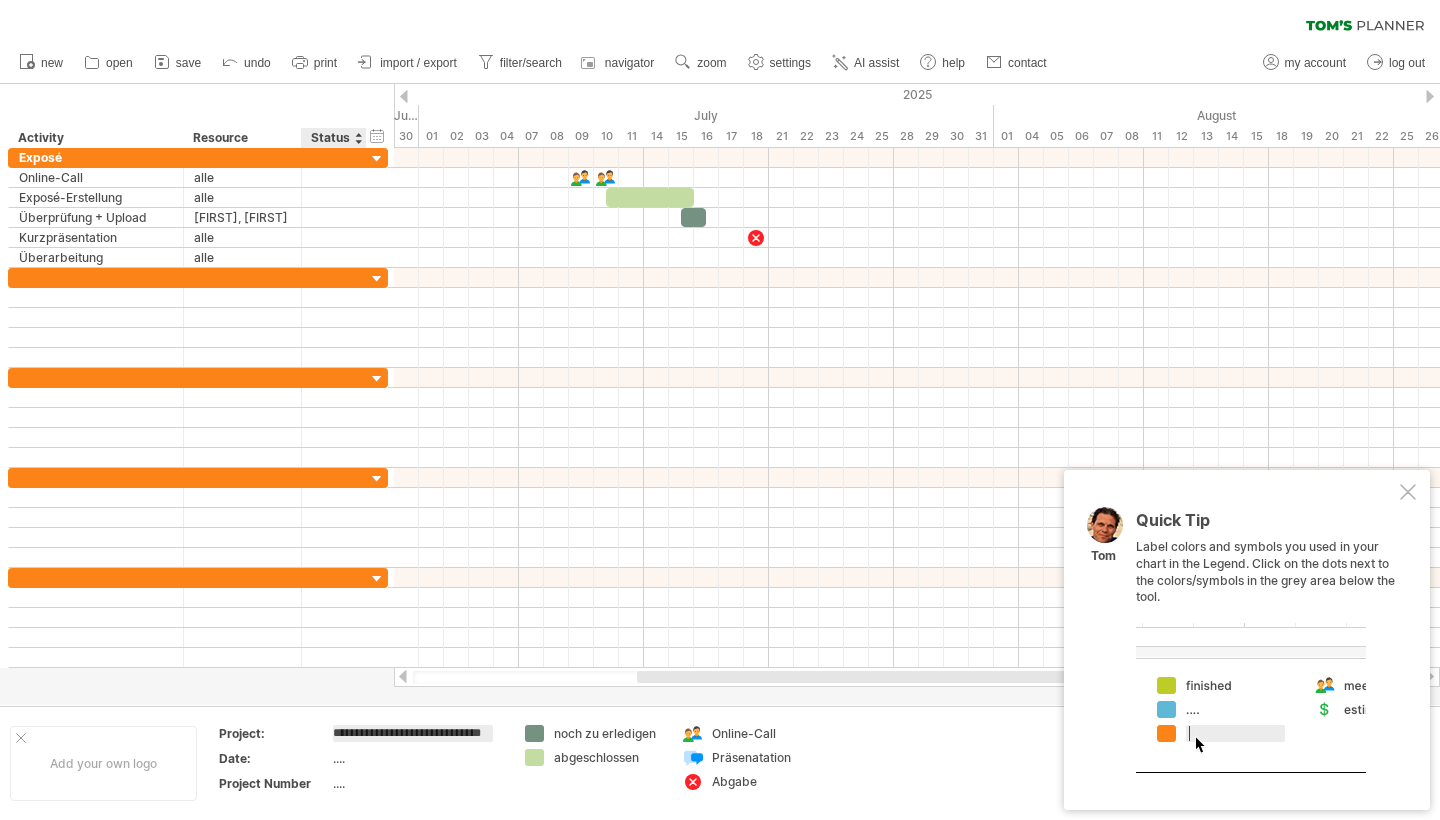 click on "...." at bounding box center (417, 758) 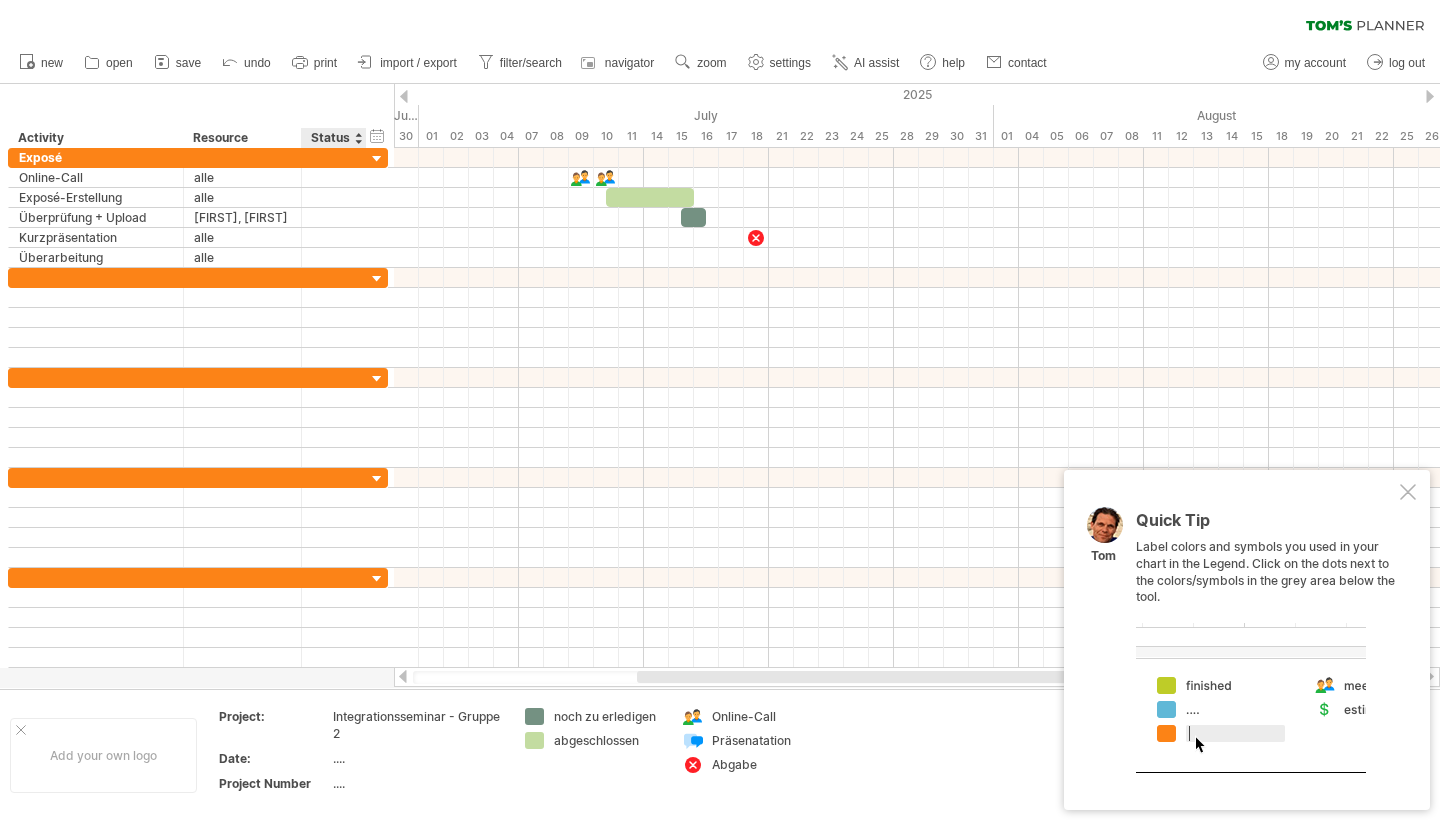 click on "...." at bounding box center (418, 786) 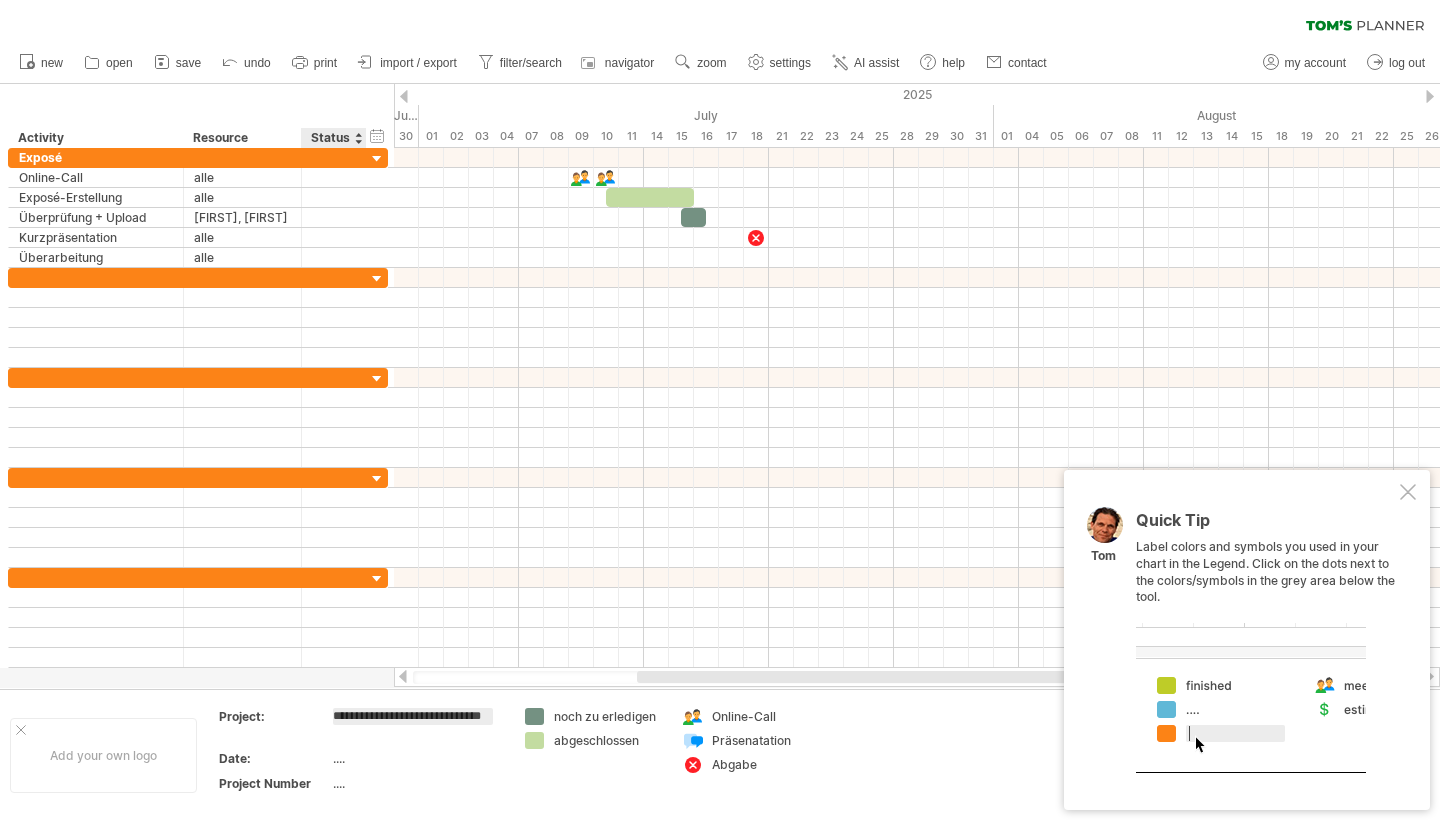 scroll, scrollTop: 0, scrollLeft: 21, axis: horizontal 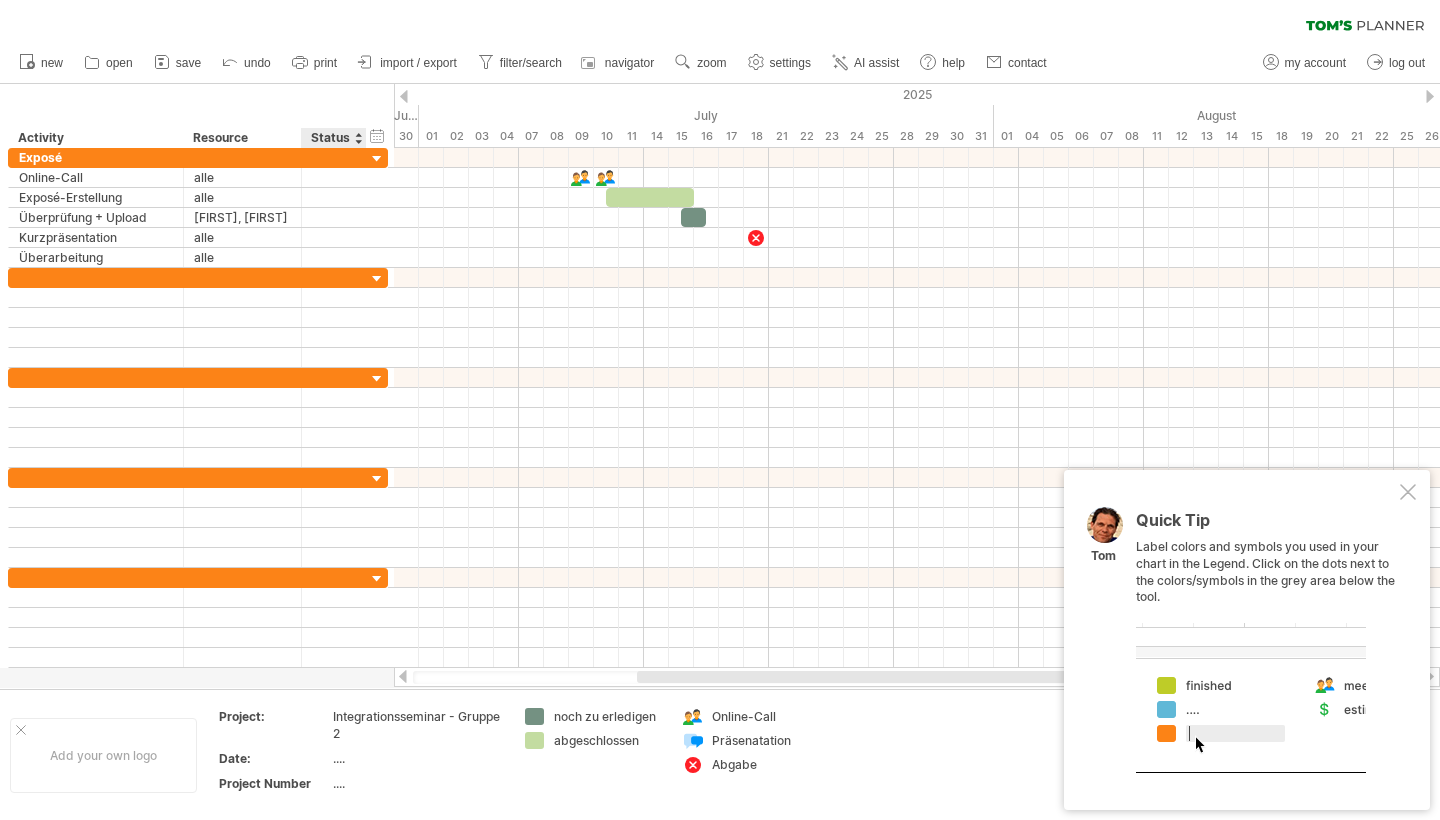 click on "...." at bounding box center (417, 783) 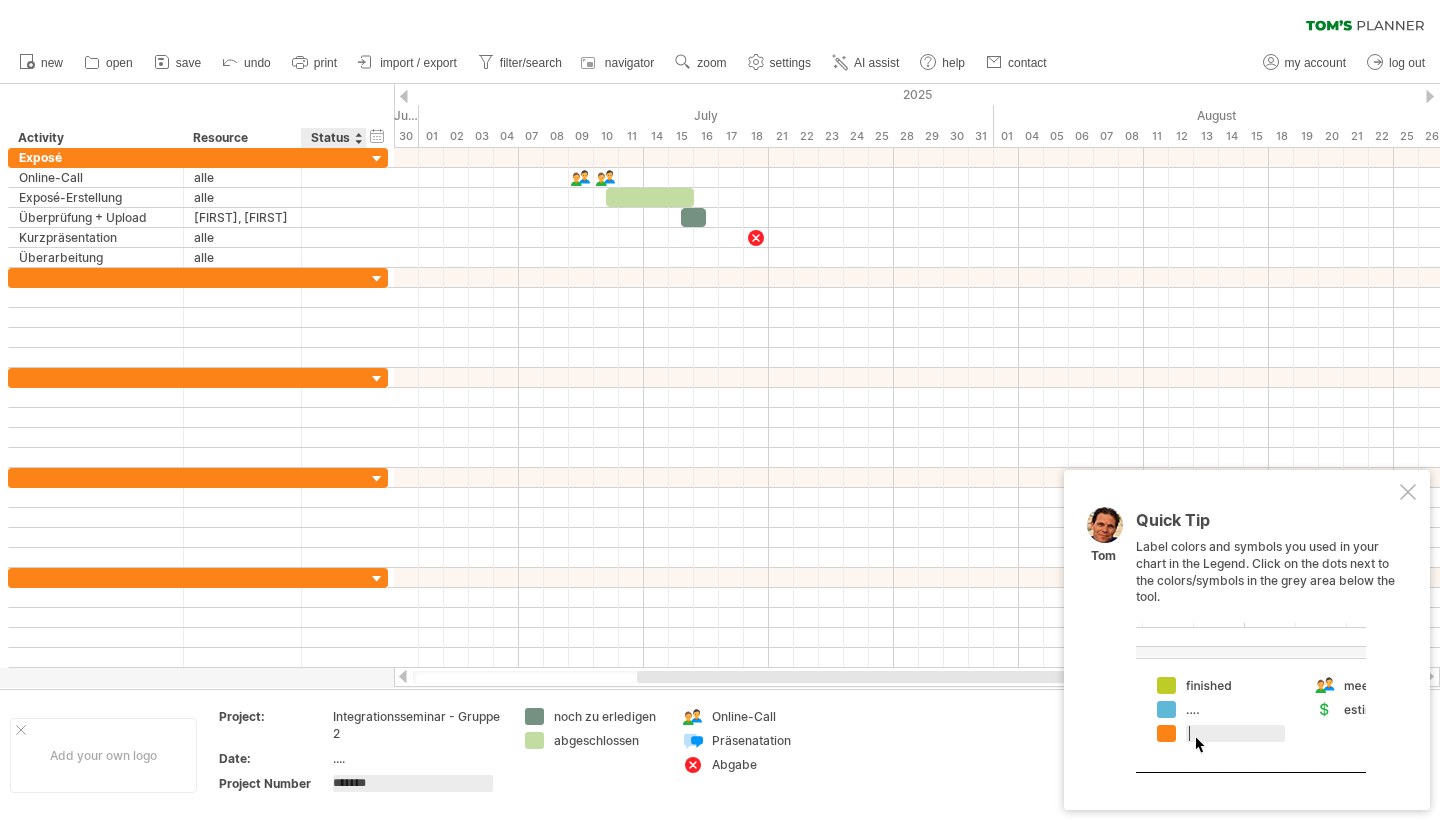 type on "********" 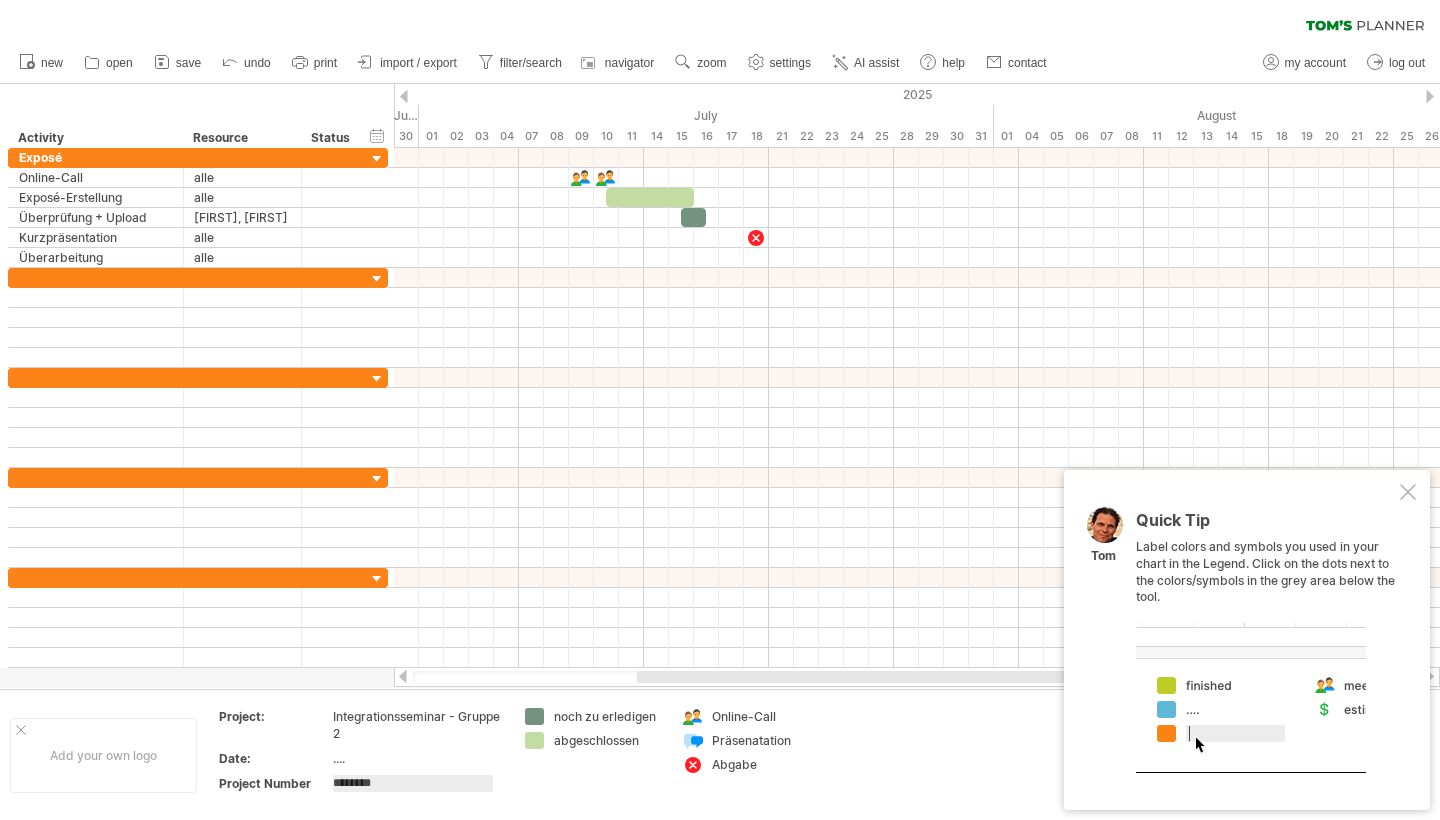 click on "Integrationsseminar - Gruppe 2" at bounding box center (417, 725) 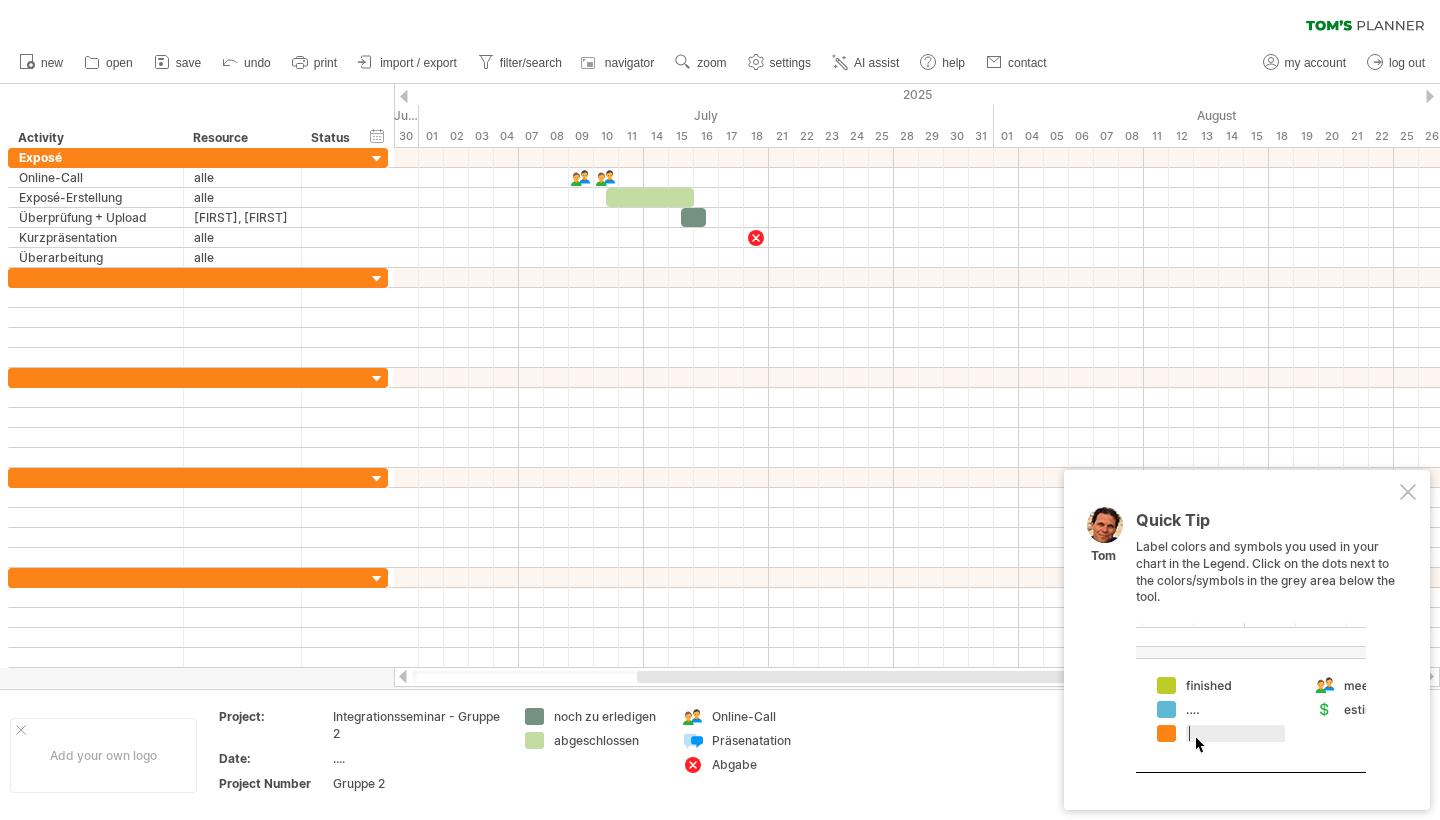click on "Integrationsseminar - Gruppe 2" at bounding box center [418, 728] 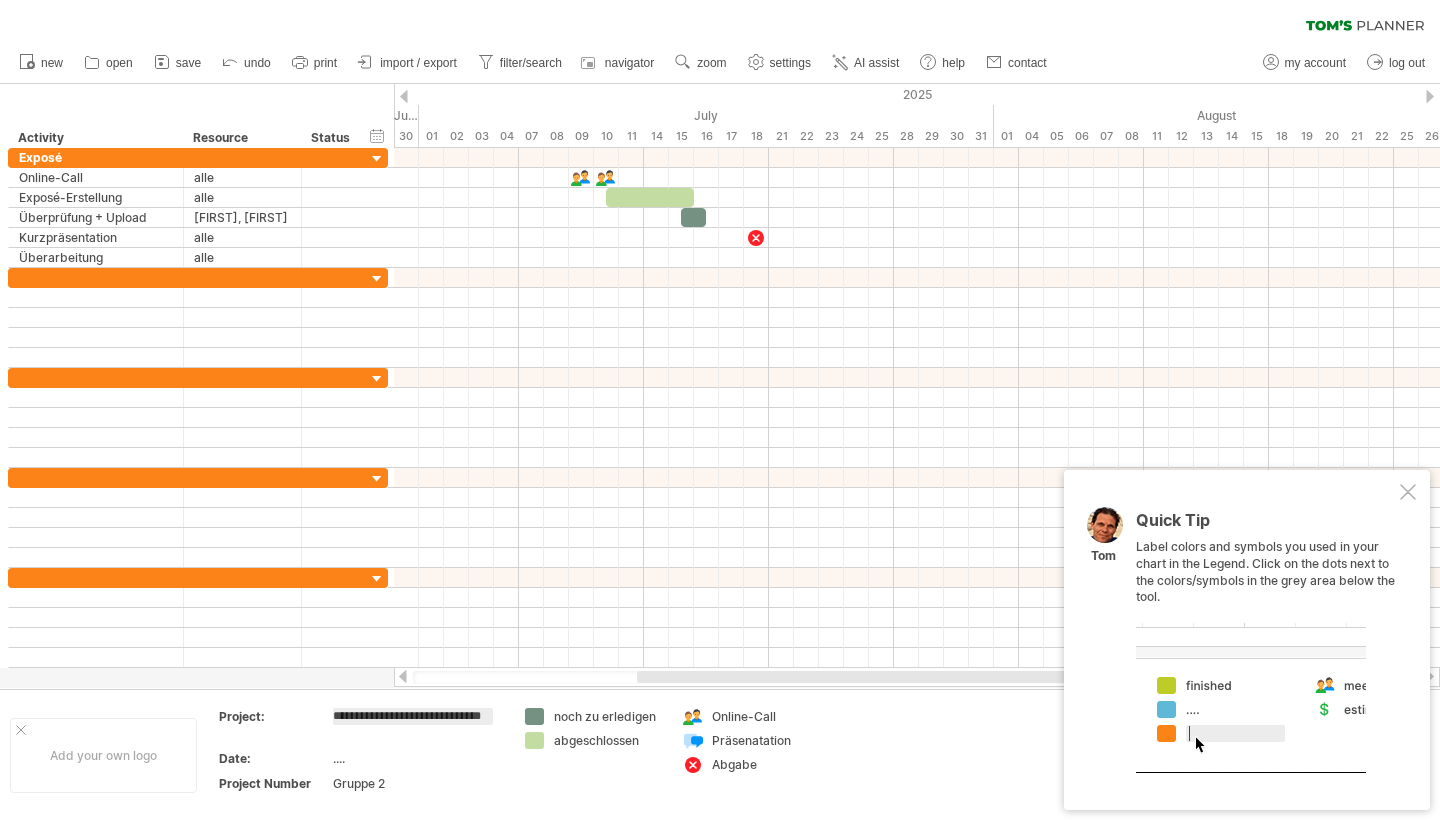 scroll, scrollTop: 0, scrollLeft: 21, axis: horizontal 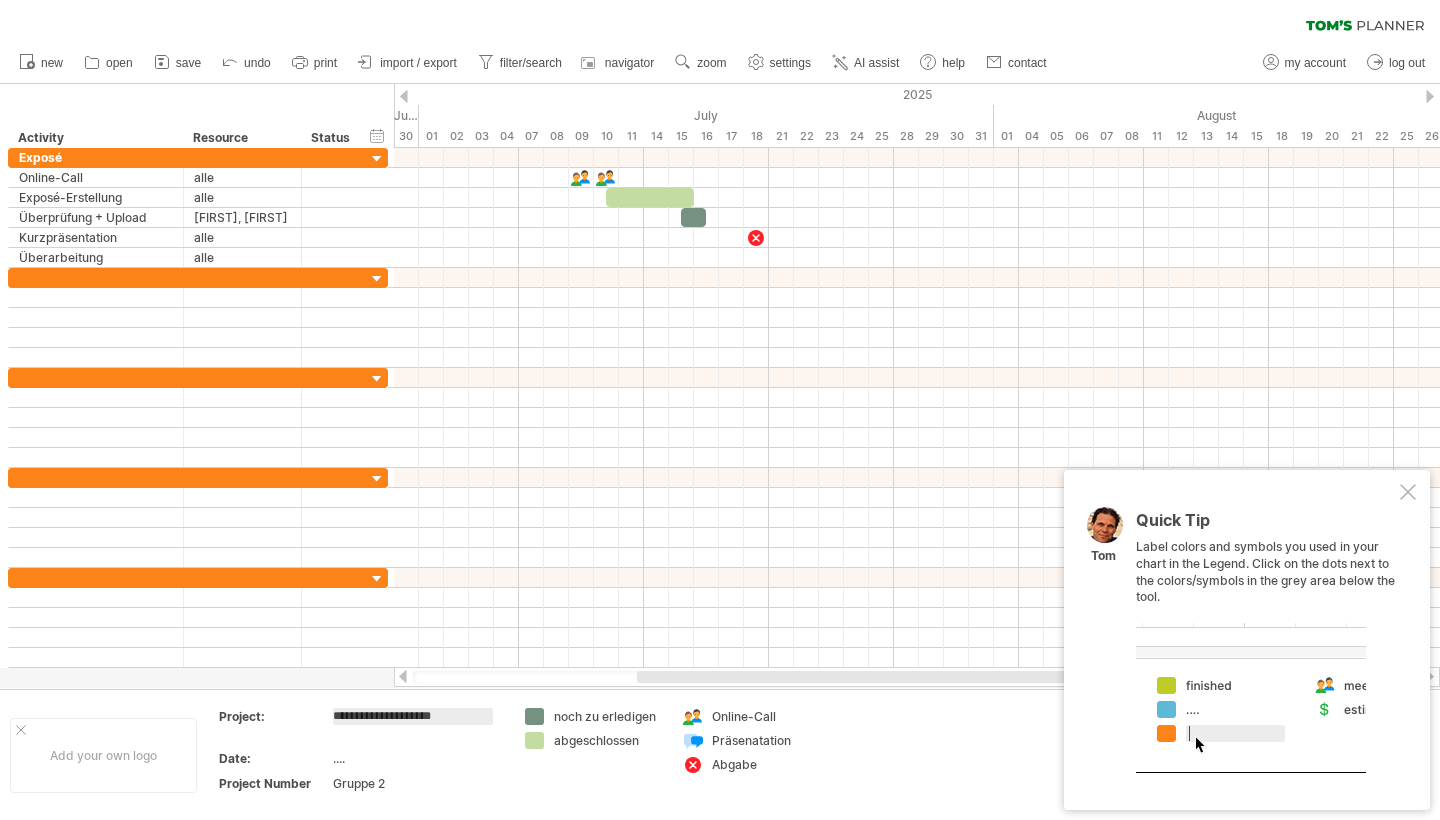type on "**********" 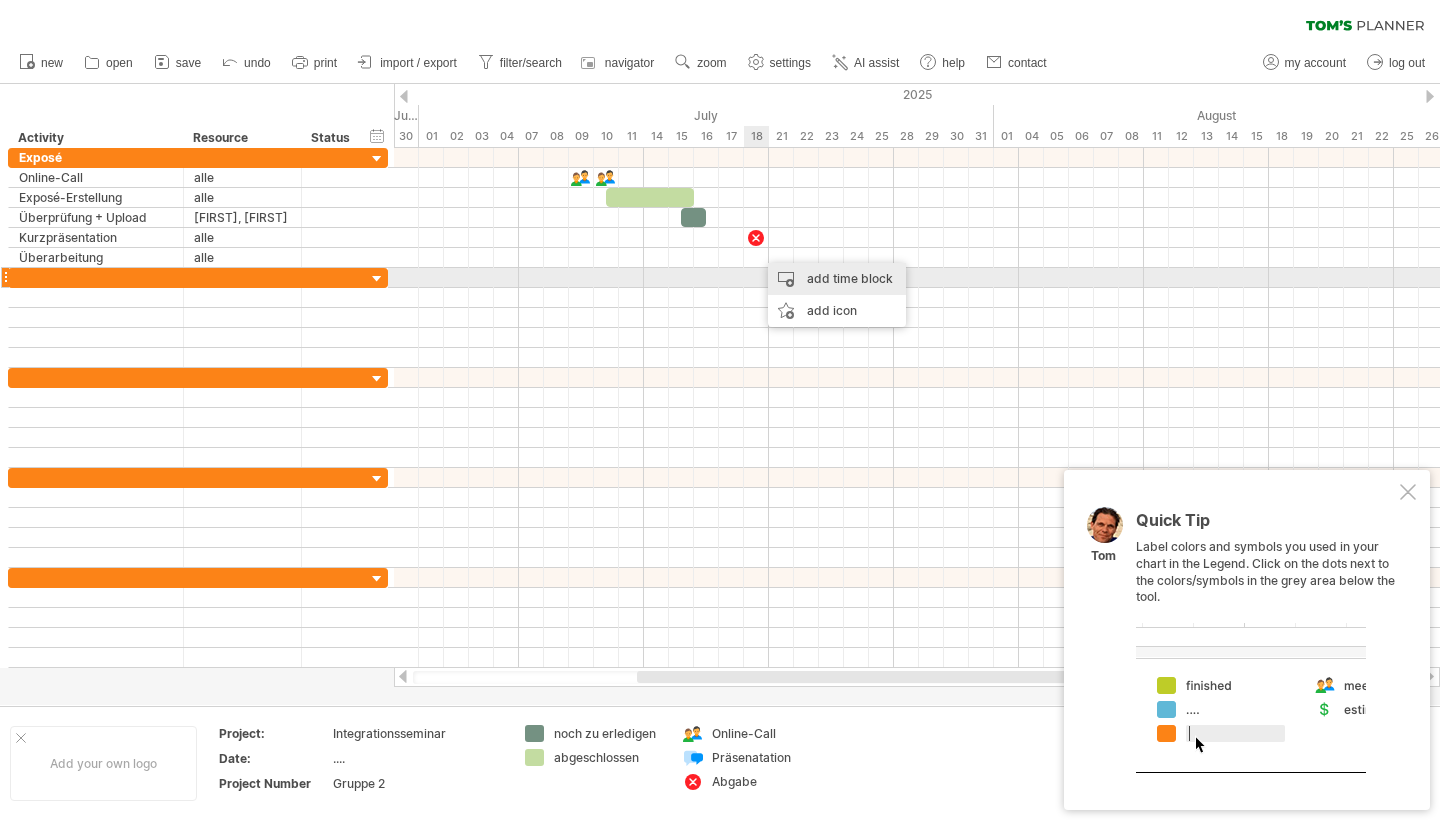 click on "add time block" at bounding box center (837, 279) 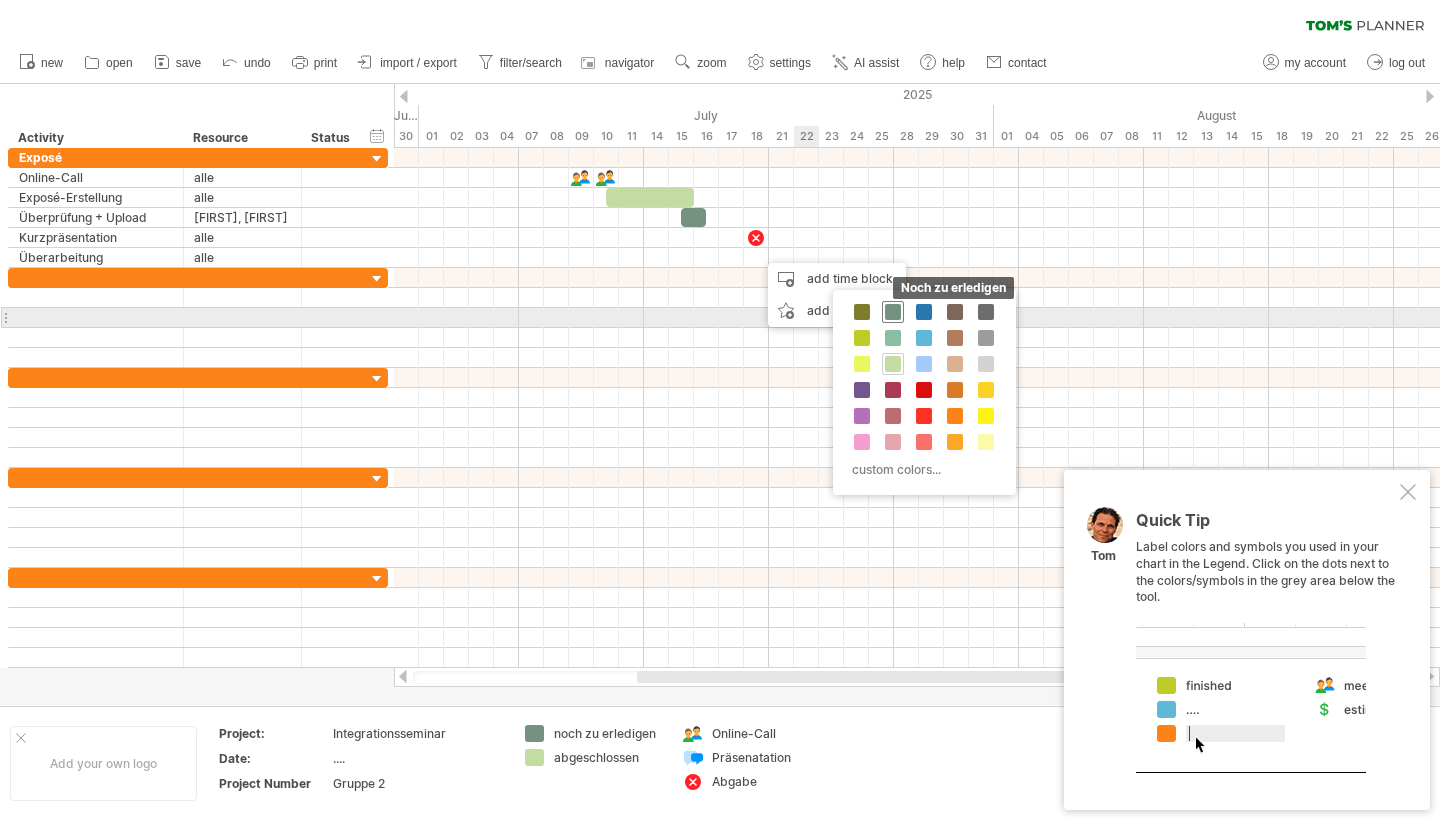 click at bounding box center [893, 312] 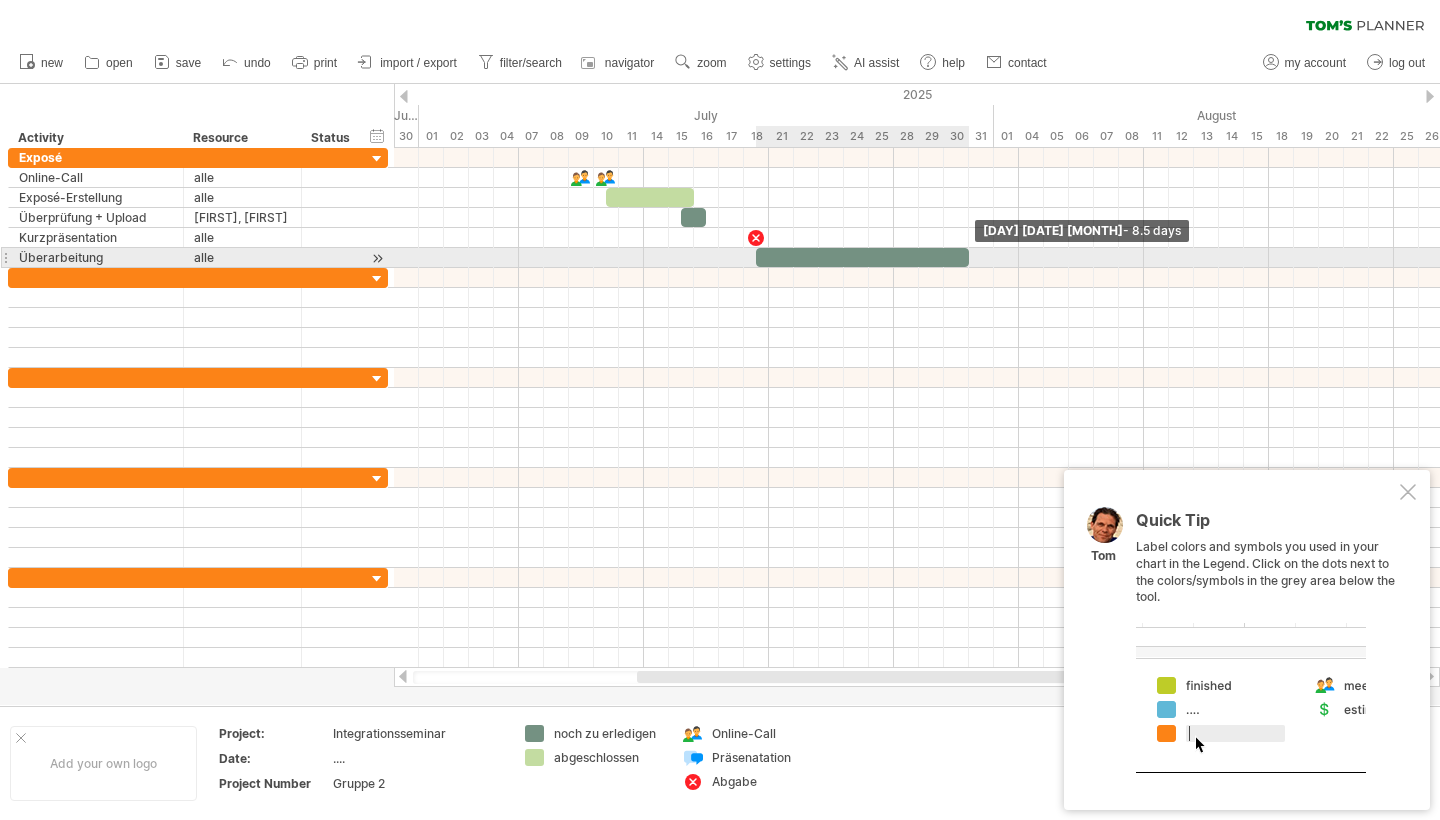 drag, startPoint x: 781, startPoint y: 254, endPoint x: 974, endPoint y: 250, distance: 193.04144 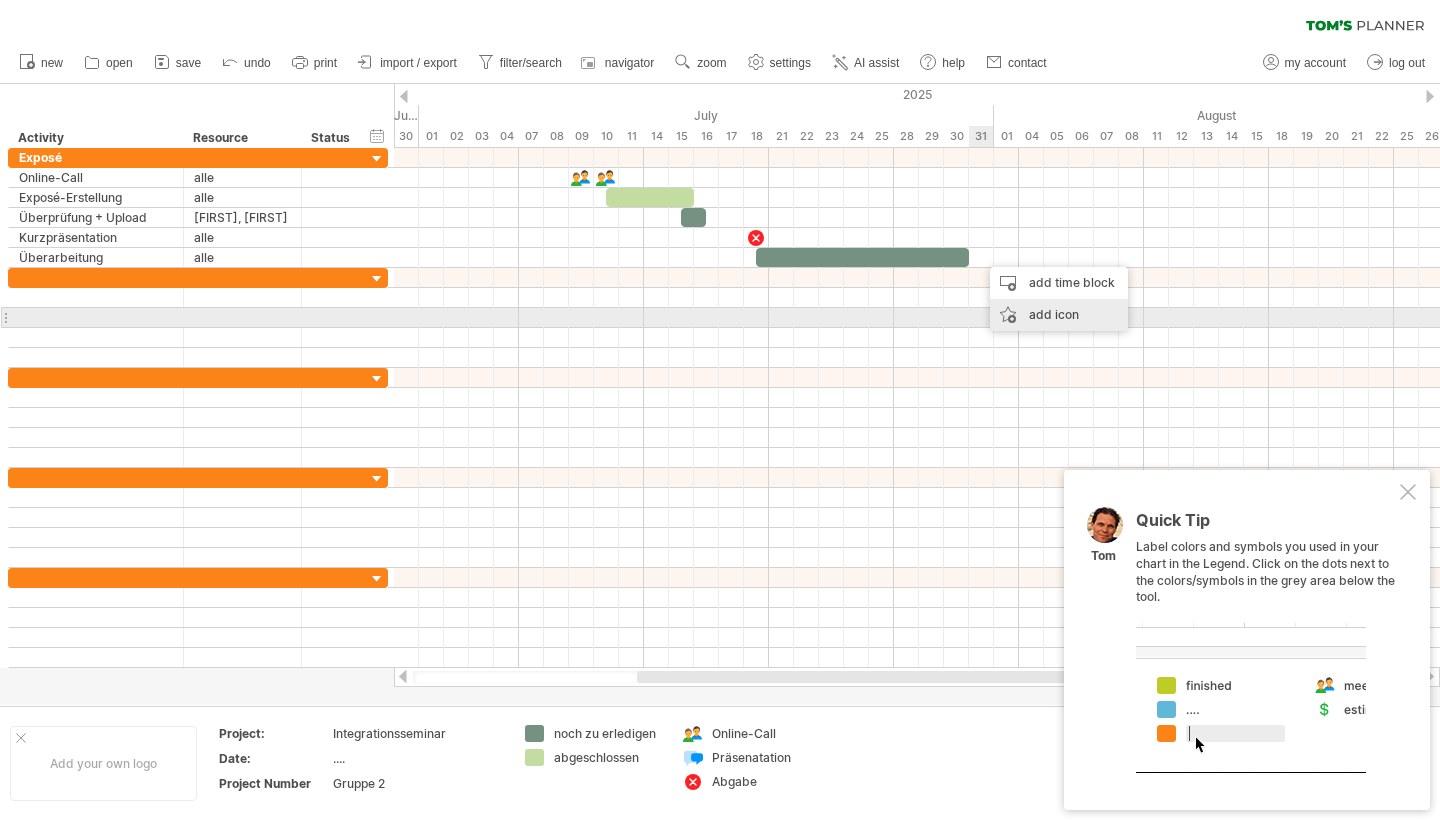 click on "add icon" at bounding box center (1059, 315) 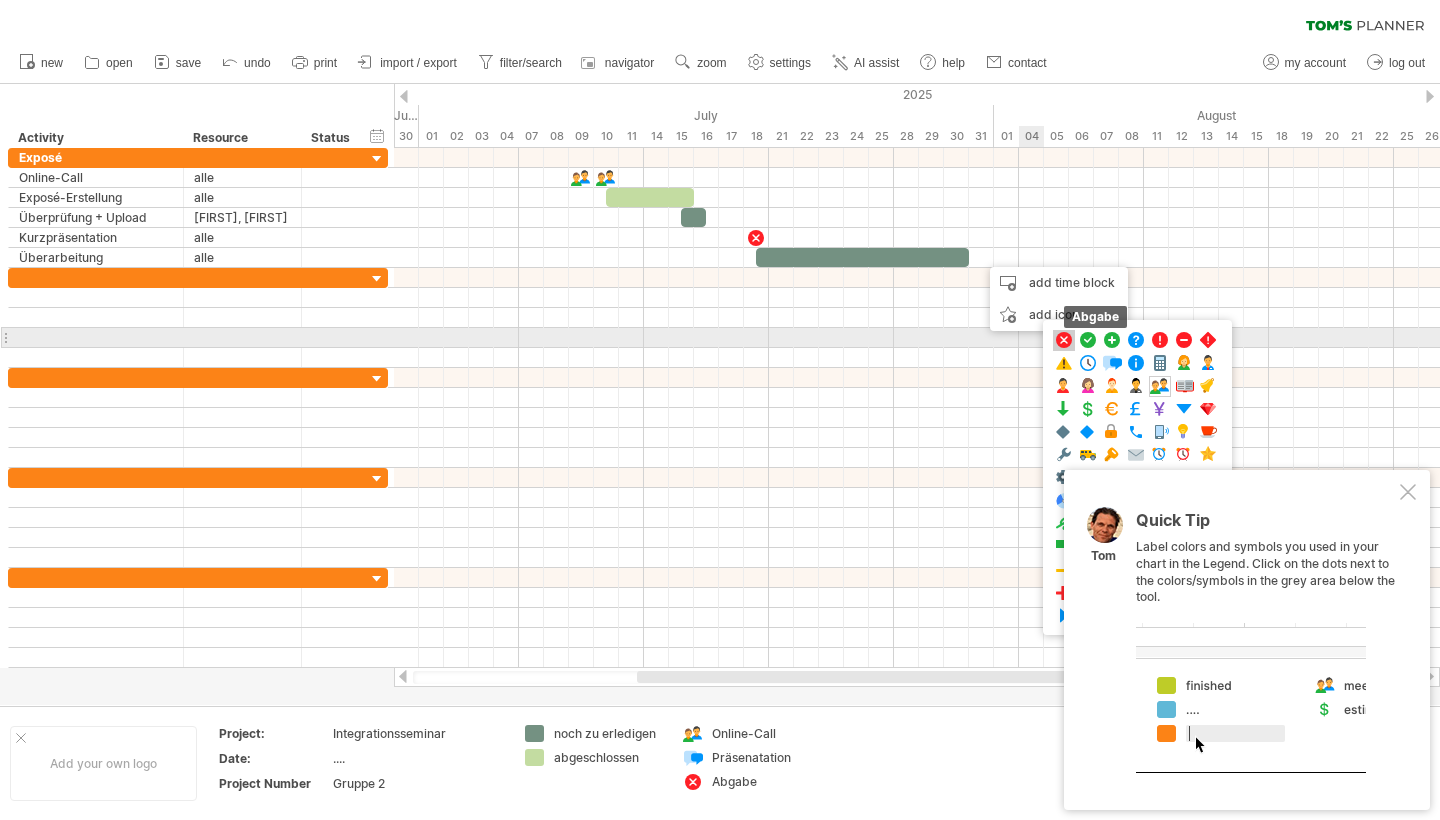 click at bounding box center [1064, 340] 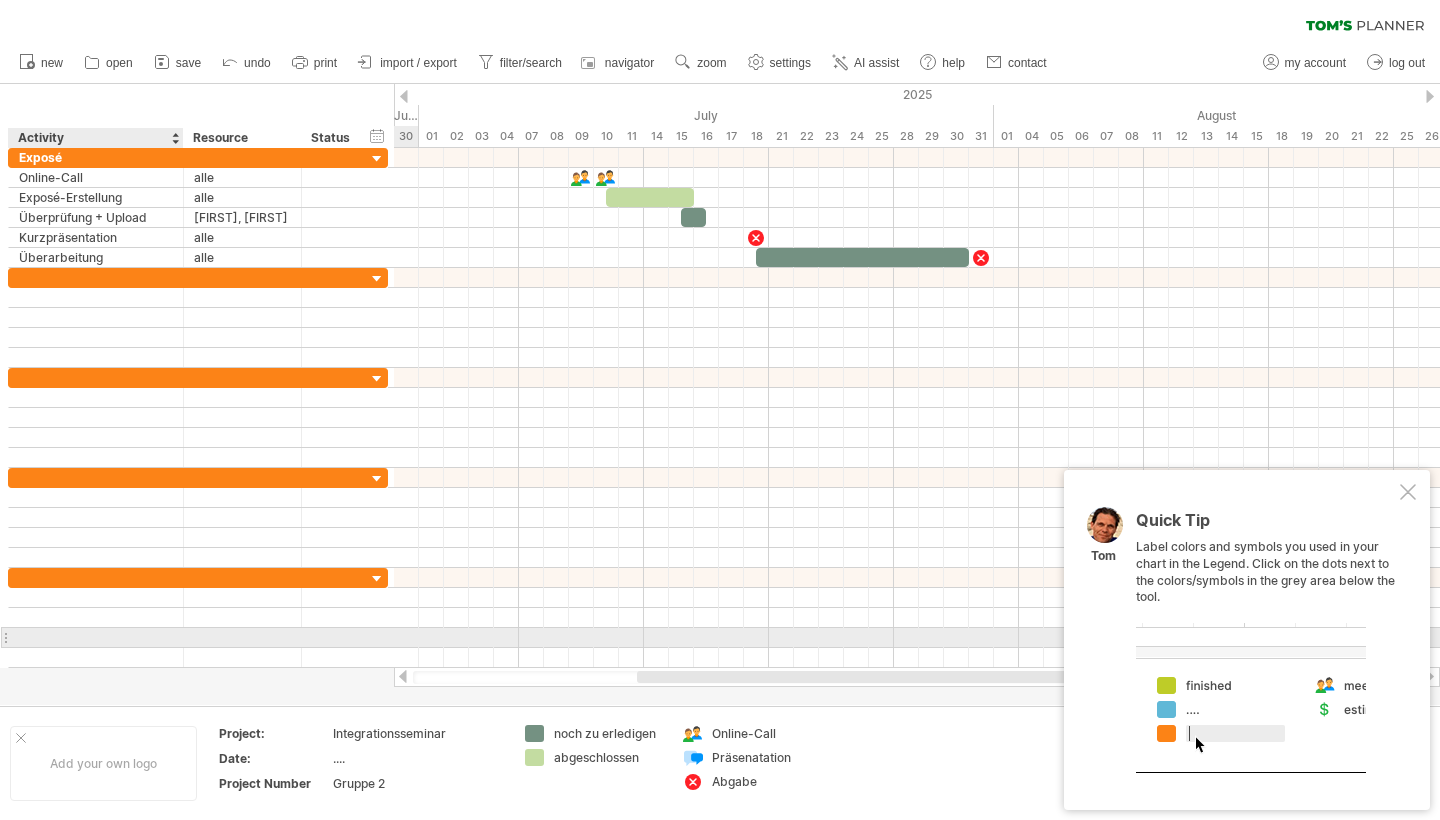 click at bounding box center [96, 637] 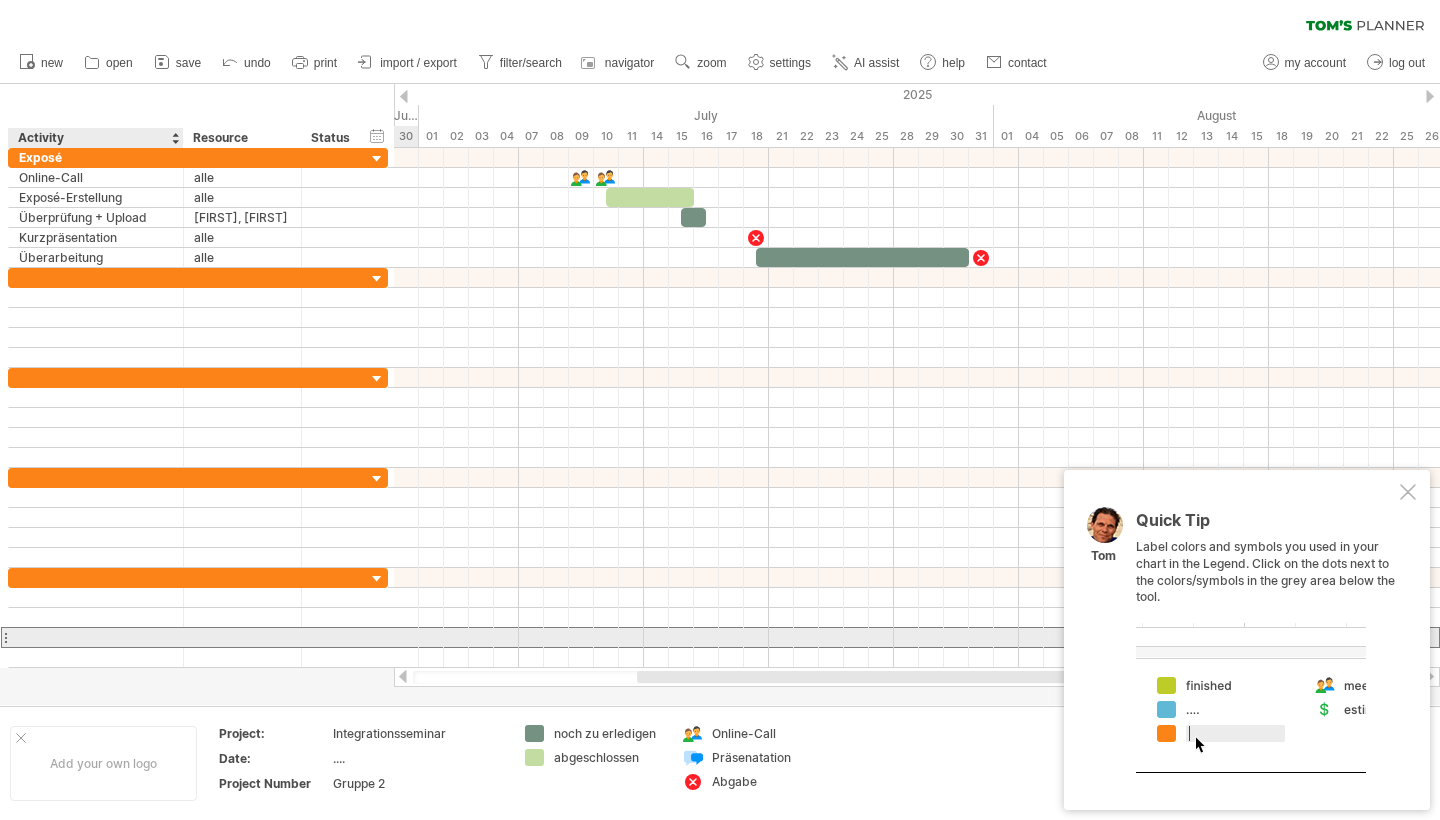 click at bounding box center (96, 637) 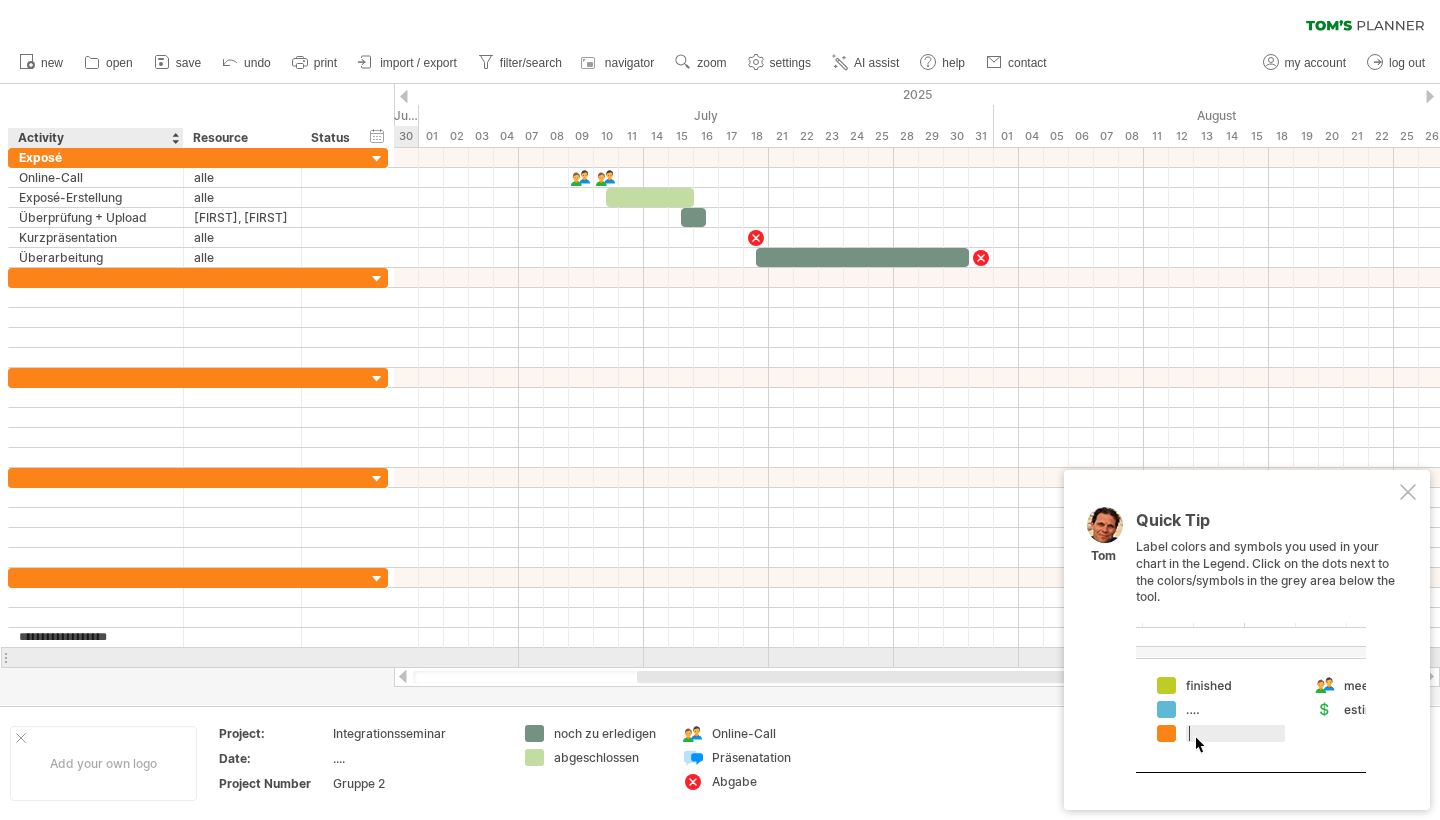 type on "**********" 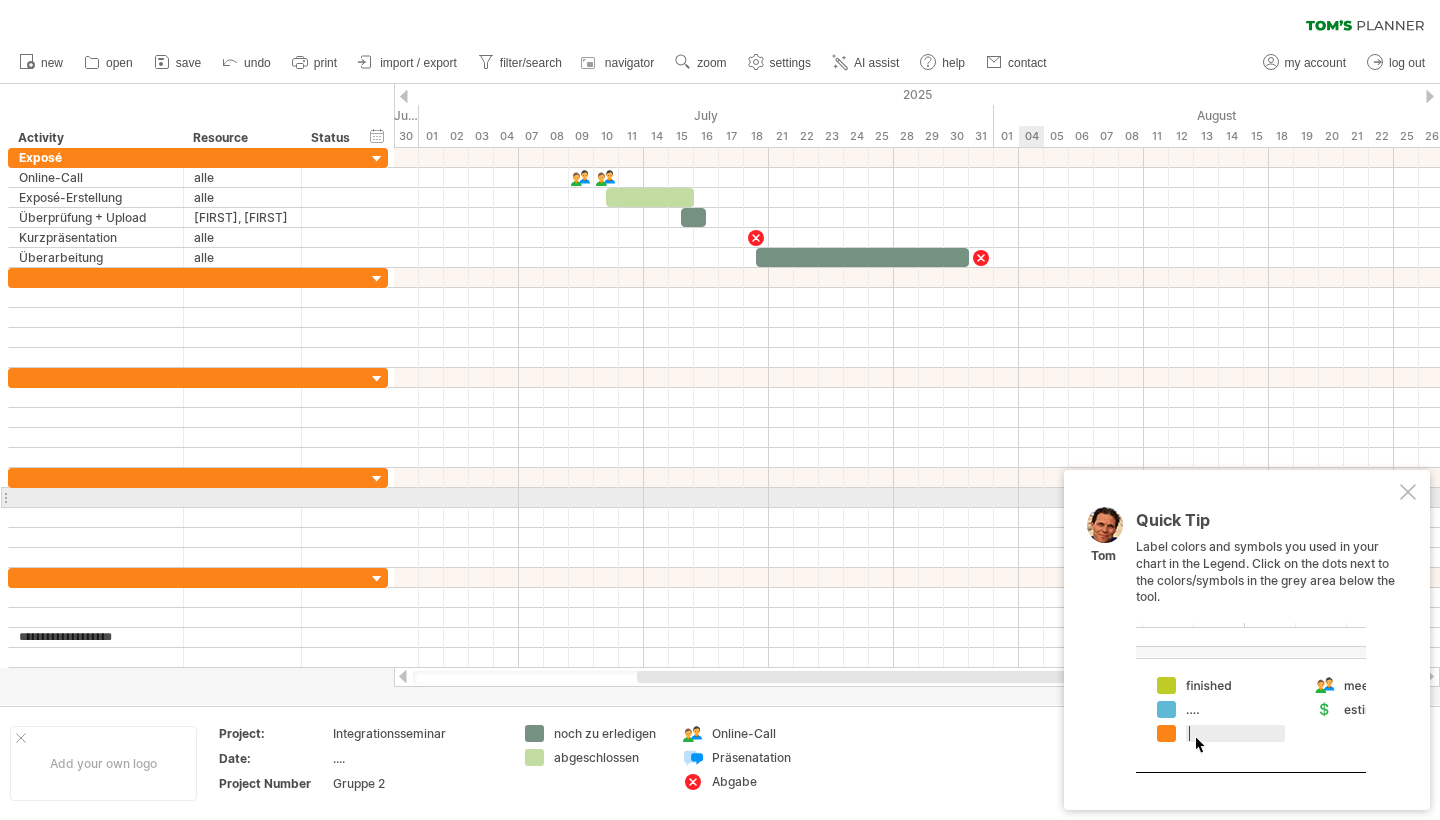 click at bounding box center (1408, 492) 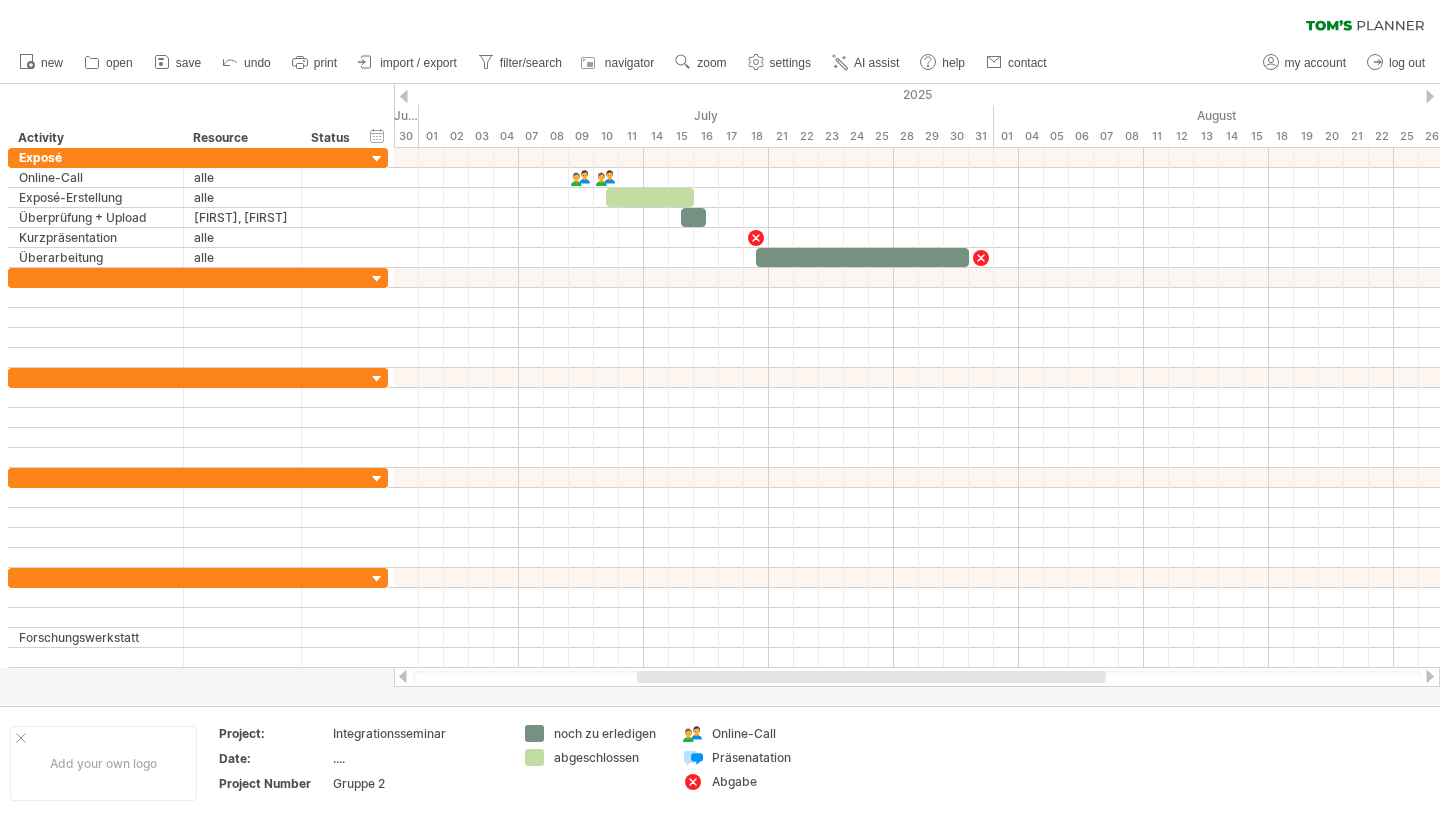 click at bounding box center [1430, 96] 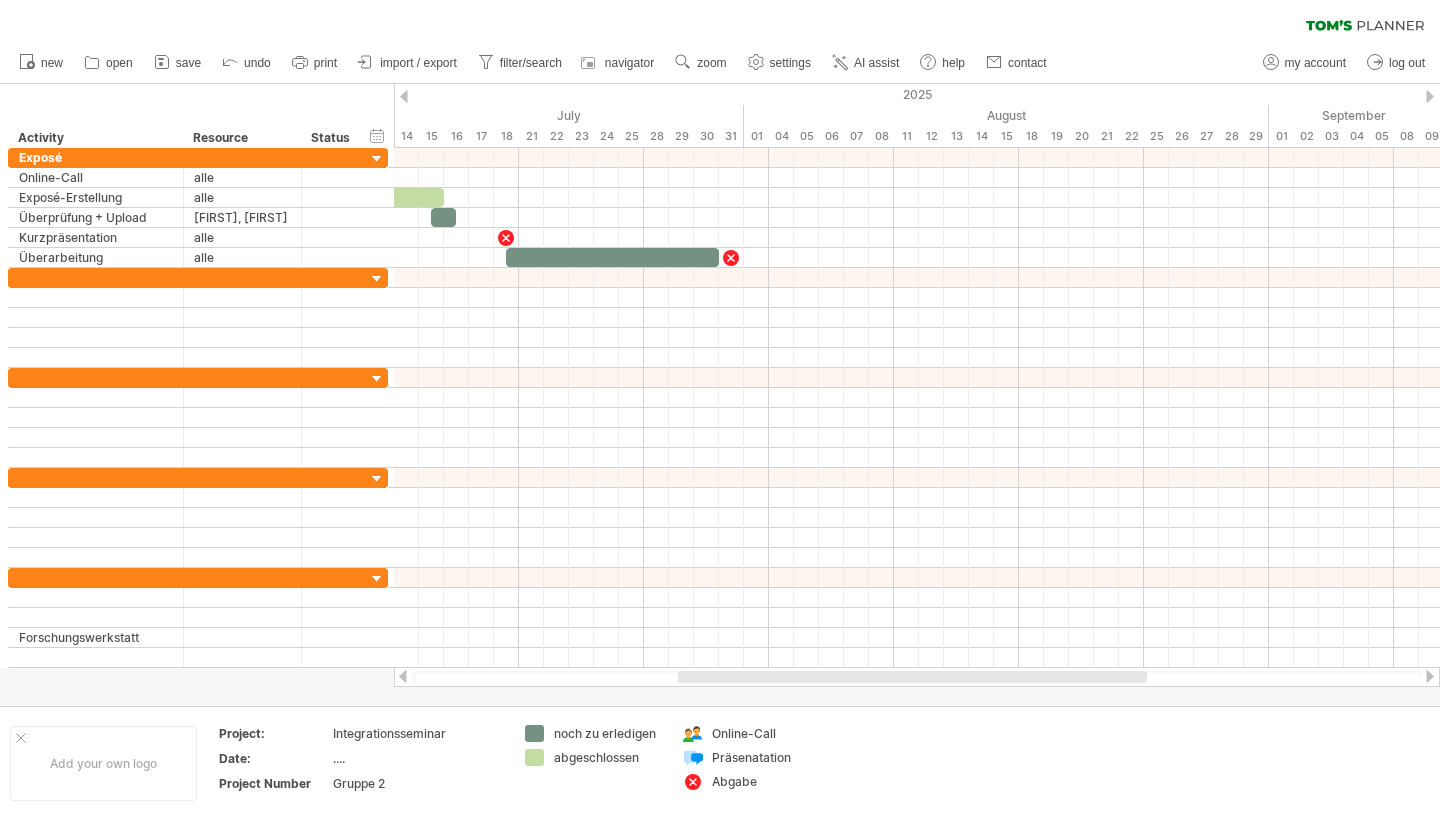click at bounding box center [1430, 96] 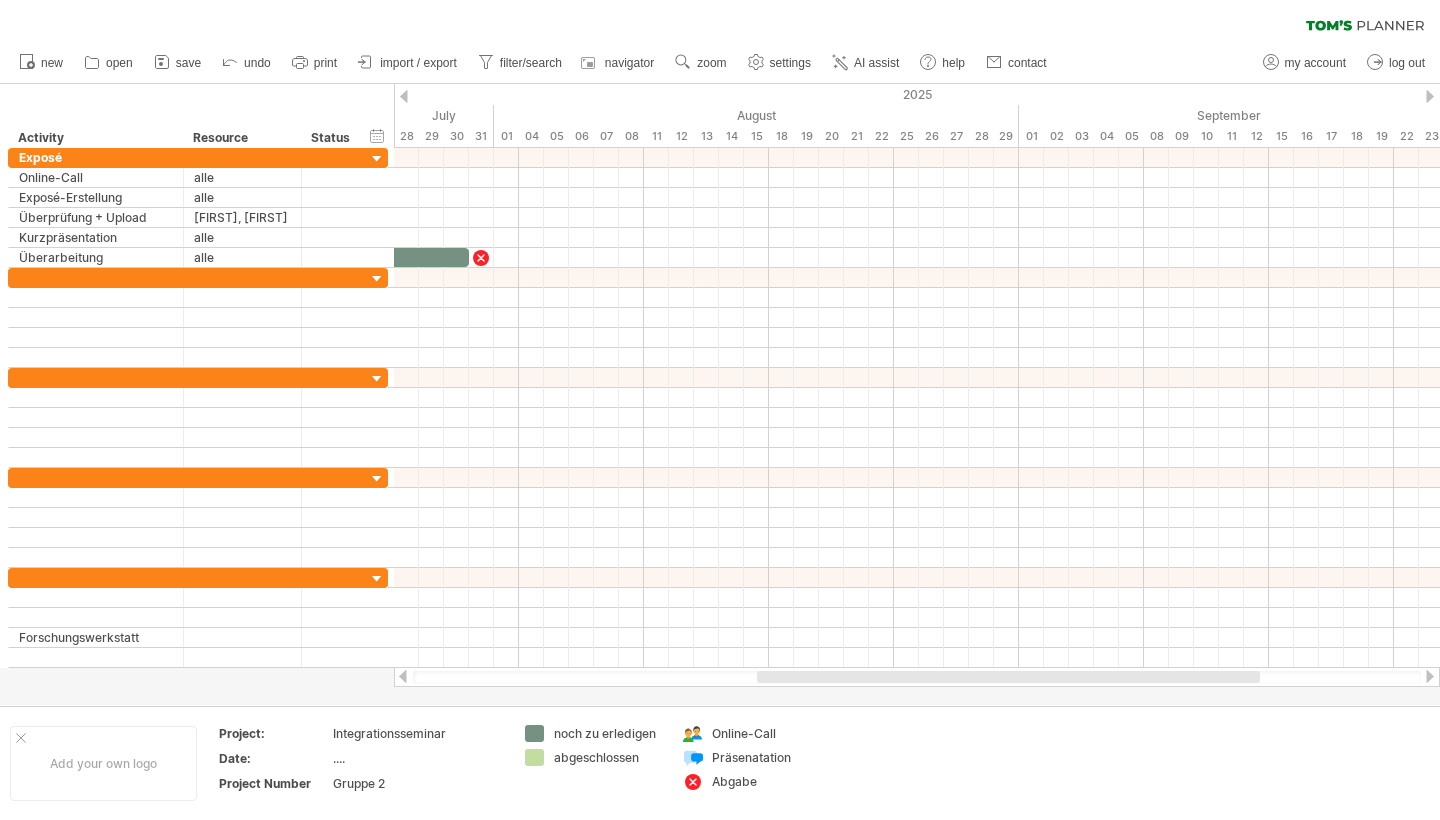 click at bounding box center (1430, 96) 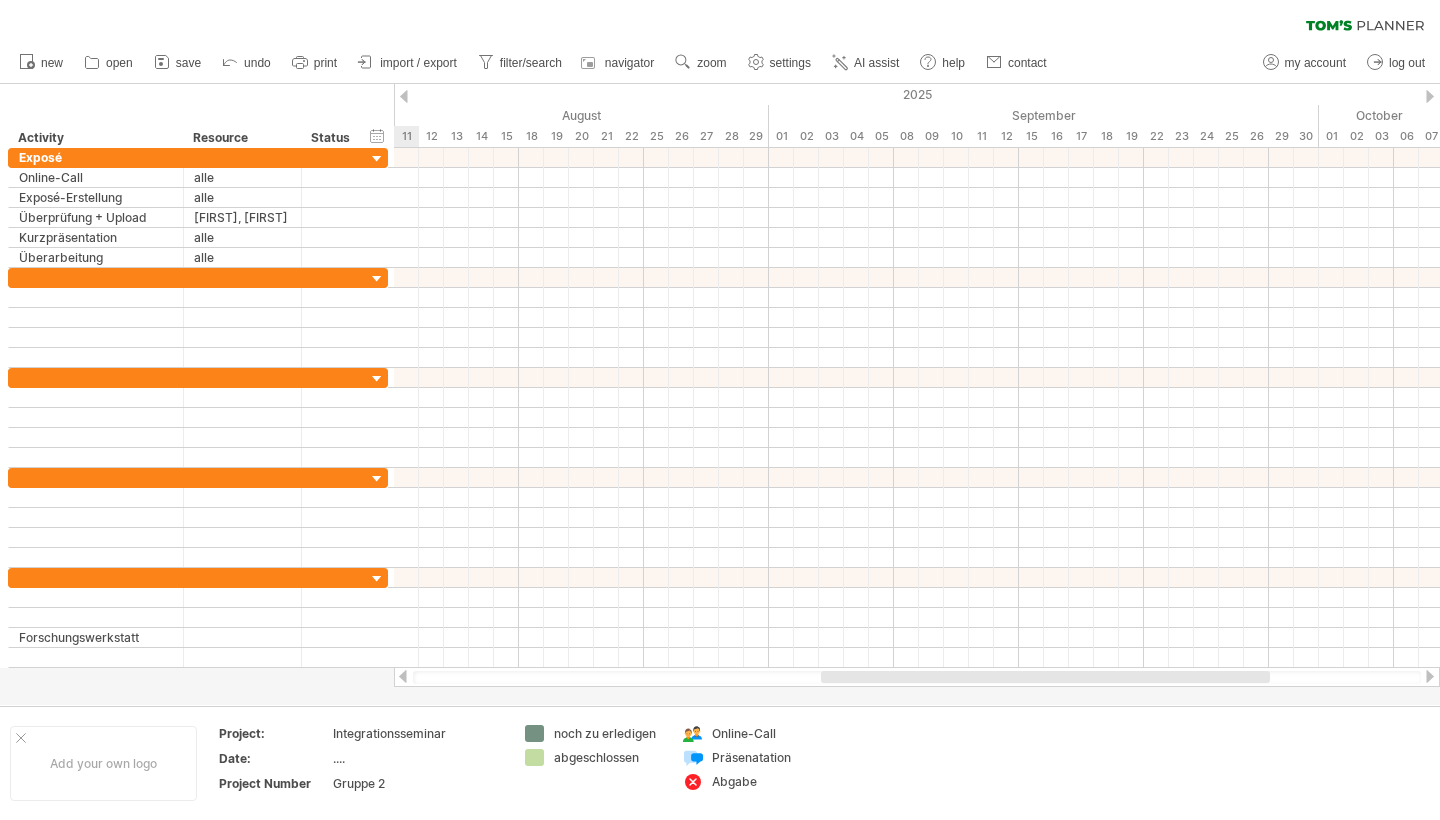 click at bounding box center [1430, 96] 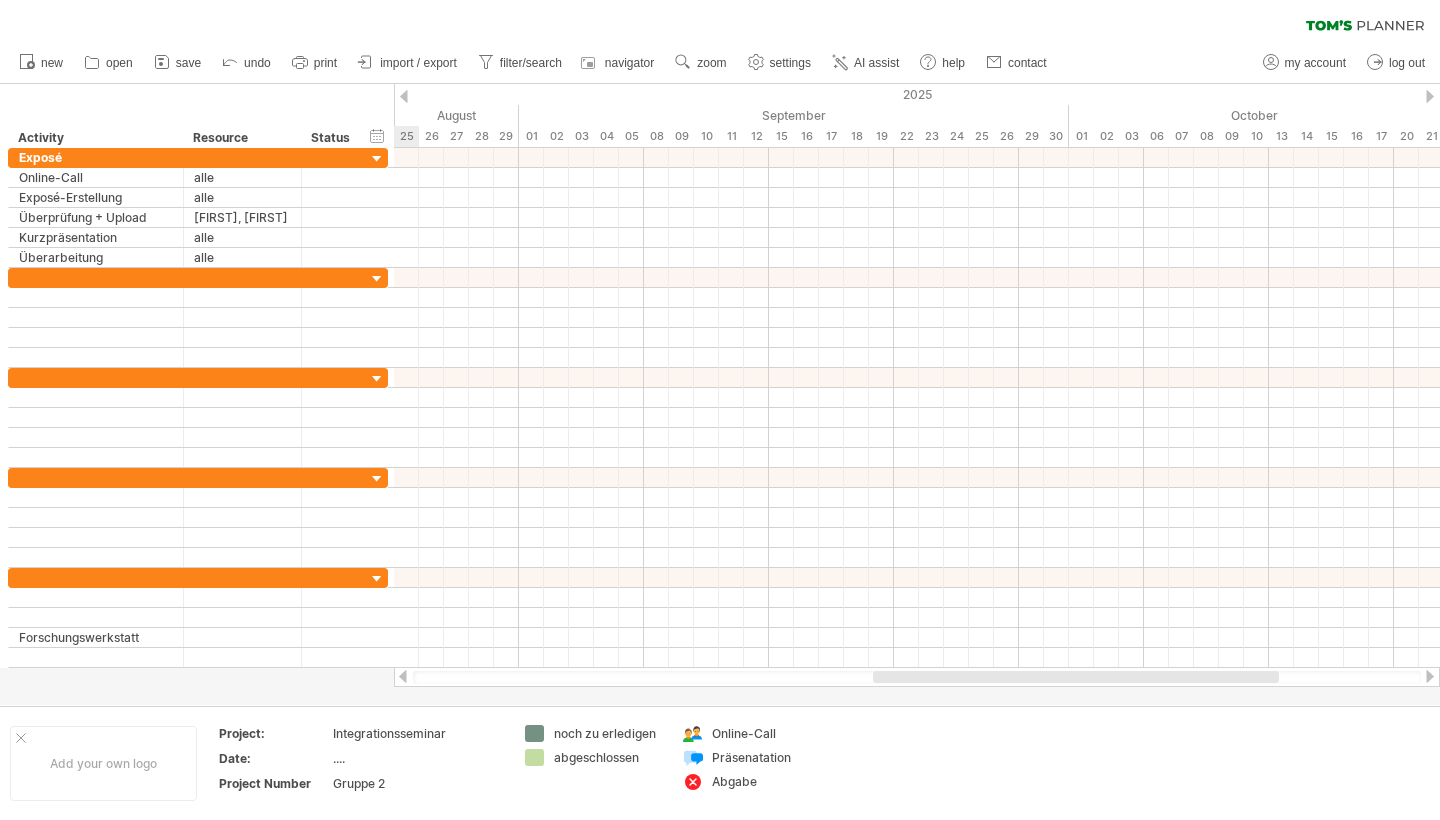 click at bounding box center (1430, 96) 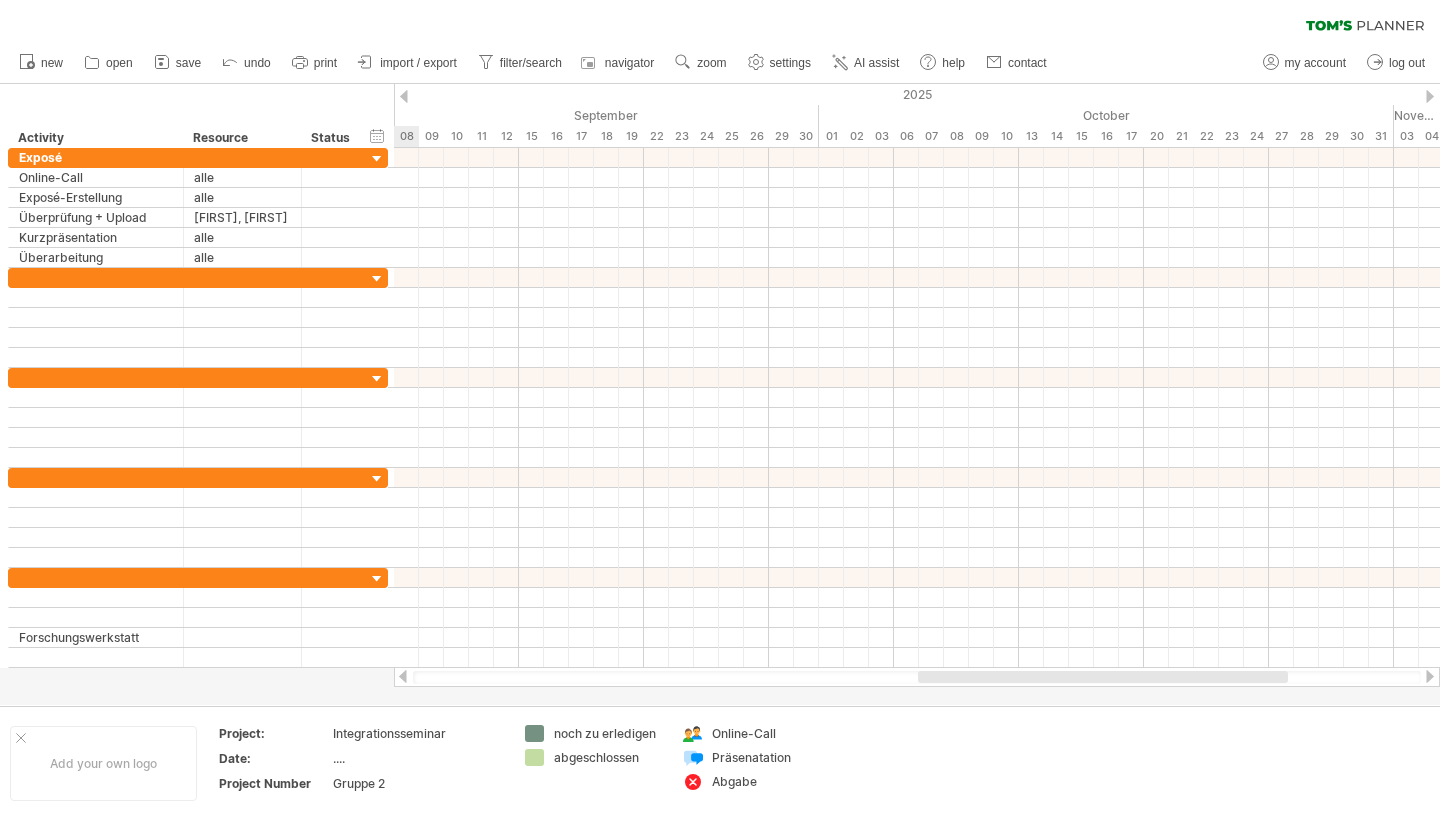 click at bounding box center [1430, 96] 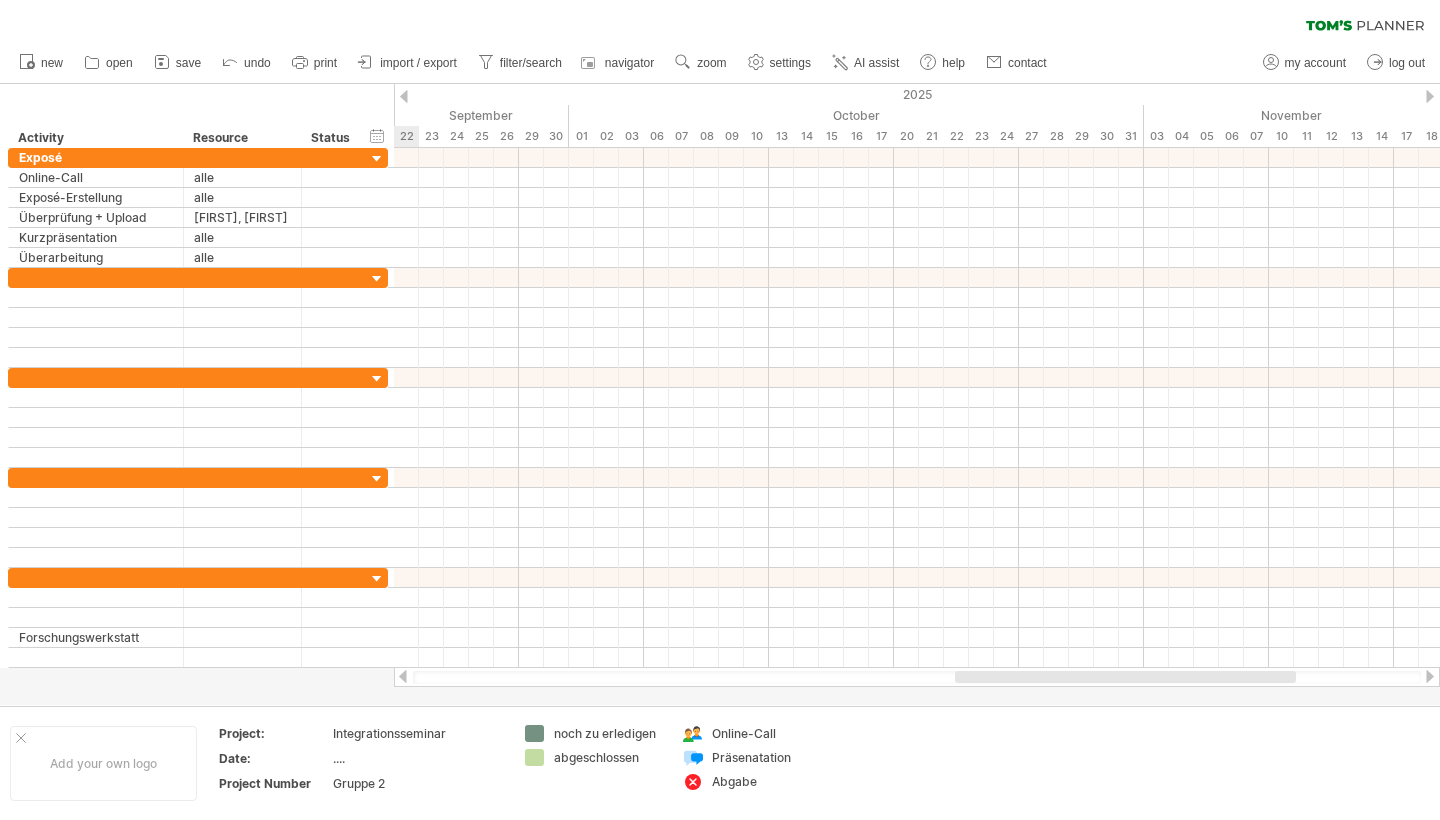 click at bounding box center [1430, 96] 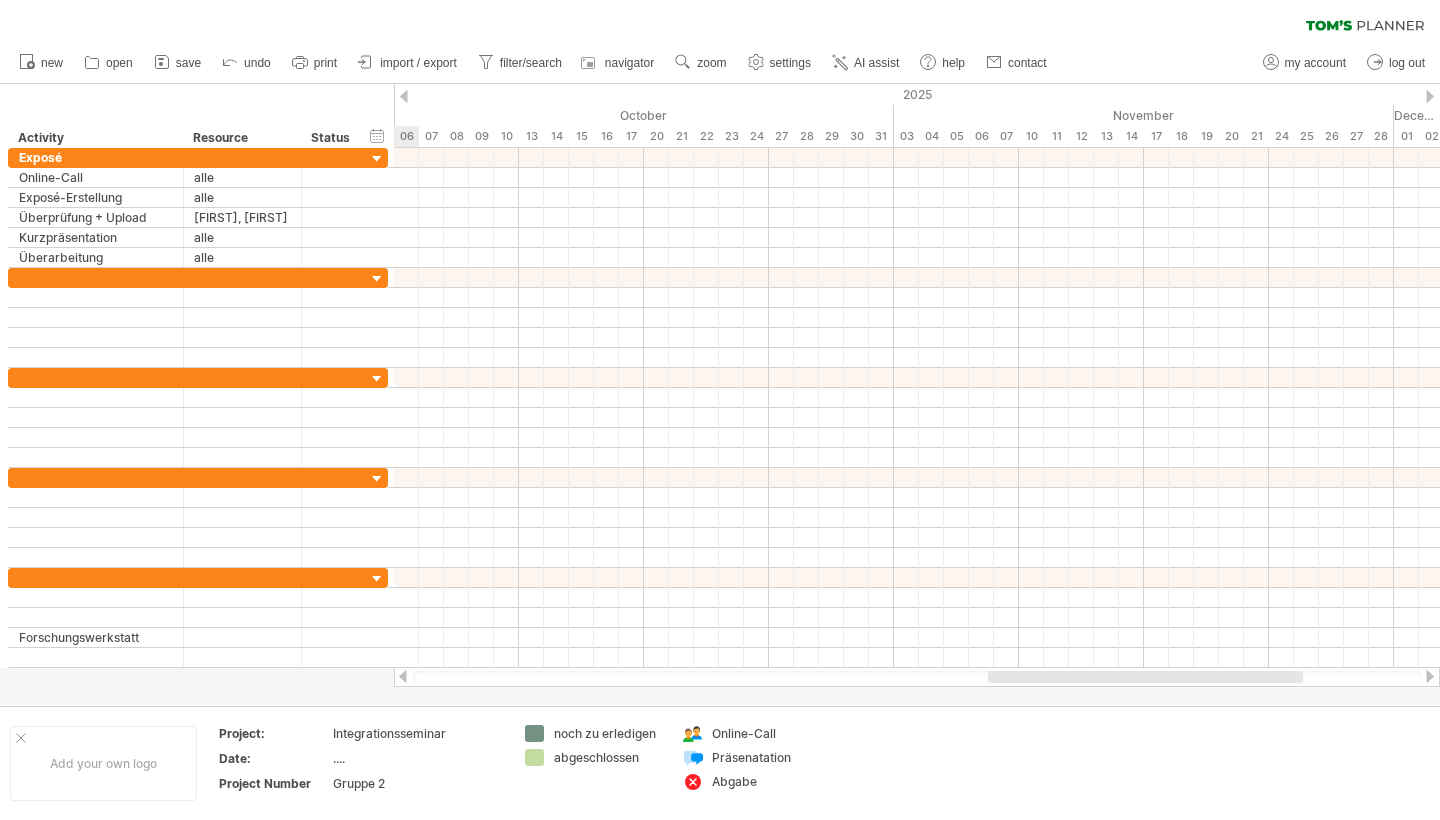 click at bounding box center [1430, 96] 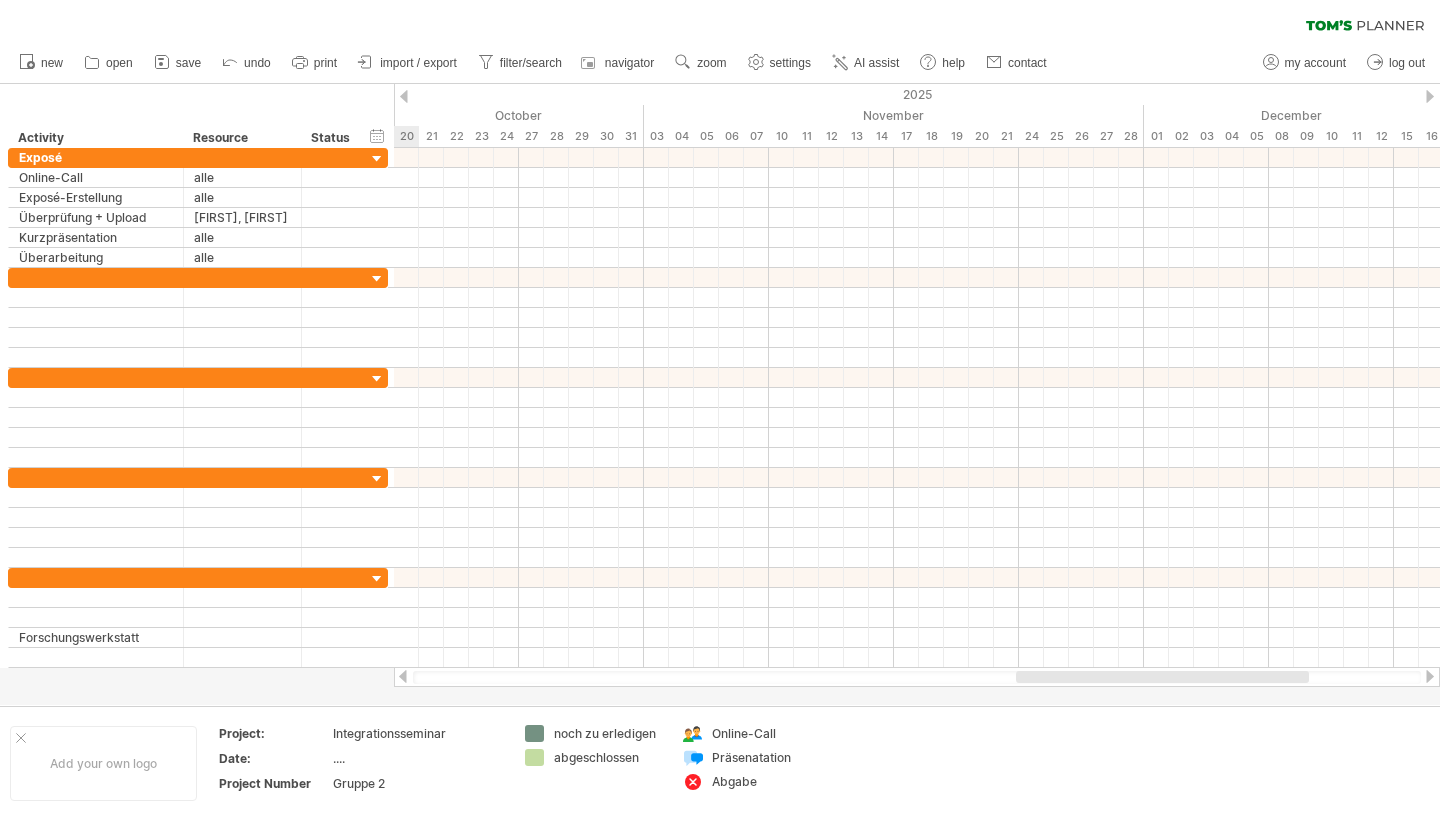 click at bounding box center [1430, 96] 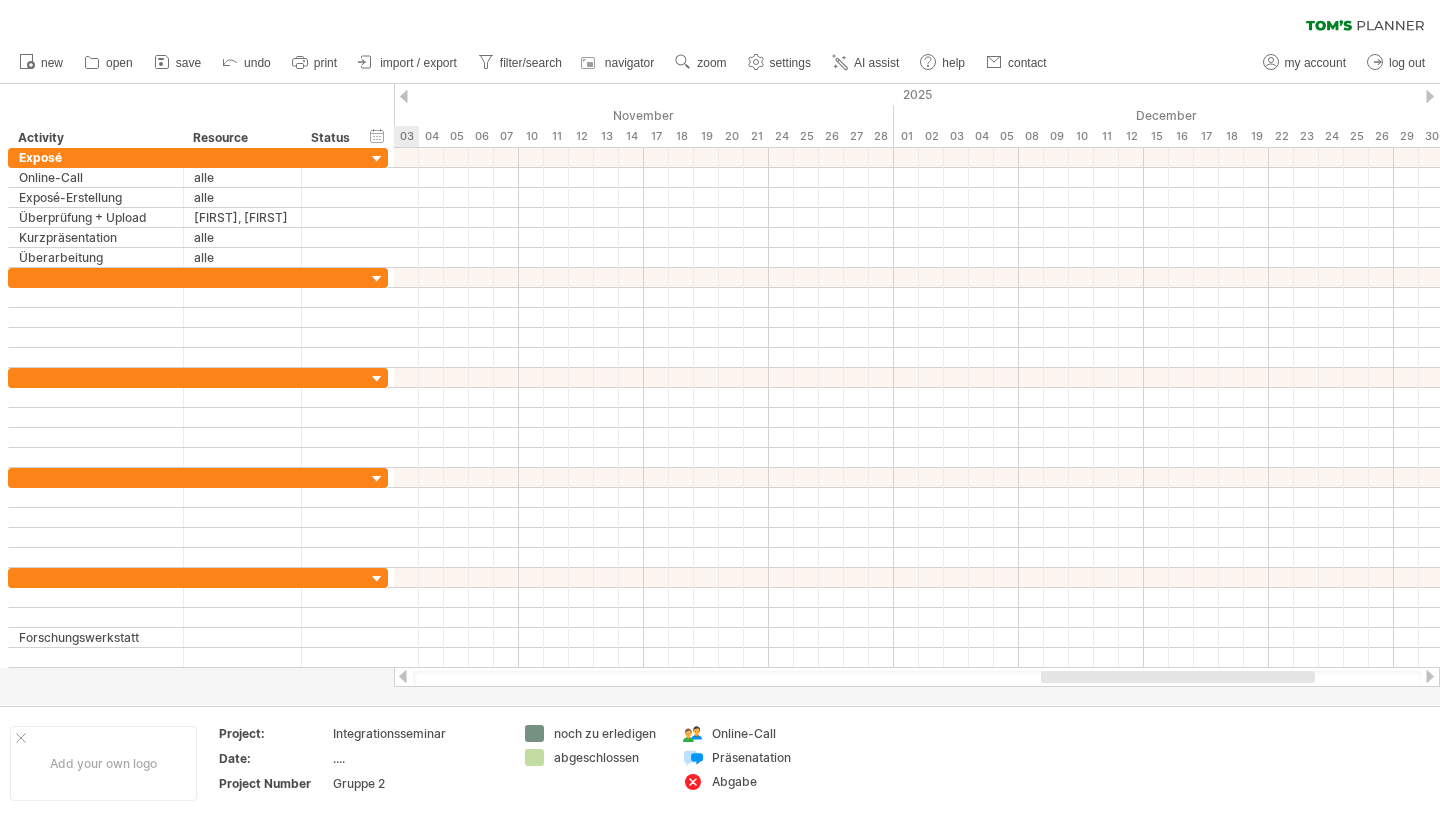 click at bounding box center [1430, 96] 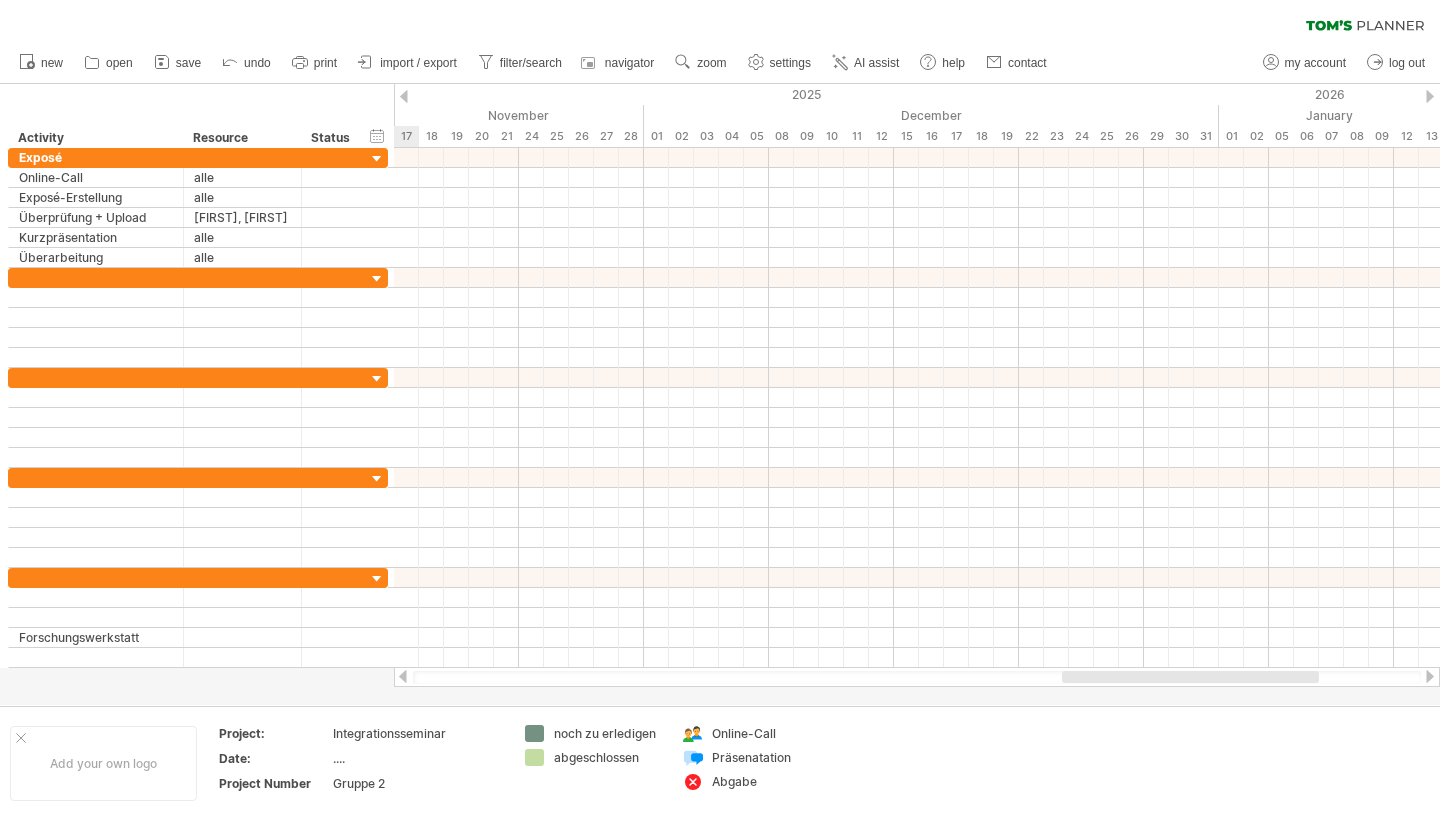 click at bounding box center (1430, 96) 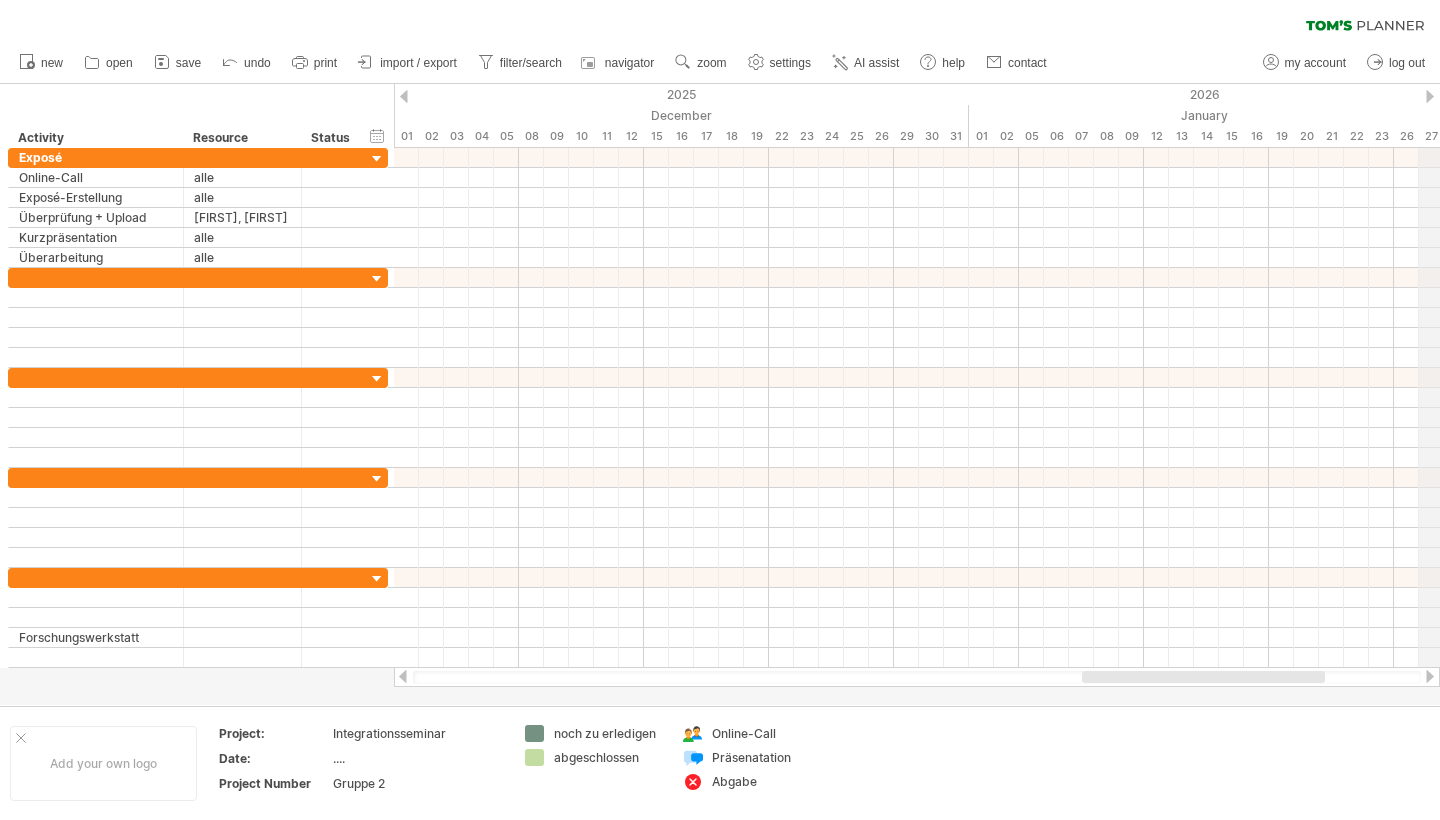 click on "2026" at bounding box center [2144, 94] 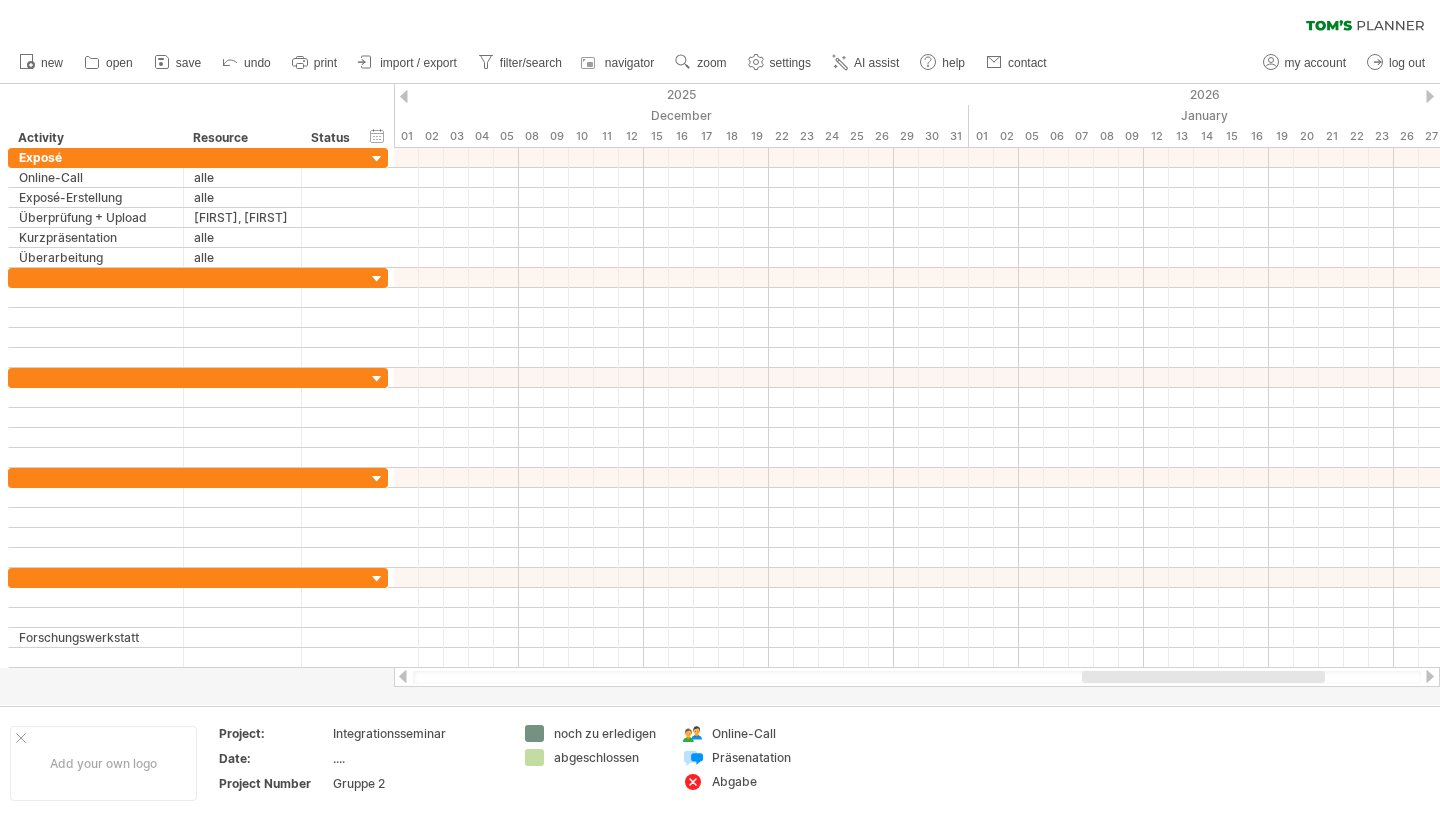 click at bounding box center (1430, 96) 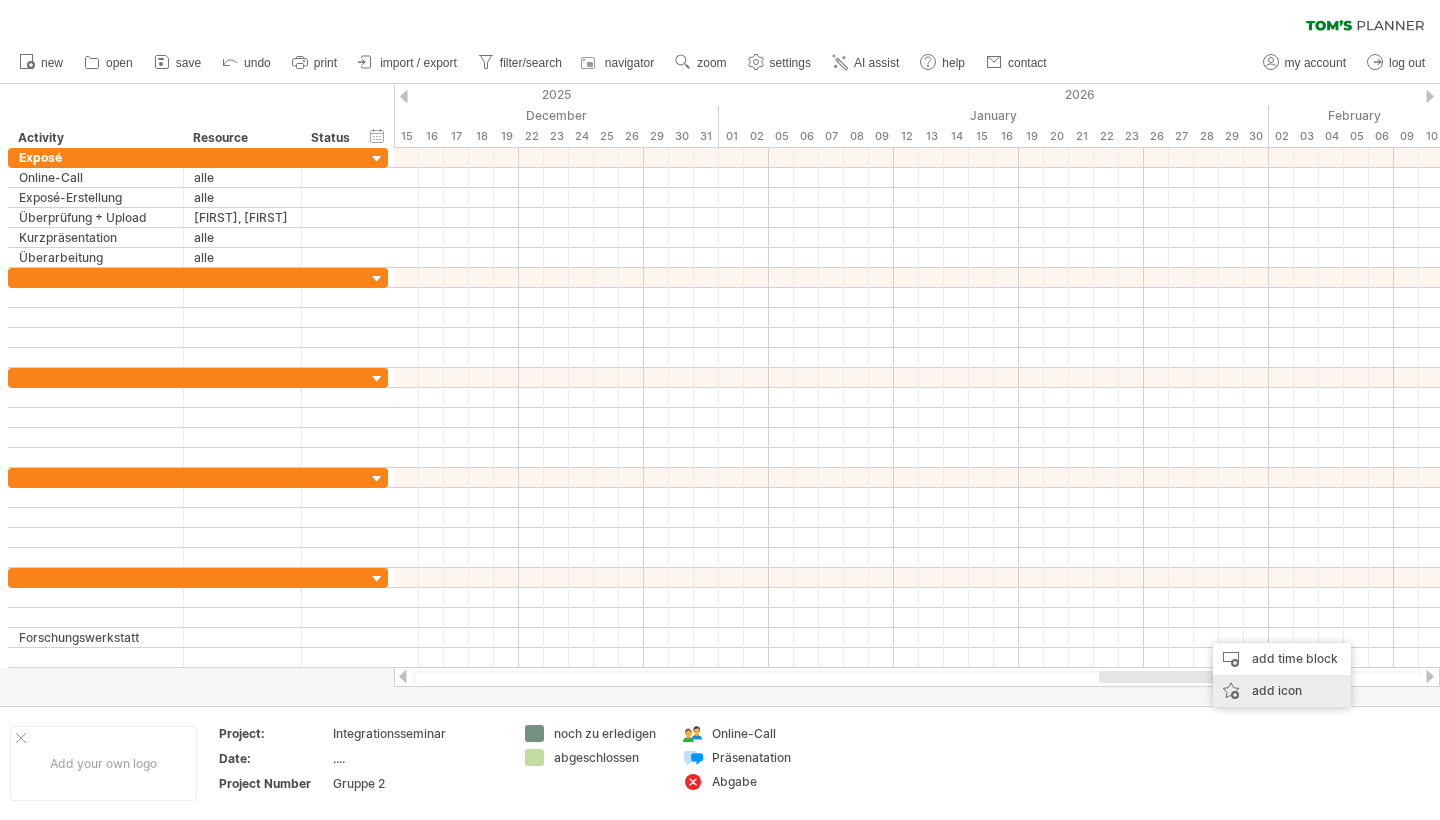 click on "add icon" at bounding box center [1282, 691] 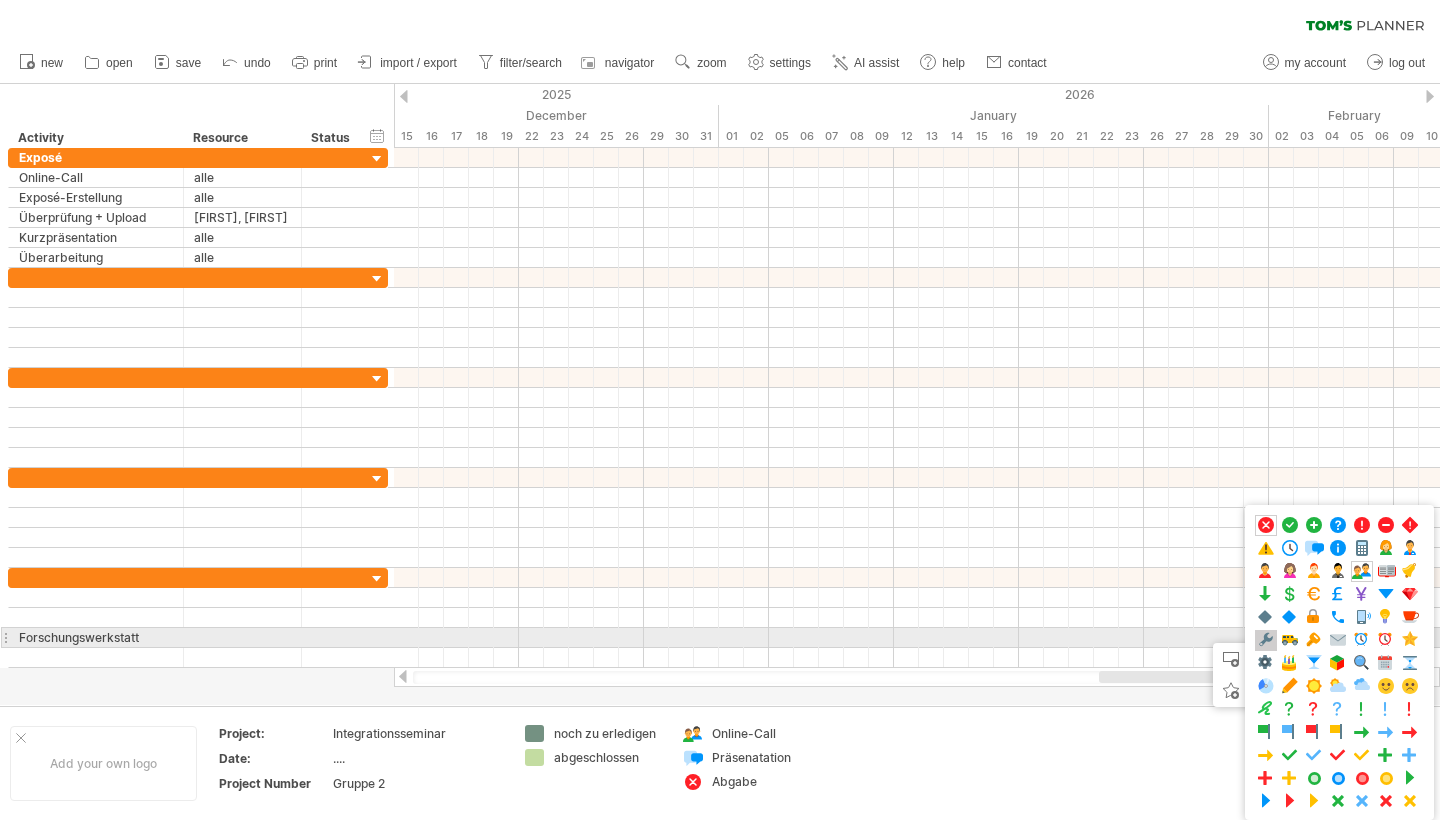 click at bounding box center (1266, 640) 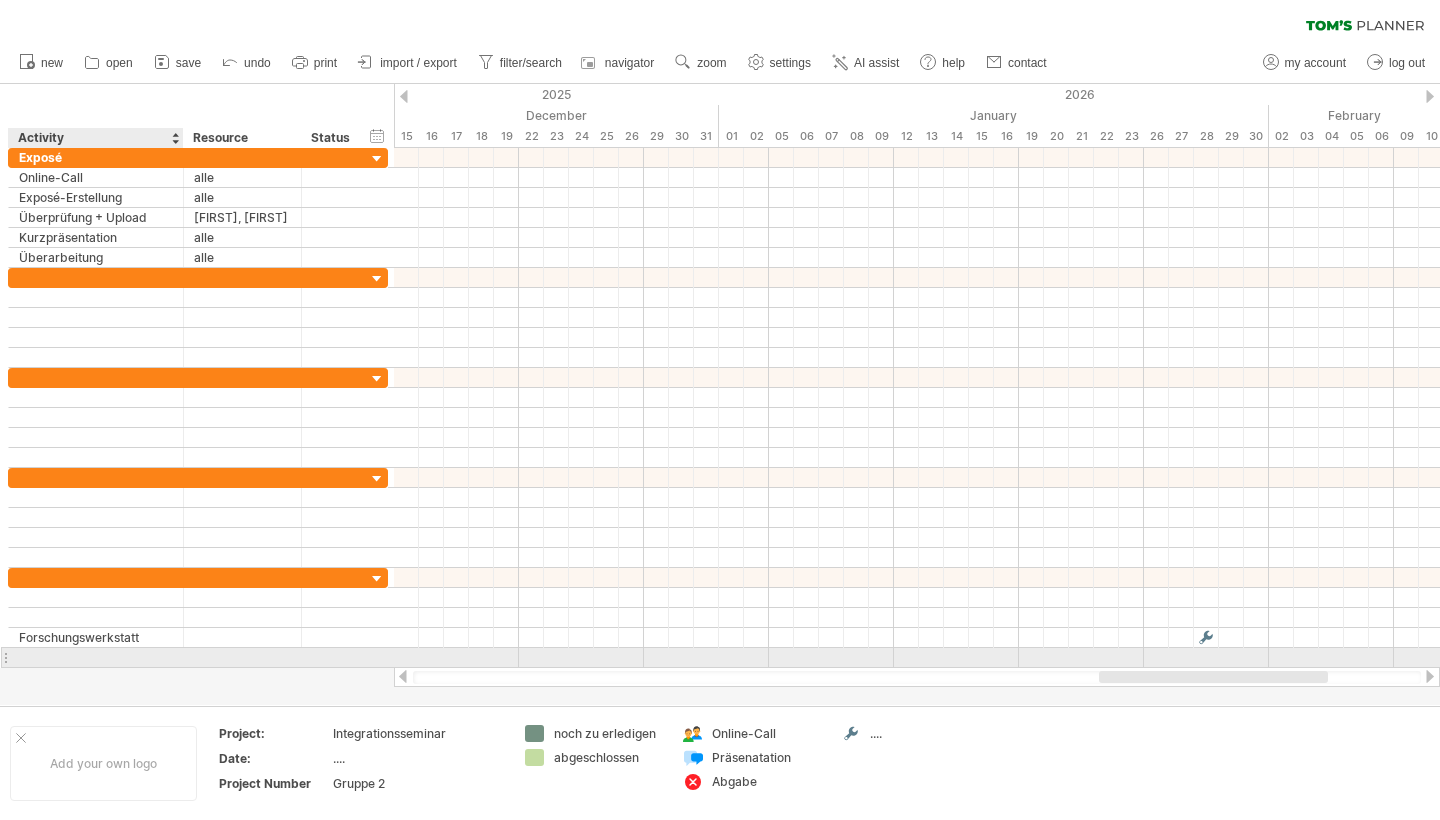 click at bounding box center (96, 657) 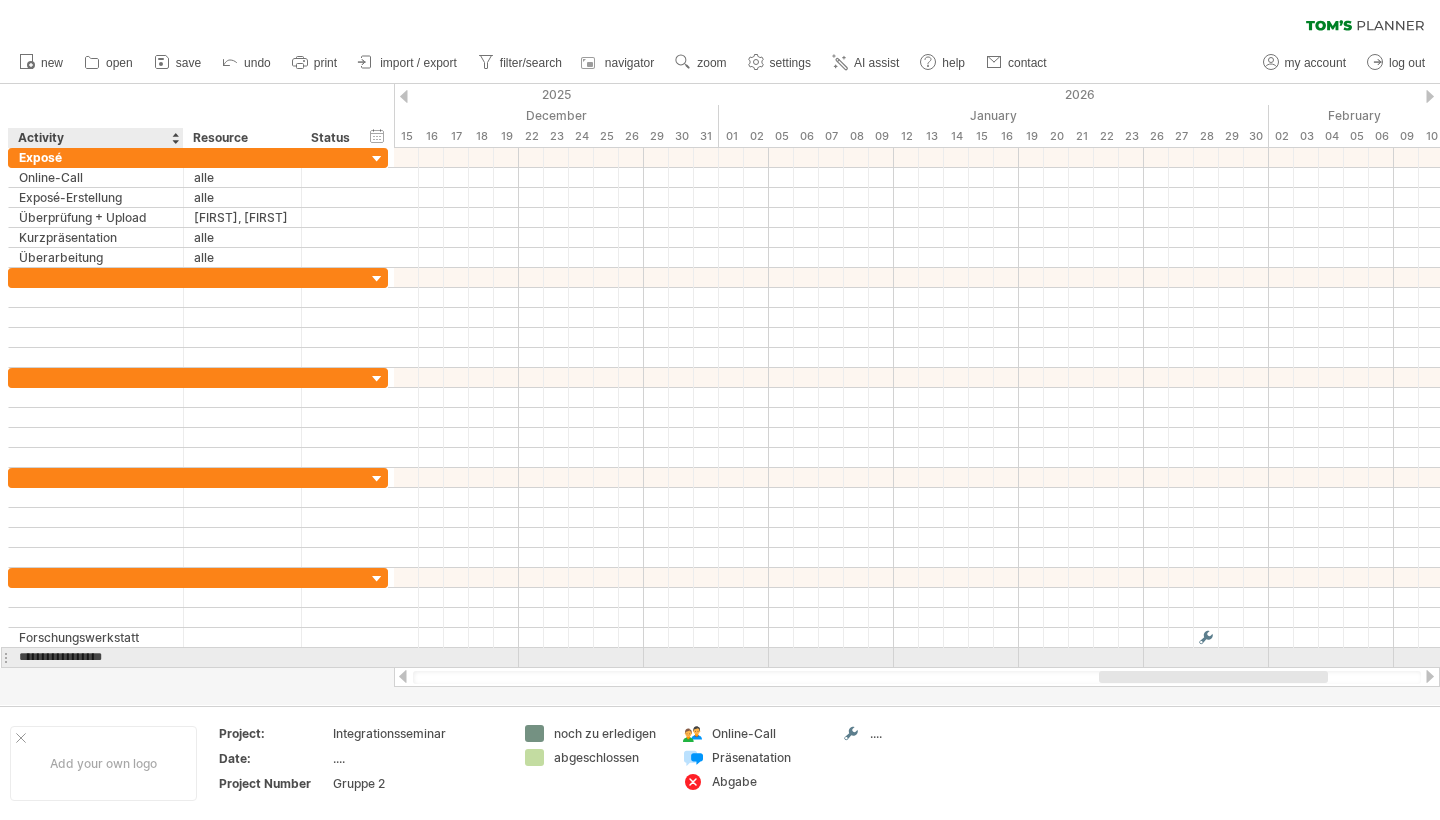type on "**********" 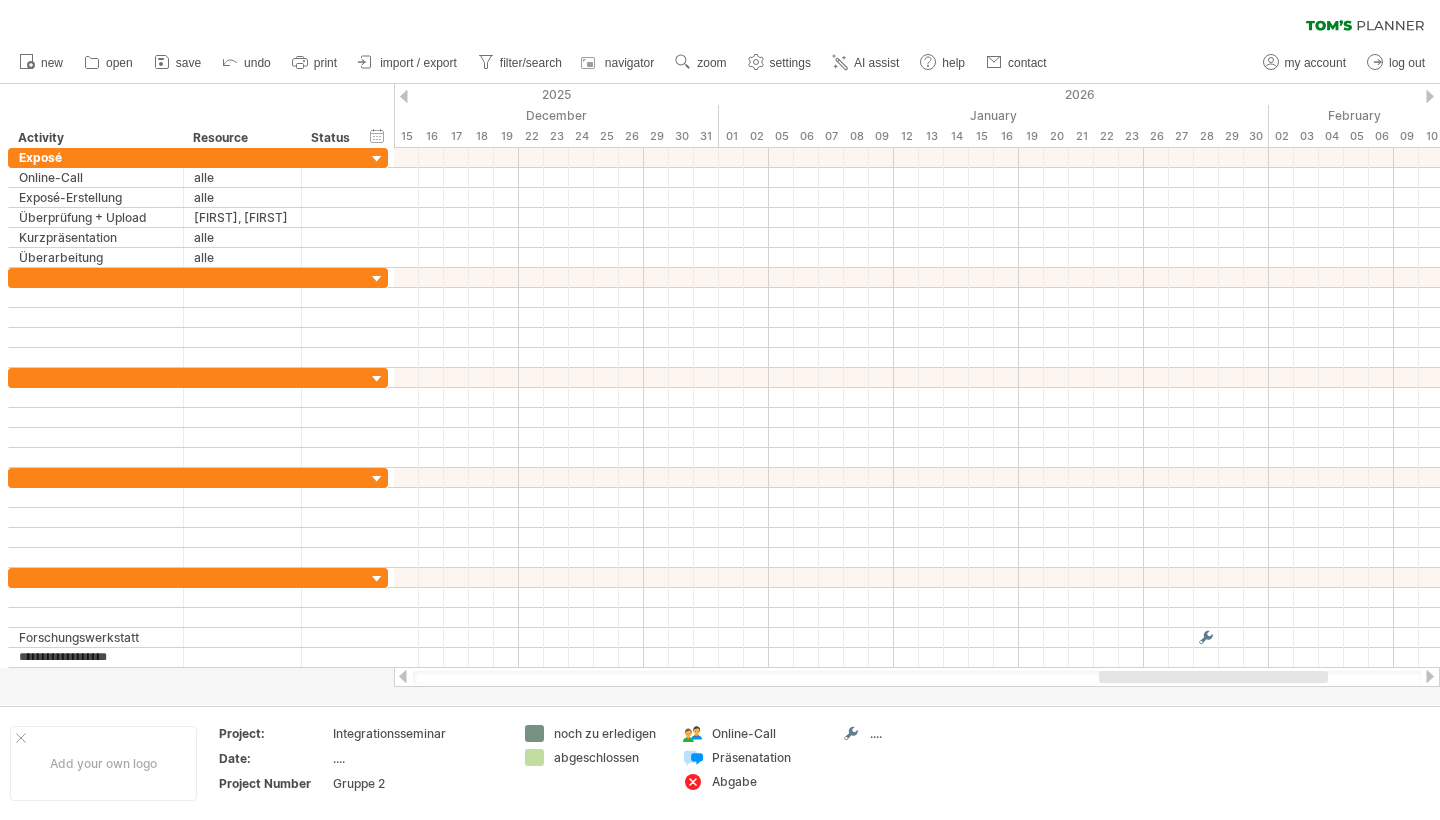click at bounding box center (1430, 96) 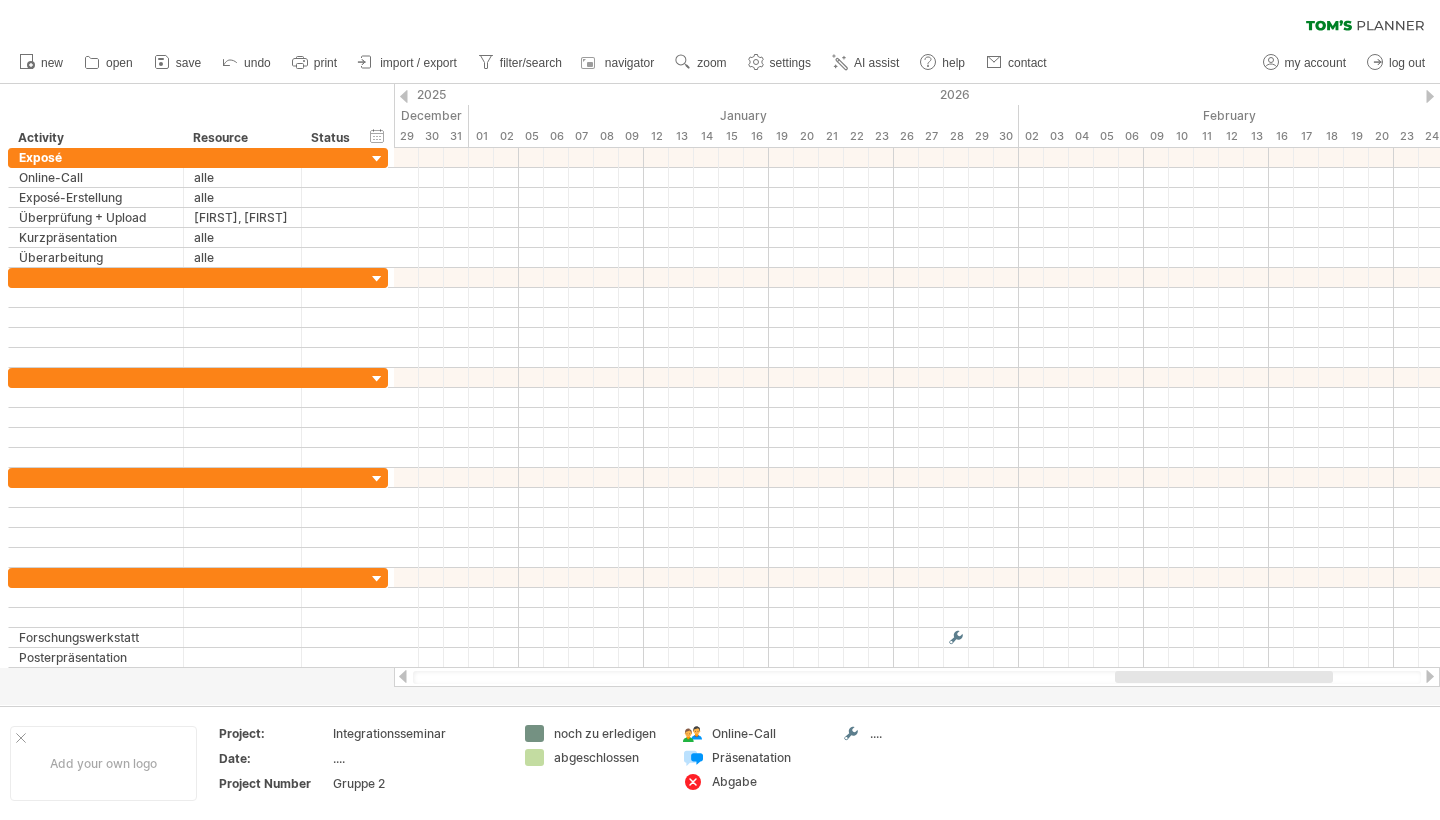 click at bounding box center (1430, 96) 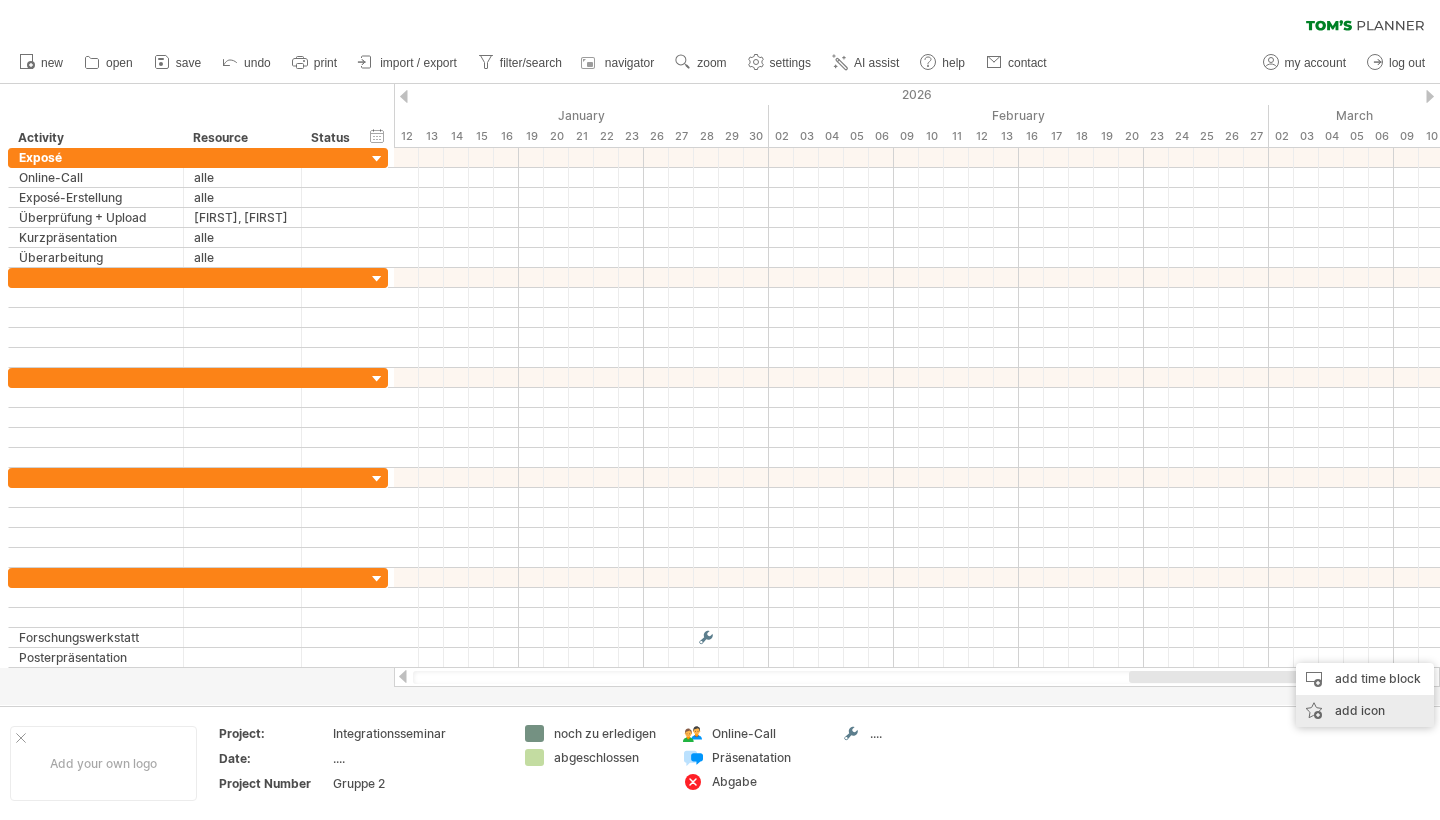 click on "add icon" at bounding box center (1365, 711) 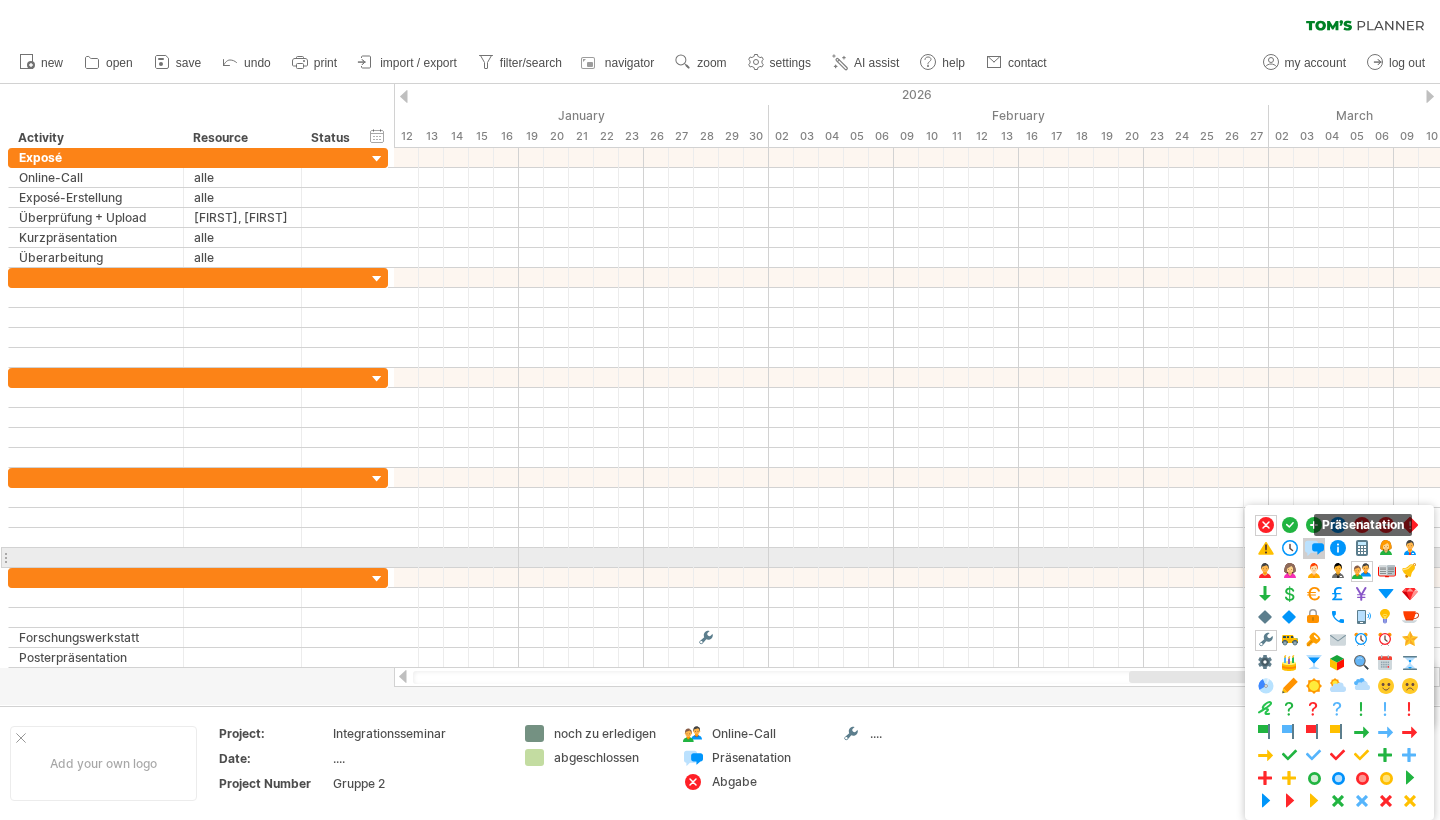 click at bounding box center (1314, 548) 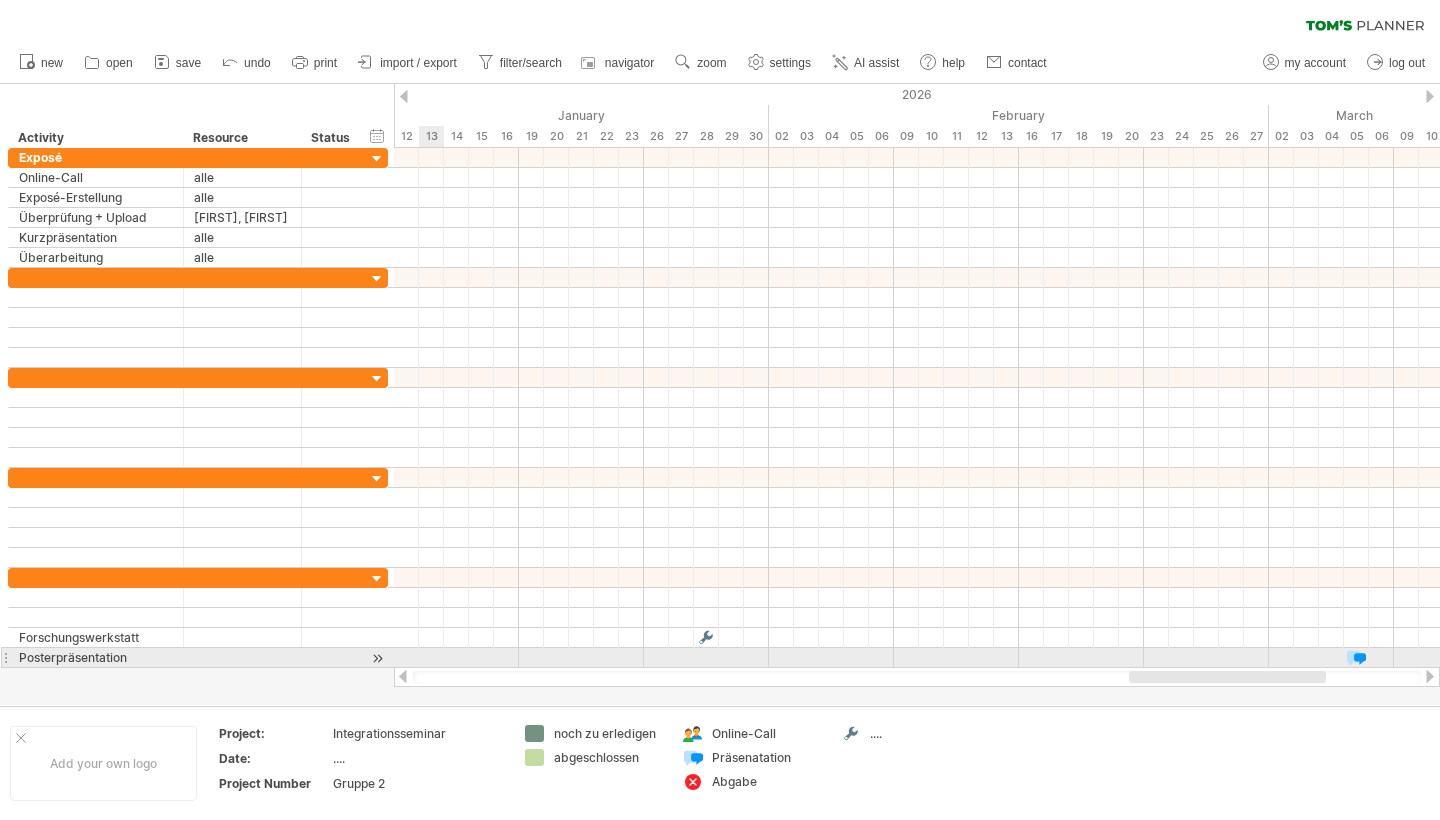 click at bounding box center [5, 657] 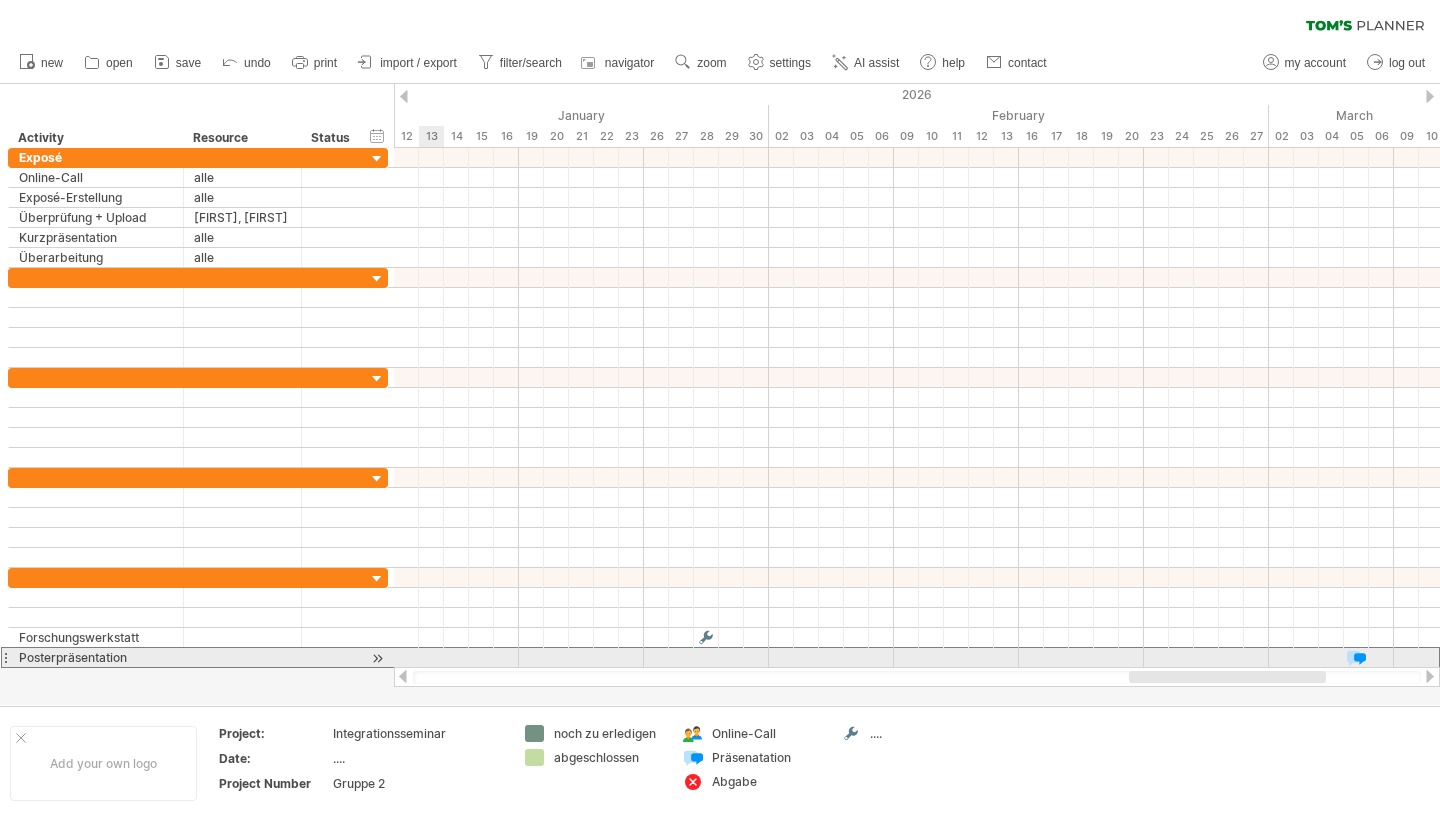 click at bounding box center (5, 657) 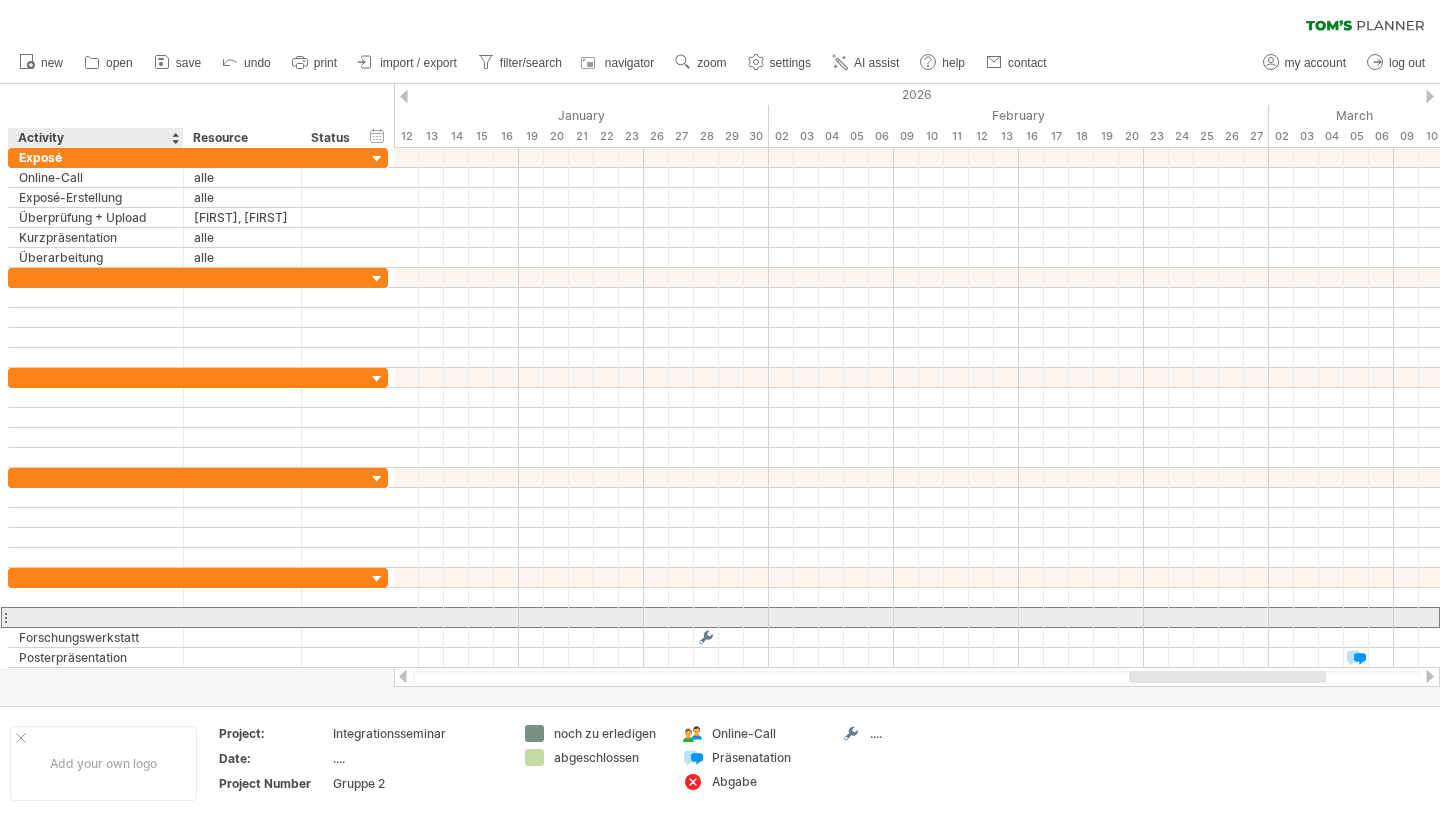 click at bounding box center (96, 617) 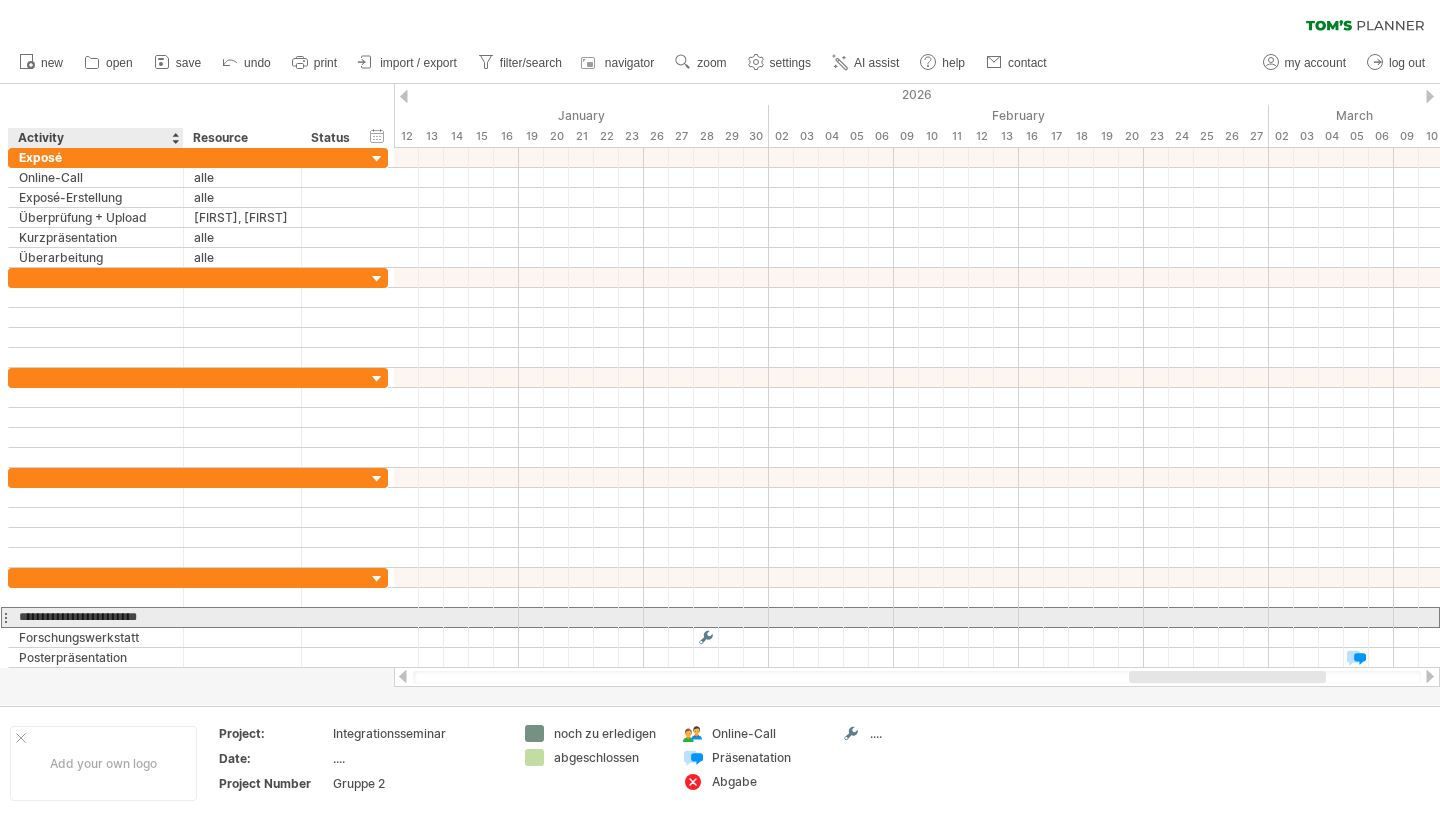 type on "**********" 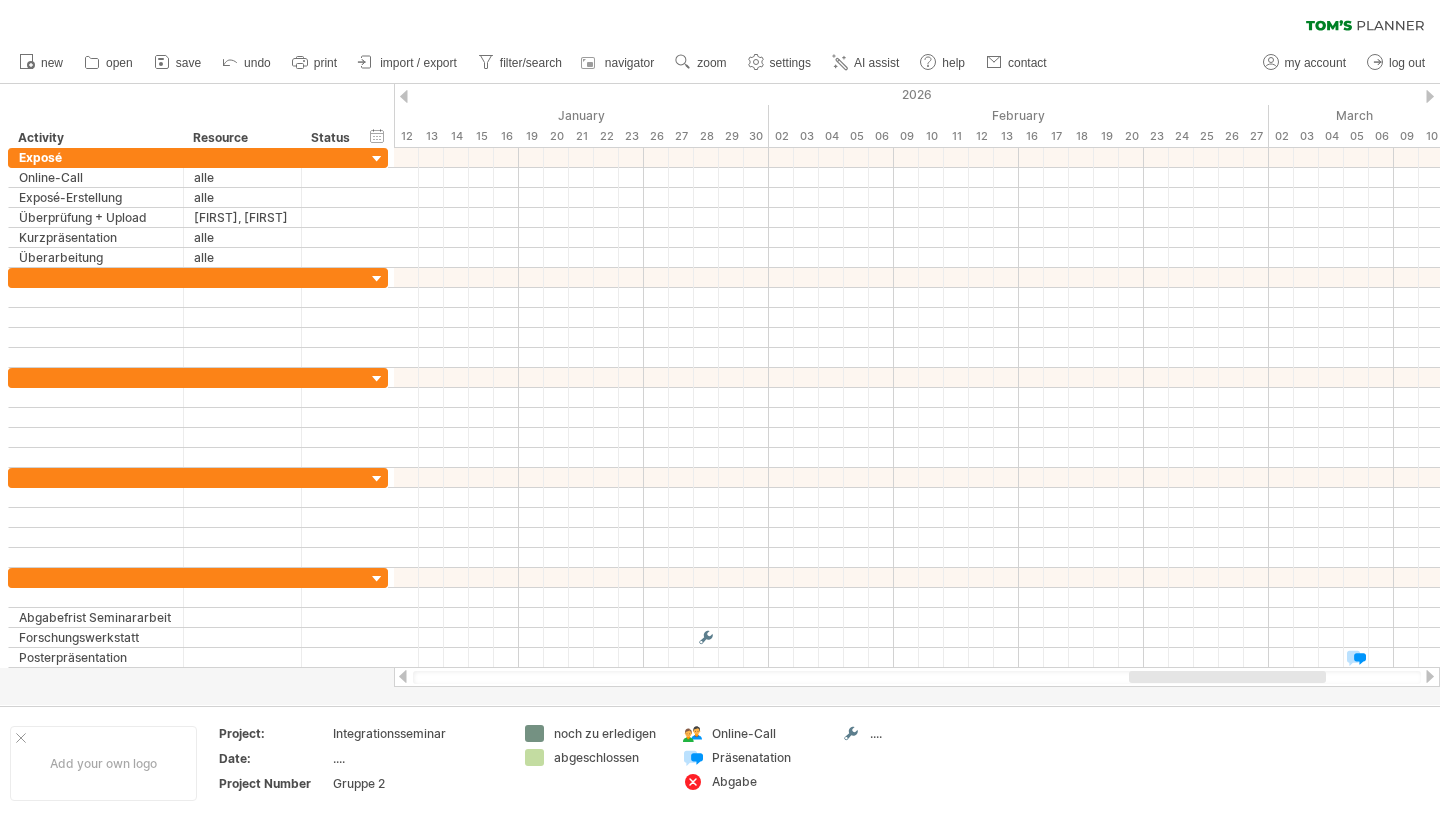 click at bounding box center (1430, 676) 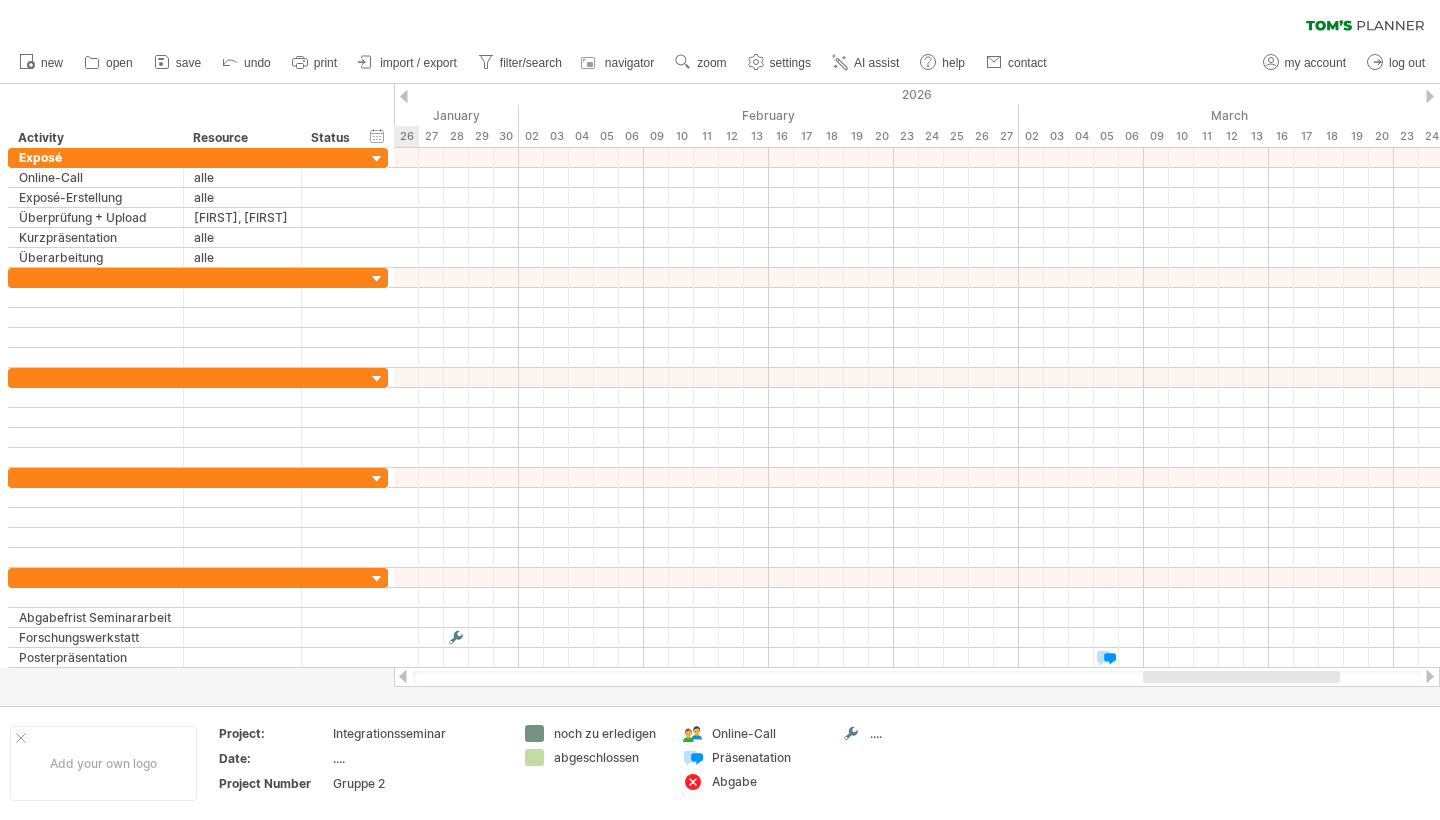 click at bounding box center [1430, 676] 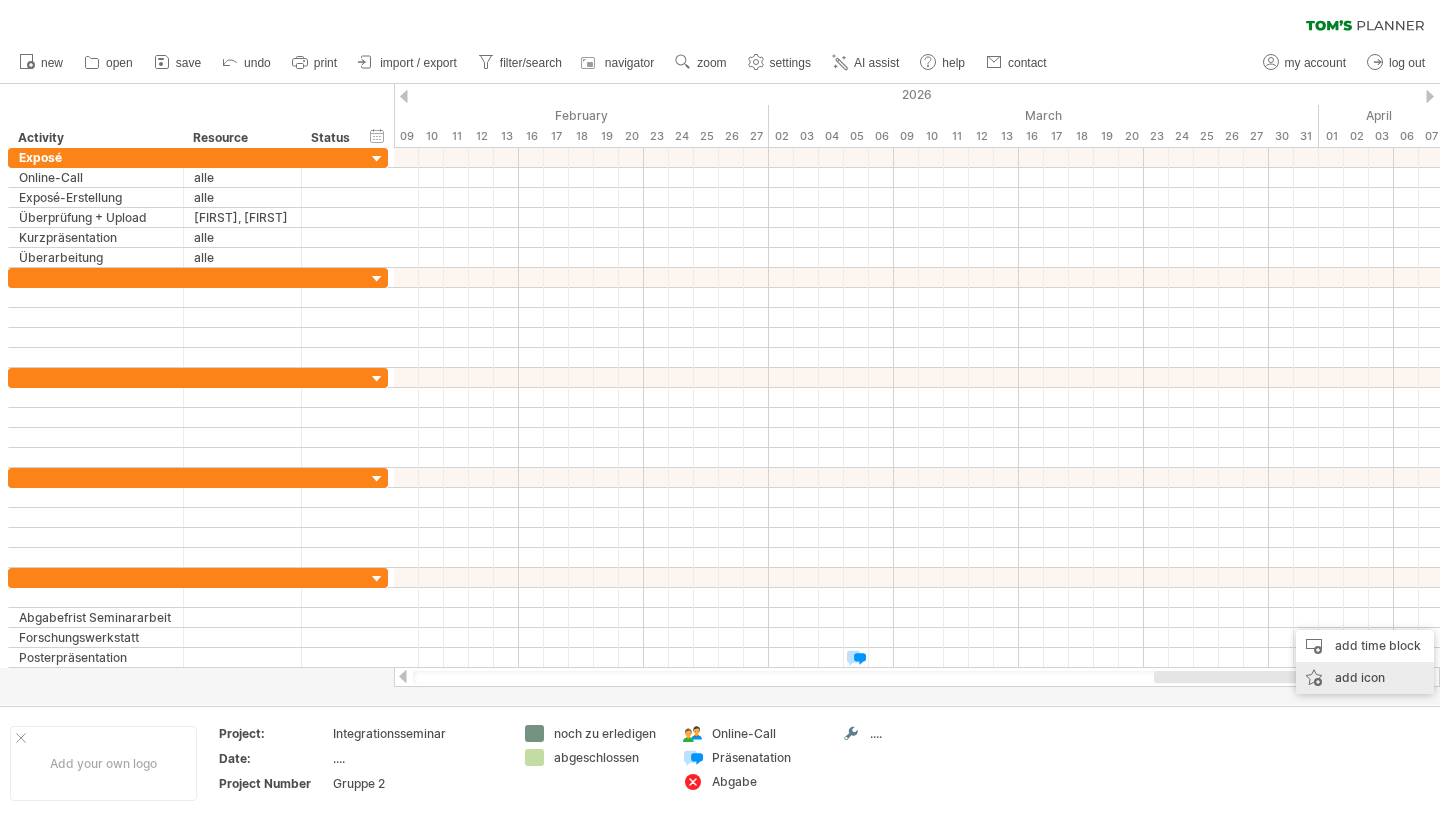 click on "add icon" at bounding box center (1365, 678) 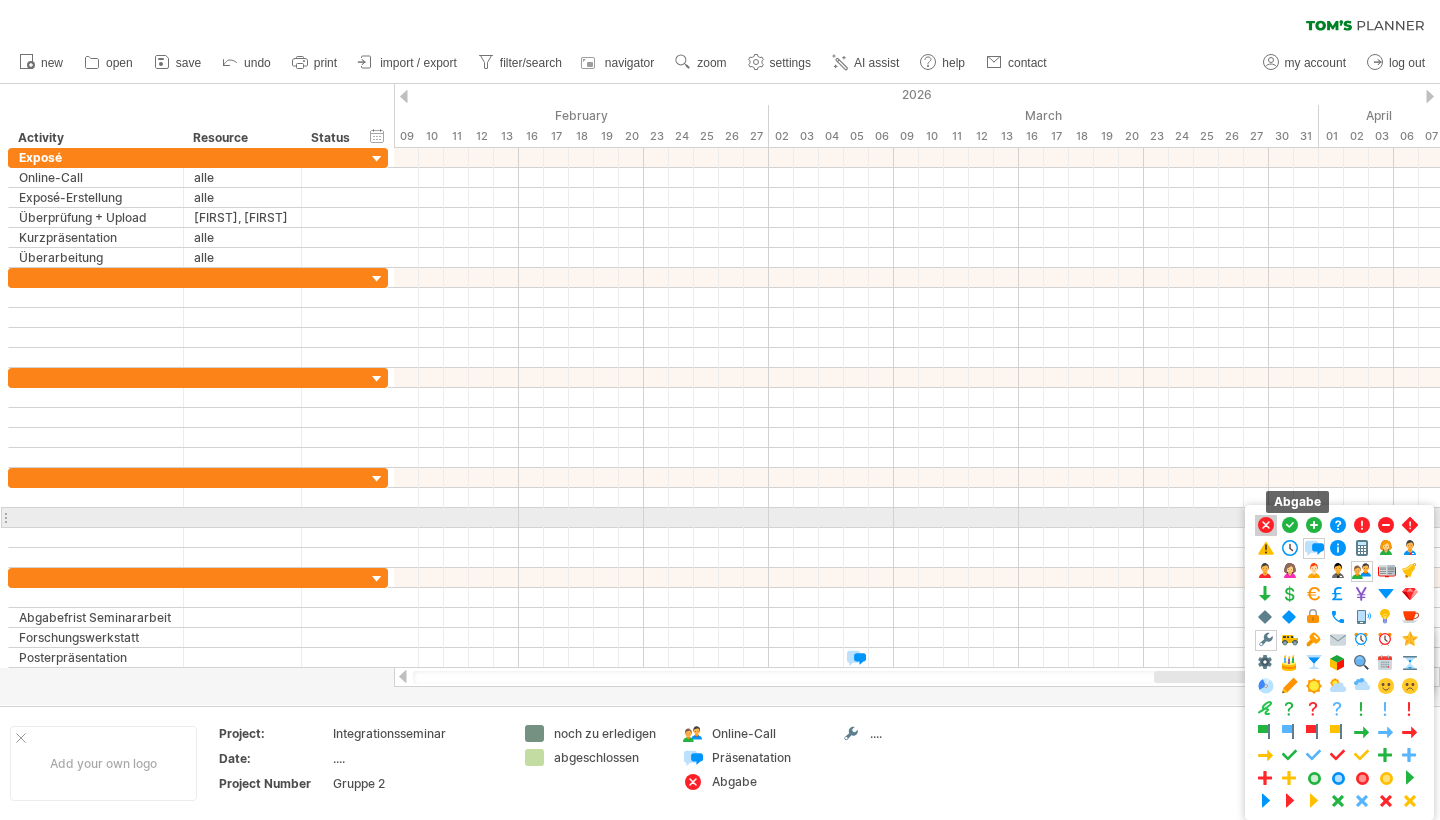 click at bounding box center [1266, 525] 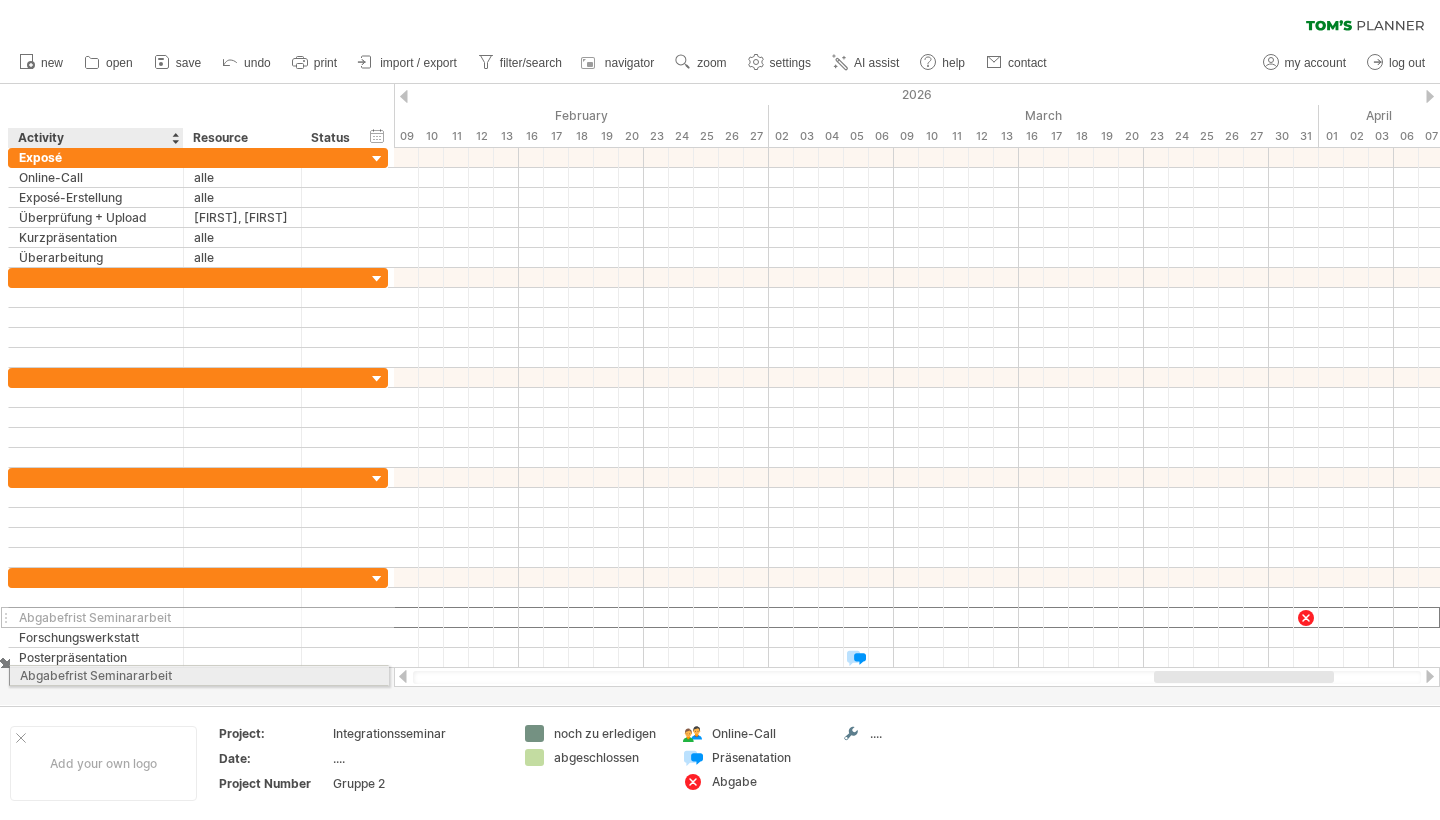 drag, startPoint x: 70, startPoint y: 616, endPoint x: 65, endPoint y: 672, distance: 56.22277 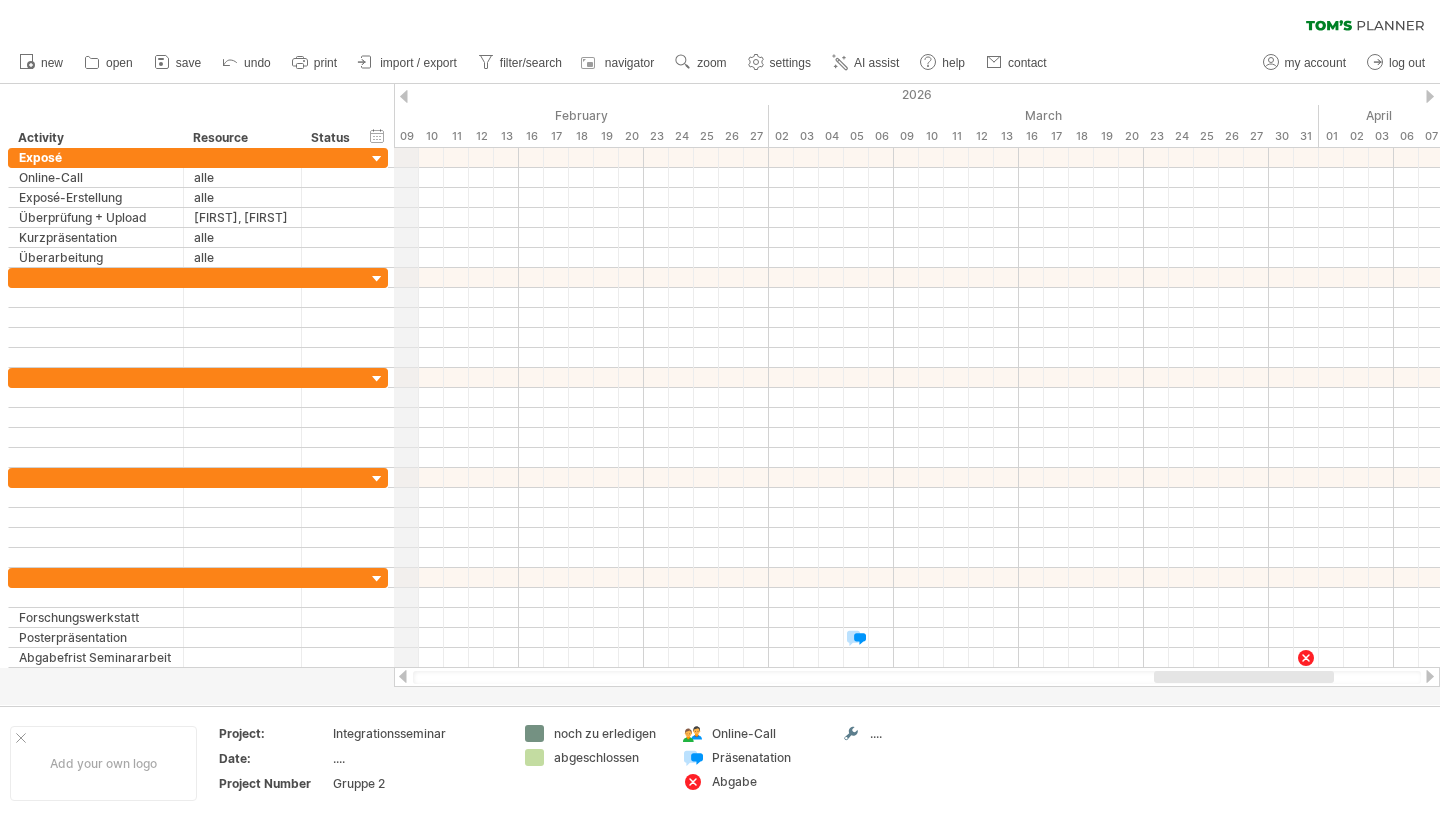 click on "2026" at bounding box center (1394, 94) 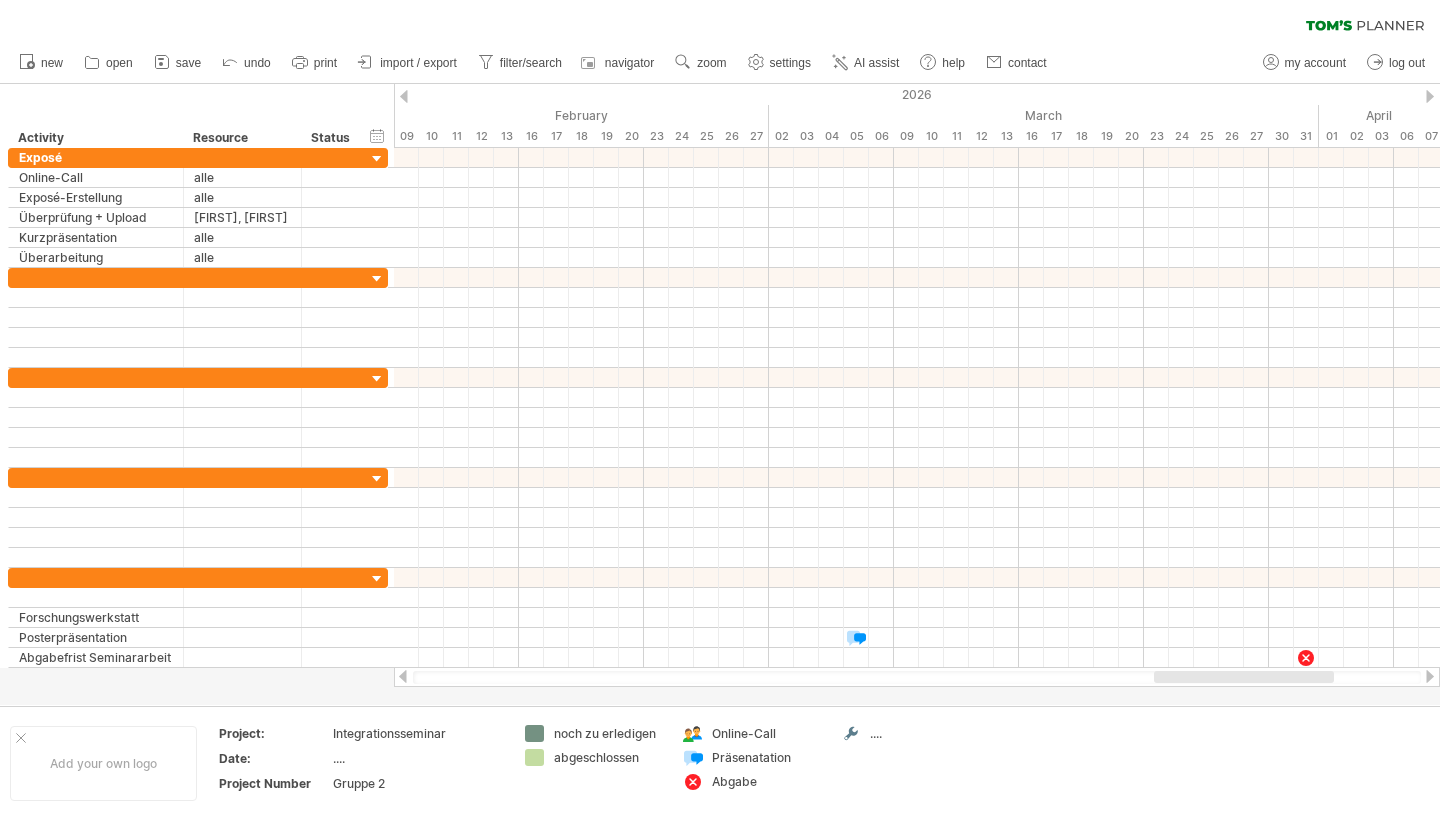 click at bounding box center [404, 96] 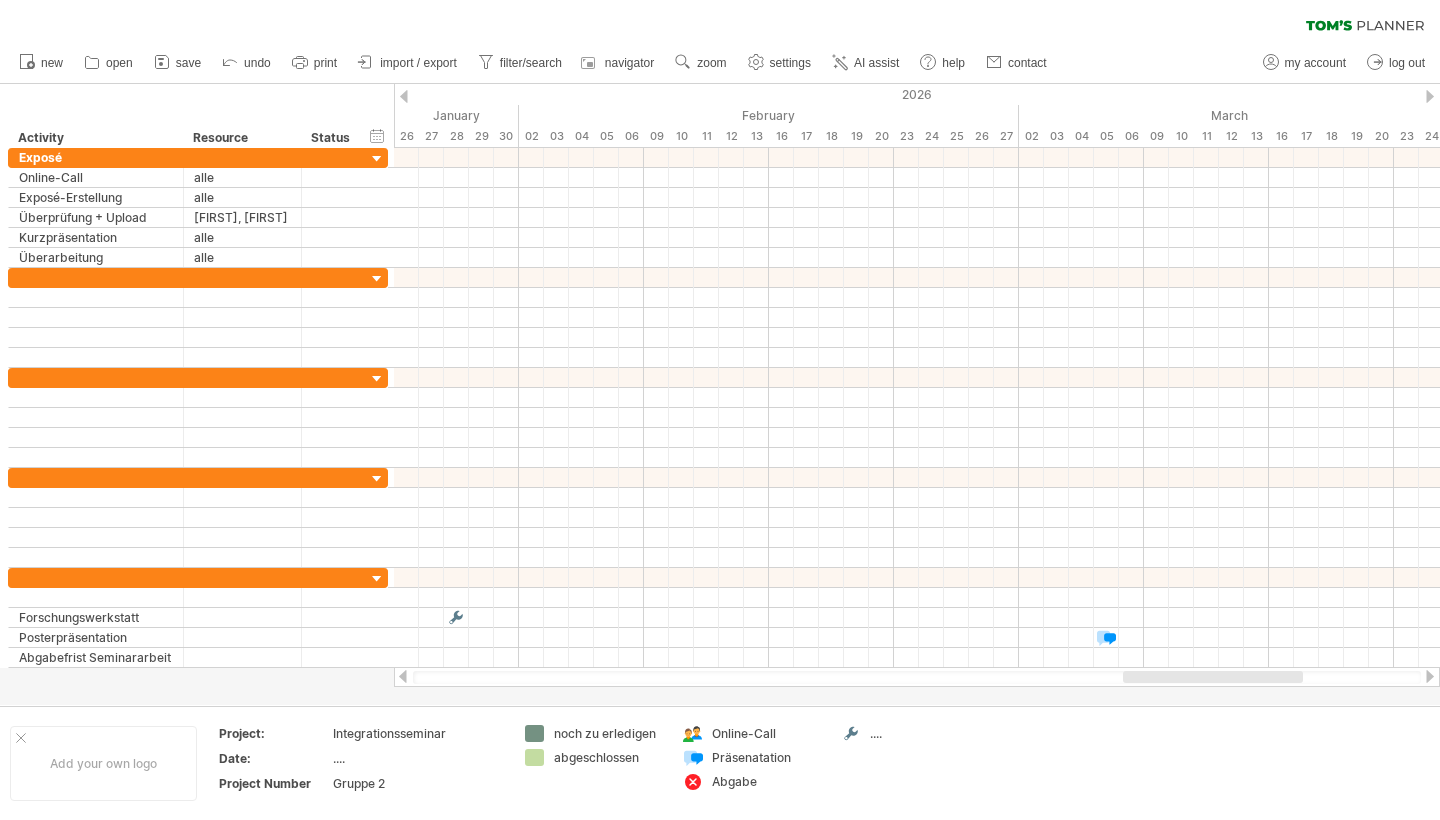 click at bounding box center [404, 96] 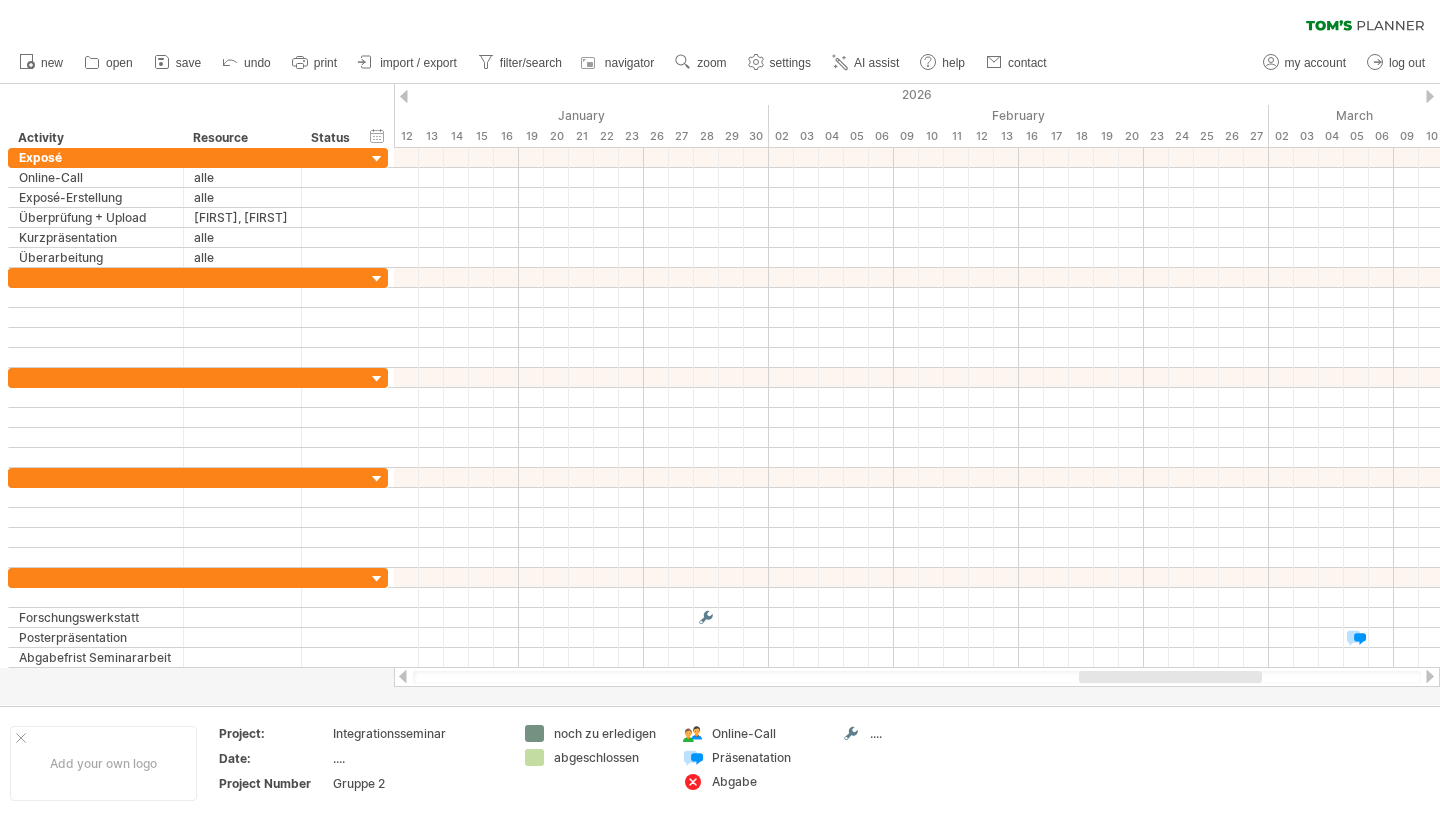 click at bounding box center [404, 96] 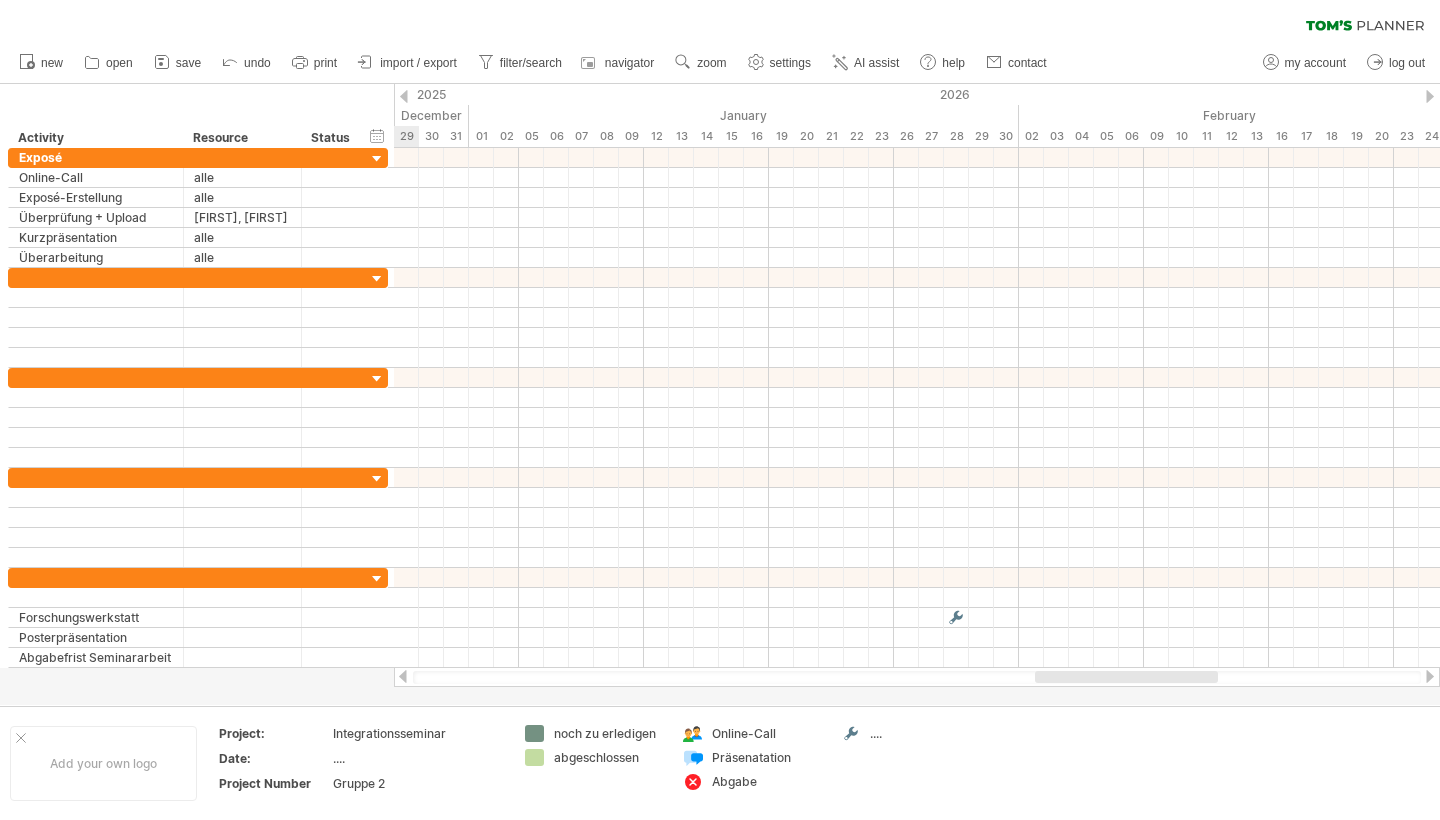 click at bounding box center (404, 96) 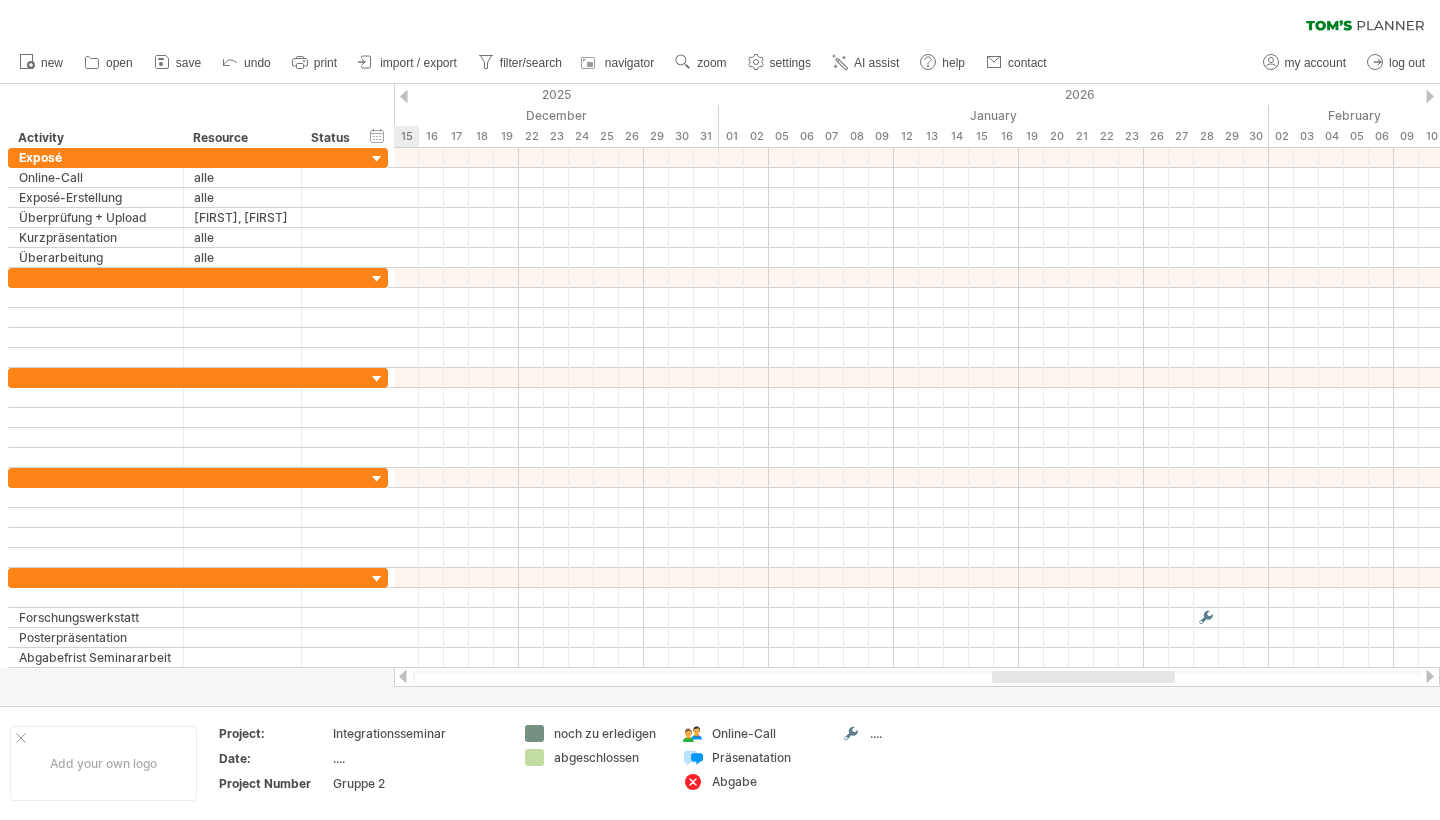 click at bounding box center [404, 96] 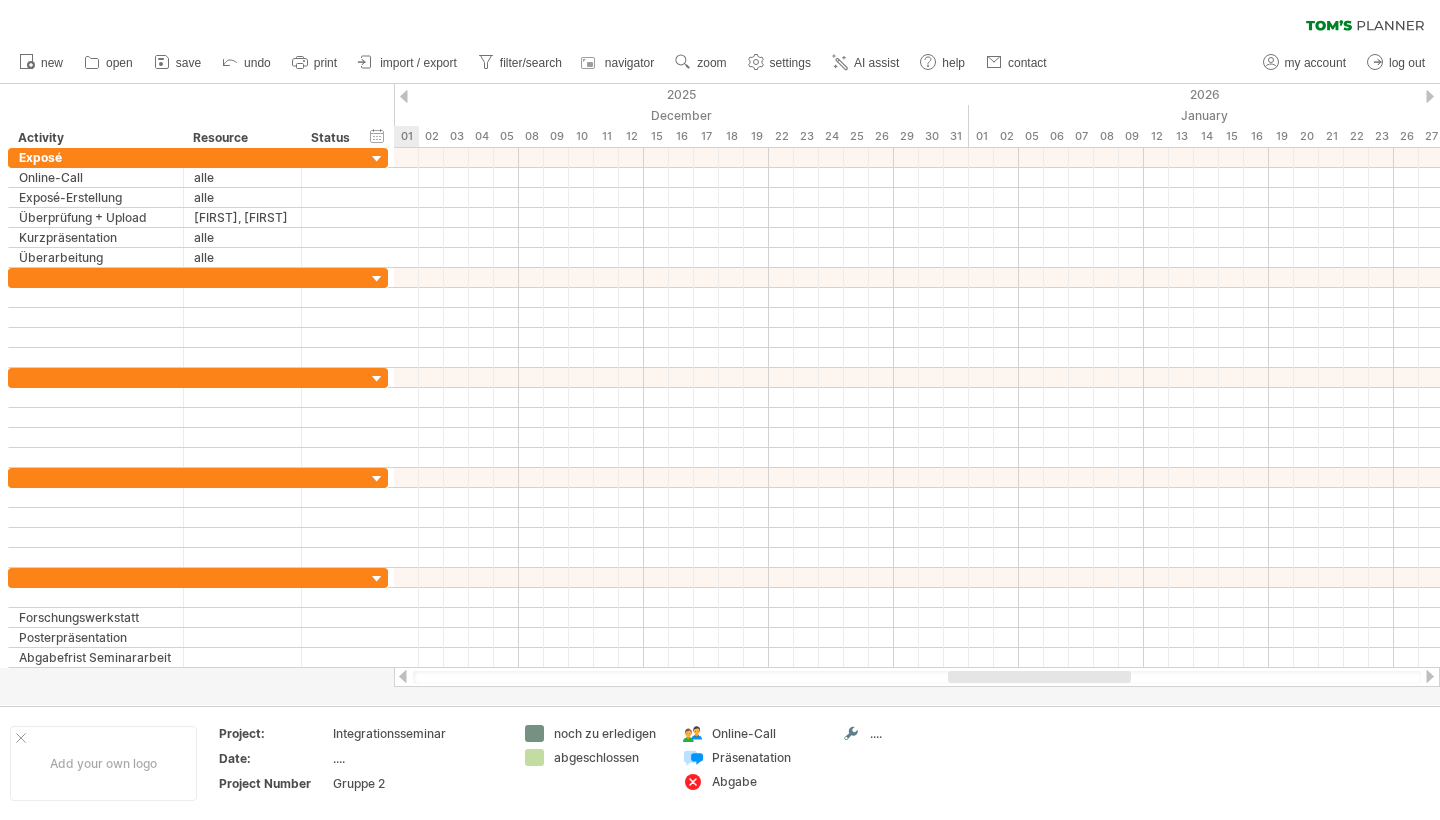 click at bounding box center [404, 96] 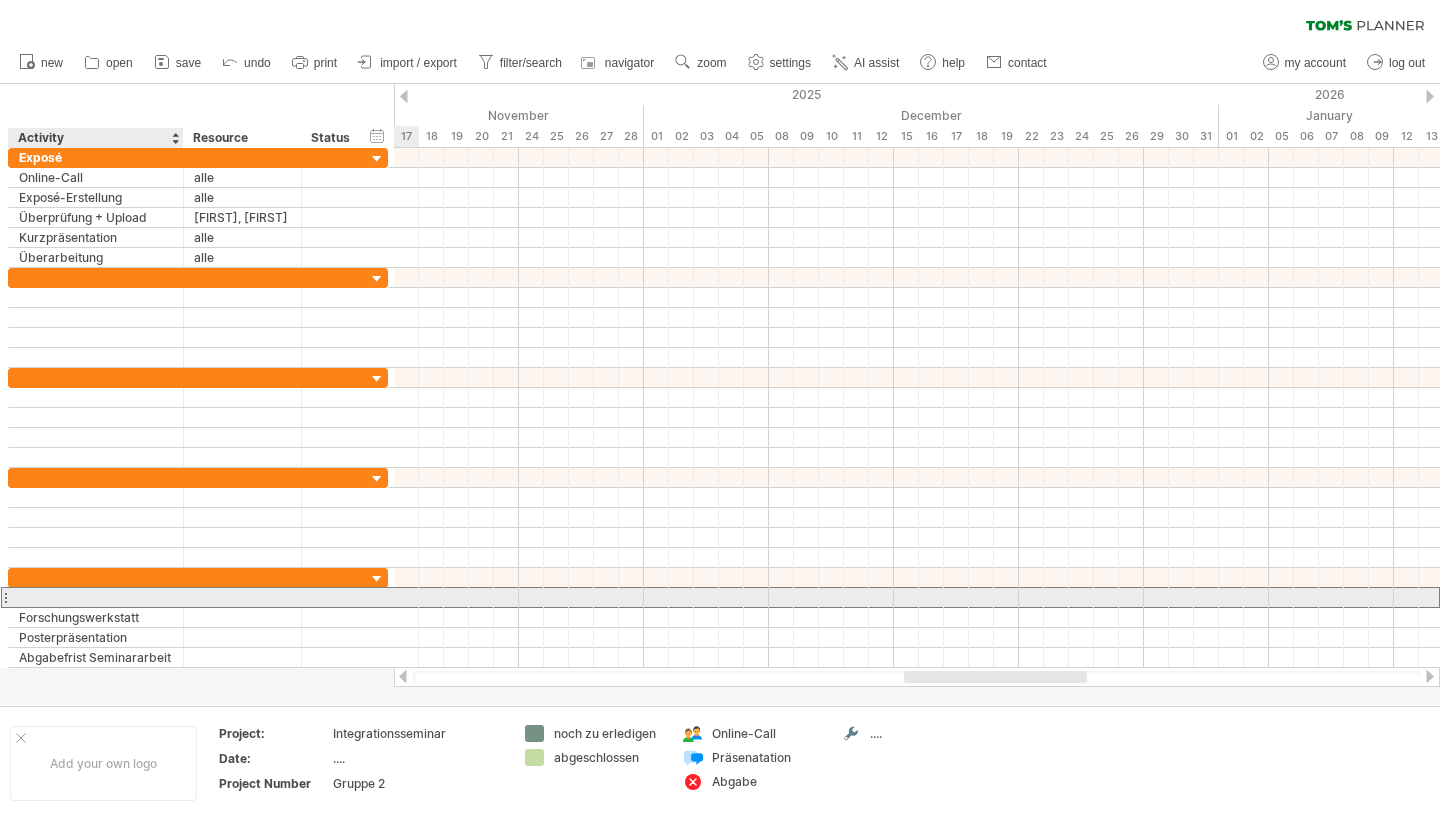 click at bounding box center [96, 597] 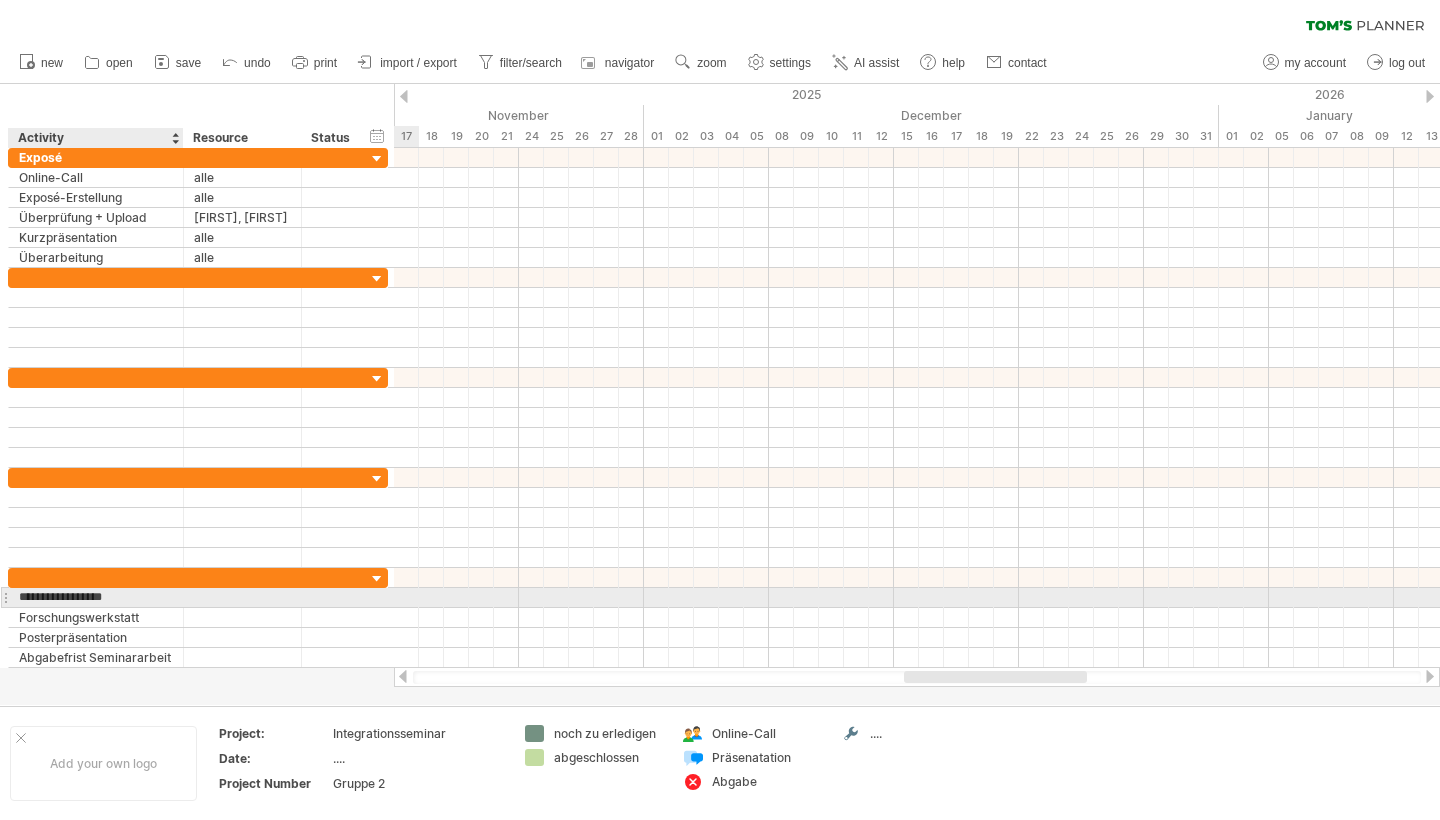 type on "**********" 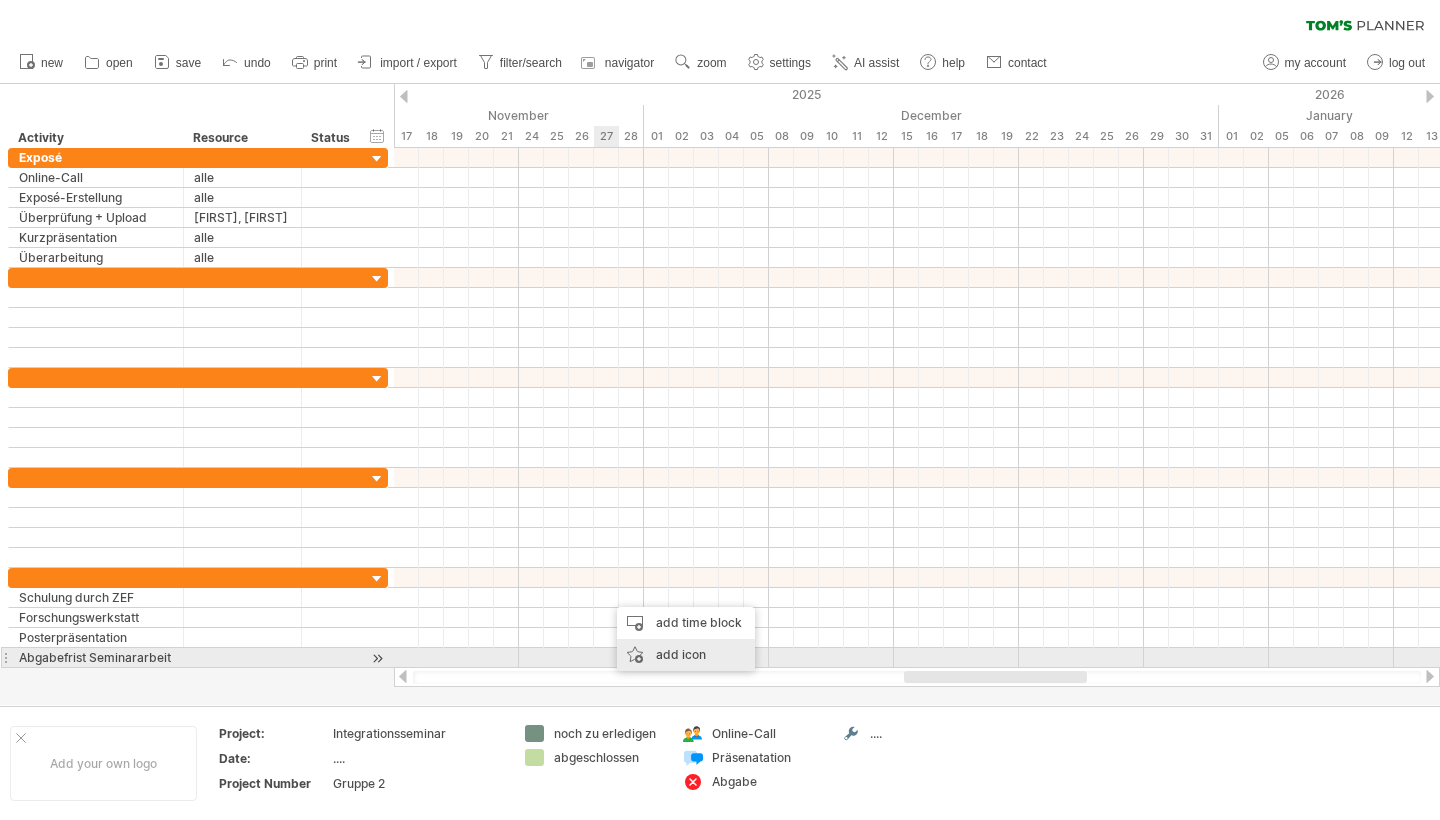 click on "add icon" at bounding box center [686, 655] 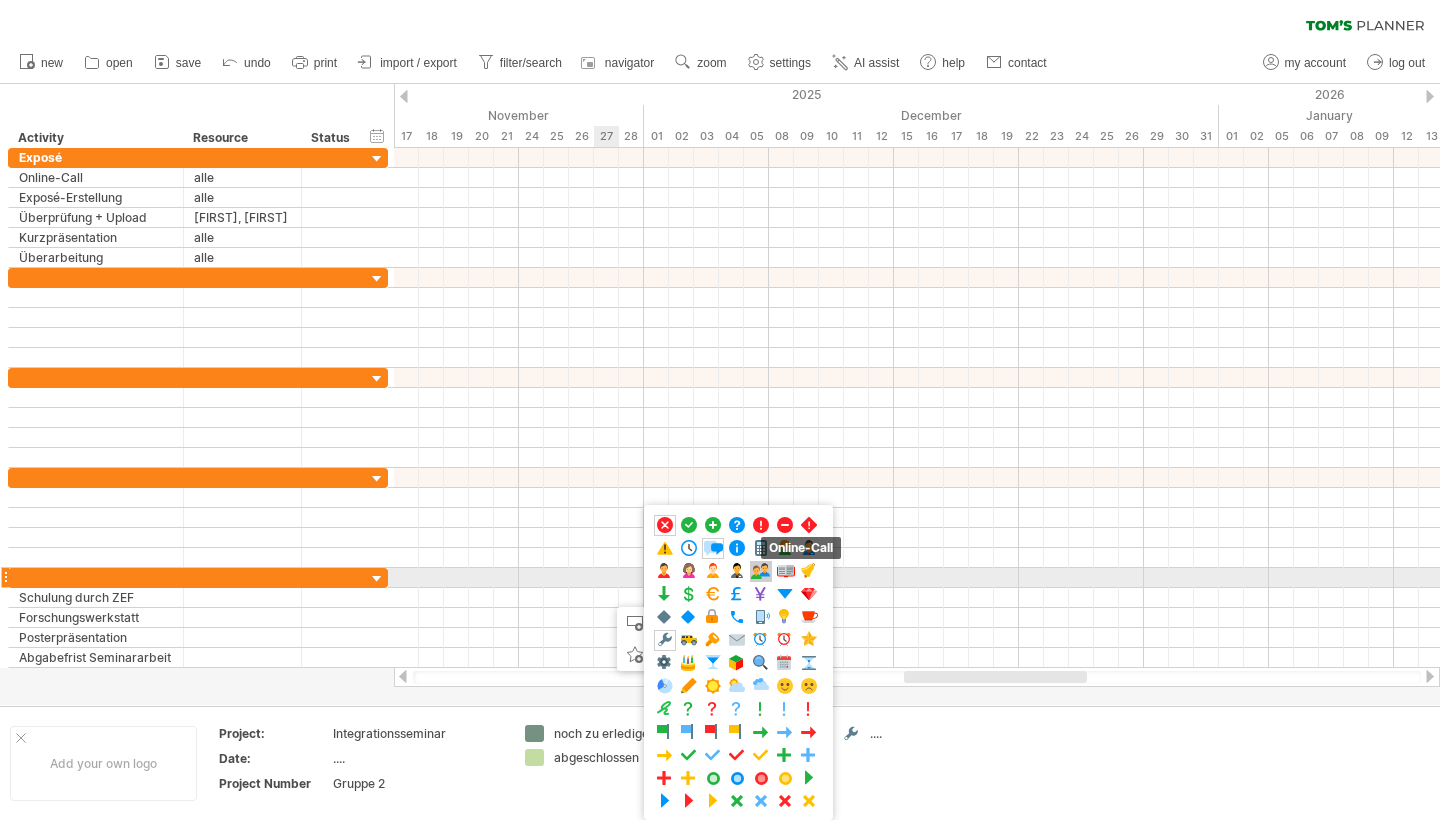 click at bounding box center [761, 571] 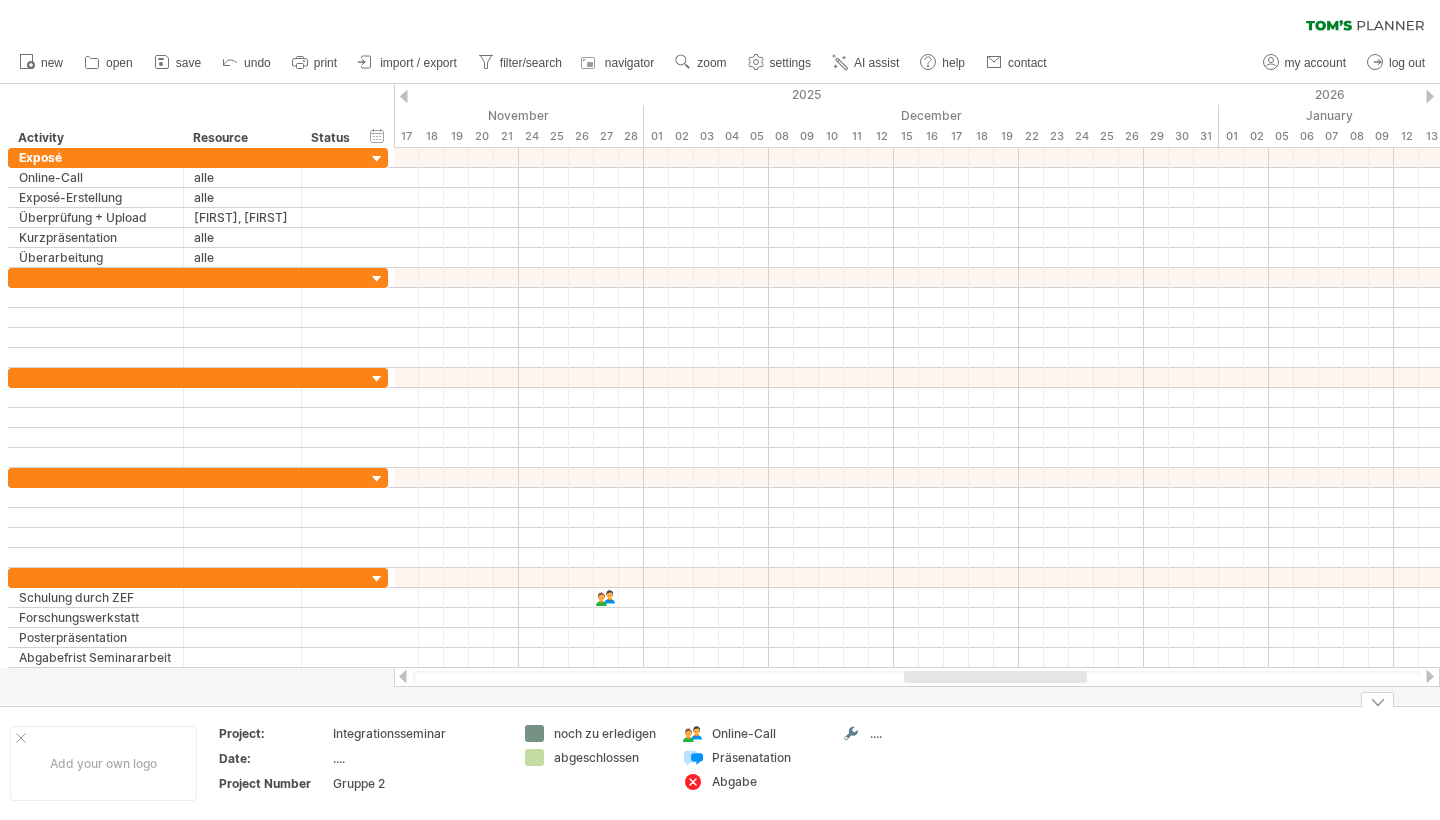 click on "Online-Call" at bounding box center (766, 733) 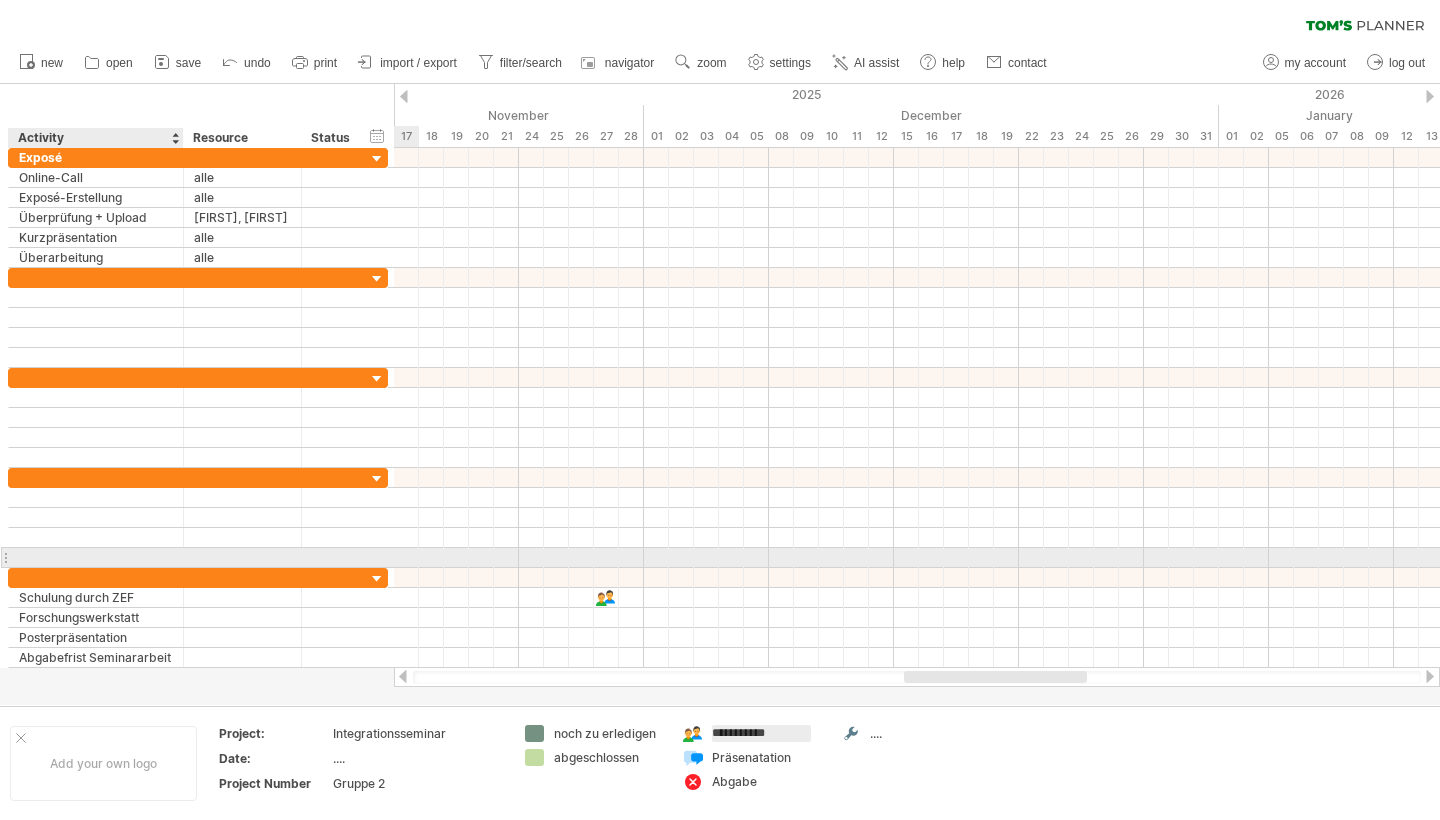 click at bounding box center (96, 557) 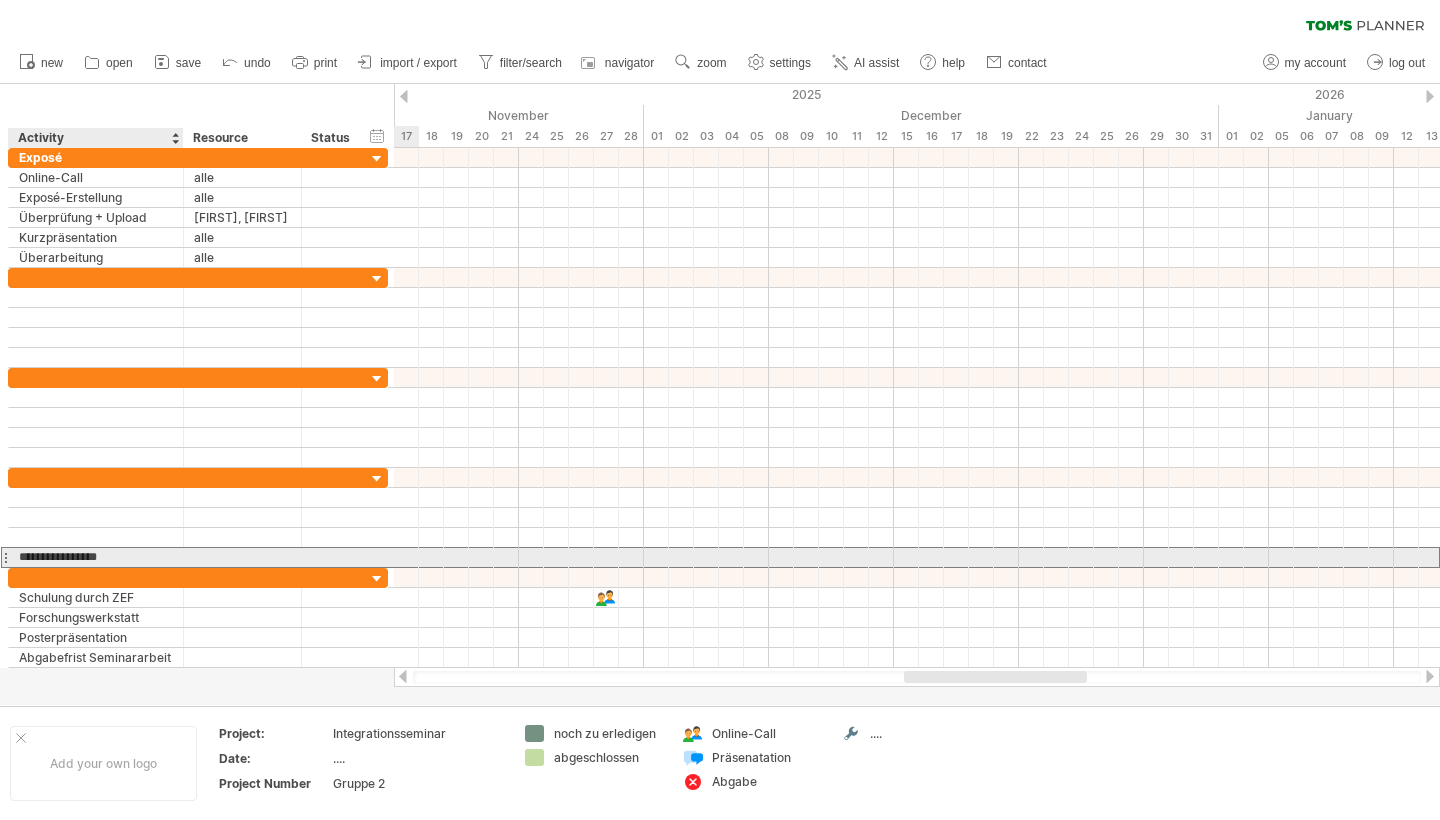 type on "**********" 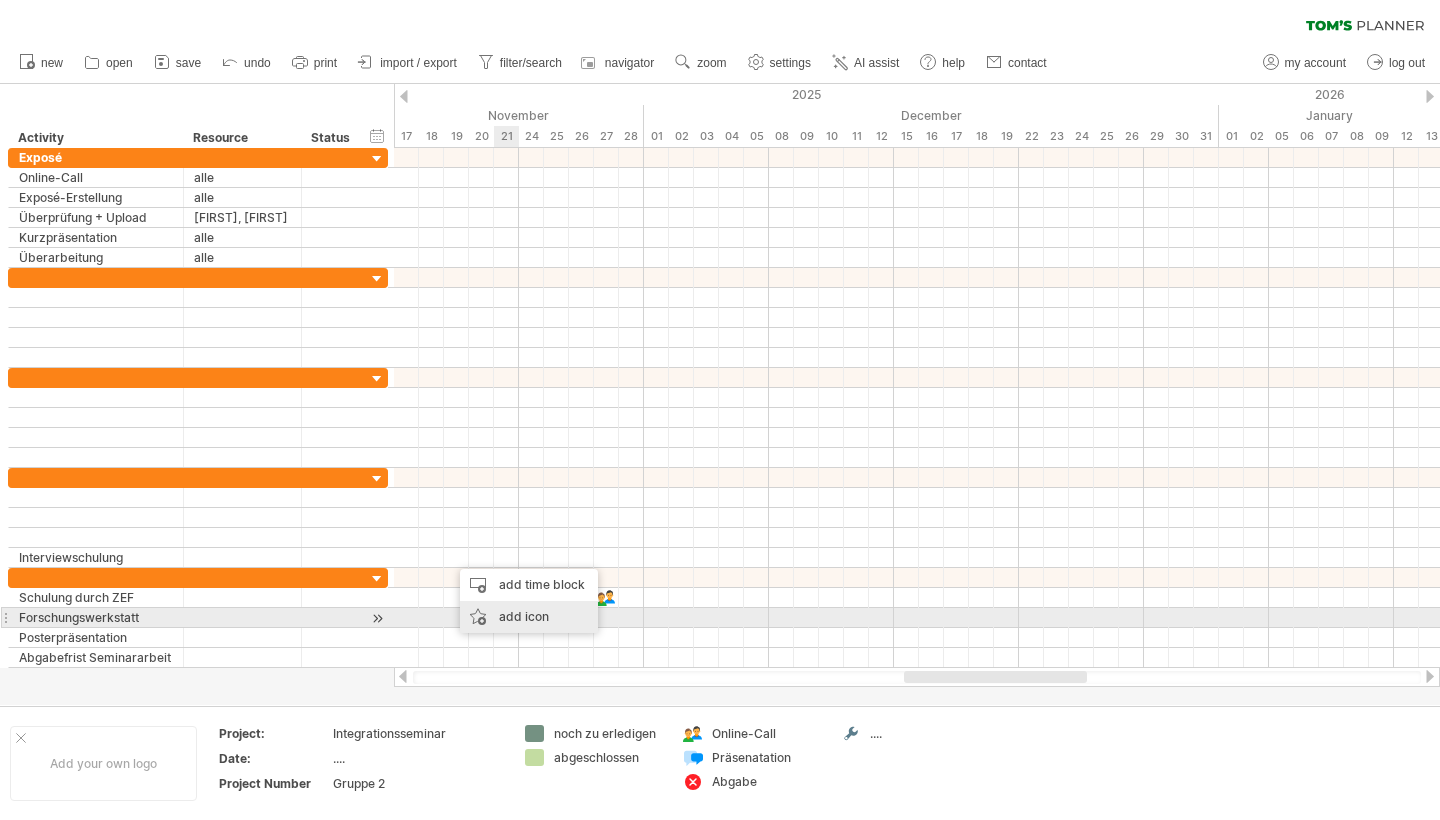 click on "add icon" at bounding box center [529, 617] 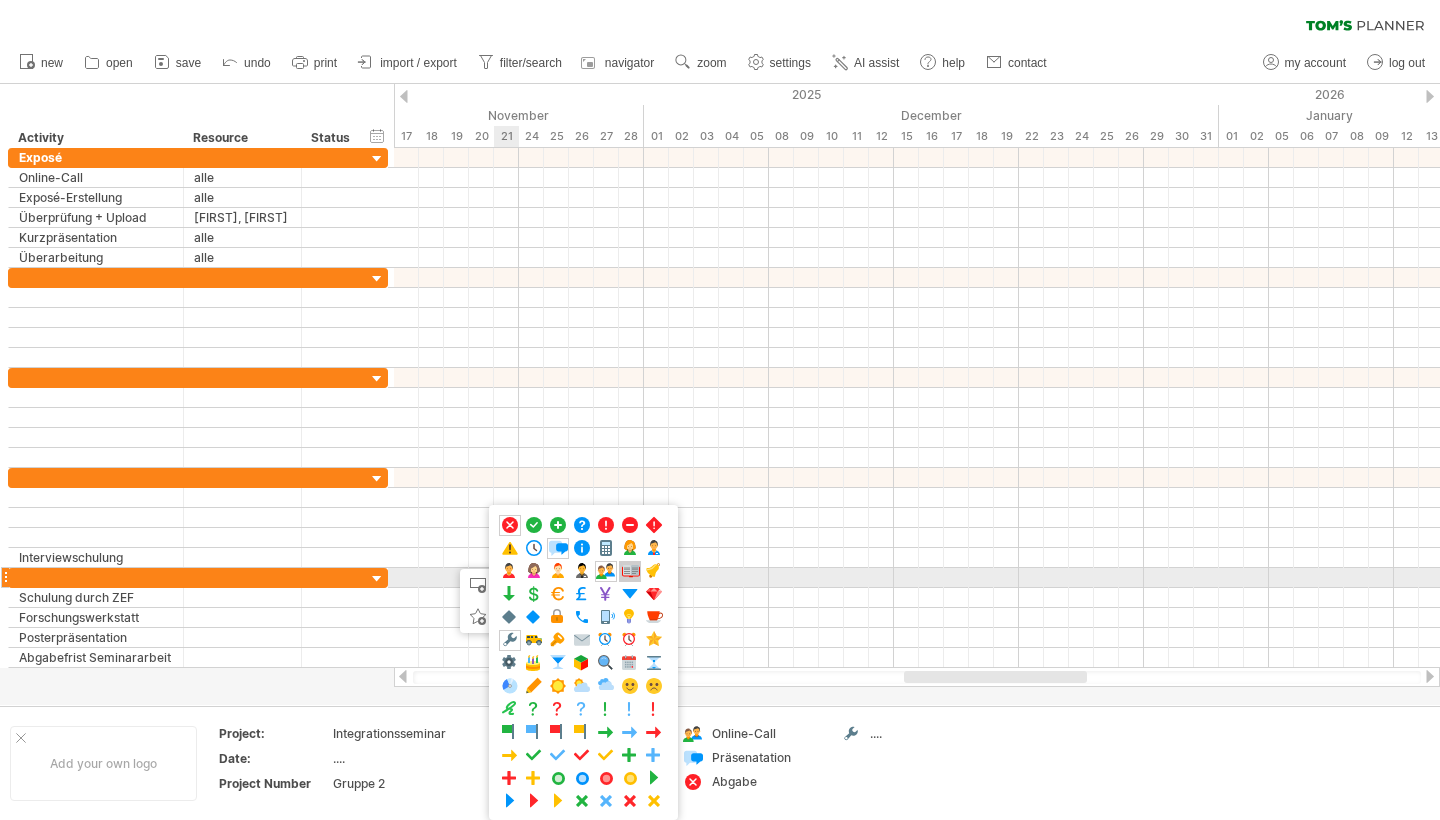 click at bounding box center [630, 571] 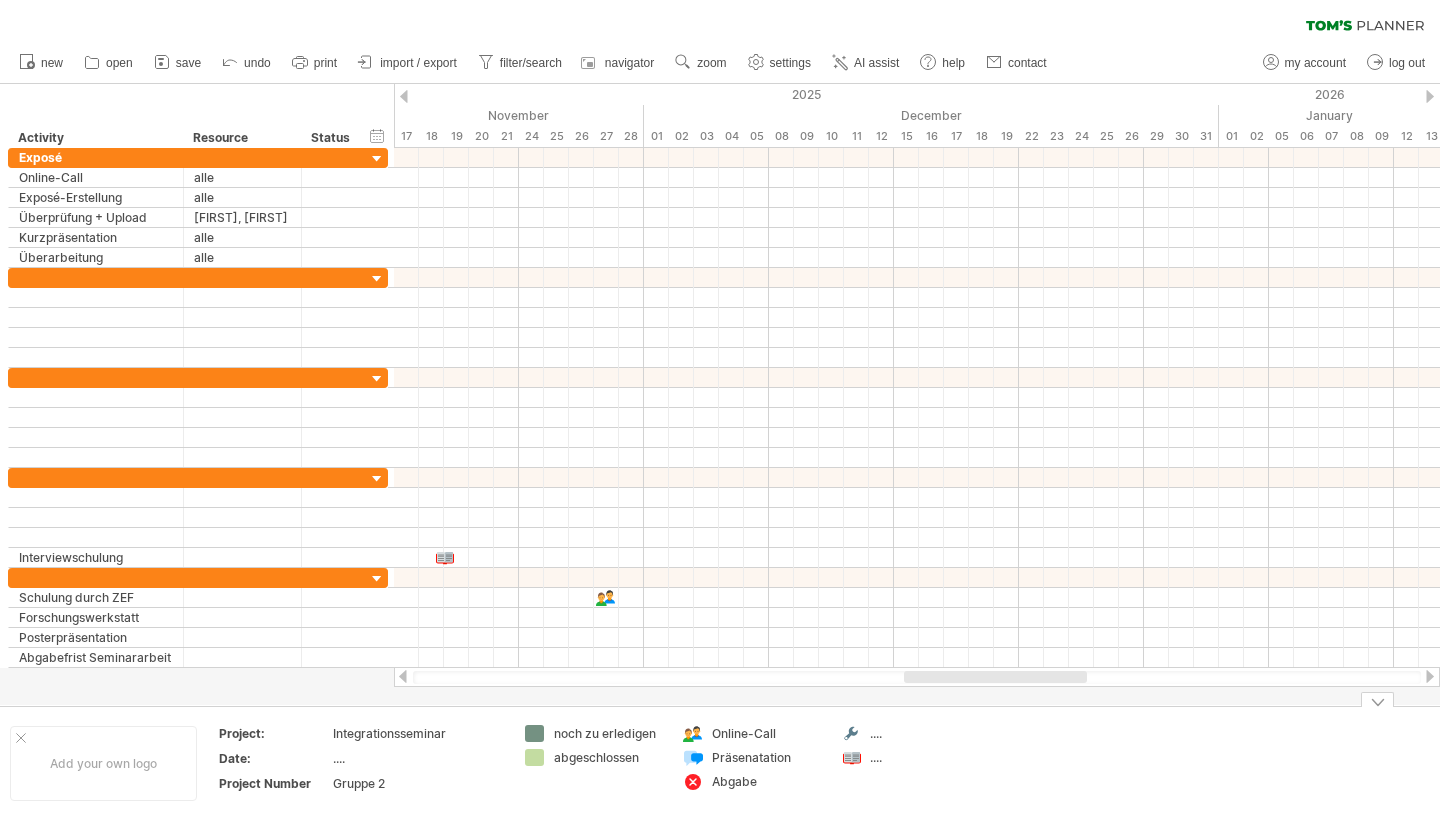 click on "...." at bounding box center (924, 733) 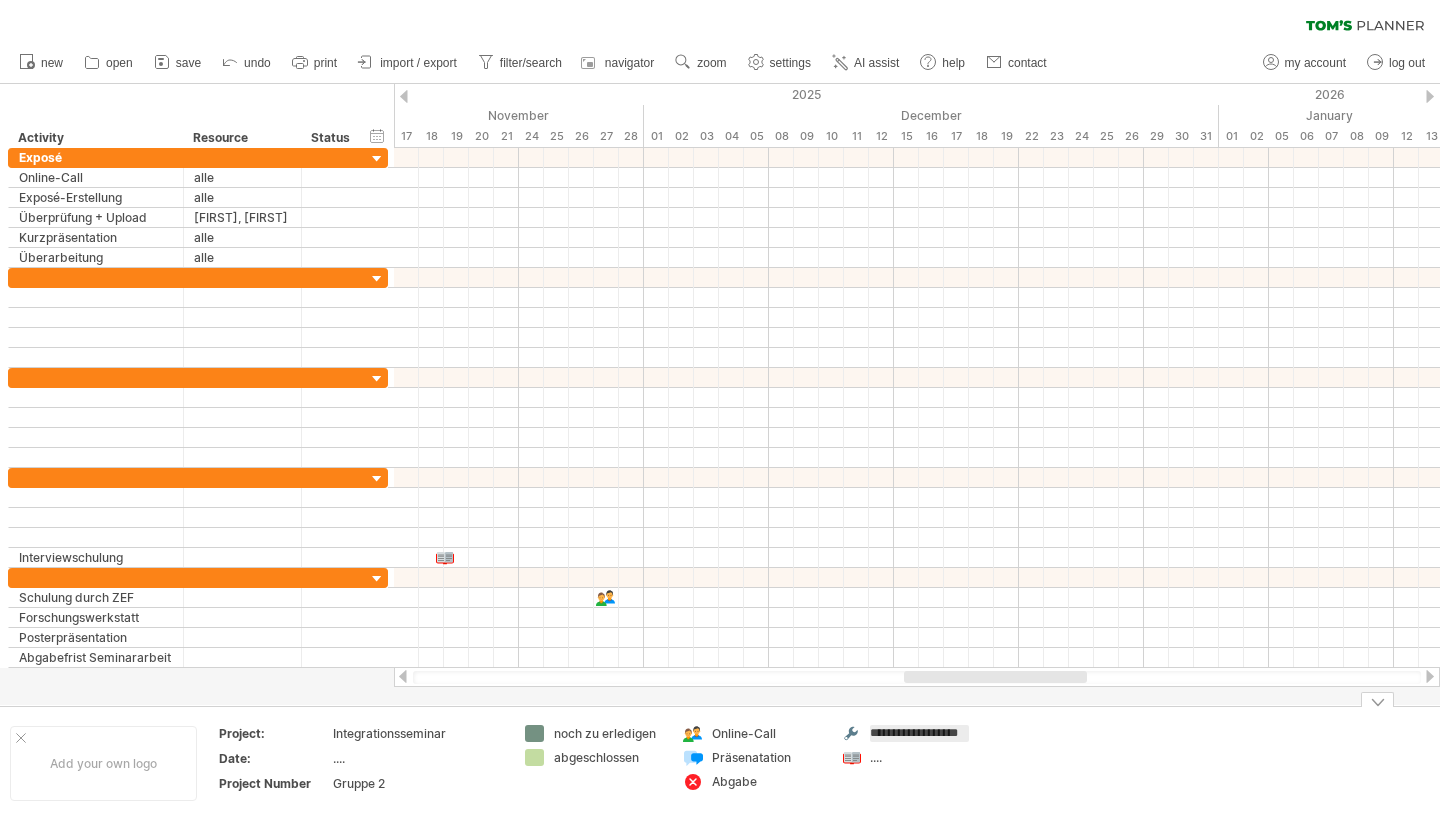 type on "**********" 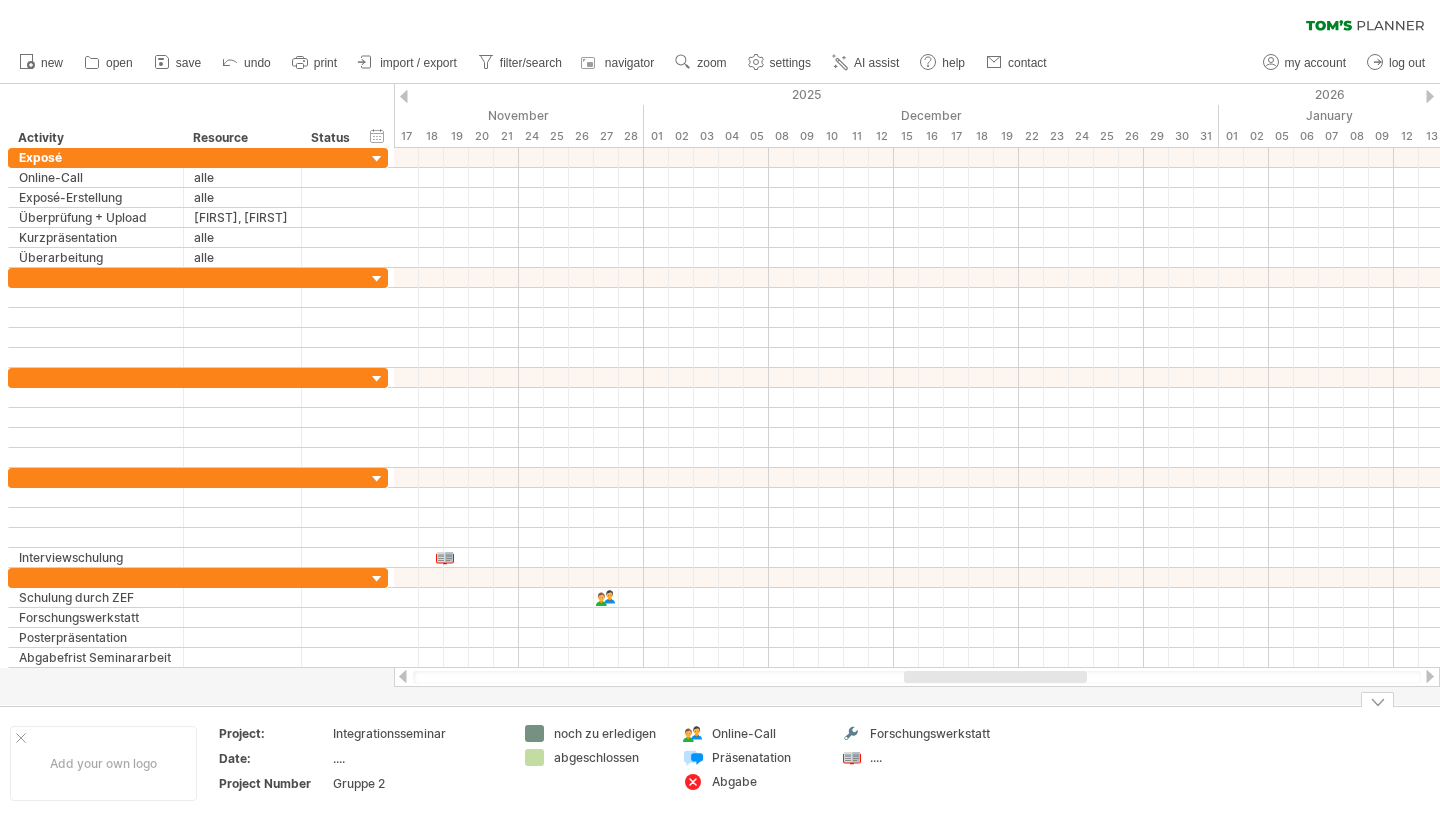 click on "...." at bounding box center [930, 757] 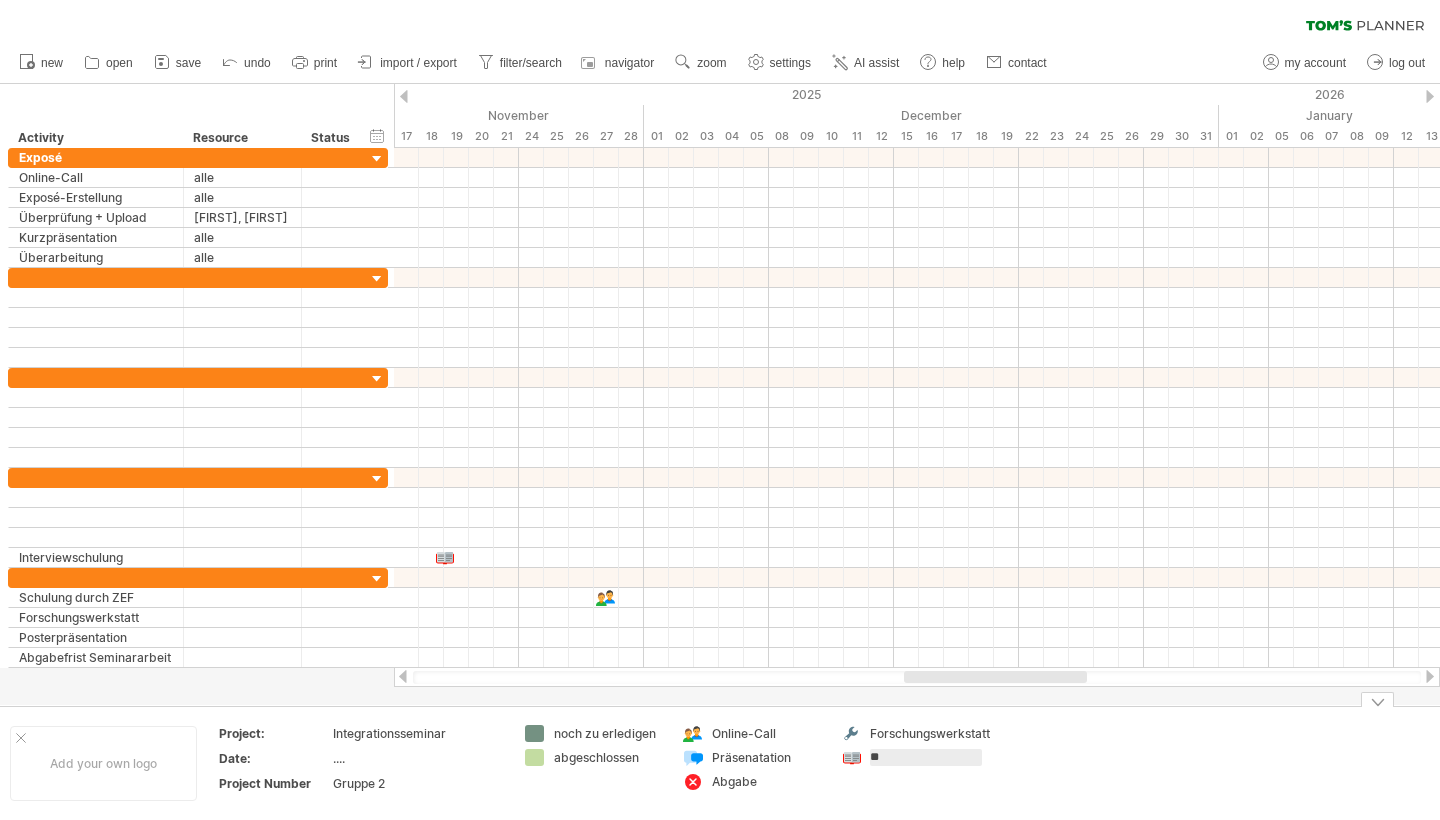 type on "*" 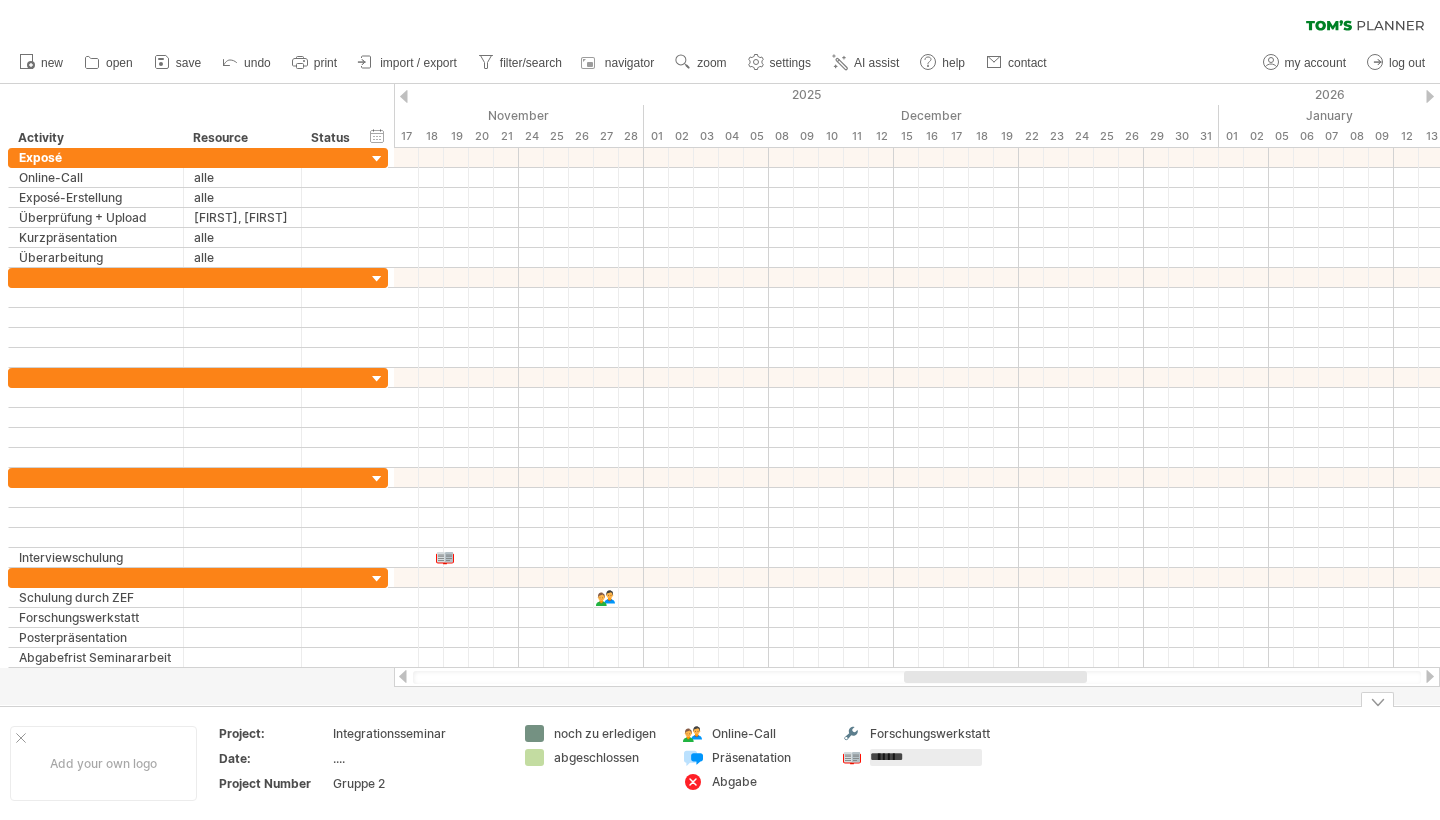 type on "********" 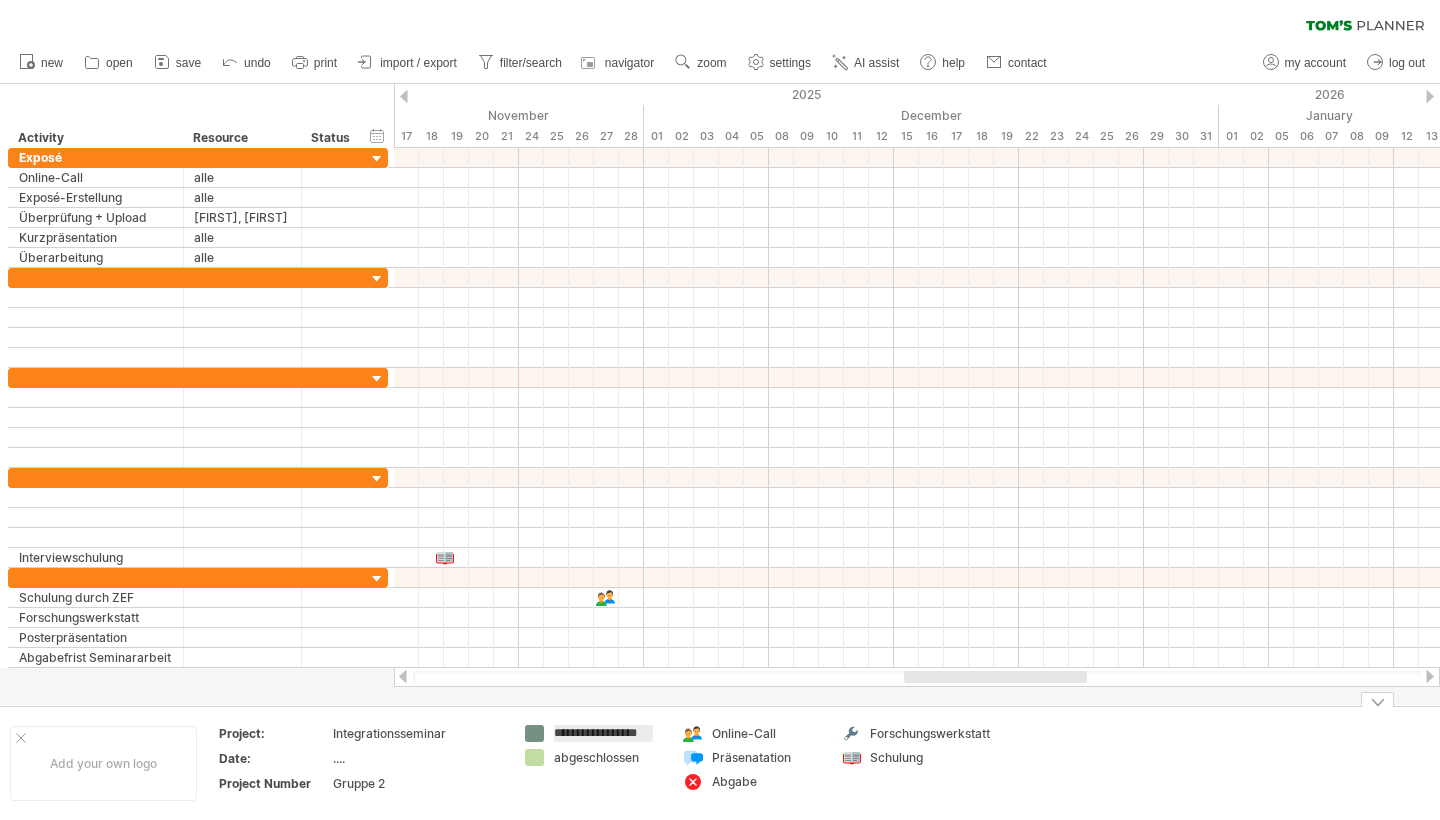 scroll, scrollTop: 0, scrollLeft: 4, axis: horizontal 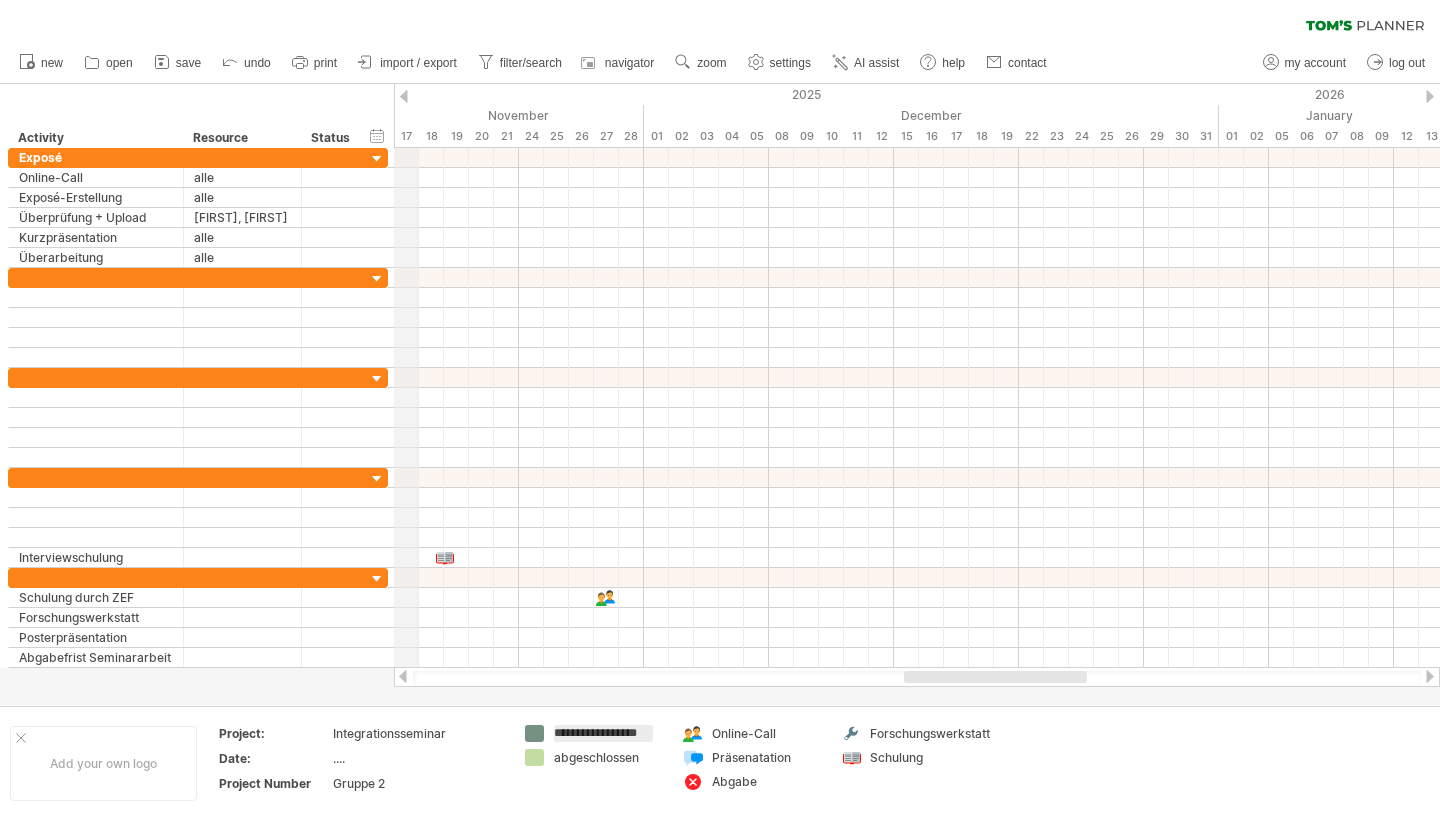 click on "2025" at bounding box center [206, 94] 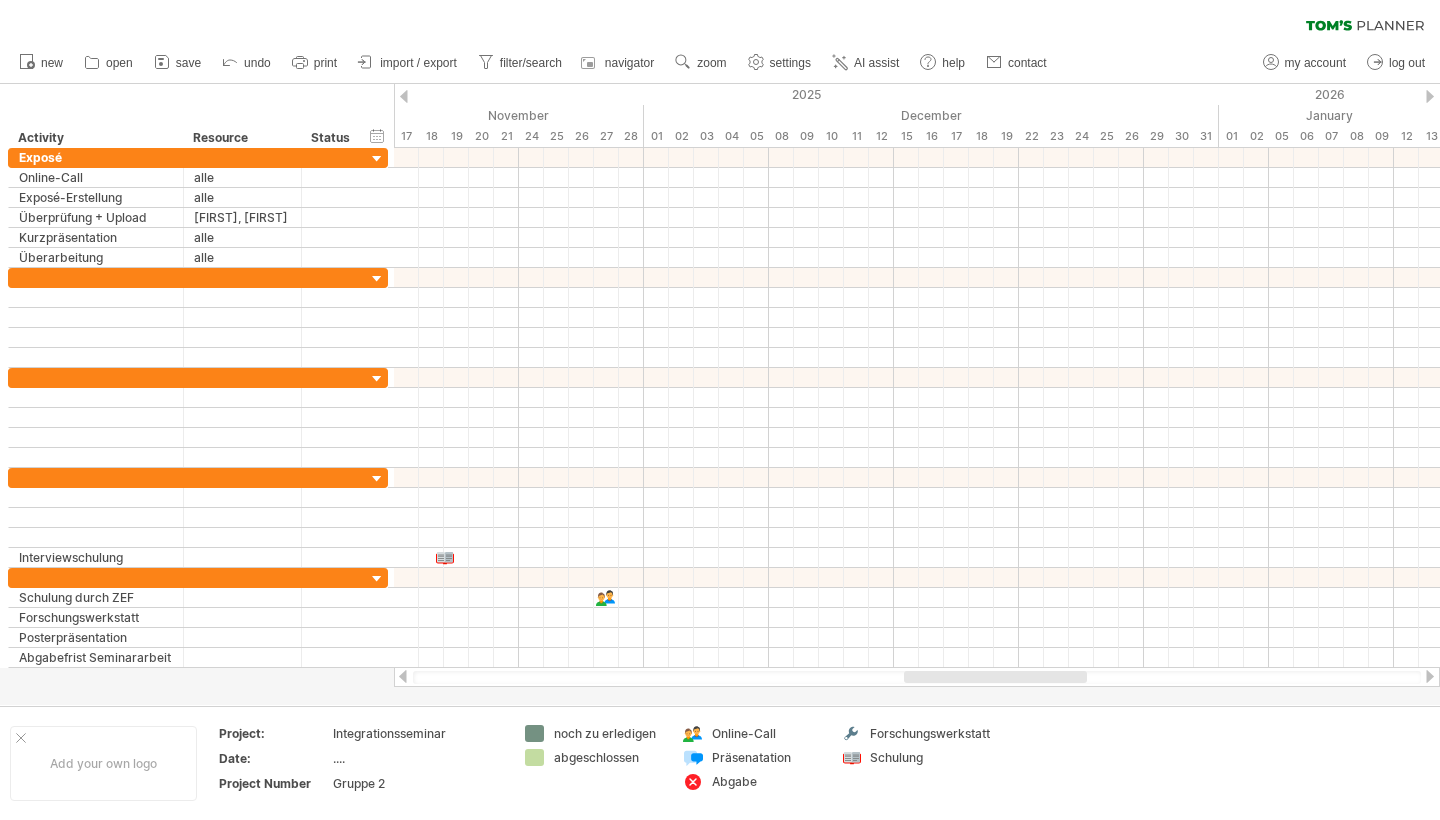 click at bounding box center [404, 96] 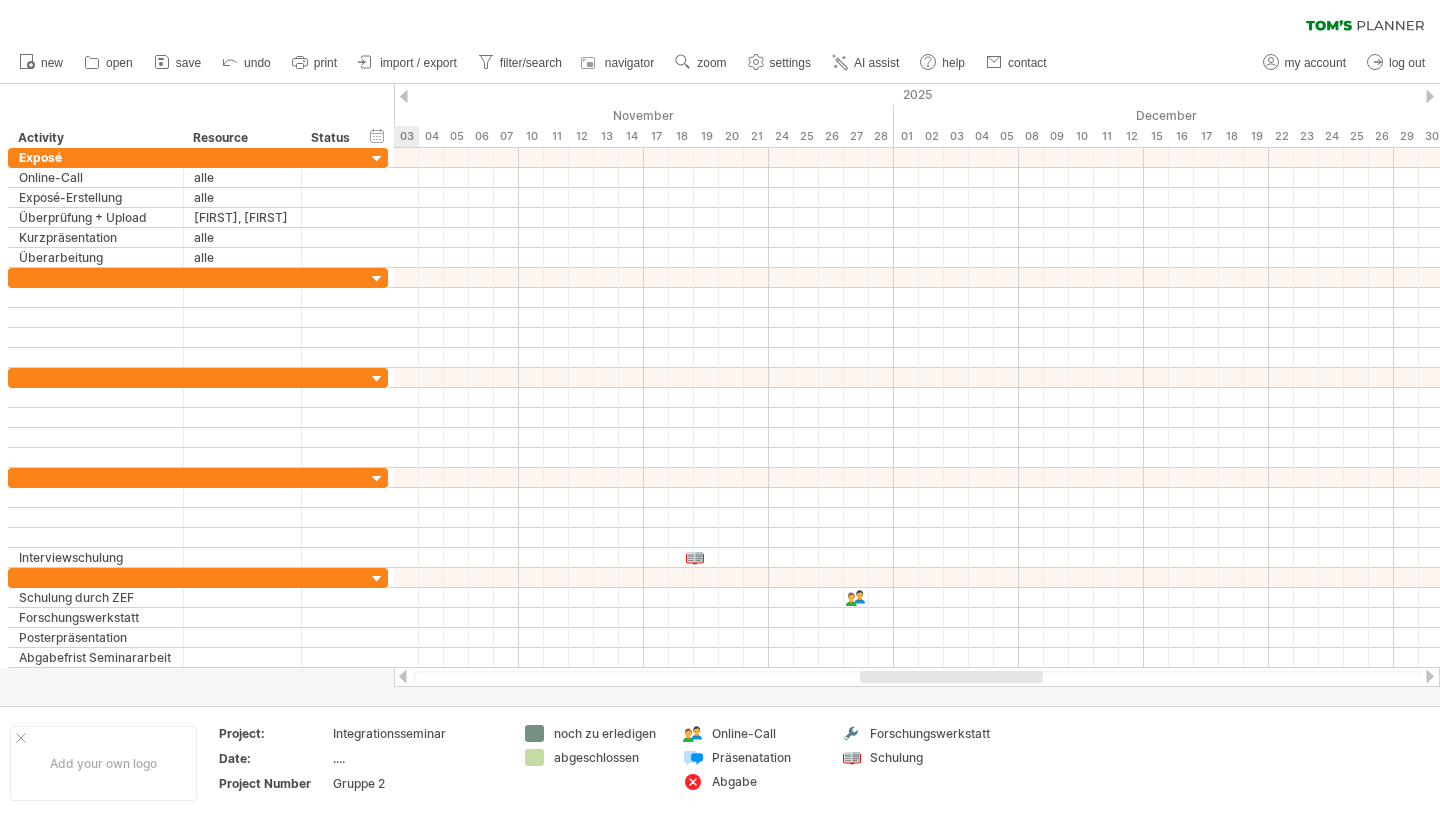 click at bounding box center [404, 96] 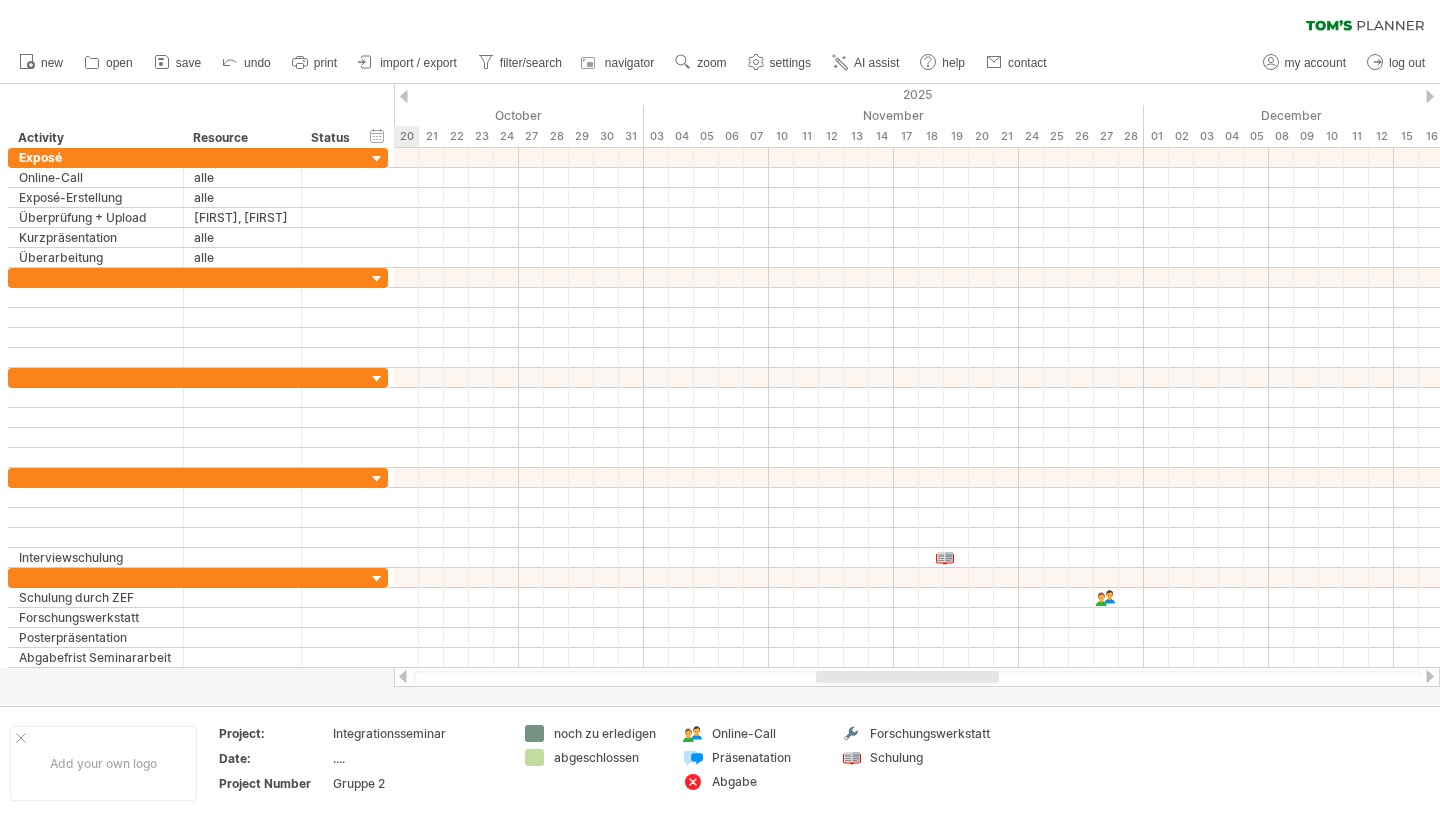 click at bounding box center (404, 96) 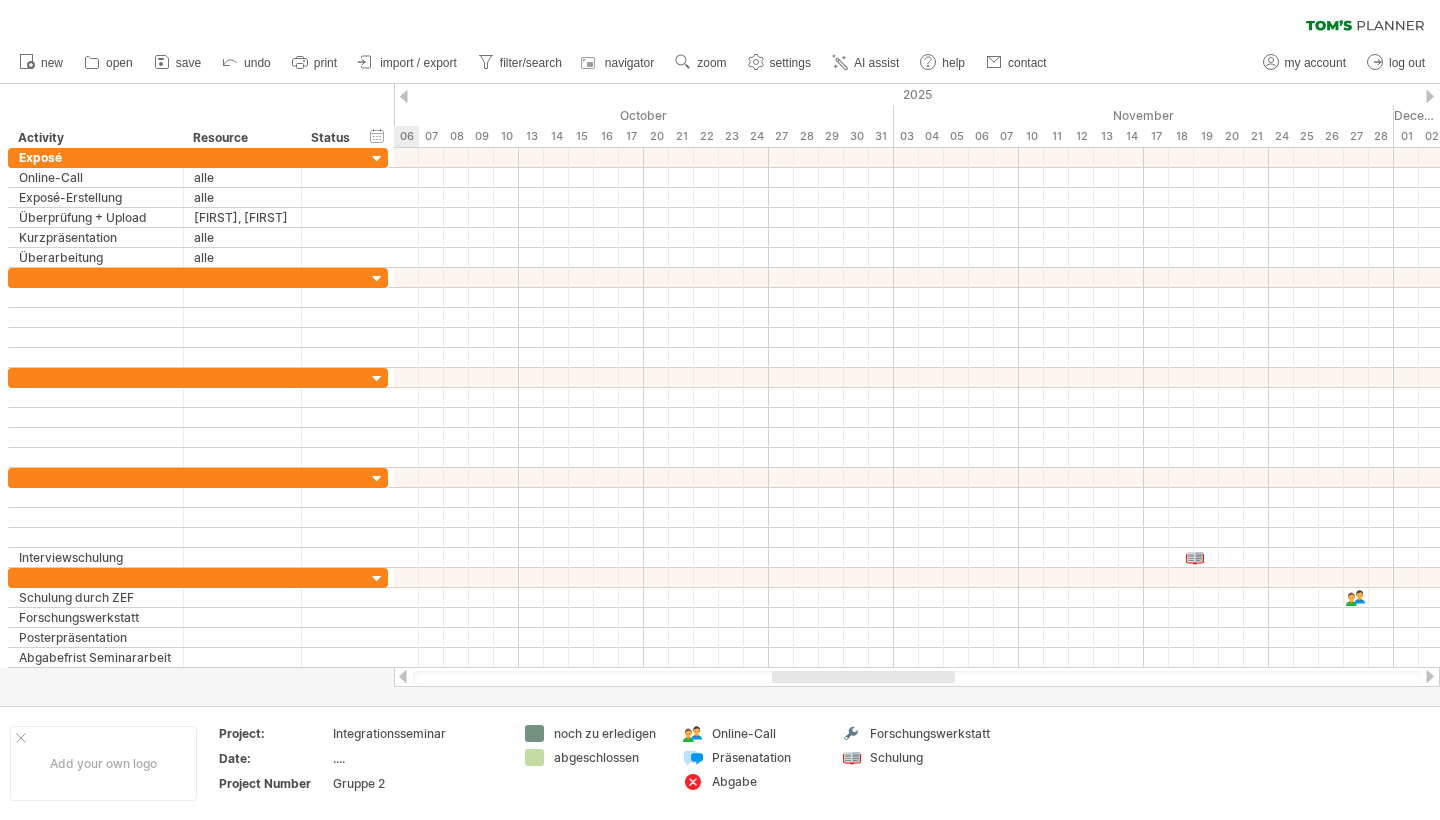 click at bounding box center (404, 96) 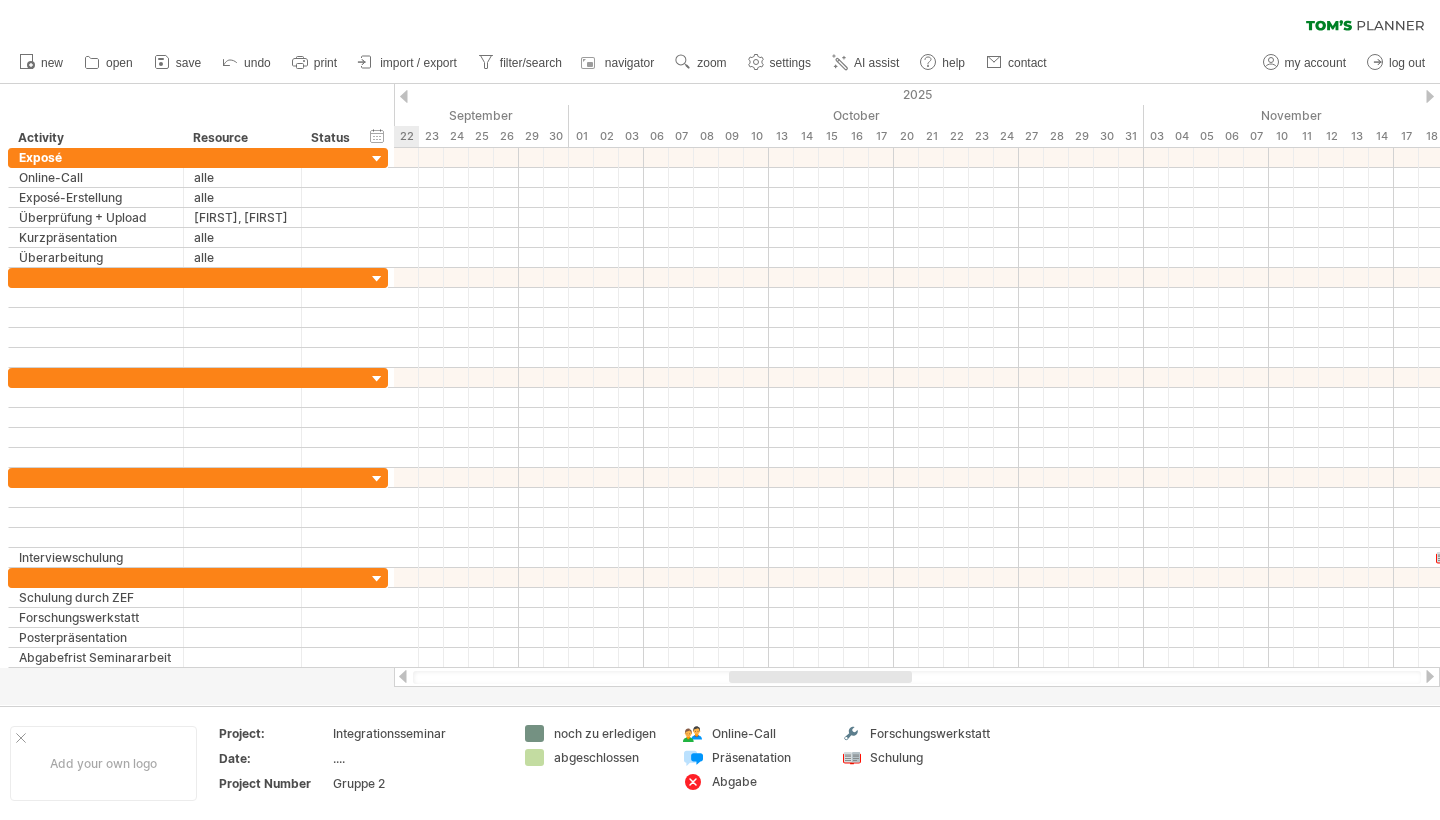 click at bounding box center (404, 96) 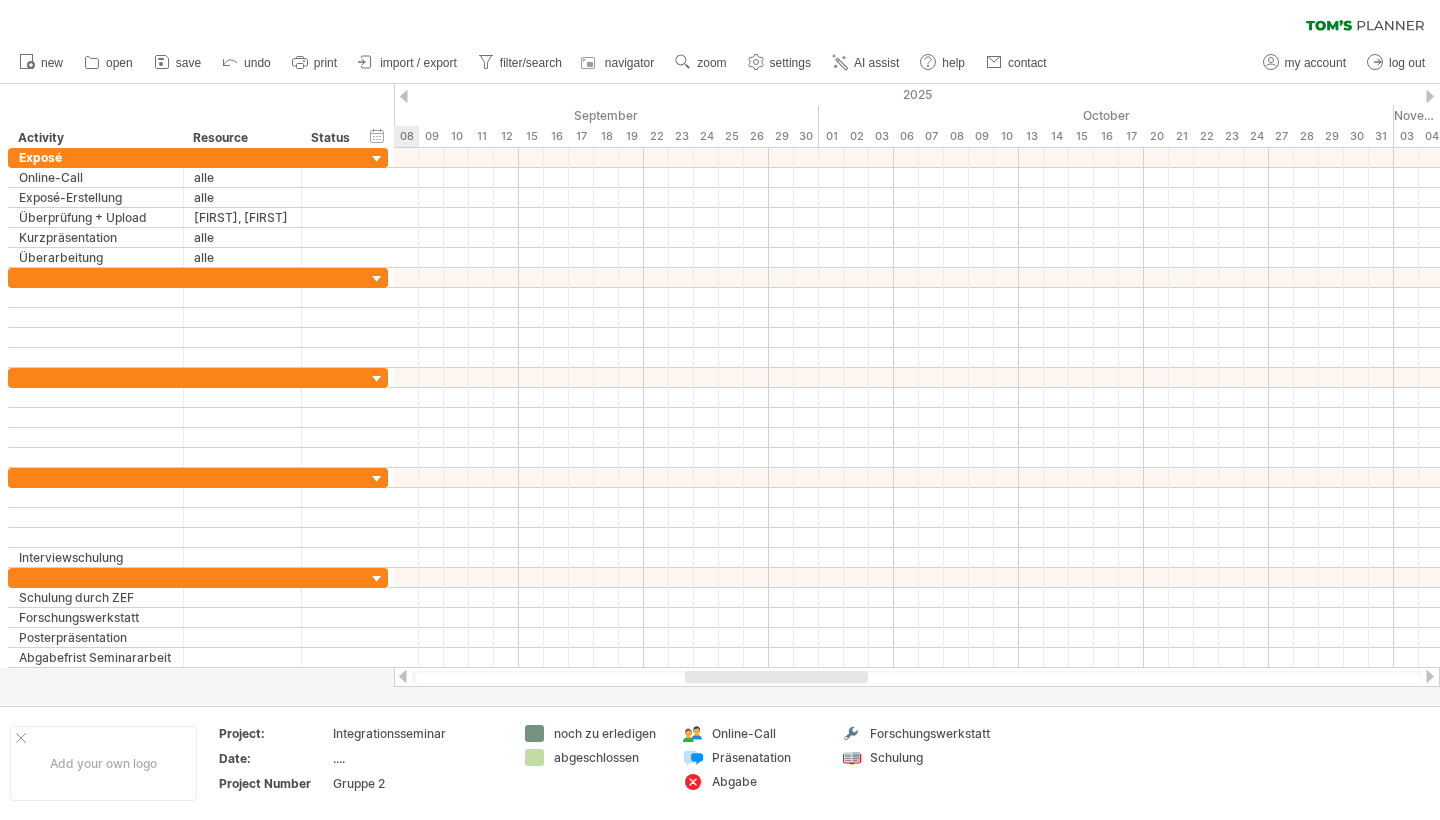click at bounding box center (404, 96) 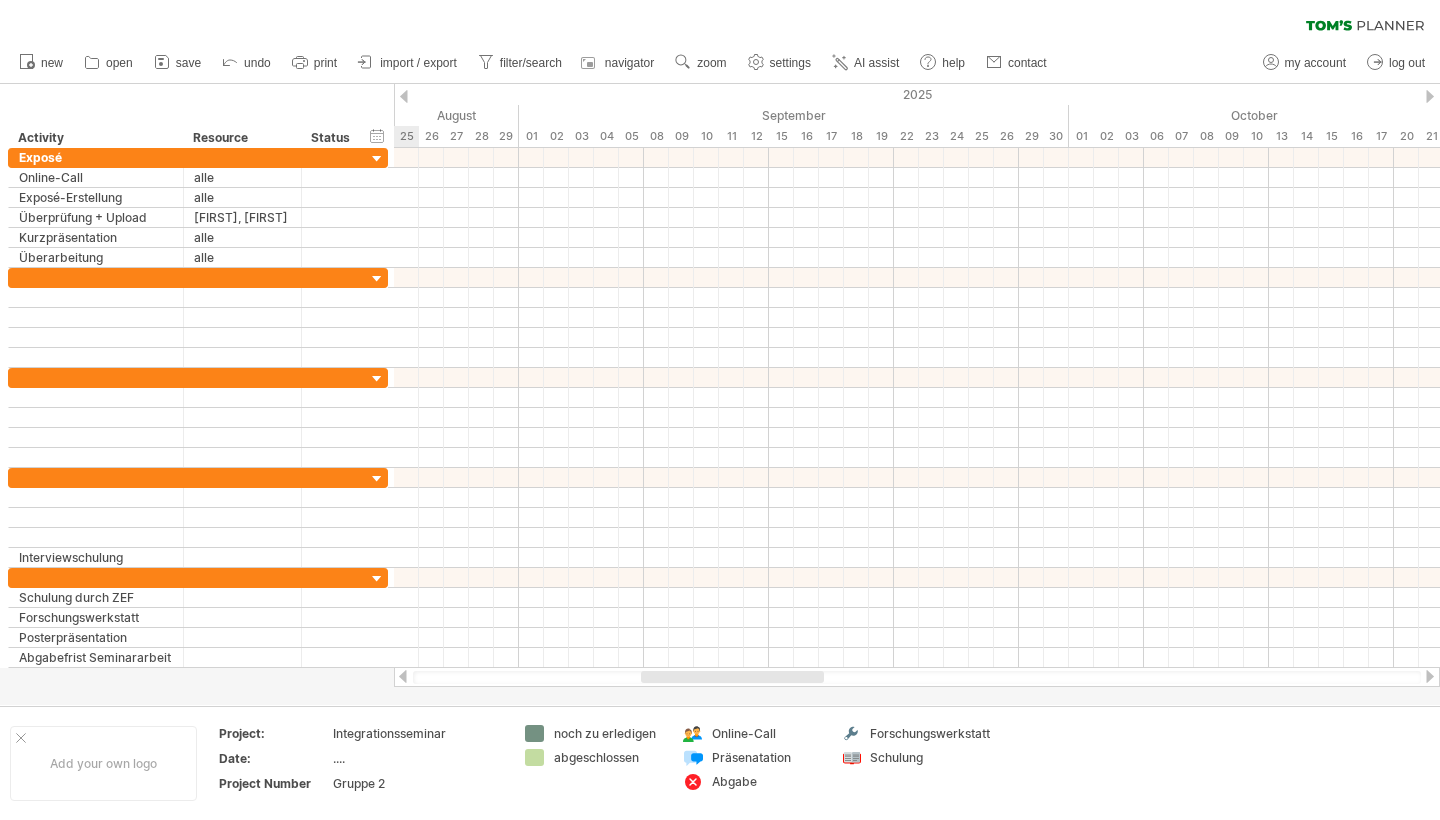 click at bounding box center [404, 96] 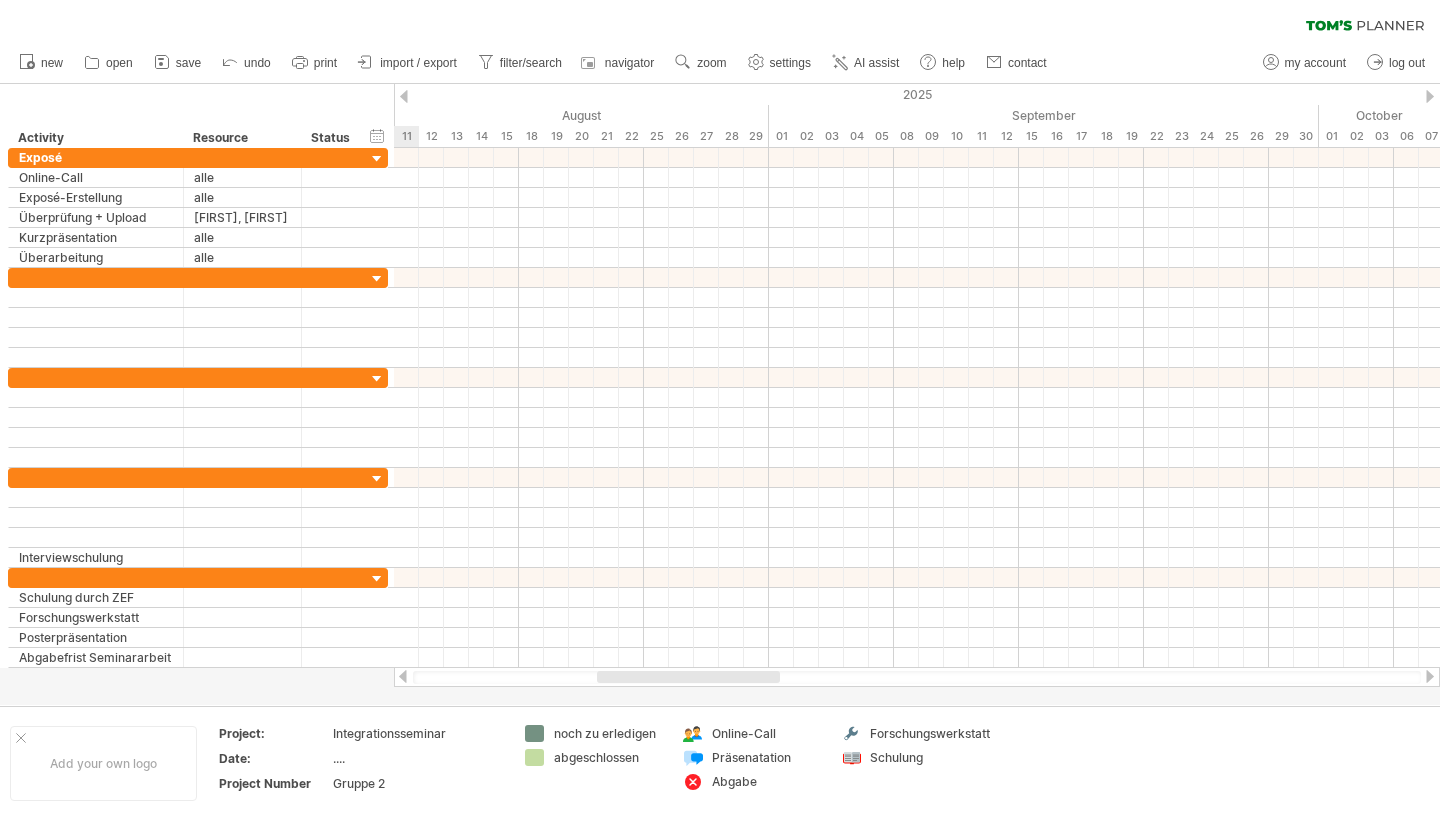 click at bounding box center (404, 96) 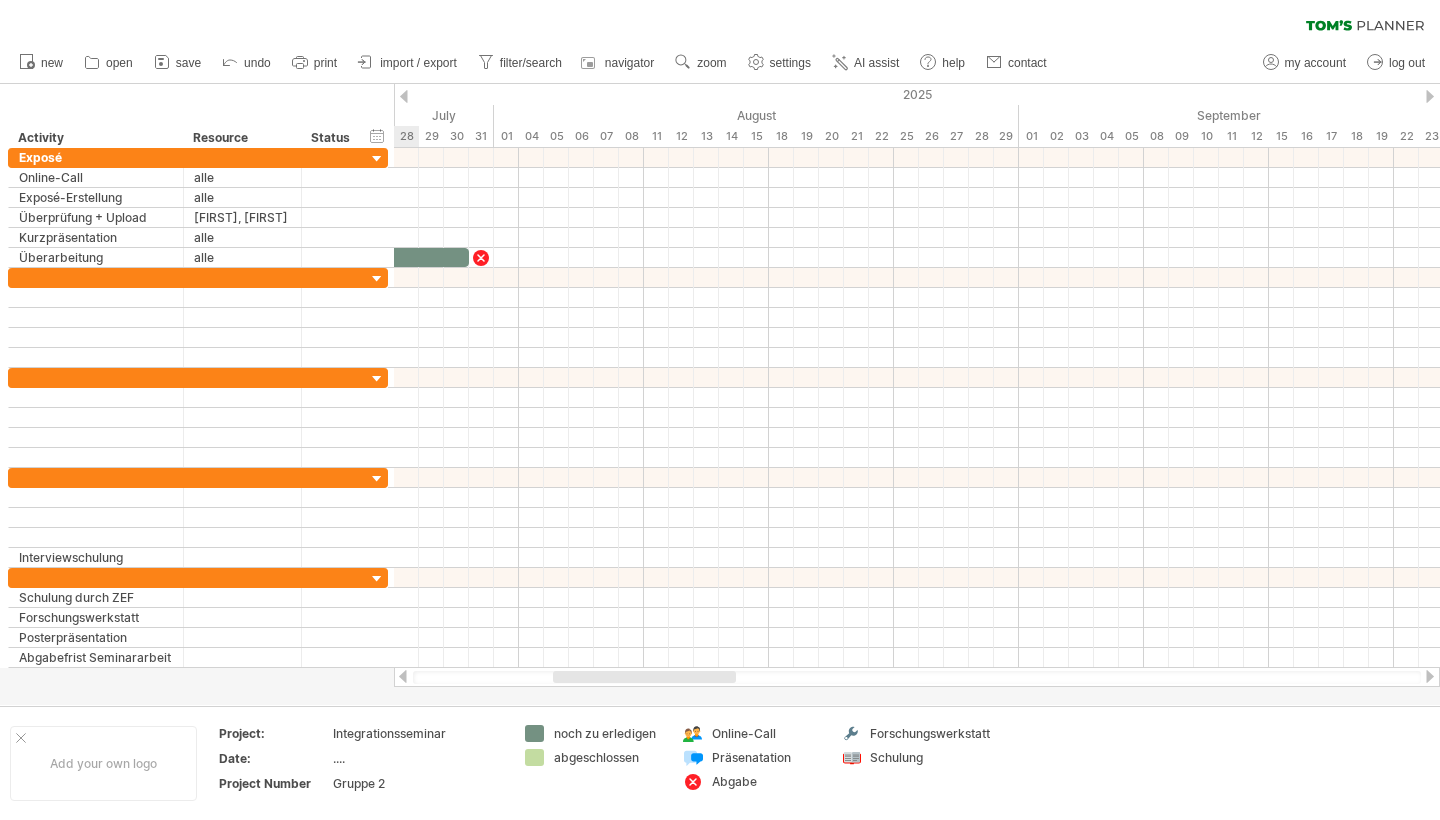 click at bounding box center (404, 96) 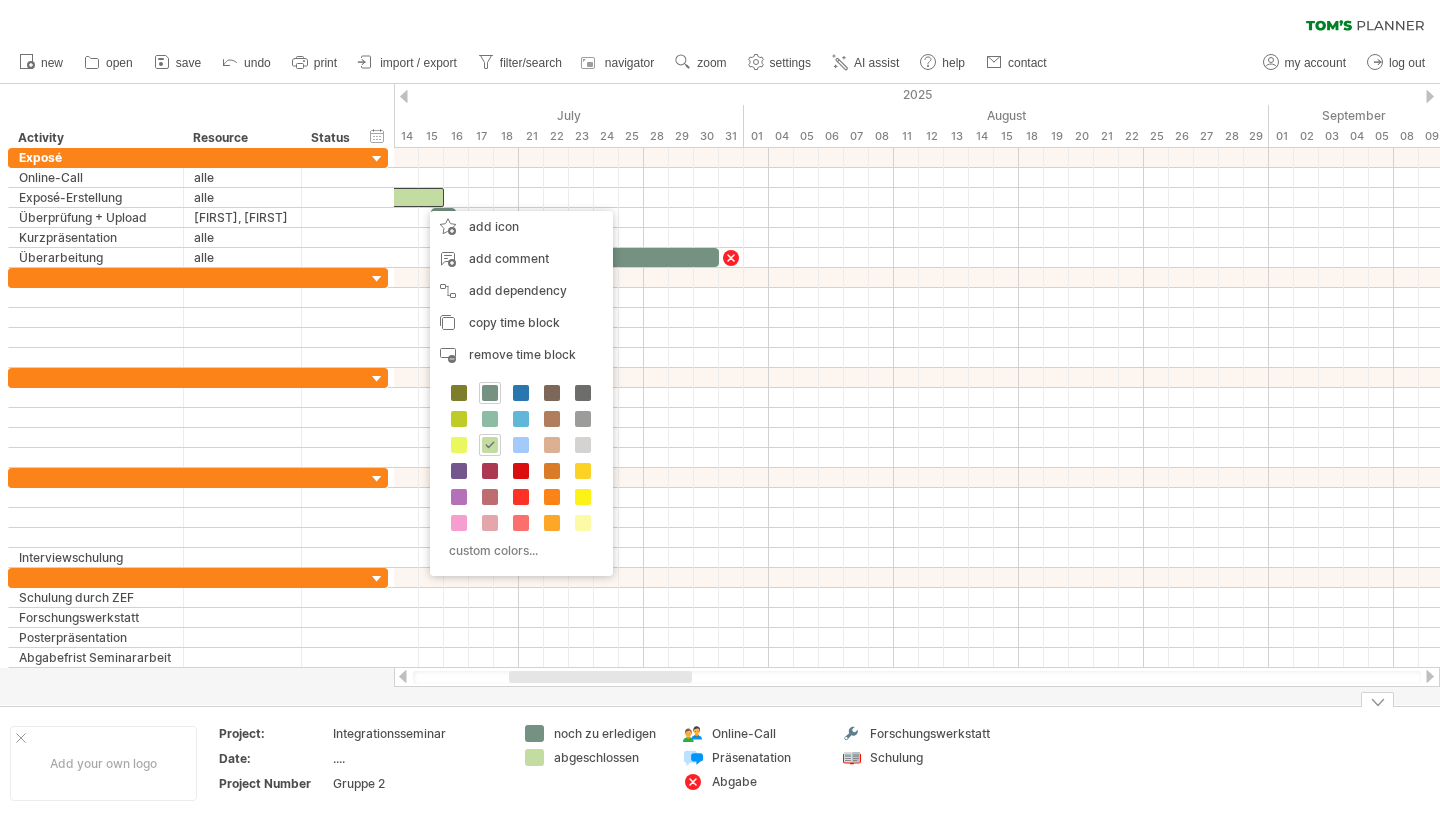click on "Integrationsseminar" at bounding box center (417, 733) 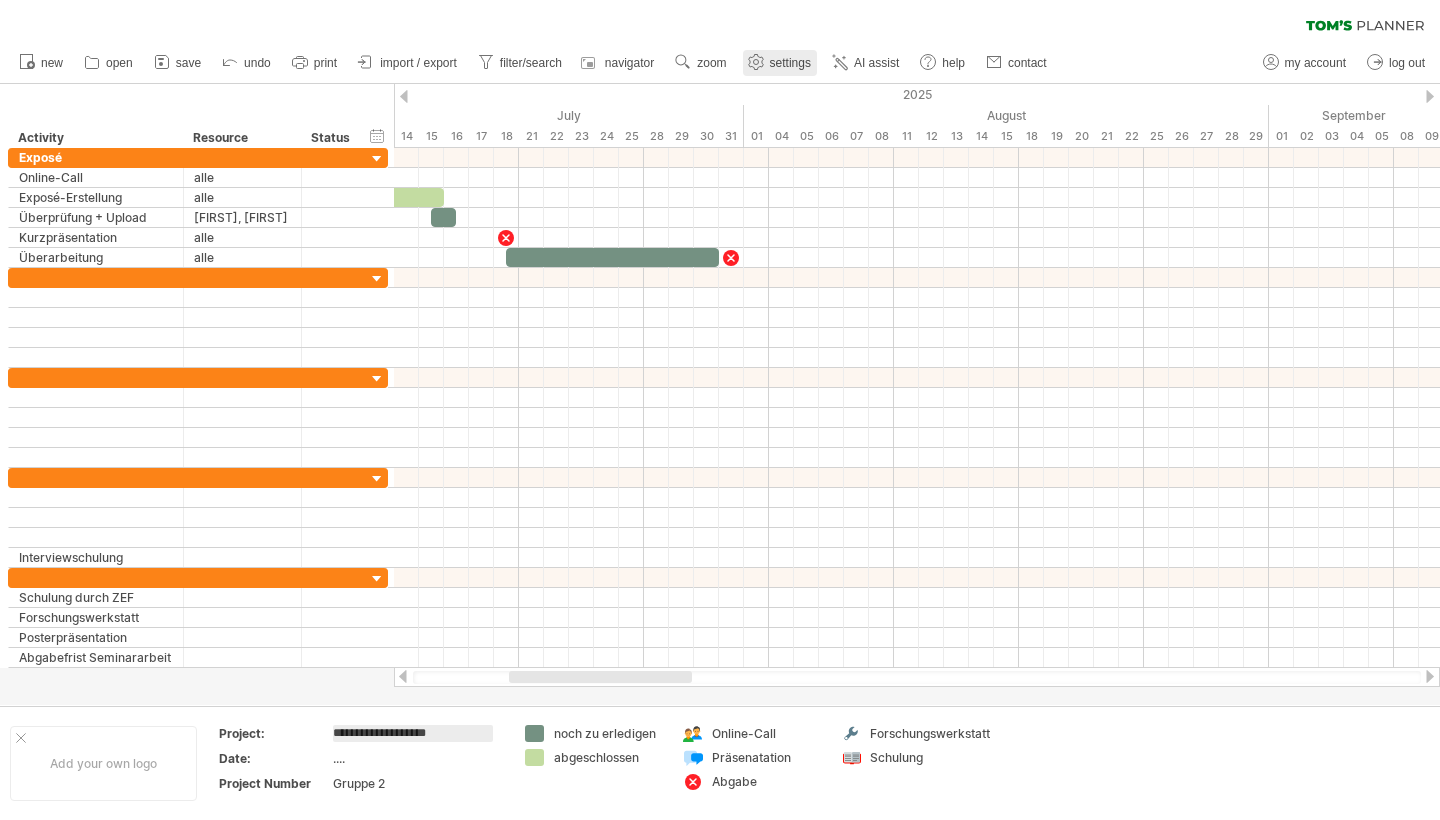 click on "settings" at bounding box center [790, 63] 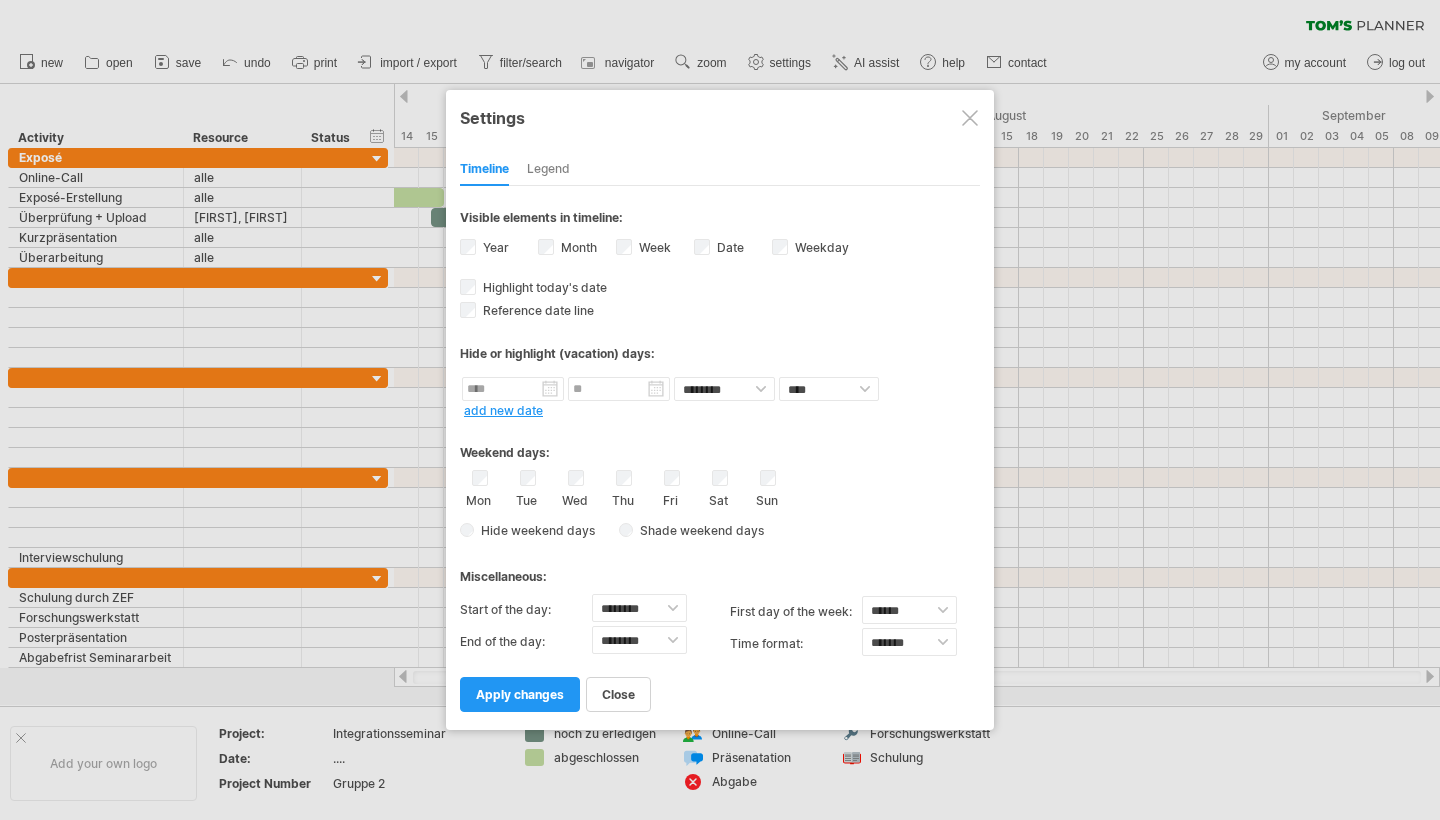 click on "Legend" at bounding box center [548, 170] 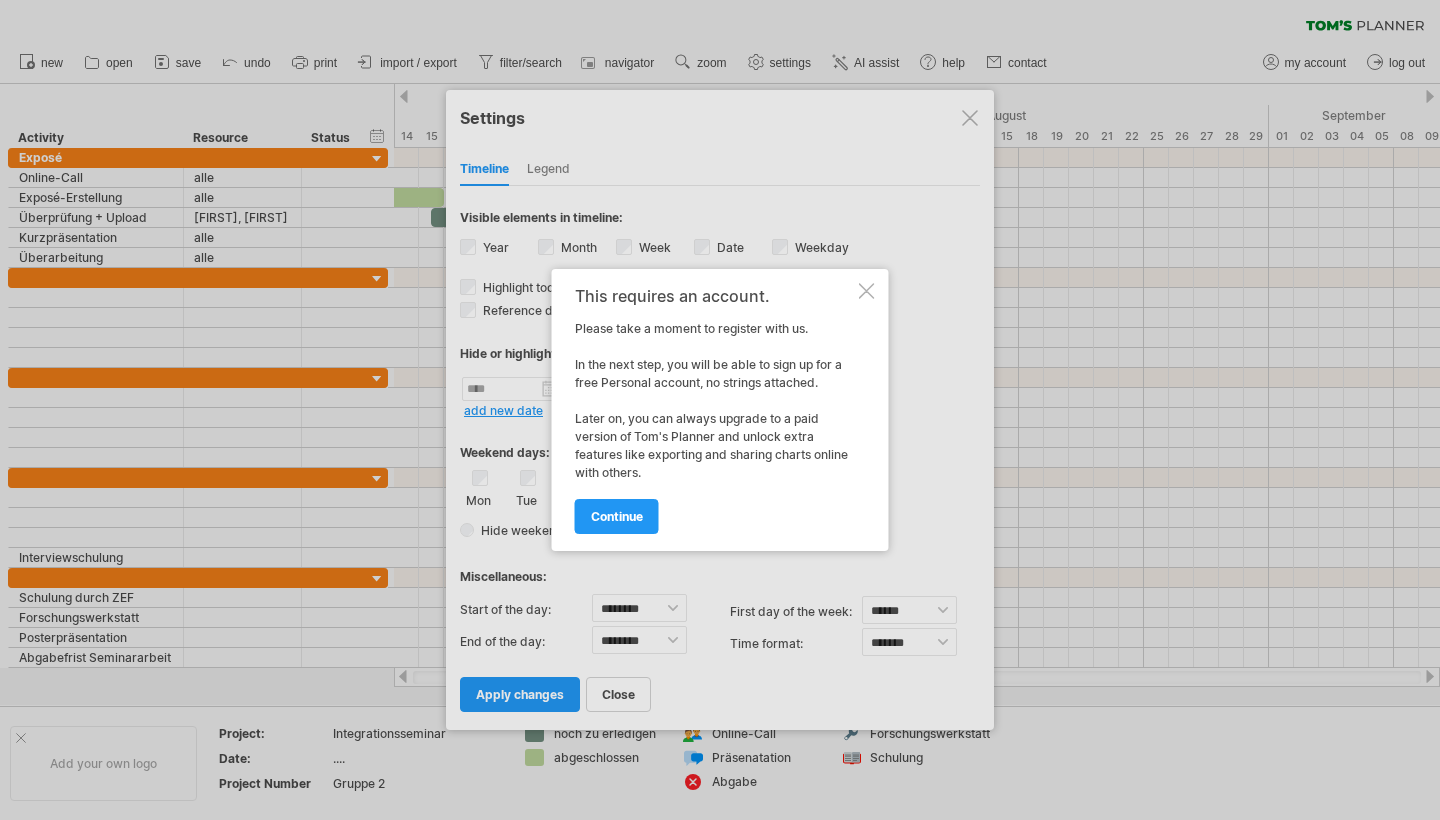 click at bounding box center (867, 291) 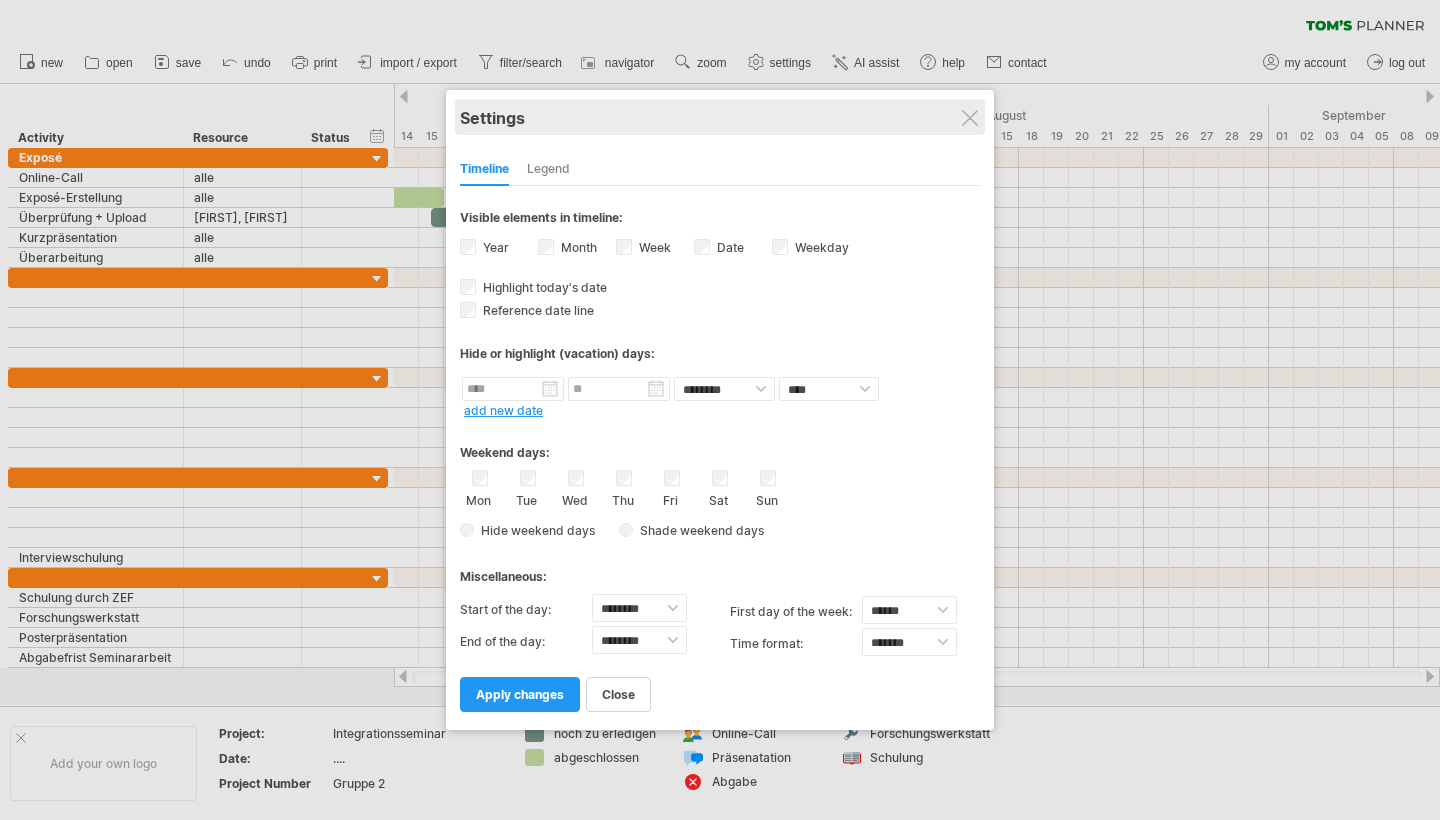 click on "Settings" at bounding box center (720, 117) 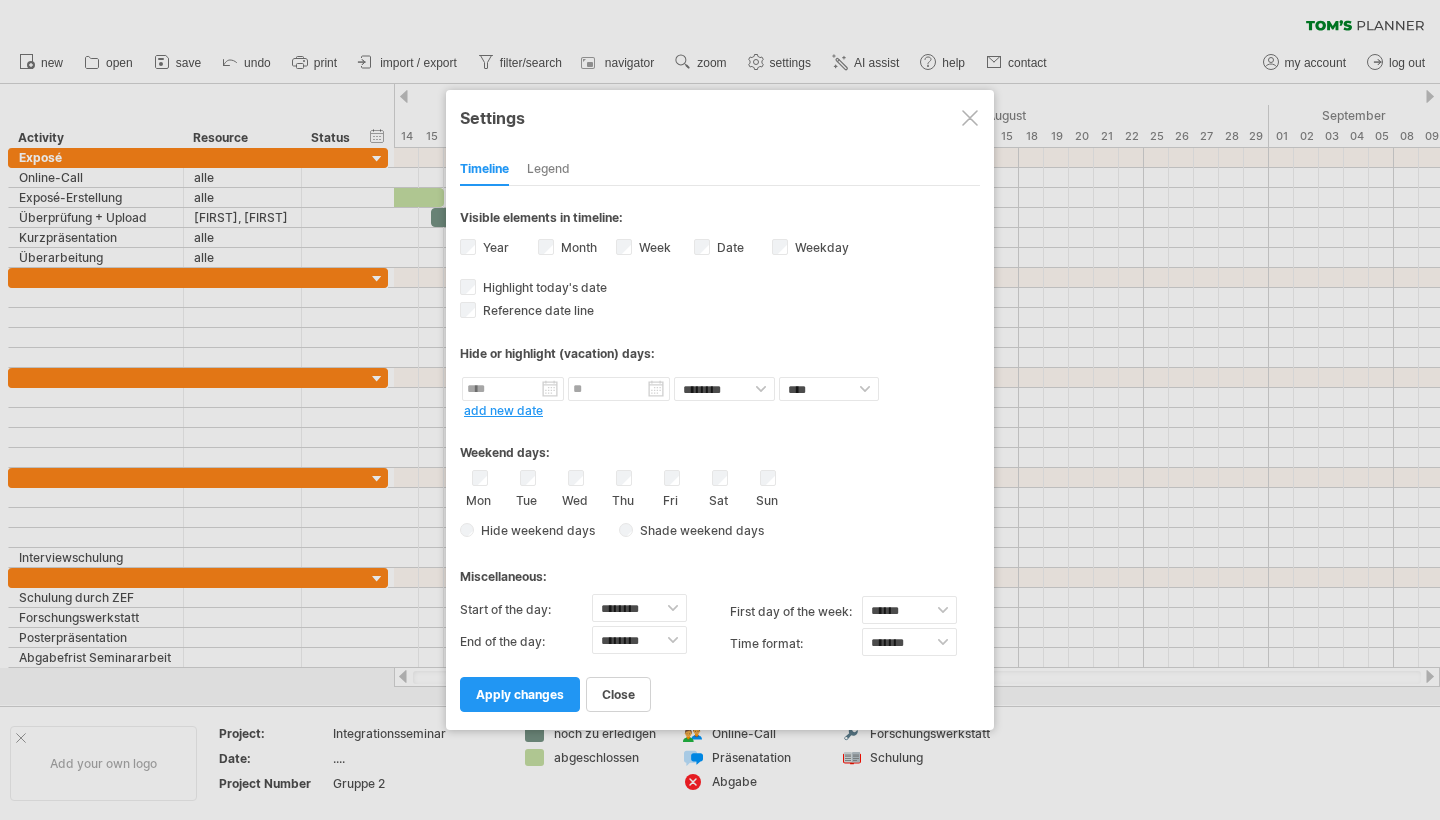 click at bounding box center [970, 118] 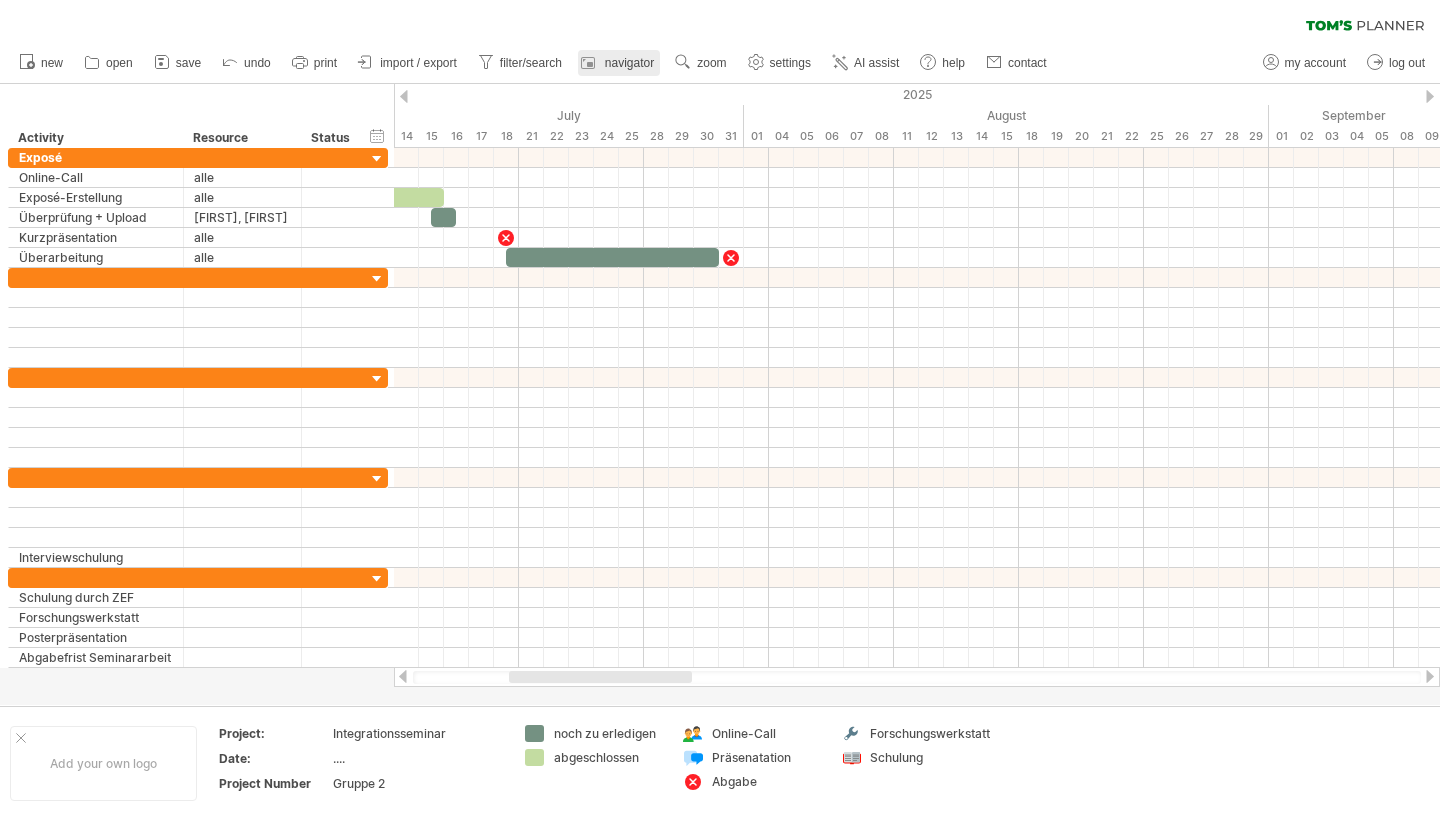 click on "navigator" at bounding box center (629, 63) 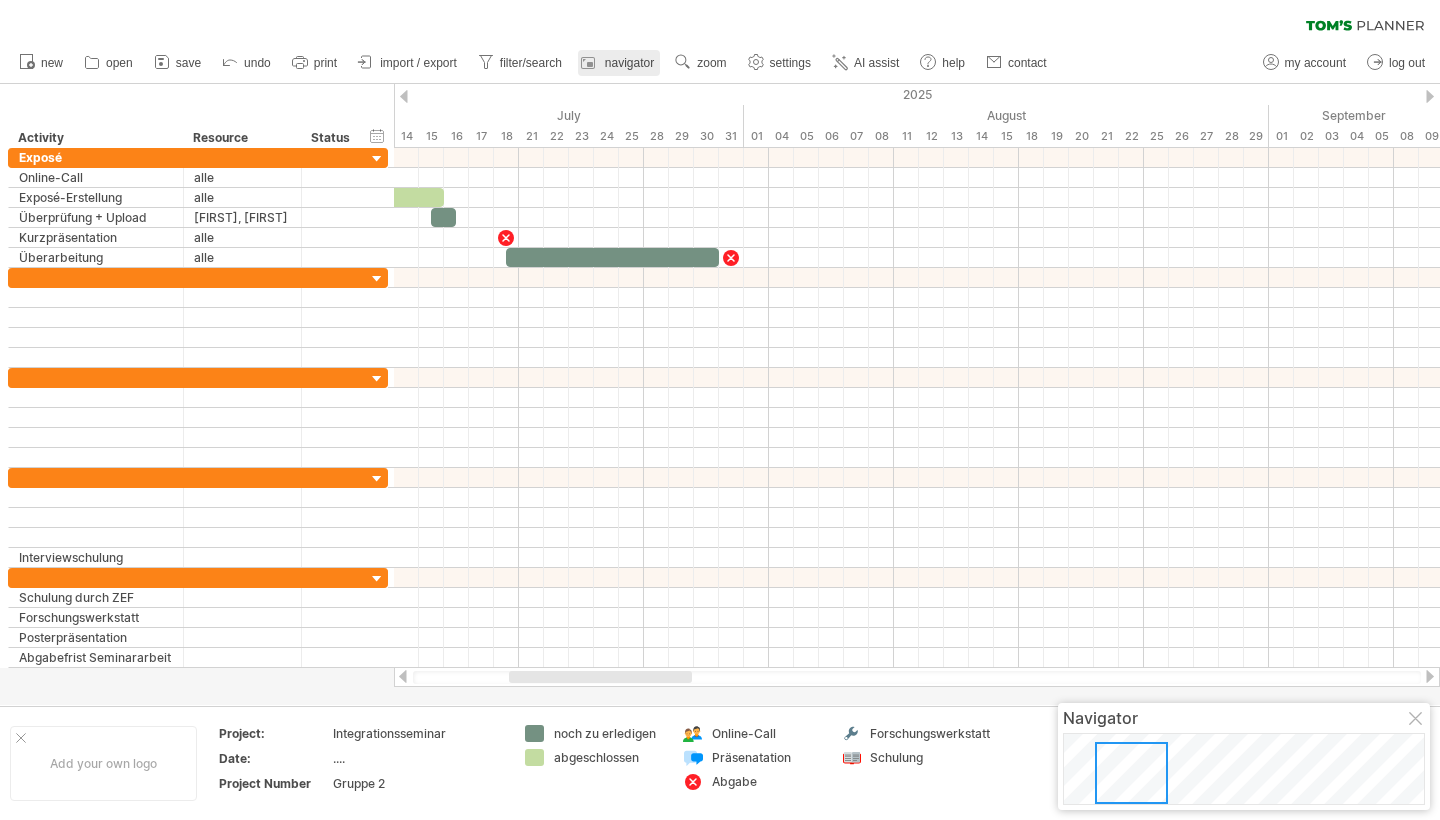 click on "navigator" at bounding box center (629, 63) 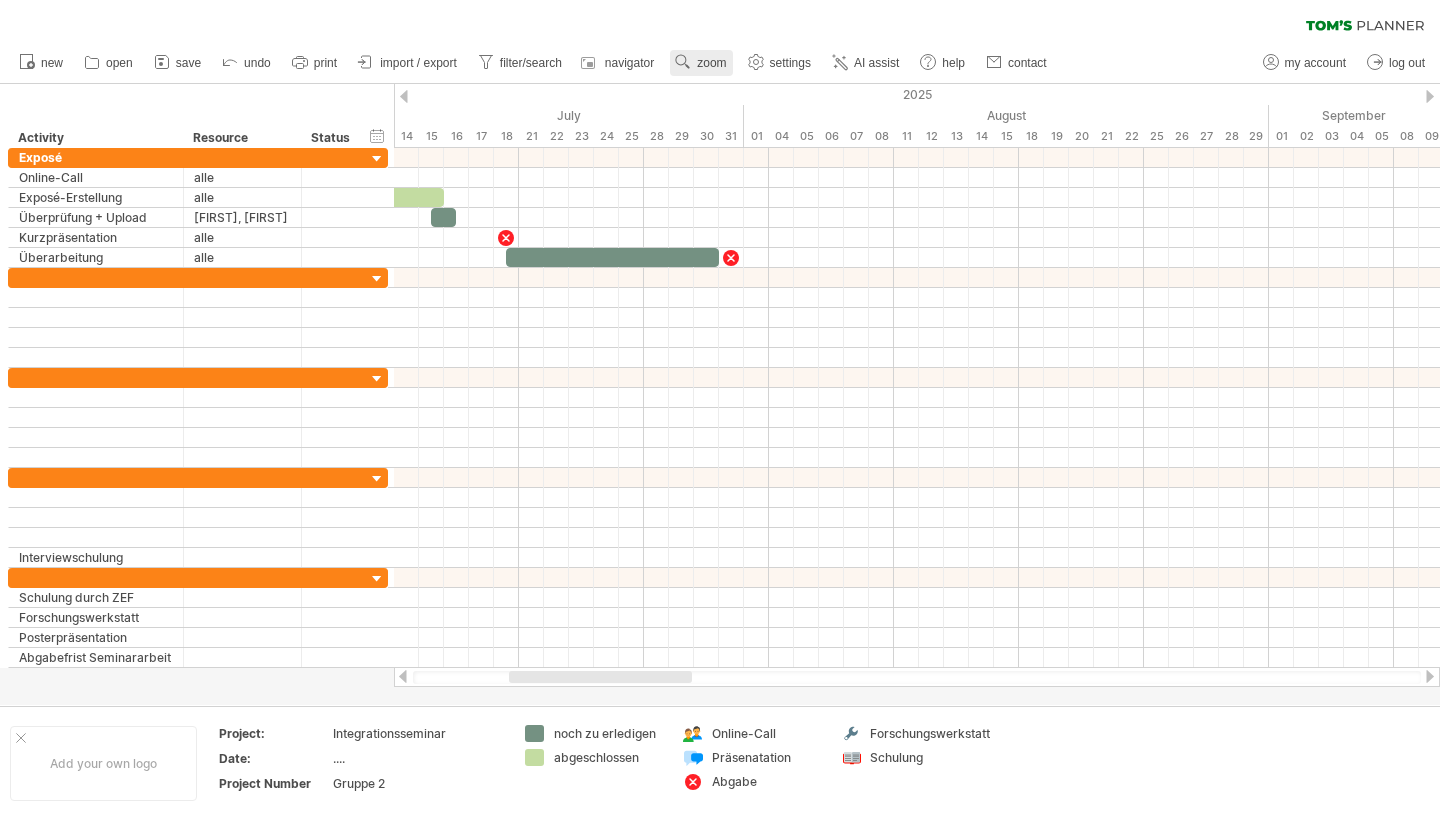 click on "zoom" at bounding box center [711, 63] 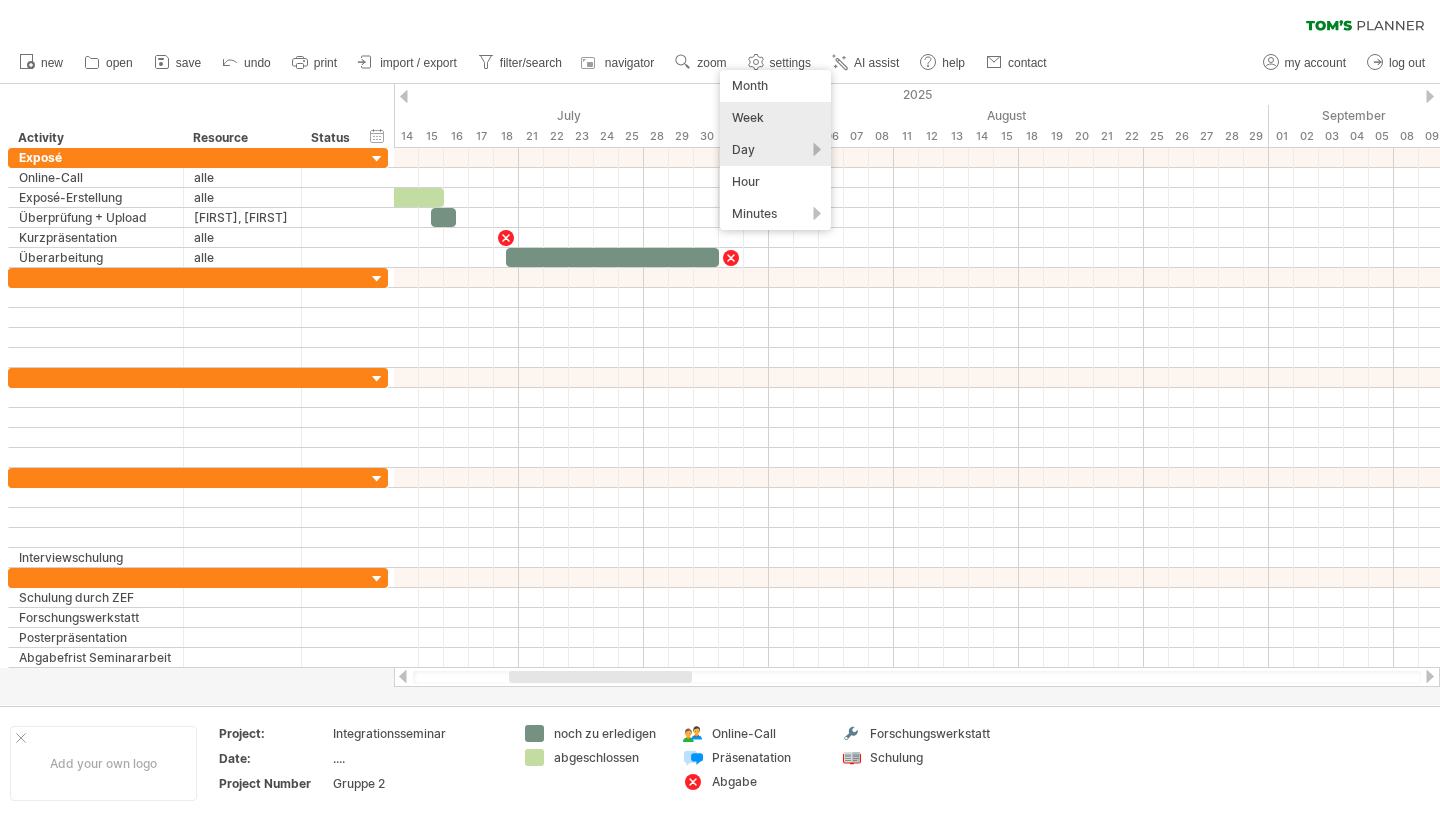 click on "Week" at bounding box center (775, 118) 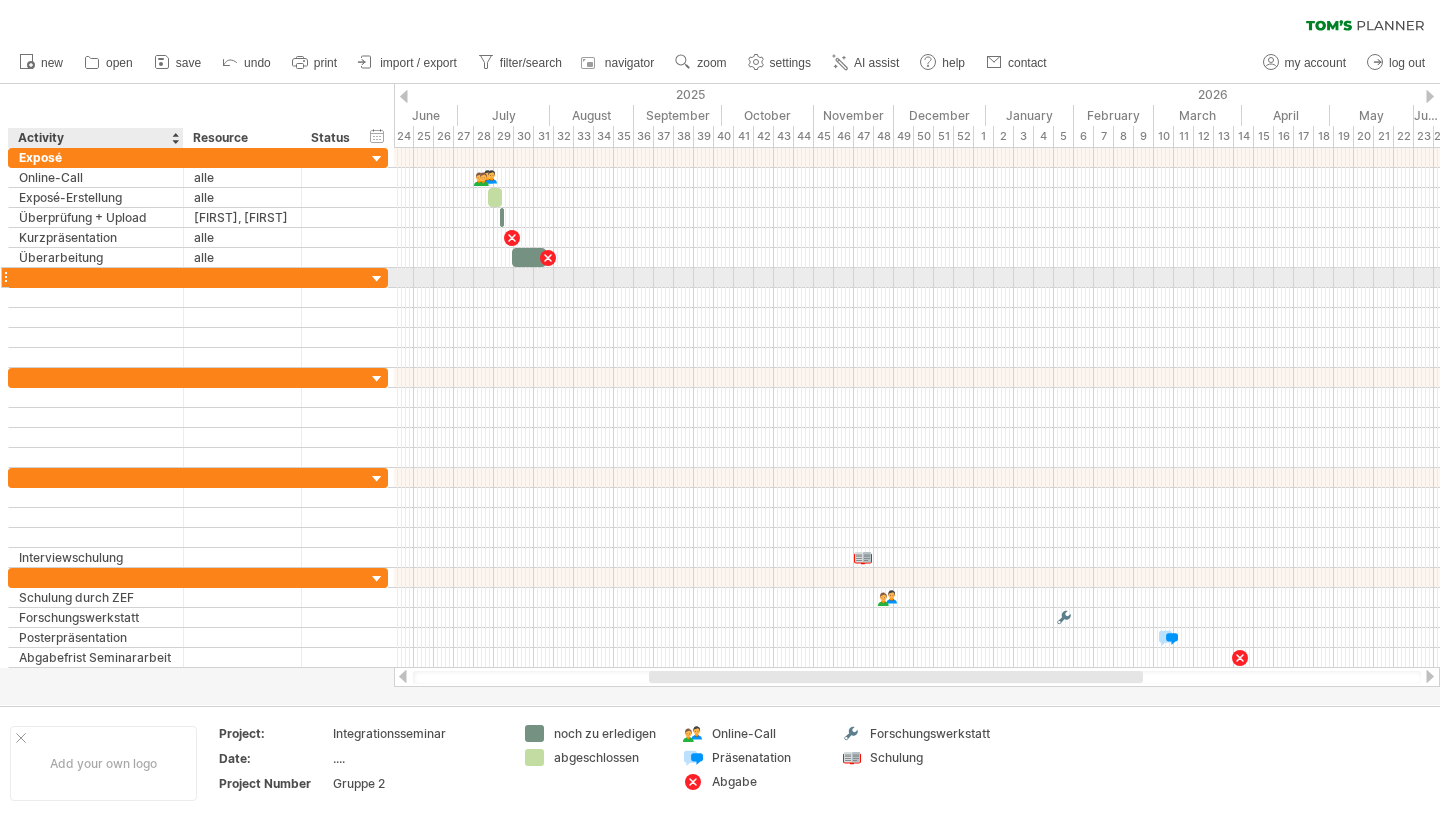 click at bounding box center [96, 277] 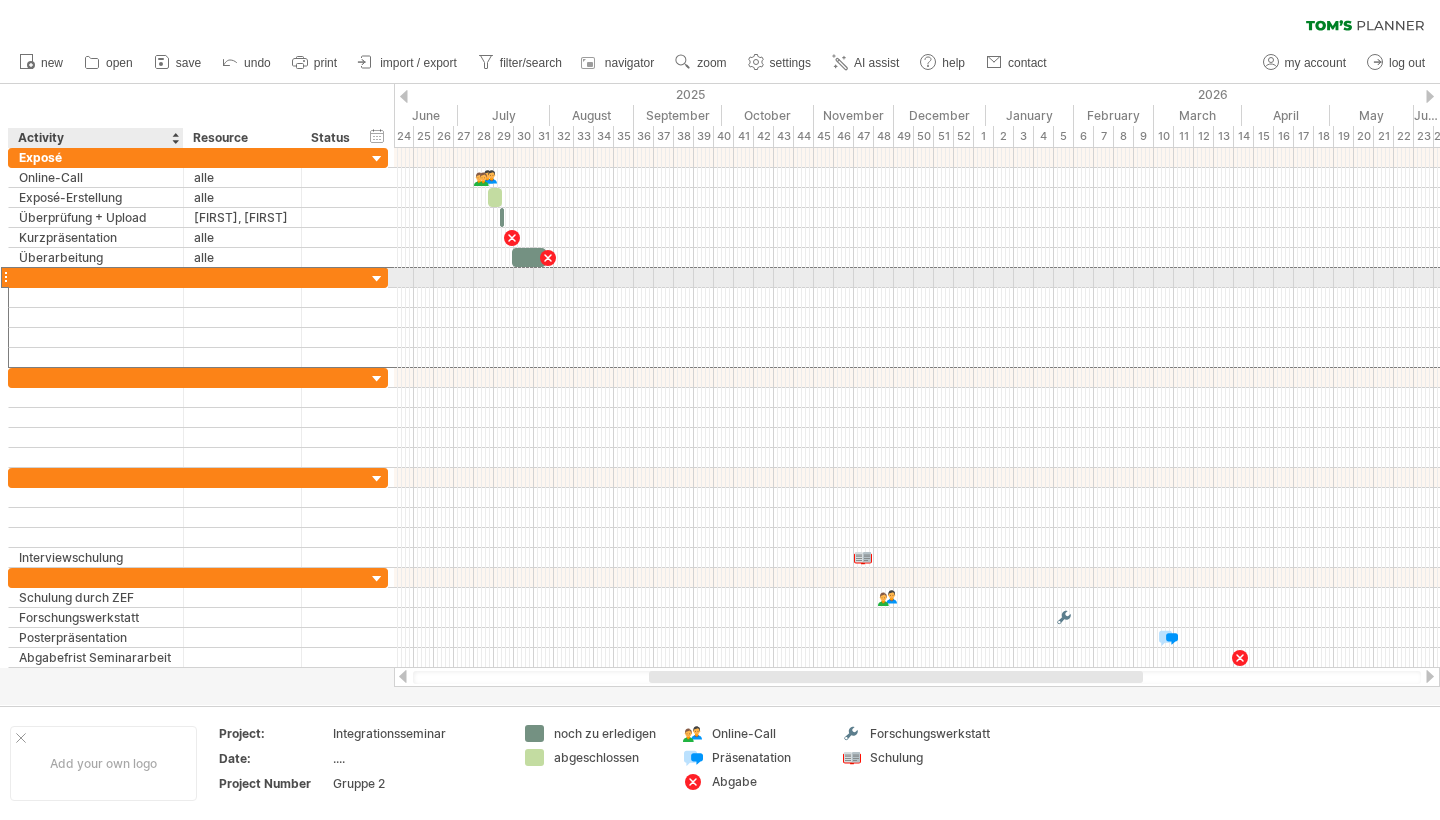click at bounding box center [96, 277] 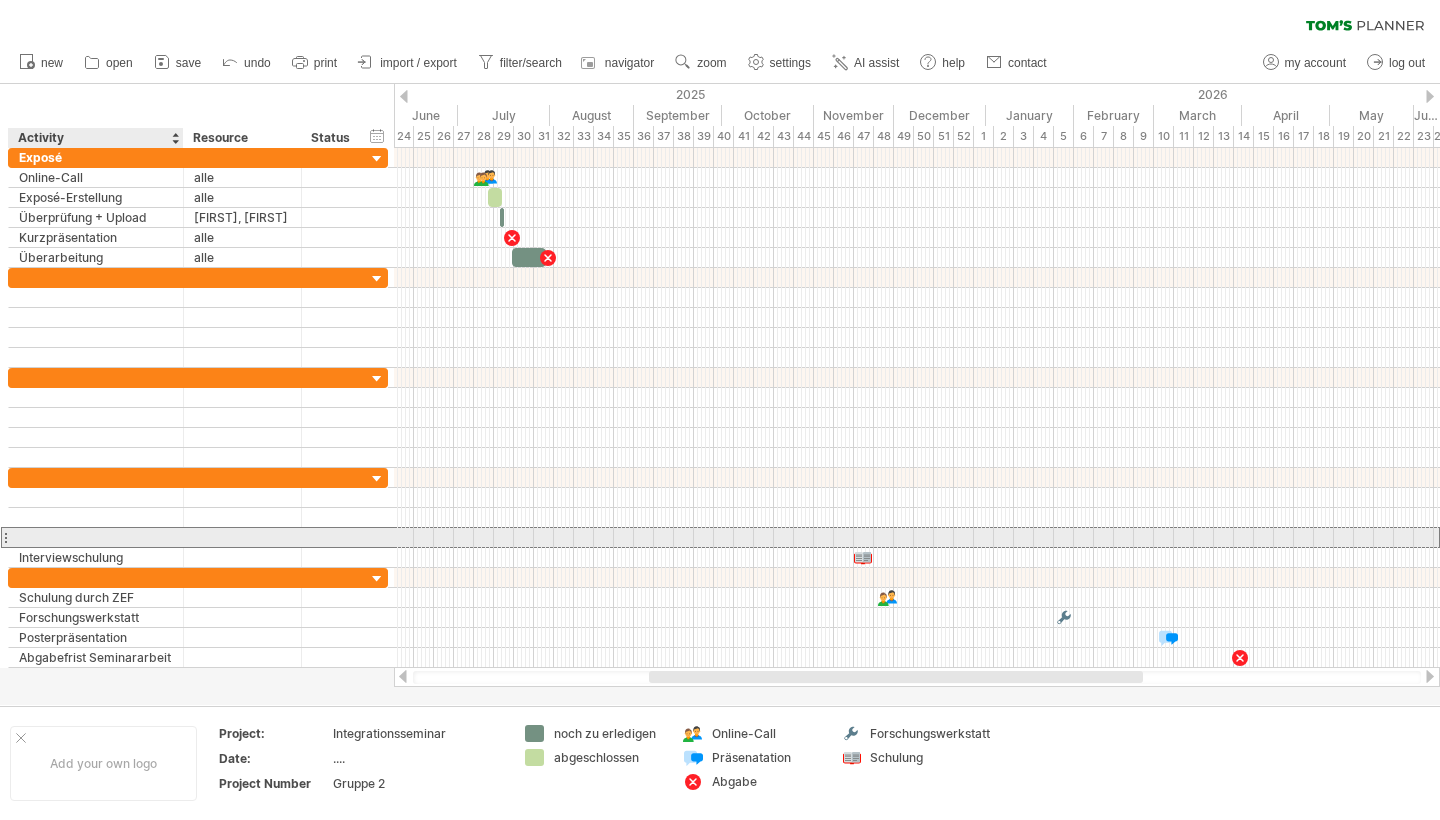click at bounding box center [96, 537] 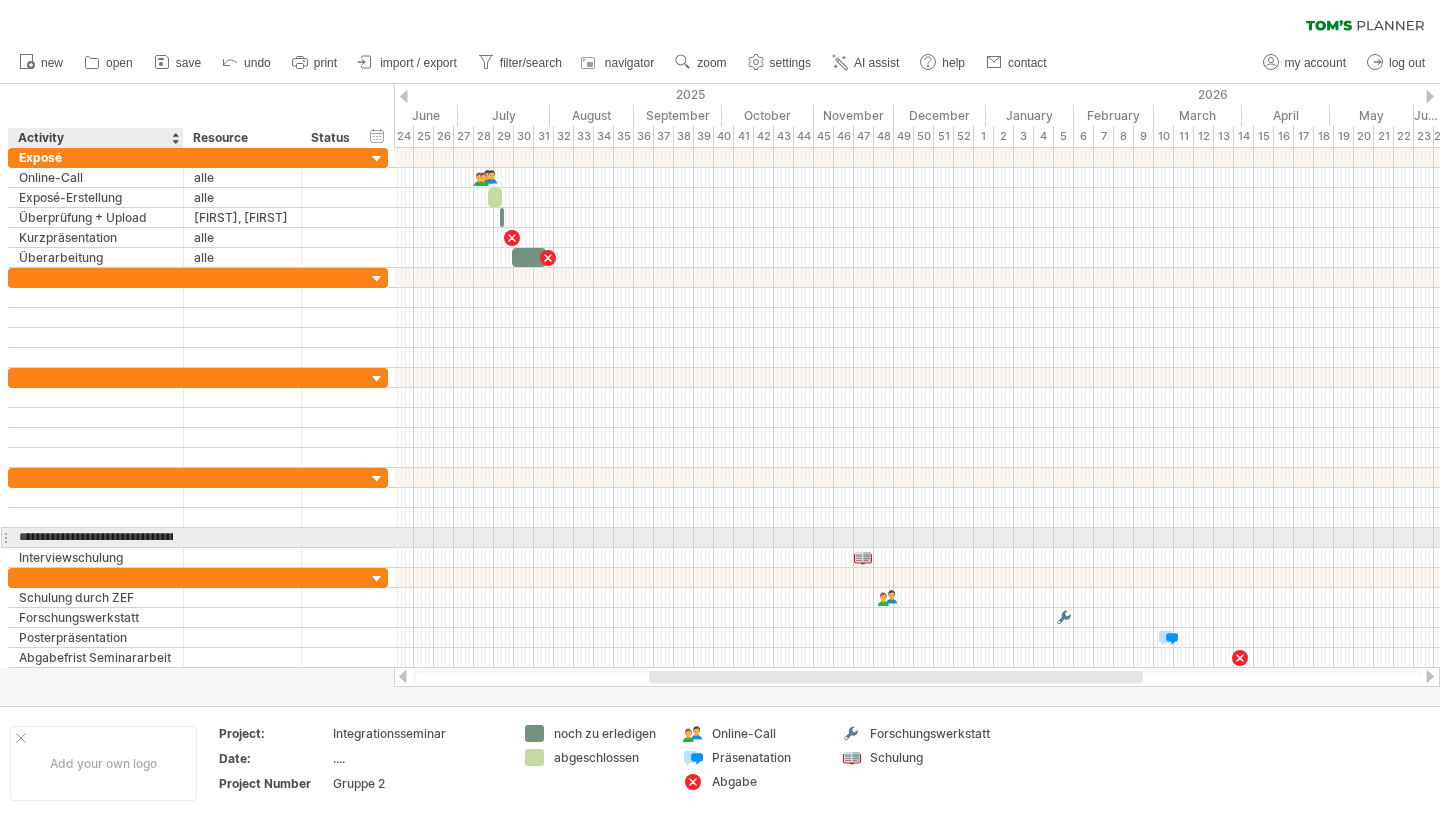 type on "**********" 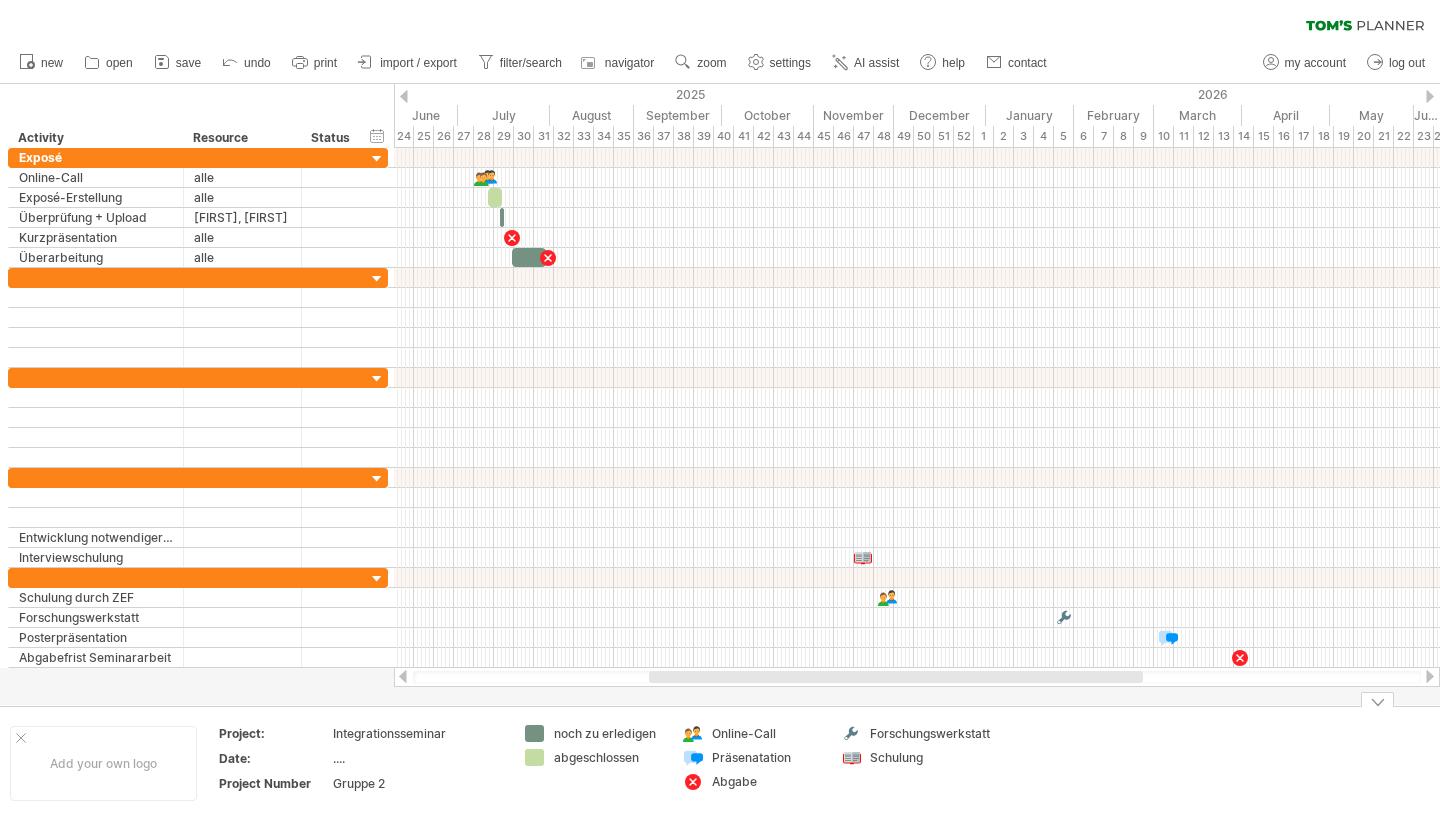 click on "Forschungswerkstatt" at bounding box center [930, 733] 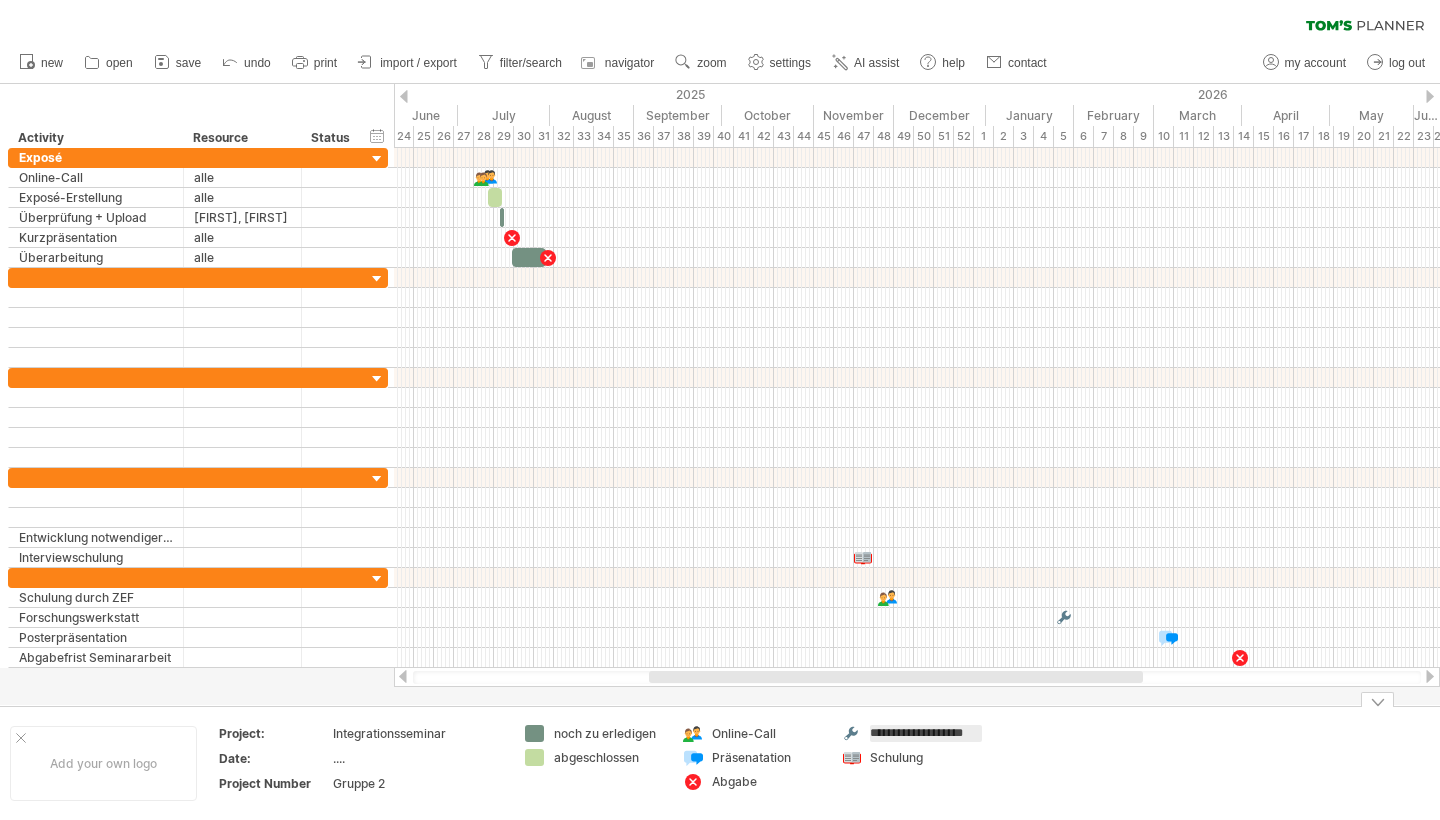 scroll, scrollTop: 0, scrollLeft: 11, axis: horizontal 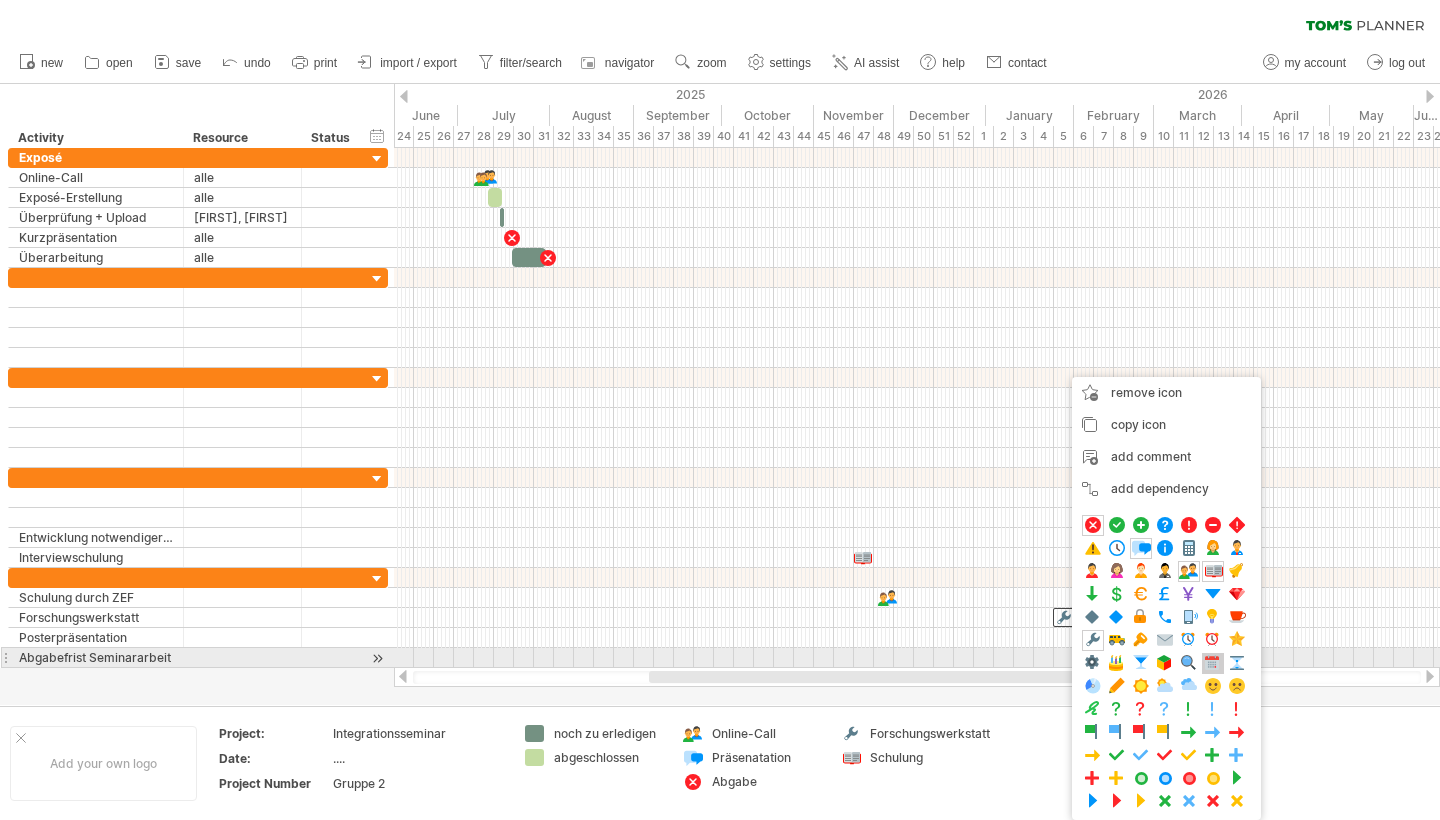 click at bounding box center [1213, 663] 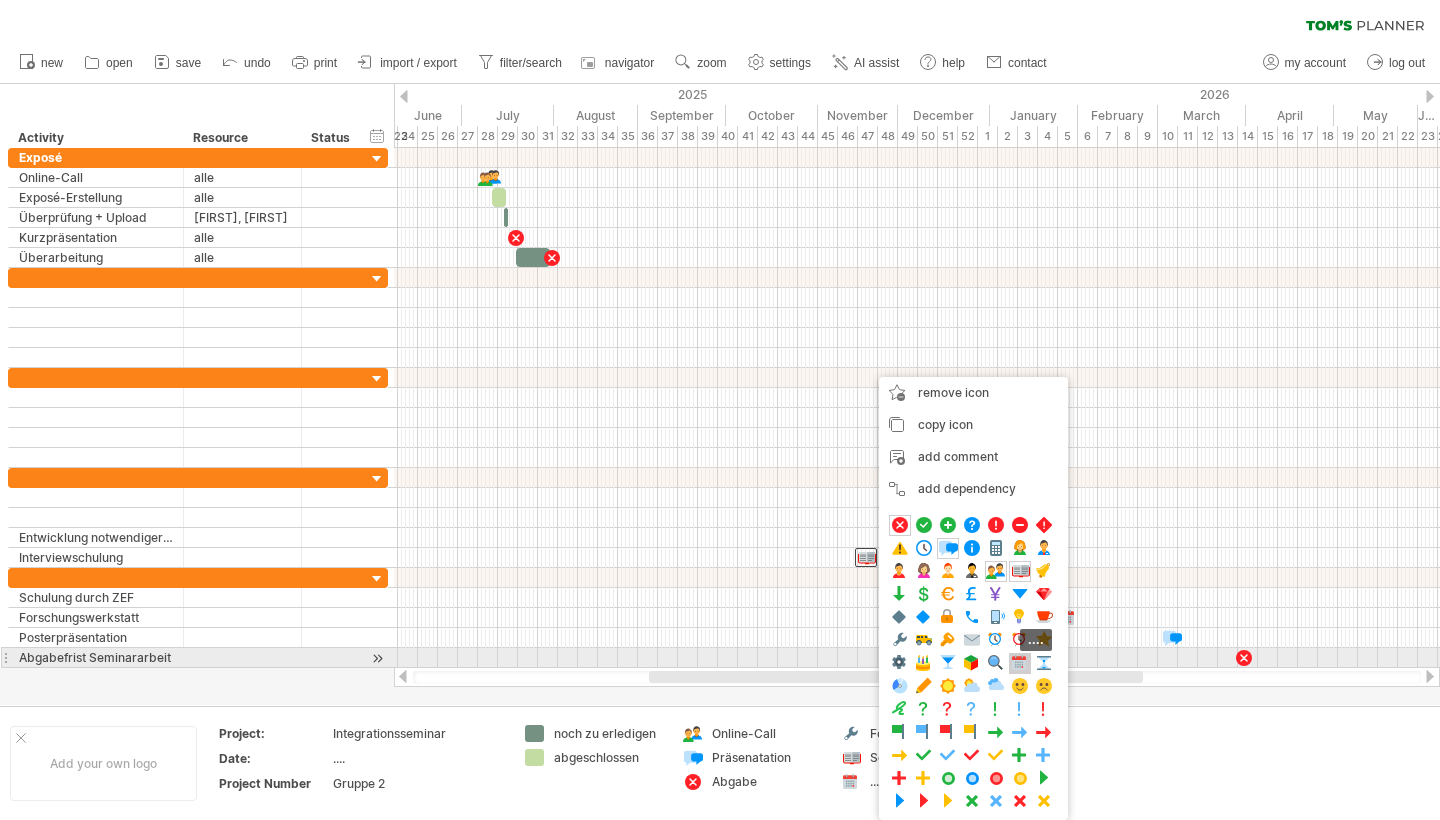 click at bounding box center (1020, 663) 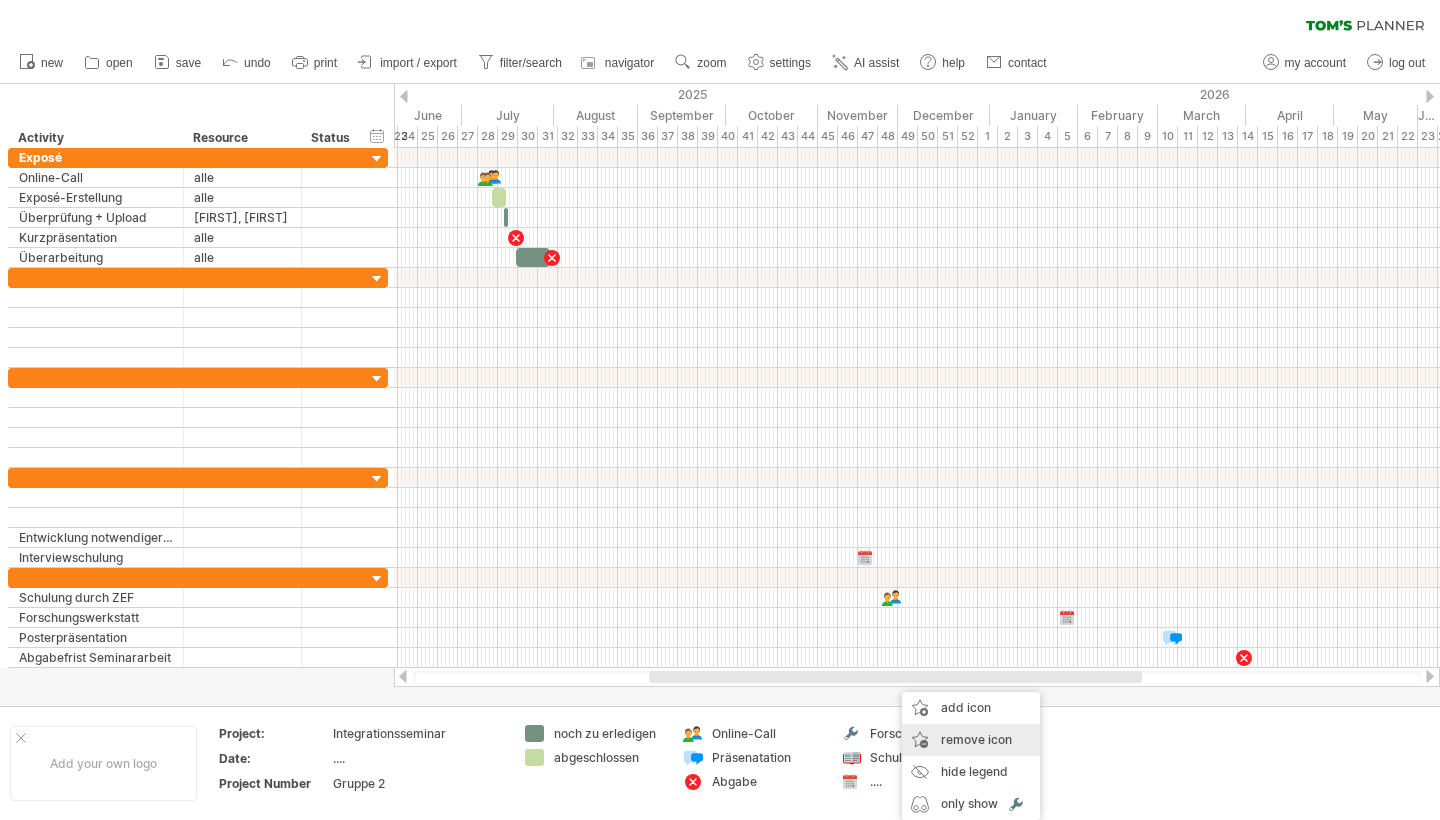 click on "remove icon remove selected items" at bounding box center (971, 740) 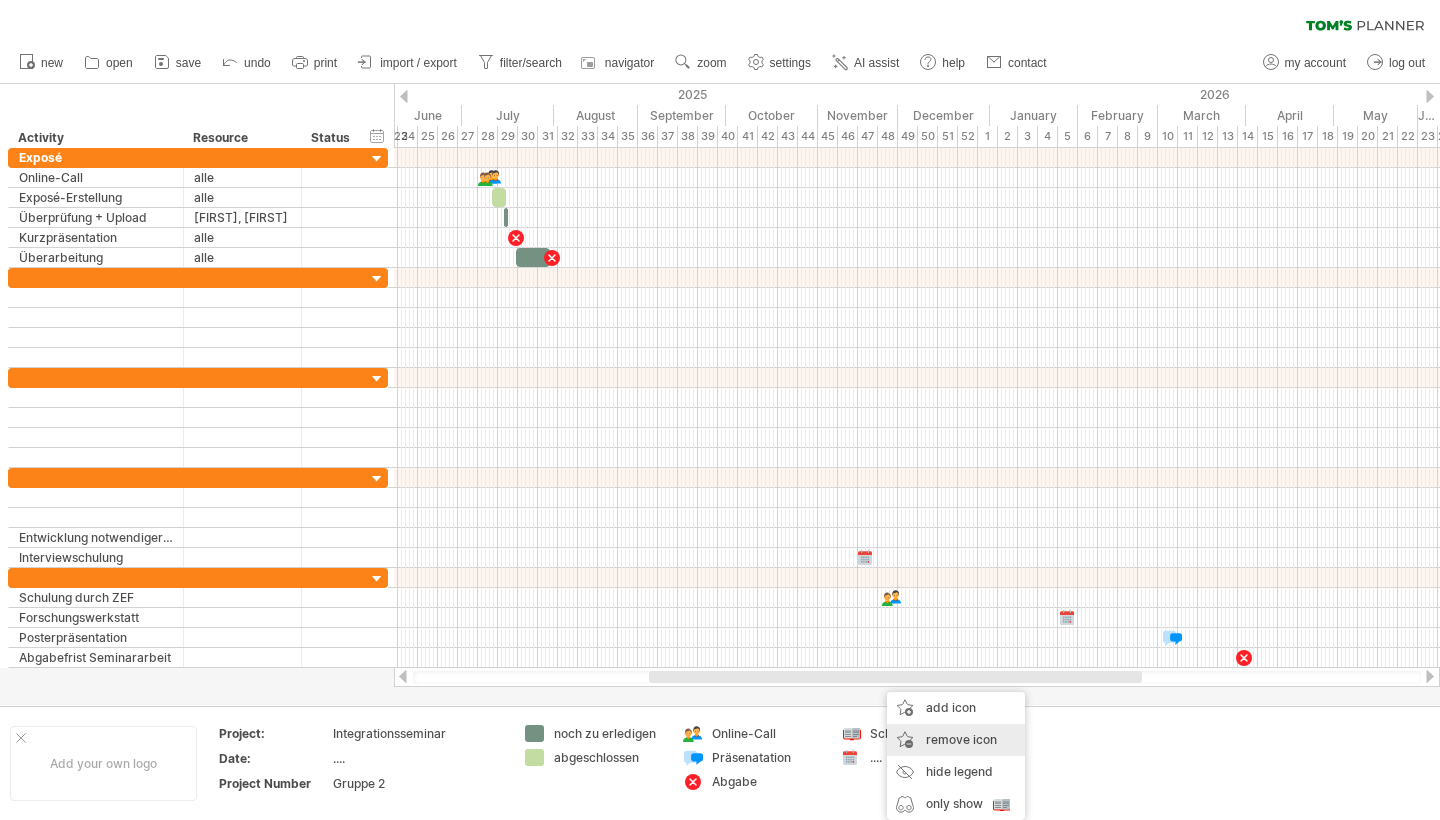 click on "remove icon remove selected items" at bounding box center (956, 740) 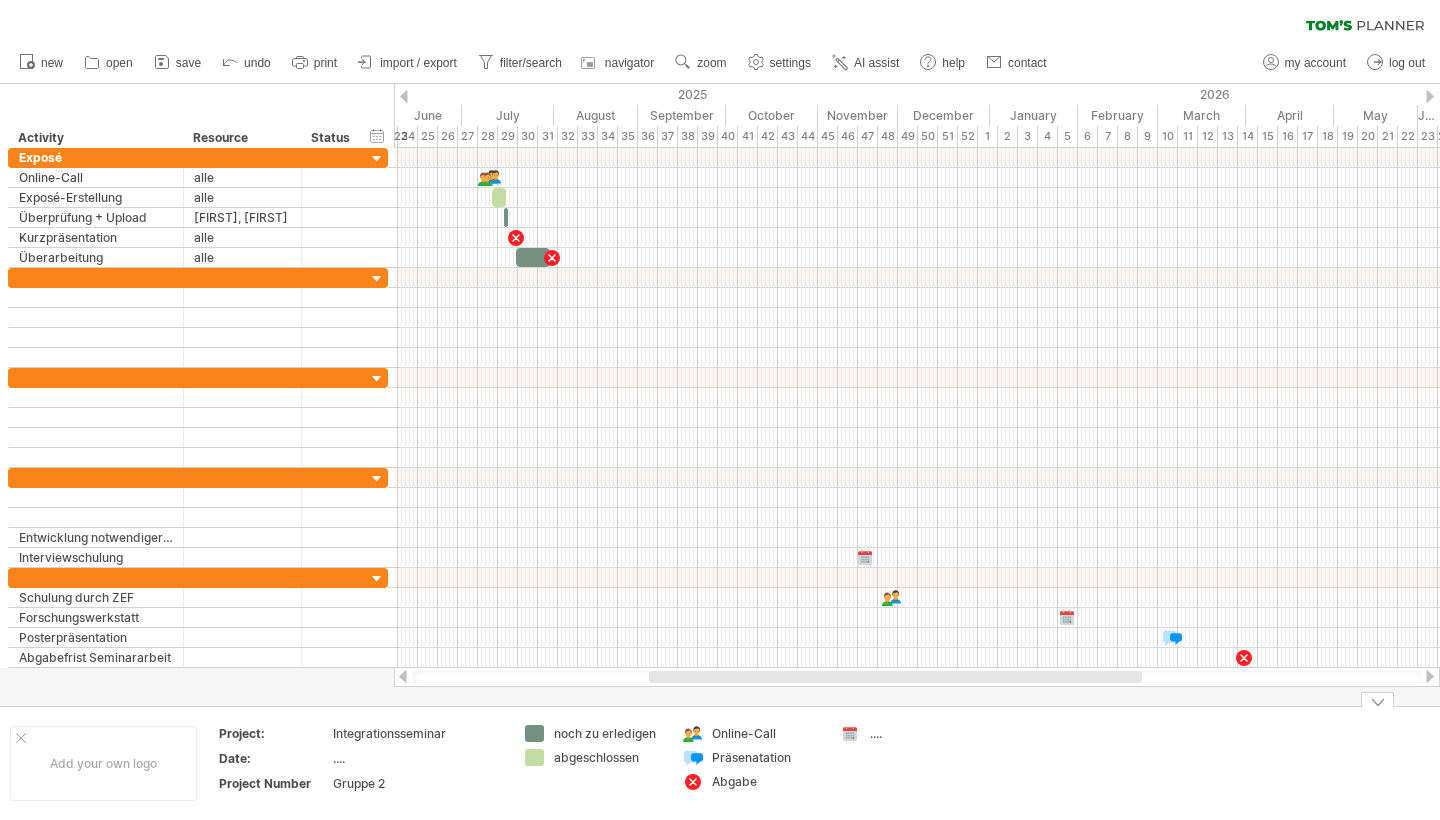 click on "...." at bounding box center (924, 733) 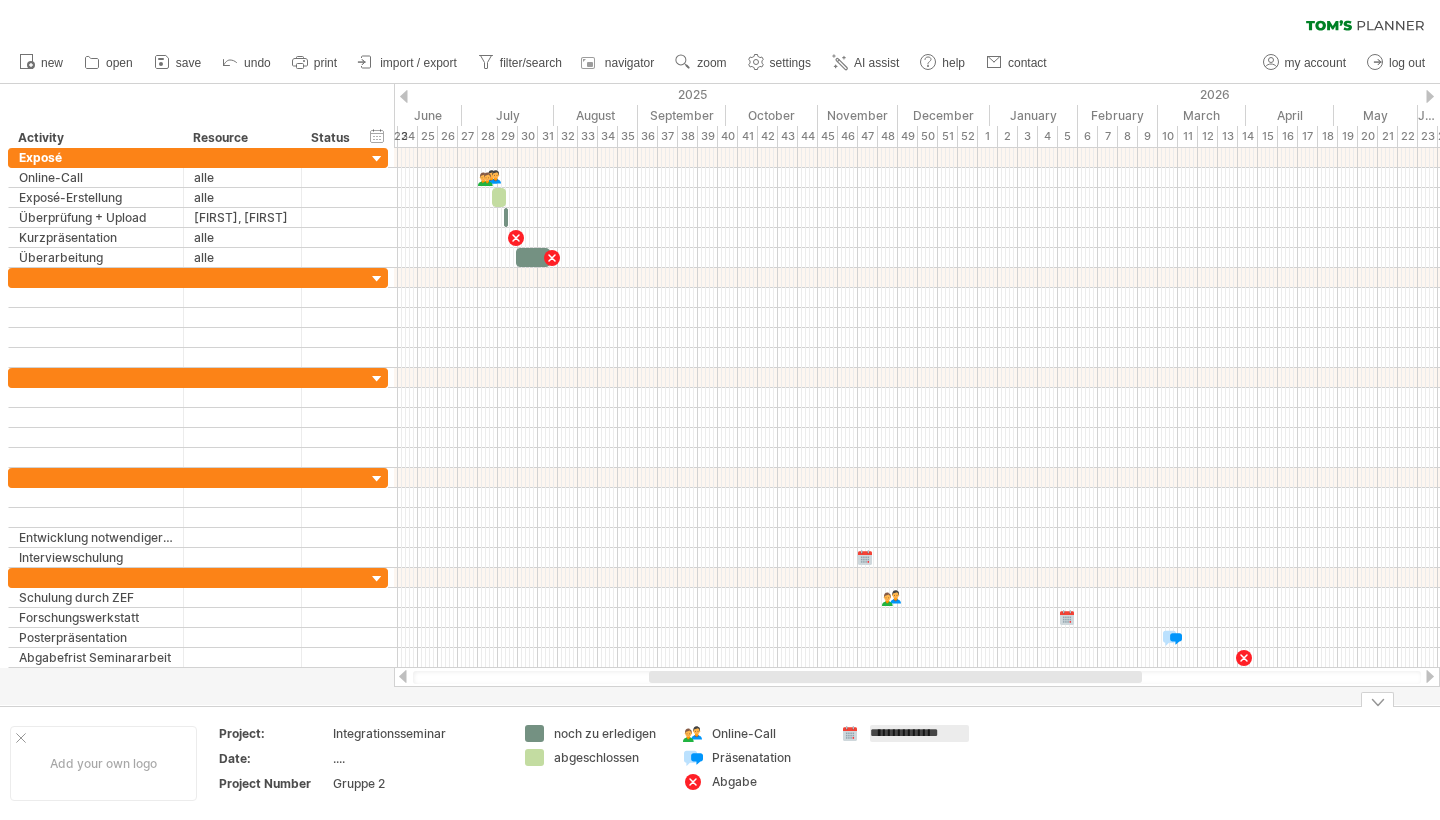 type on "**********" 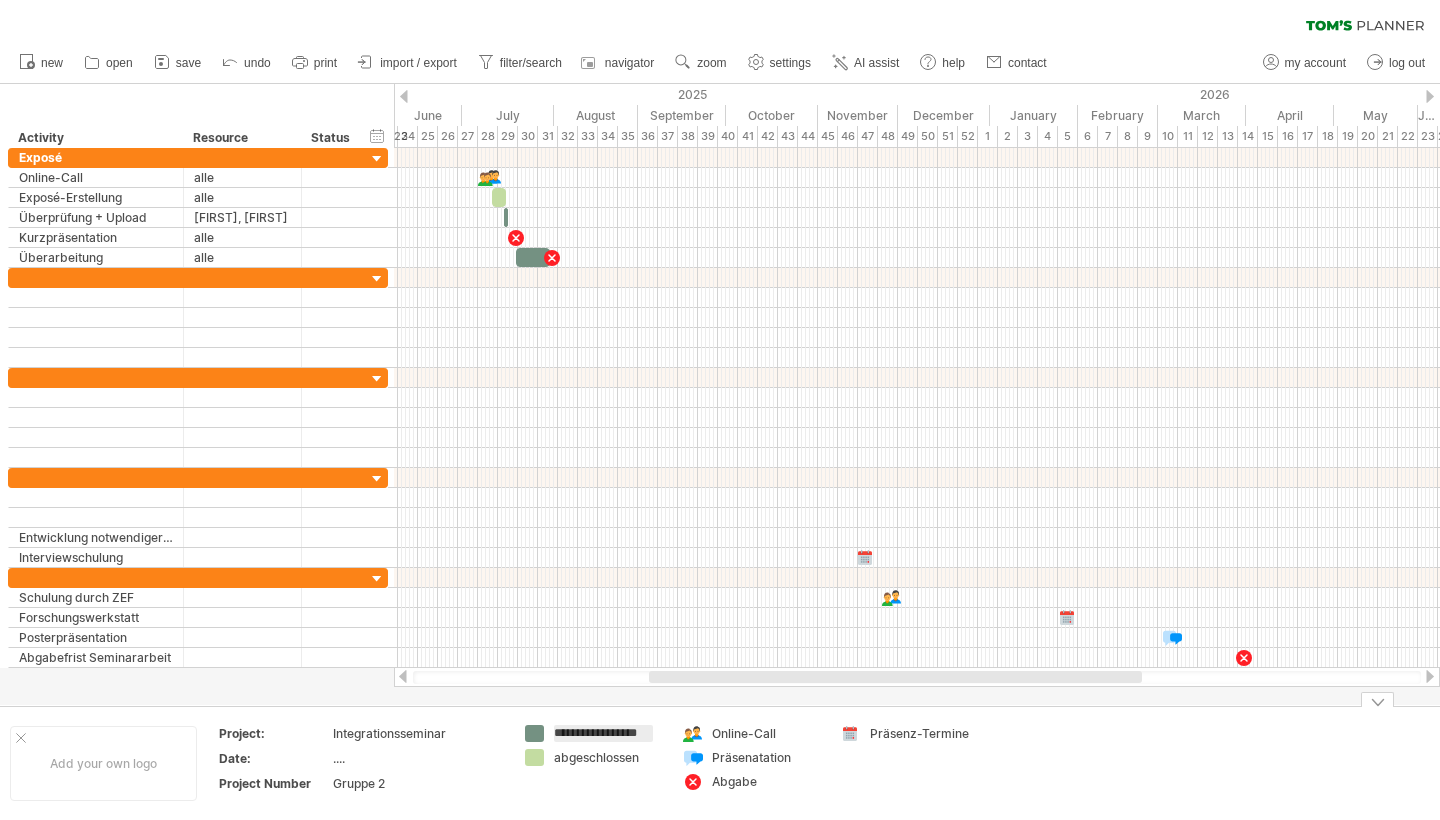 scroll, scrollTop: 0, scrollLeft: 4, axis: horizontal 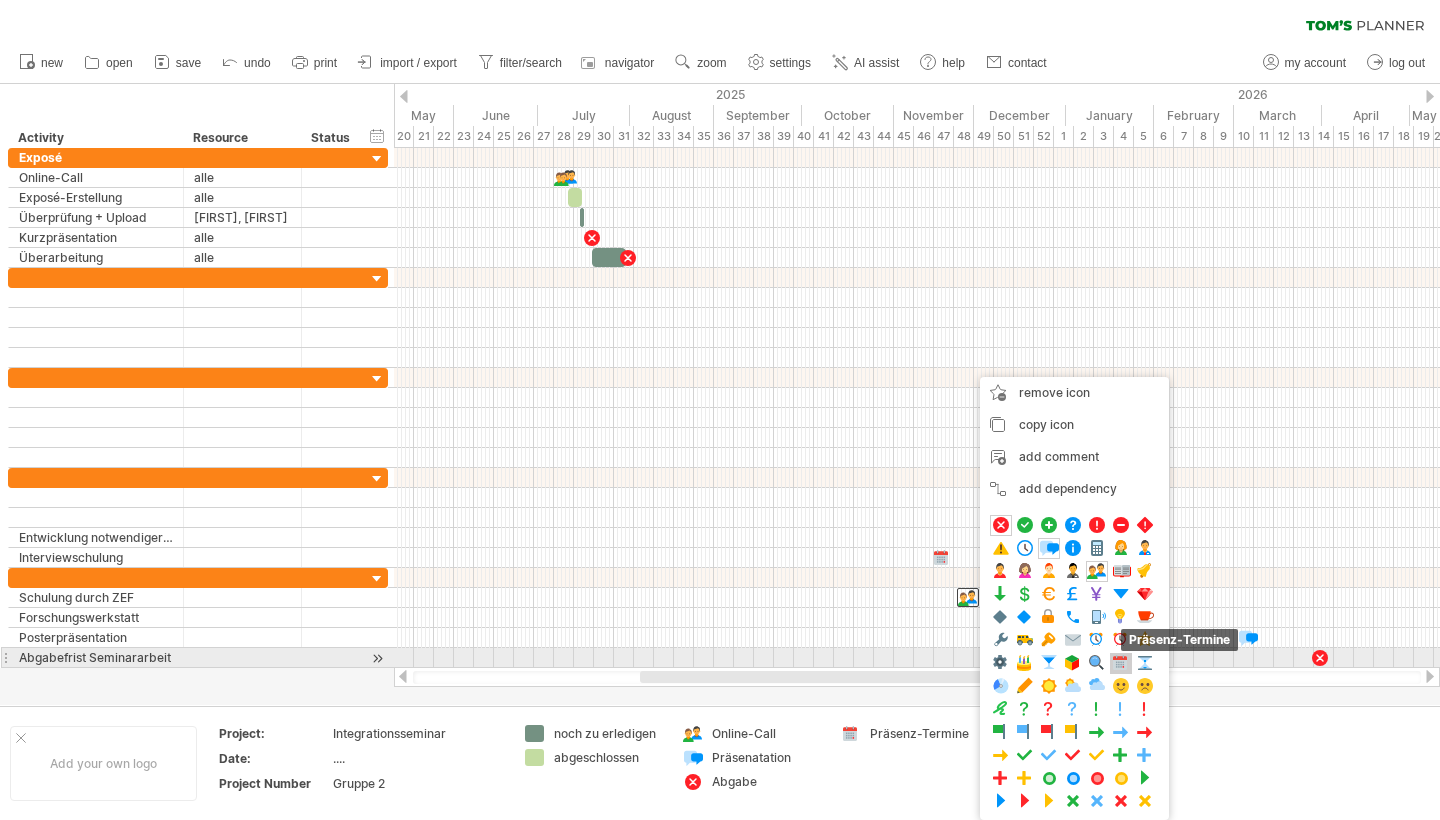 click at bounding box center (1121, 663) 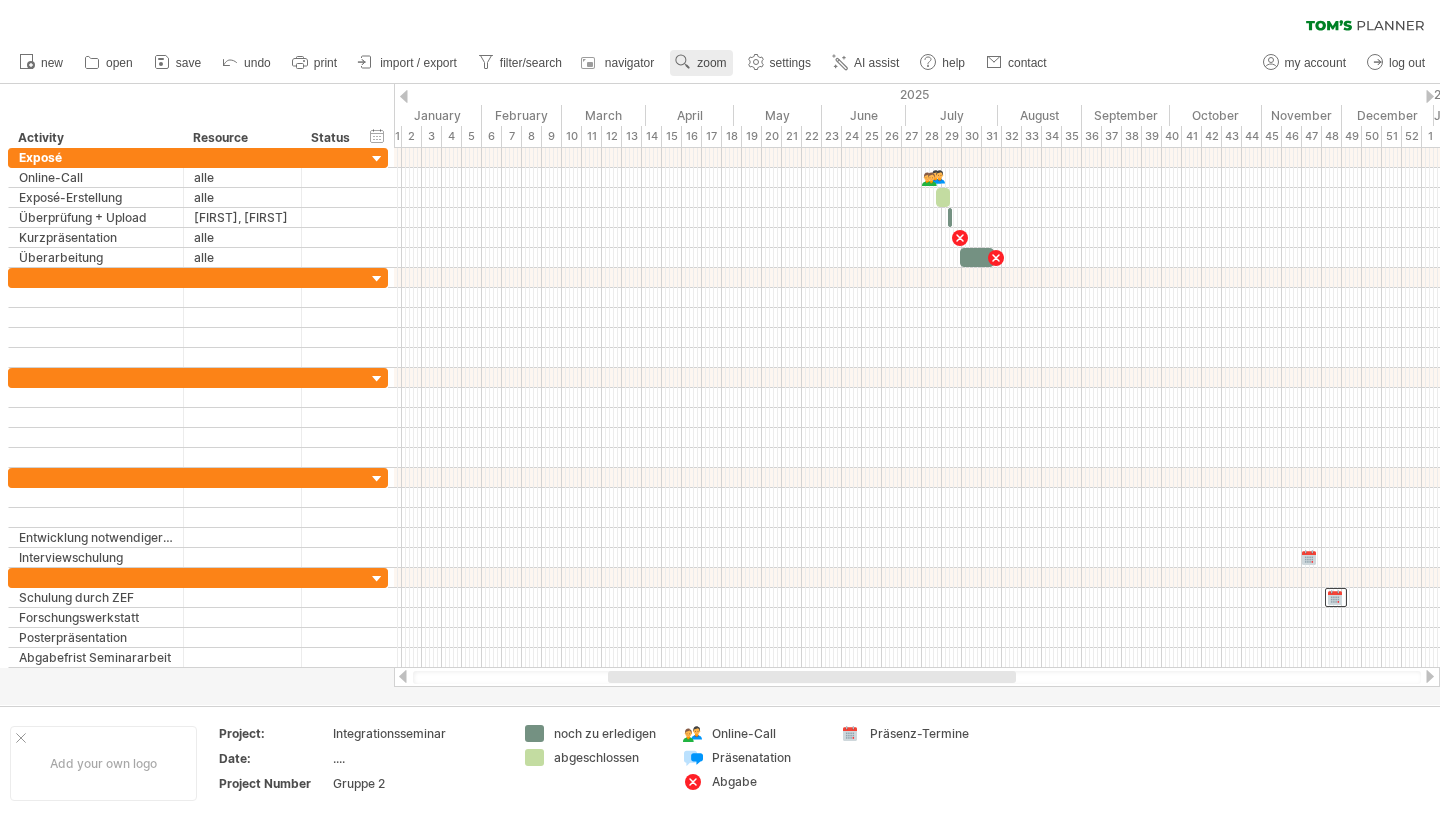 click on "zoom" at bounding box center (711, 63) 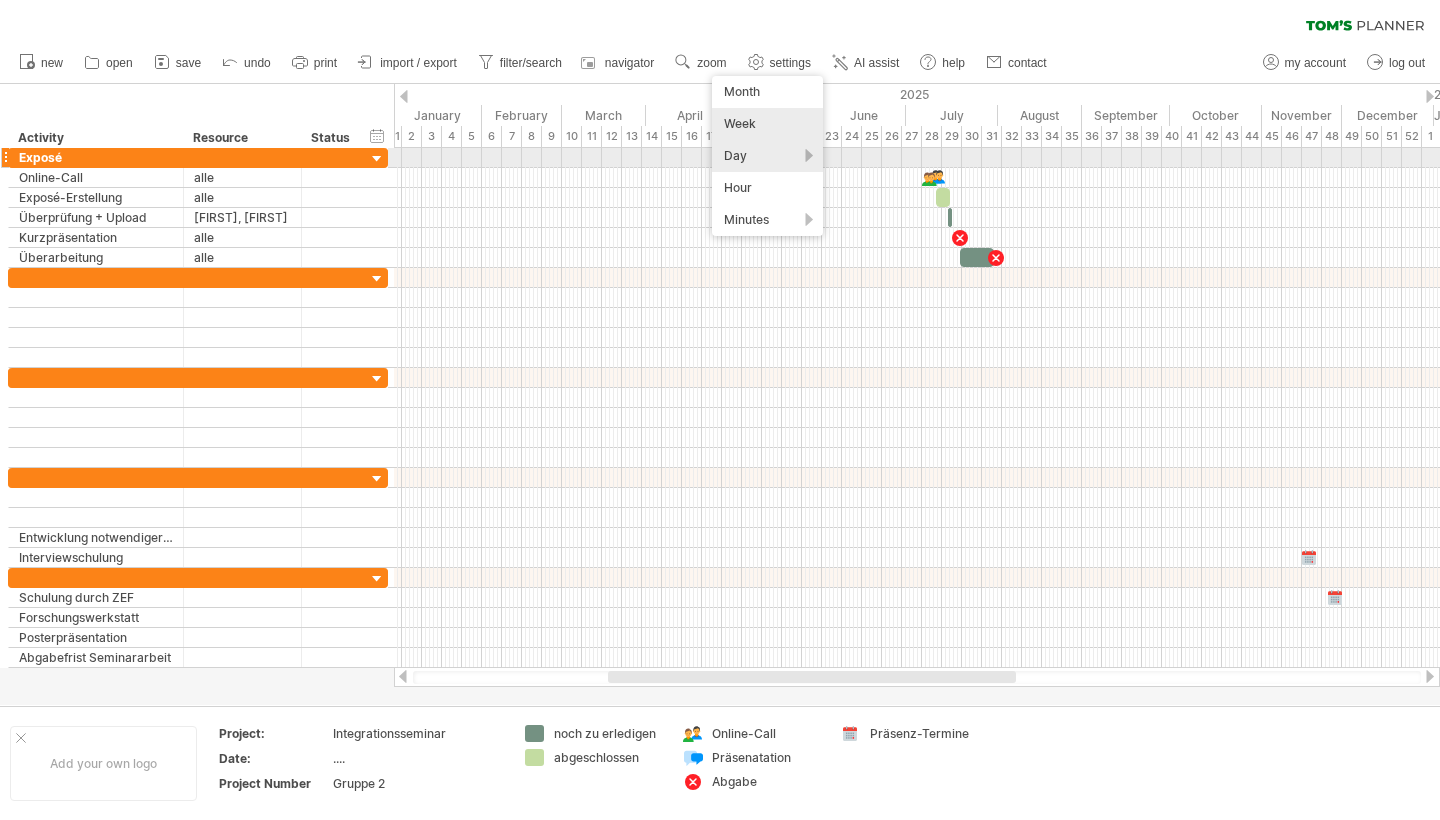 click on "Day" at bounding box center [767, 156] 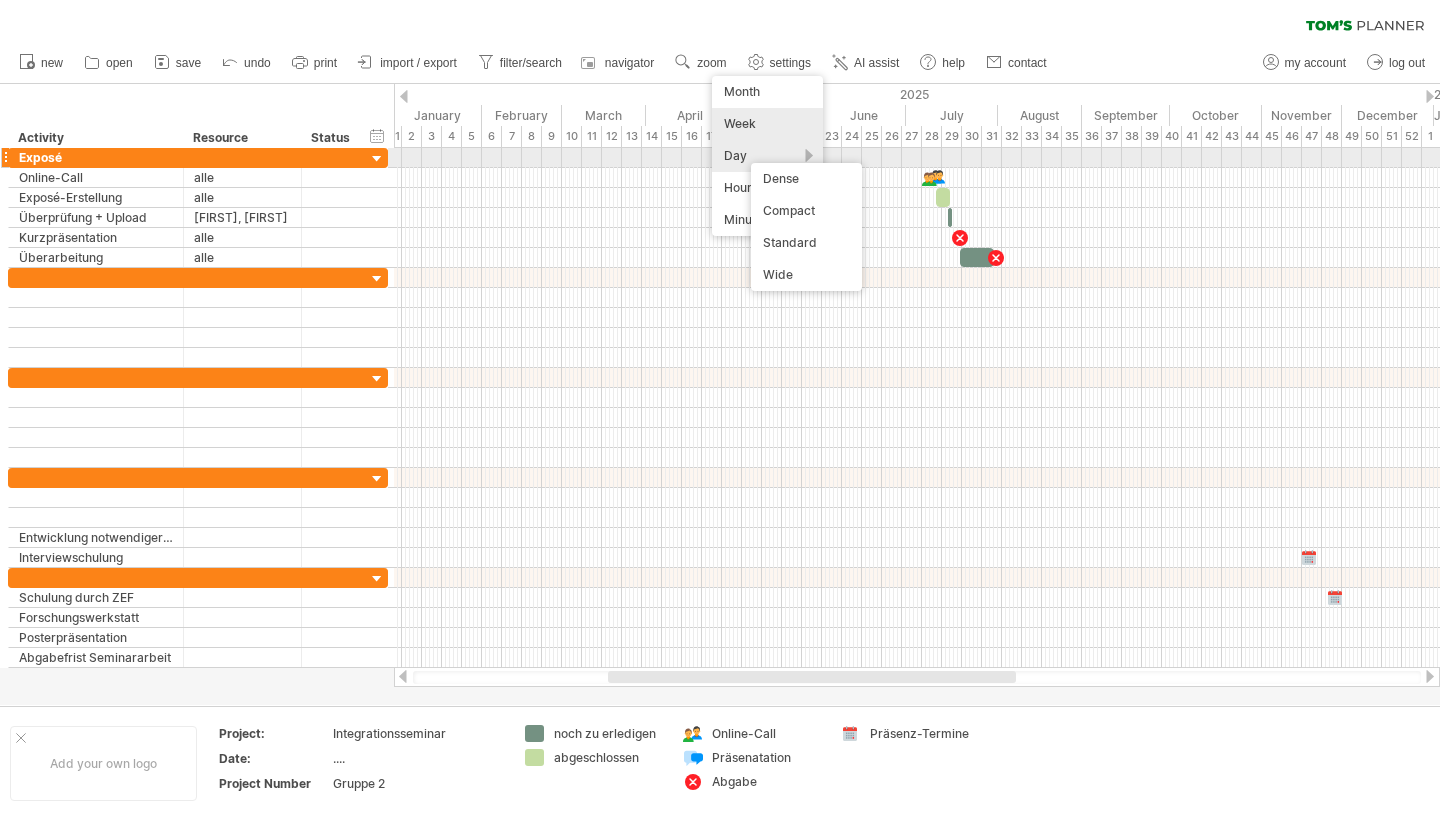 click on "Day" at bounding box center [767, 156] 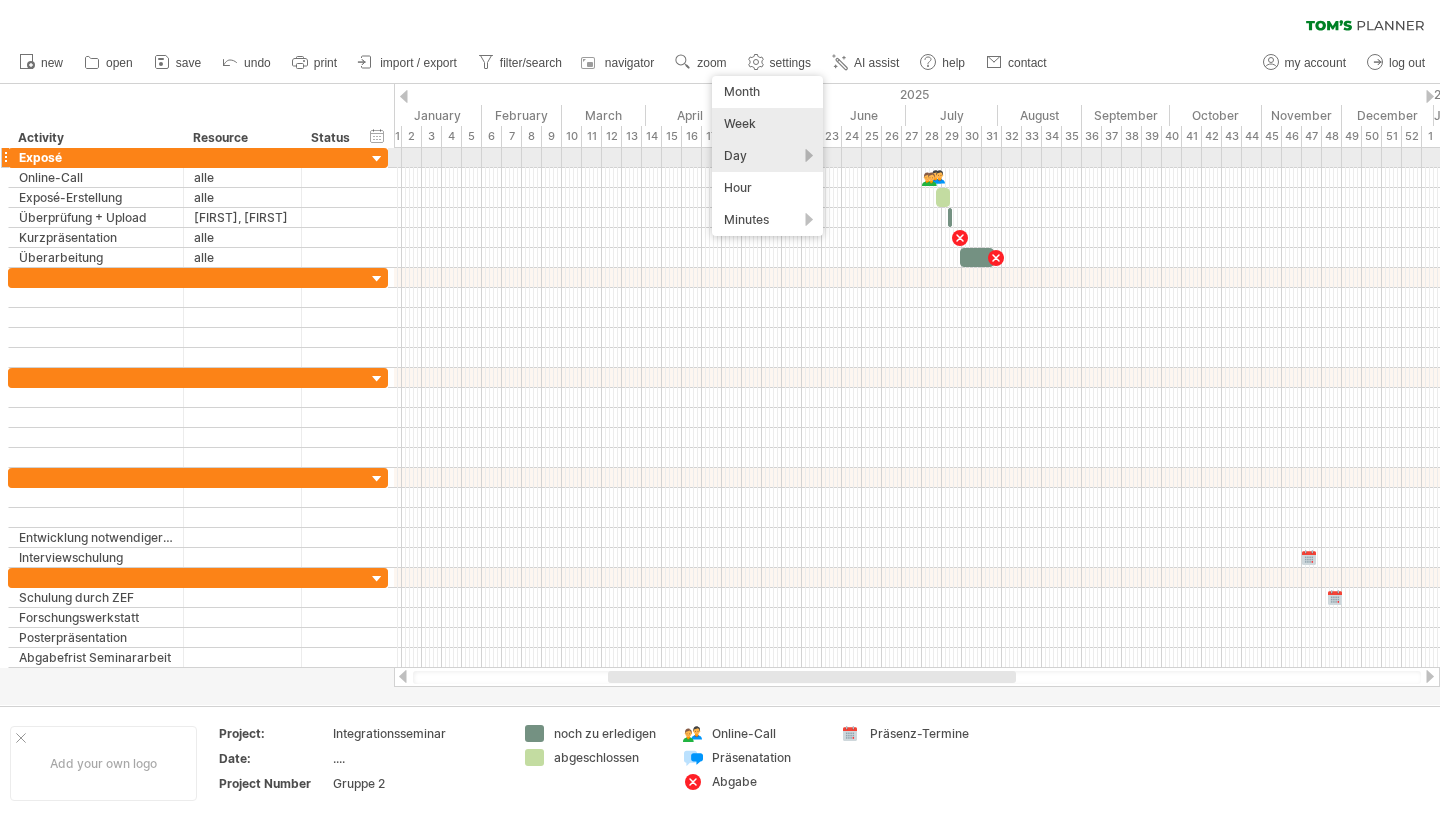 click on "Day" at bounding box center (767, 156) 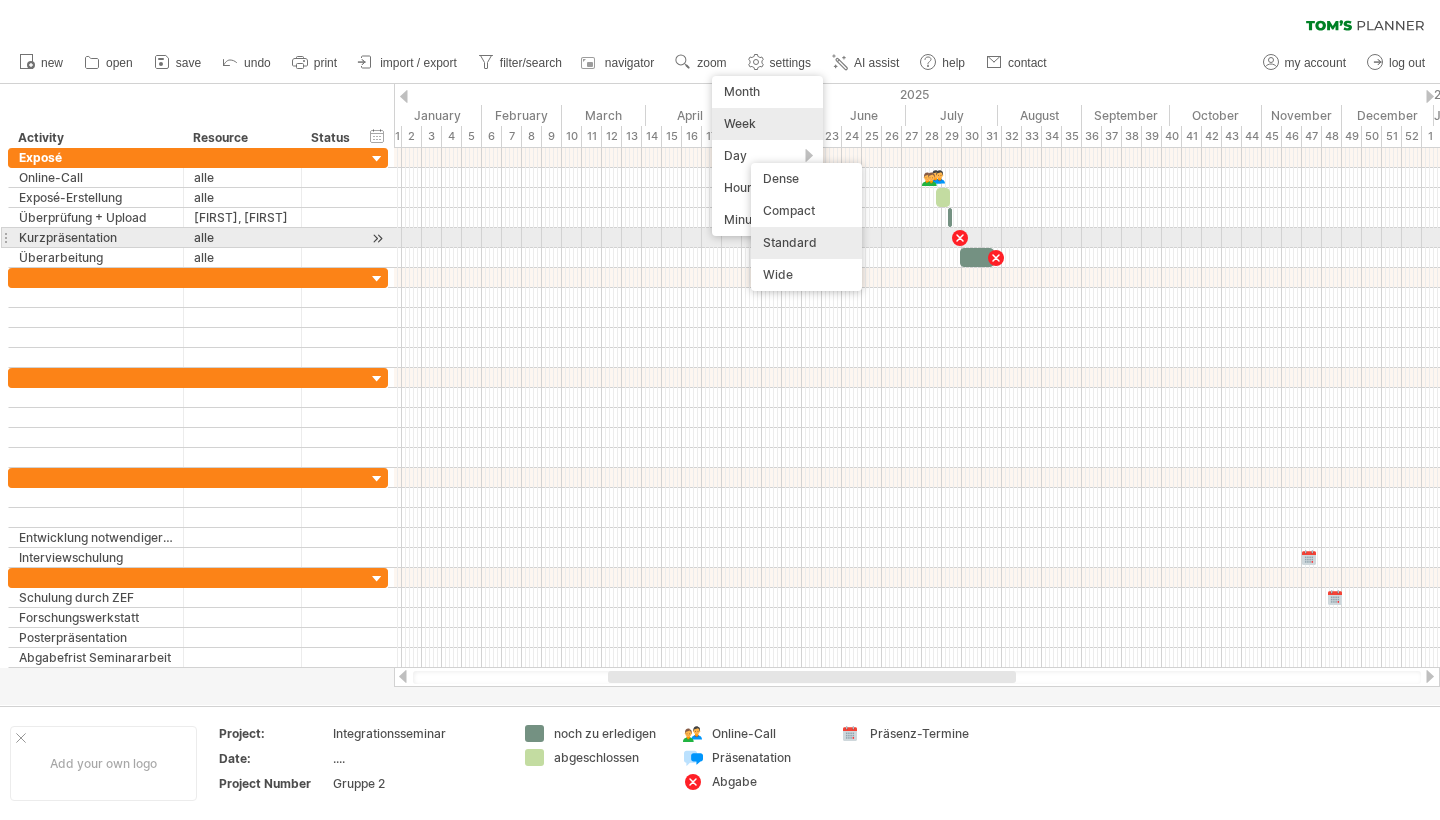 click on "Standard" at bounding box center [806, 243] 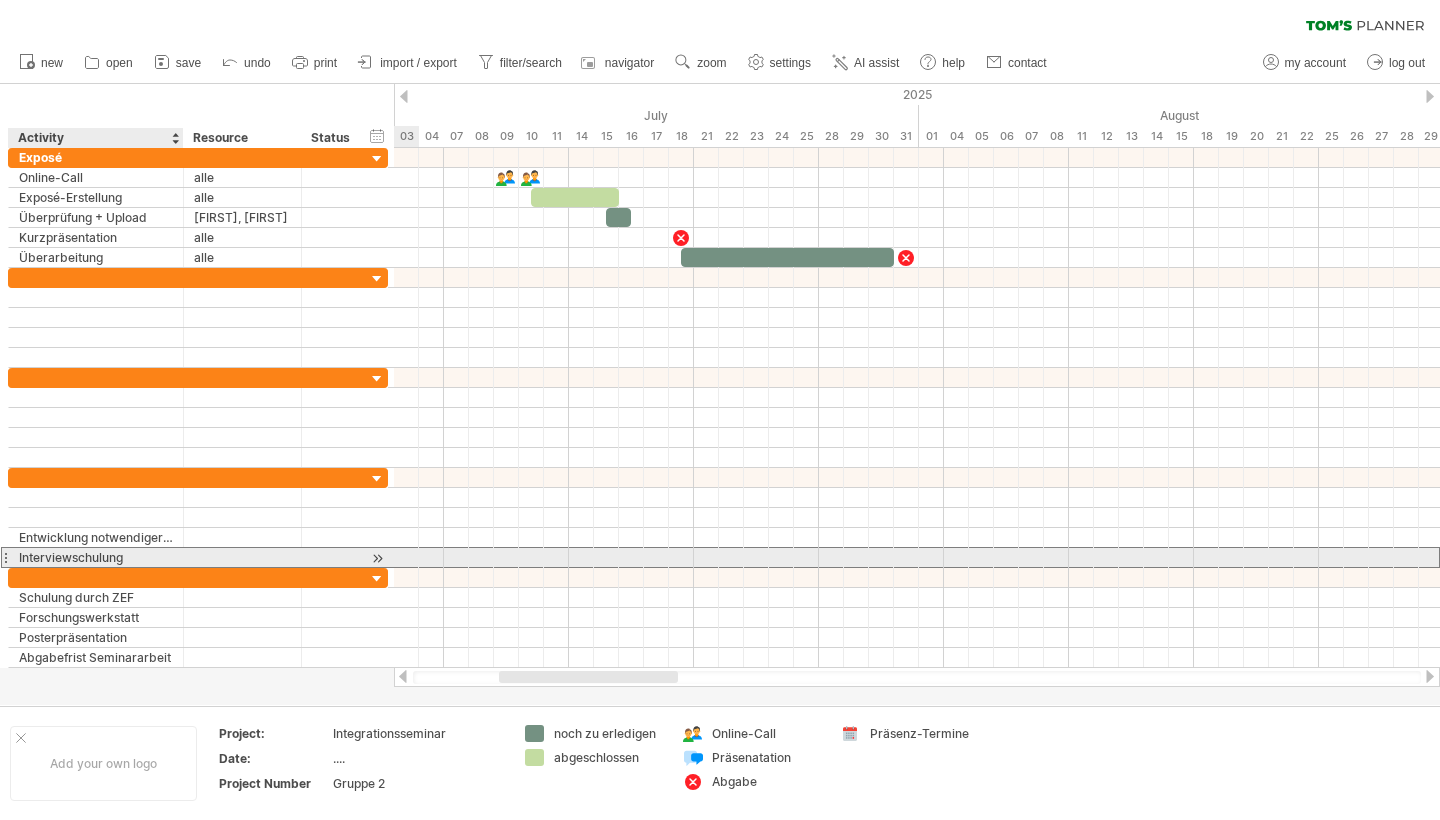 click on "Interviewschulung" at bounding box center (96, 557) 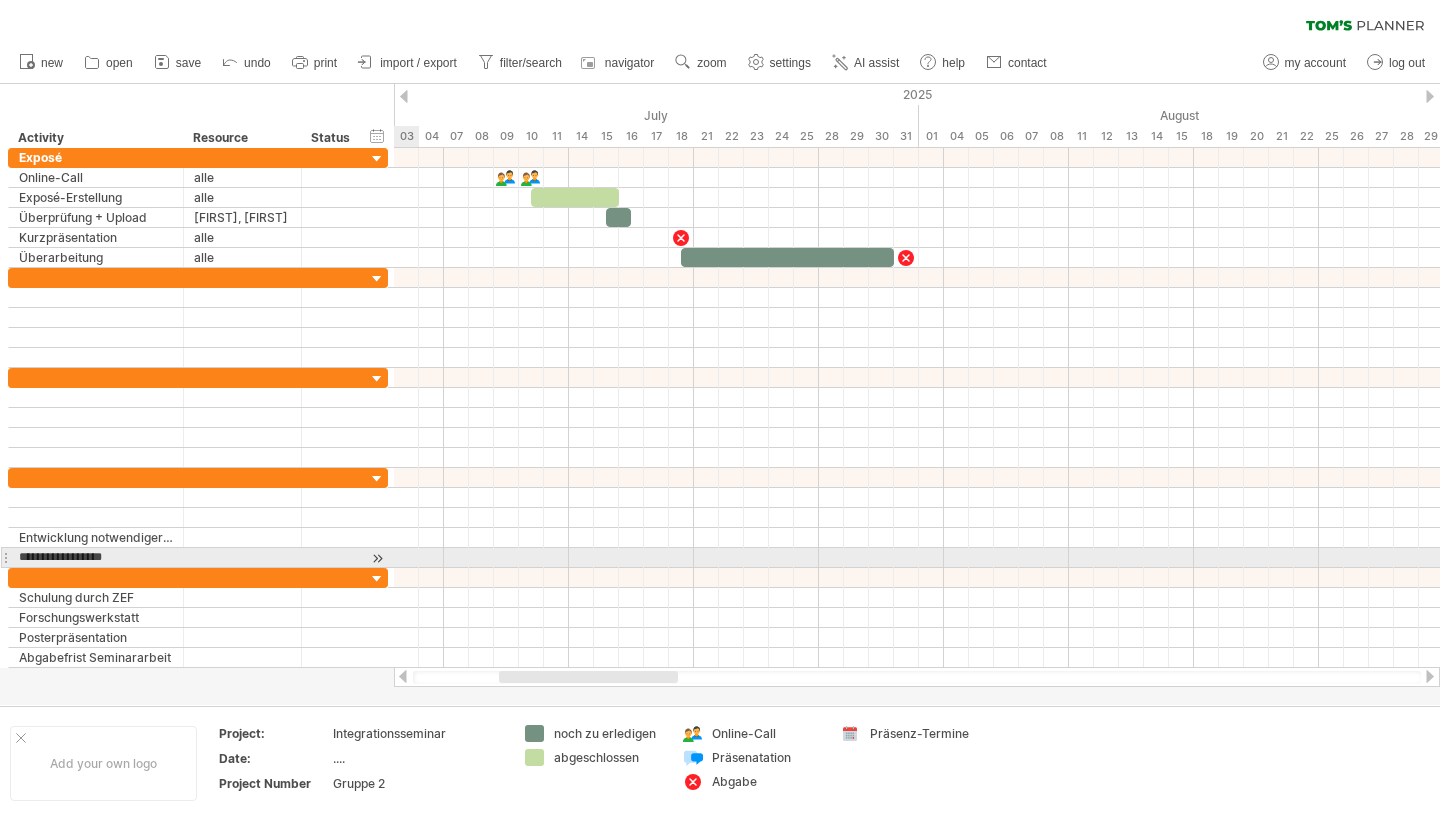click on "**********" at bounding box center (96, 557) 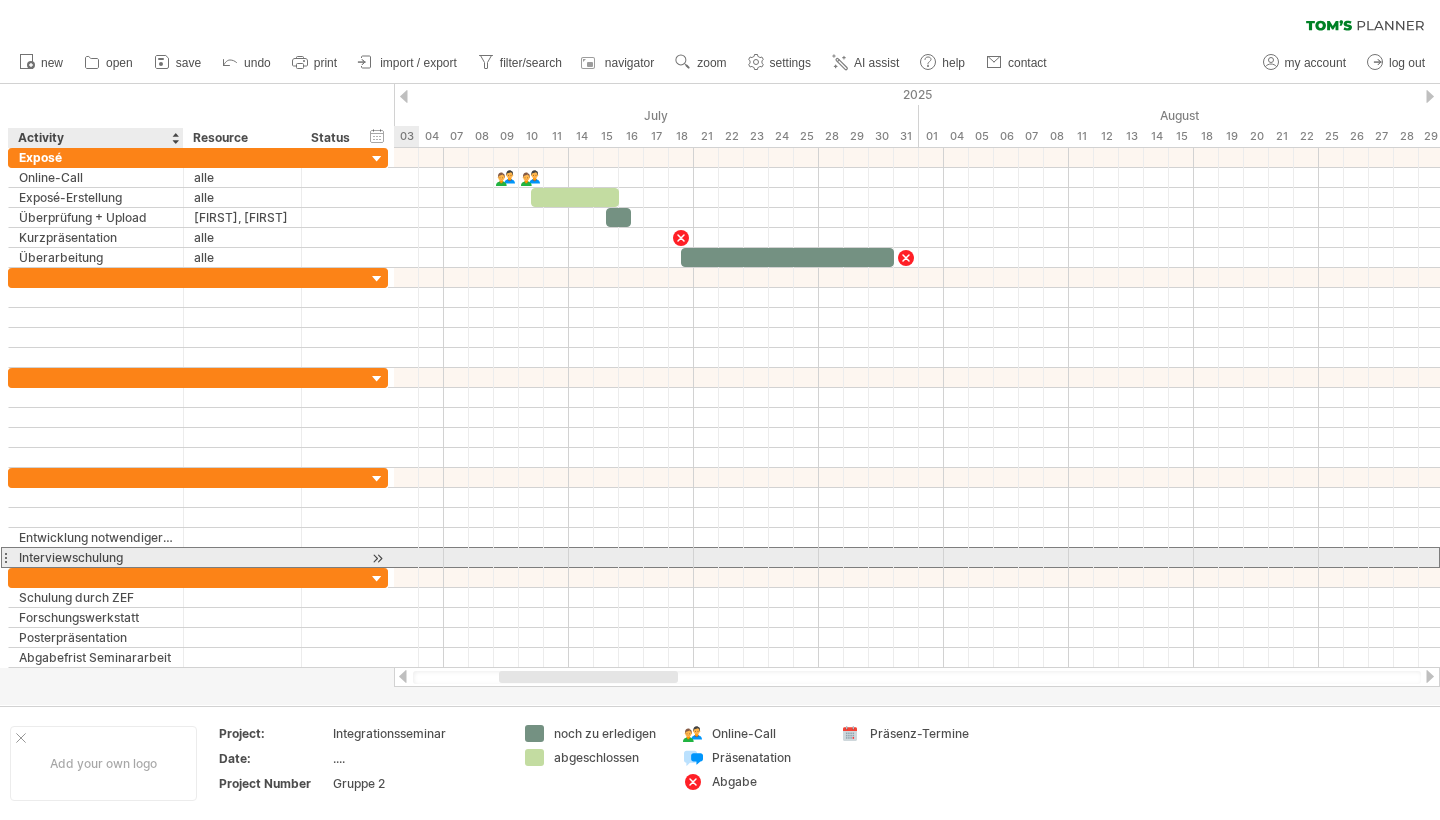 click on "**********" at bounding box center [96, 557] 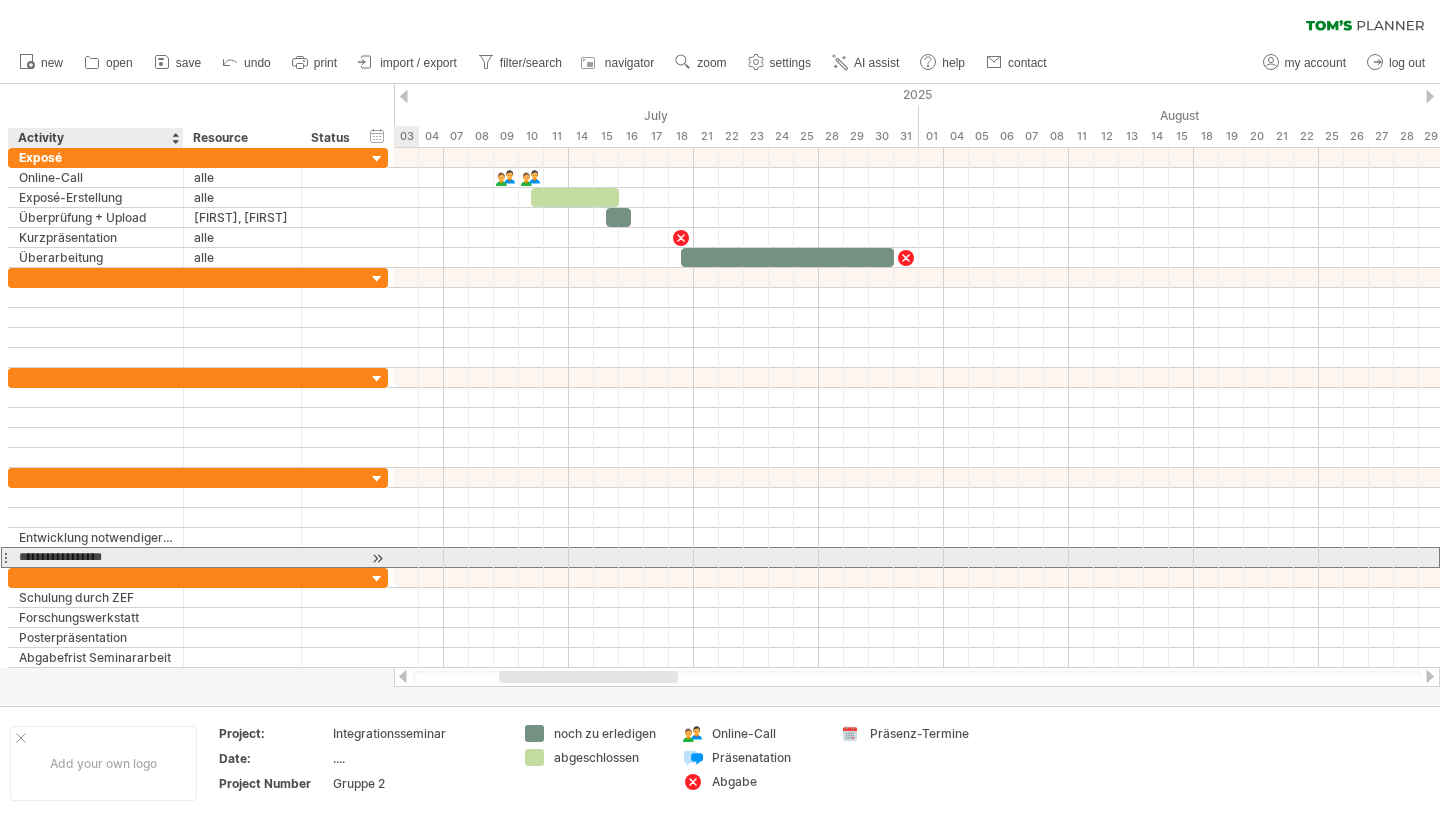 click on "**********" at bounding box center (96, 557) 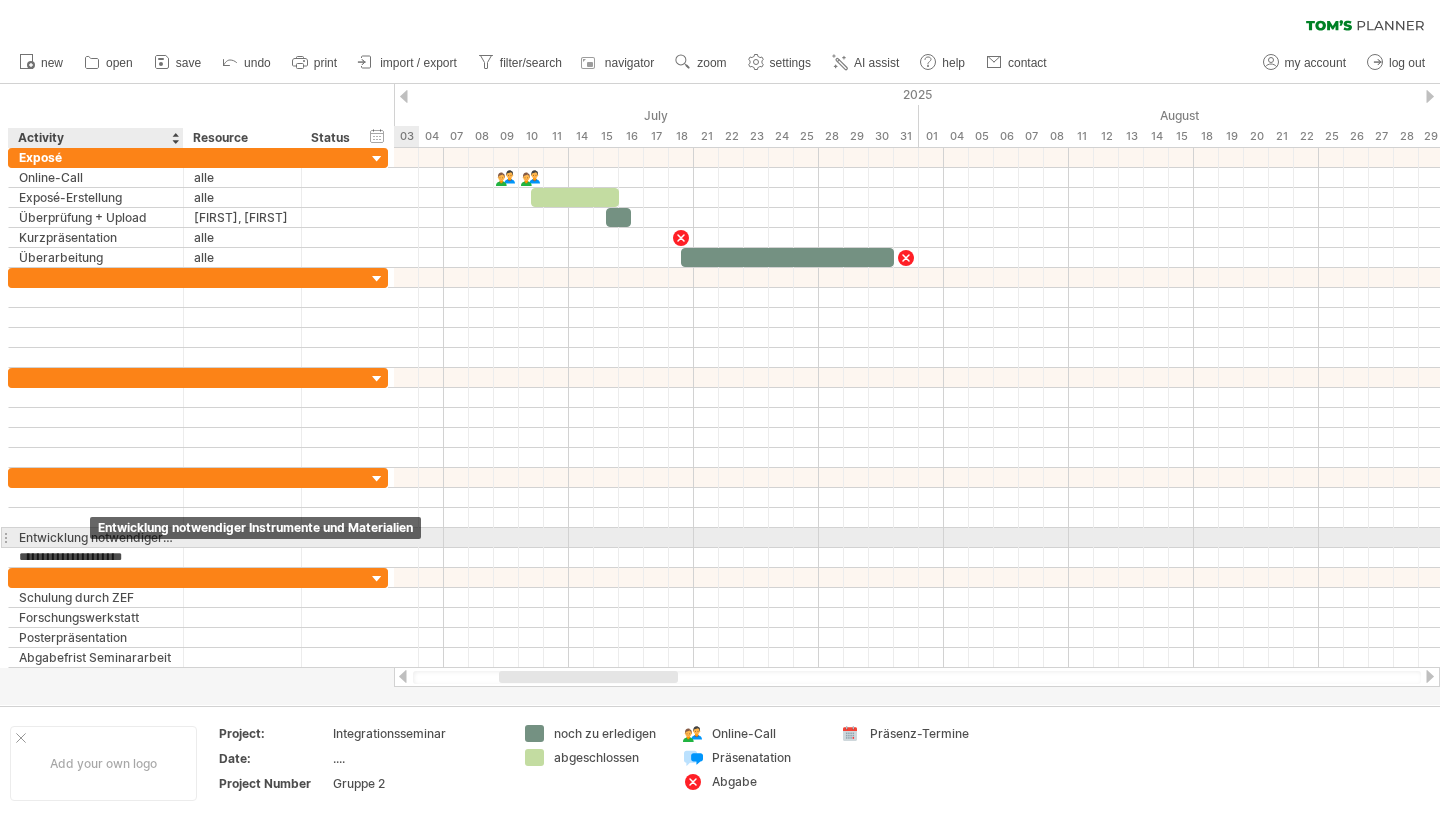 type on "**********" 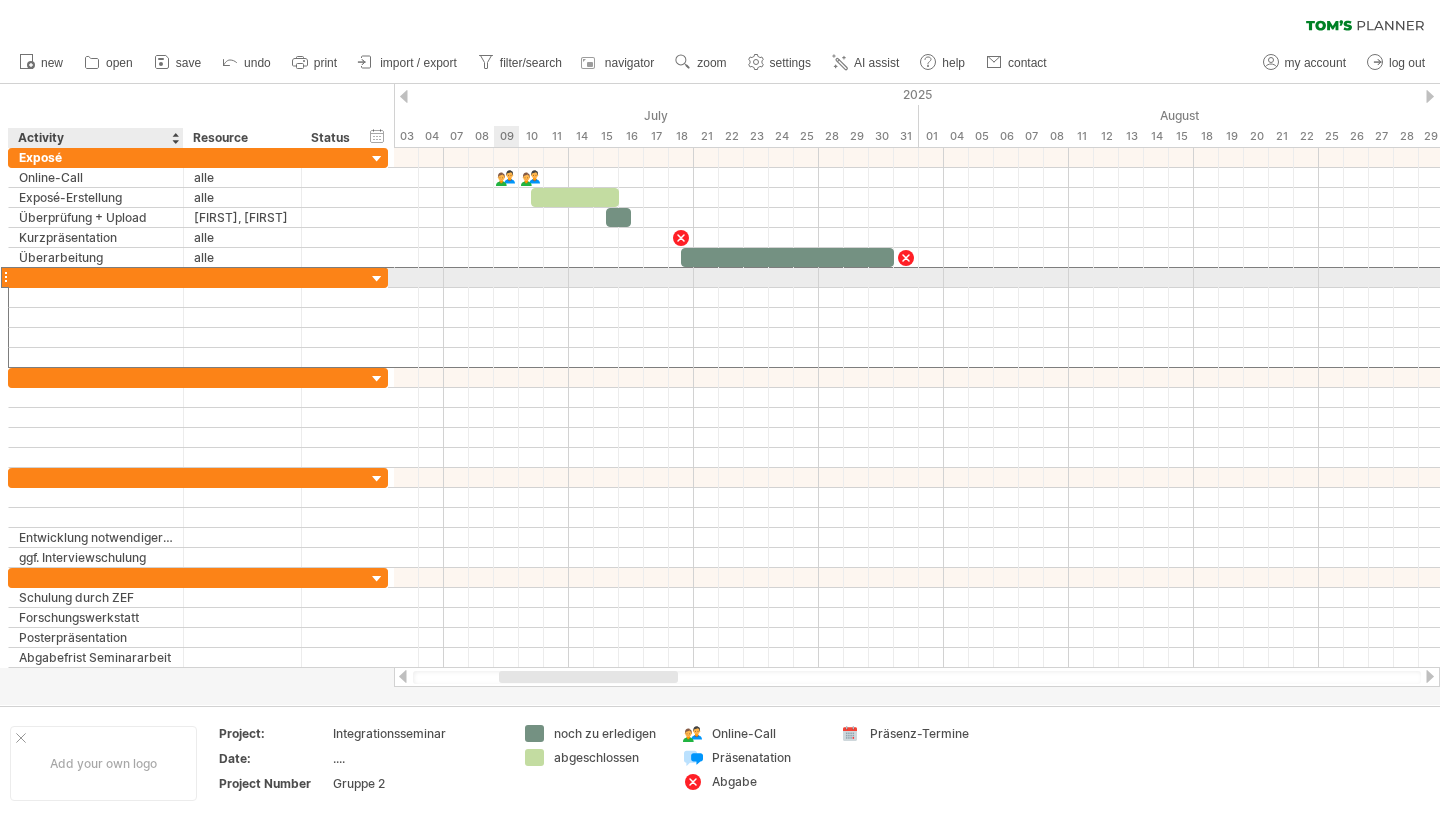 click at bounding box center [96, 277] 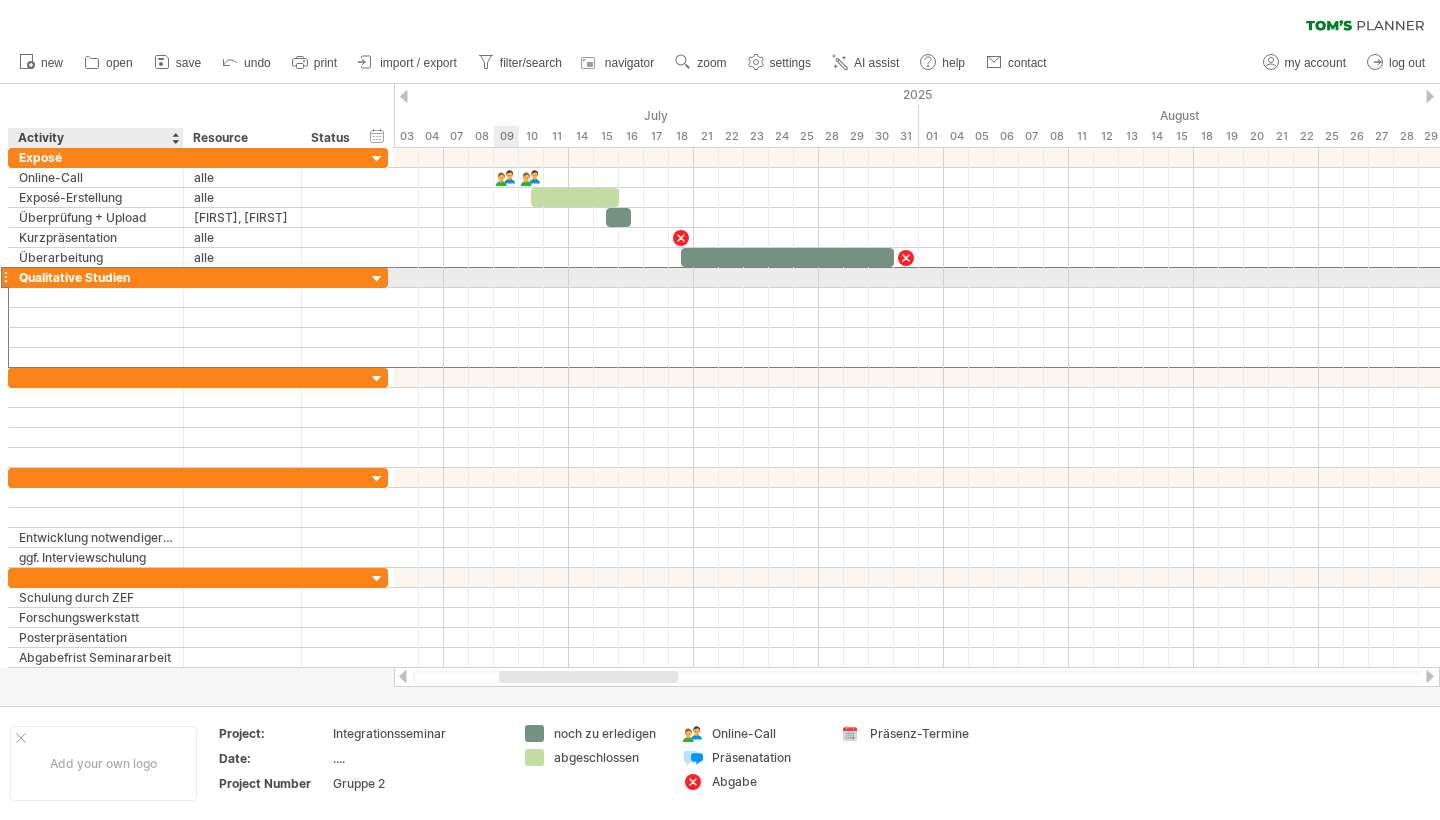 click on "Qualitative Studien" at bounding box center (96, 277) 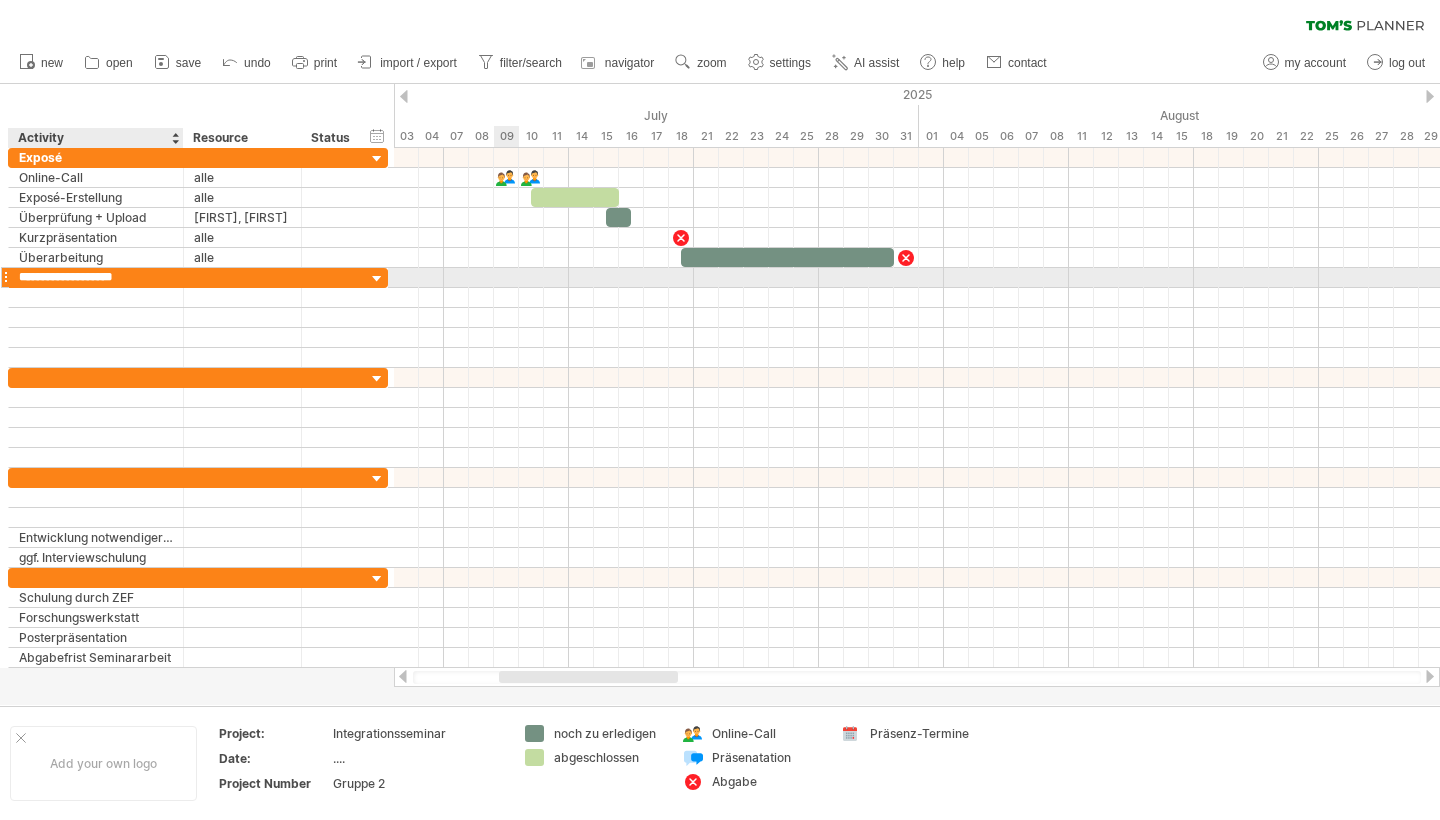 click on "**********" at bounding box center [96, 277] 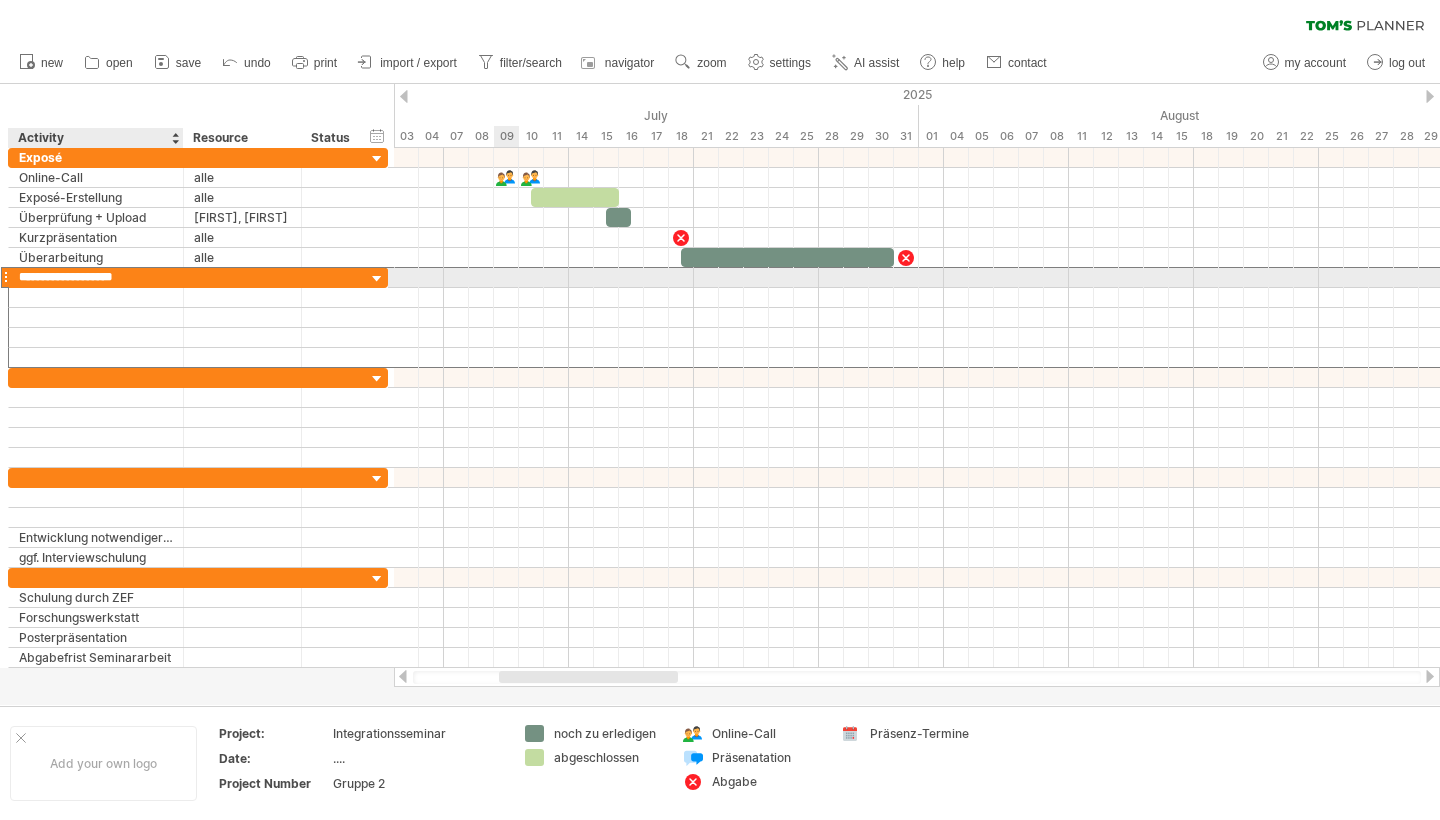 click on "**********" at bounding box center [96, 277] 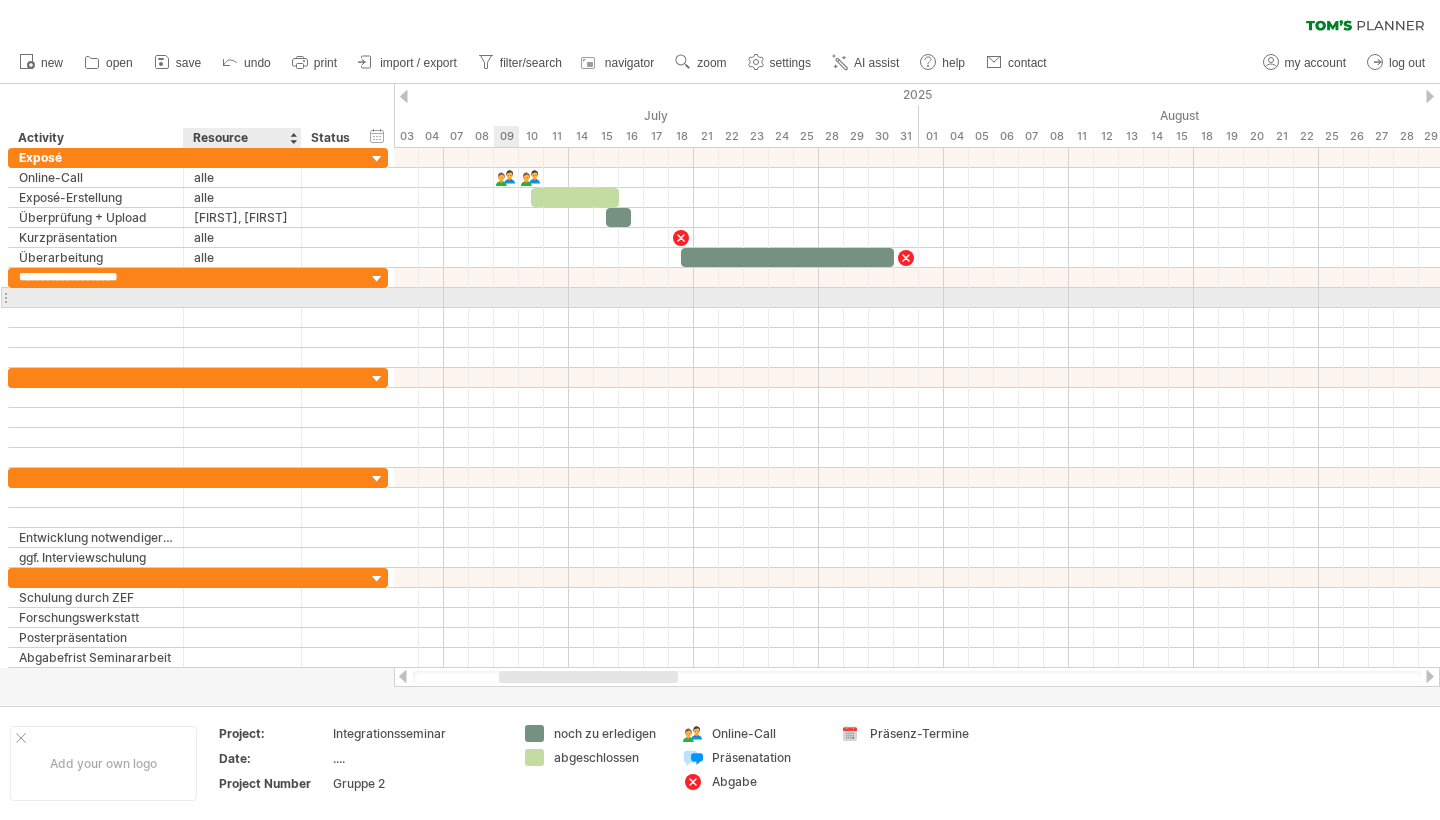 type on "**********" 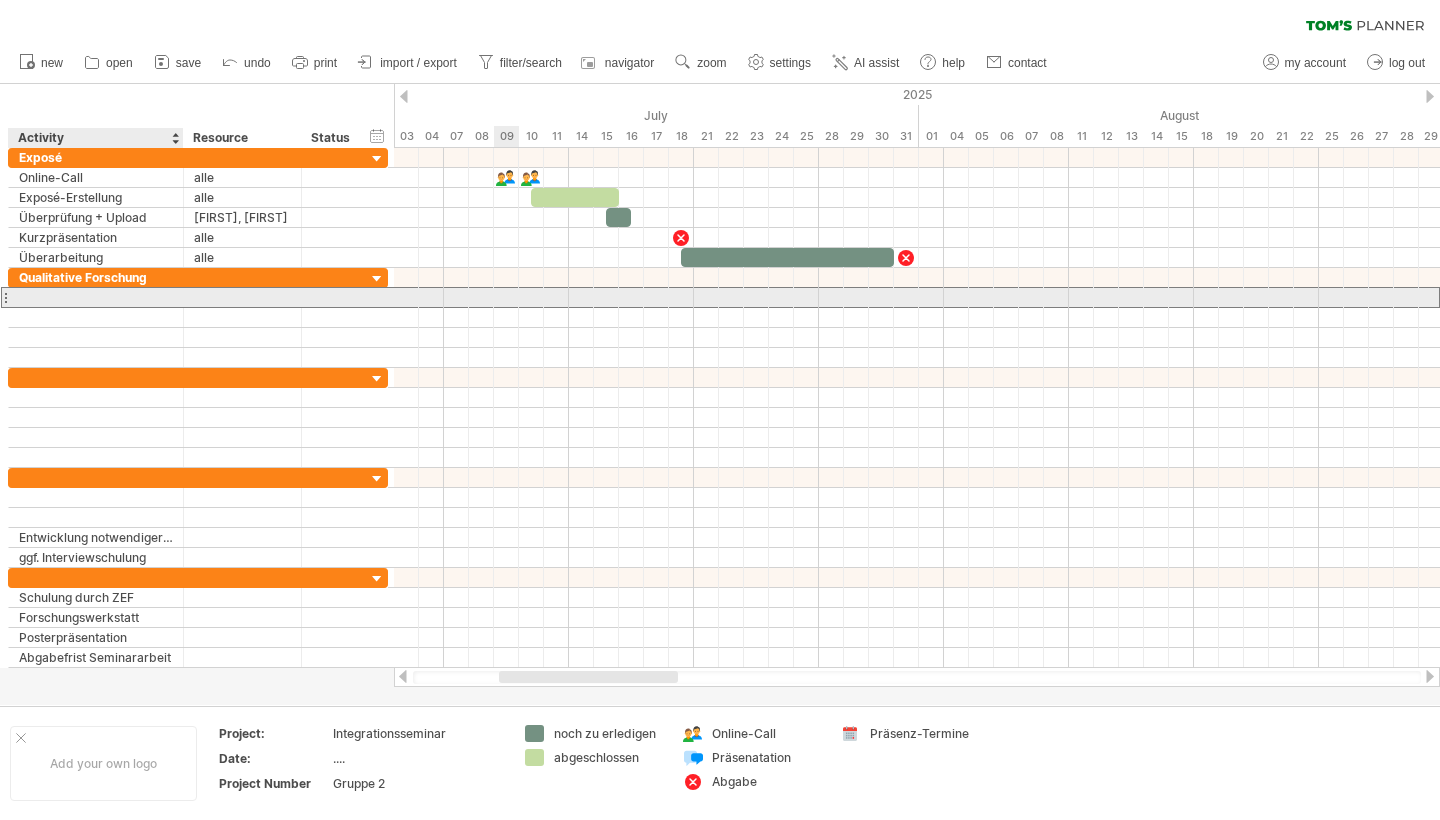 click at bounding box center [96, 297] 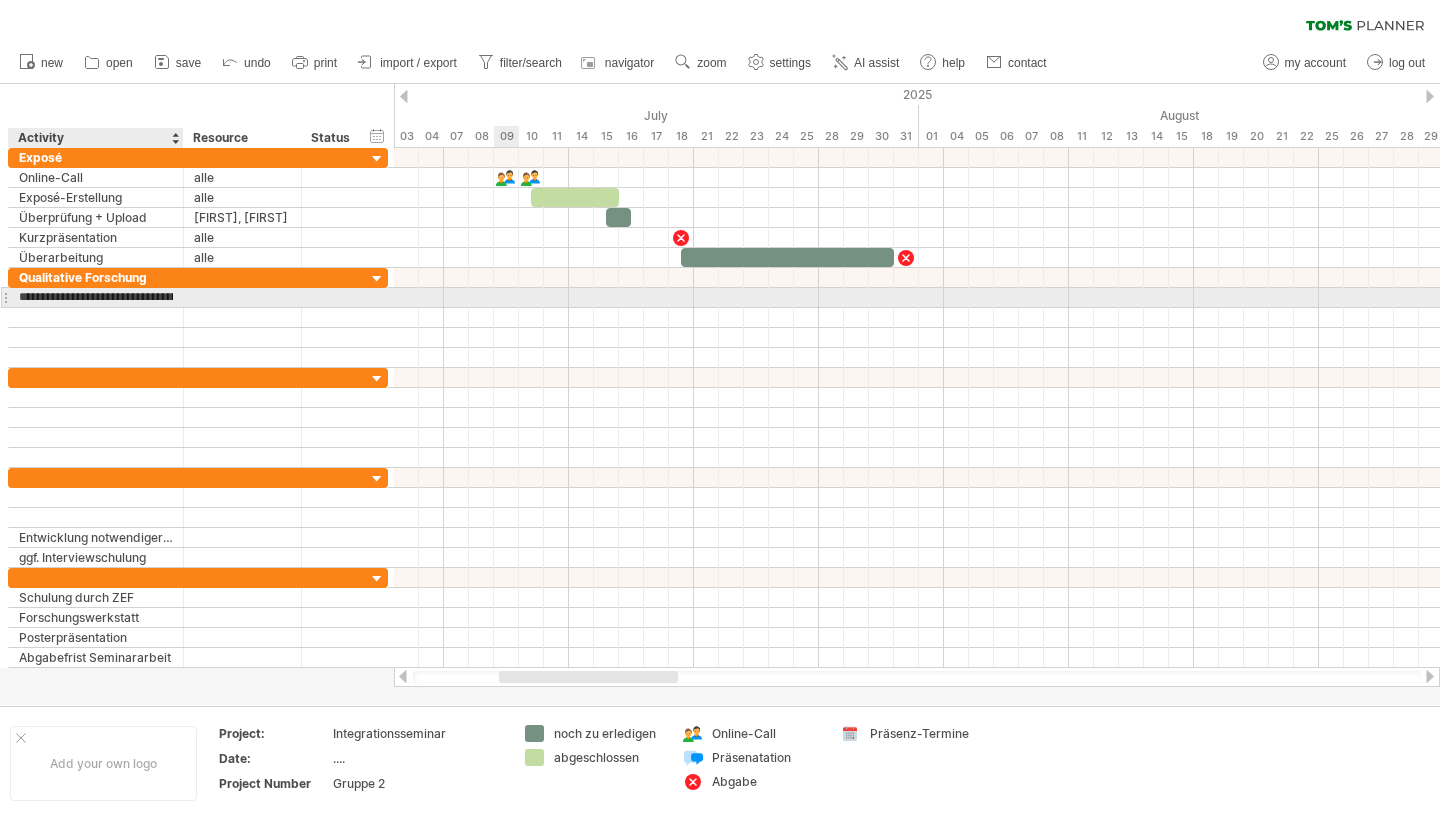 type on "**********" 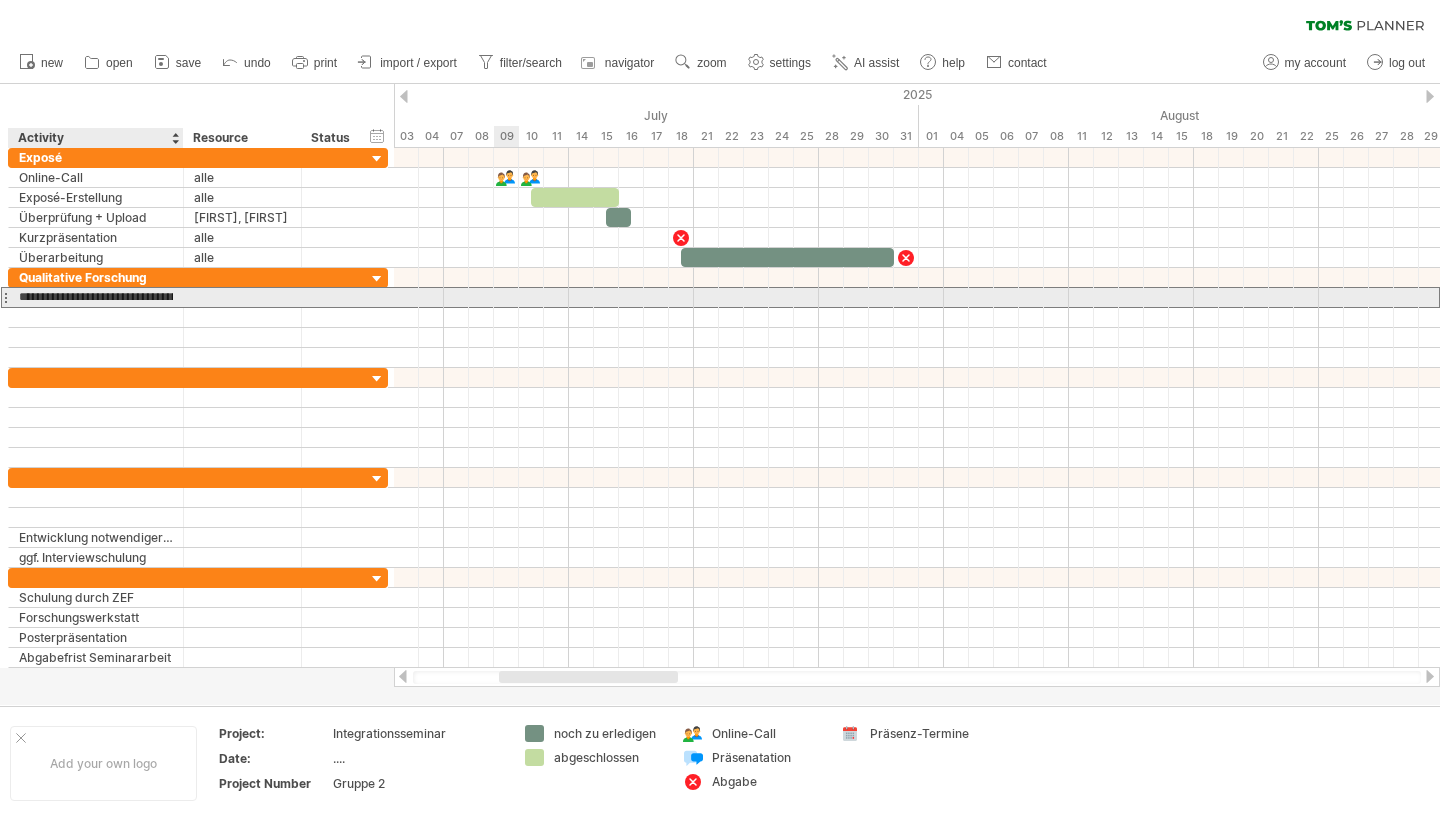 click on "**********" at bounding box center (96, 297) 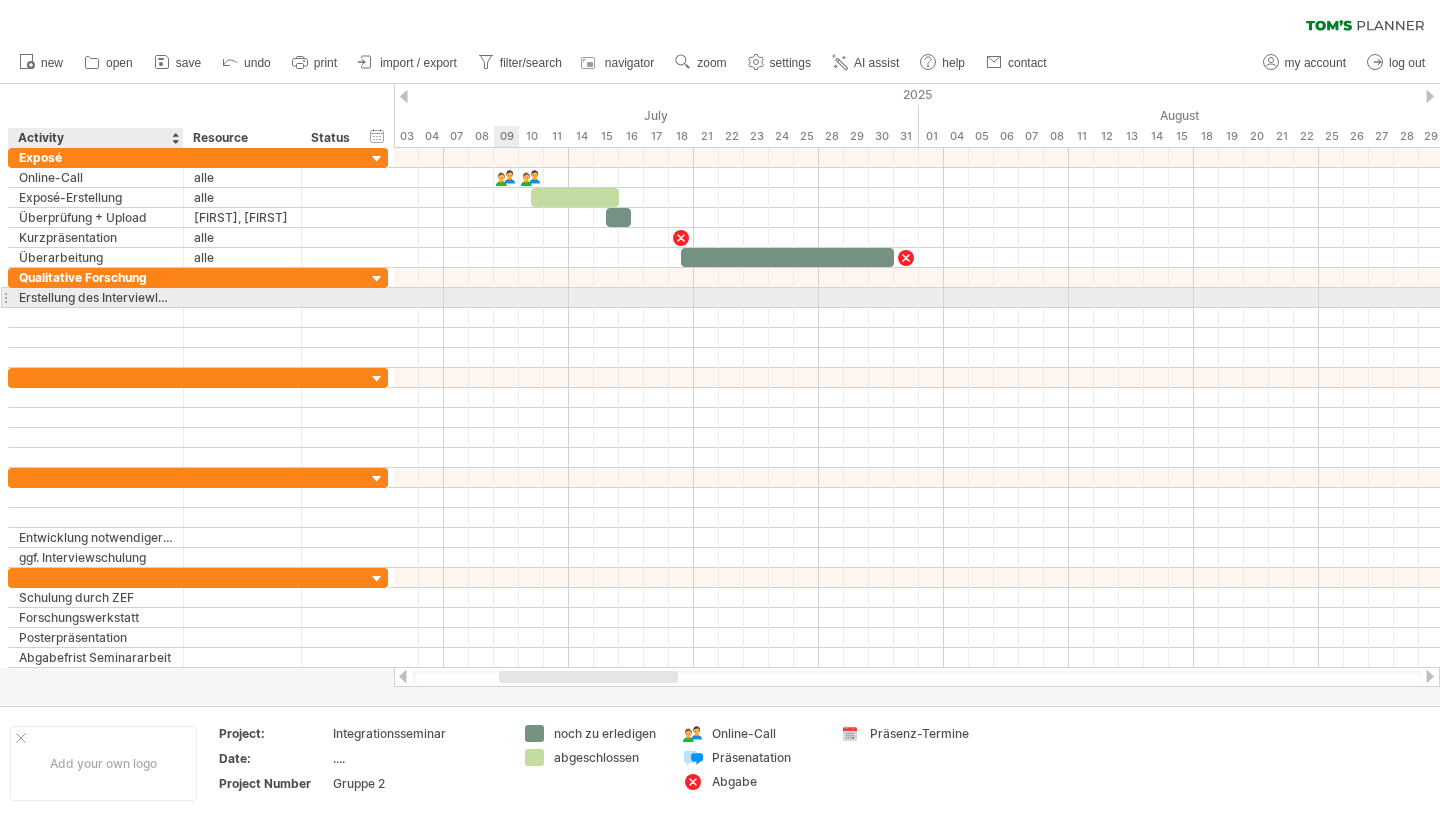 click at bounding box center (181, 298) 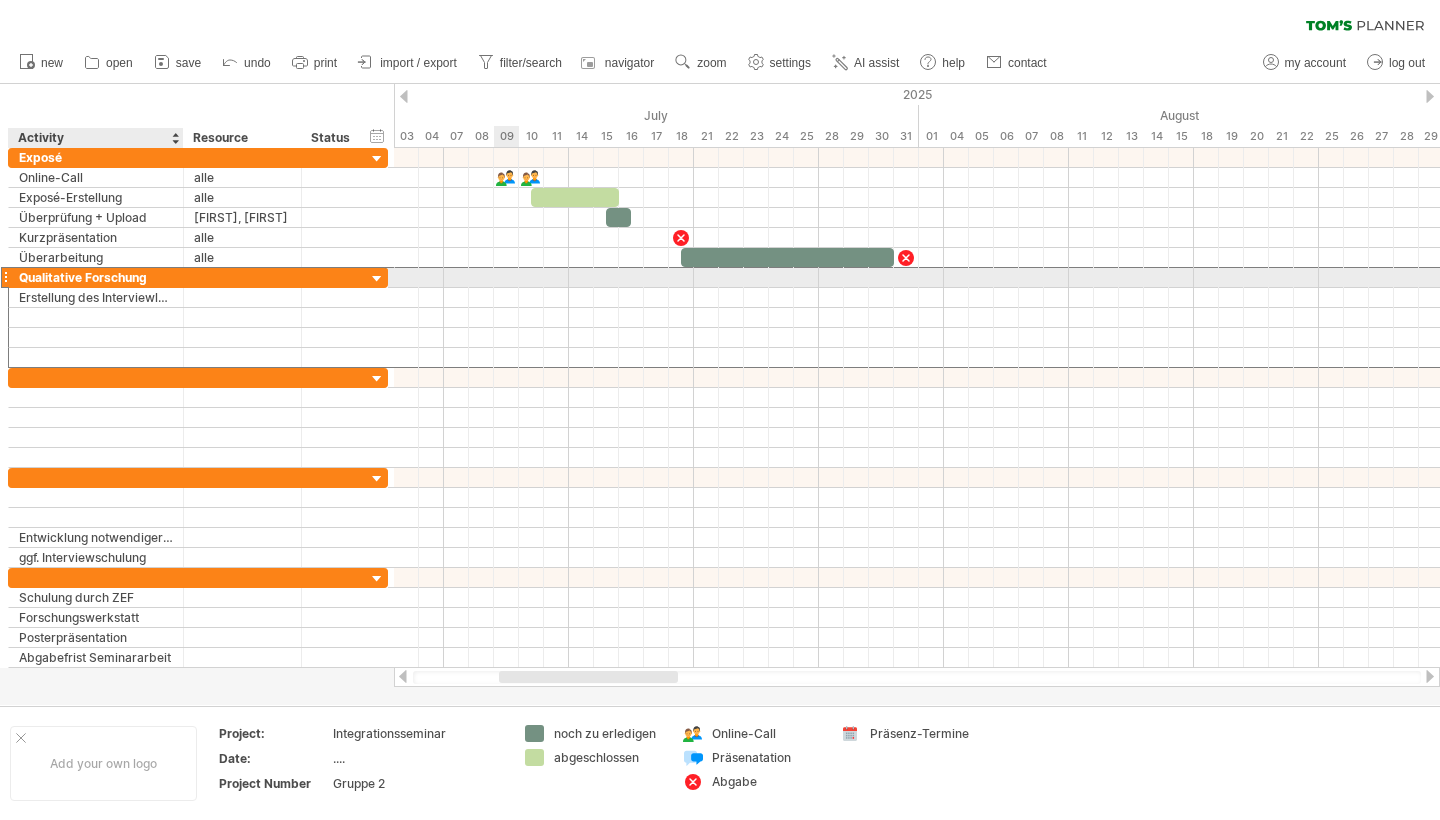 click on "Qualitative Forschung" at bounding box center (96, 277) 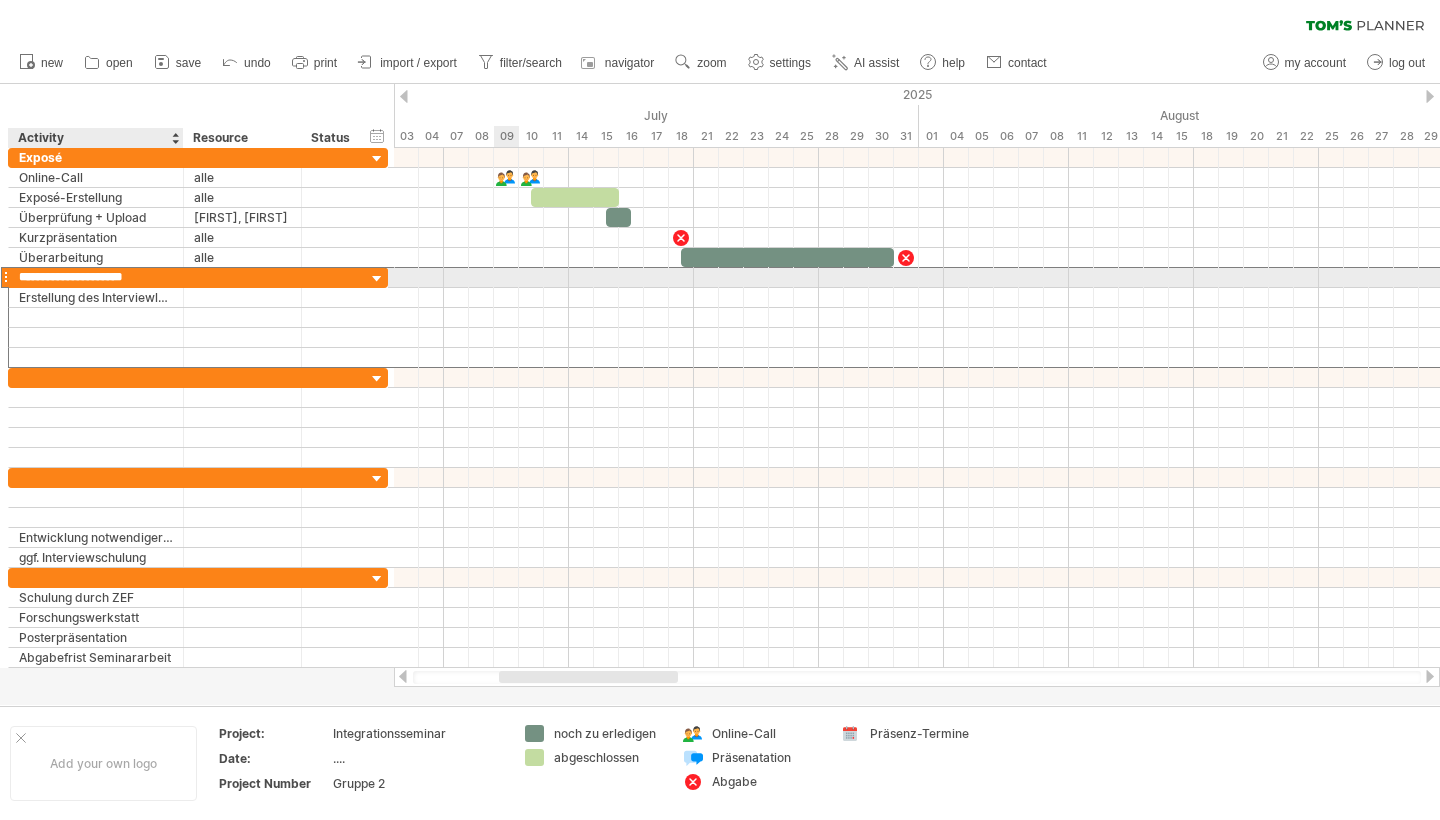 click on "**********" at bounding box center (96, 277) 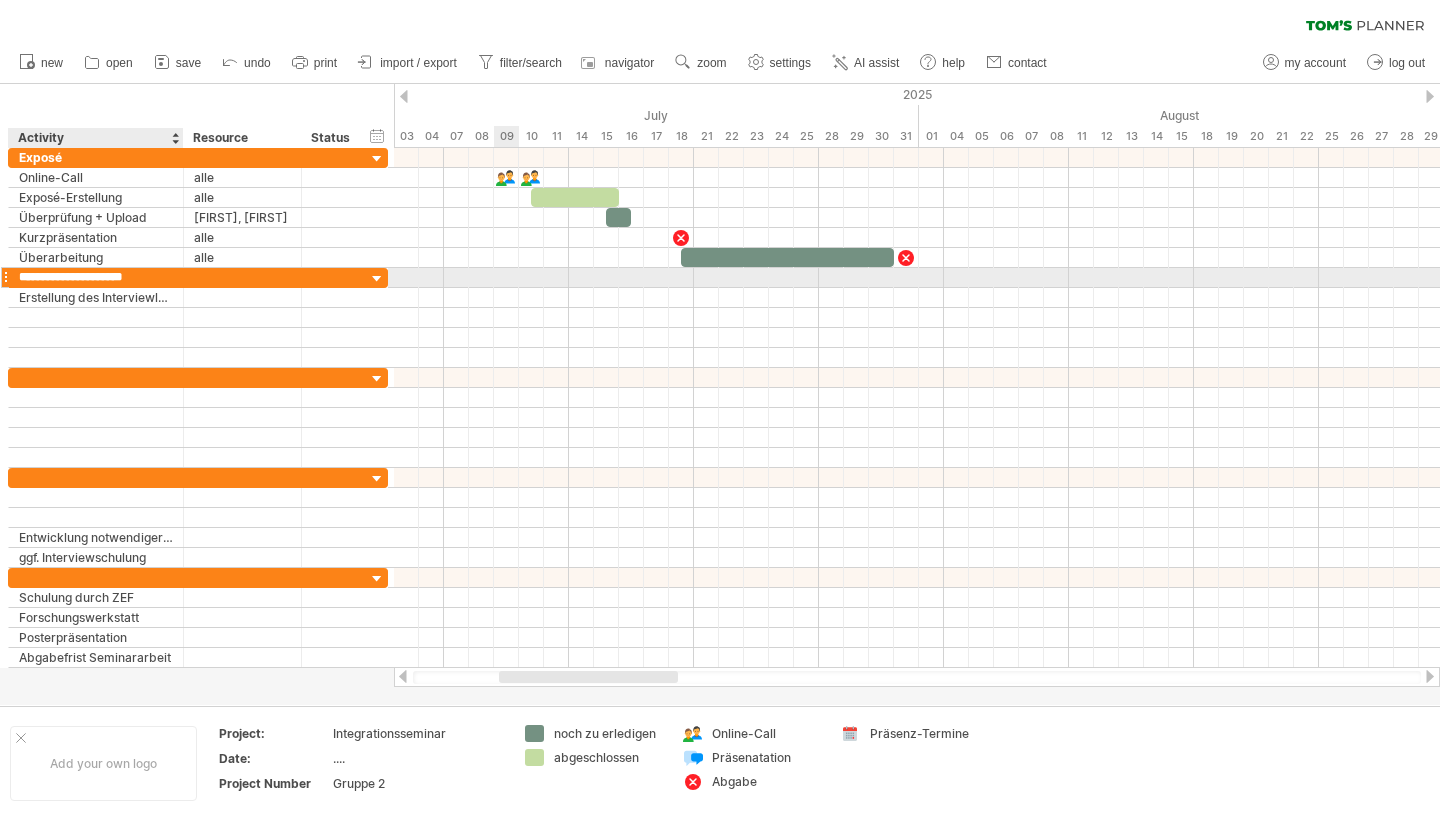 click on "**********" at bounding box center (96, 277) 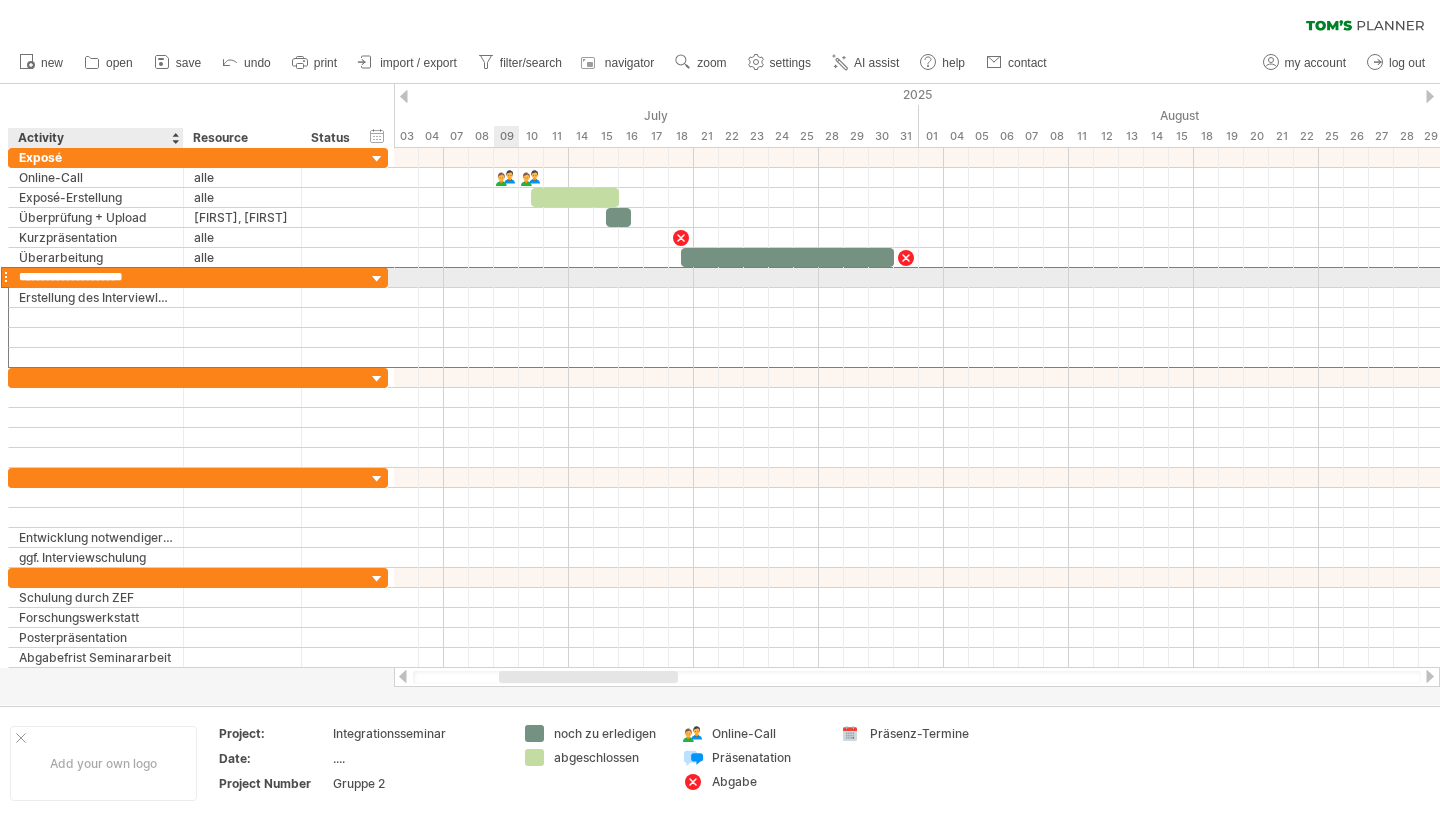 click on "**********" at bounding box center (96, 277) 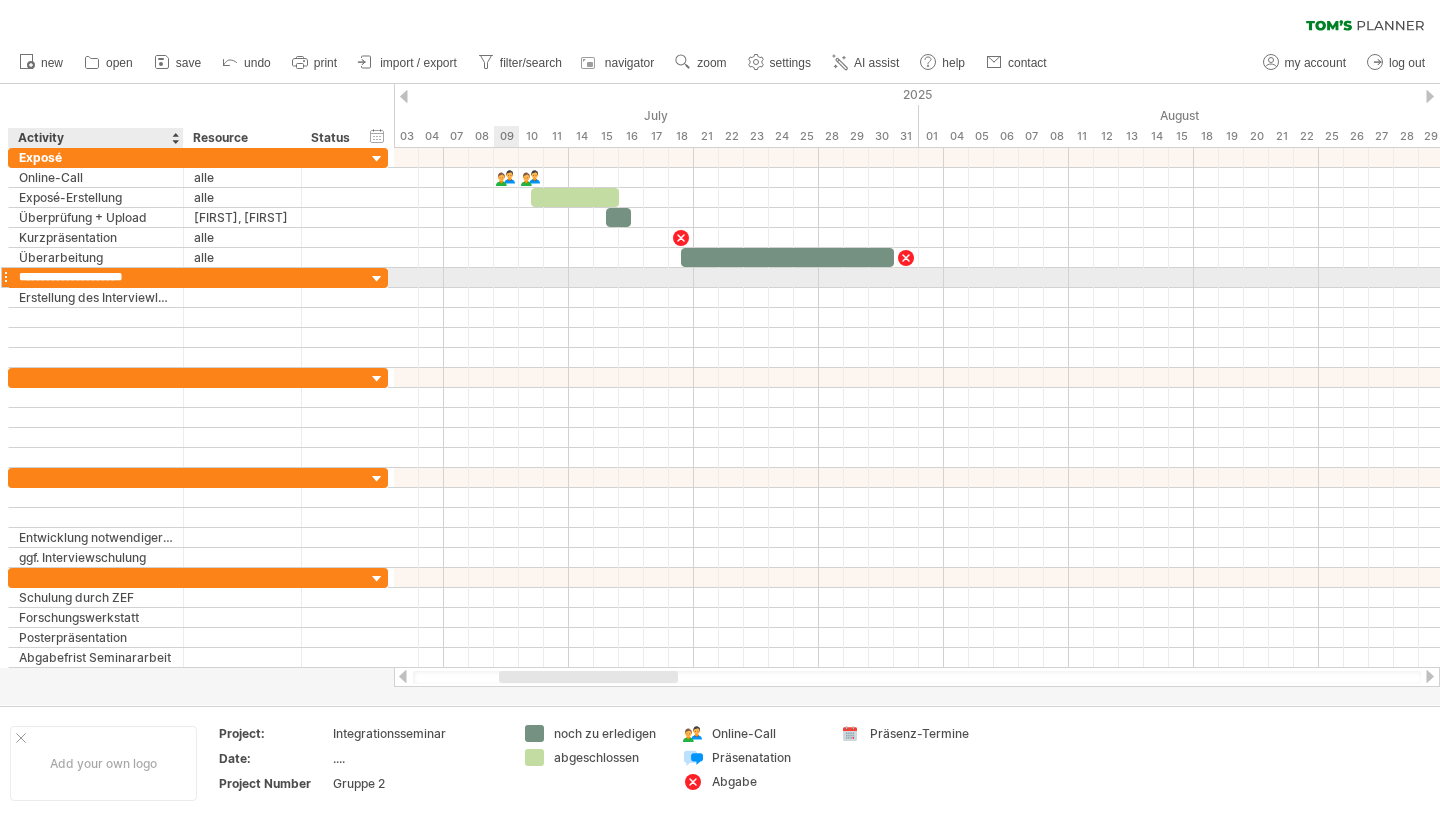 click on "**********" at bounding box center [96, 277] 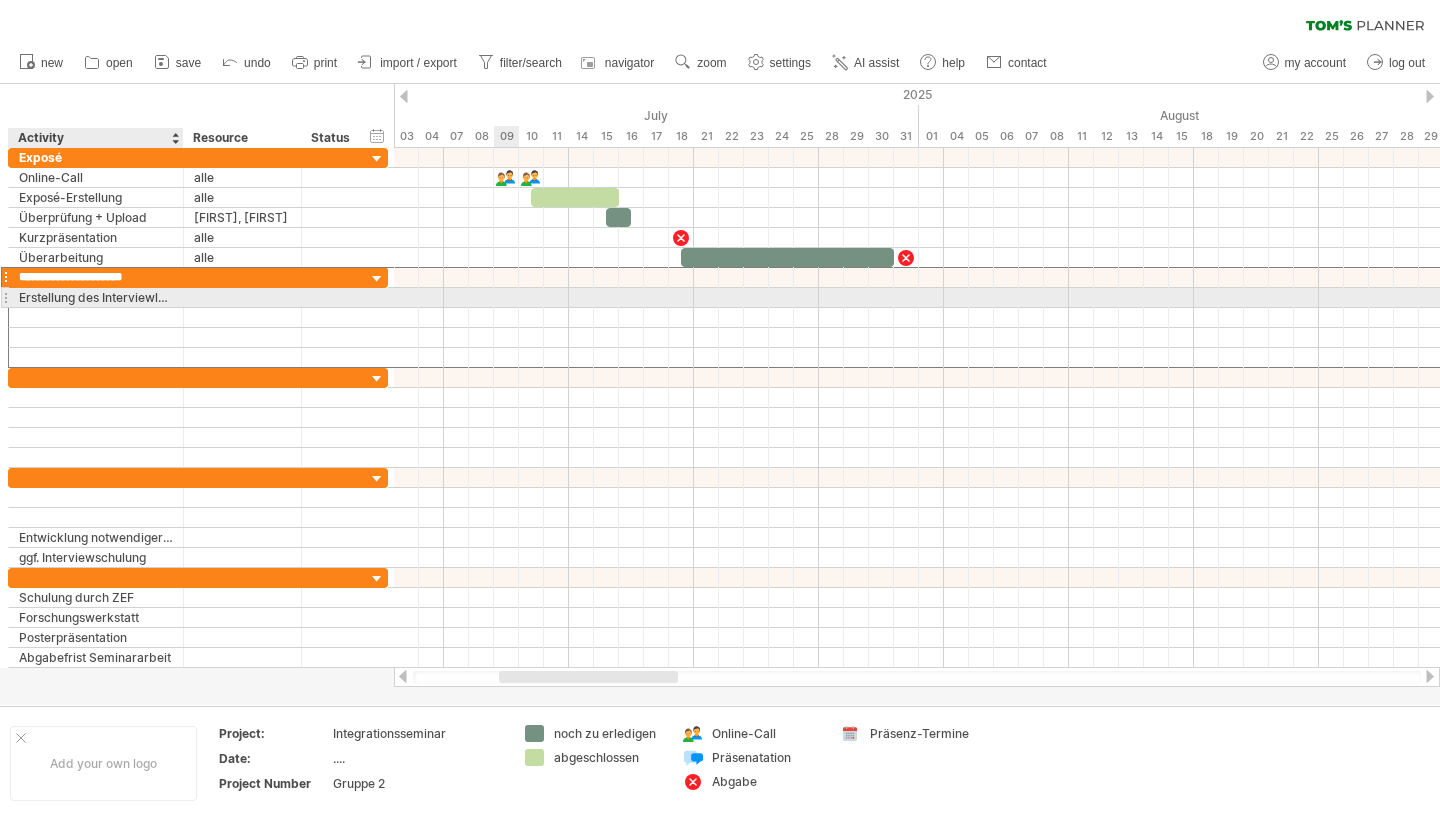 click on "Erstellung des Interviewleitfaden + Rekrutierung" at bounding box center [96, 297] 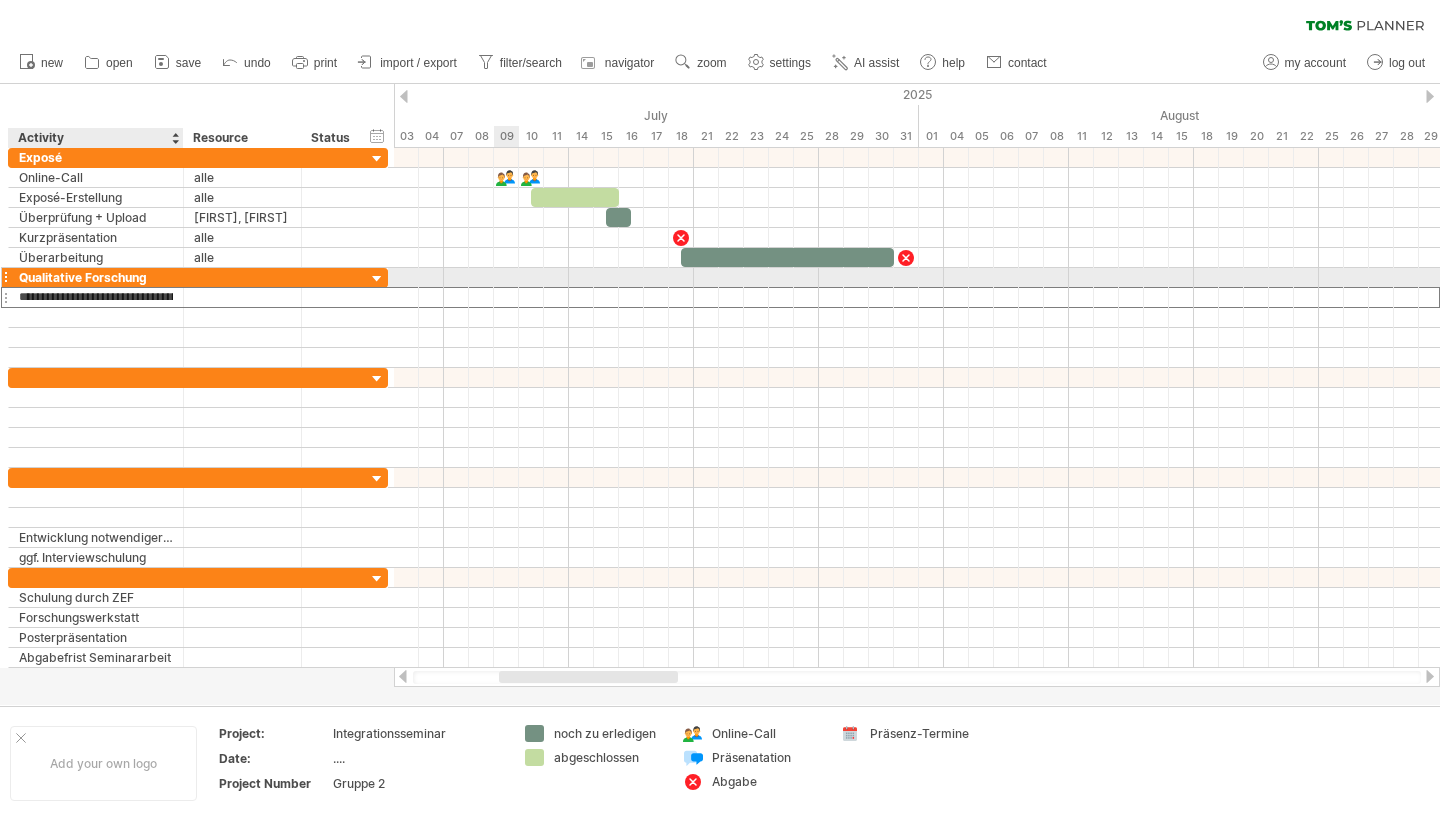 click on "Qualitative Forschung" at bounding box center [96, 277] 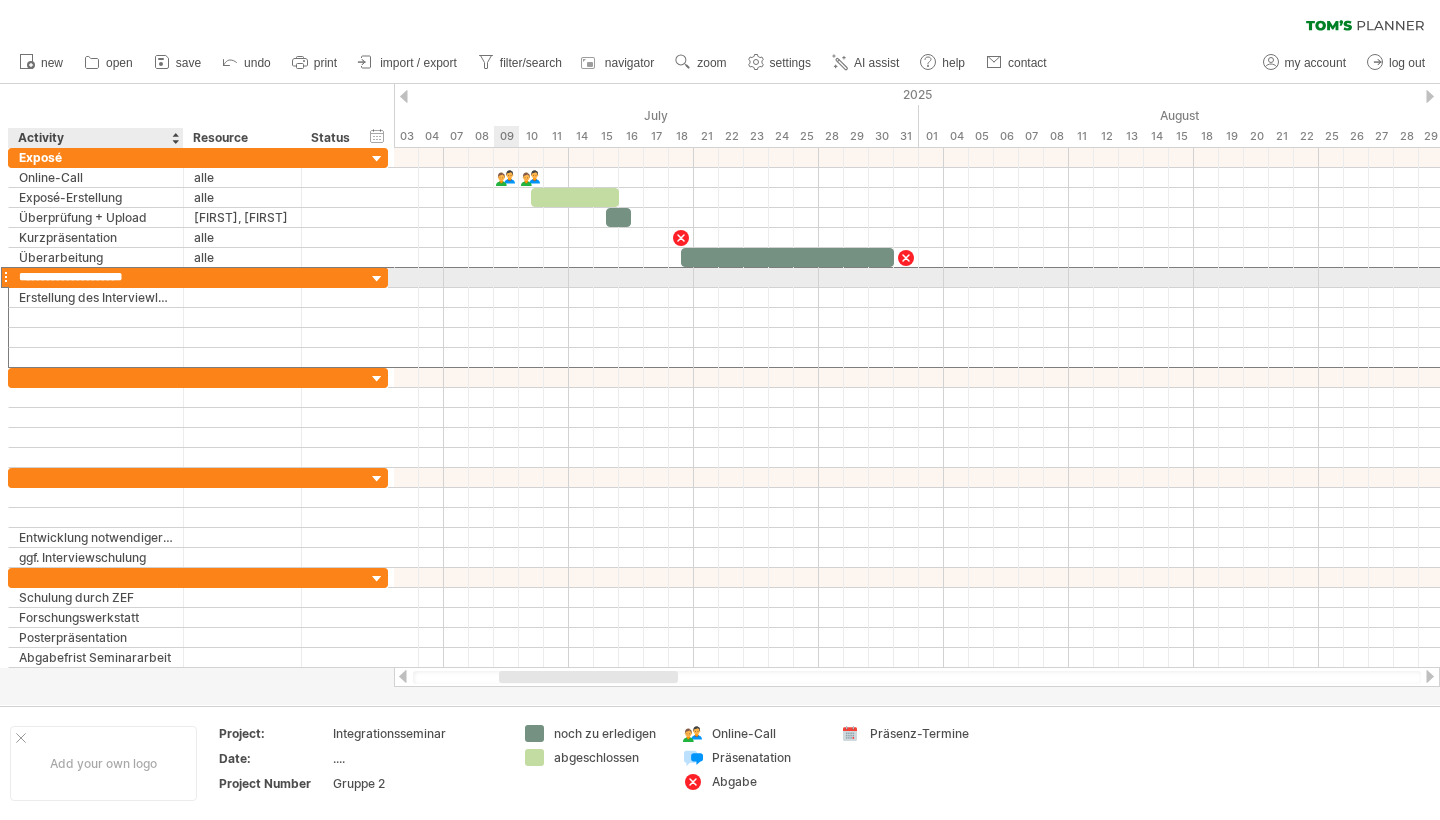 click on "**********" at bounding box center [96, 277] 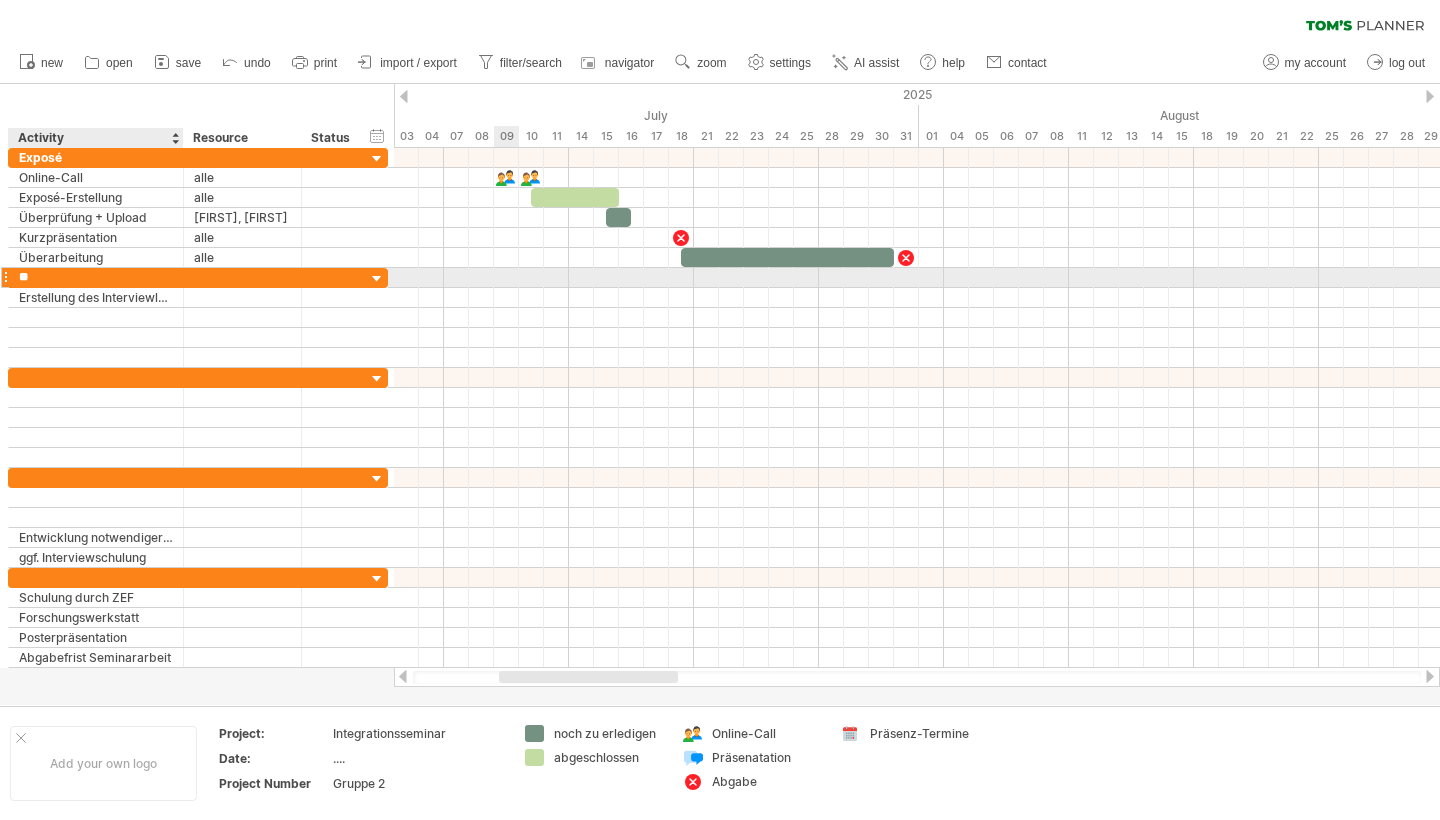 type on "*" 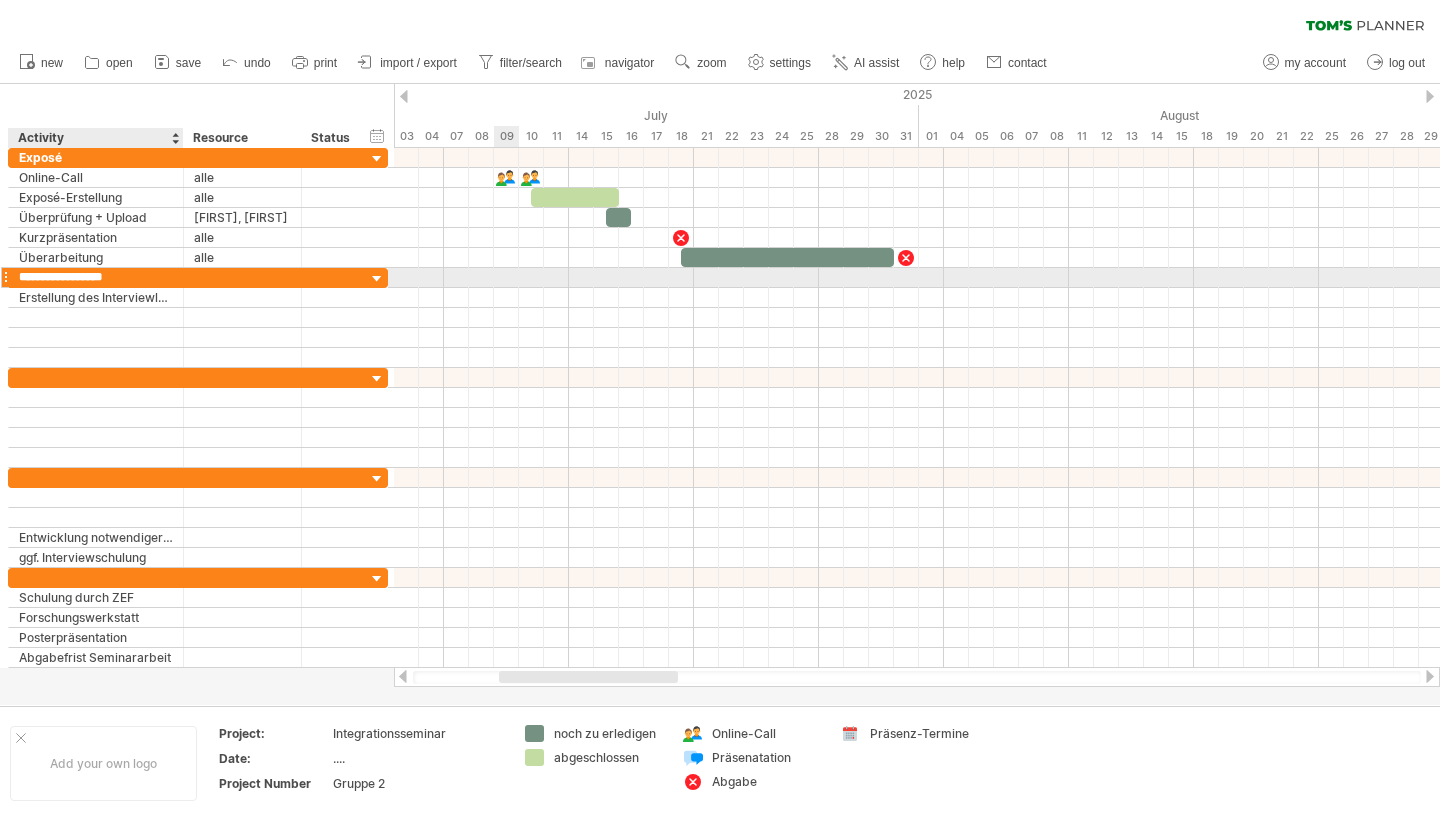 type on "**********" 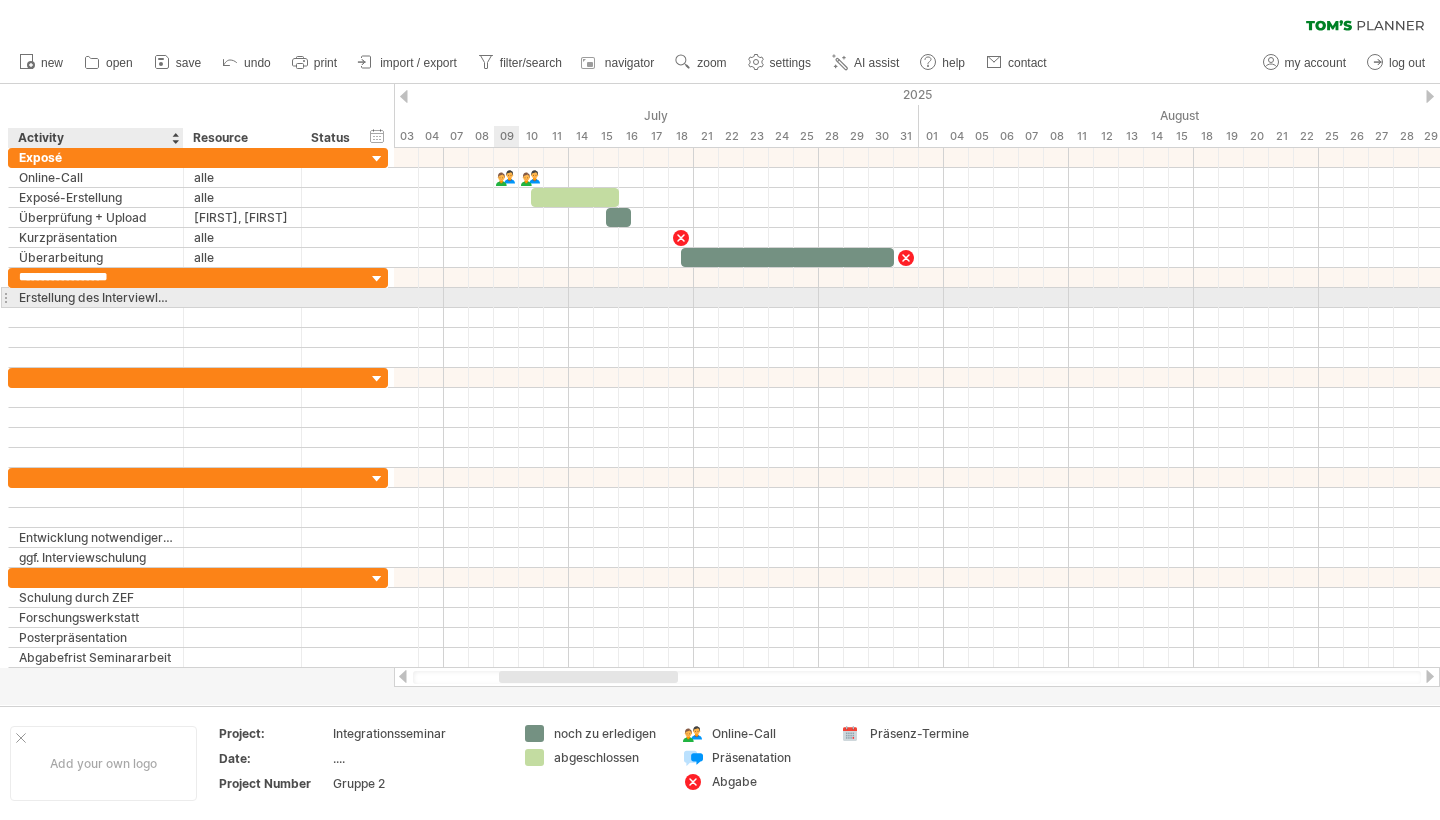 click on "Erstellung des Interviewleitfaden + Rekrutierung" at bounding box center [96, 297] 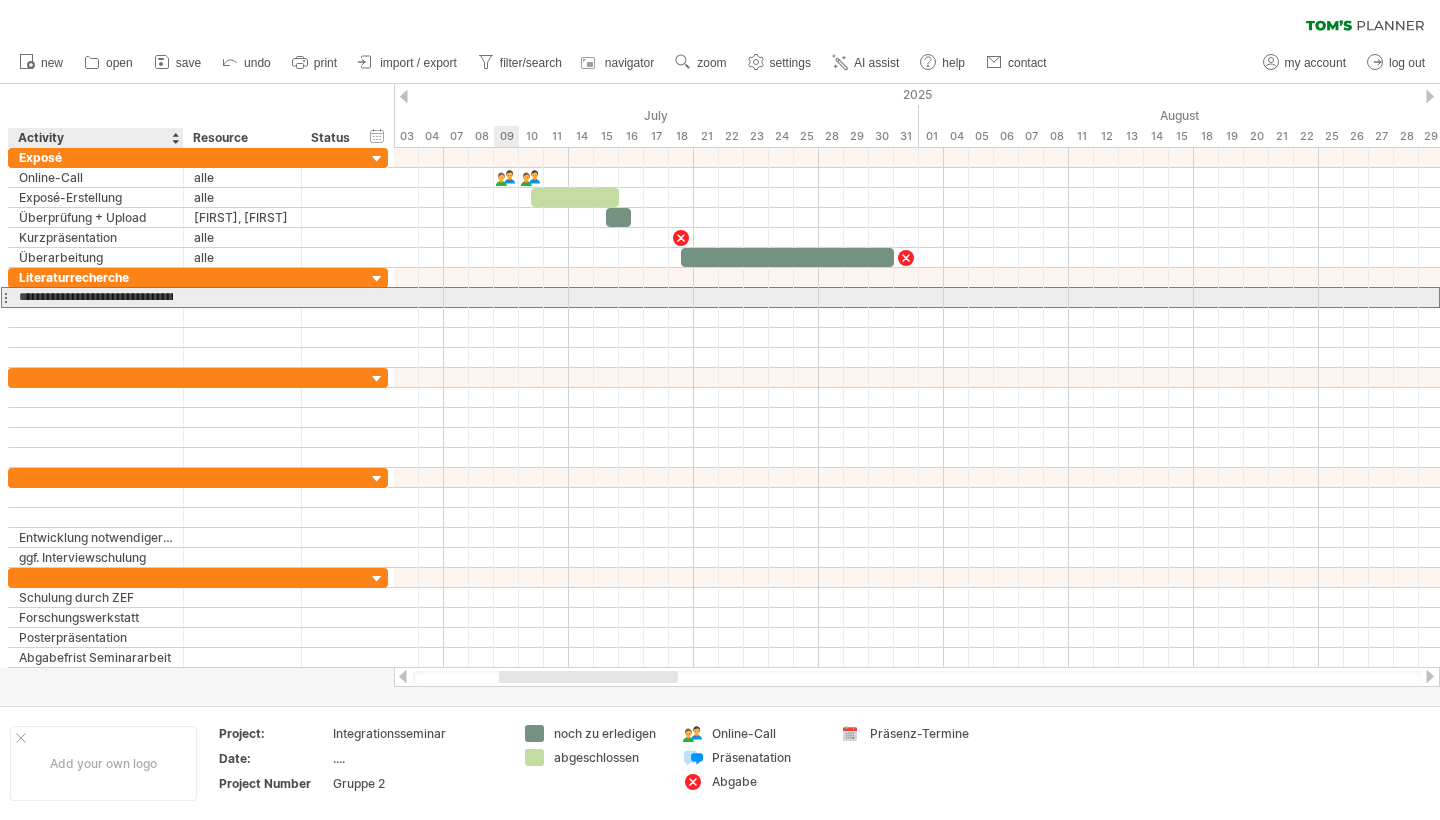 click on "**********" at bounding box center [96, 297] 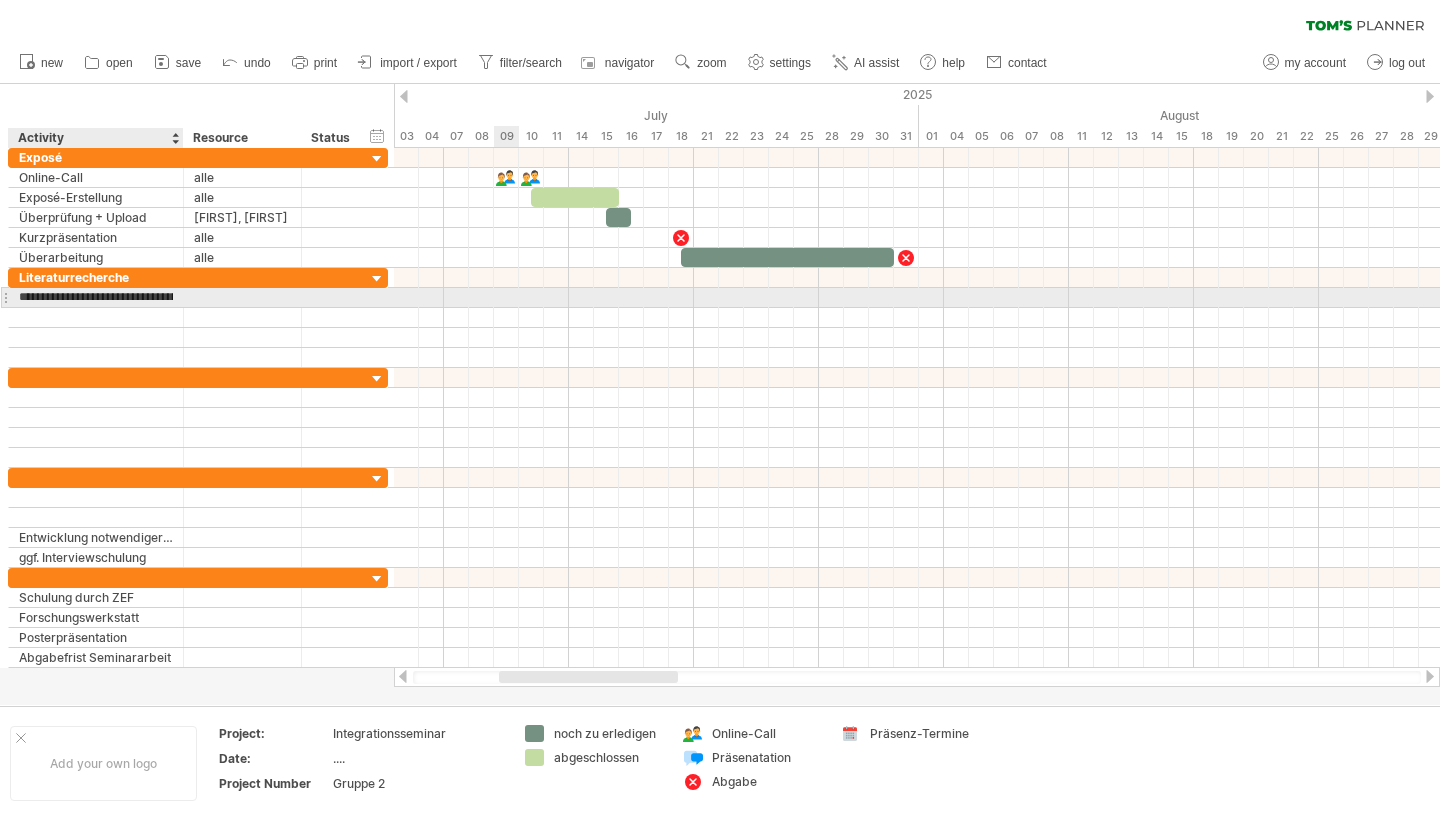 click on "**********" at bounding box center [96, 297] 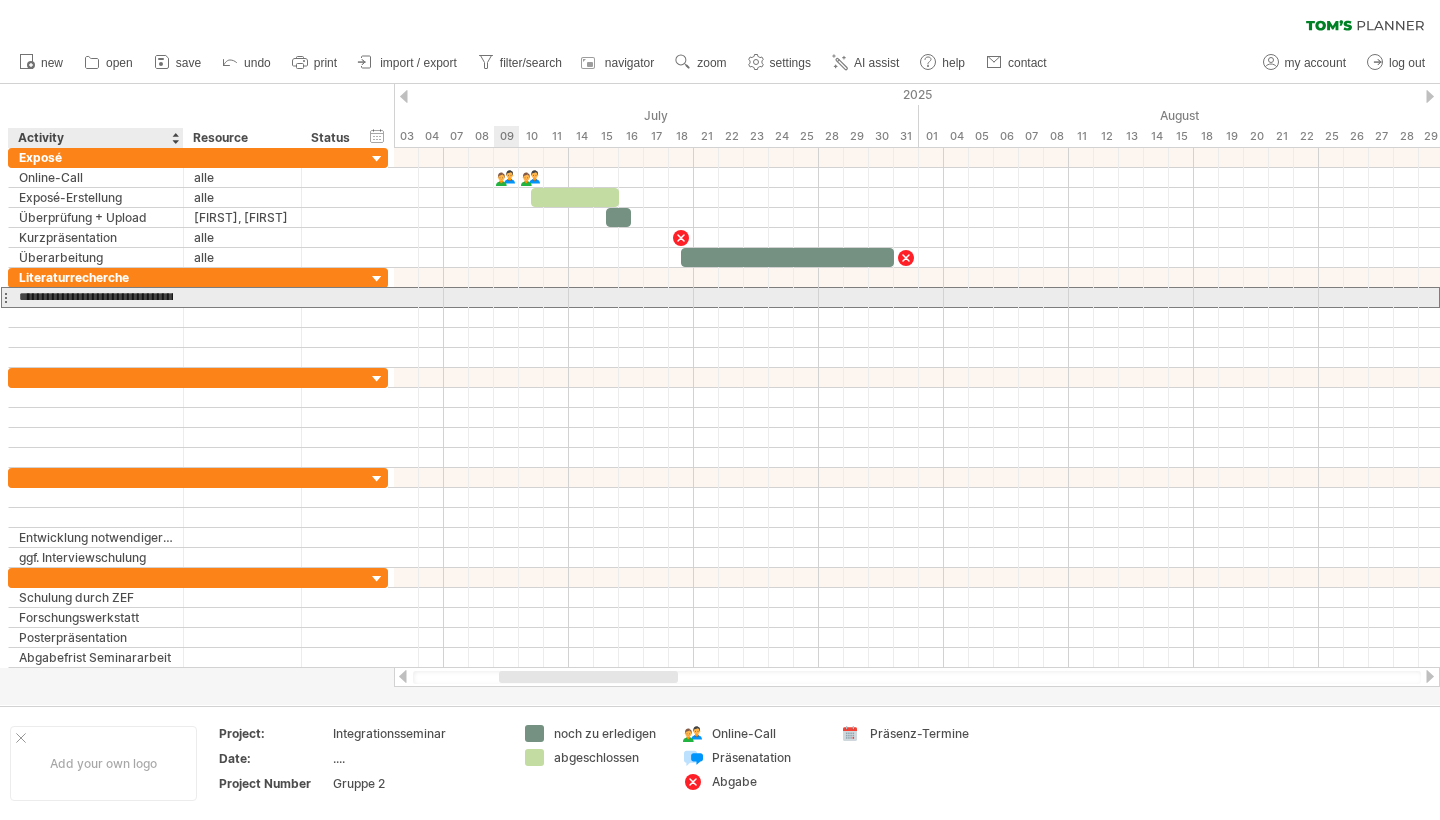 click on "**********" at bounding box center [96, 297] 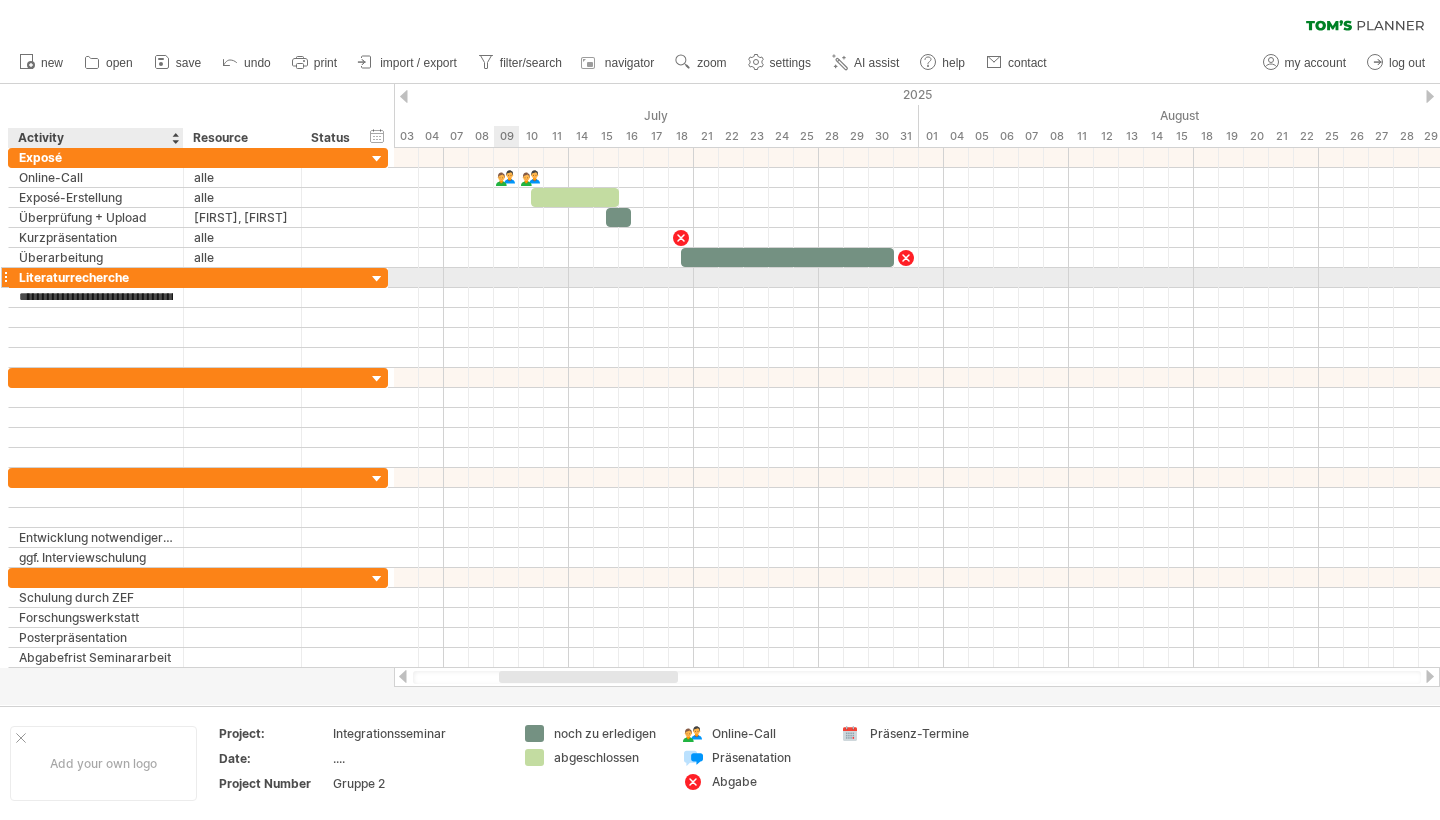 click on "Literaturrecherche" at bounding box center (96, 277) 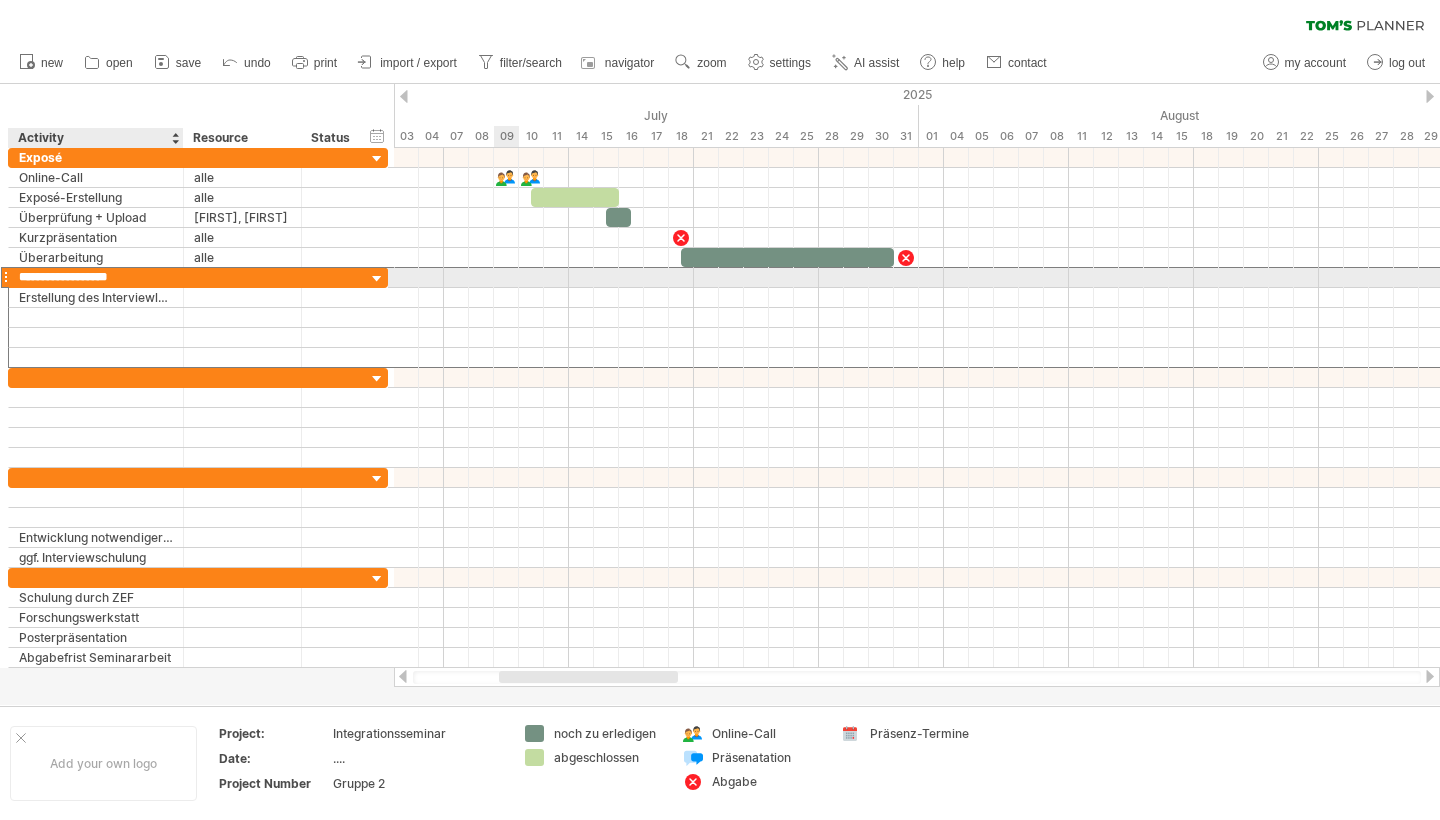 click on "**********" at bounding box center (96, 277) 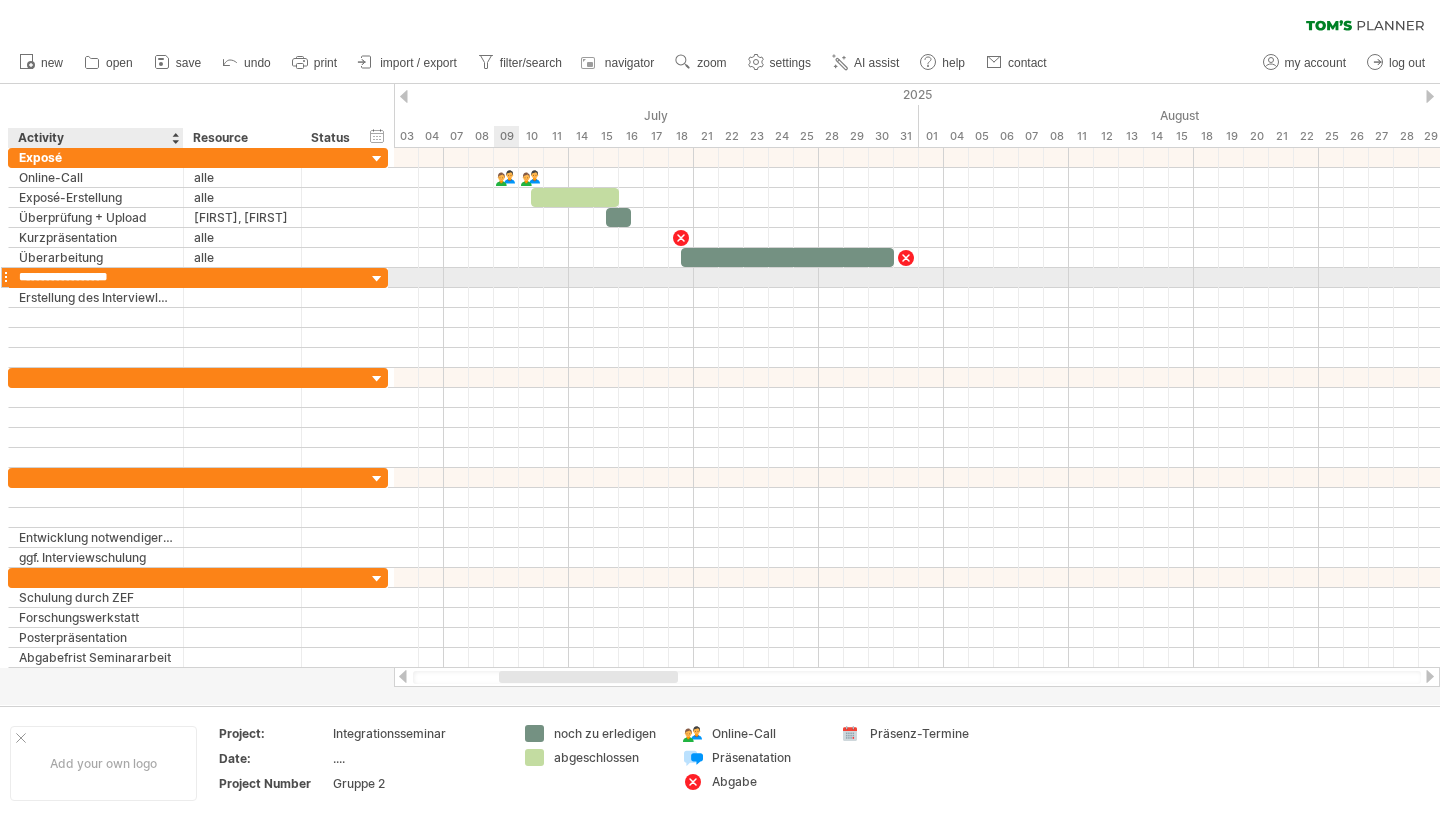 click on "**********" at bounding box center [96, 277] 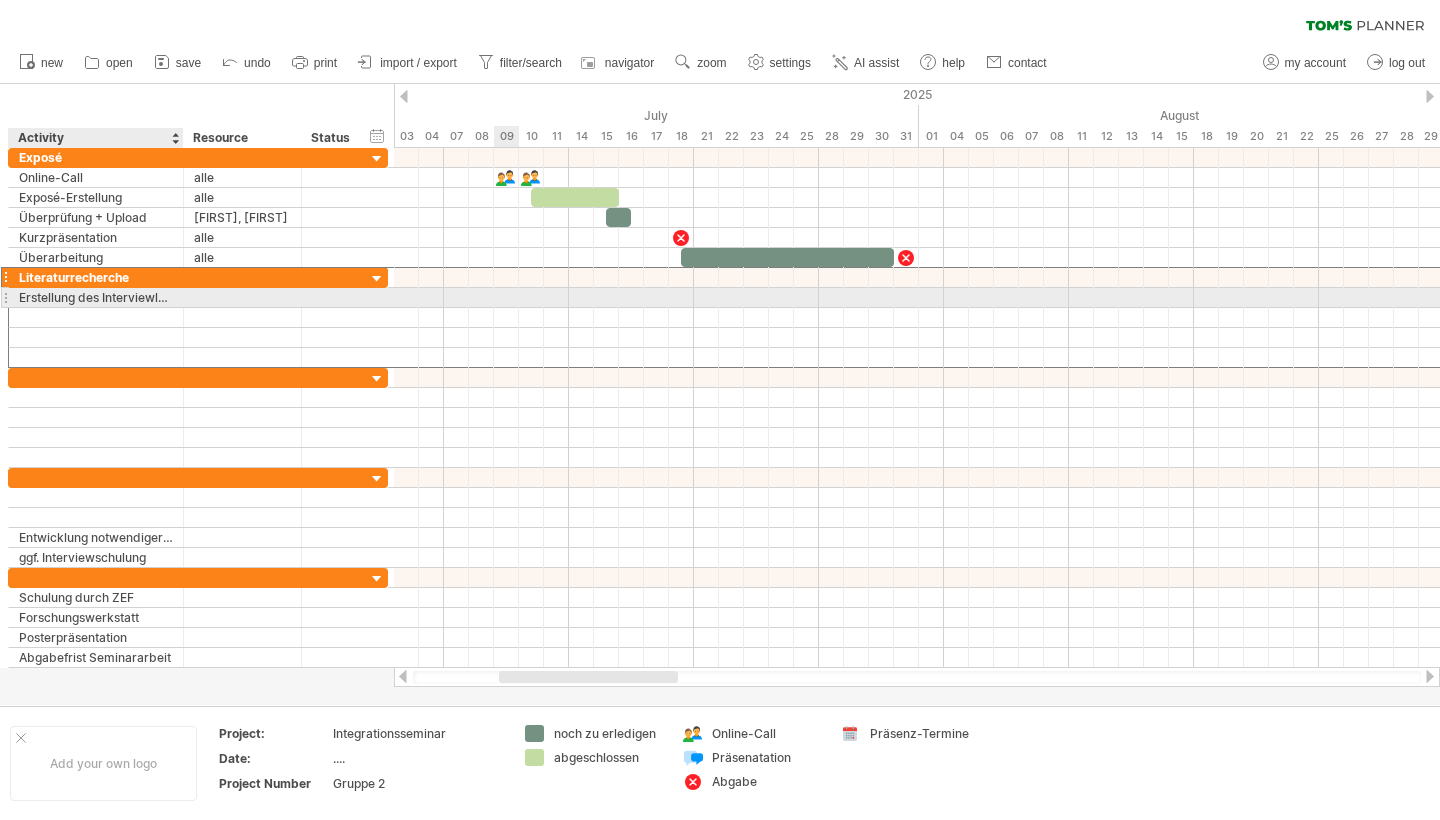 click on "Erstellung des Interviewleitfaden + Rekrutierung" at bounding box center (96, 297) 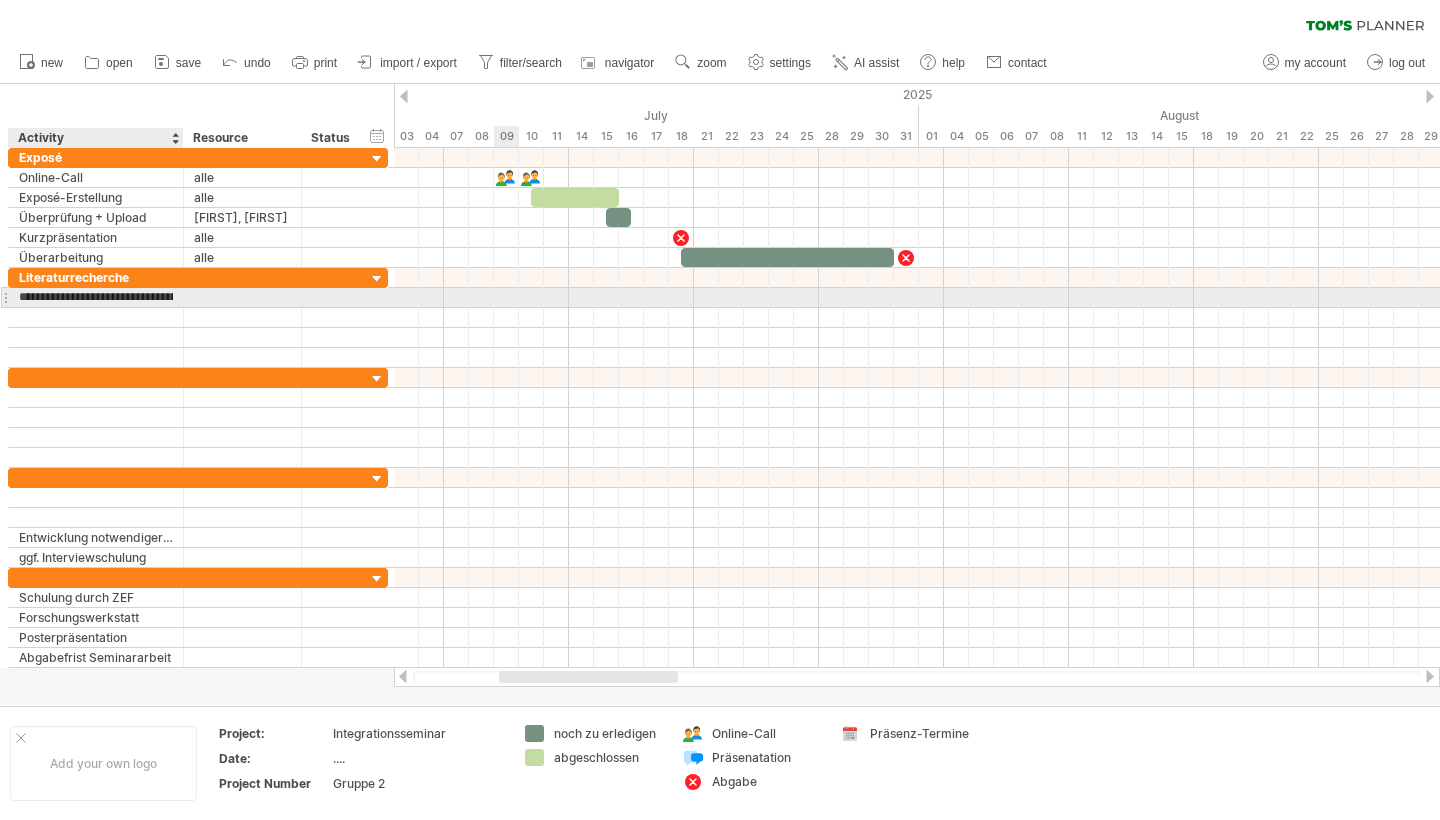 click on "**********" at bounding box center (96, 297) 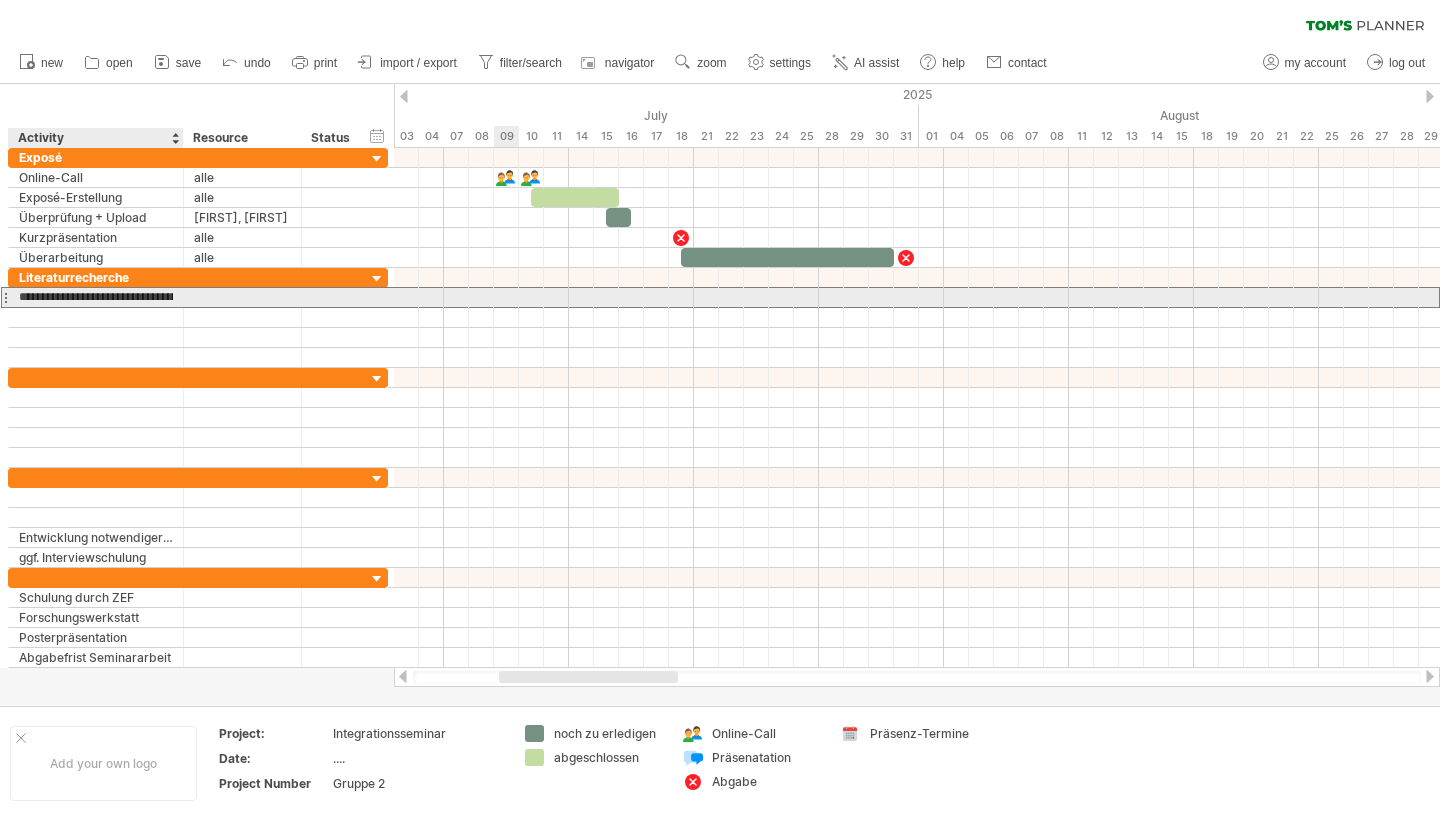 click on "**********" at bounding box center [96, 297] 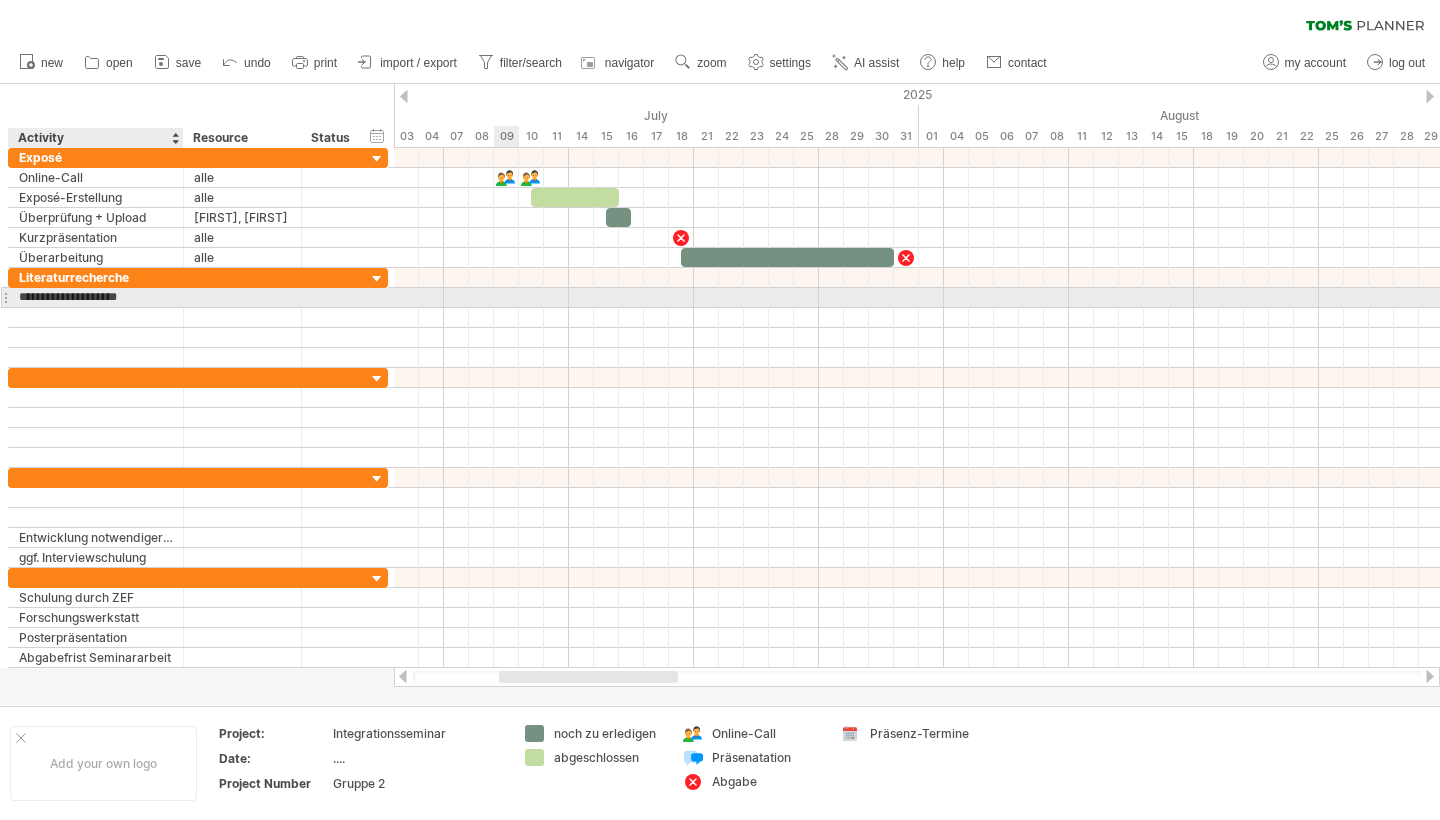 click on "**********" at bounding box center (96, 297) 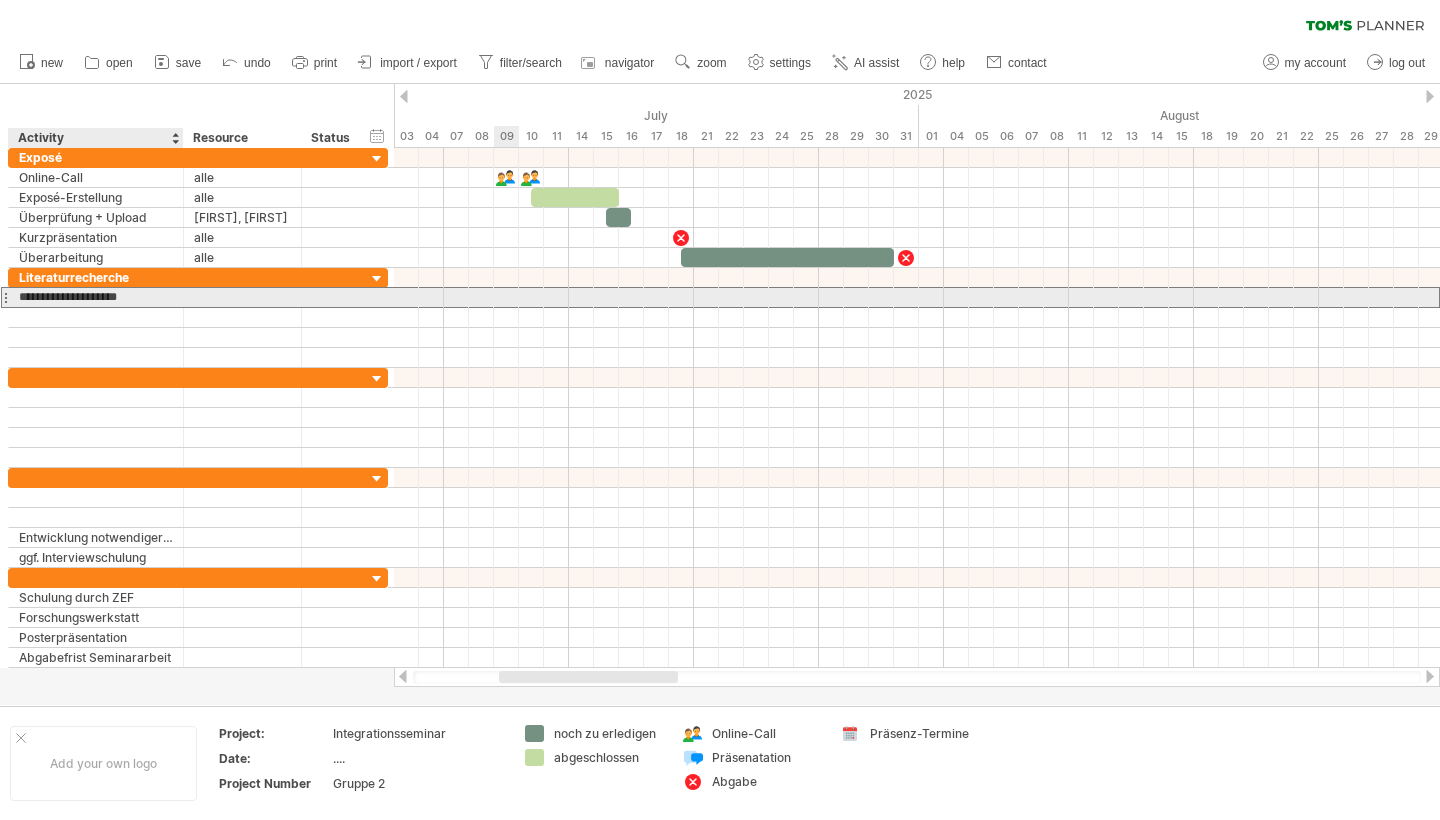 click on "**********" at bounding box center (96, 297) 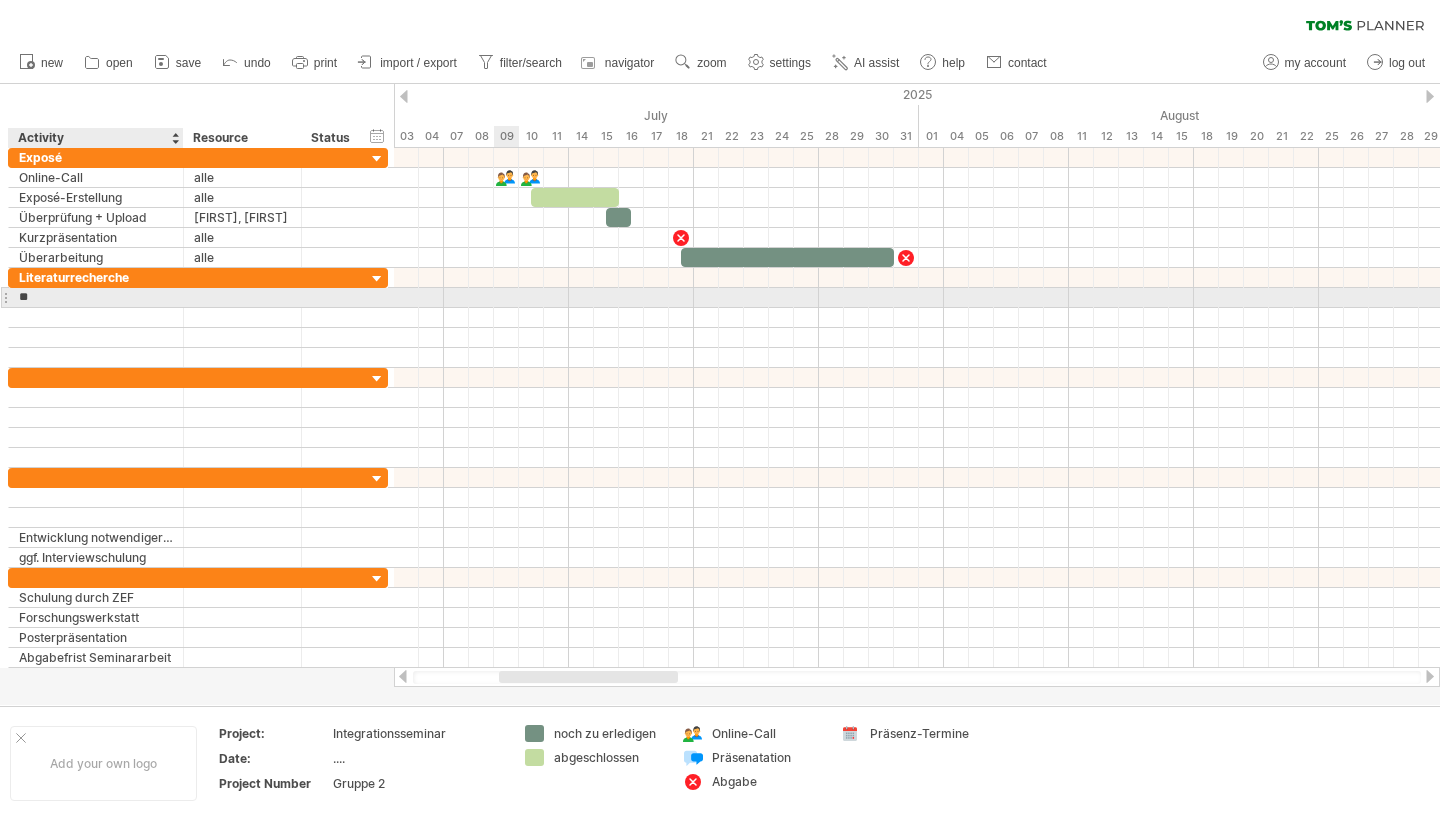 type on "*" 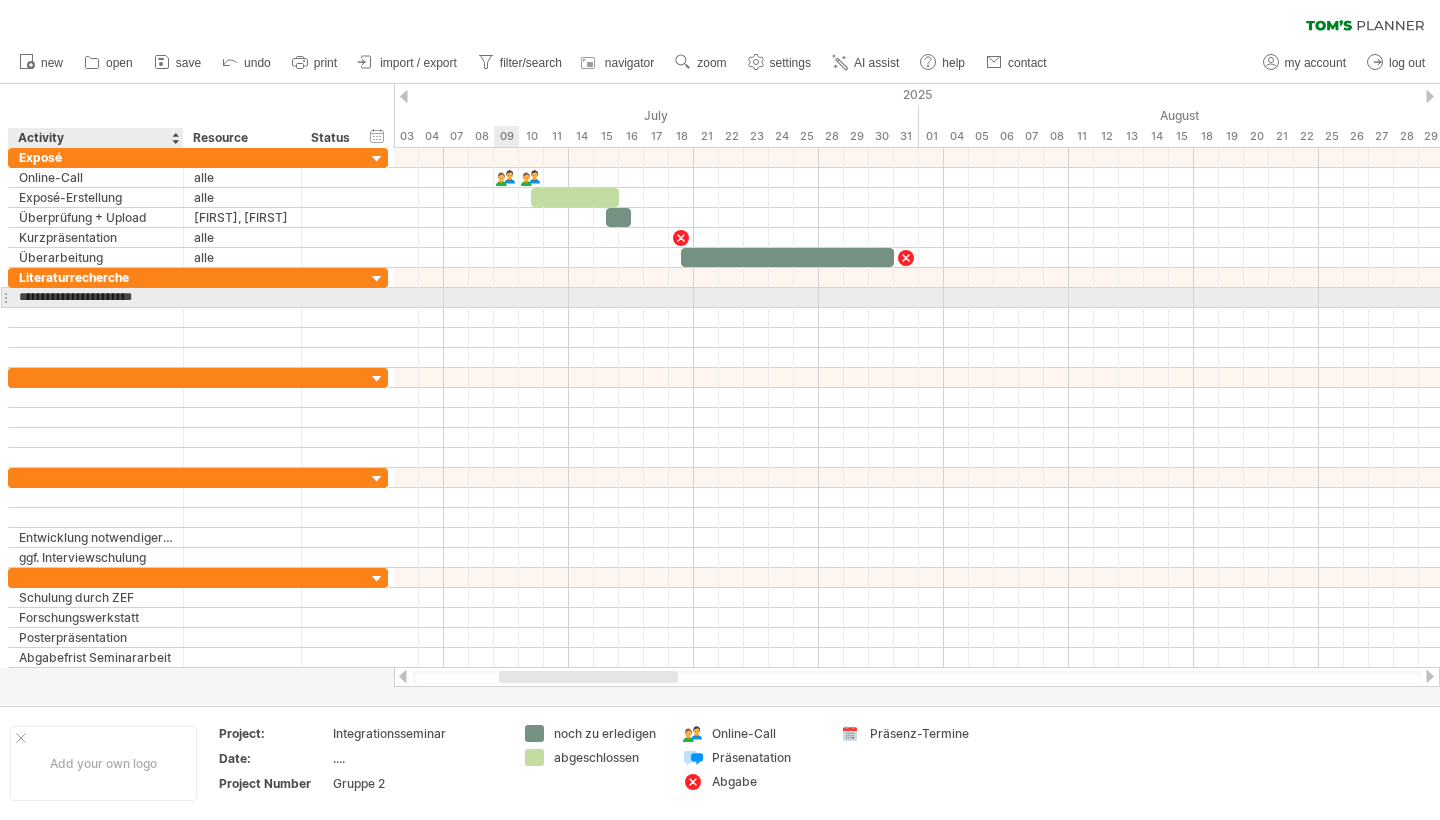 type on "*" 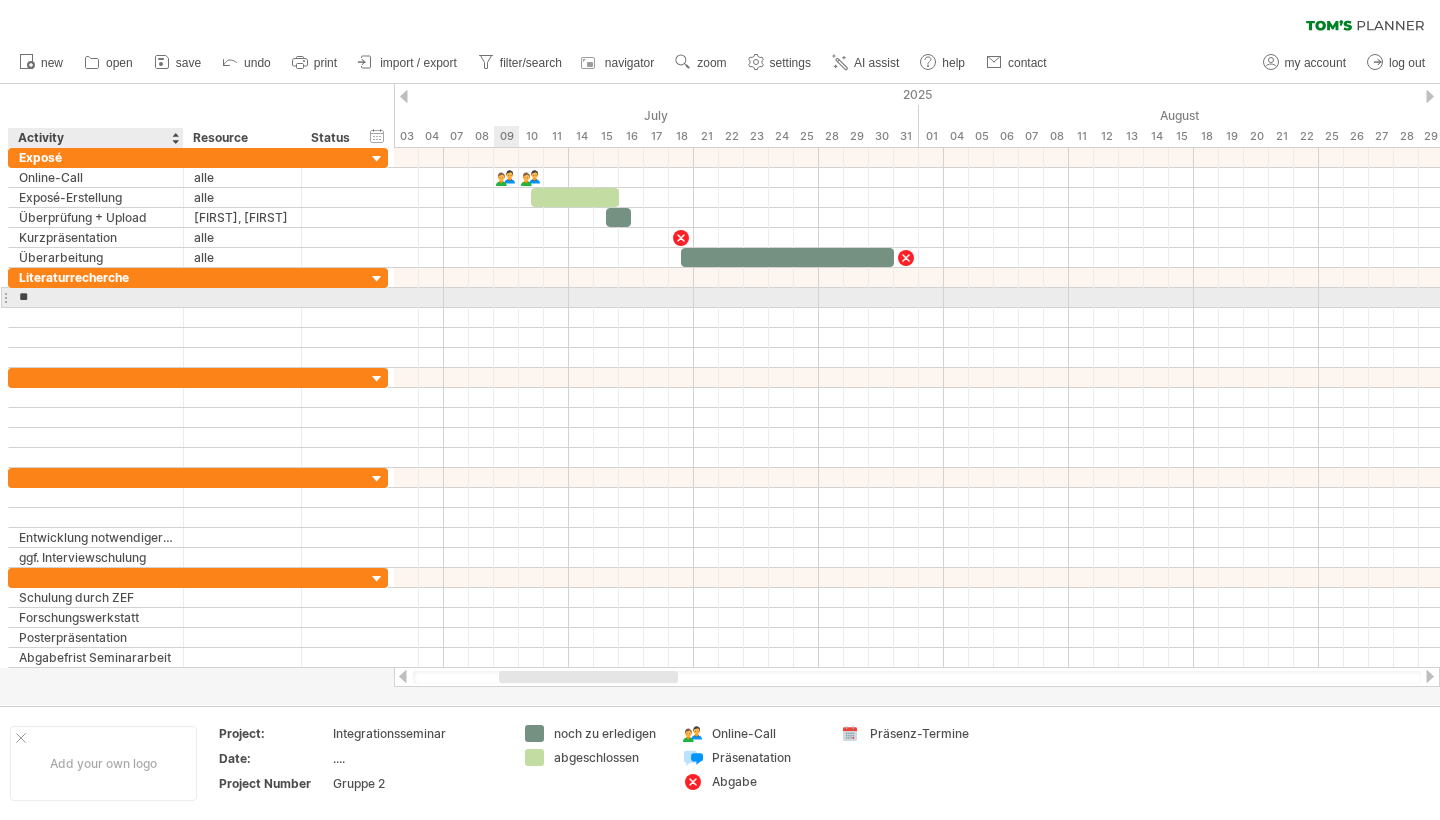 type on "*" 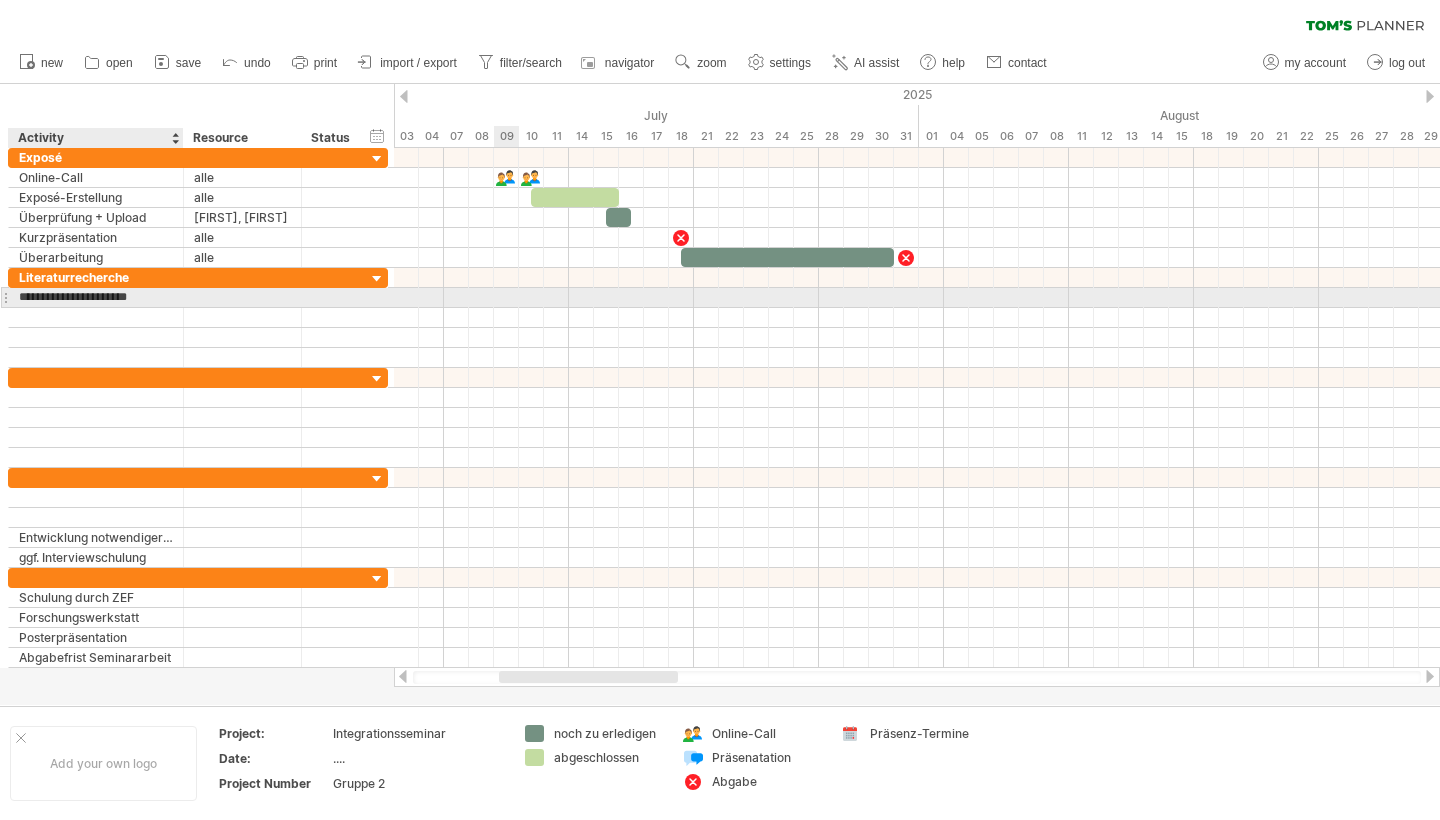 type on "**********" 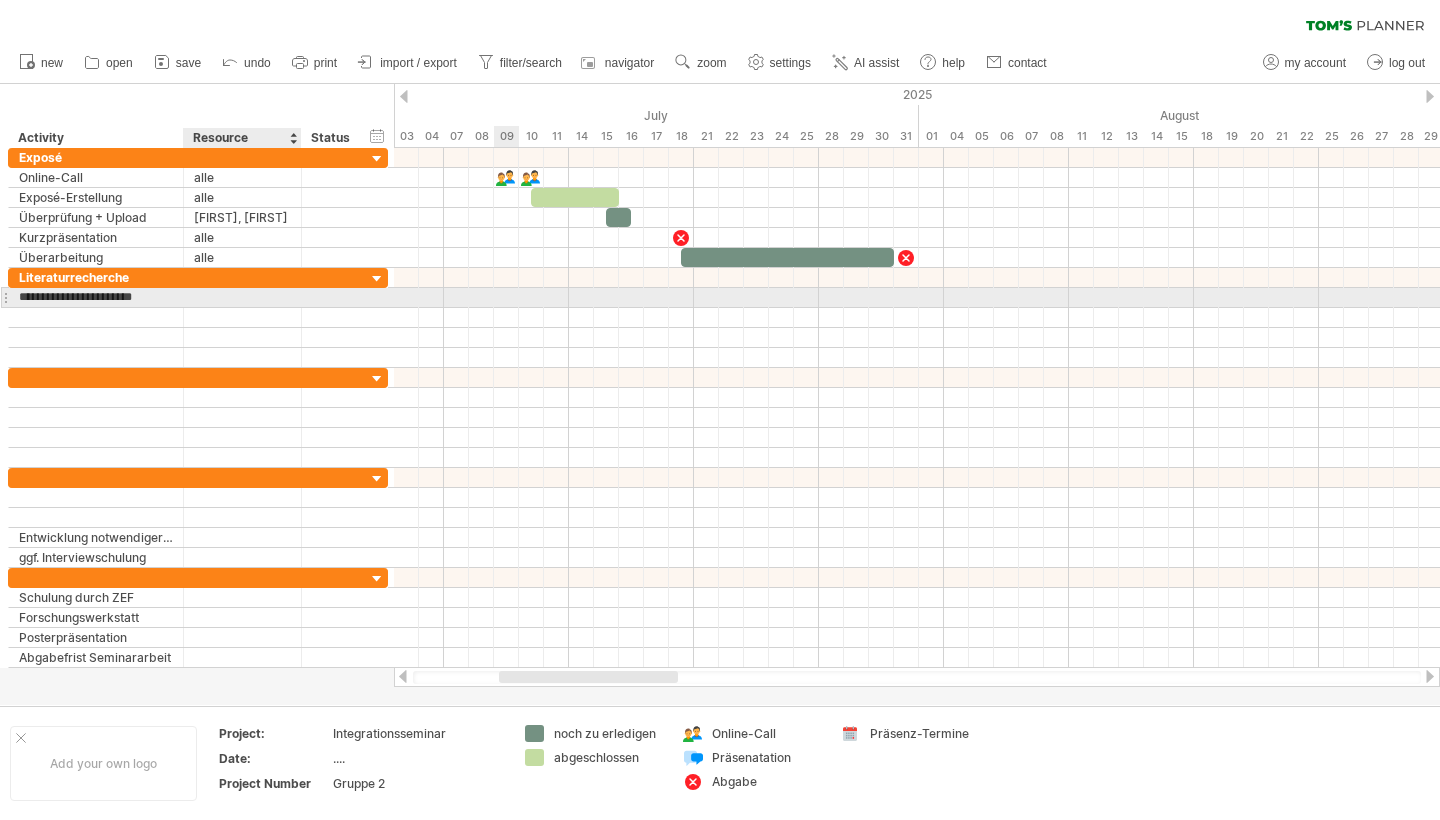 click at bounding box center [242, 297] 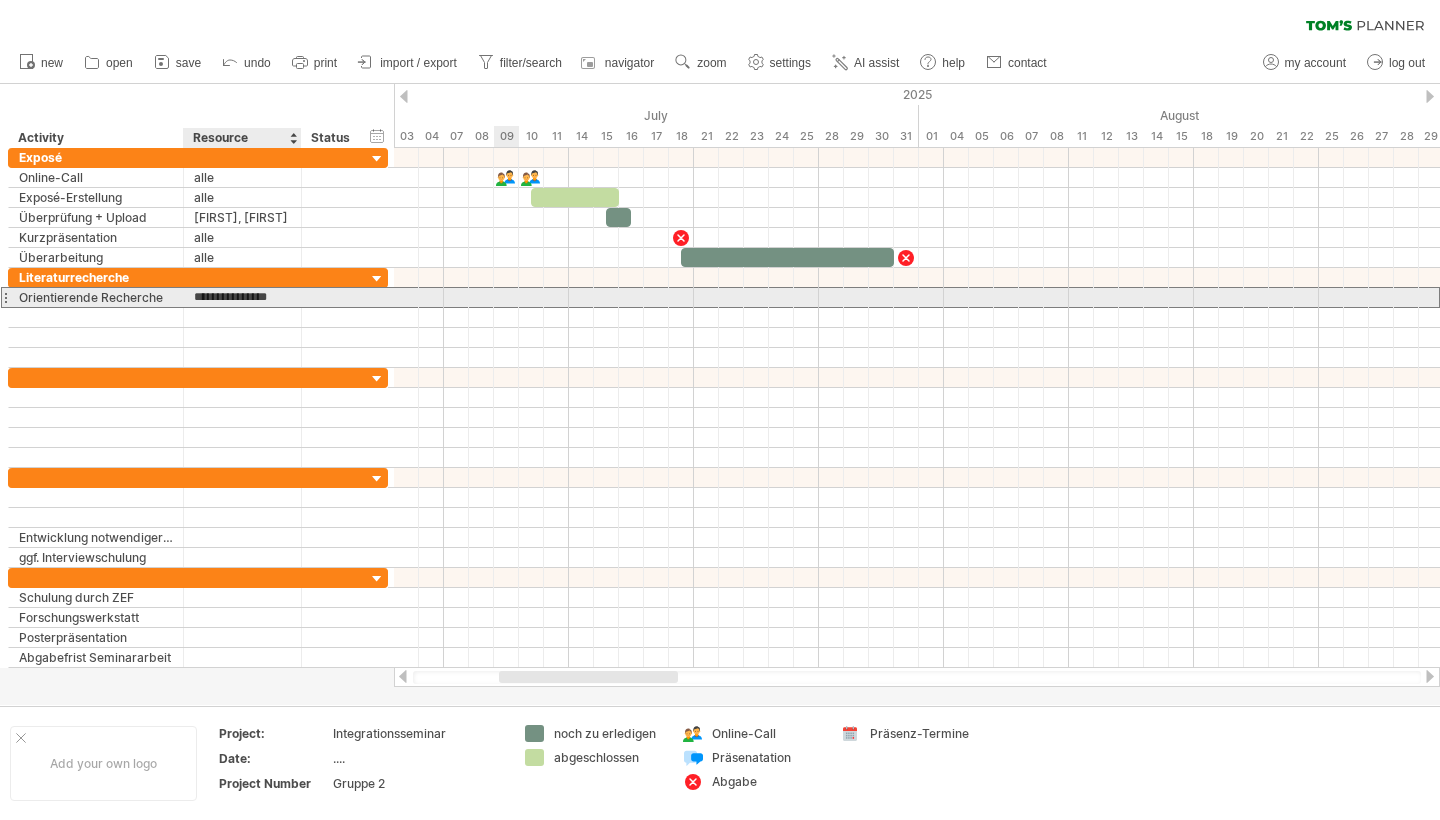 type on "**********" 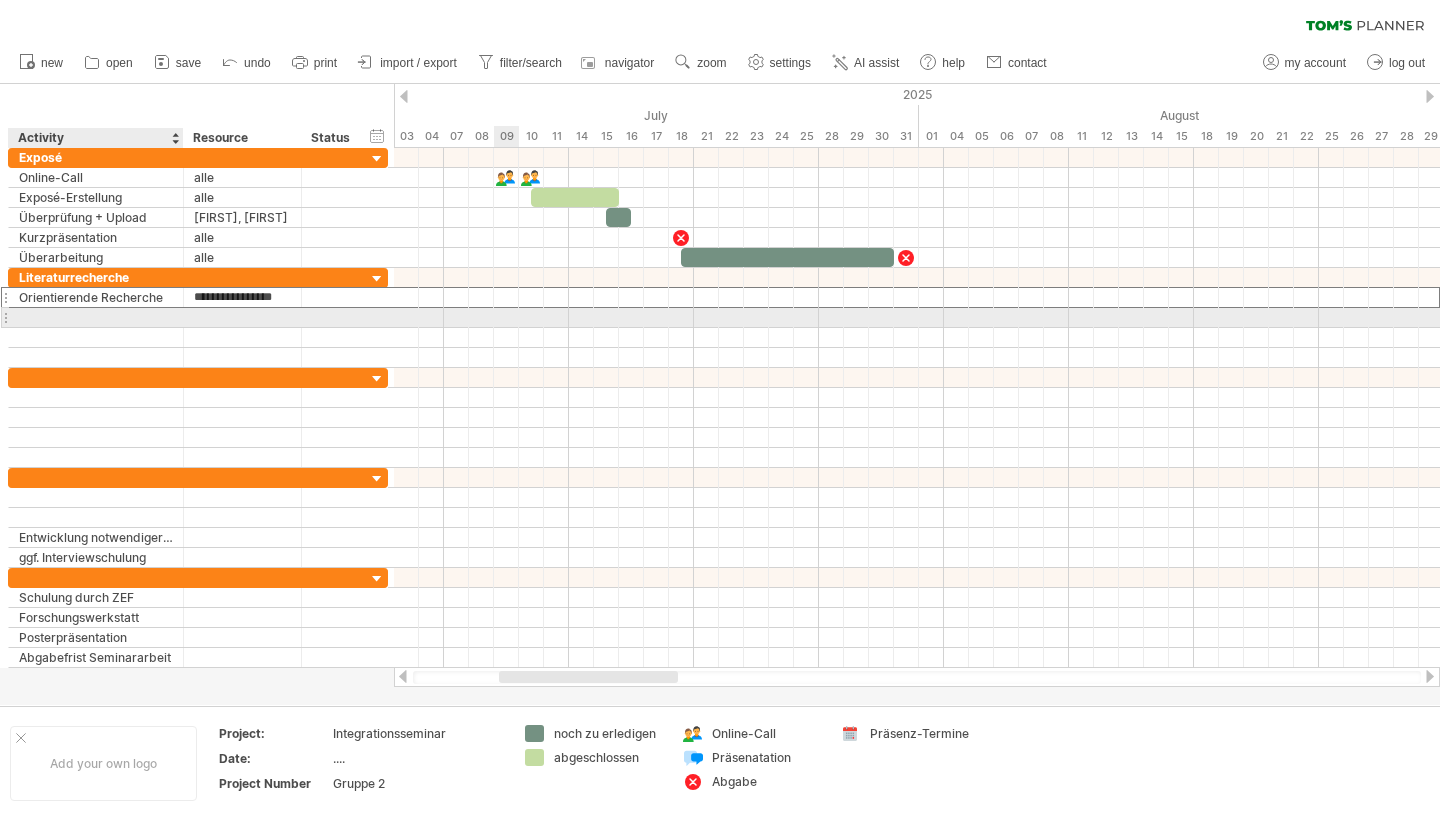 click at bounding box center (96, 317) 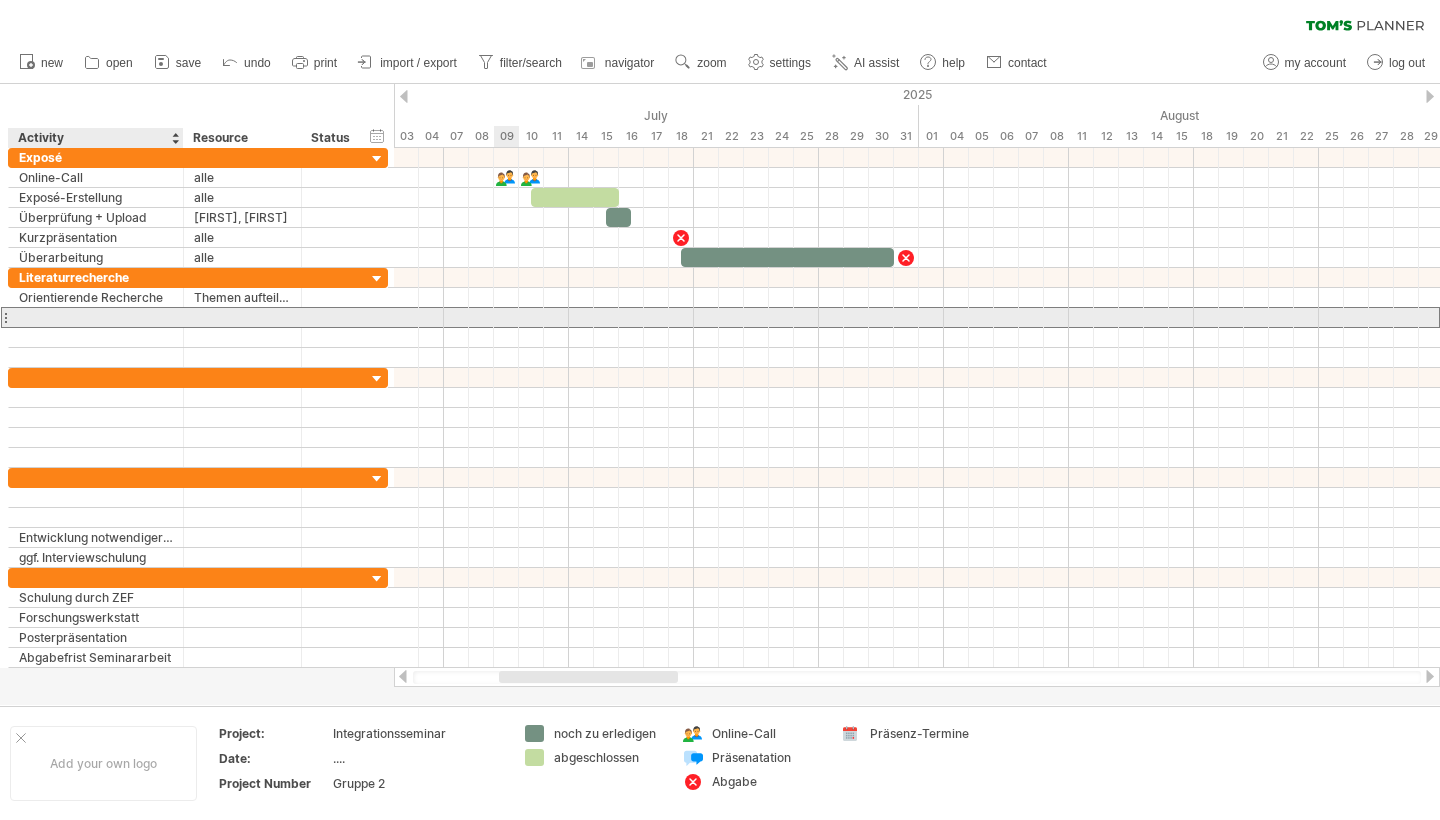 click at bounding box center [96, 317] 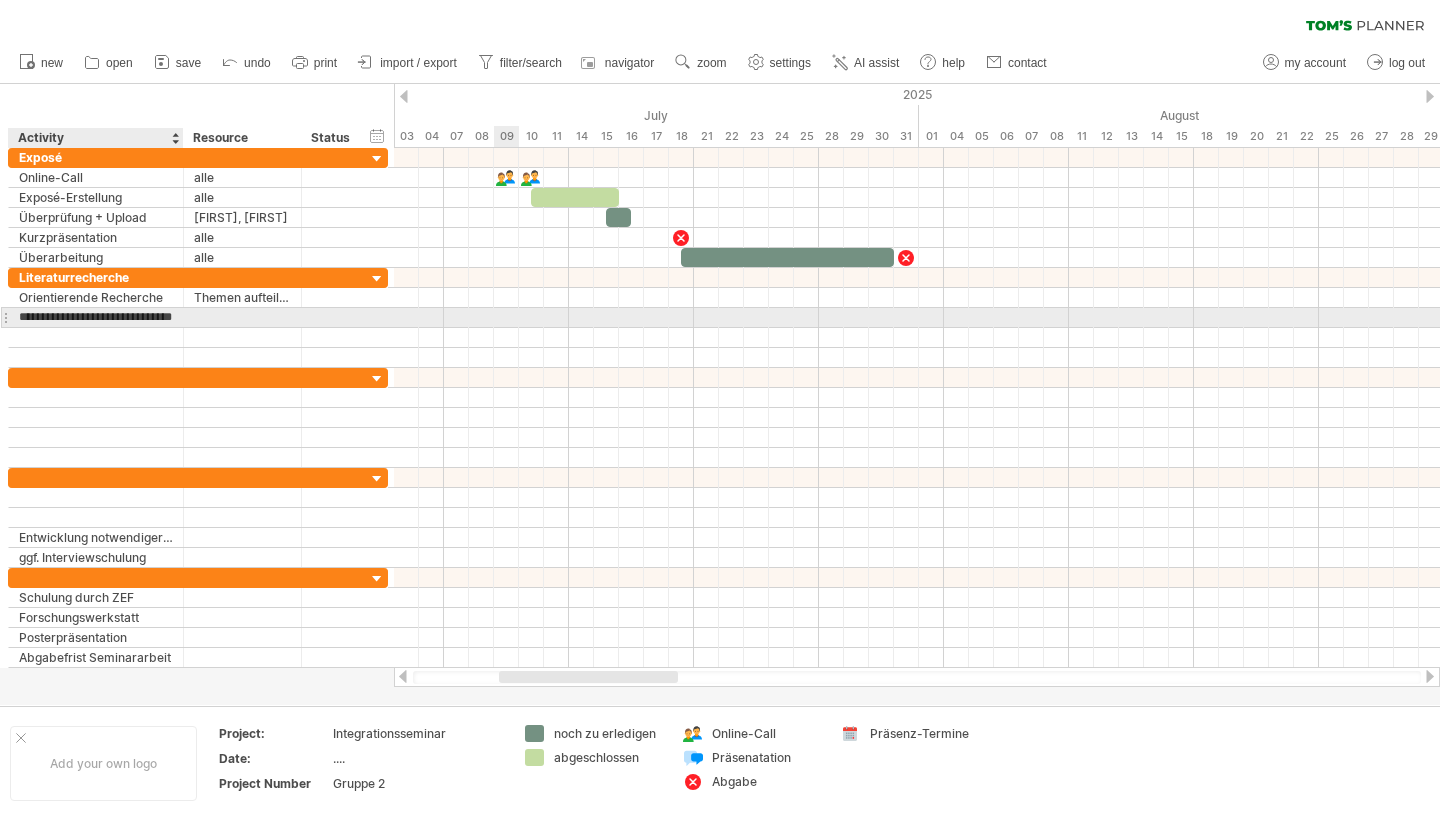 type on "**********" 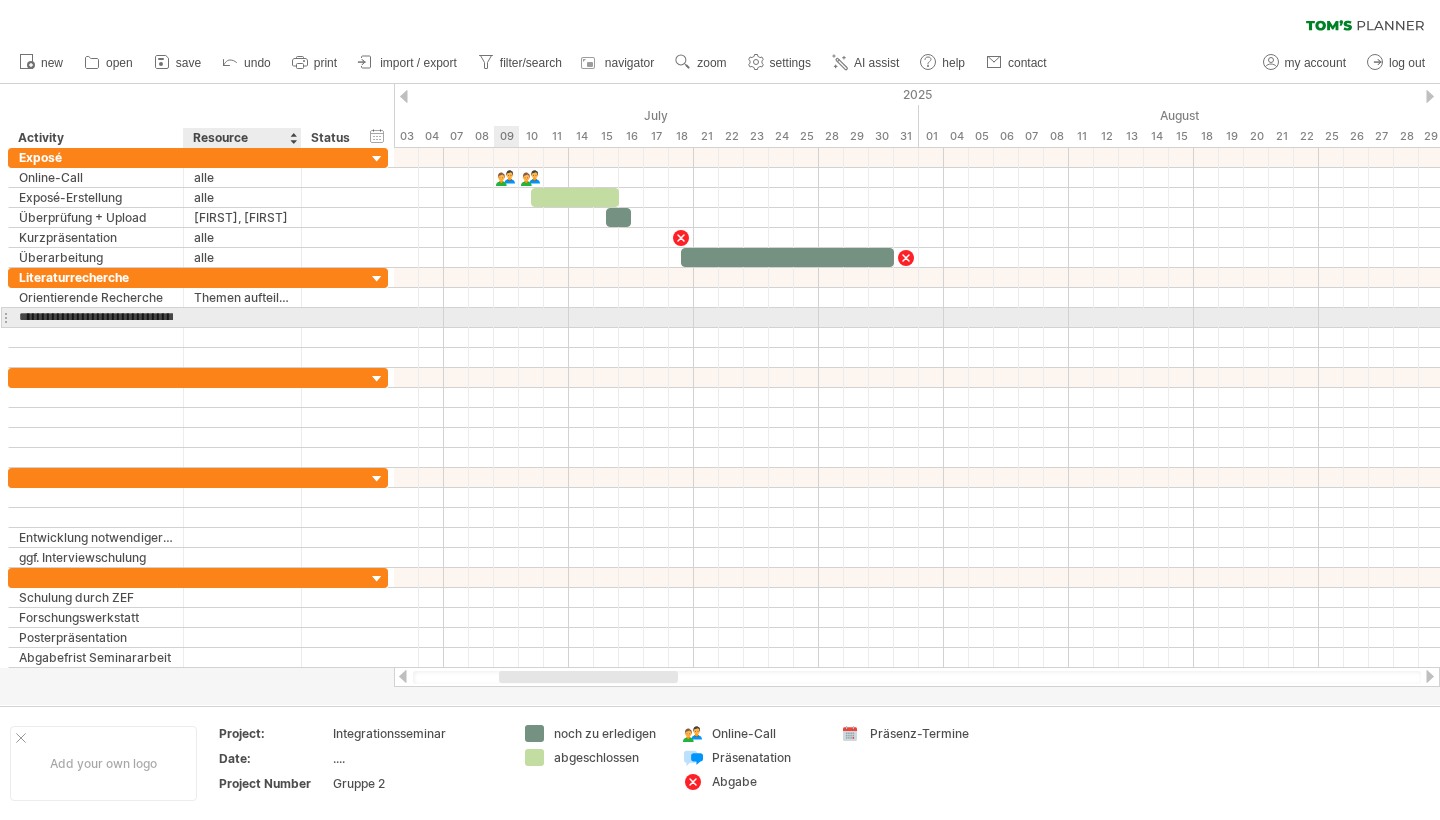 click at bounding box center (242, 317) 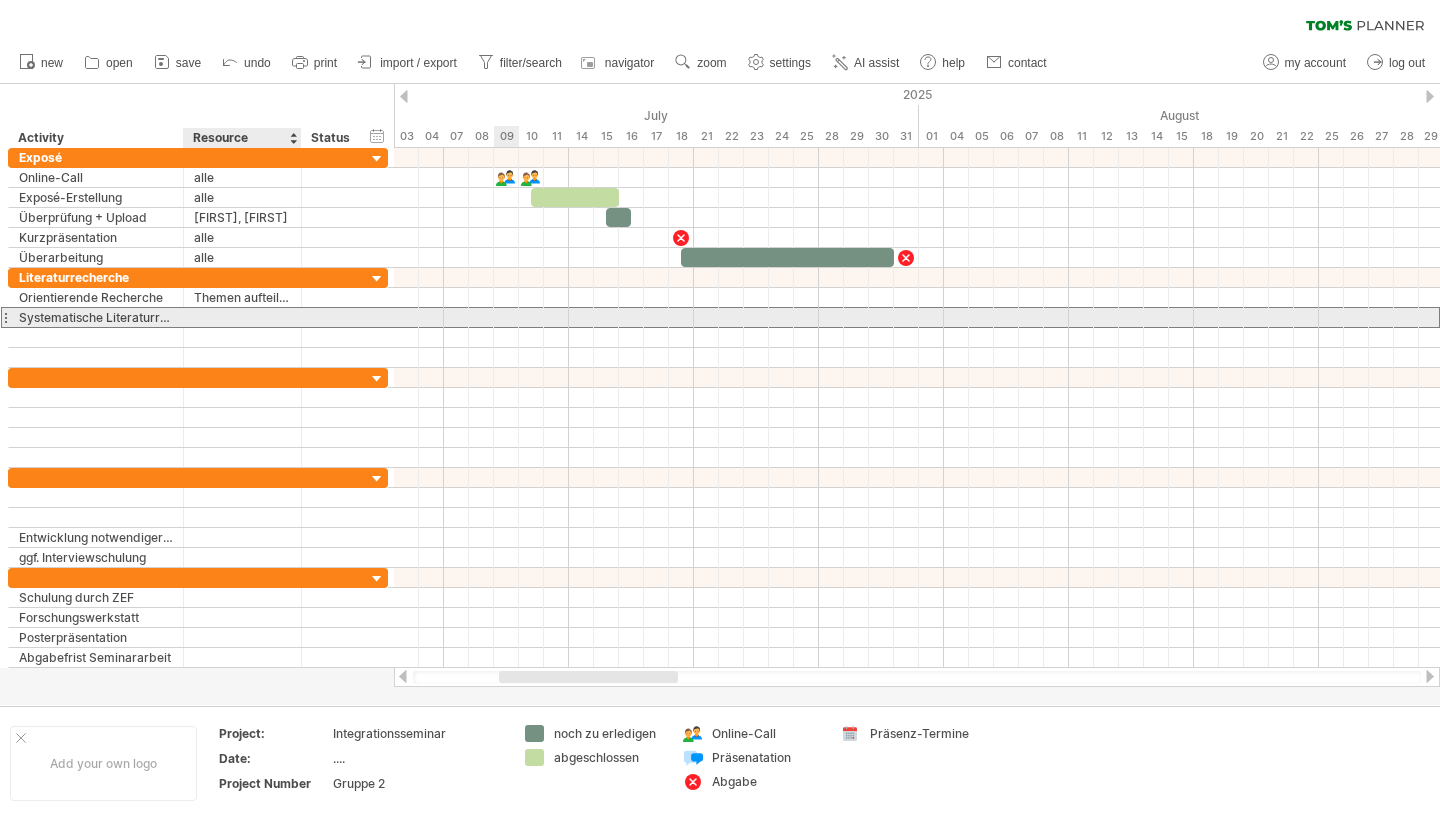 click at bounding box center [242, 317] 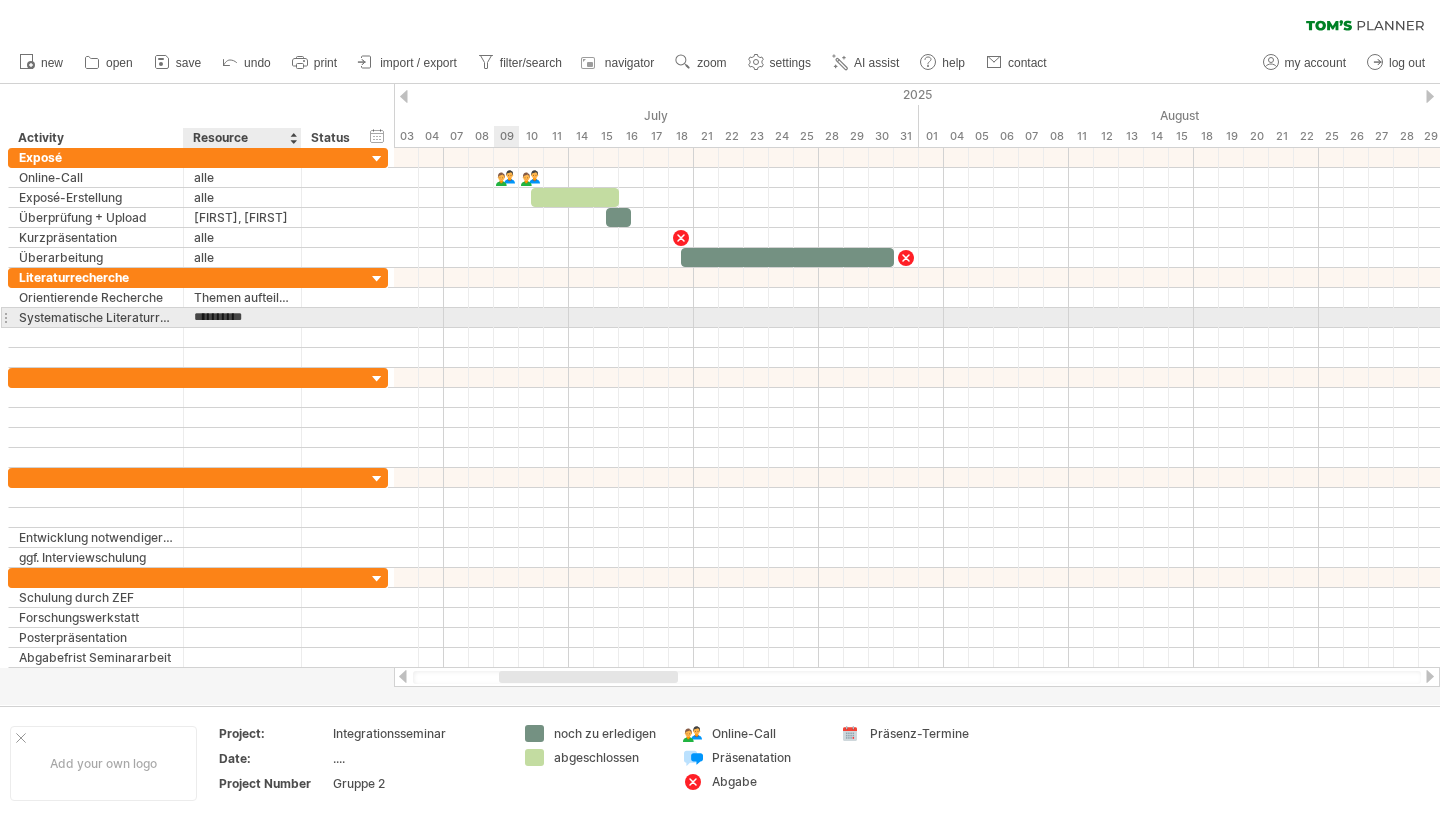 type on "**********" 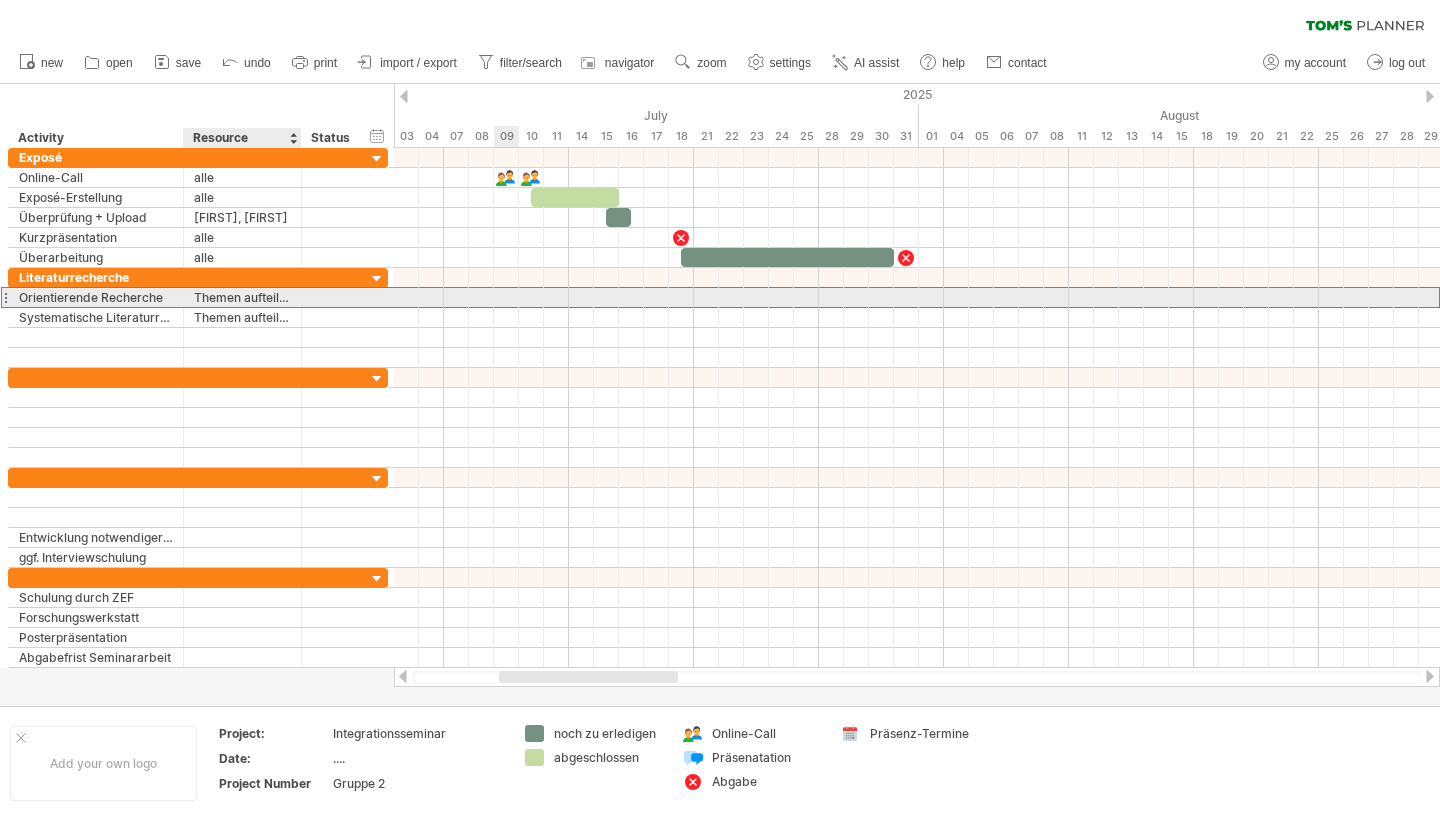 click on "**********" at bounding box center [243, 297] 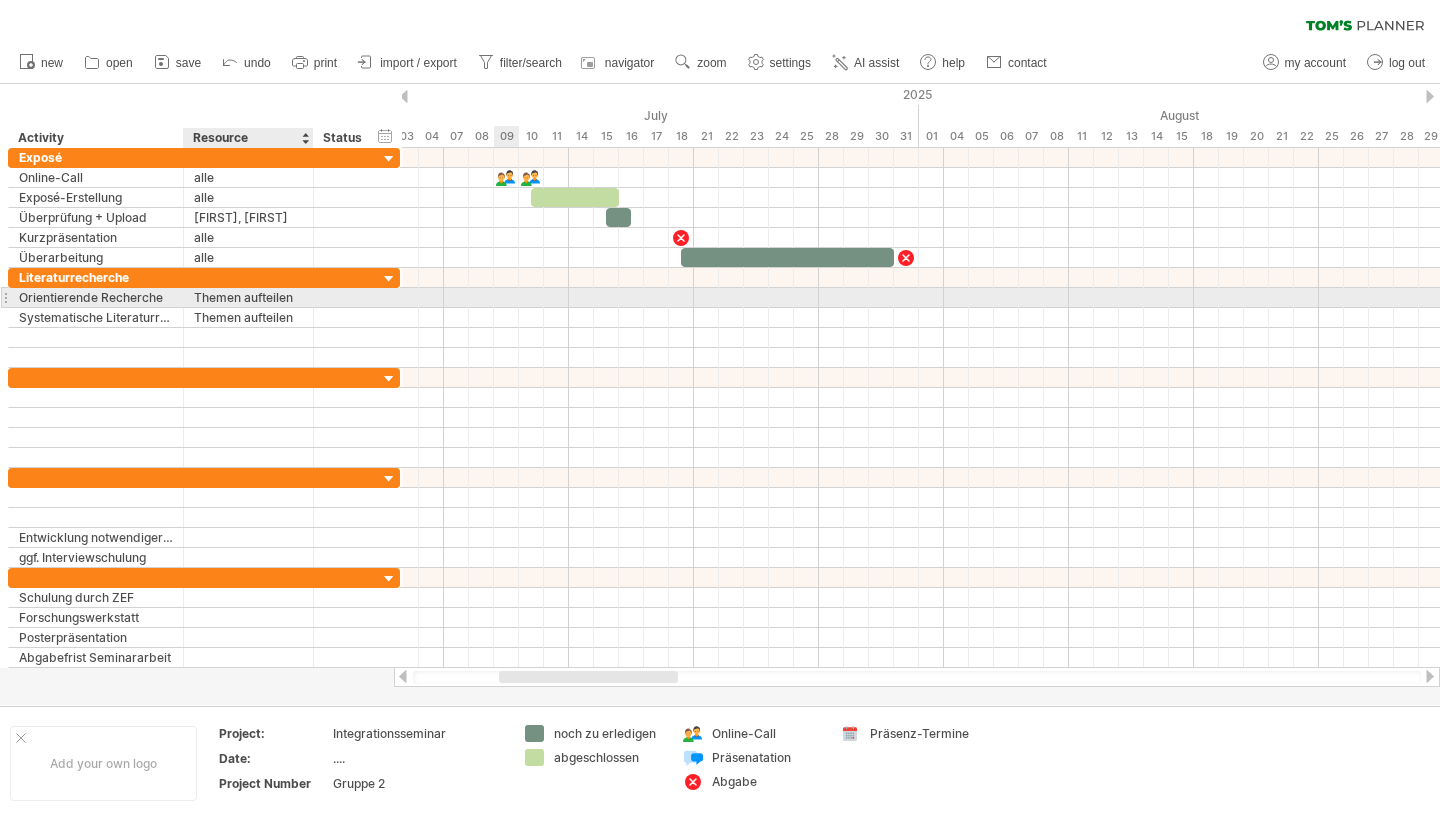 drag, startPoint x: 300, startPoint y: 296, endPoint x: 311, endPoint y: 297, distance: 11.045361 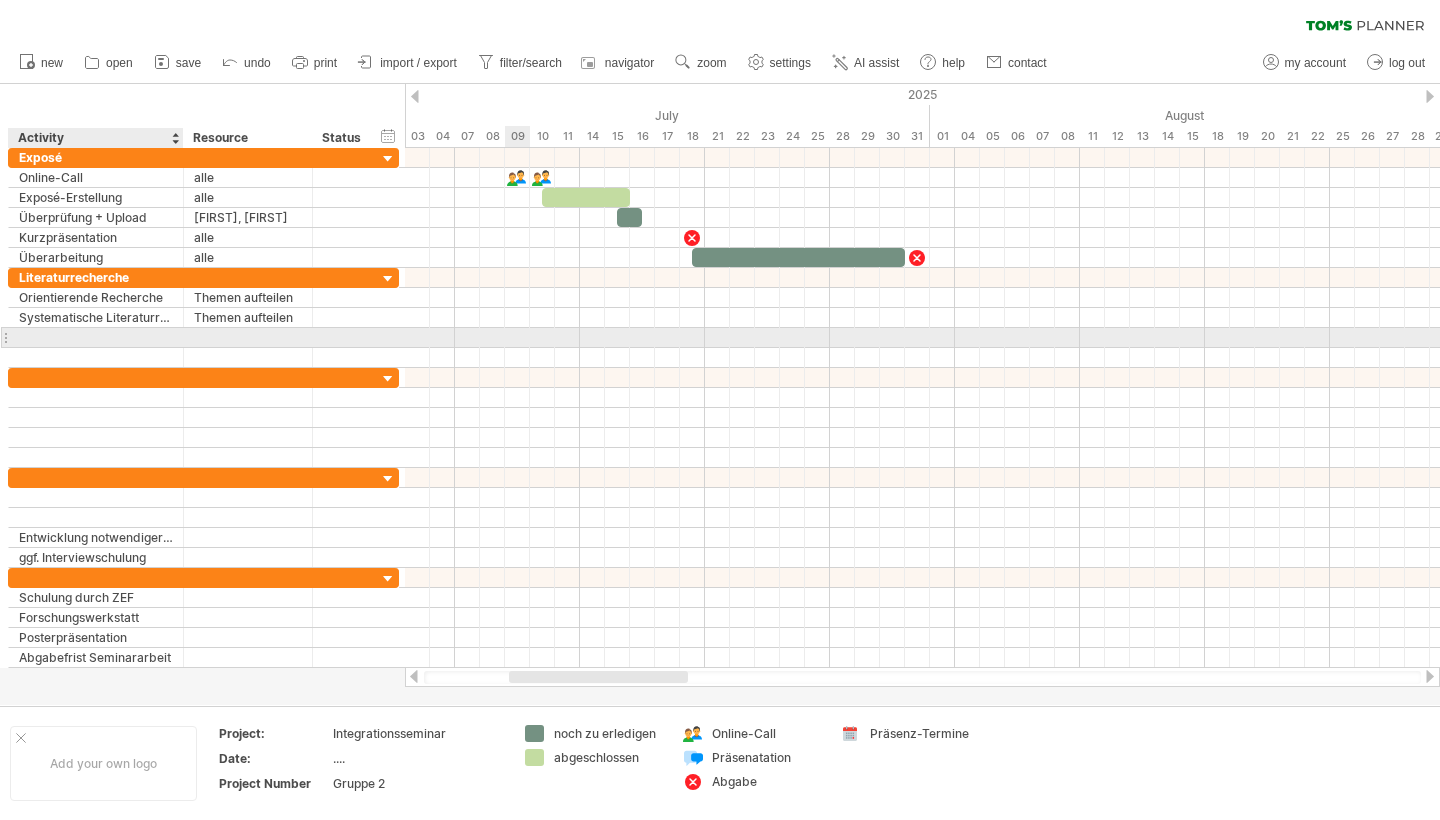 click at bounding box center [96, 337] 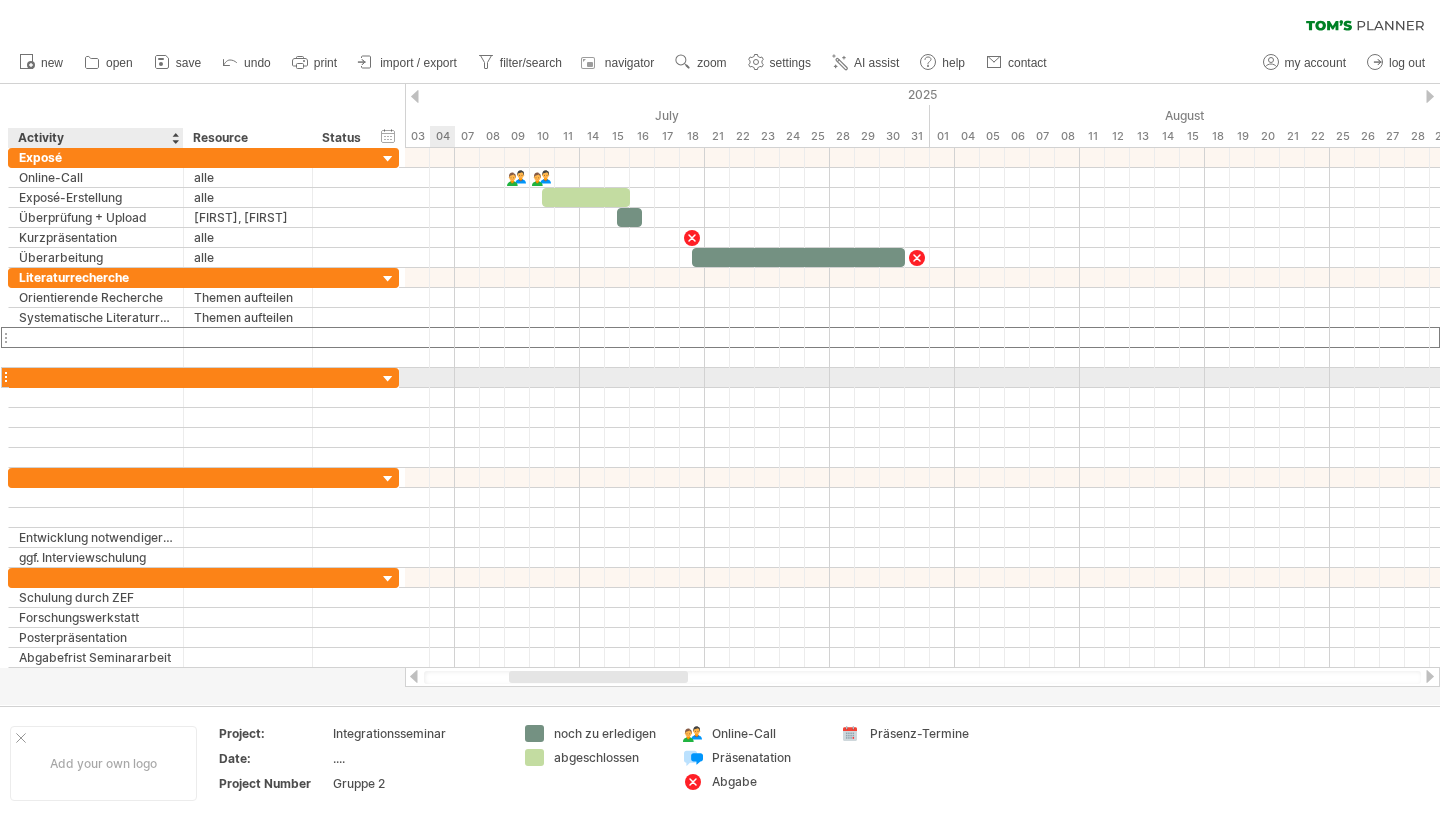 click at bounding box center [96, 377] 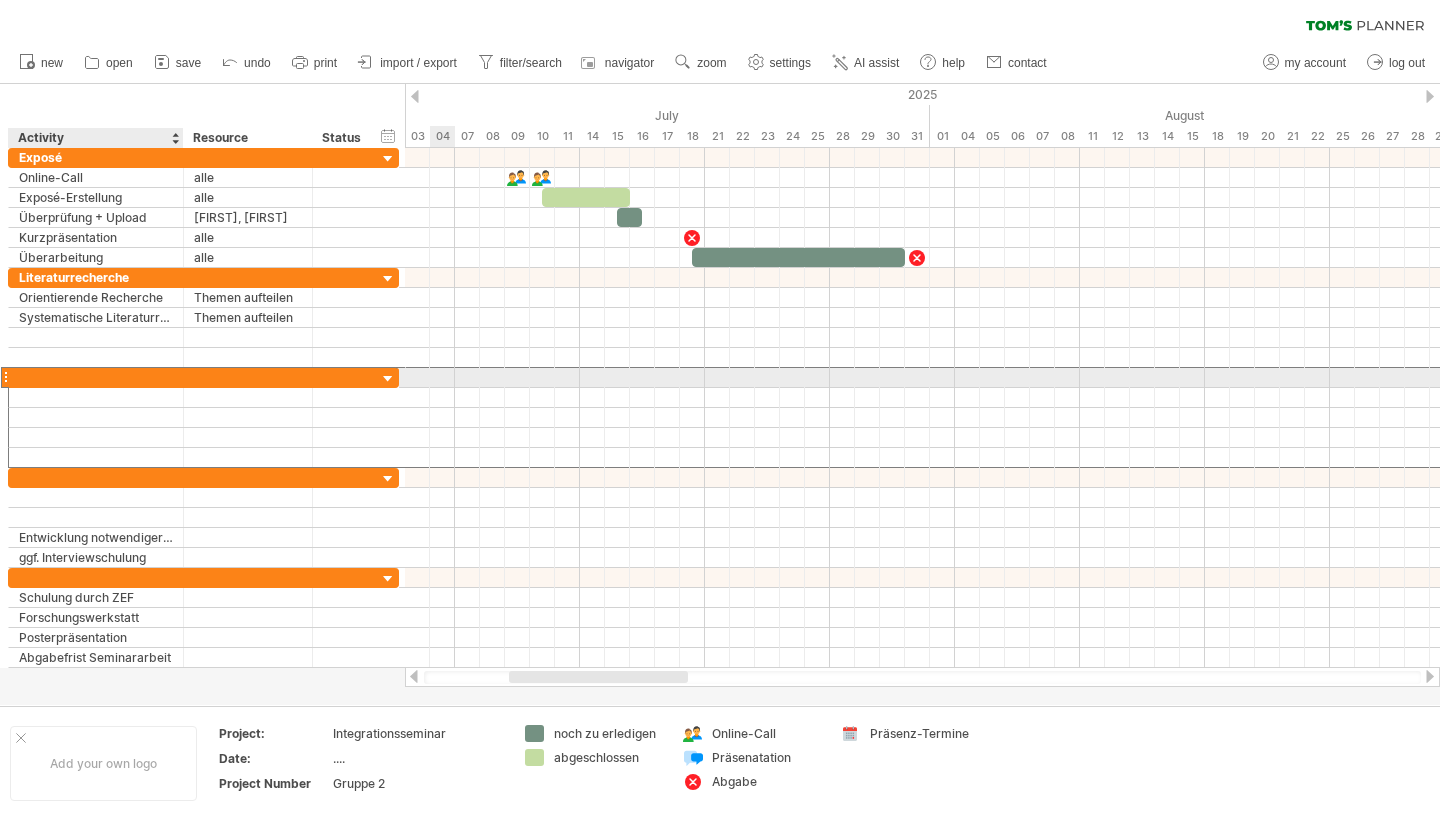 click at bounding box center [96, 377] 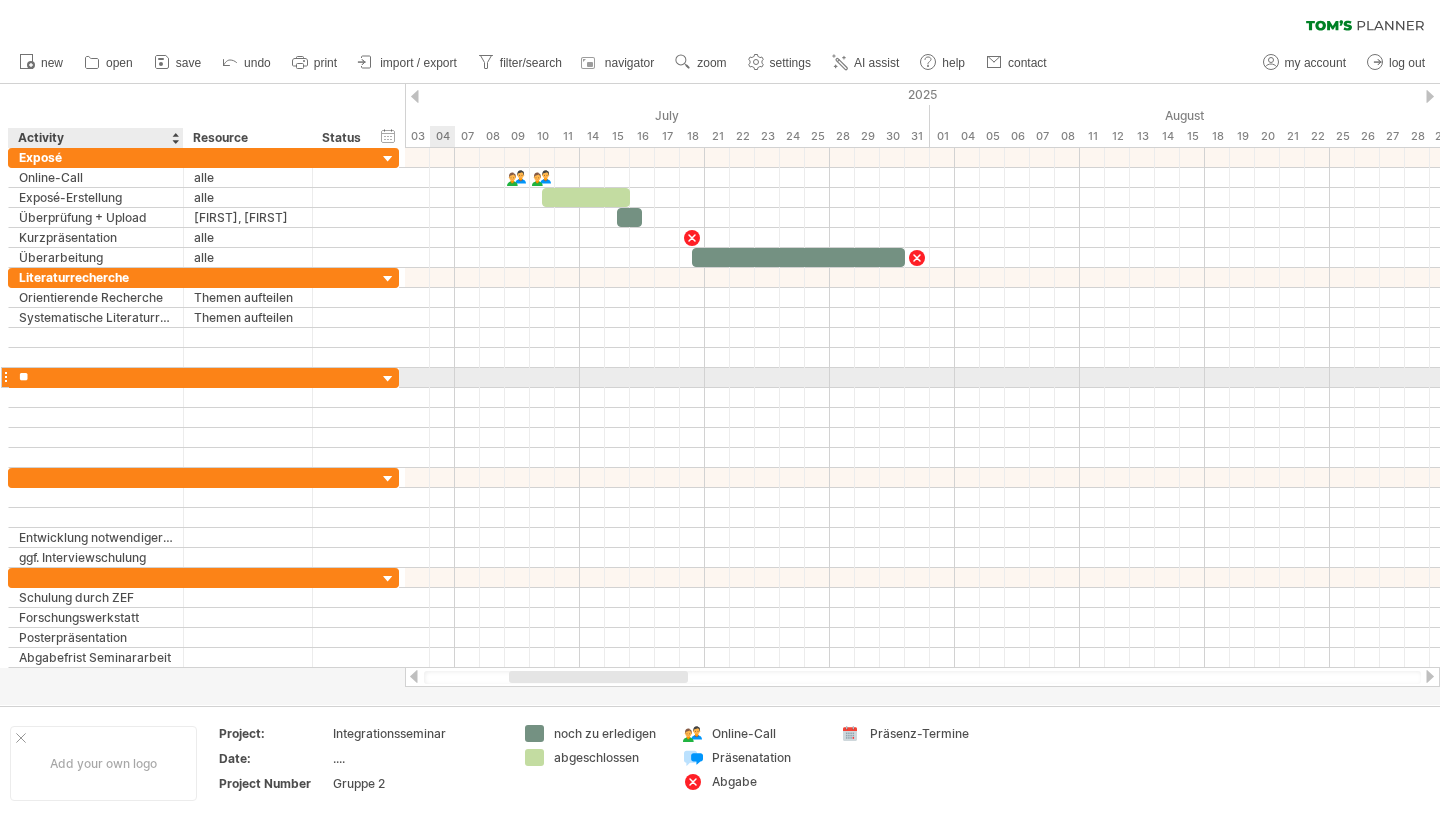type on "*" 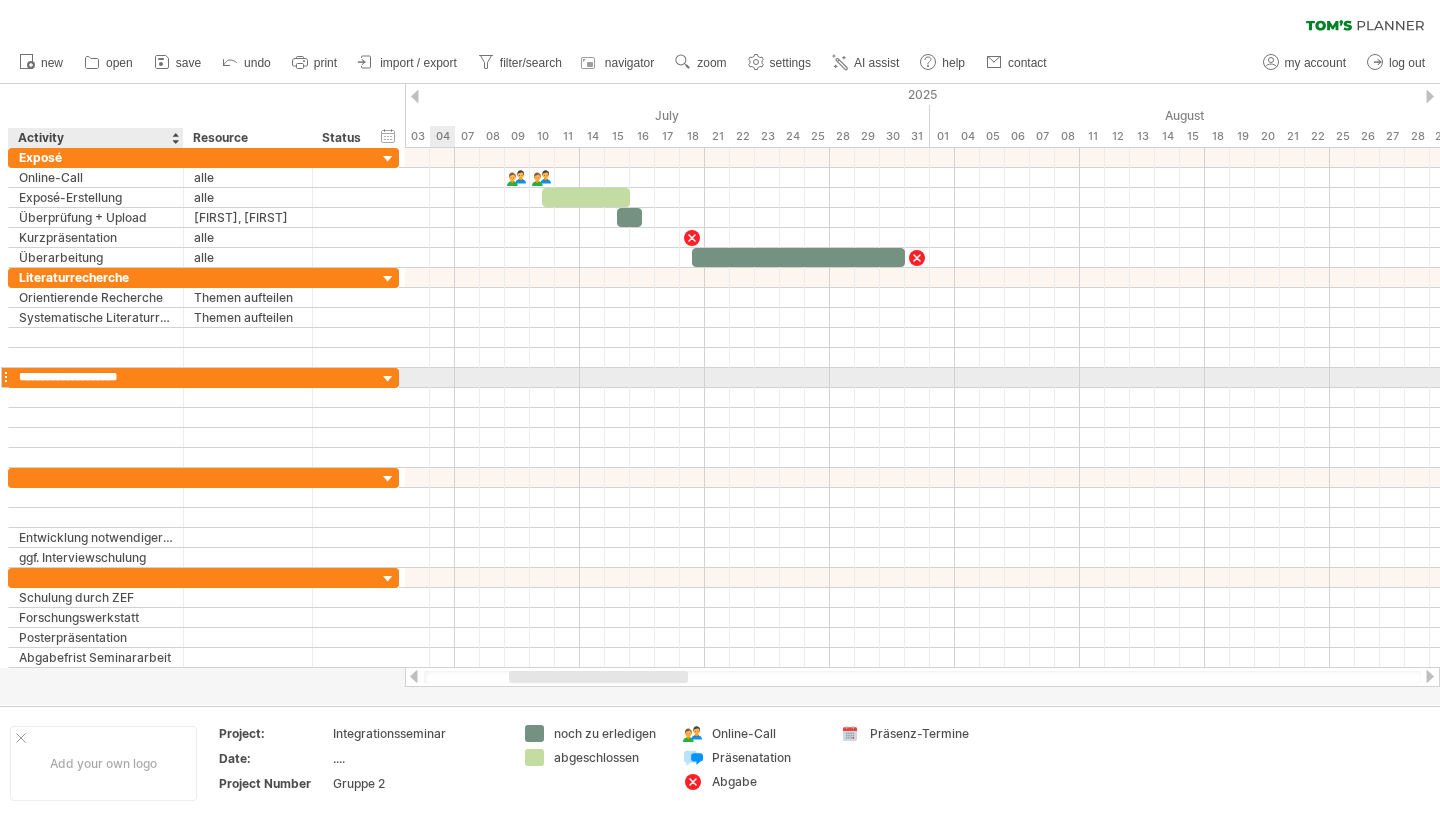 type on "**********" 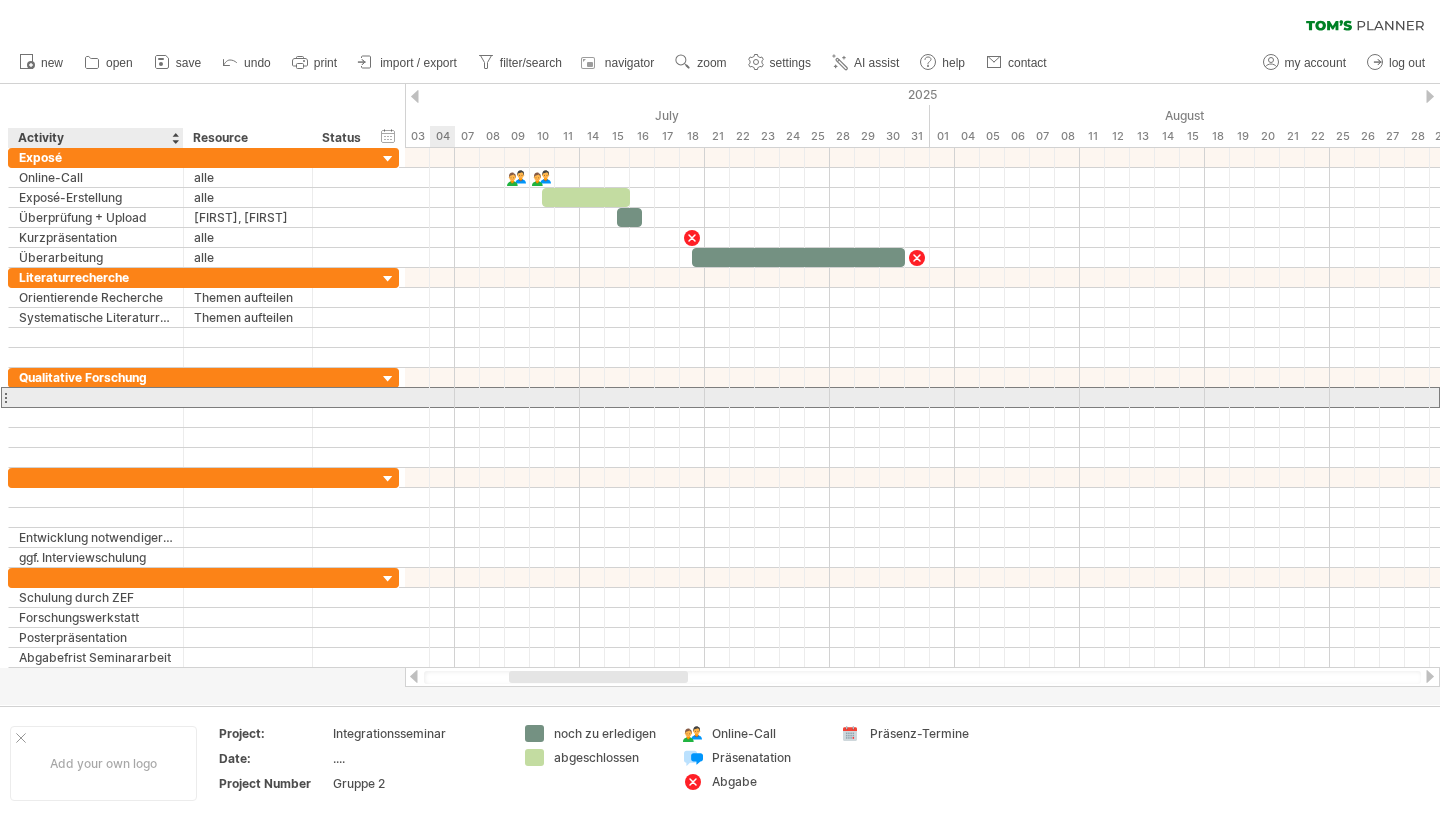 click at bounding box center [96, 397] 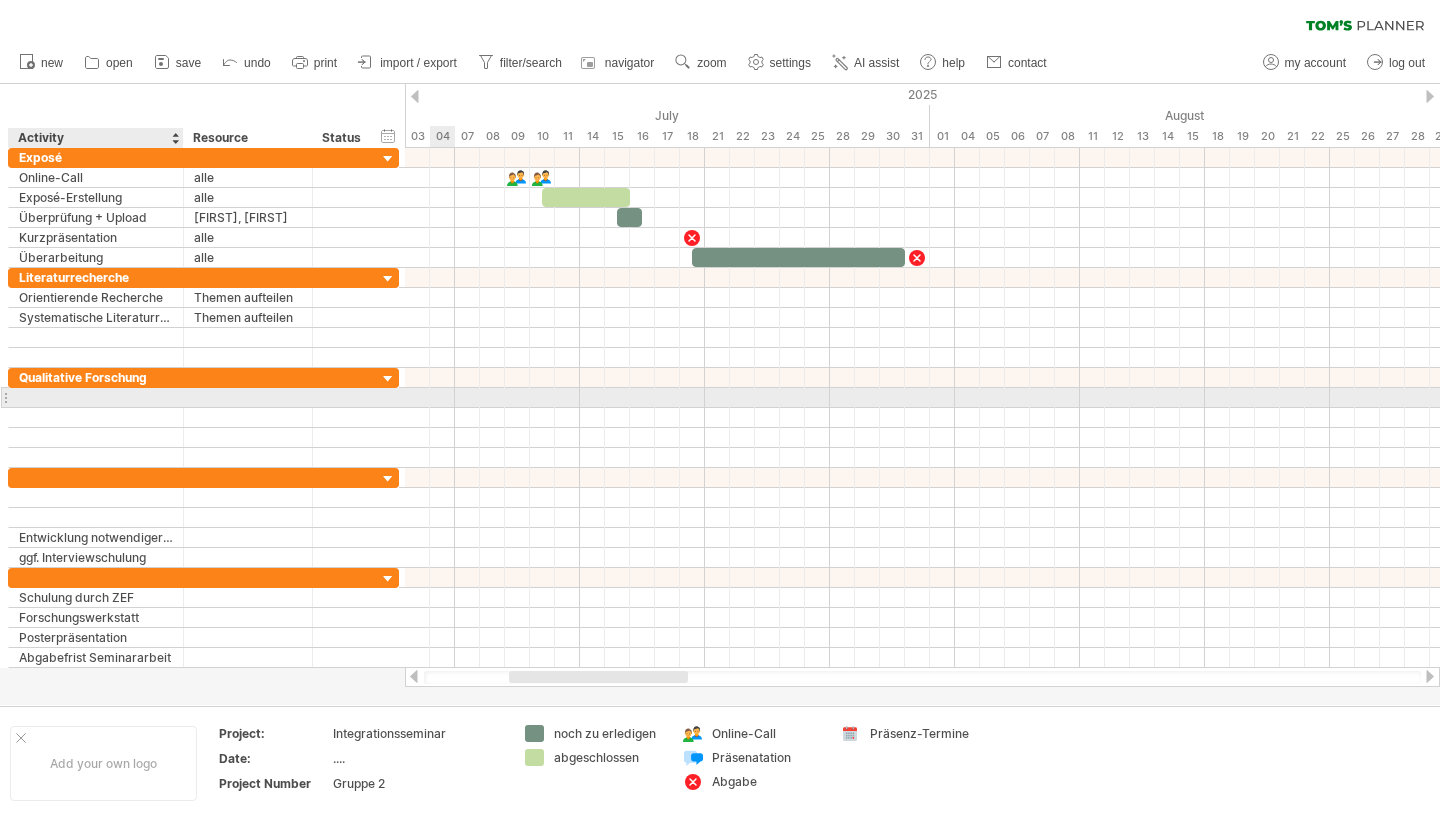 click at bounding box center (96, 397) 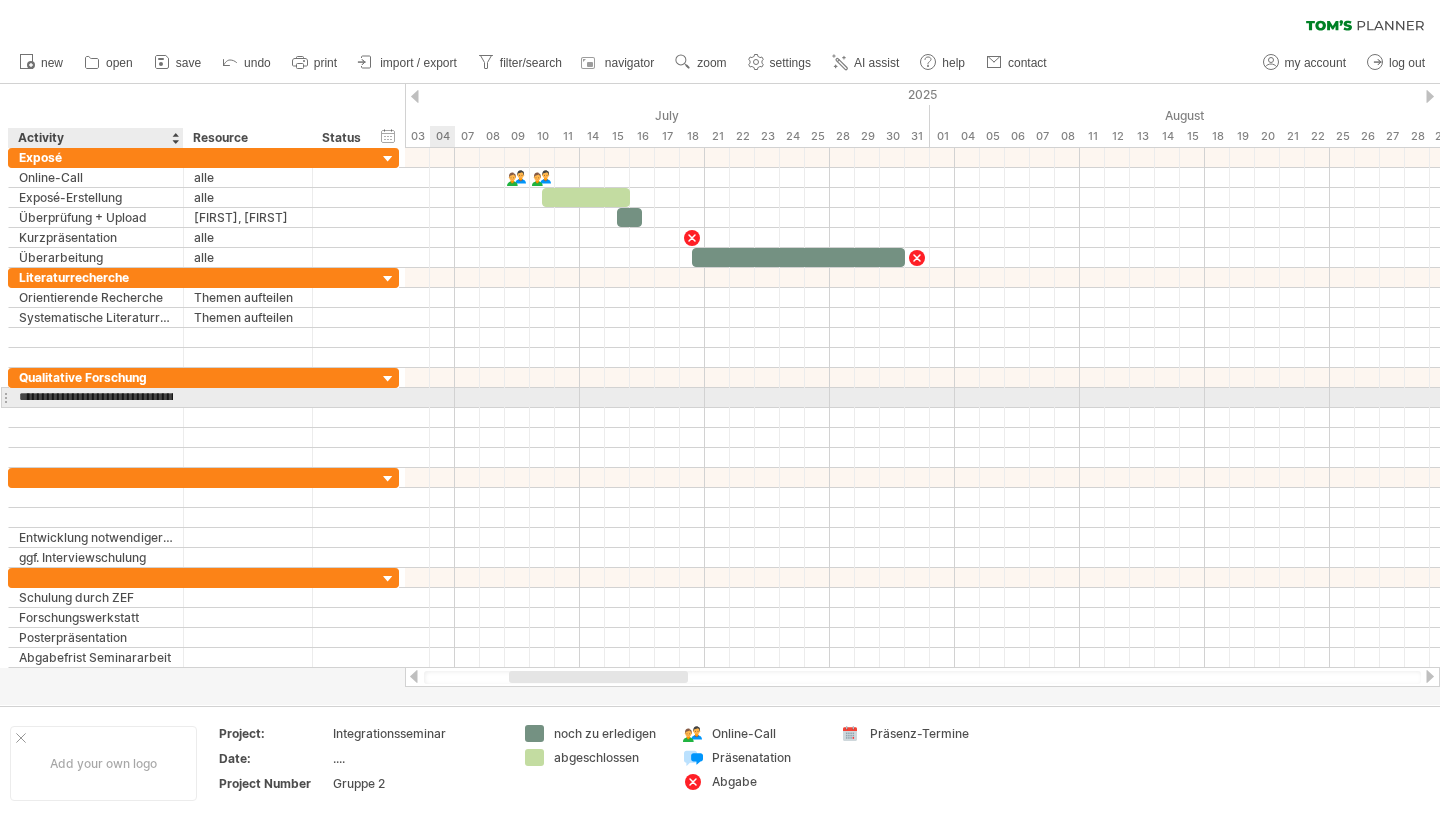 type on "**********" 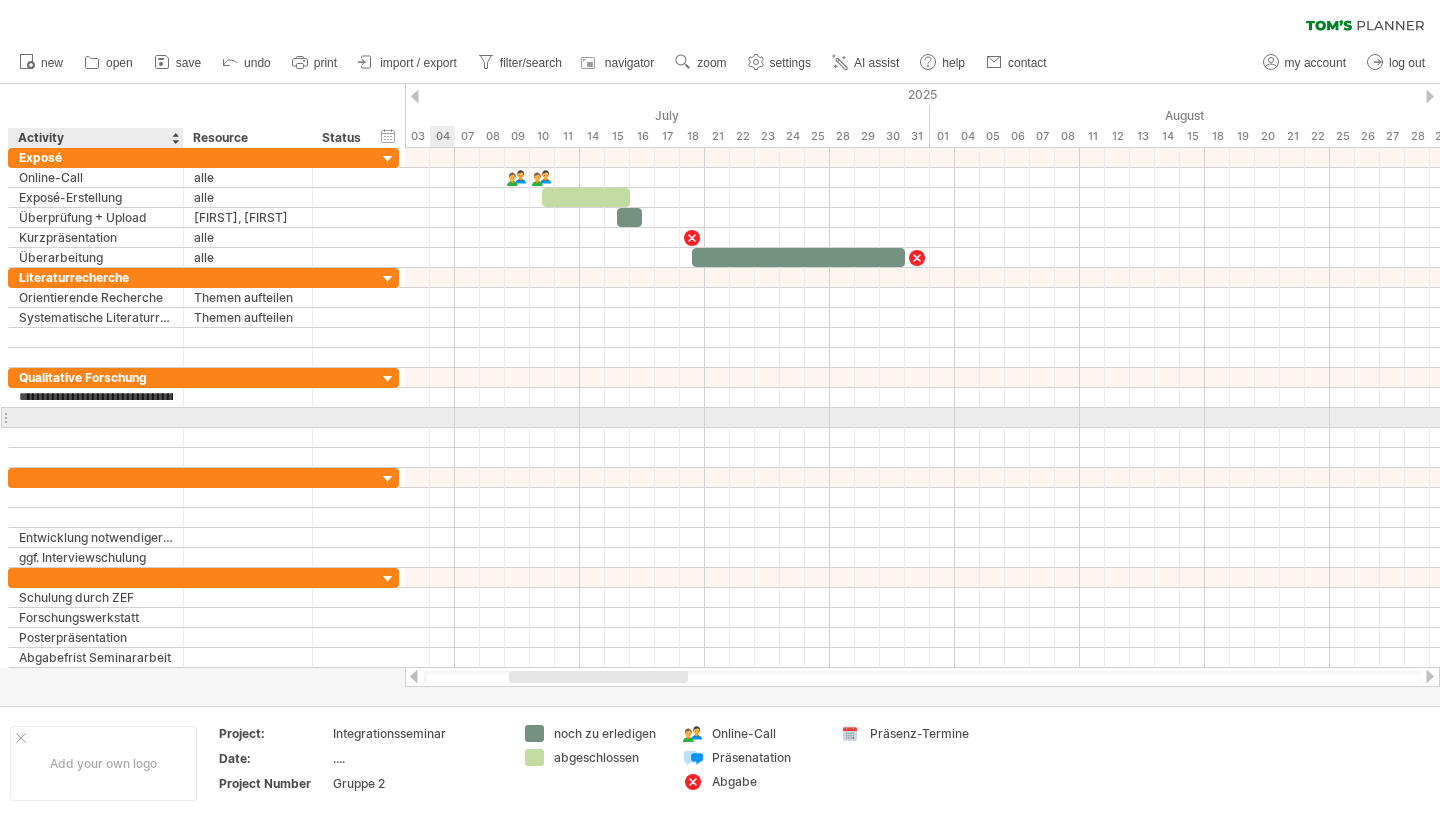 click at bounding box center (96, 417) 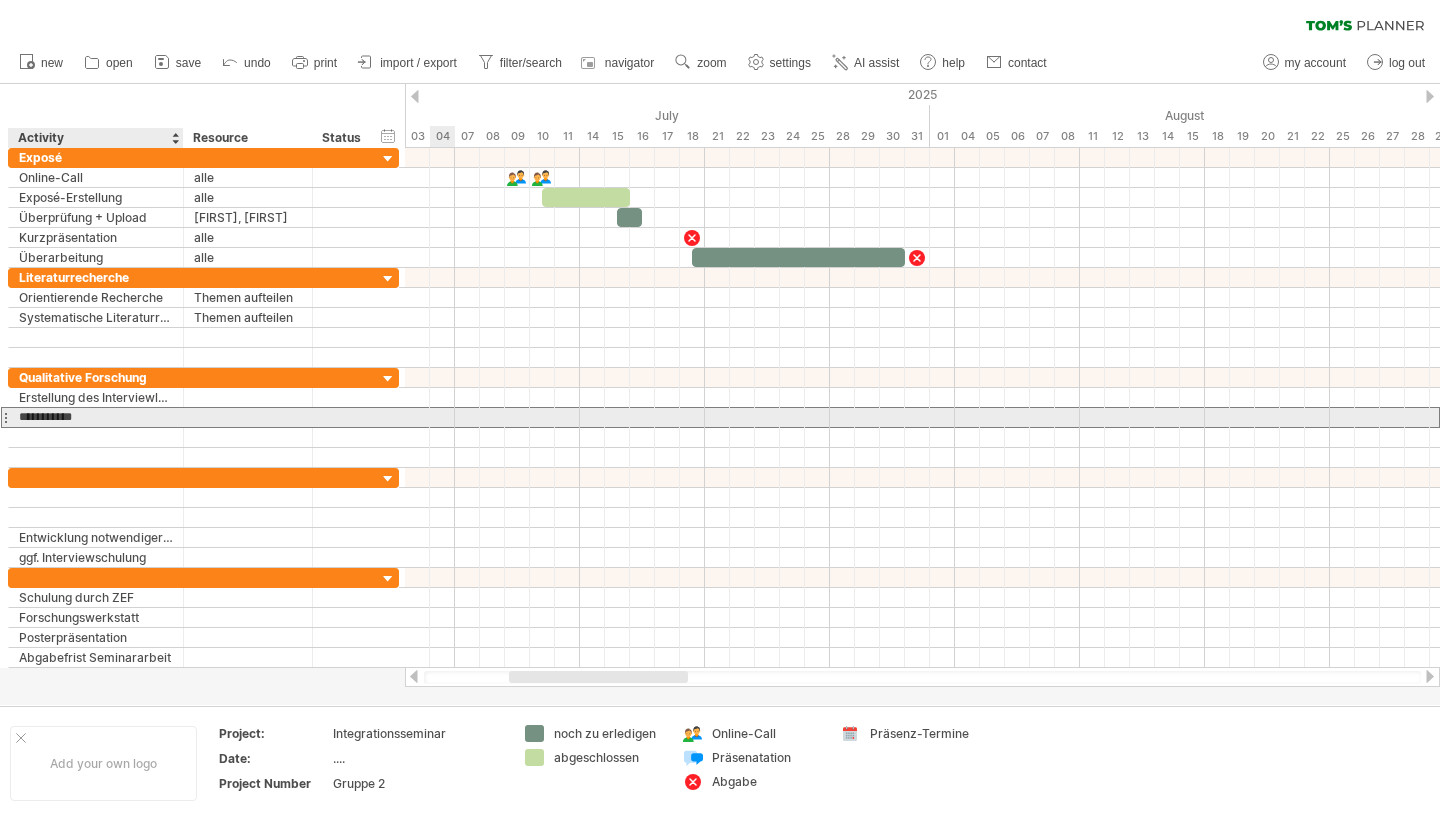 type on "**********" 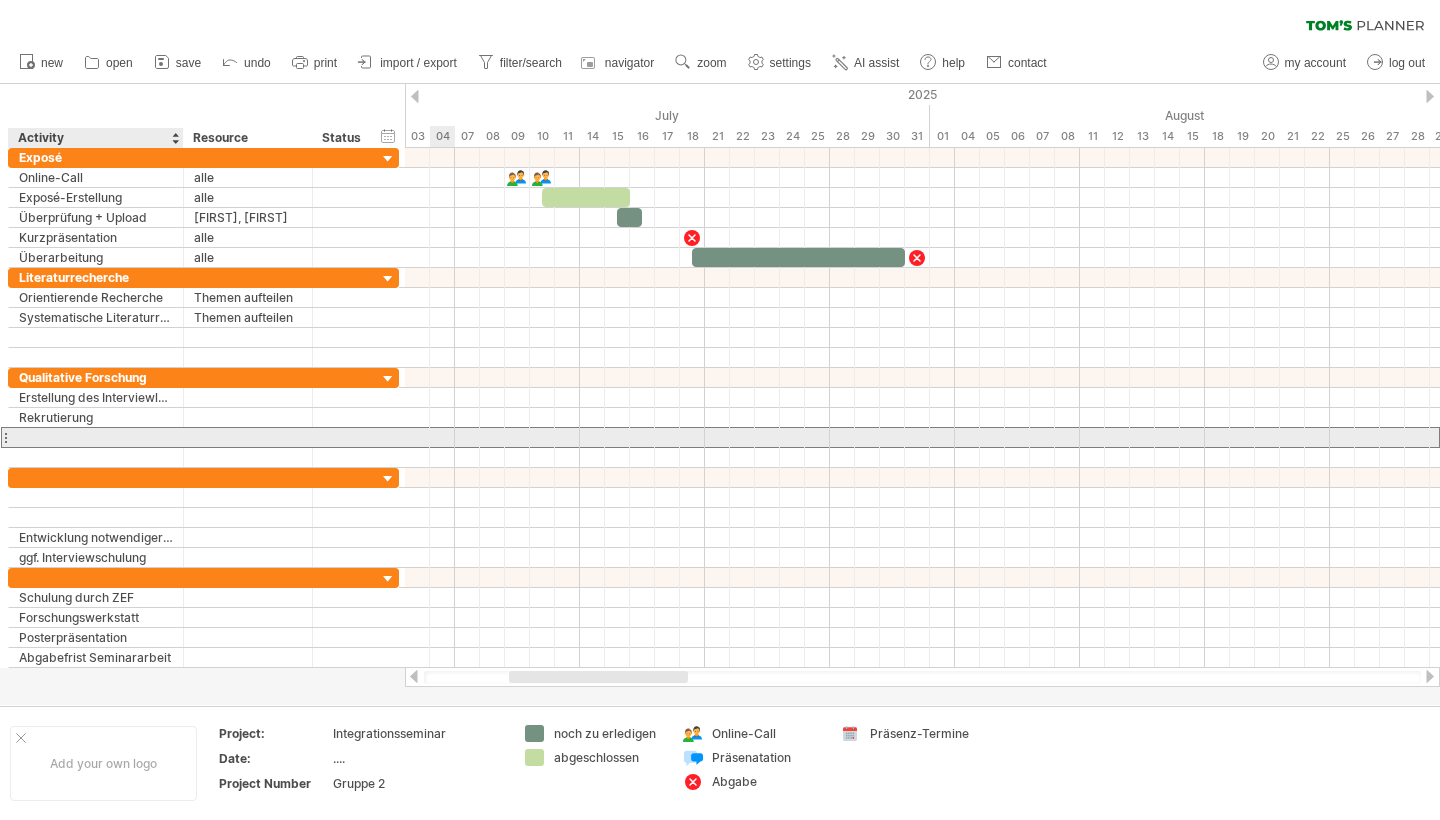 click at bounding box center (96, 437) 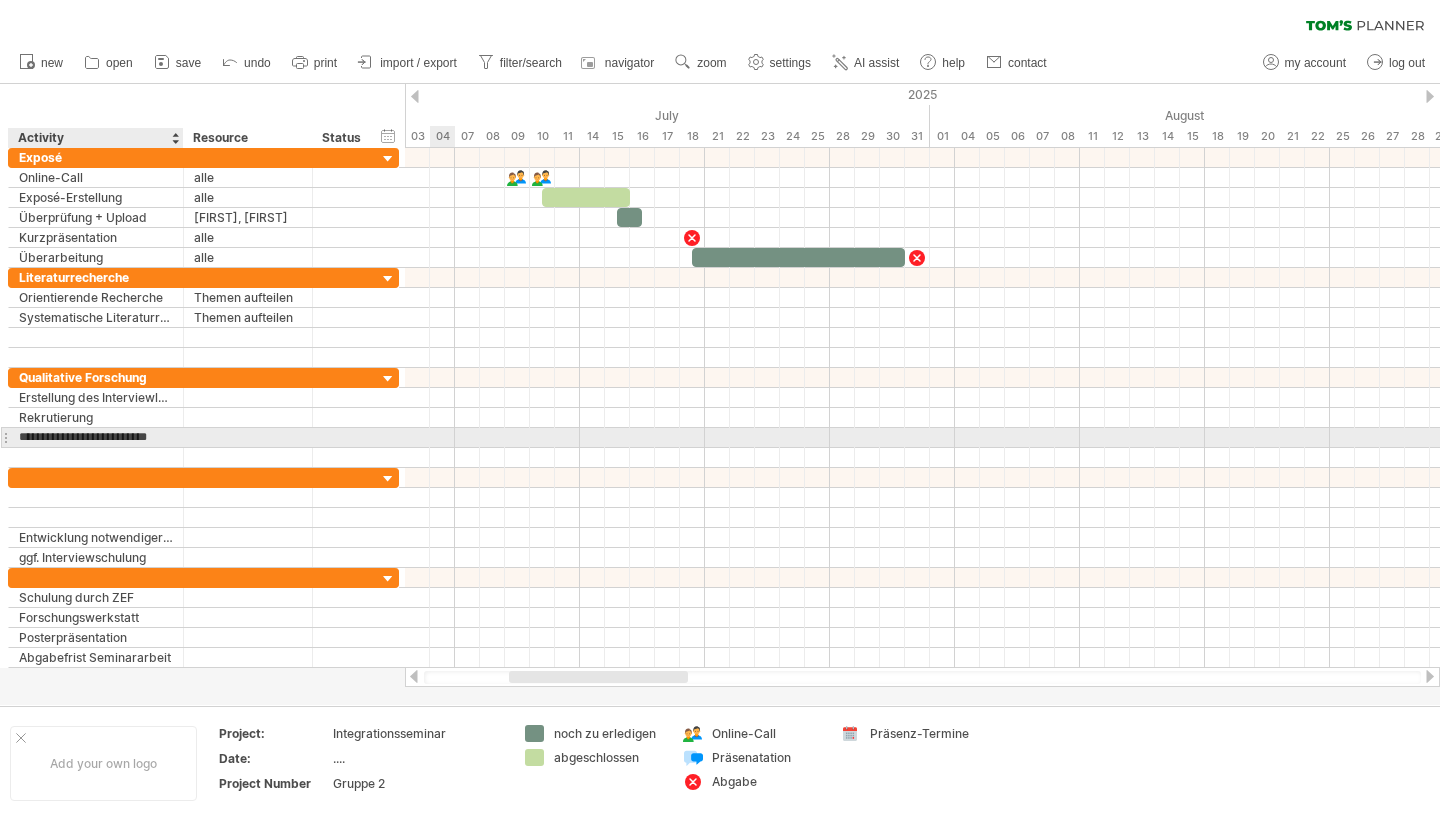 type on "**********" 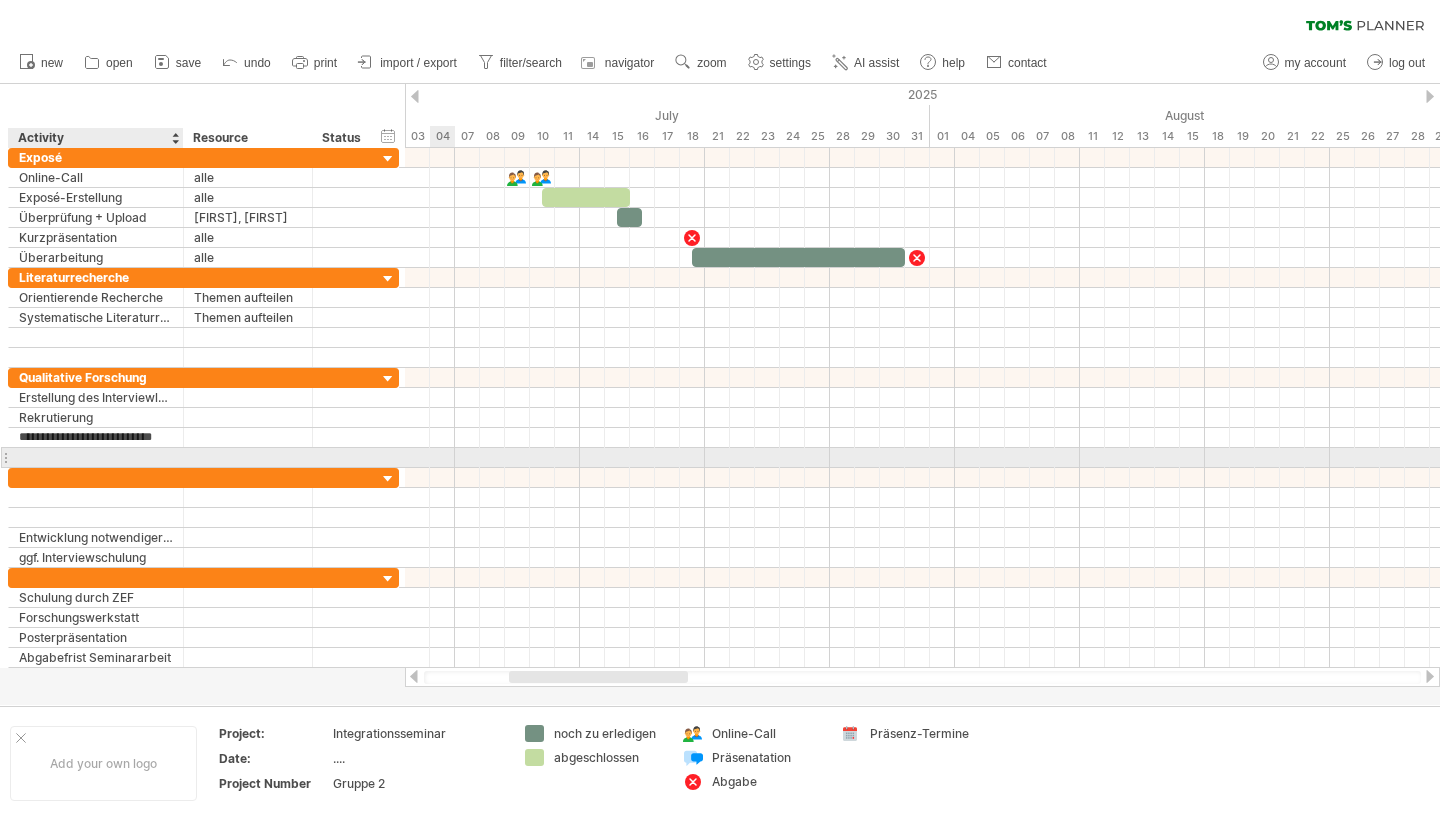 click at bounding box center (96, 457) 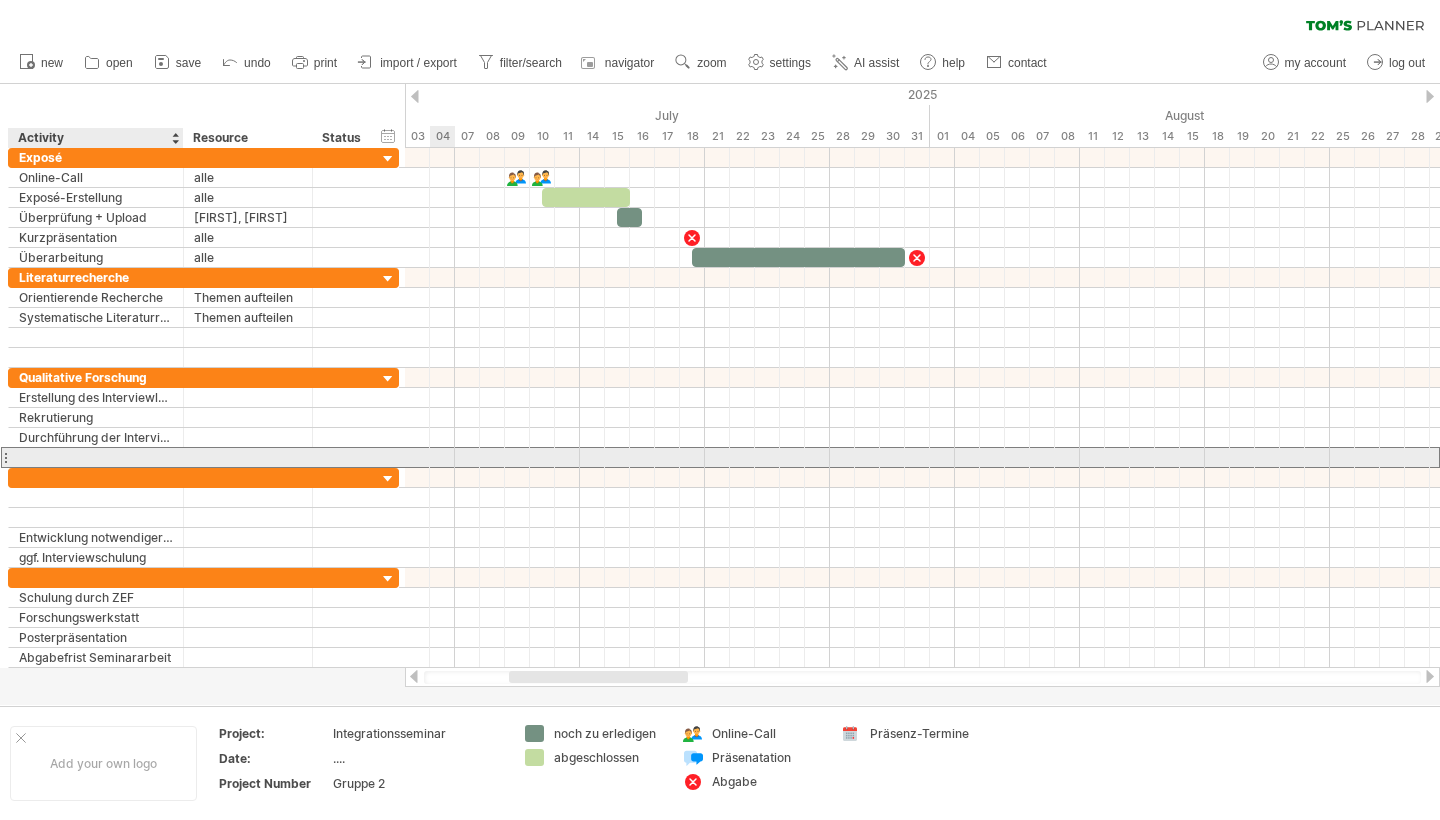 click at bounding box center (96, 457) 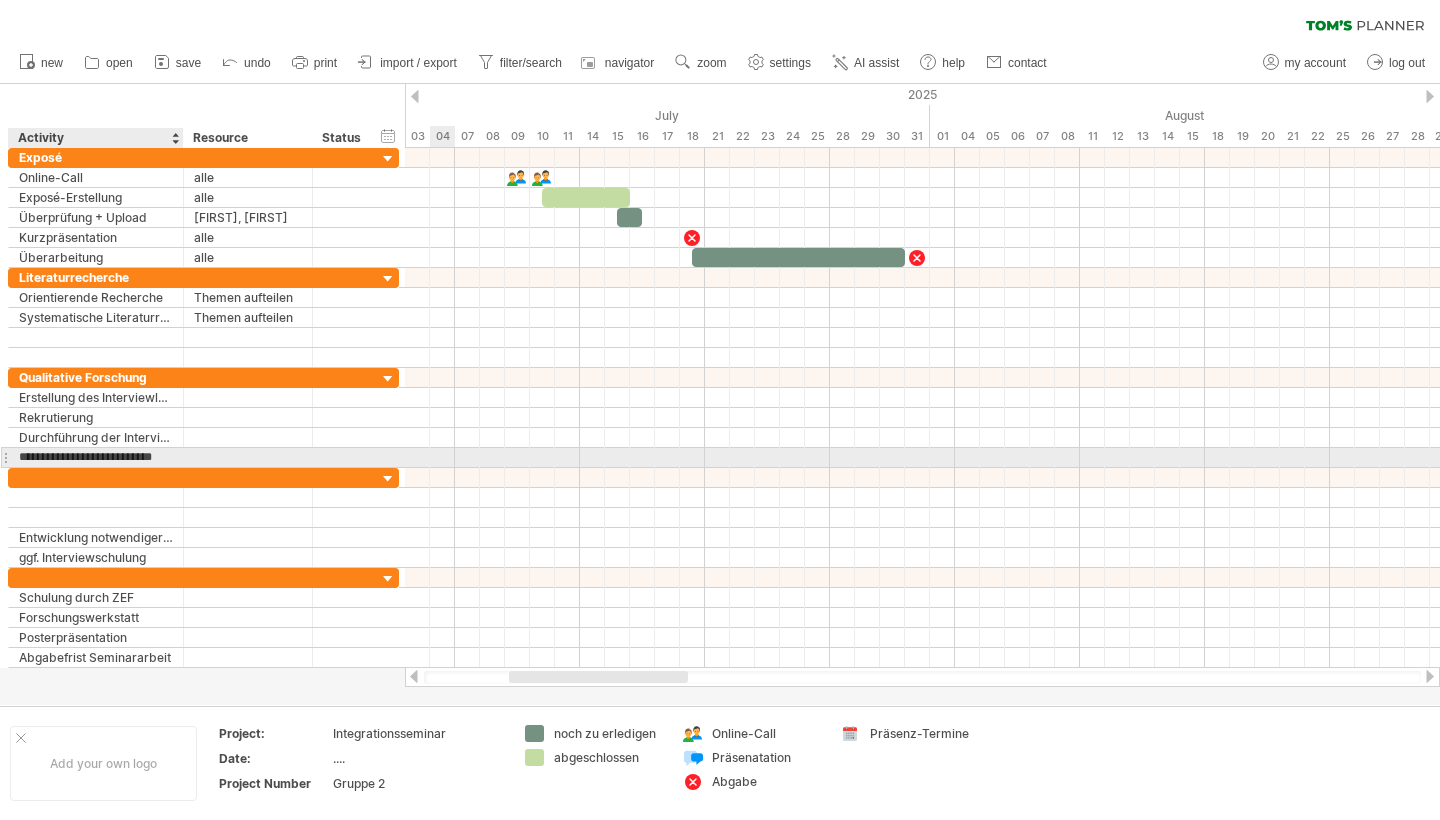 type on "**********" 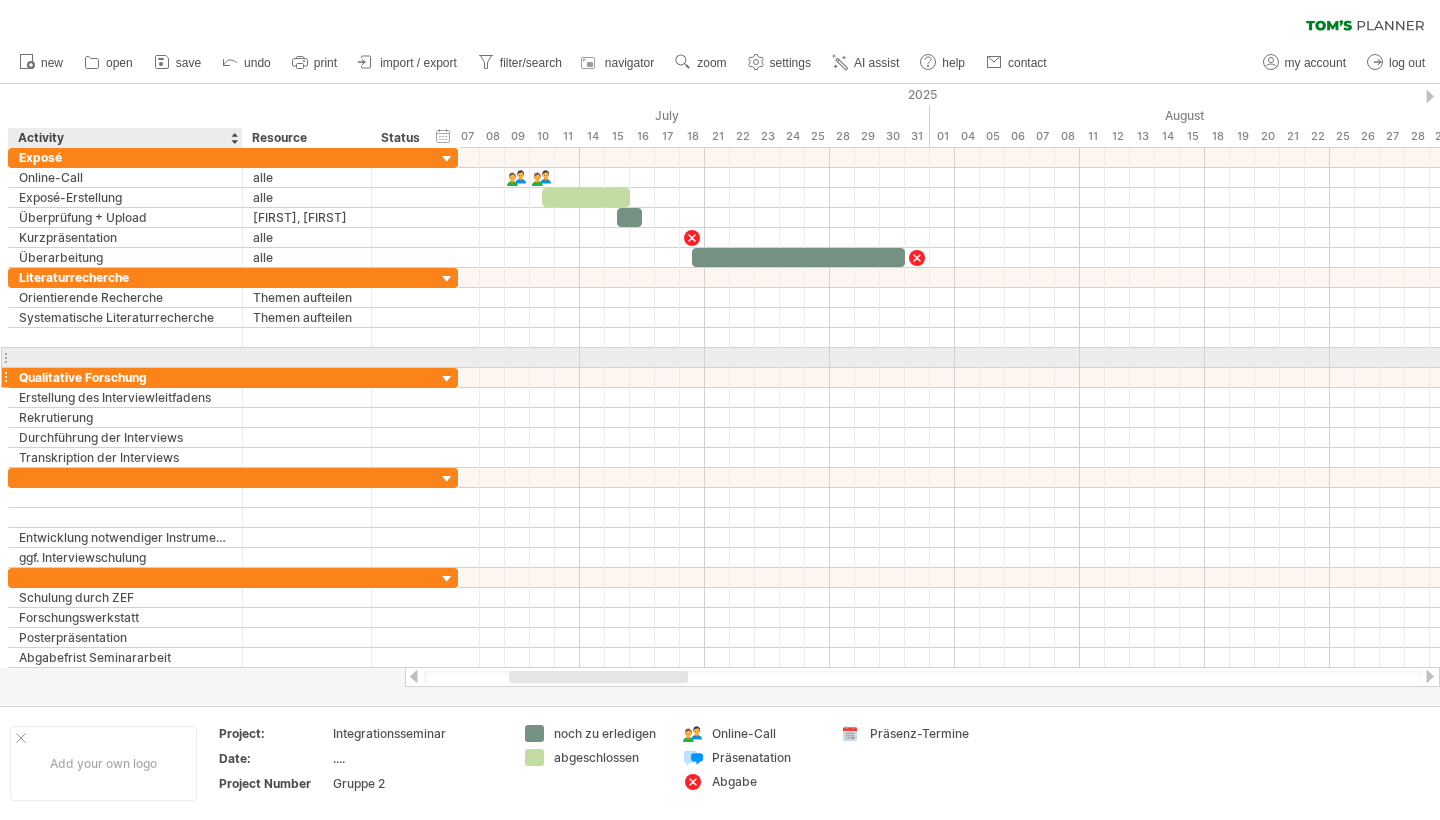 drag, startPoint x: 181, startPoint y: 356, endPoint x: 240, endPoint y: 370, distance: 60.63827 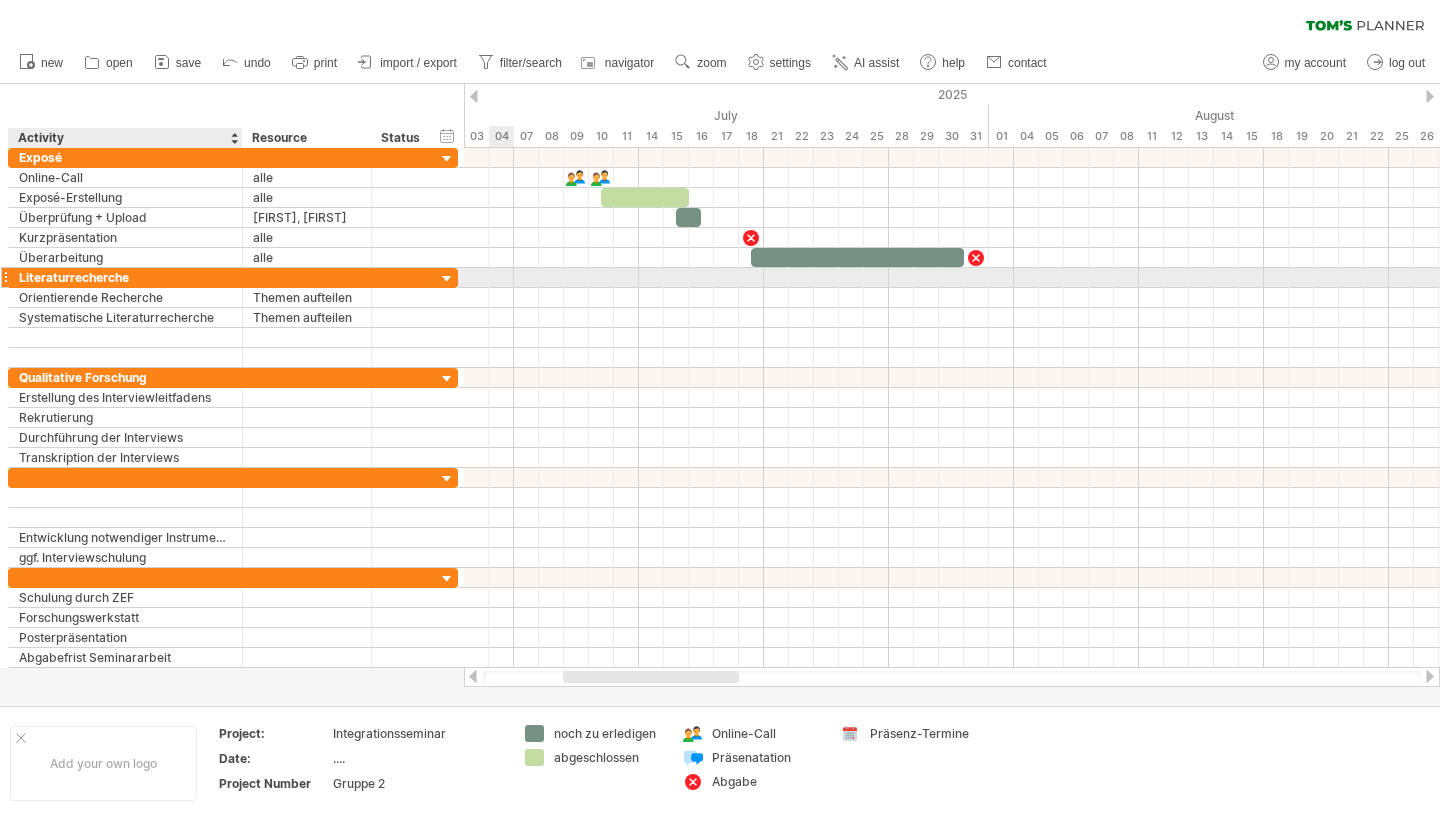 click on "Literaturrecherche" at bounding box center [125, 277] 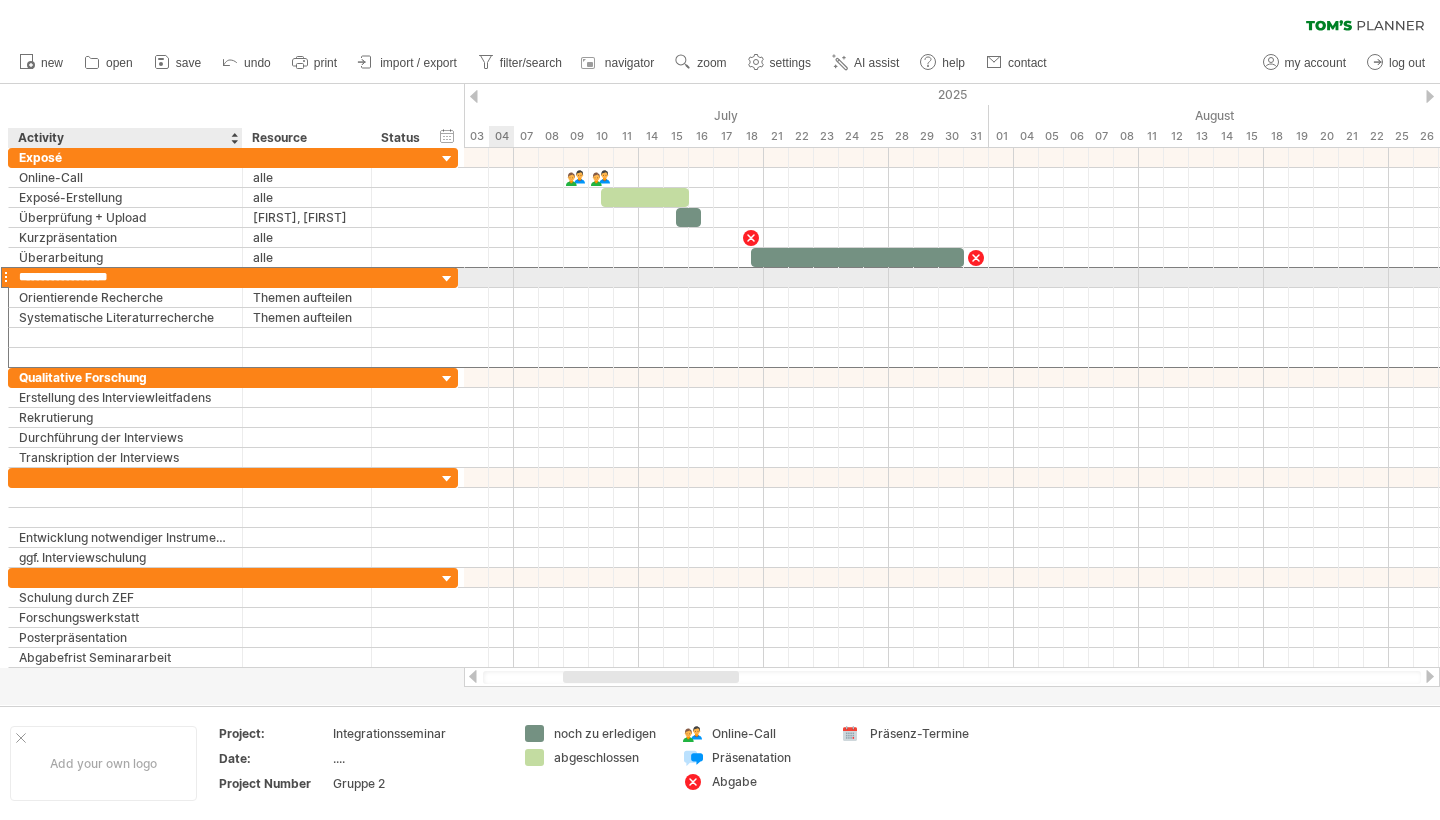 click on "**********" at bounding box center [125, 277] 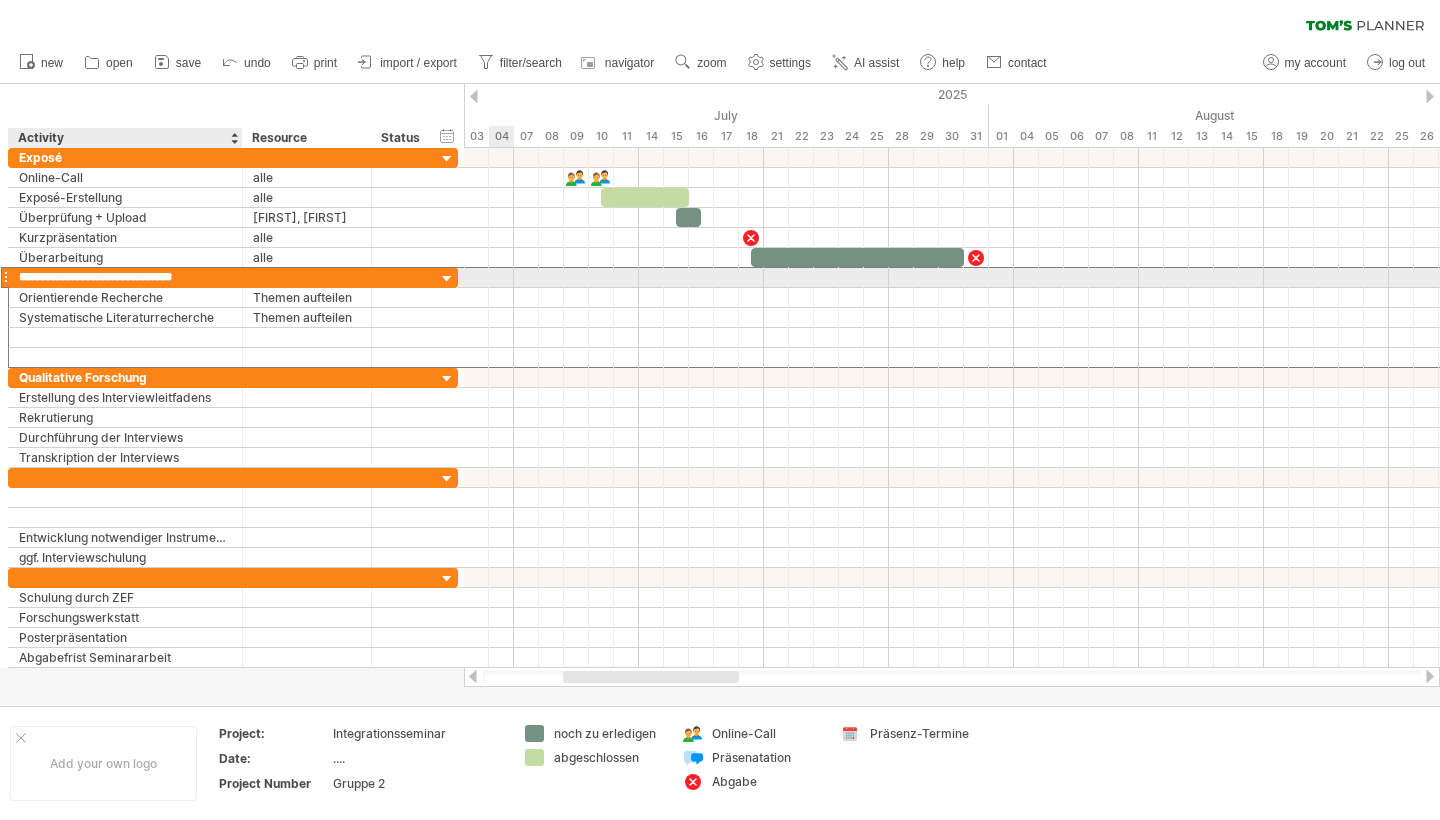 type on "**********" 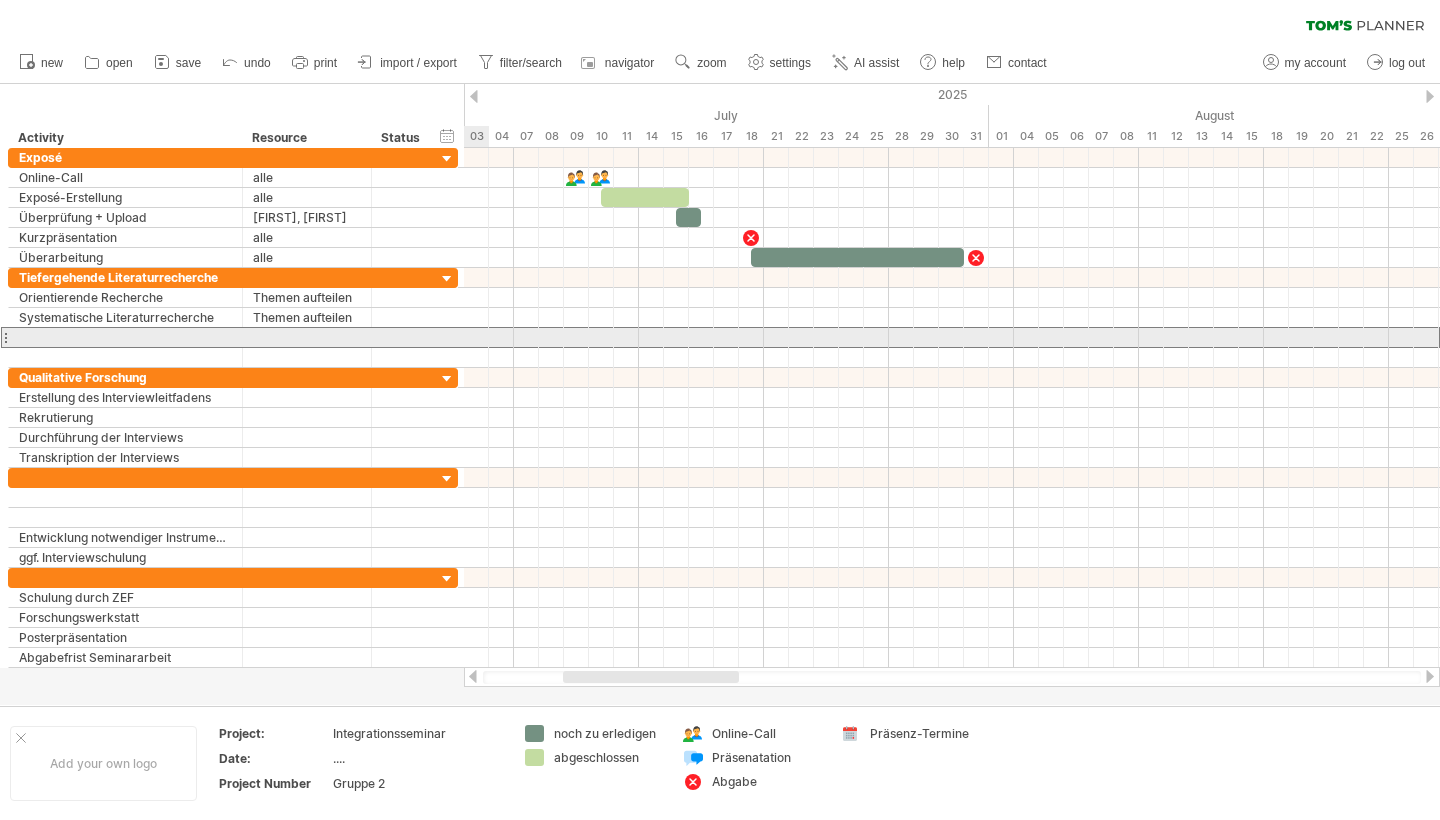 click at bounding box center (5, 337) 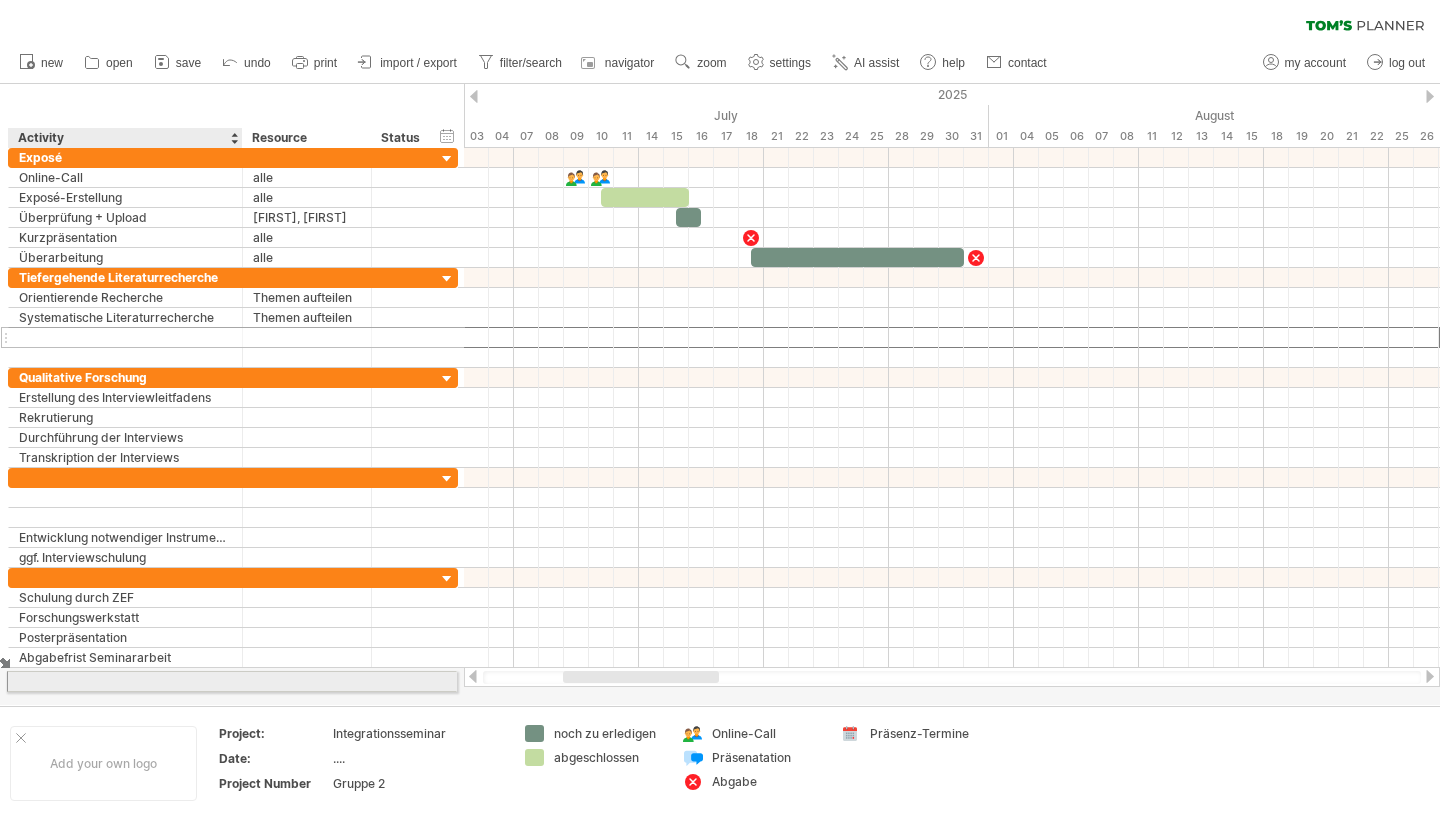 drag, startPoint x: 64, startPoint y: 335, endPoint x: 57, endPoint y: 678, distance: 343.0714 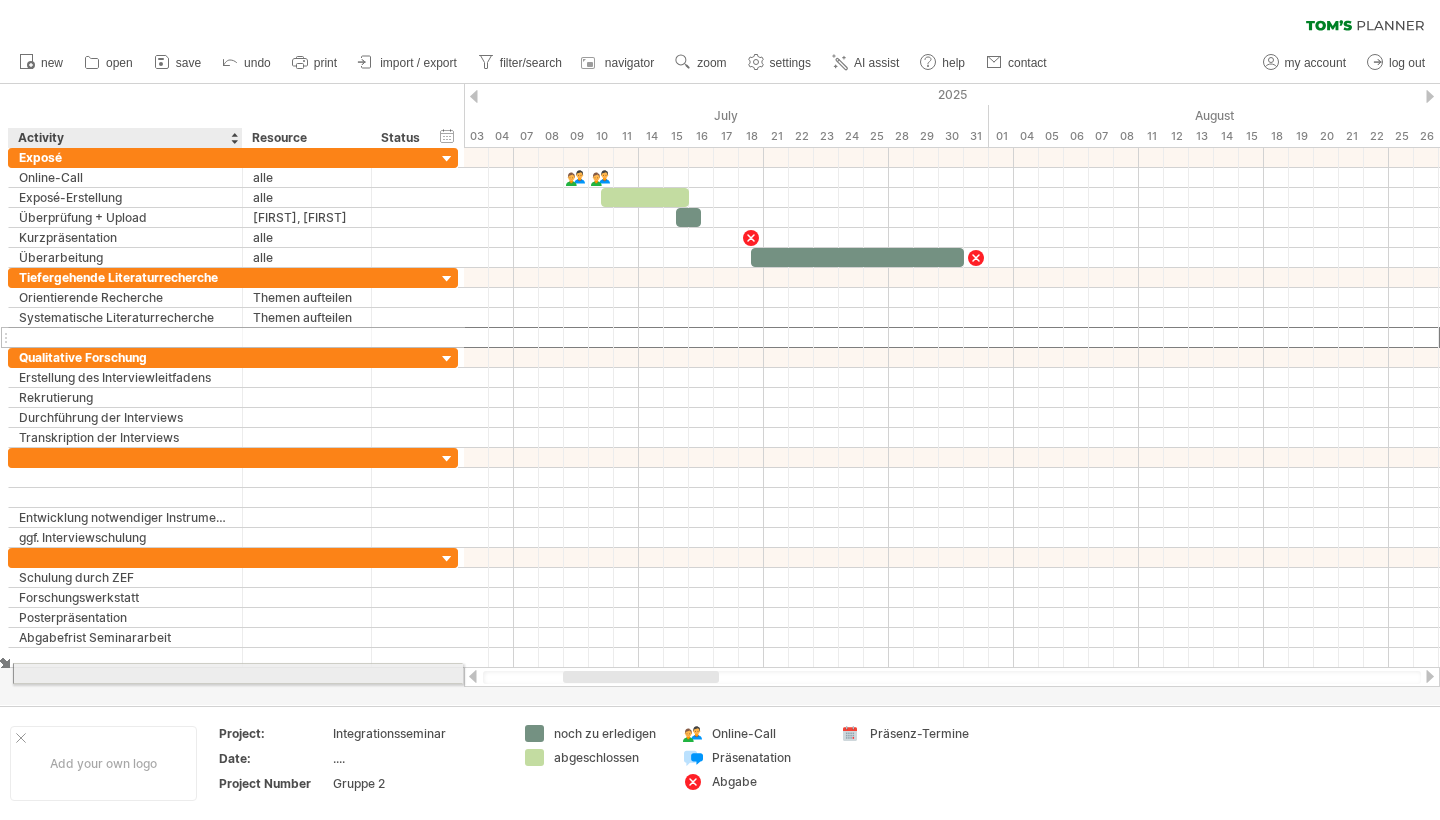 drag, startPoint x: 47, startPoint y: 337, endPoint x: 46, endPoint y: 668, distance: 331.0015 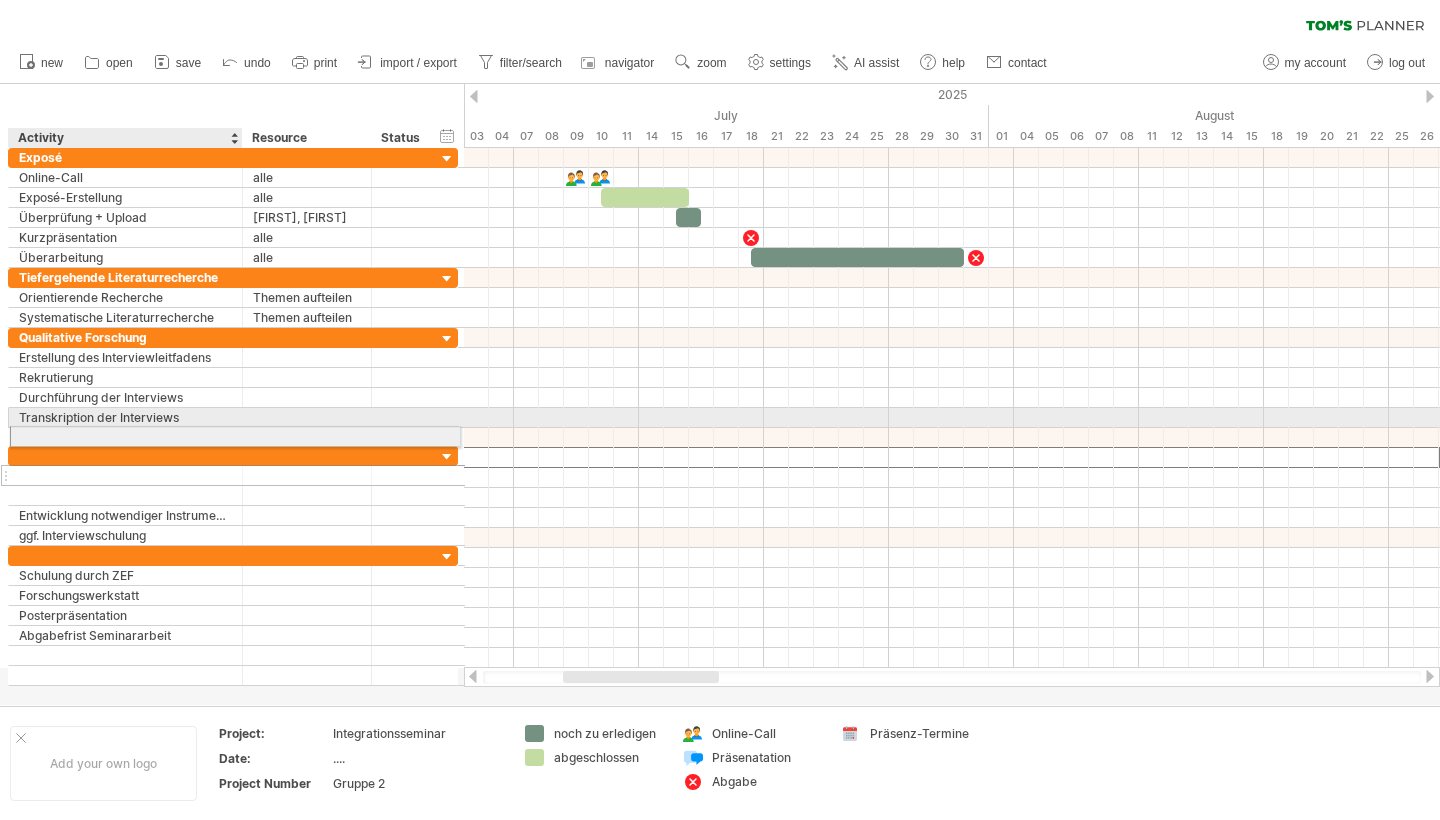 drag, startPoint x: 36, startPoint y: 460, endPoint x: 32, endPoint y: 433, distance: 27.294687 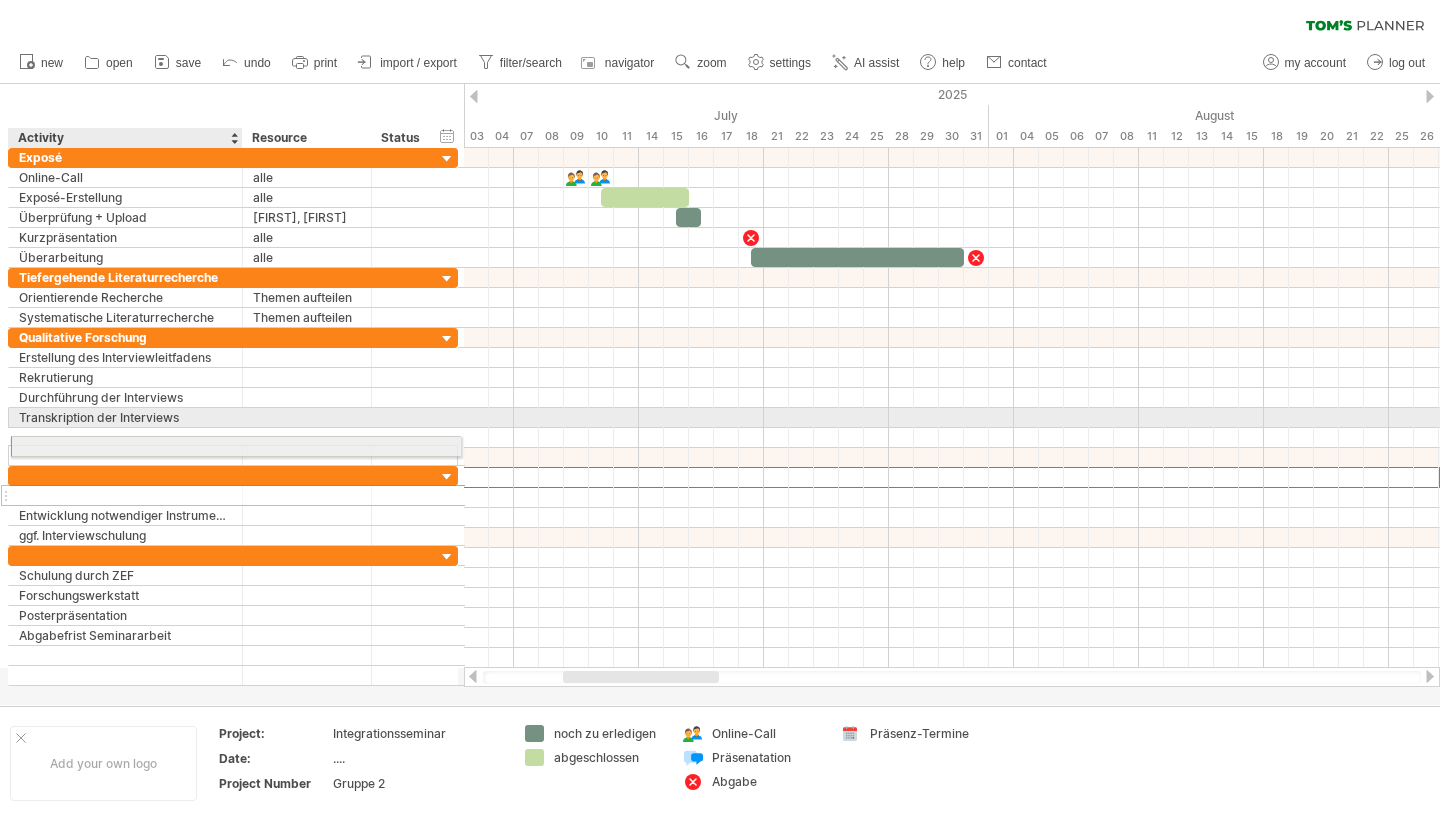 drag, startPoint x: 48, startPoint y: 478, endPoint x: 45, endPoint y: 443, distance: 35.128338 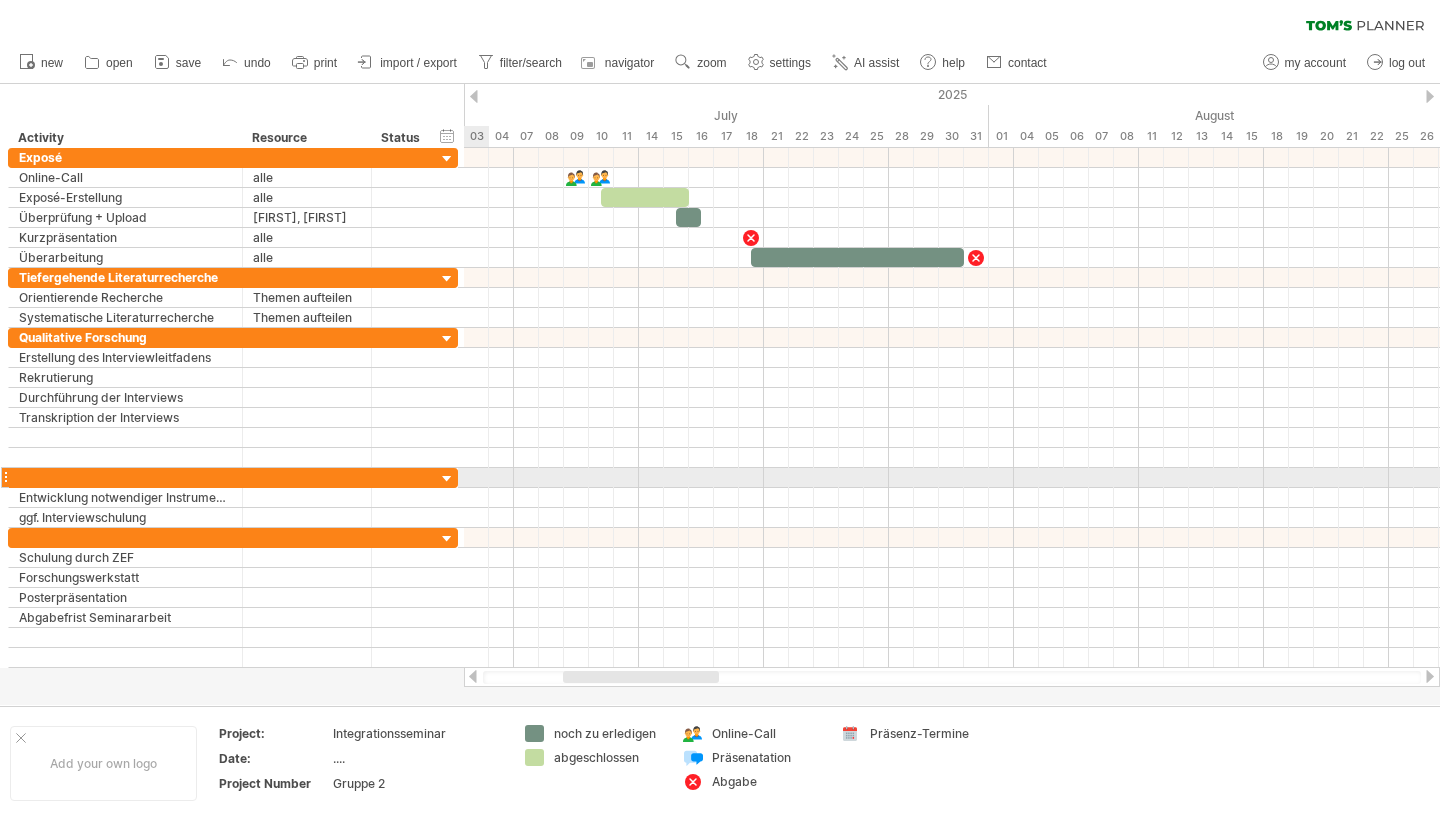 click at bounding box center [447, 479] 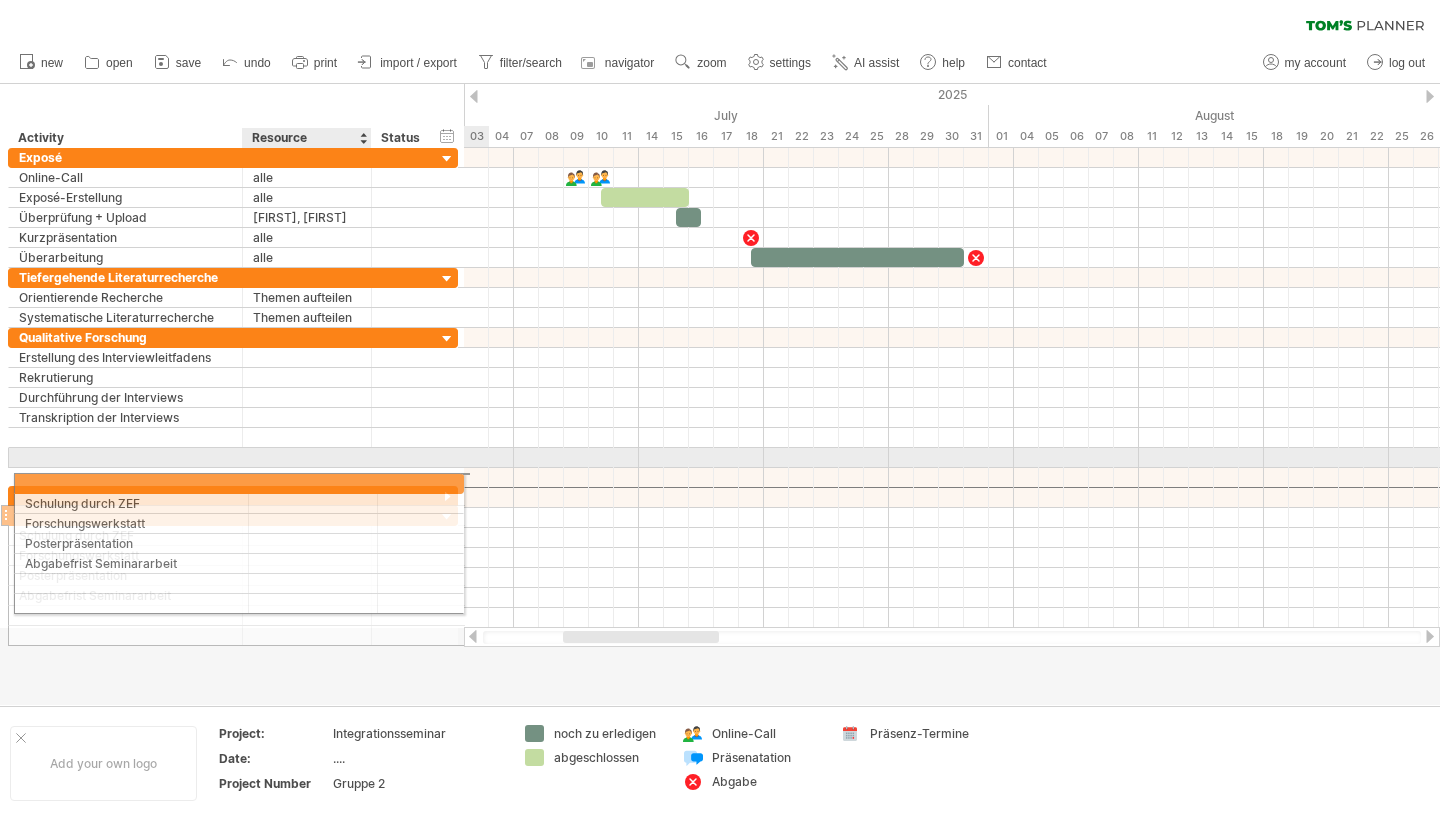 drag, startPoint x: 248, startPoint y: 500, endPoint x: 248, endPoint y: 480, distance: 20 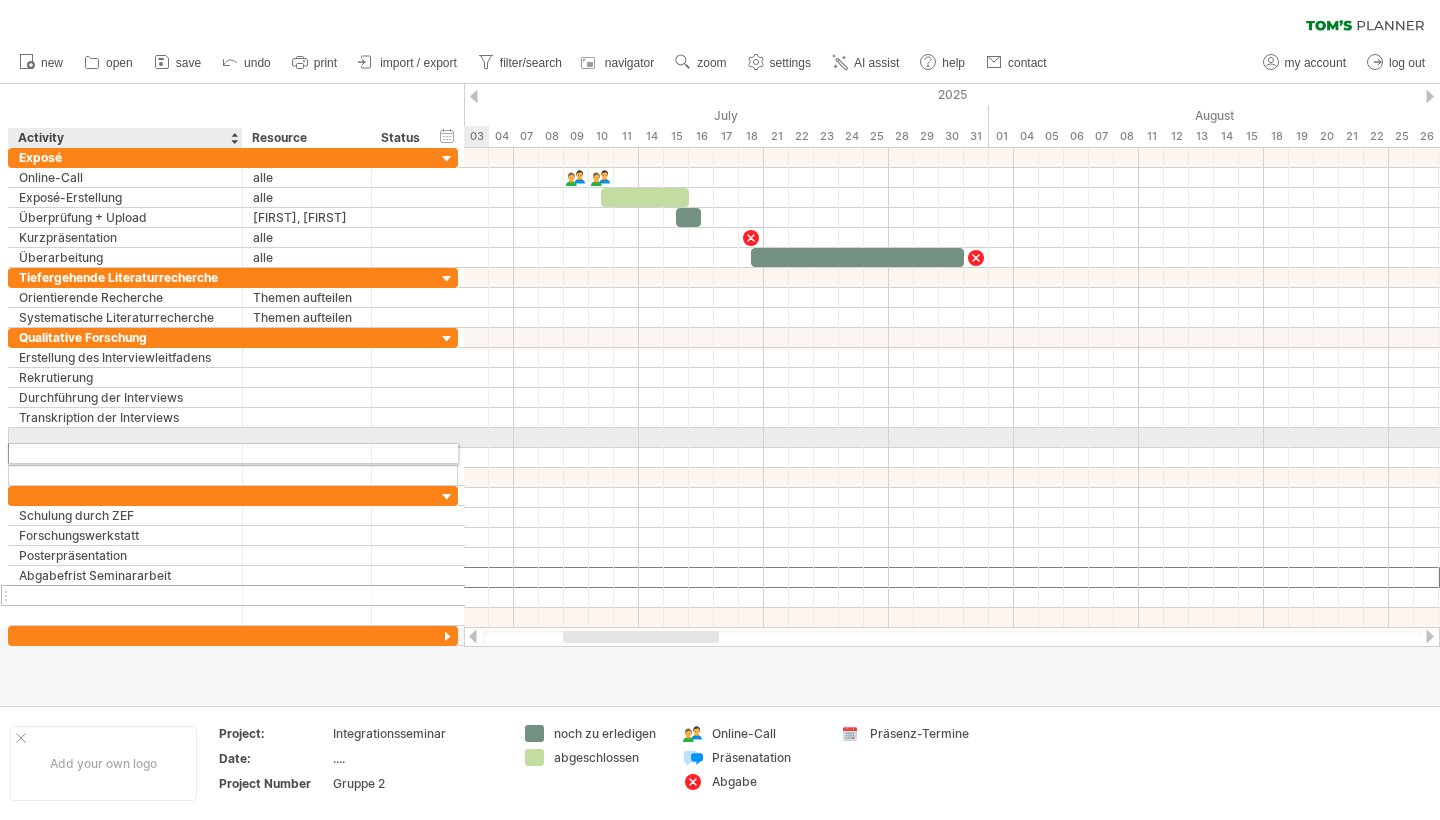 drag, startPoint x: 113, startPoint y: 580, endPoint x: 107, endPoint y: 450, distance: 130.13838 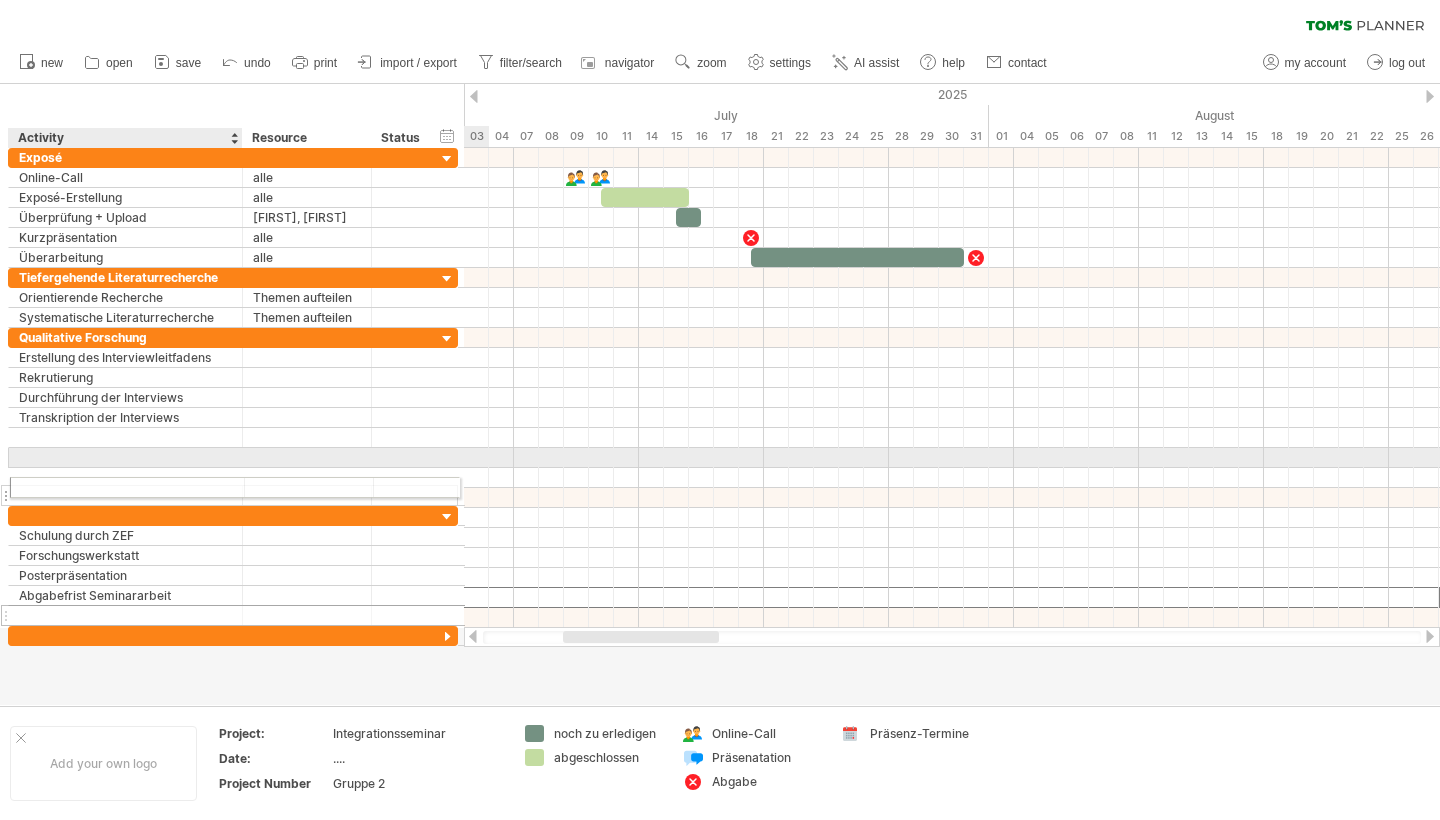 drag, startPoint x: 152, startPoint y: 595, endPoint x: 148, endPoint y: 484, distance: 111.07205 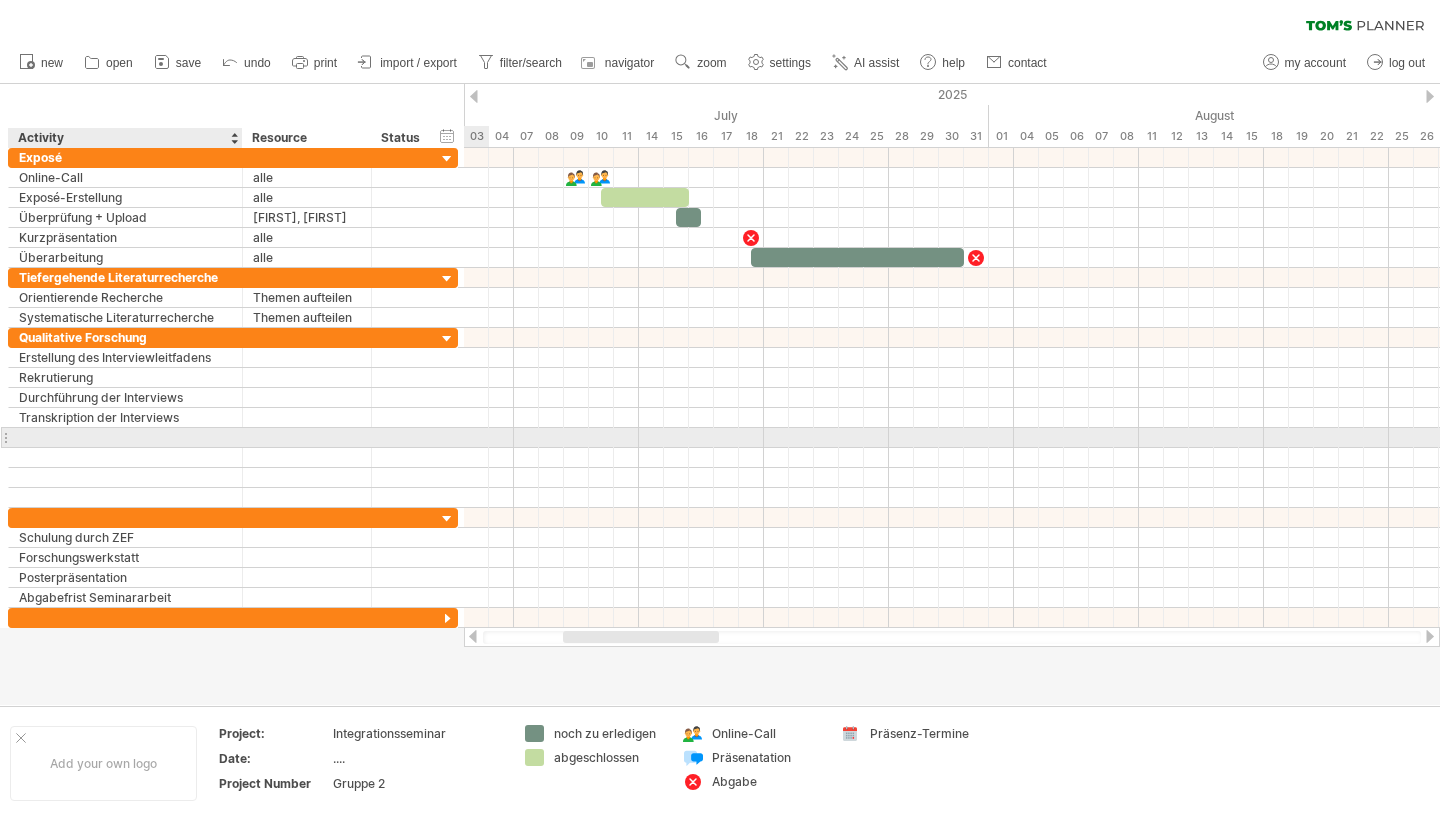 click at bounding box center (125, 437) 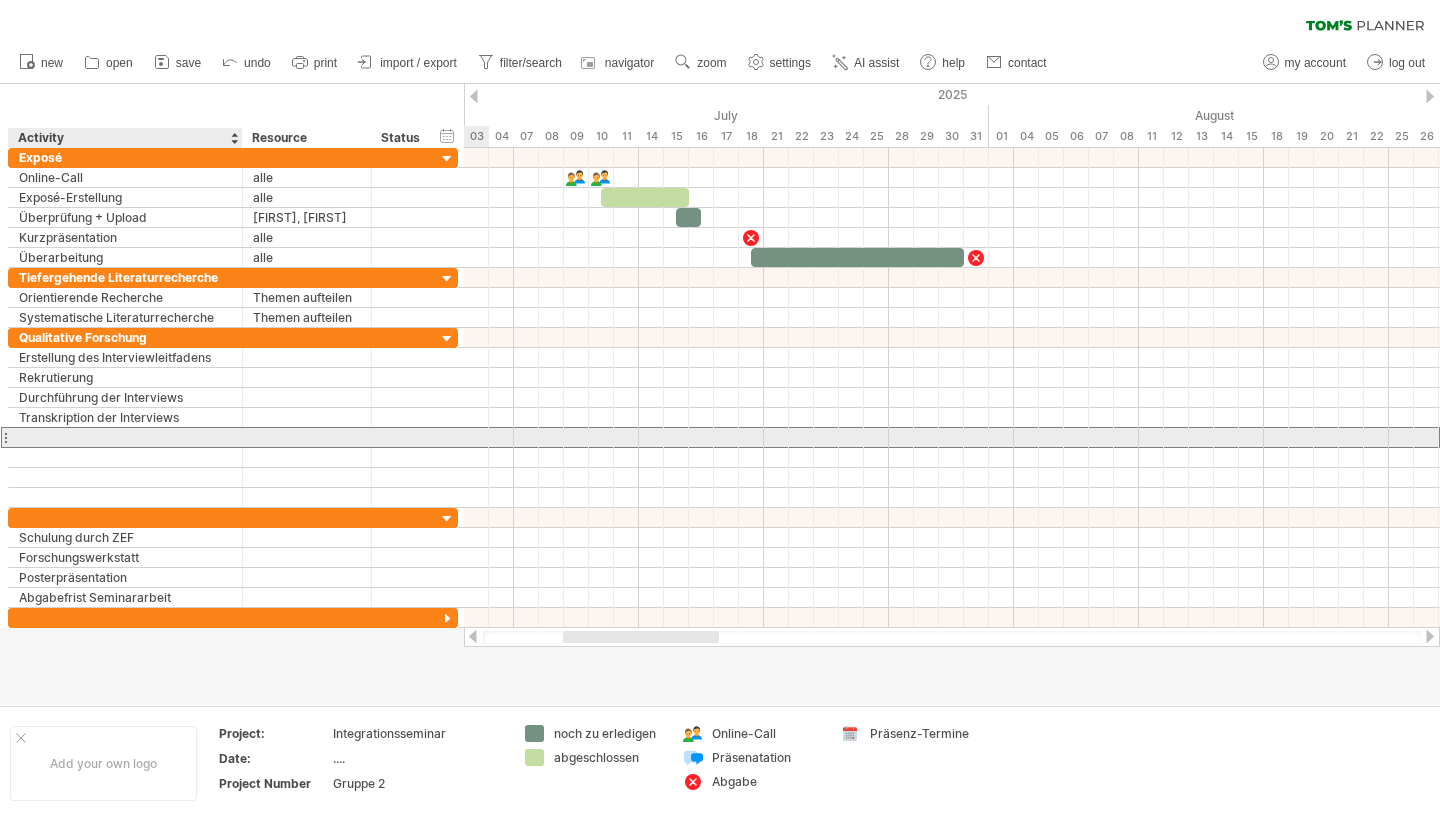 click at bounding box center (125, 437) 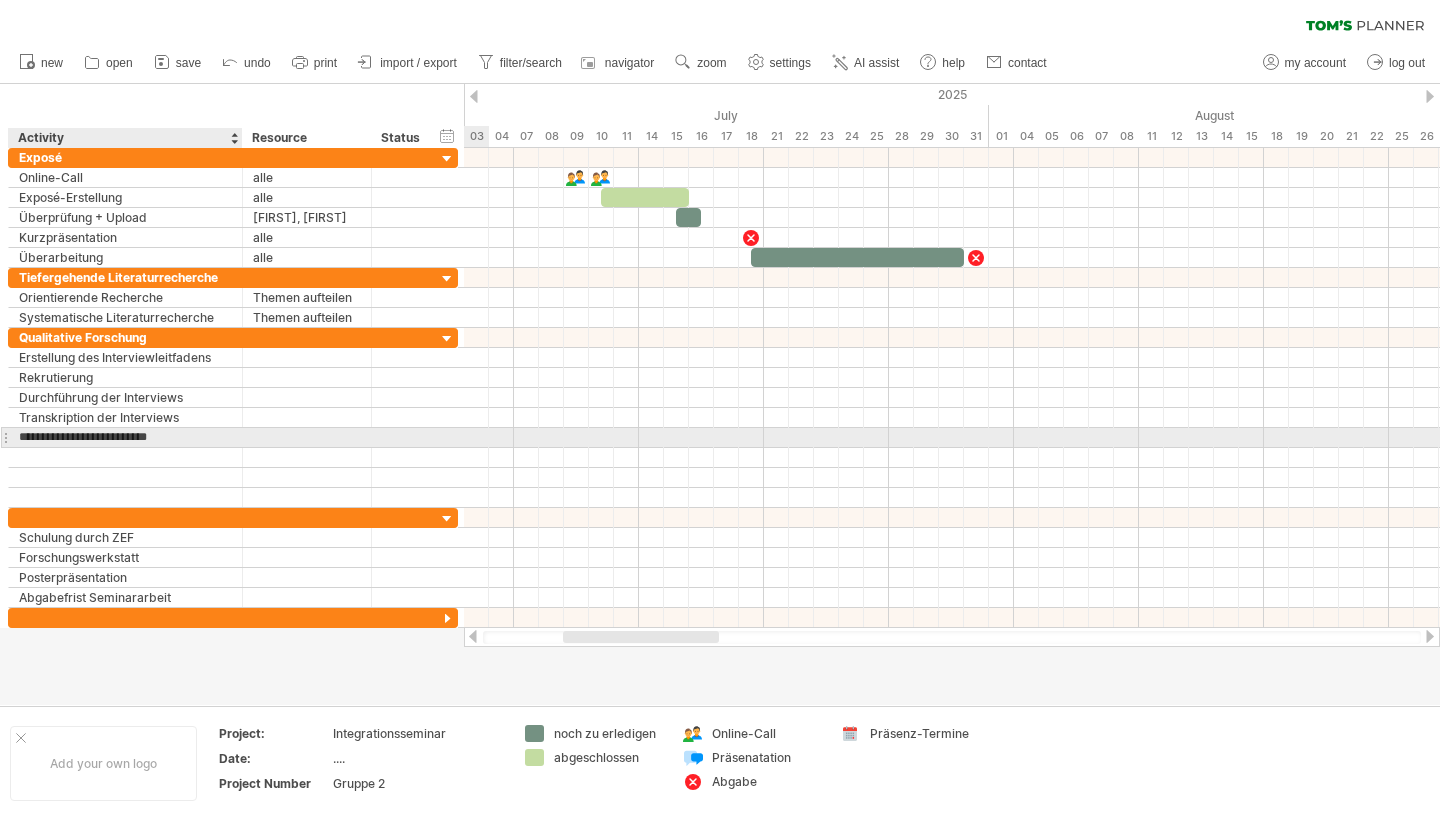 type on "**********" 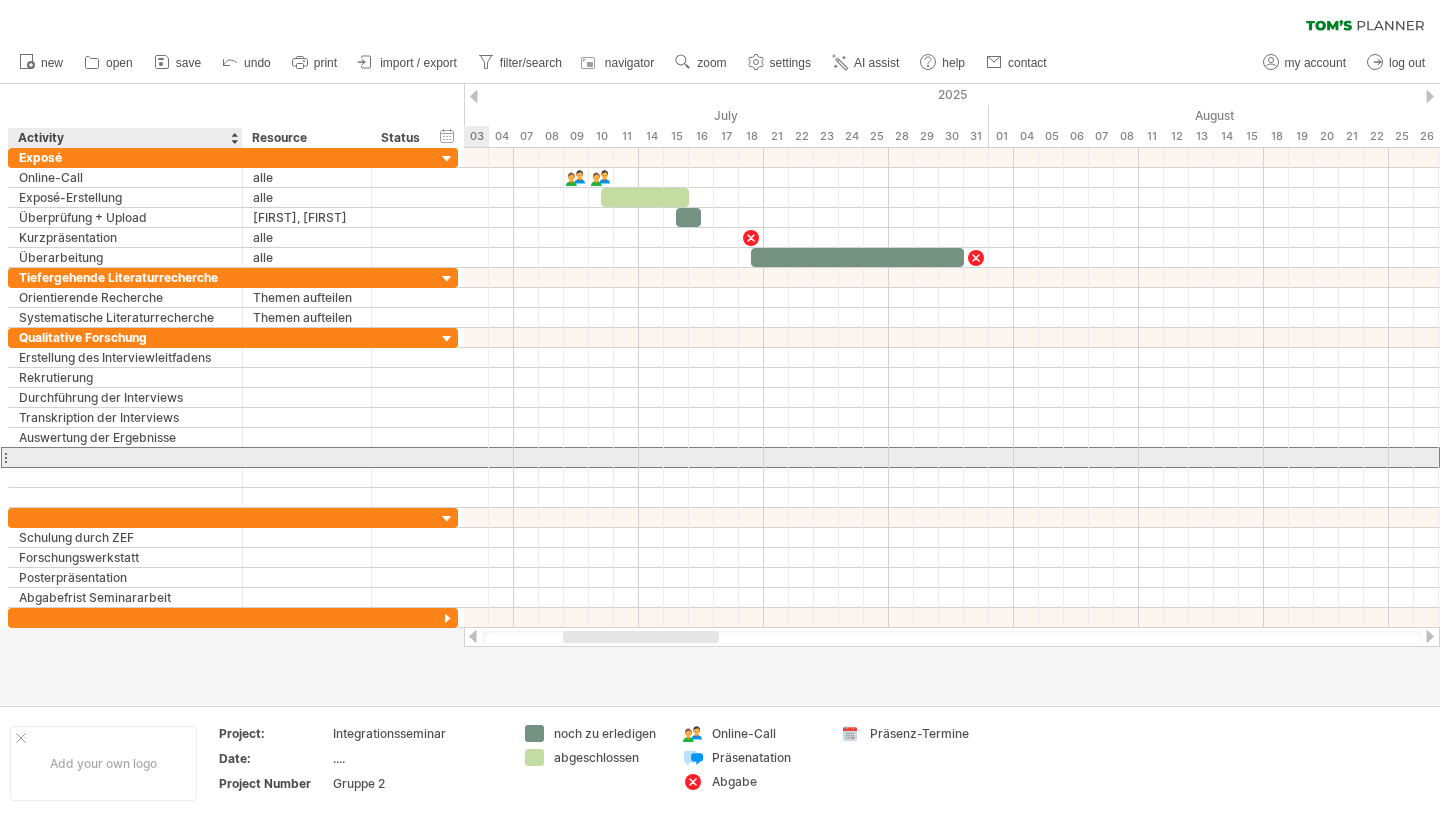 click at bounding box center (125, 457) 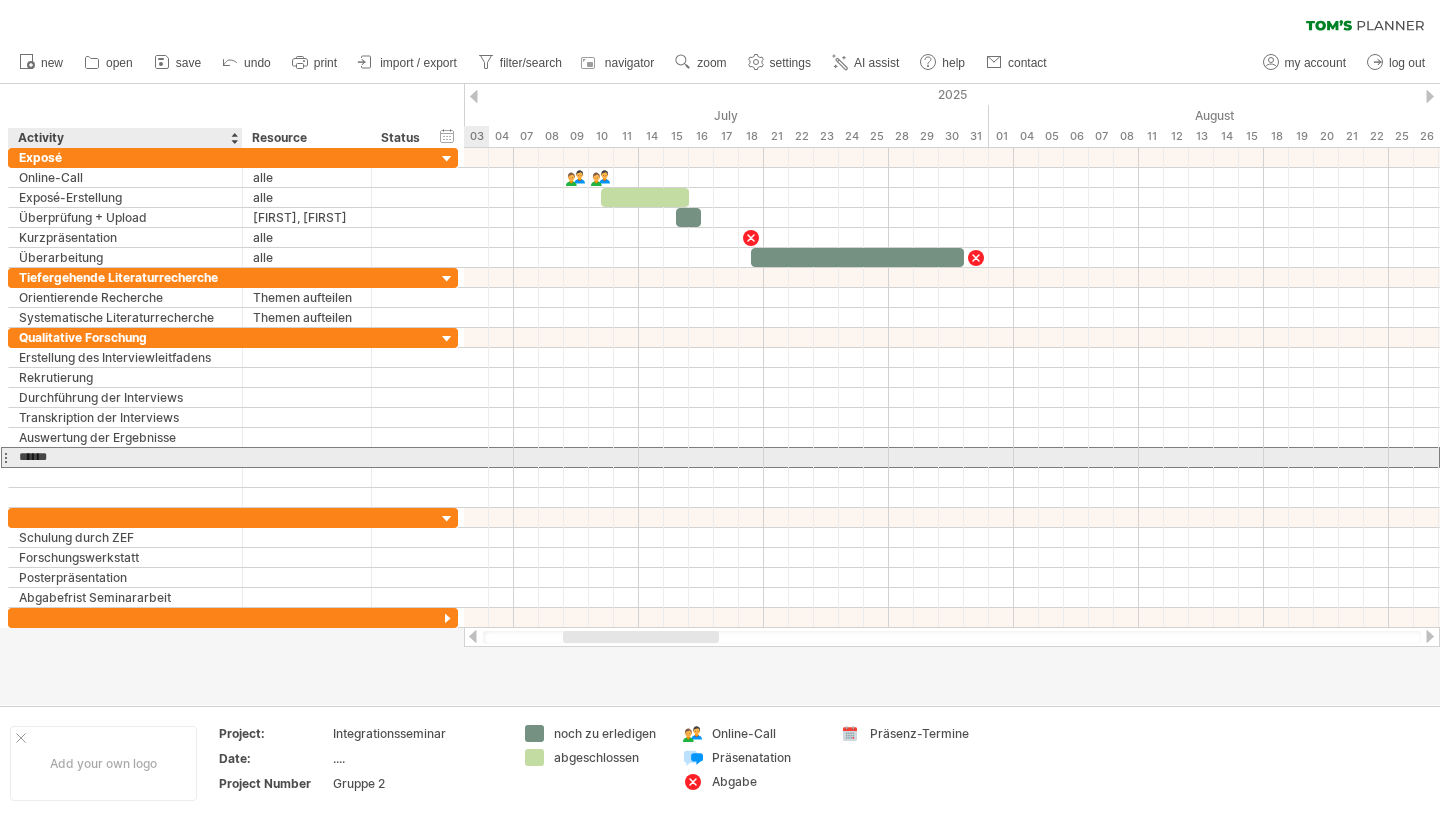 click on "******" at bounding box center [125, 457] 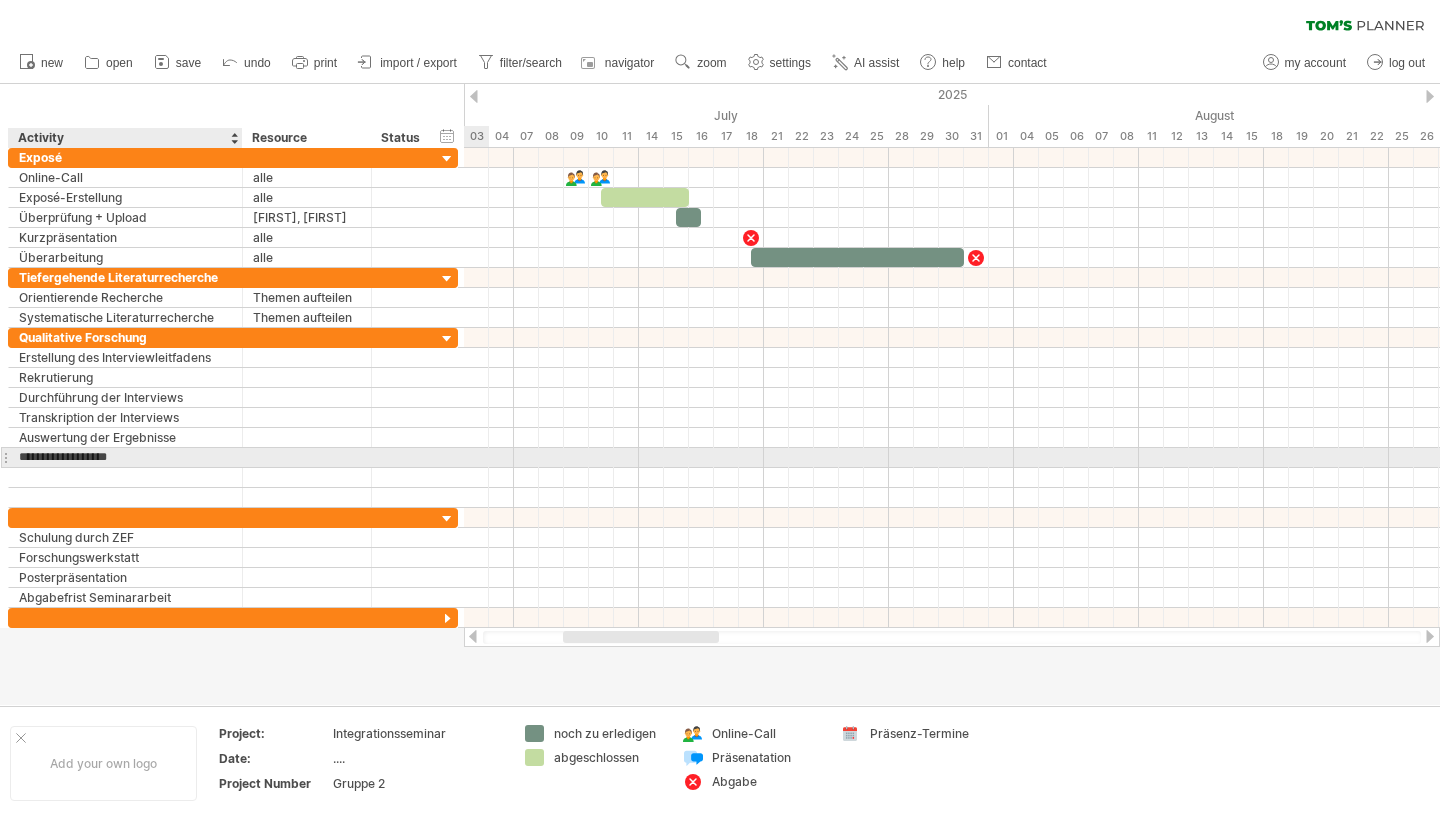 type on "**********" 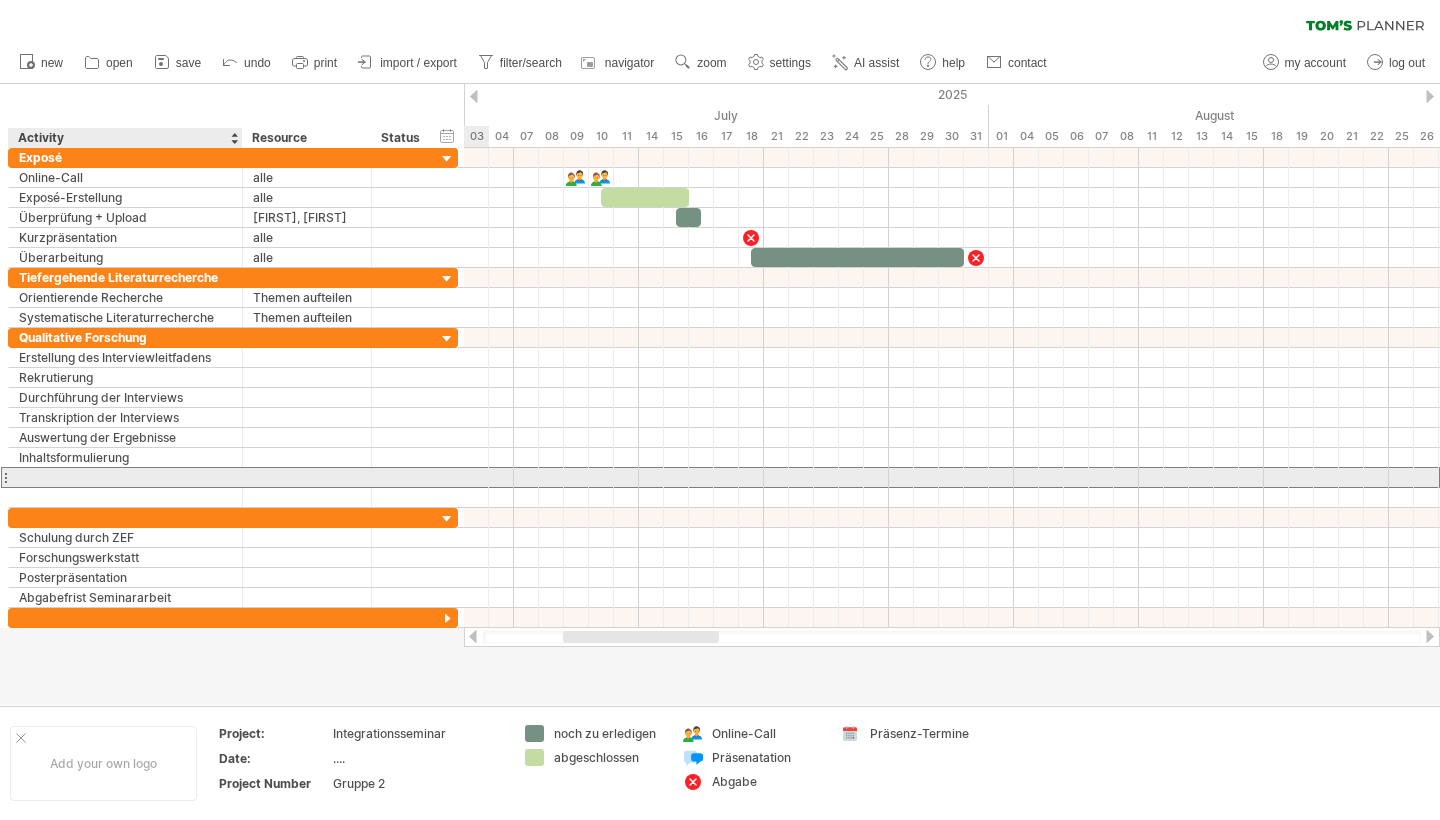 click at bounding box center (125, 477) 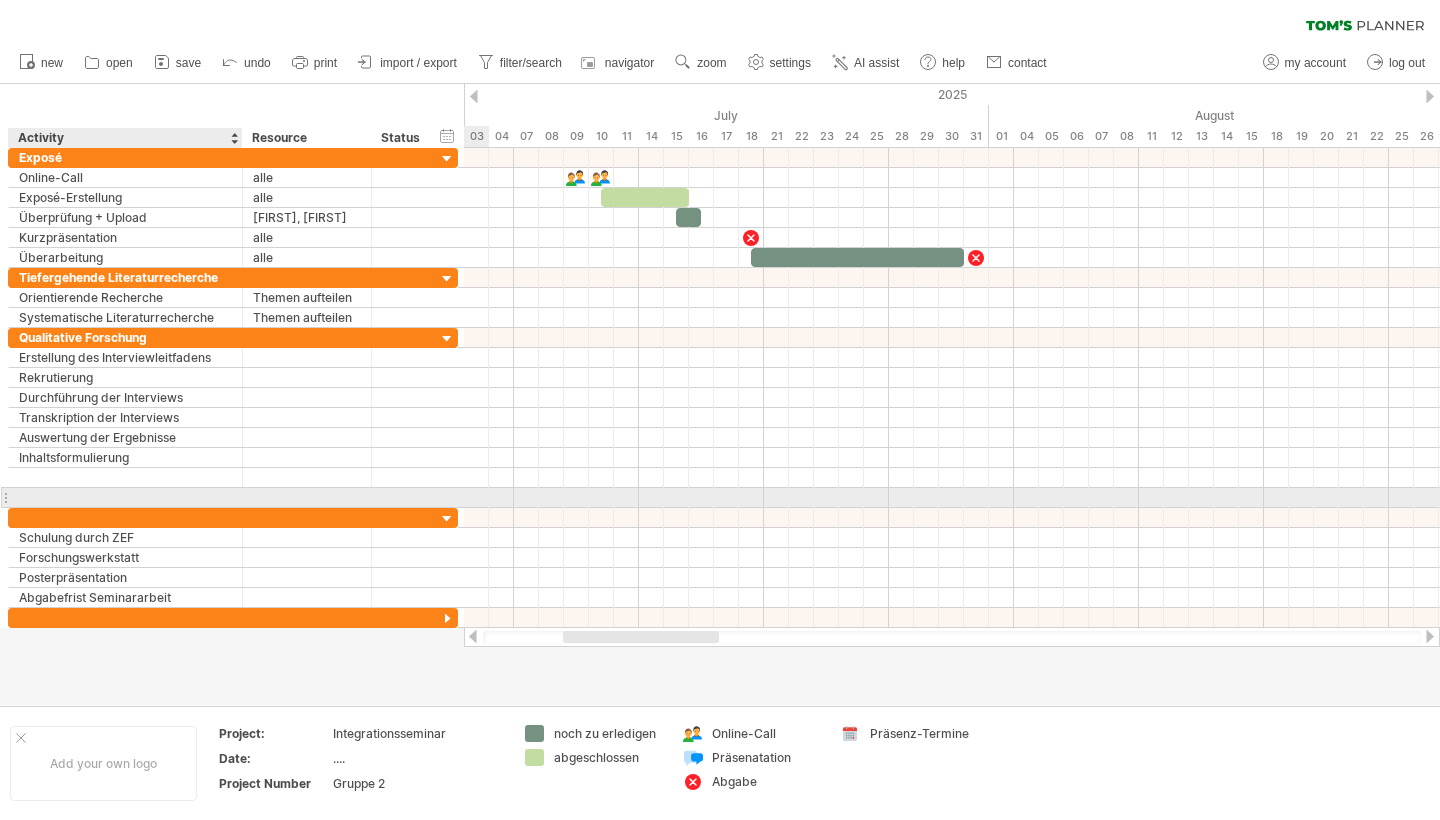 type on "*" 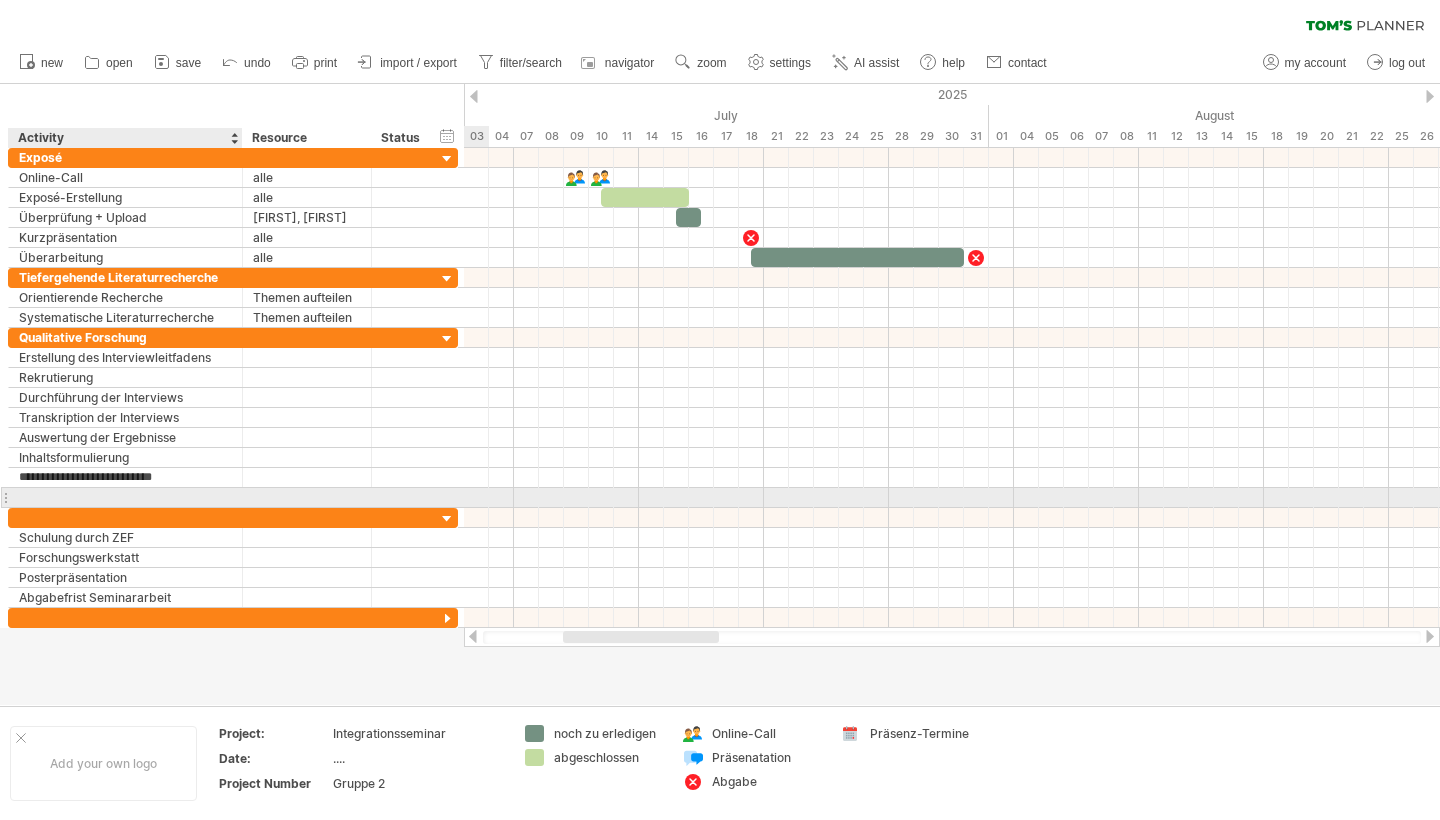 type on "**********" 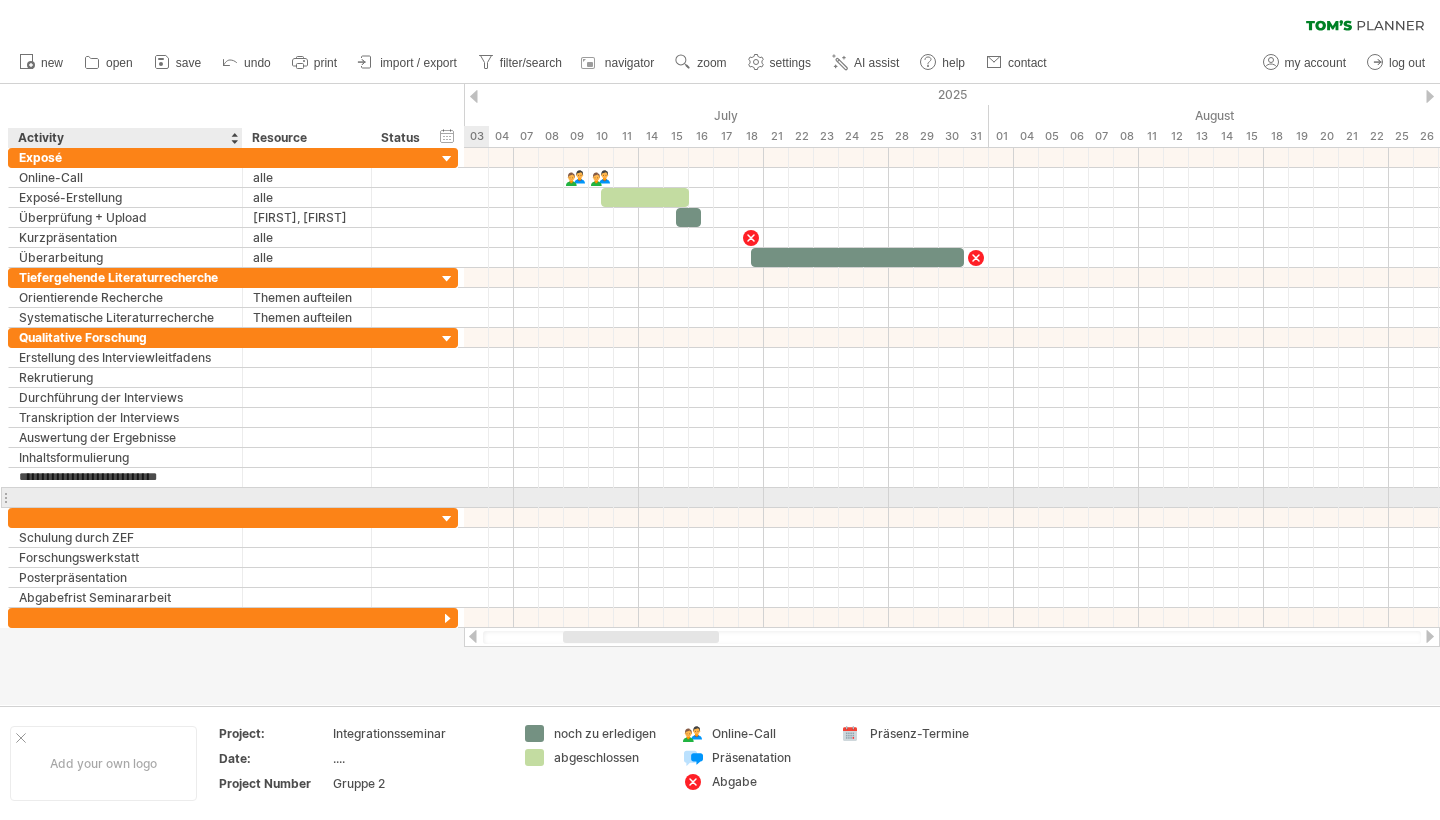 click at bounding box center (125, 497) 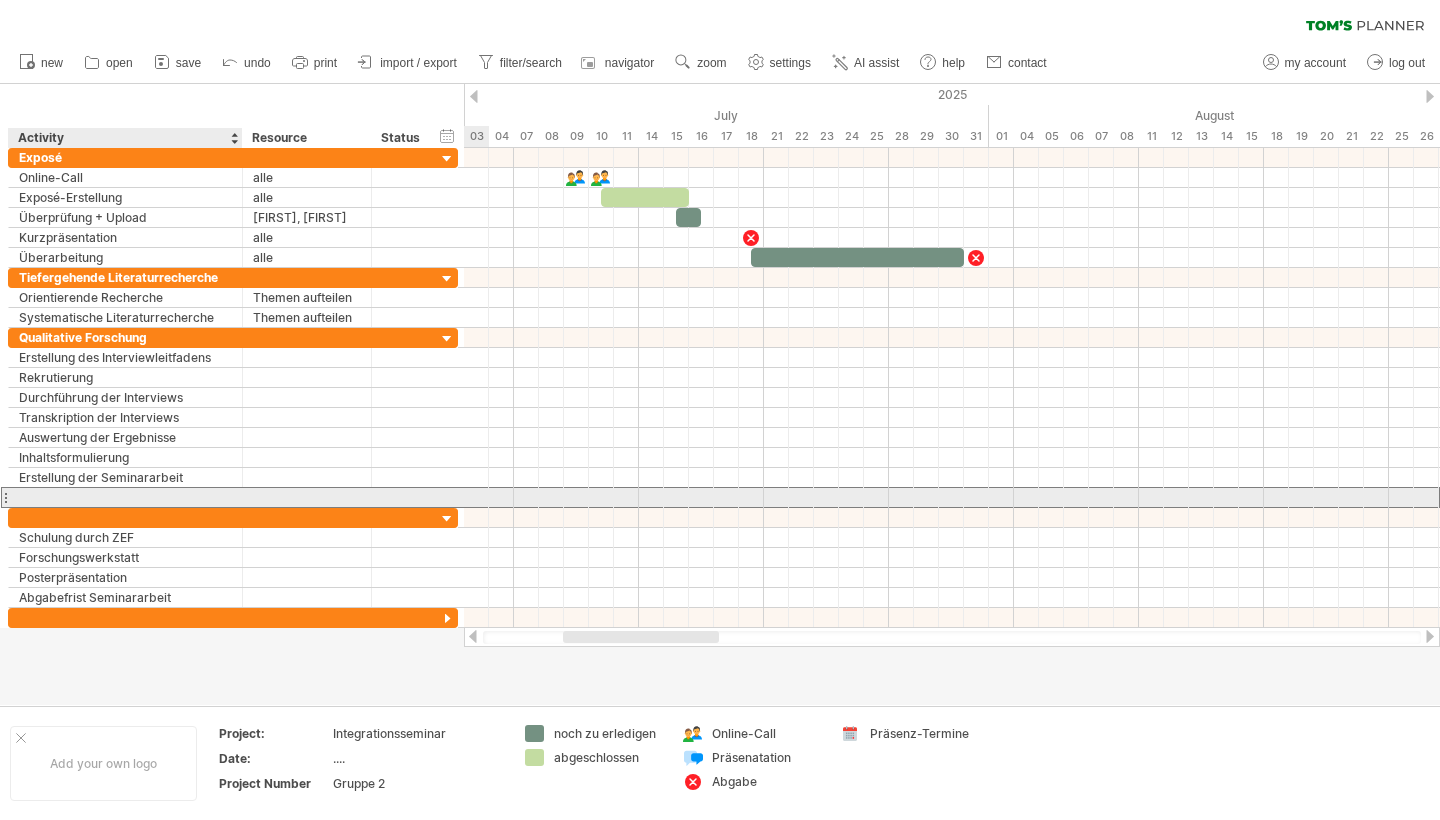 click at bounding box center [125, 497] 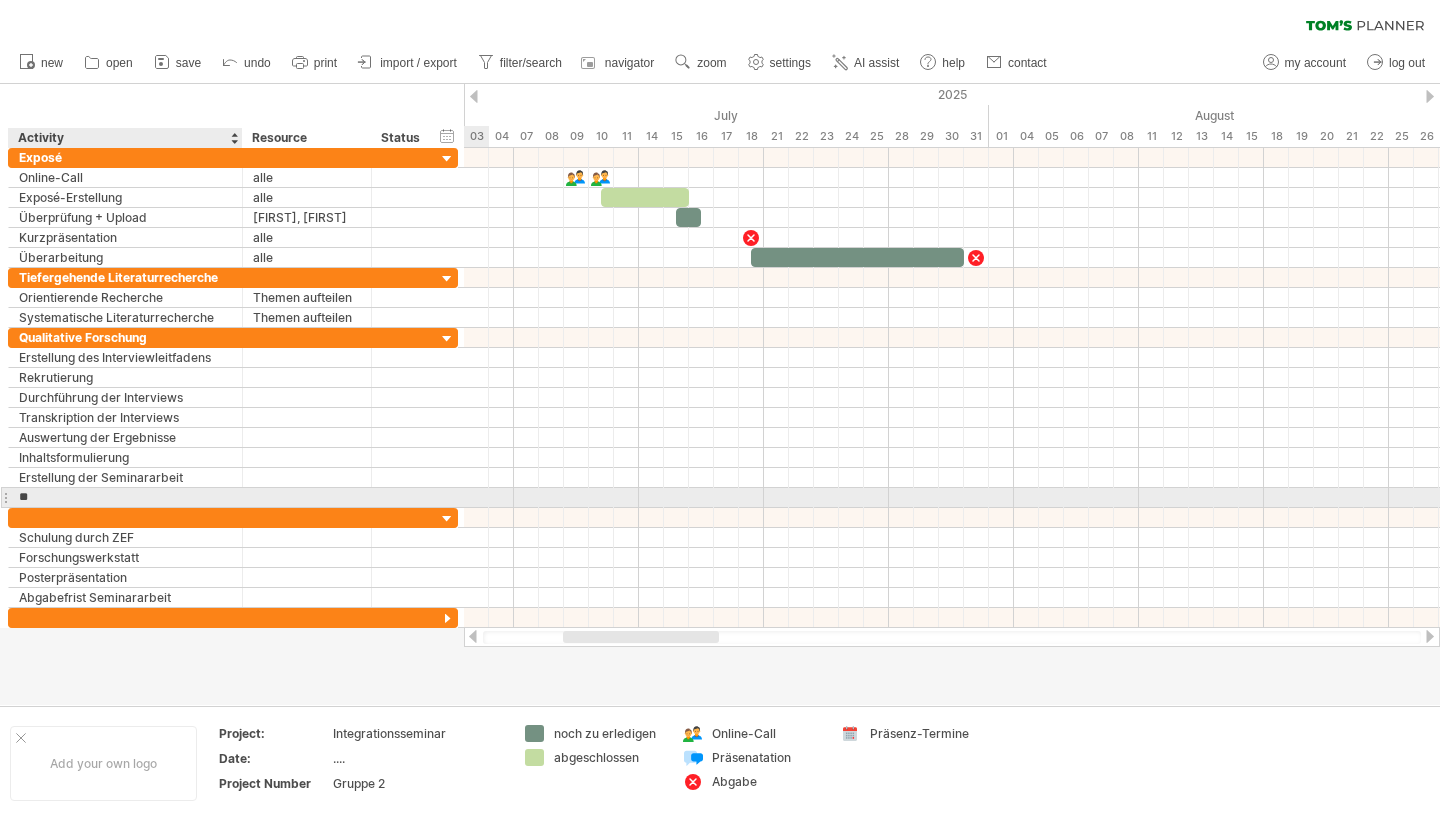 type on "*" 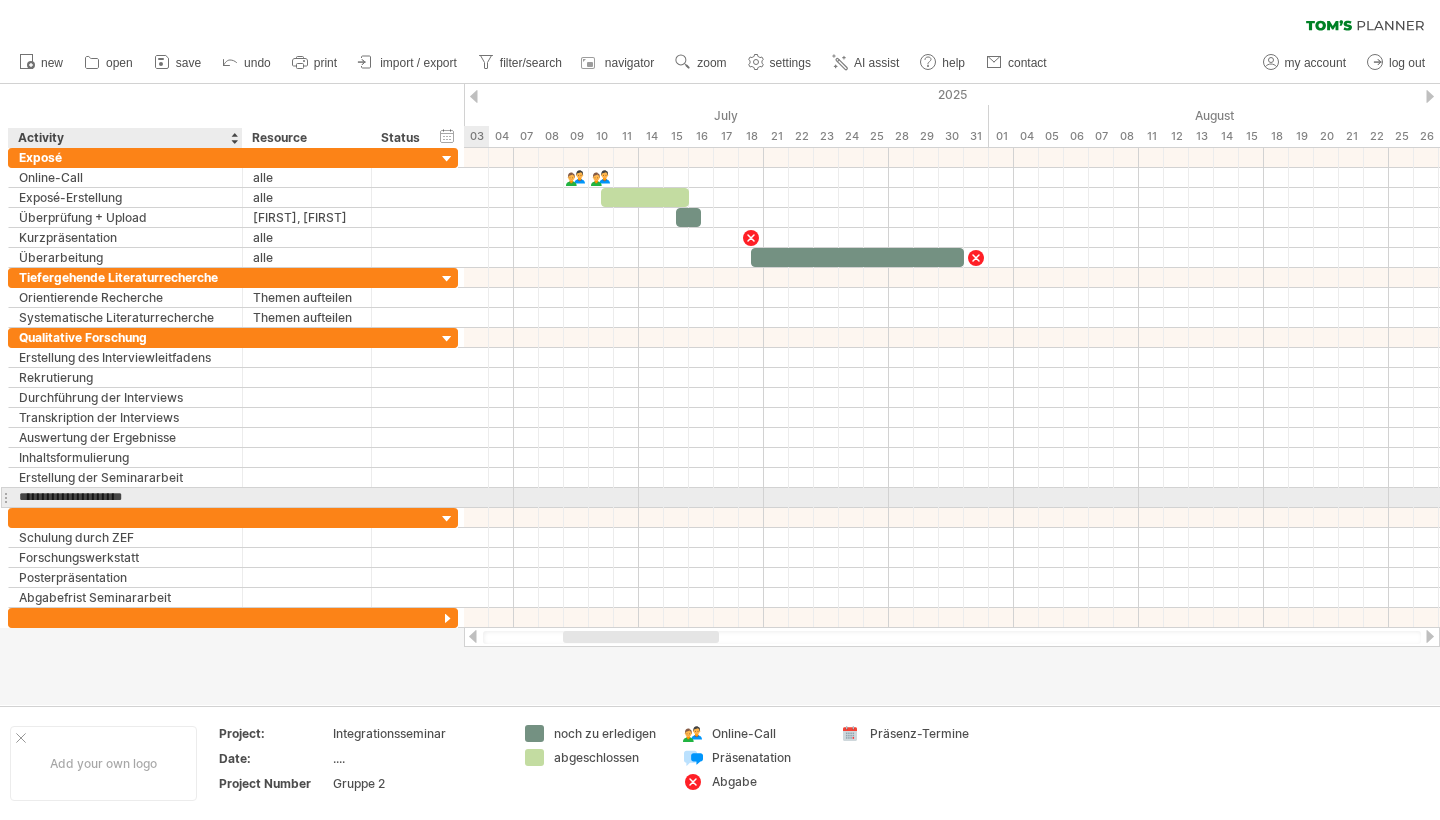 type on "**********" 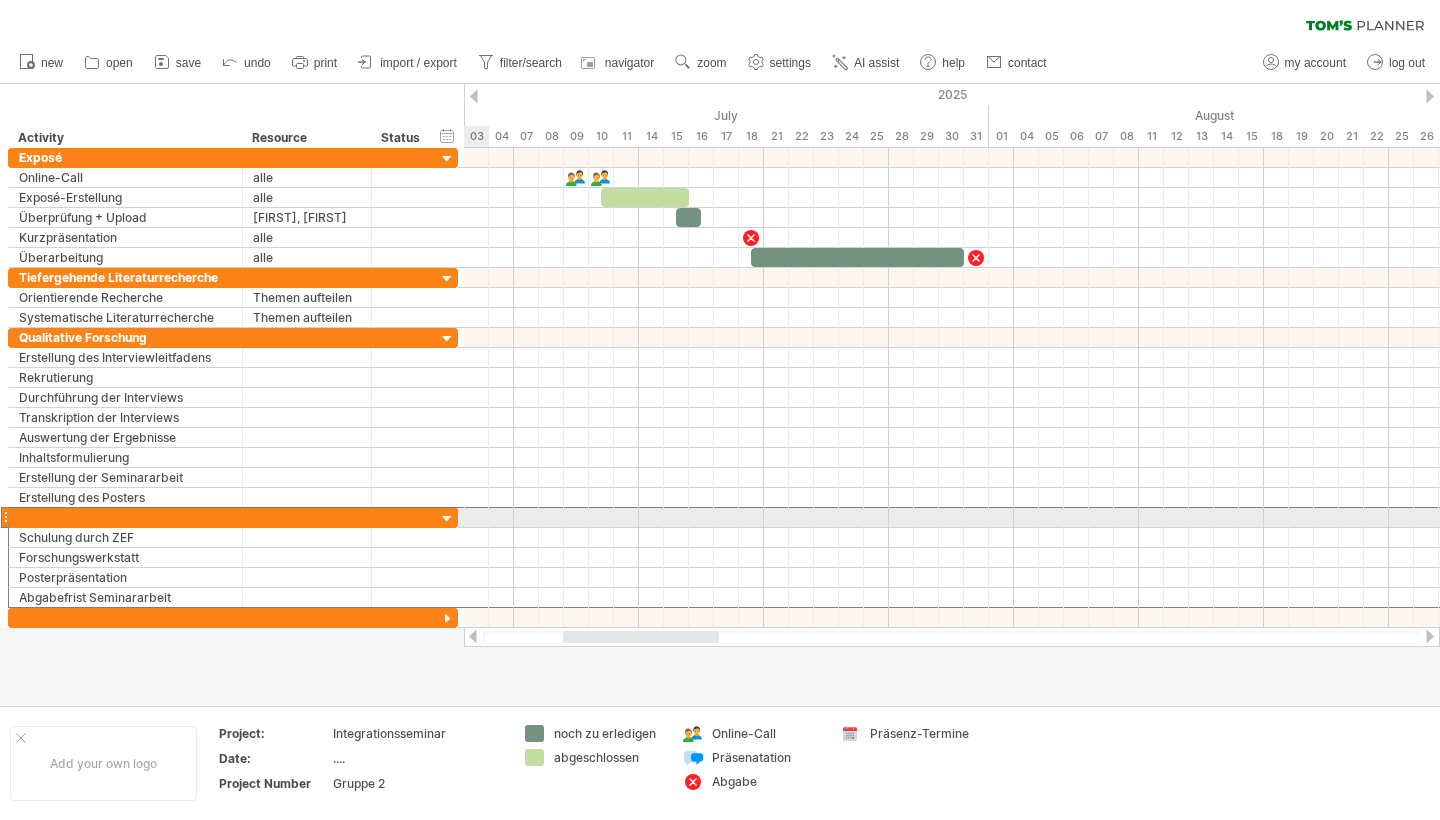 click at bounding box center [5, 517] 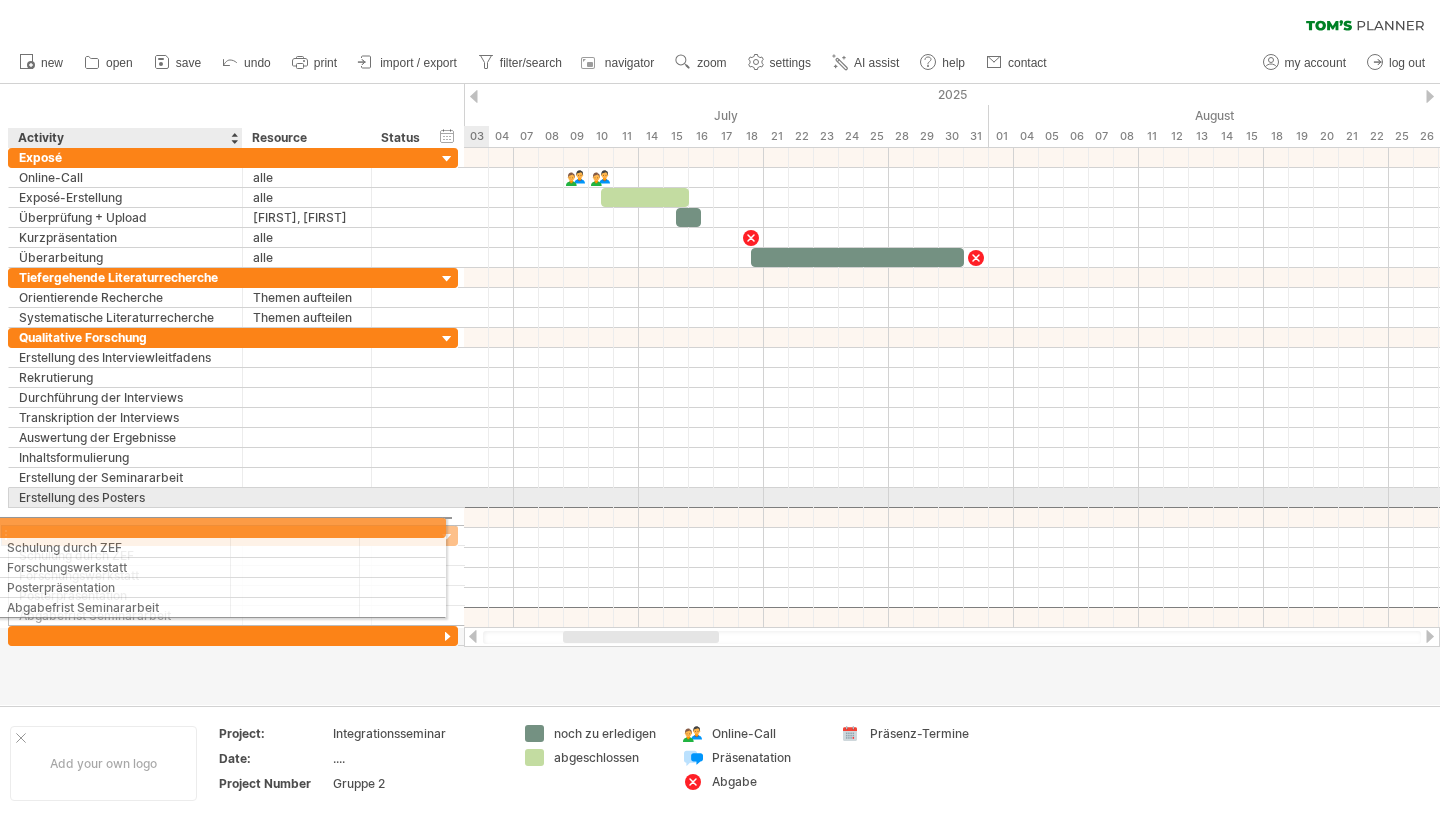 drag, startPoint x: 252, startPoint y: 519, endPoint x: 234, endPoint y: 524, distance: 18.681541 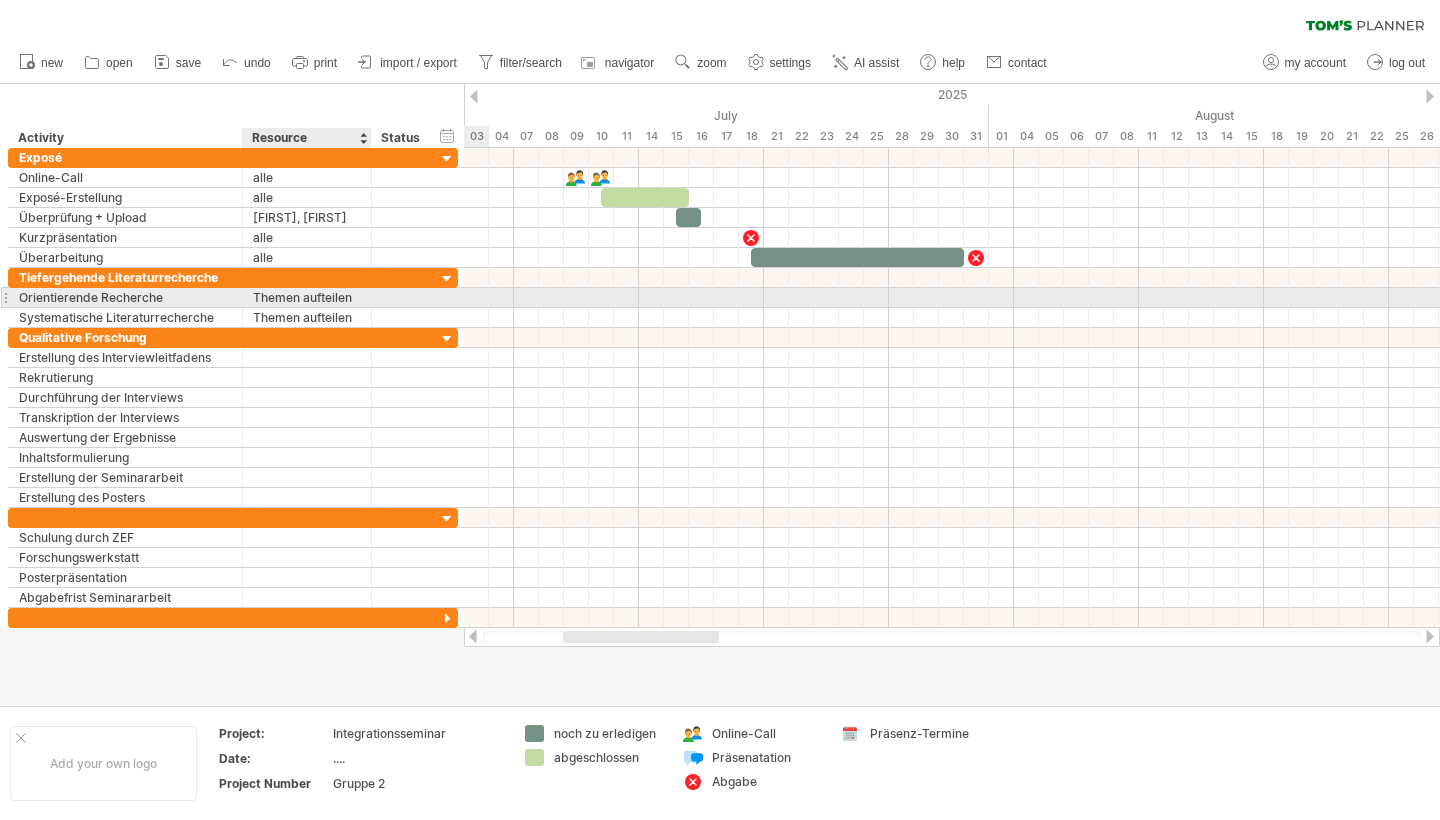 click on "Themen aufteilen" at bounding box center (307, 297) 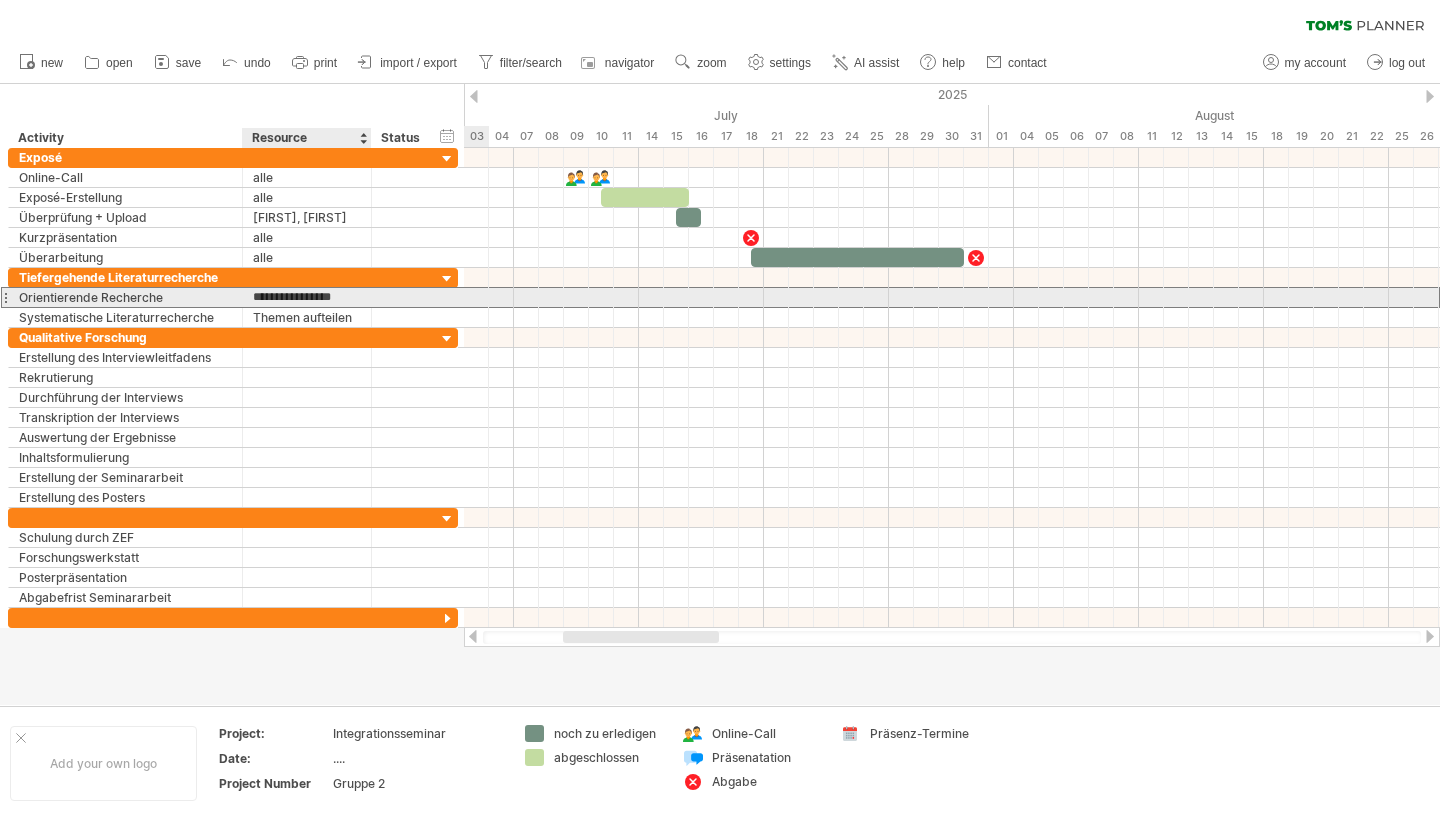 click on "**********" at bounding box center [307, 297] 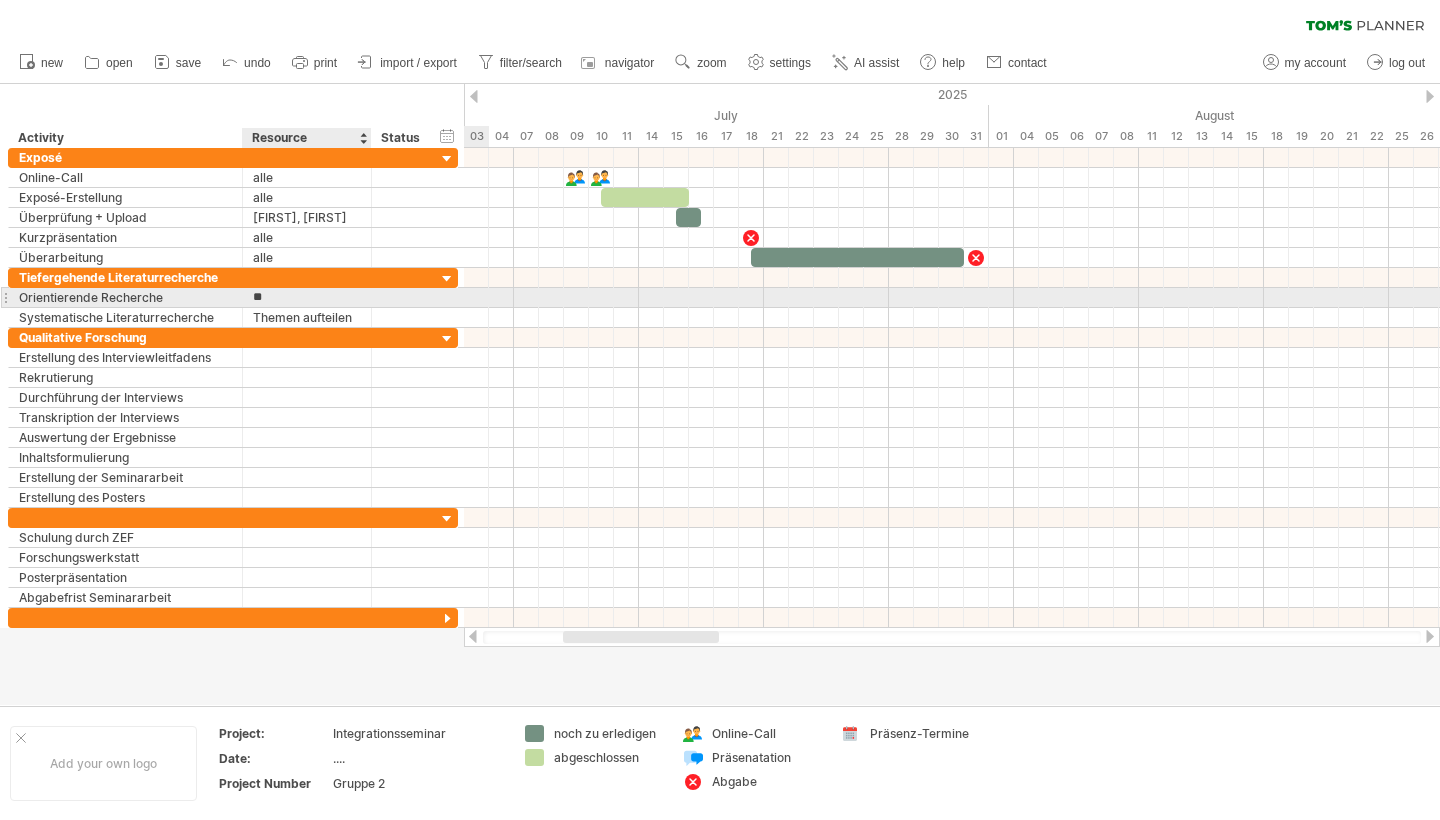 type on "*" 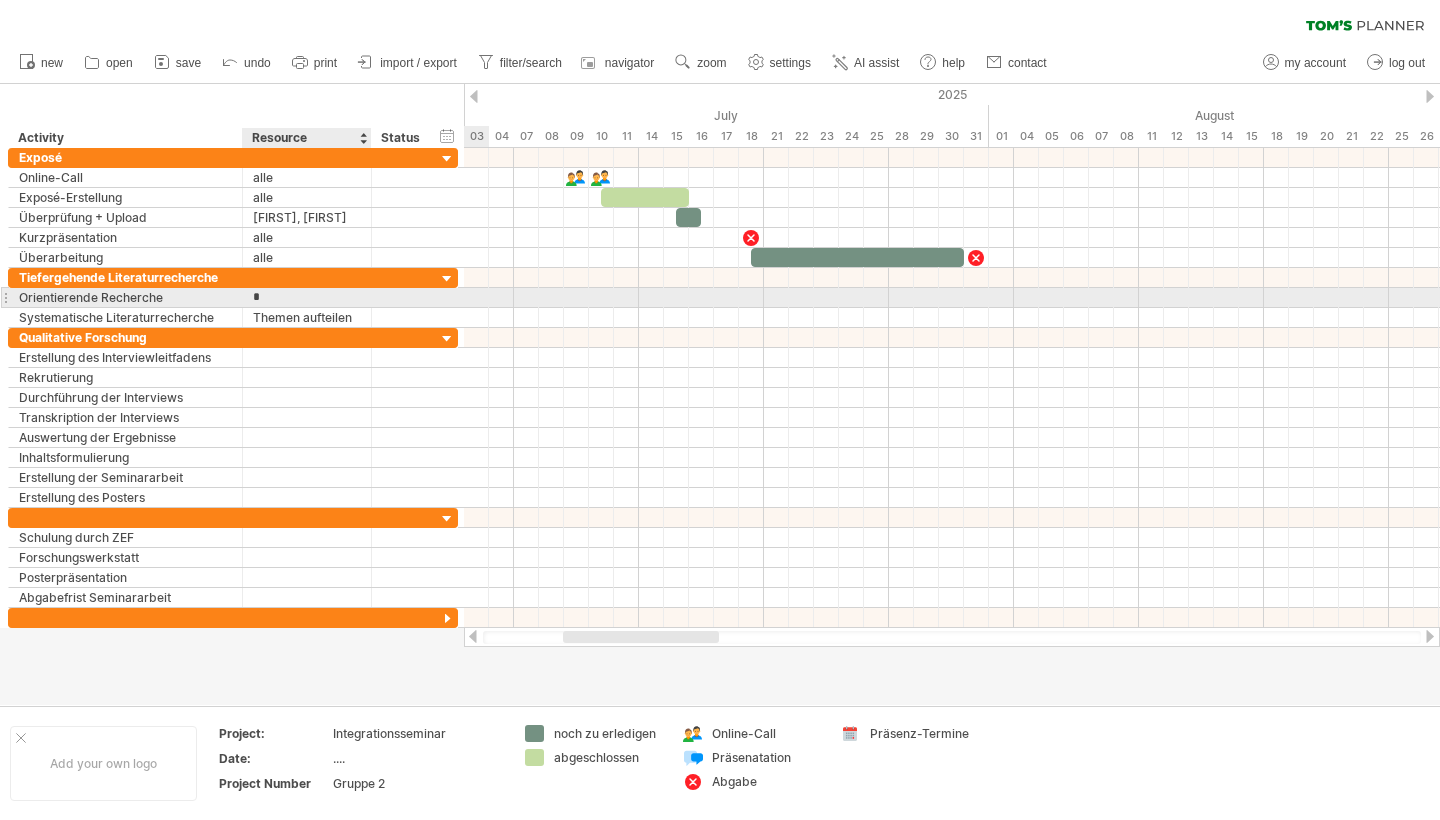 type 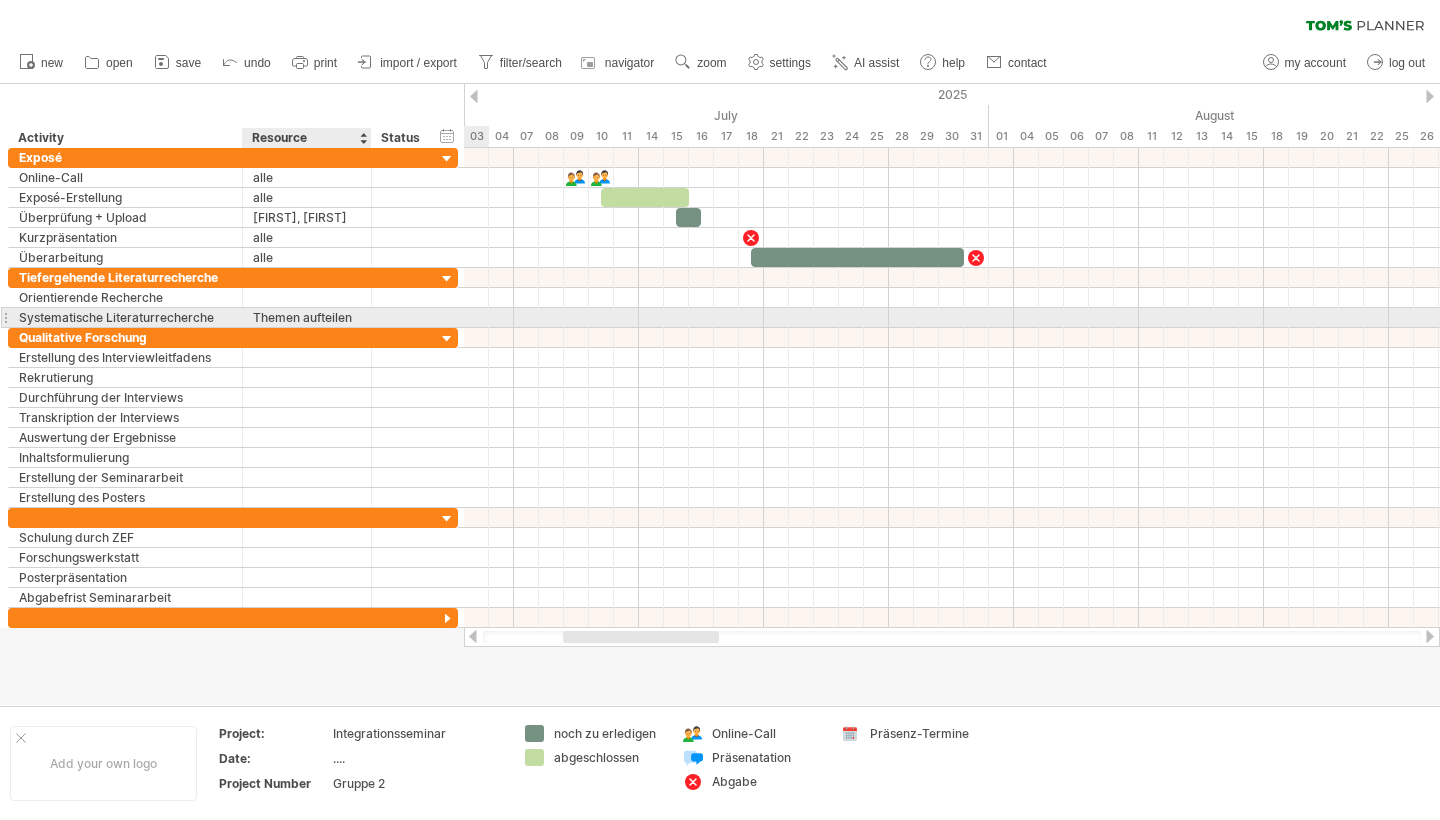 click on "Themen aufteilen" at bounding box center [307, 317] 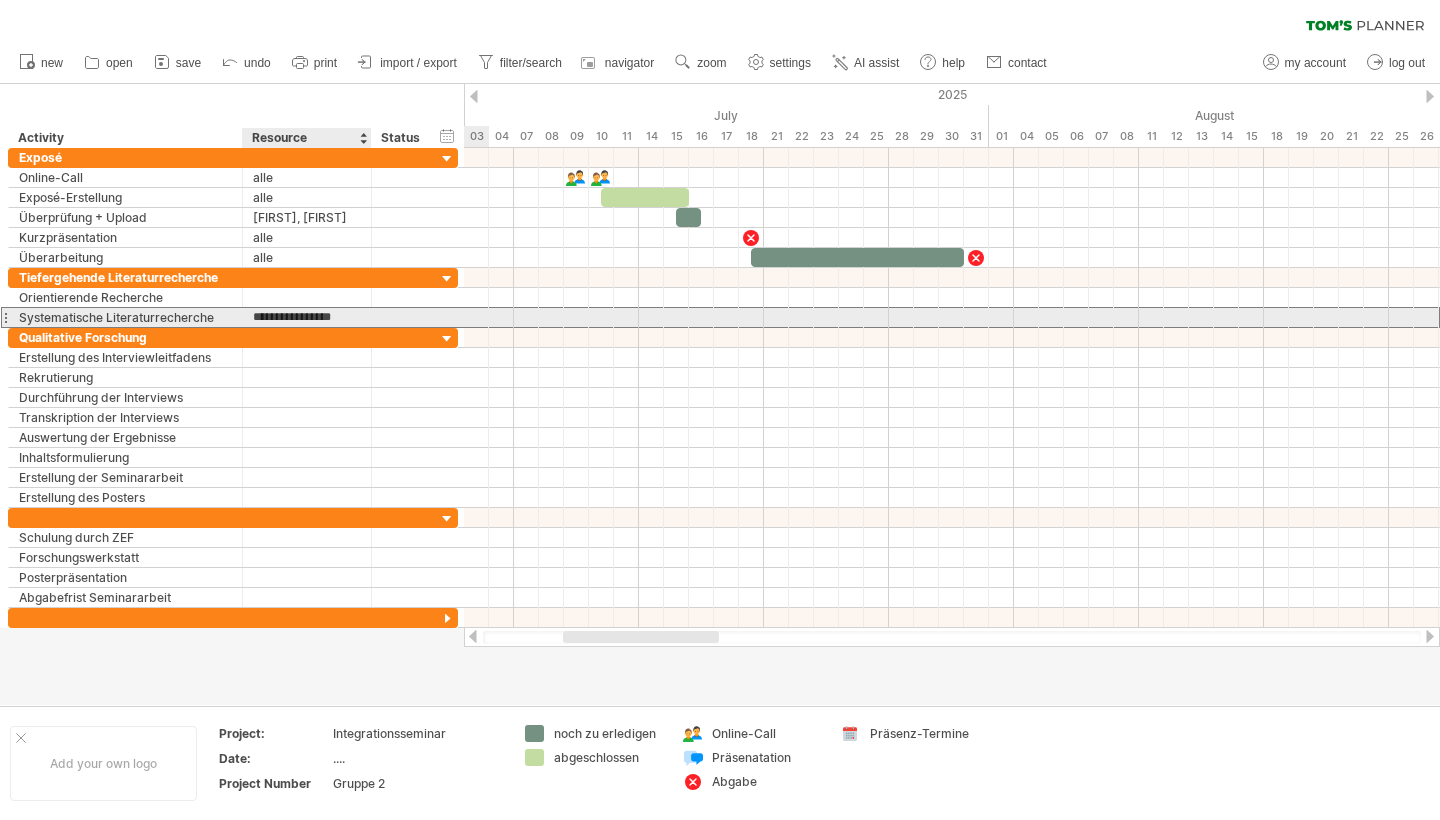 click on "**********" at bounding box center (307, 317) 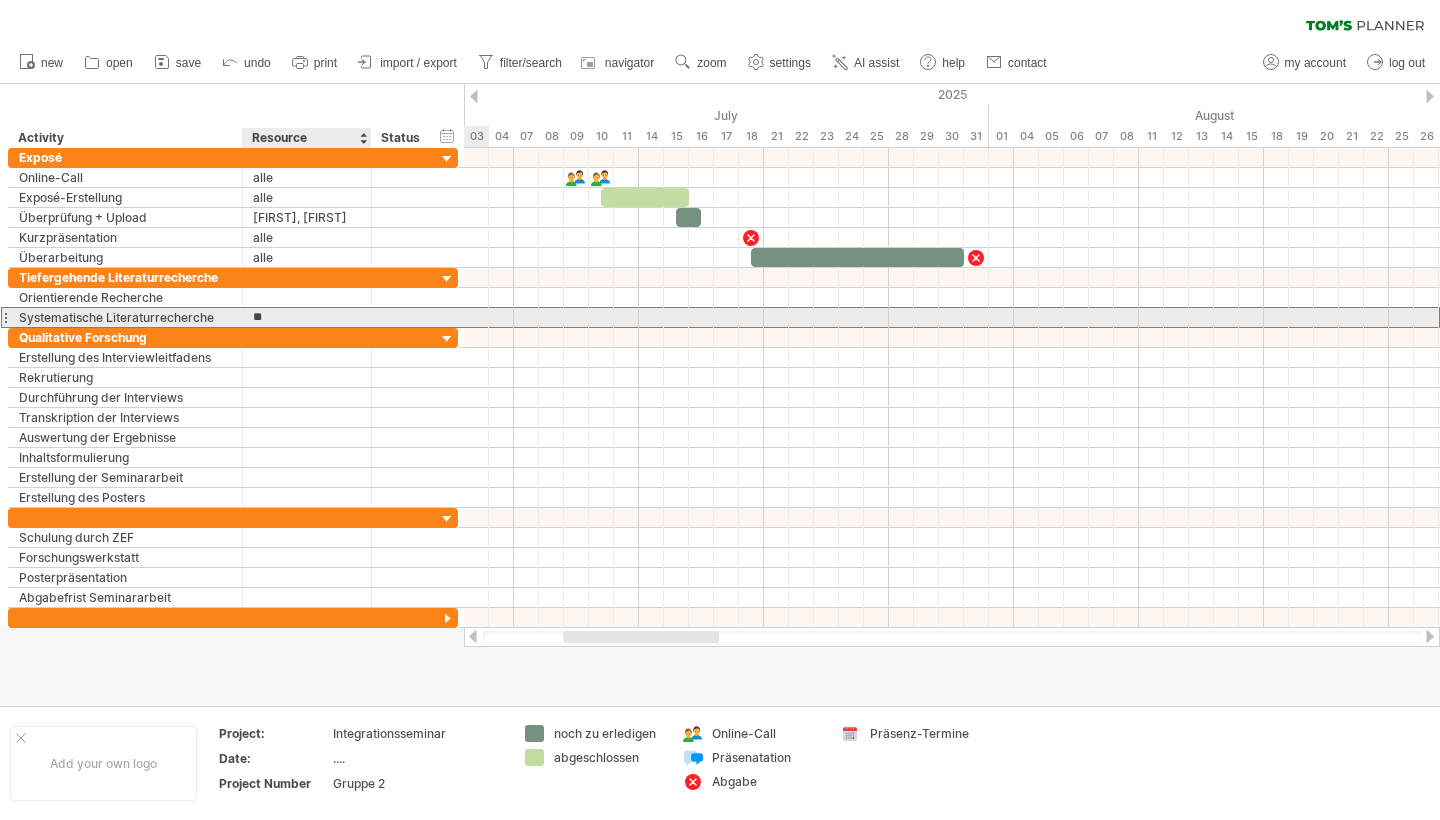 type on "*" 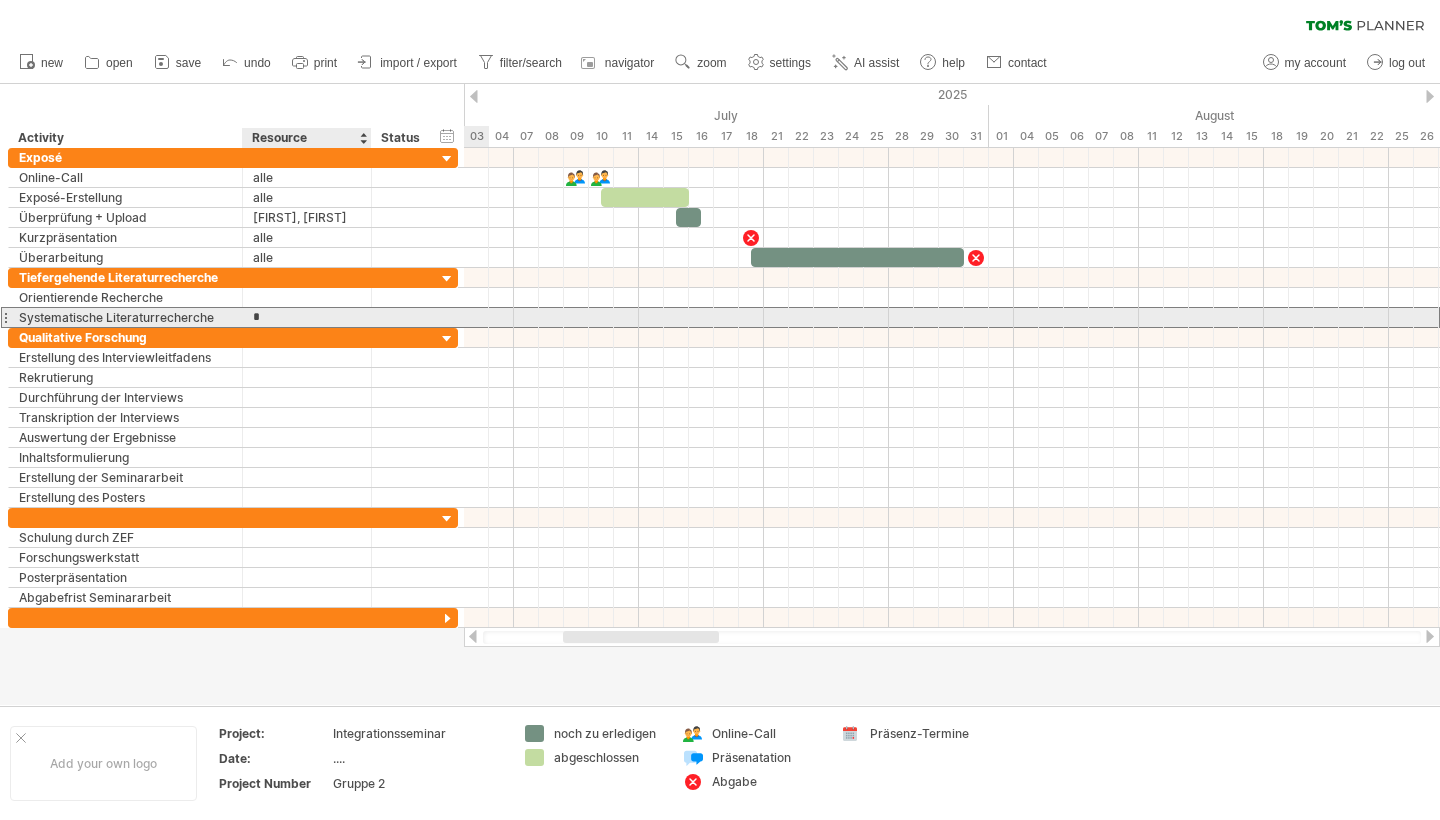 type 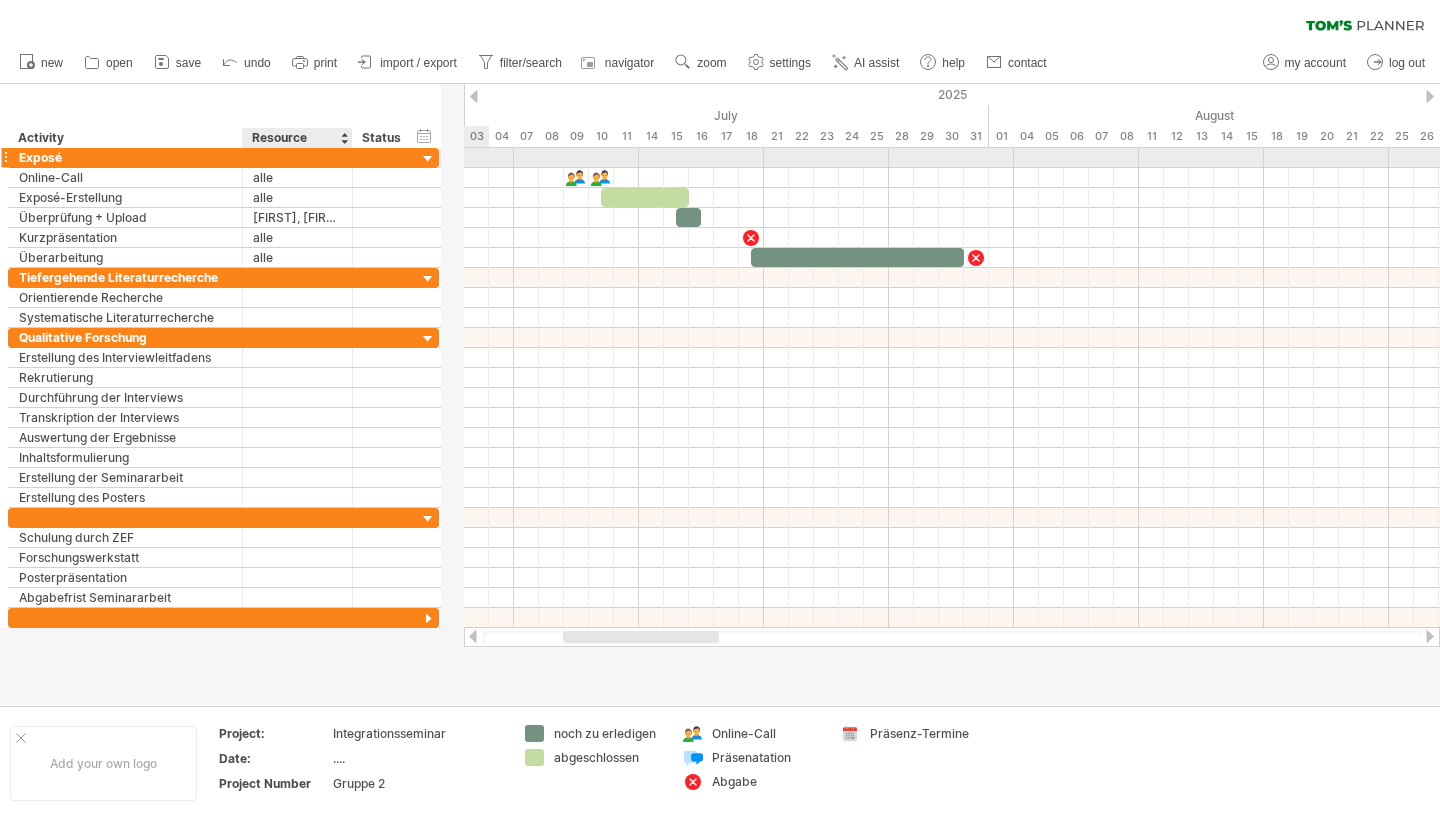 drag, startPoint x: 368, startPoint y: 158, endPoint x: 348, endPoint y: 161, distance: 20.22375 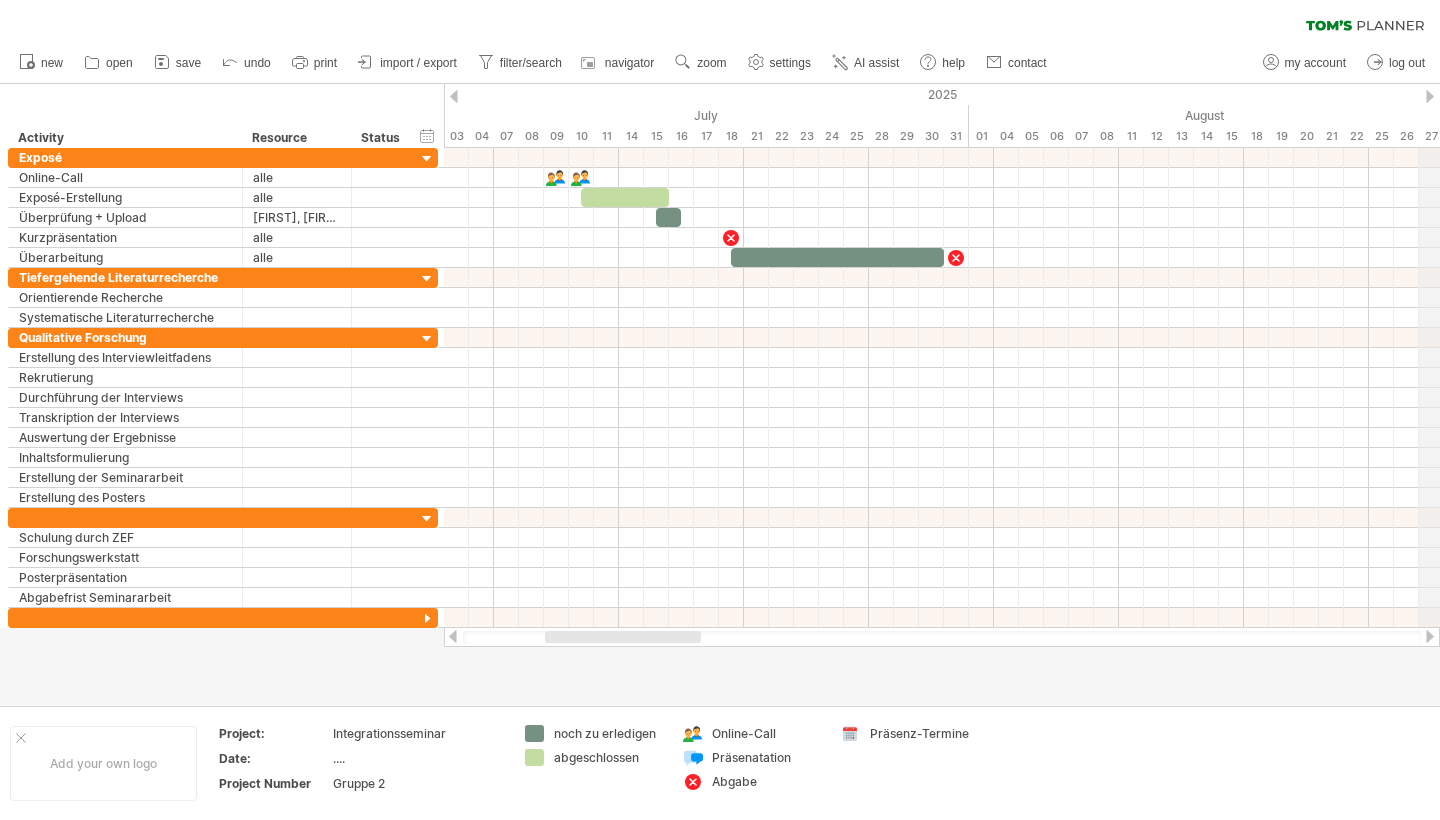 click at bounding box center (1430, 96) 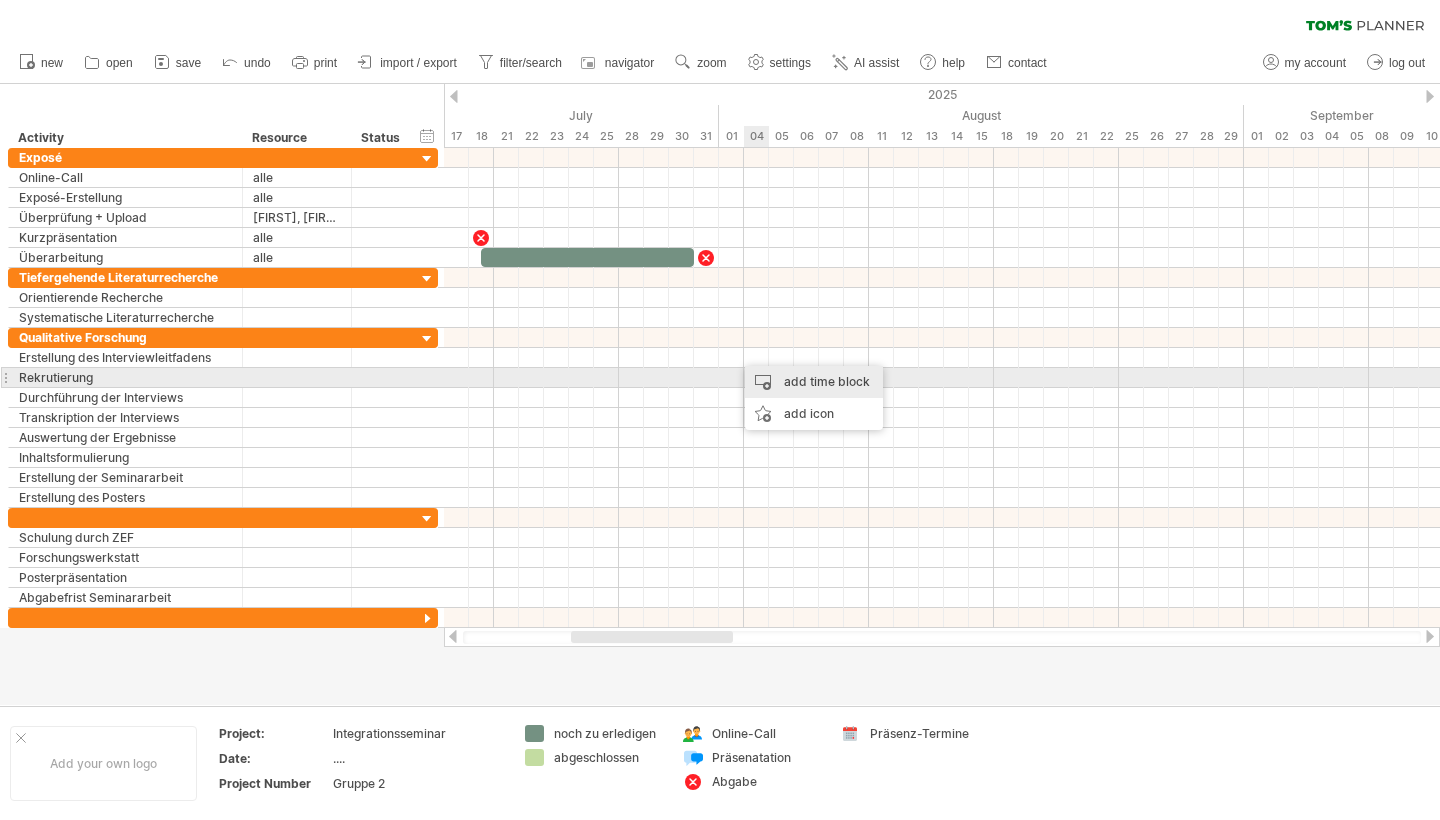 click on "add time block" at bounding box center (814, 382) 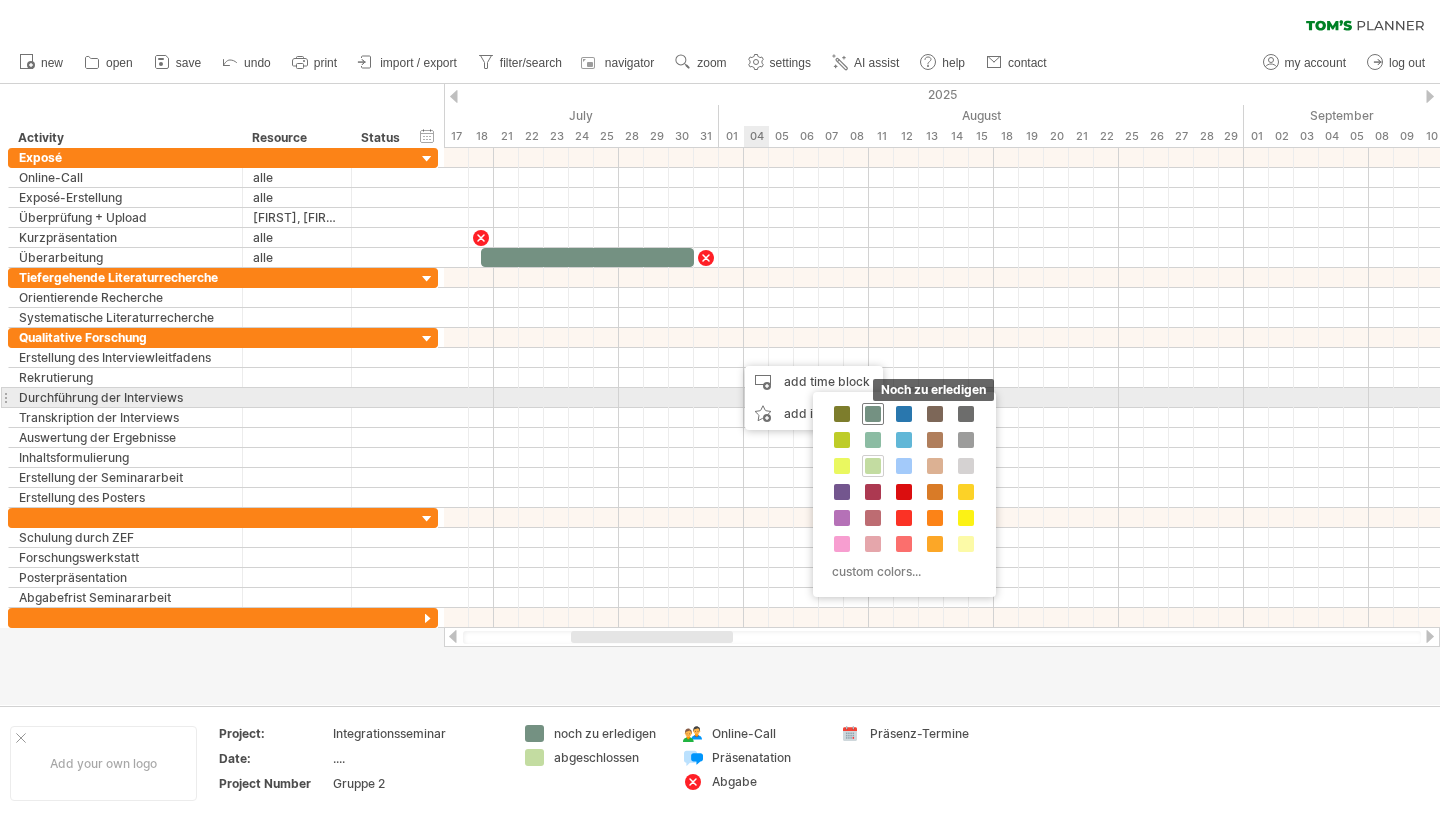 click at bounding box center [873, 414] 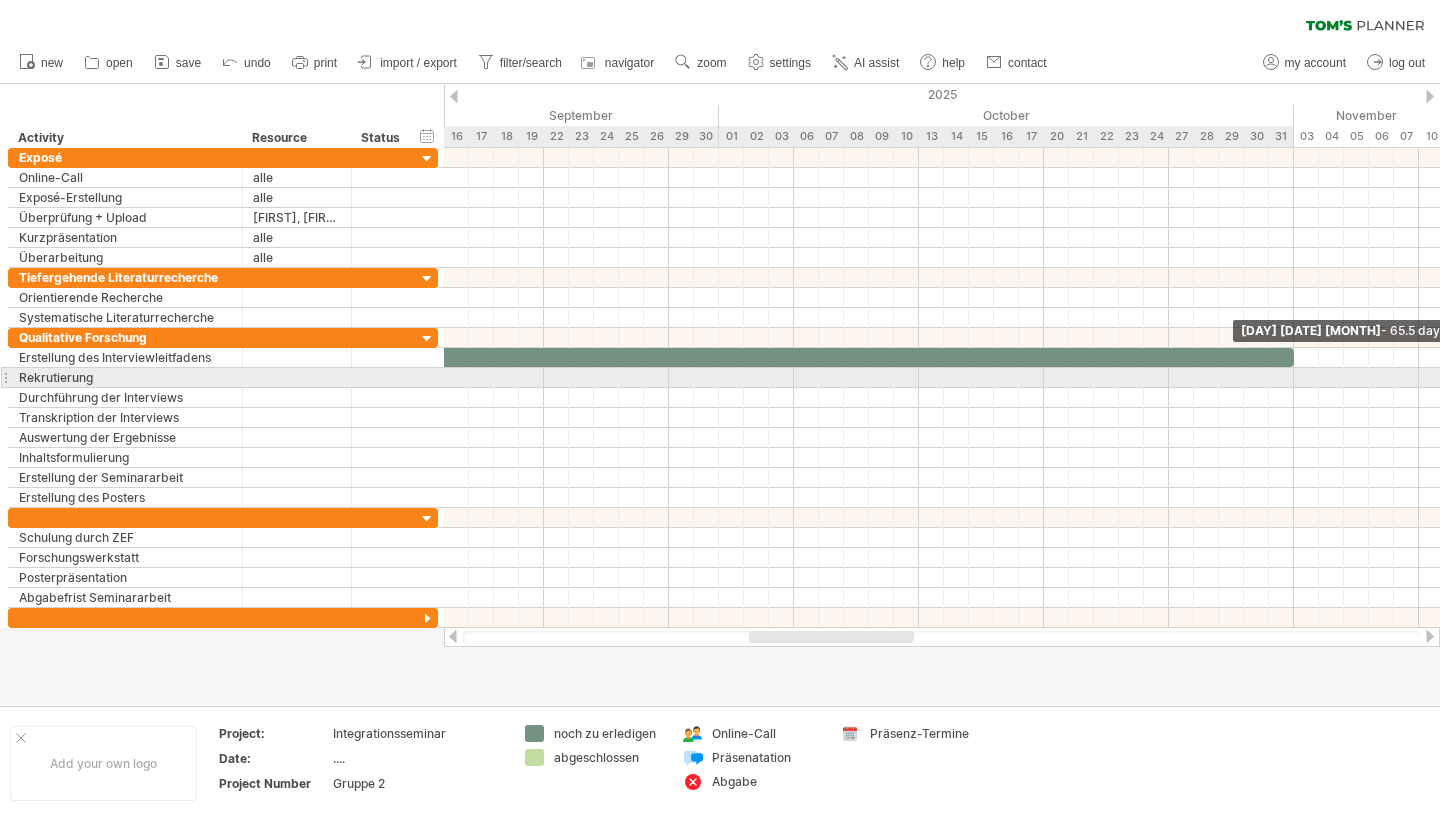 drag, startPoint x: 754, startPoint y: 354, endPoint x: 1288, endPoint y: 369, distance: 534.21063 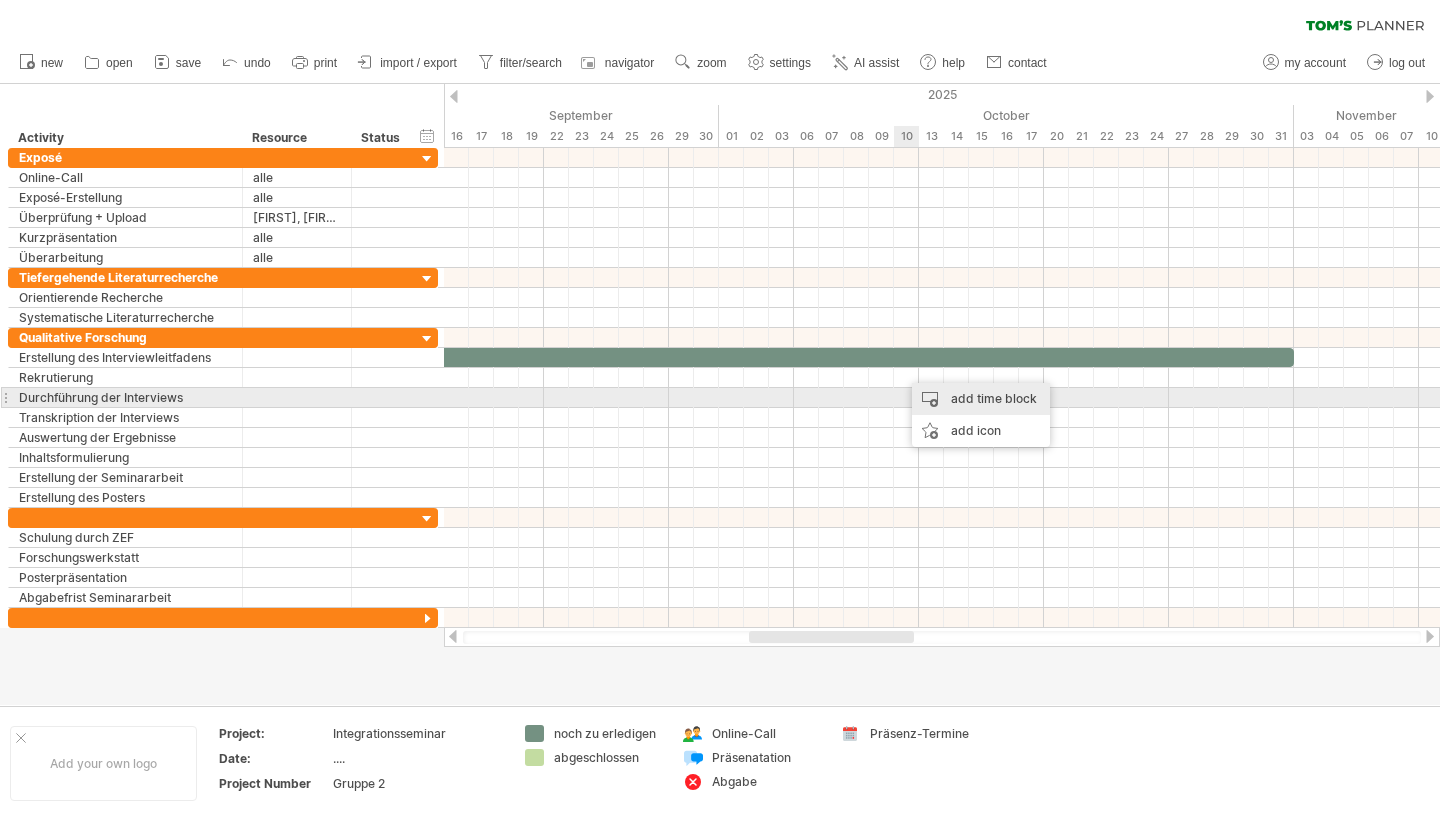 click on "add time block" at bounding box center (981, 399) 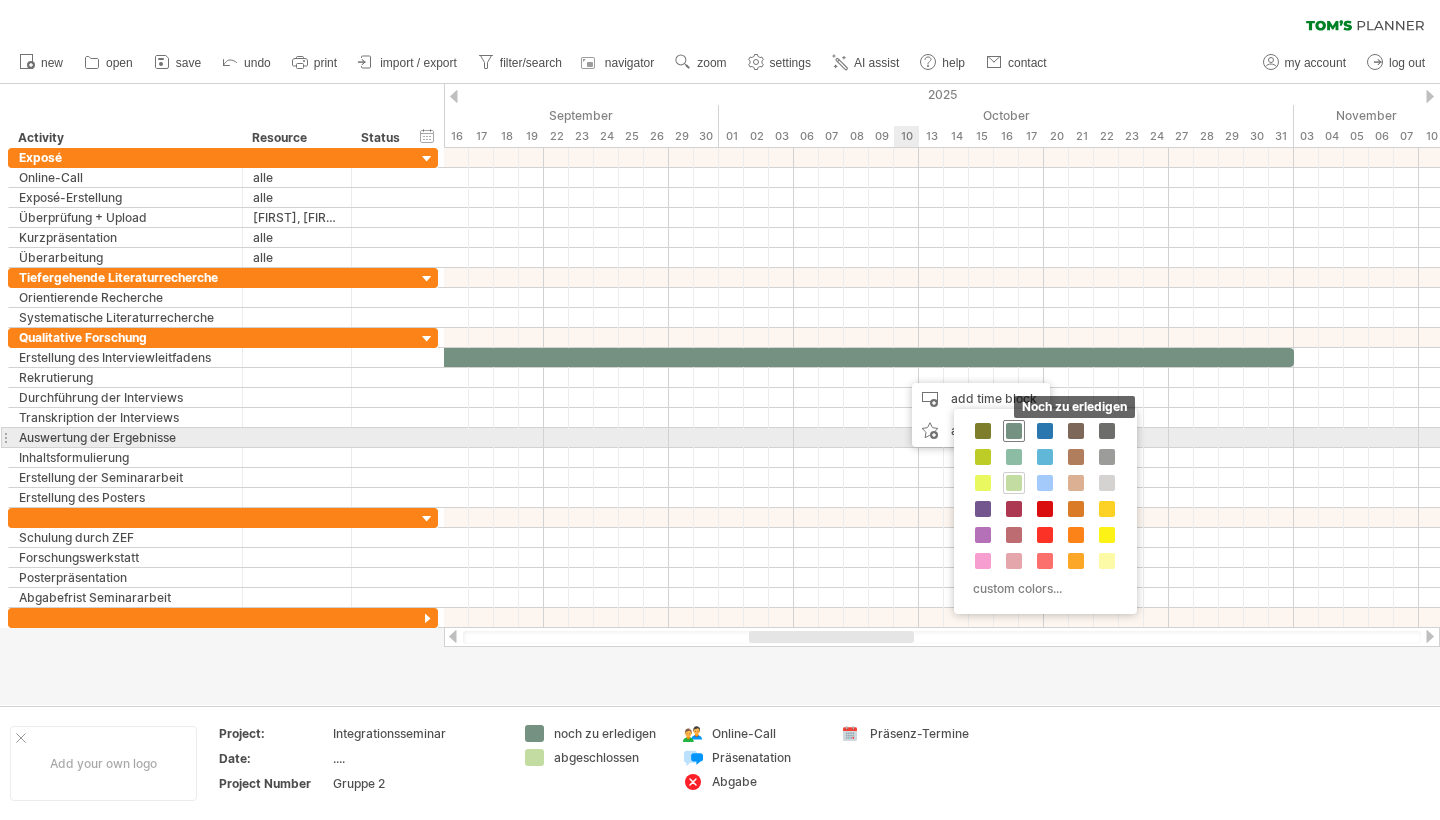 click at bounding box center (1014, 431) 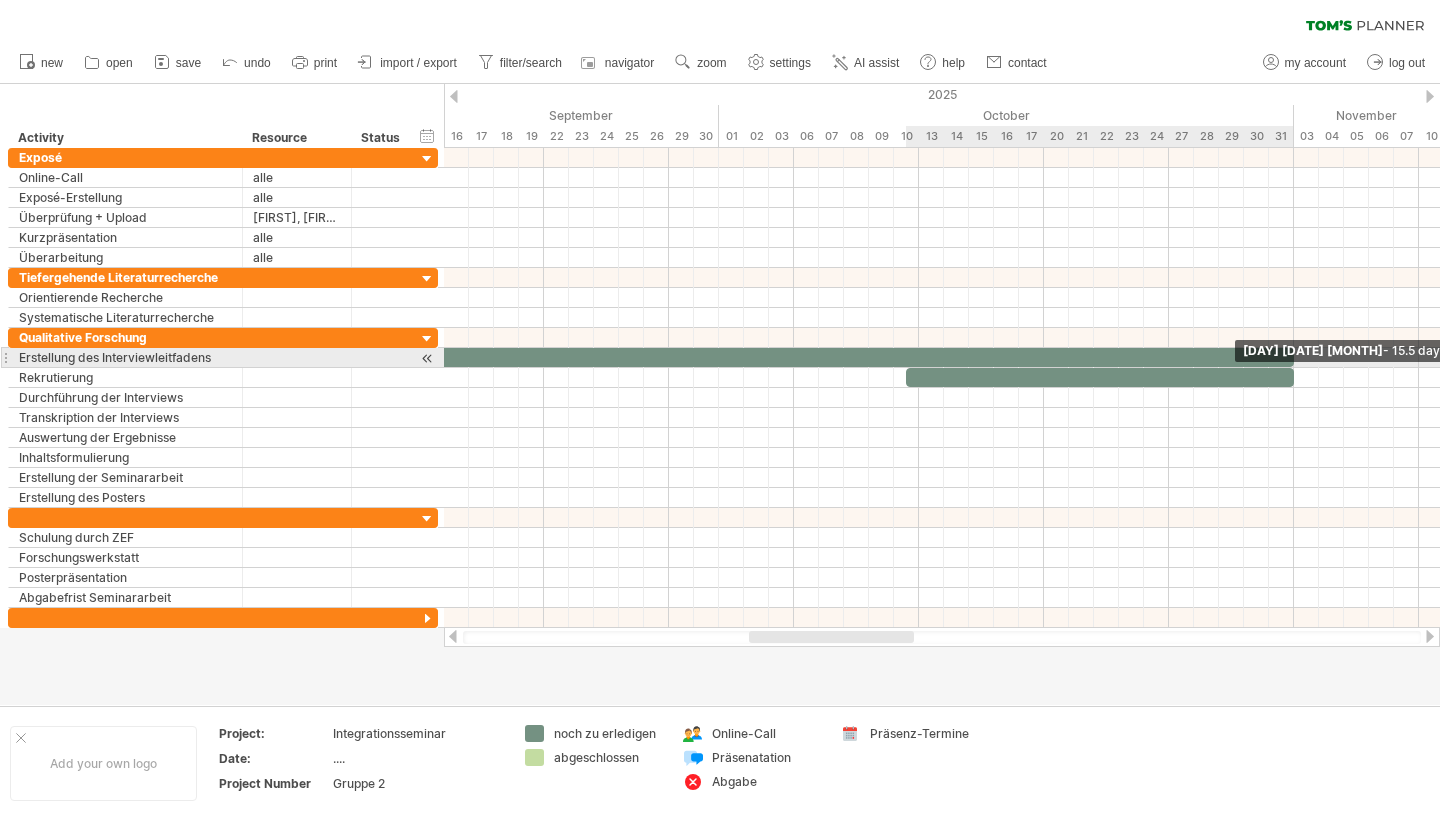 drag, startPoint x: 928, startPoint y: 383, endPoint x: 1290, endPoint y: 364, distance: 362.4983 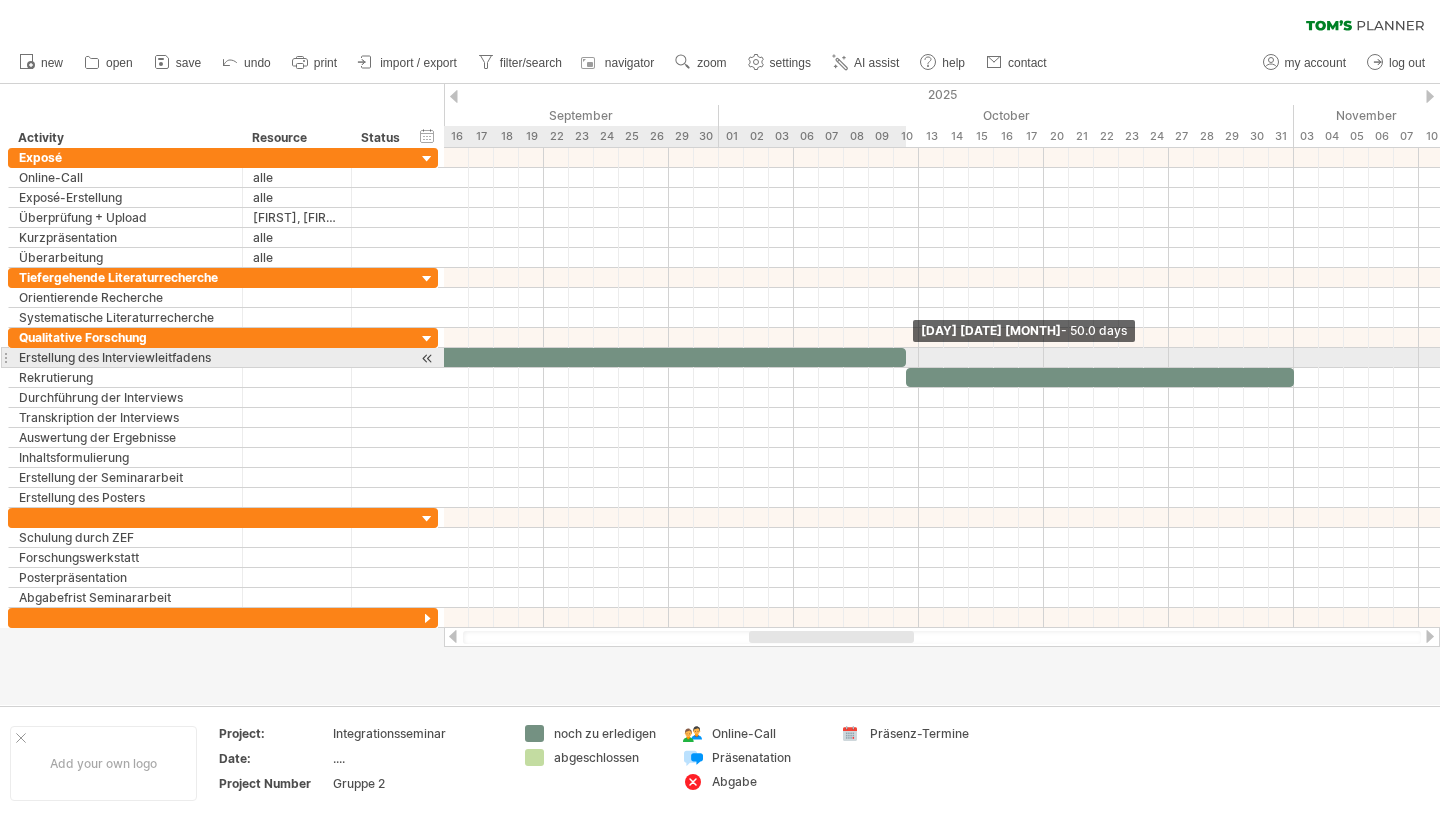drag, startPoint x: 1292, startPoint y: 354, endPoint x: 902, endPoint y: 370, distance: 390.32806 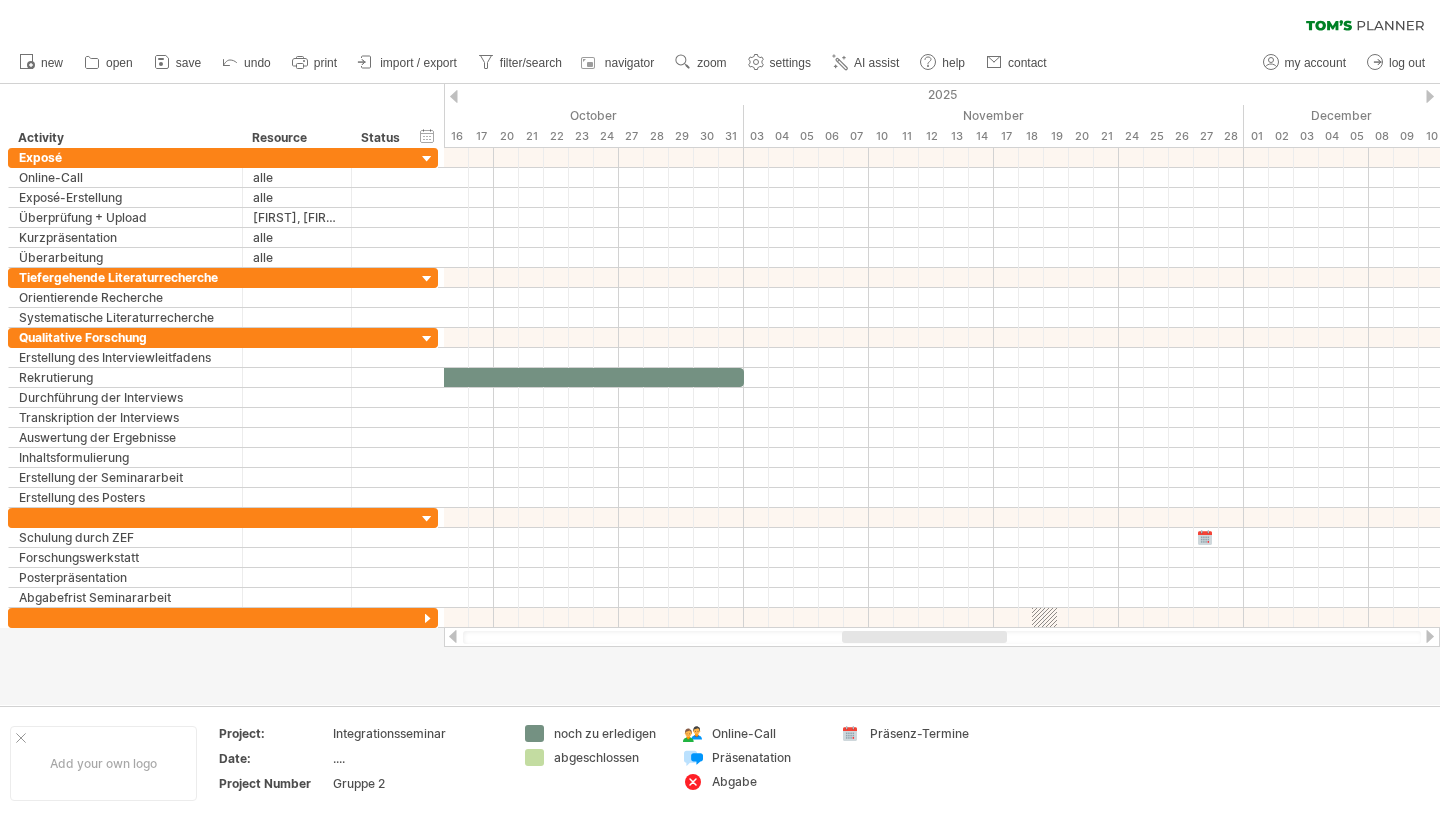 drag, startPoint x: 898, startPoint y: 633, endPoint x: 990, endPoint y: 639, distance: 92.19544 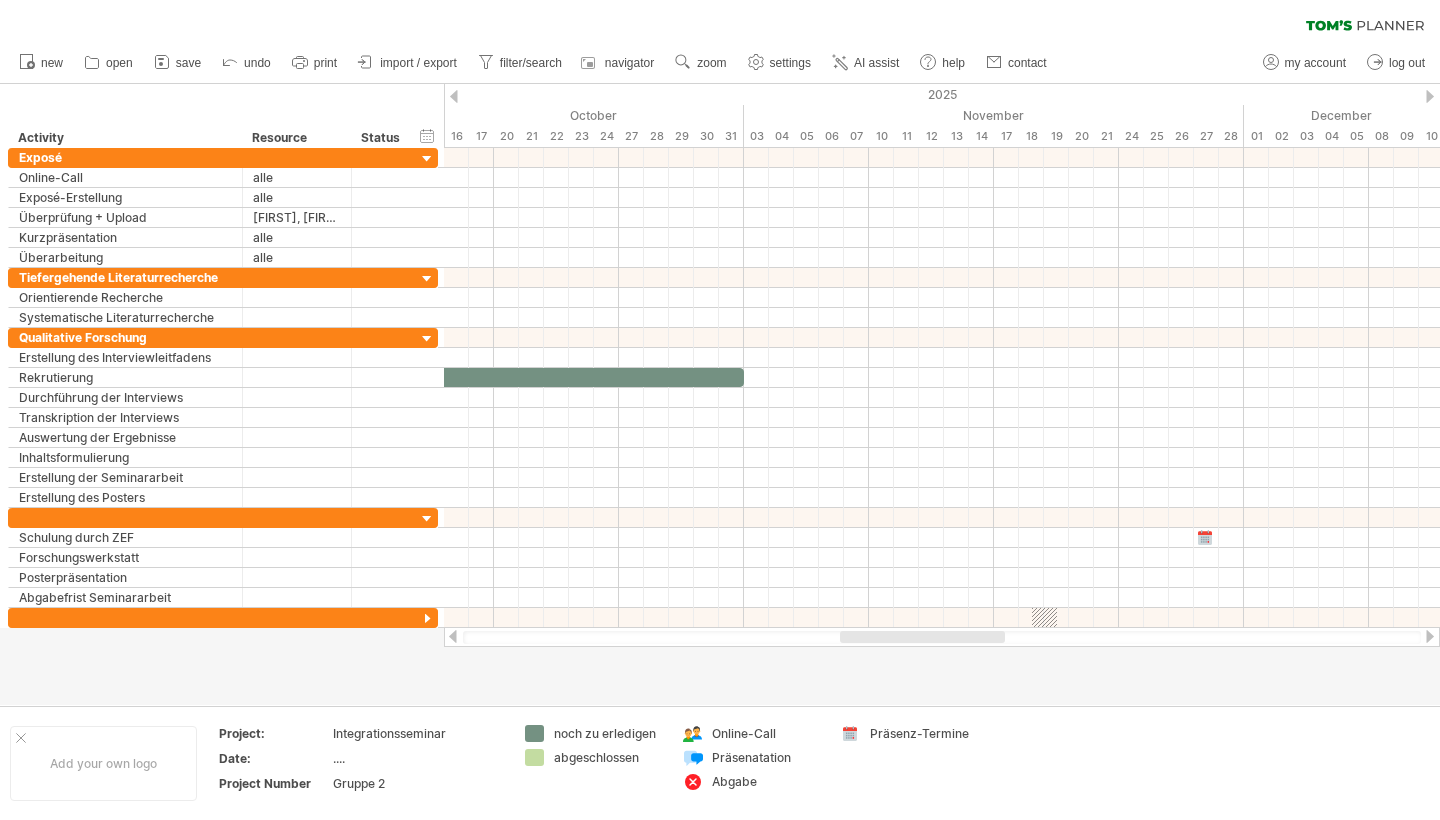 drag, startPoint x: 946, startPoint y: 644, endPoint x: 842, endPoint y: 642, distance: 104.019226 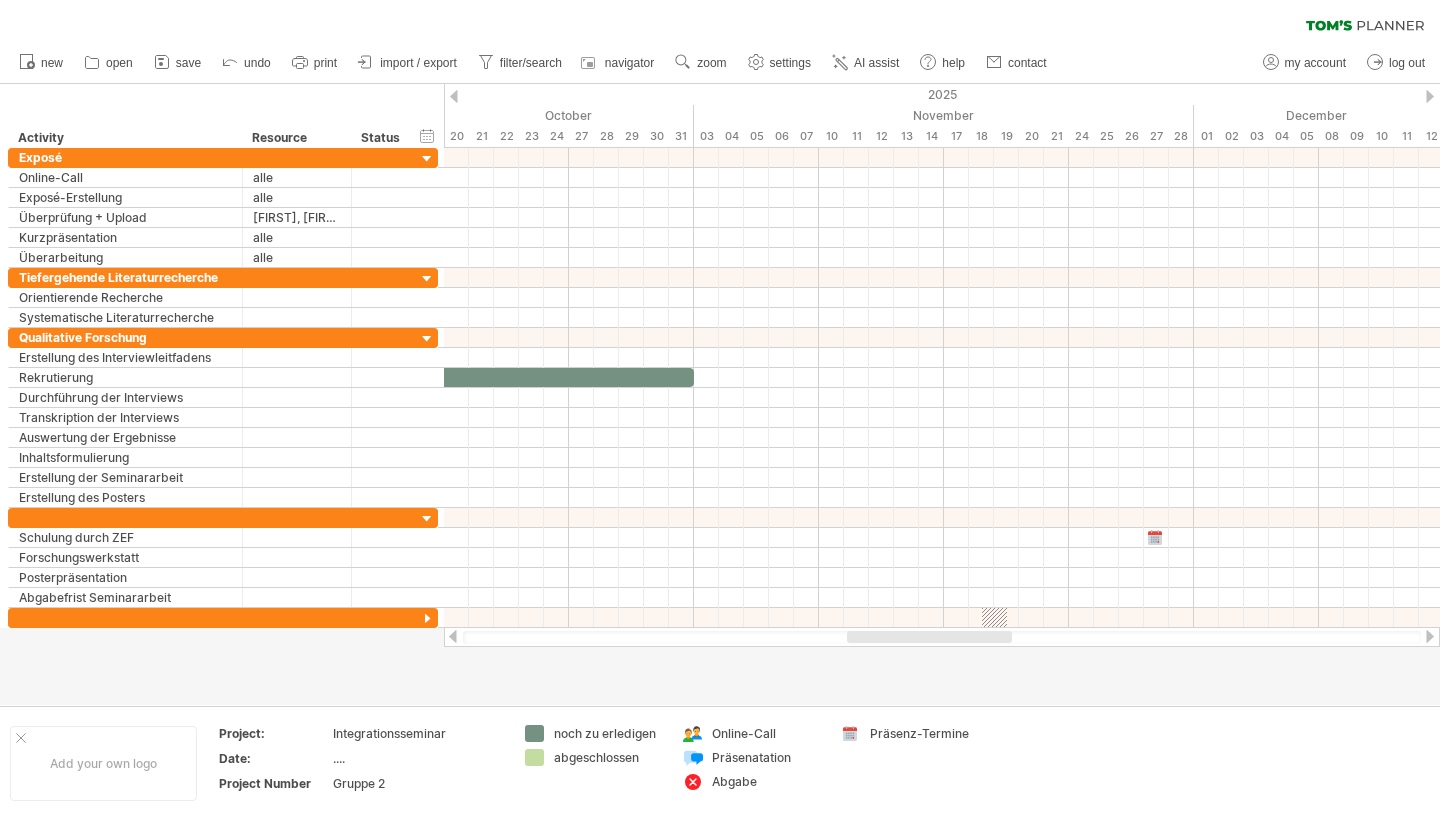 drag, startPoint x: 865, startPoint y: 633, endPoint x: 878, endPoint y: 639, distance: 14.3178215 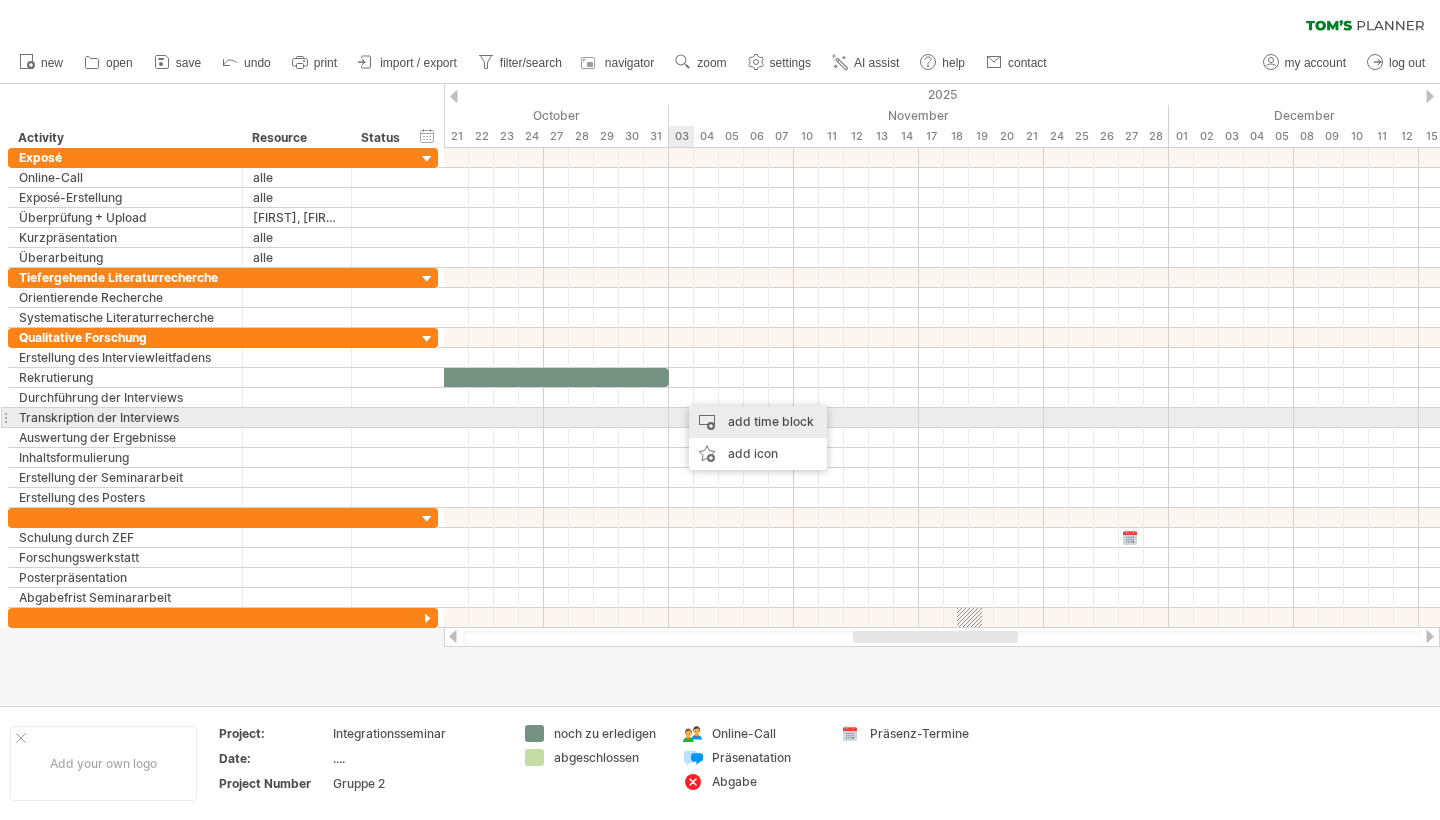 click on "add time block" at bounding box center [758, 422] 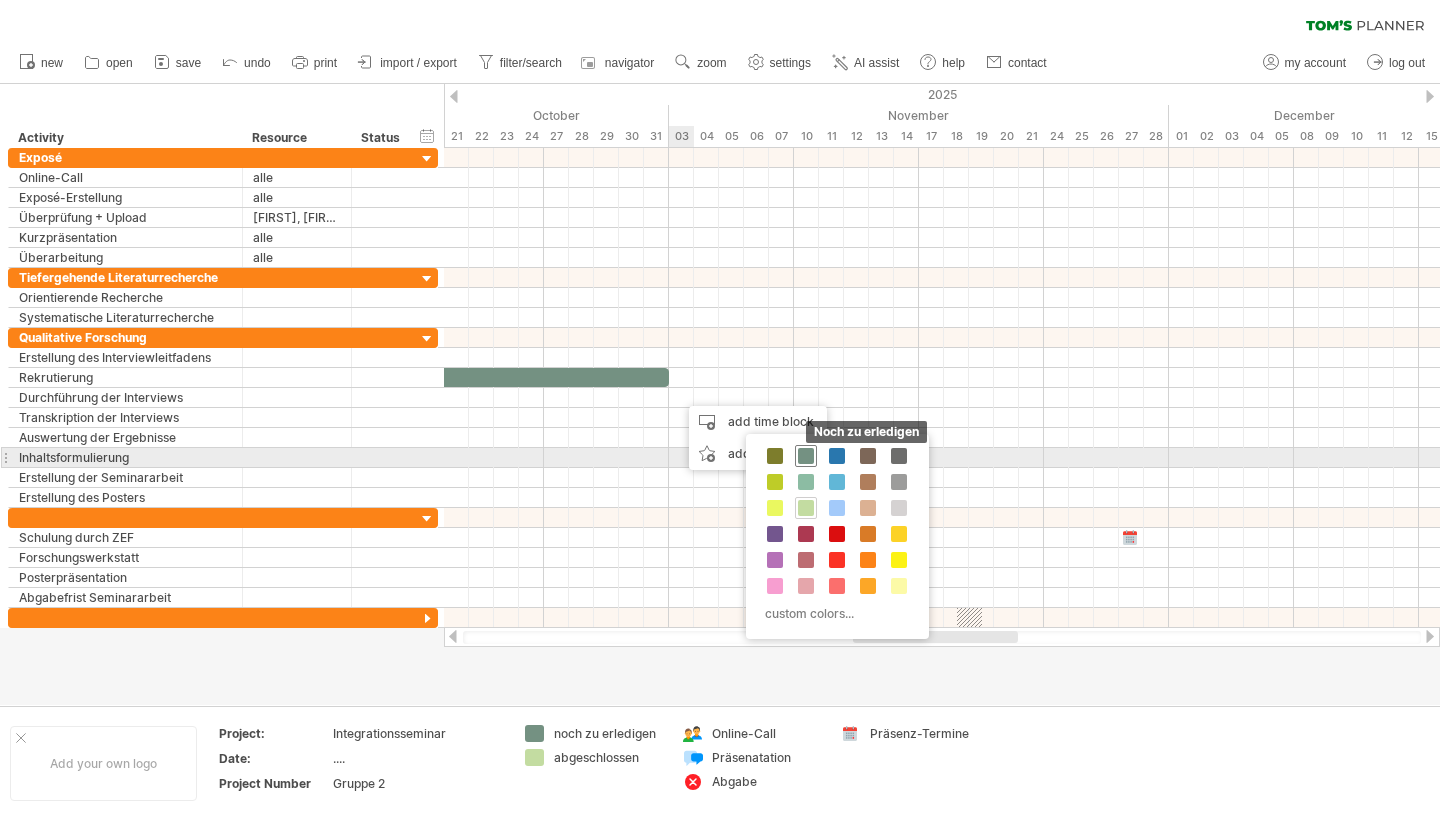 click at bounding box center [806, 456] 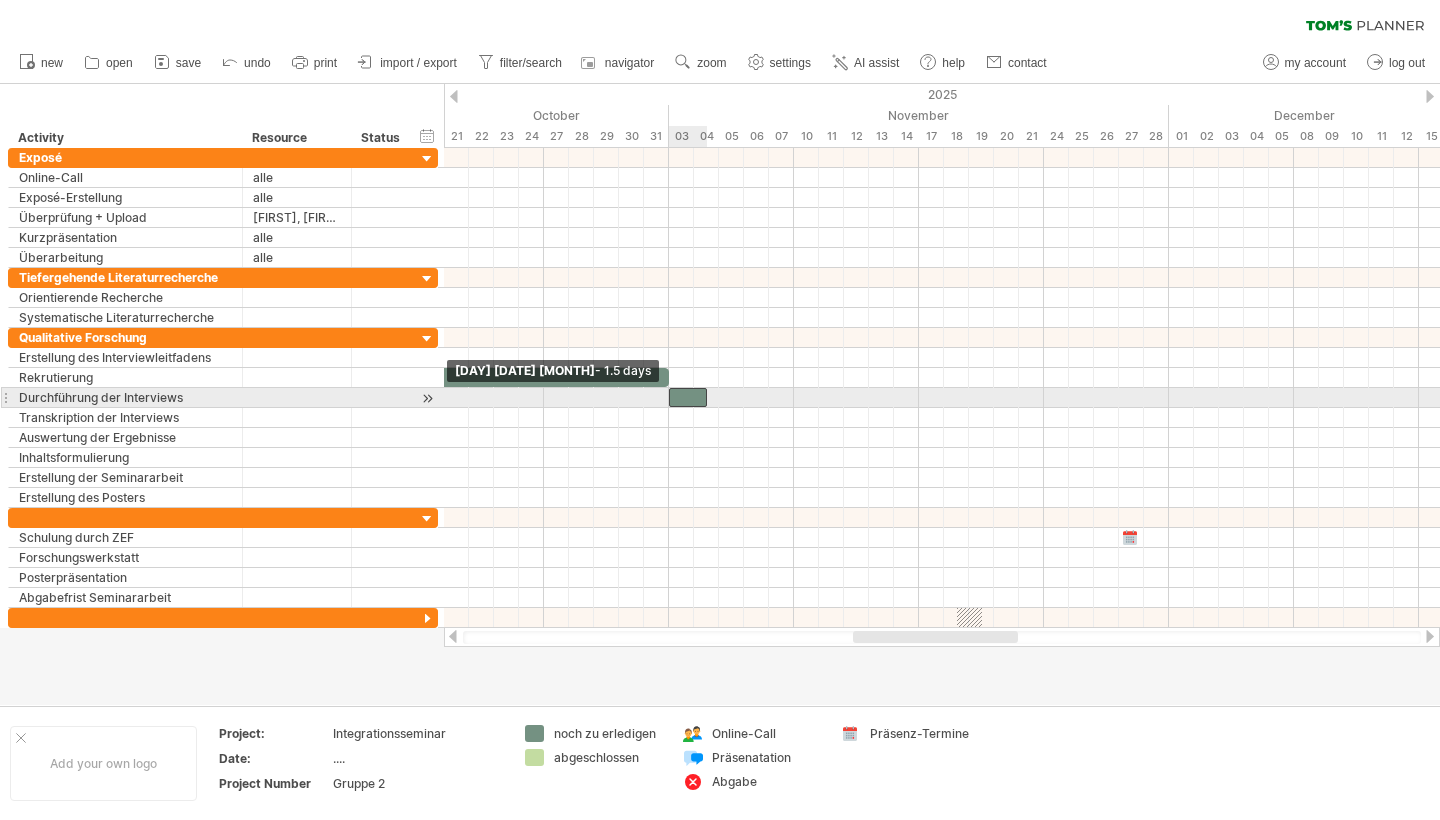 drag, startPoint x: 684, startPoint y: 393, endPoint x: 674, endPoint y: 397, distance: 10.770329 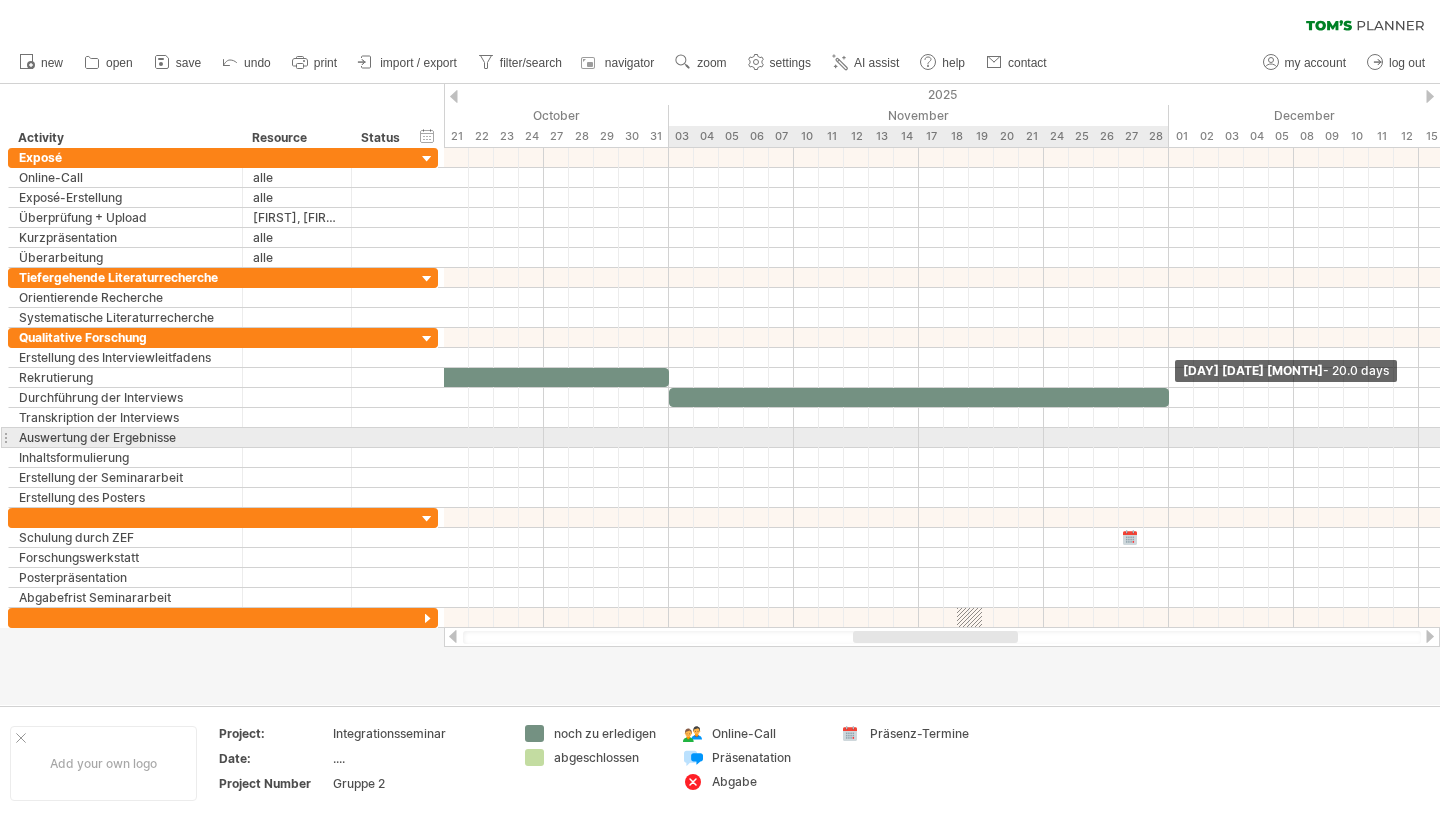 drag, startPoint x: 706, startPoint y: 395, endPoint x: 1170, endPoint y: 431, distance: 465.39447 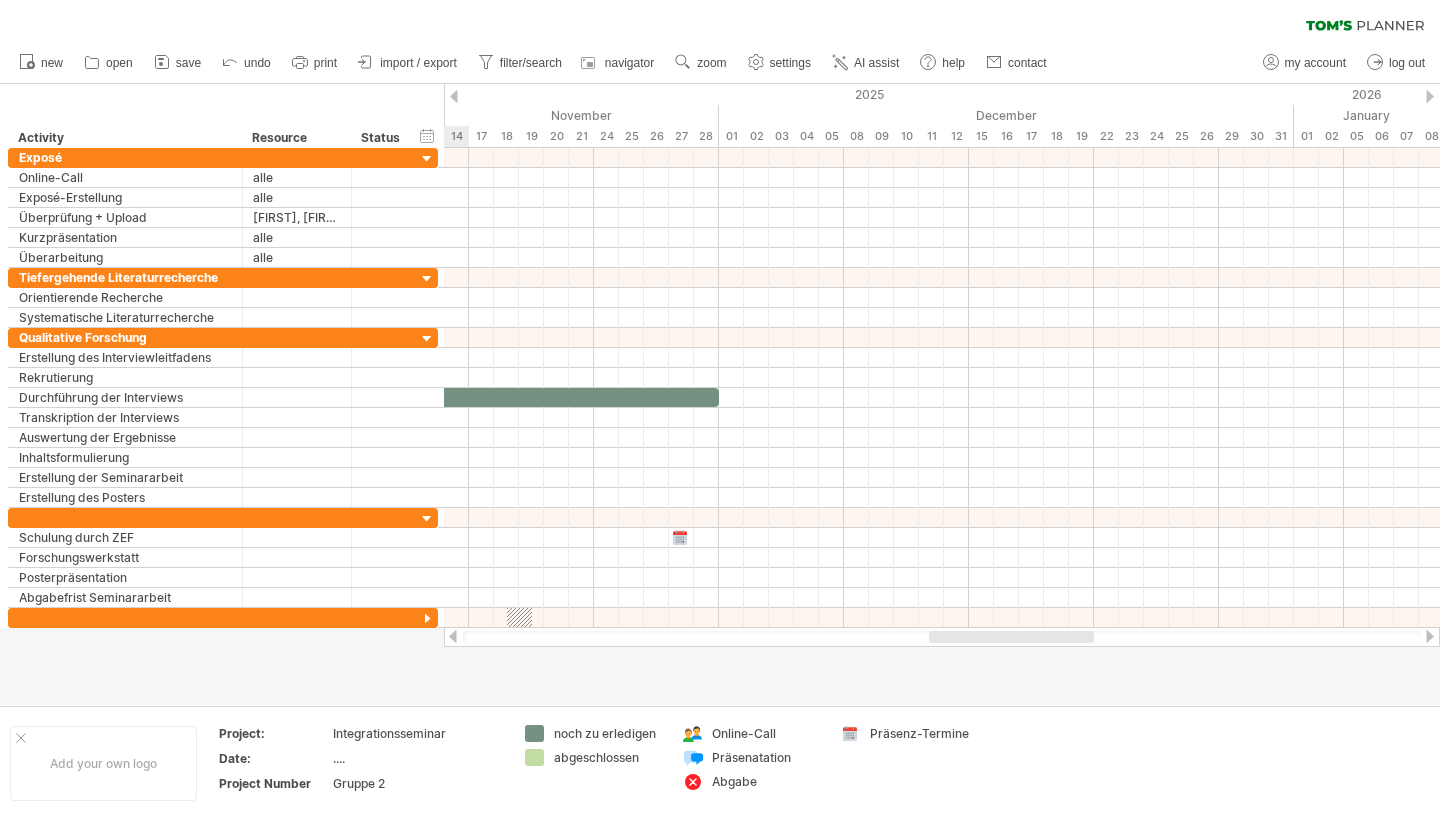 drag, startPoint x: 963, startPoint y: 638, endPoint x: 1039, endPoint y: 638, distance: 76 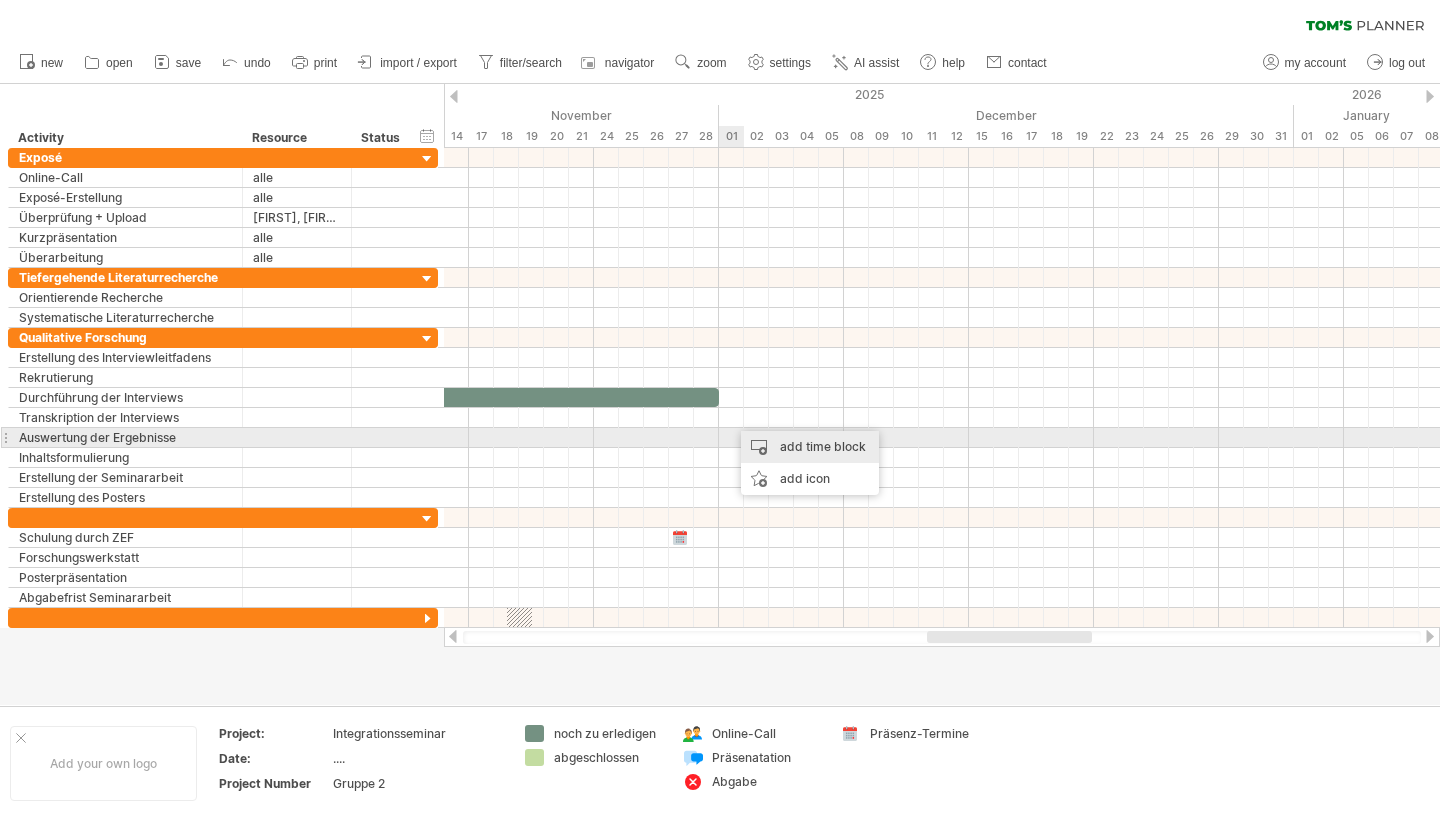 click on "add time block" at bounding box center (810, 447) 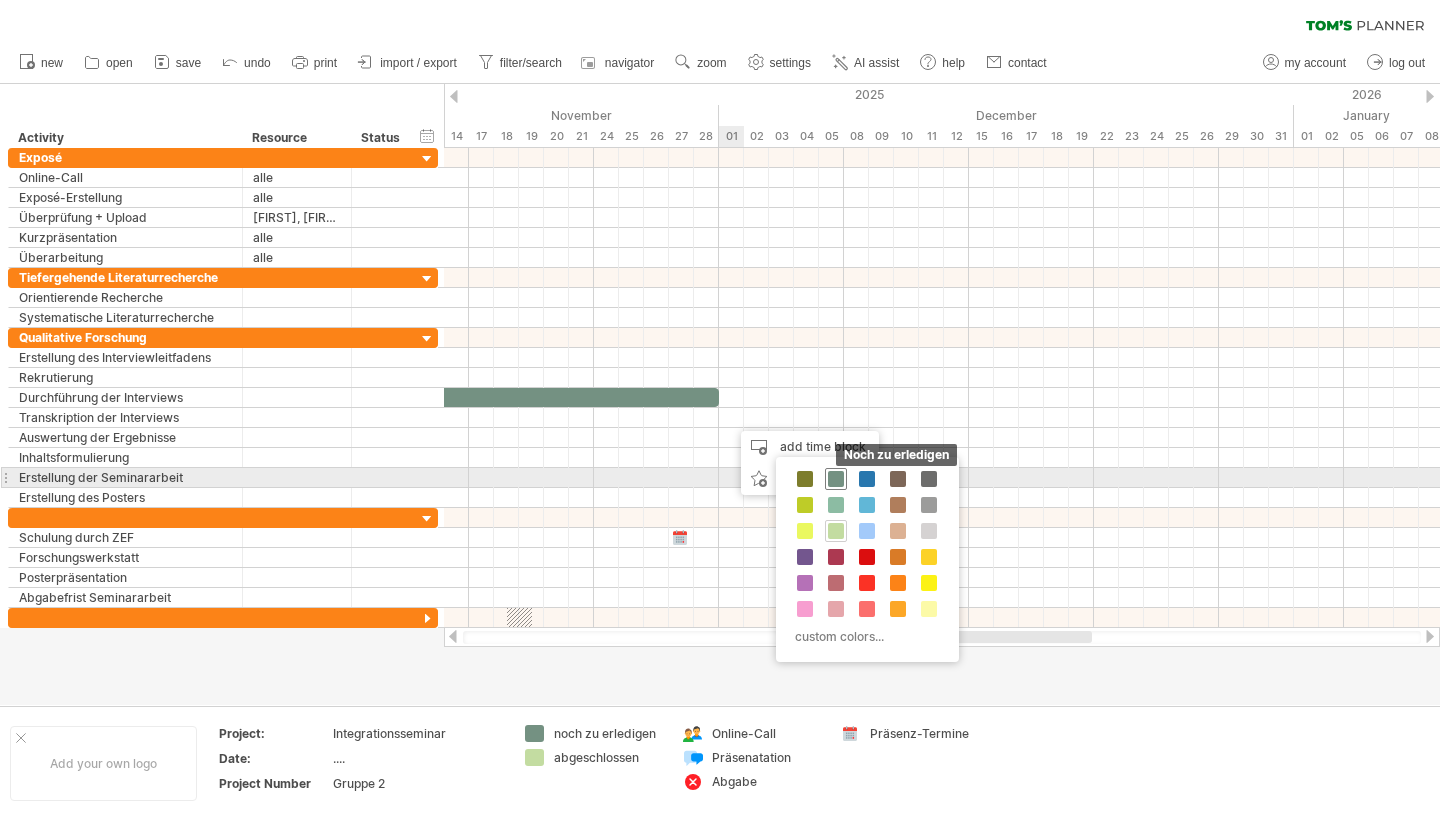 click at bounding box center [836, 479] 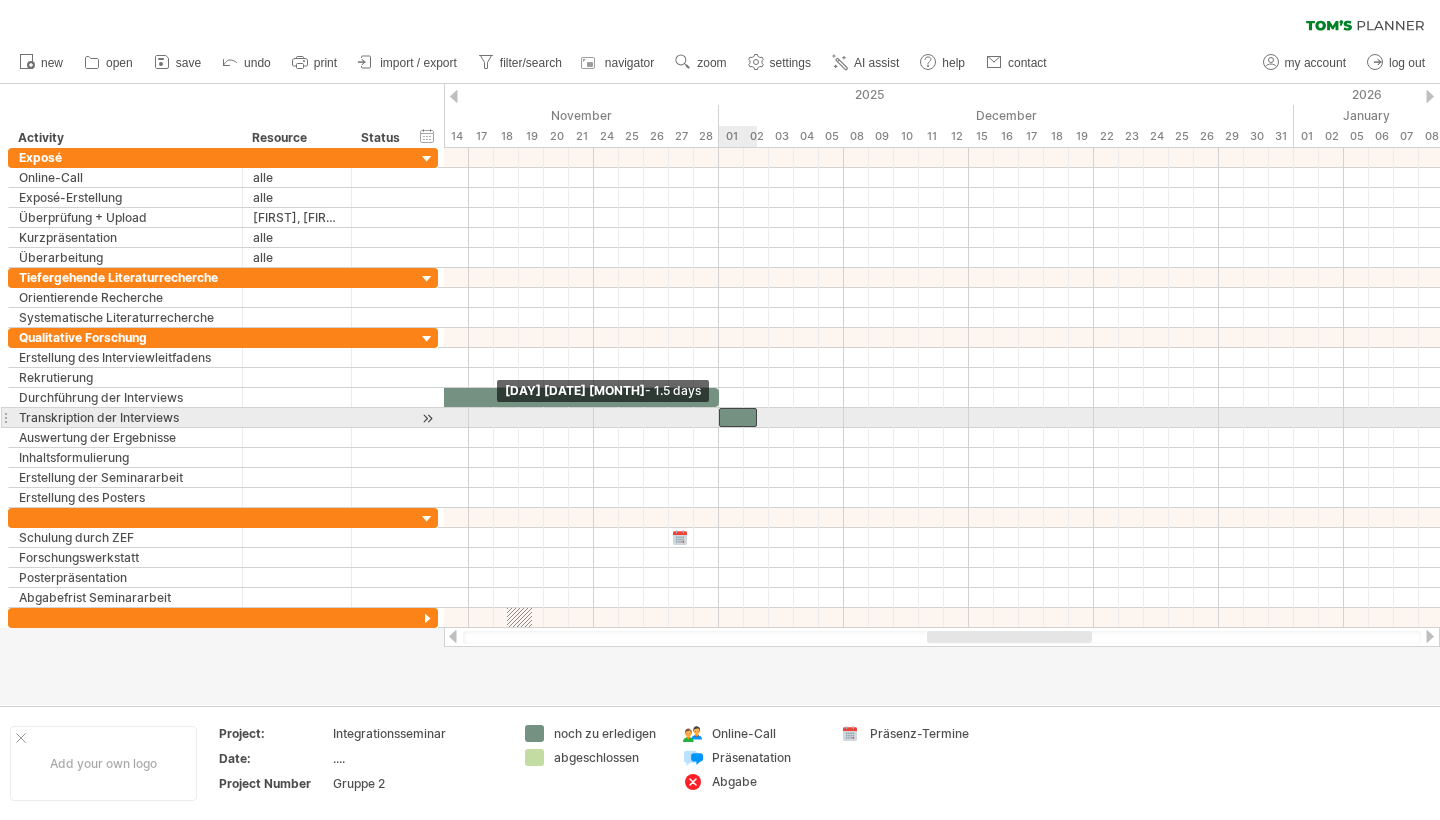 drag, startPoint x: 733, startPoint y: 416, endPoint x: 716, endPoint y: 416, distance: 17 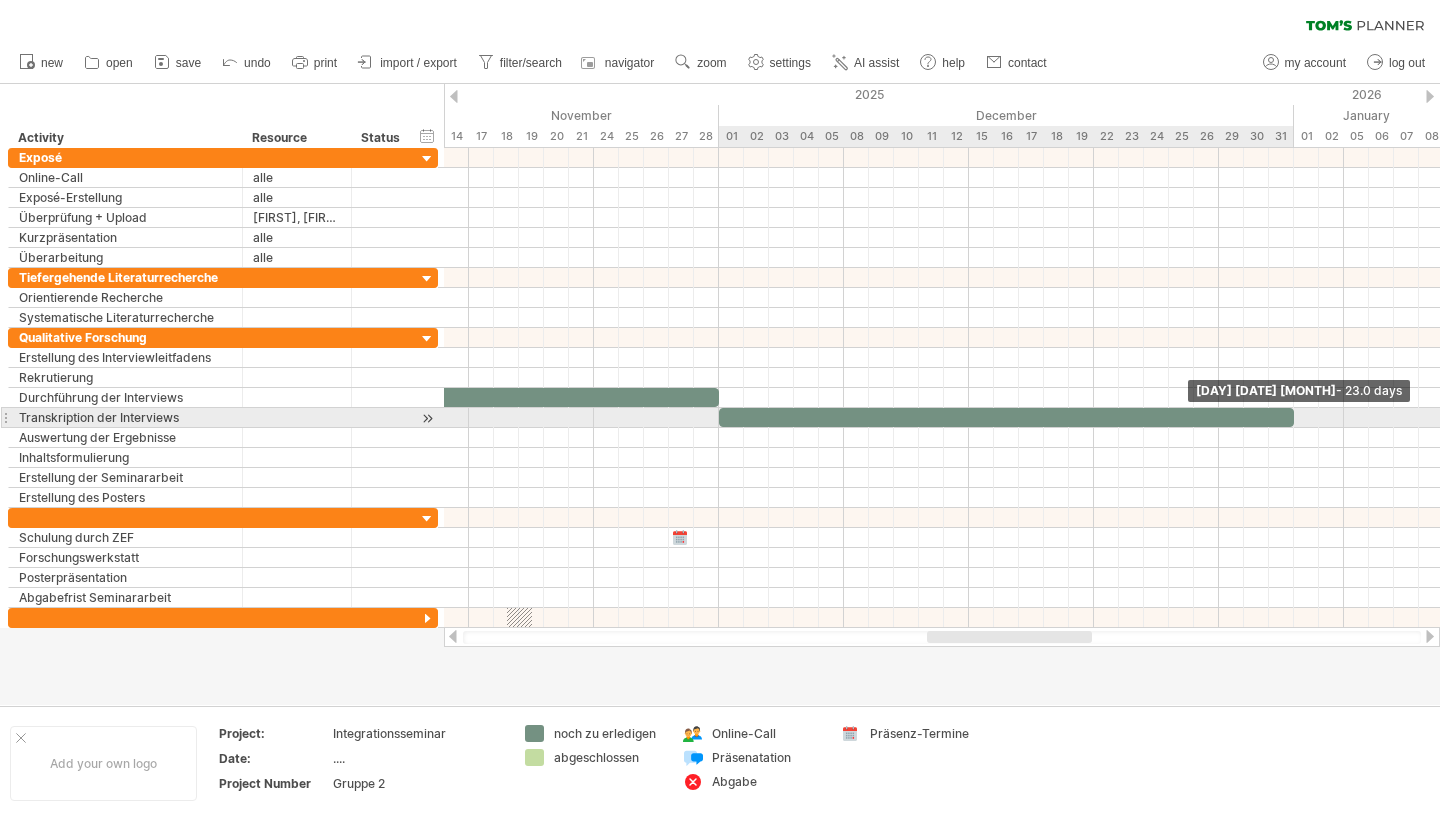 drag, startPoint x: 753, startPoint y: 417, endPoint x: 1292, endPoint y: 415, distance: 539.0037 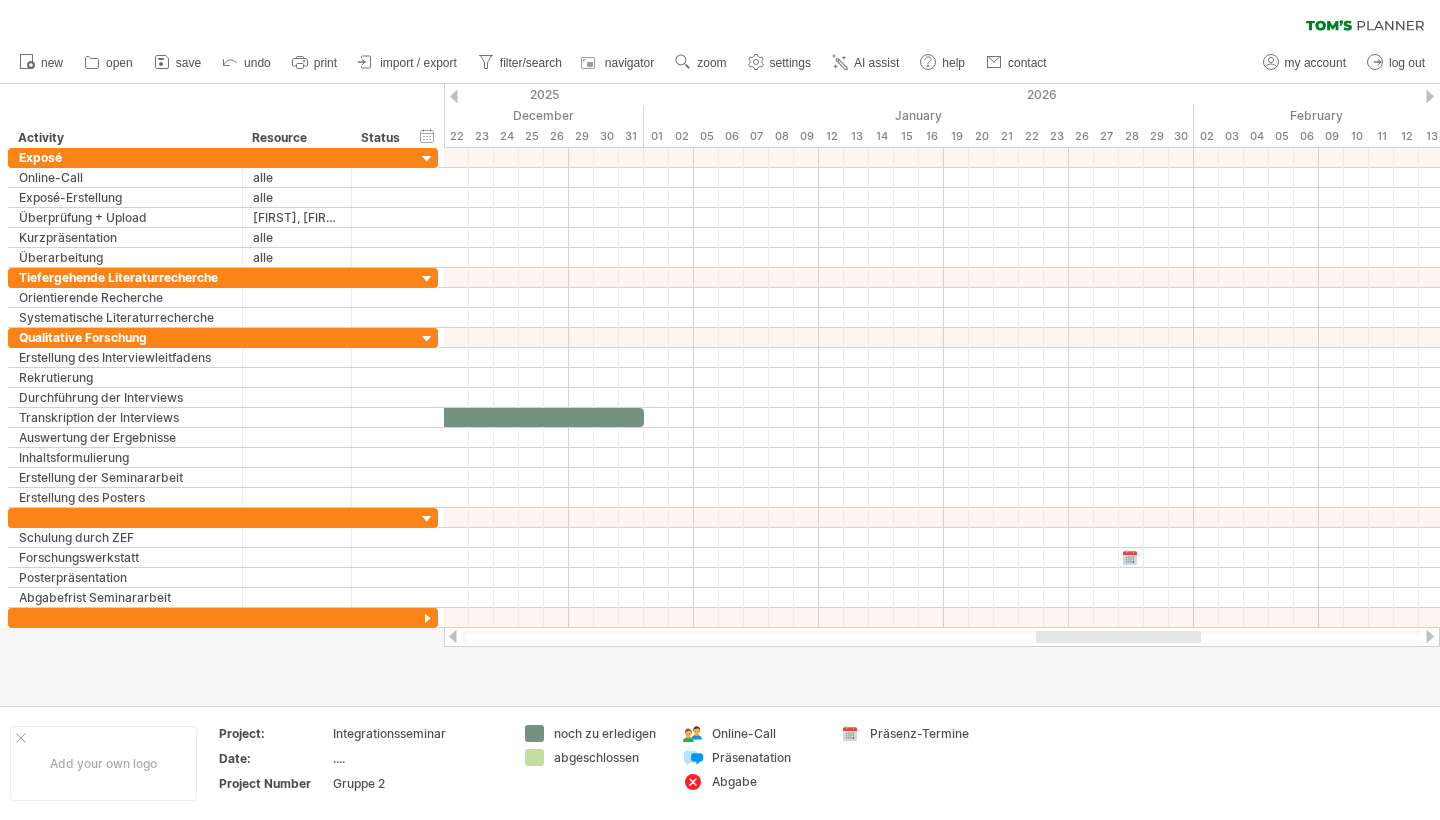 drag, startPoint x: 1055, startPoint y: 638, endPoint x: 1161, endPoint y: 642, distance: 106.07545 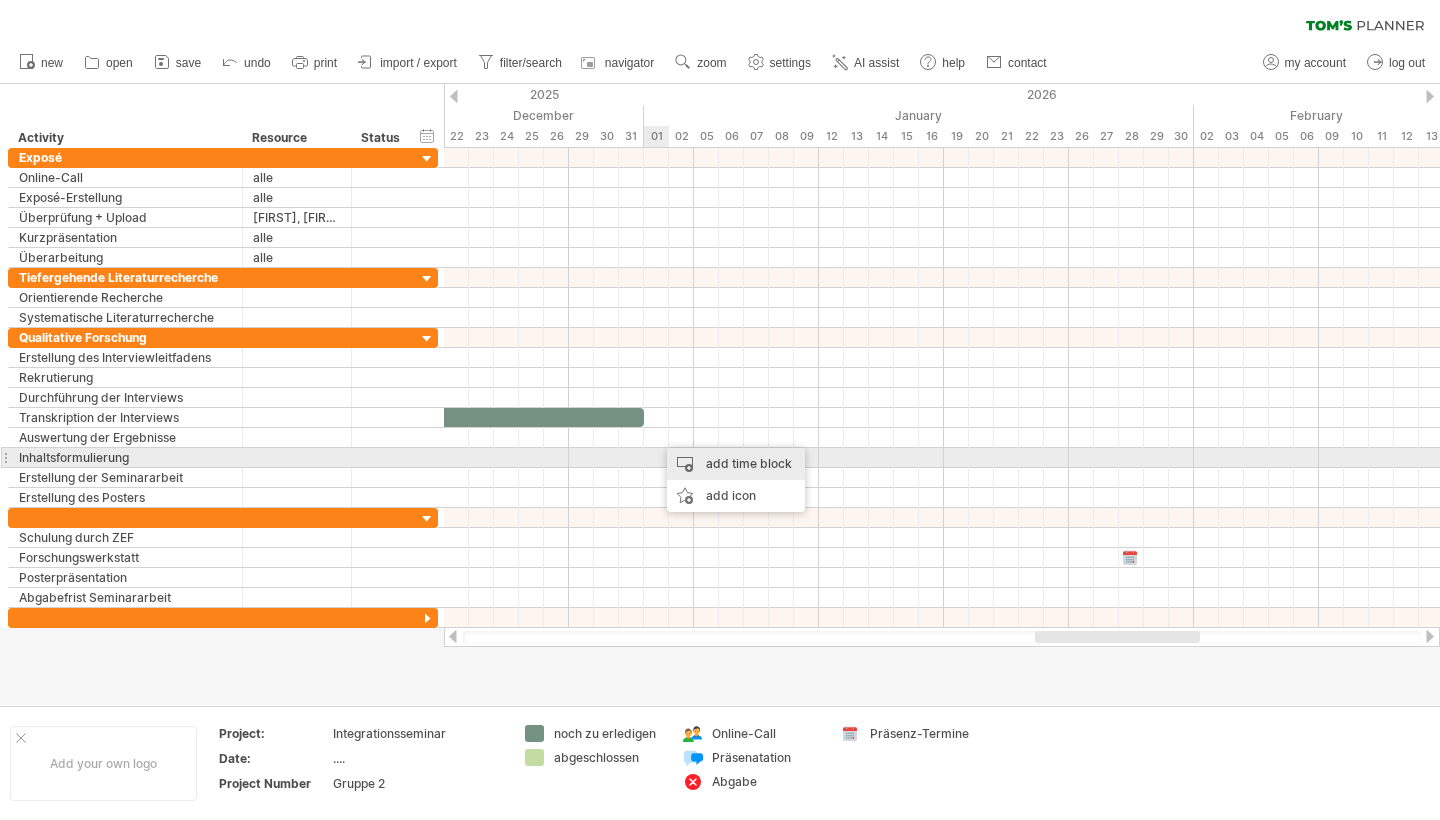 click on "add time block" at bounding box center (736, 464) 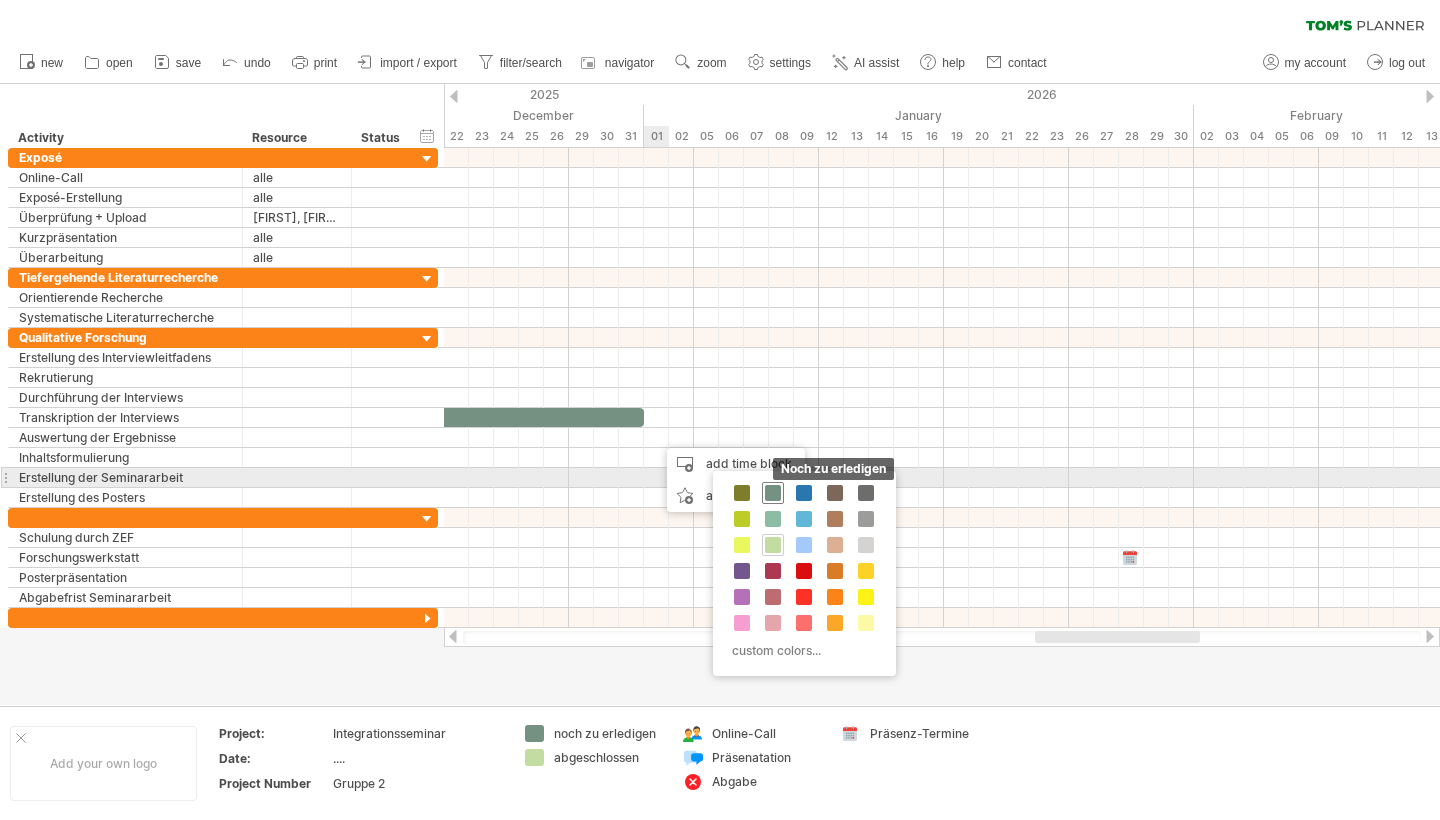click at bounding box center (773, 493) 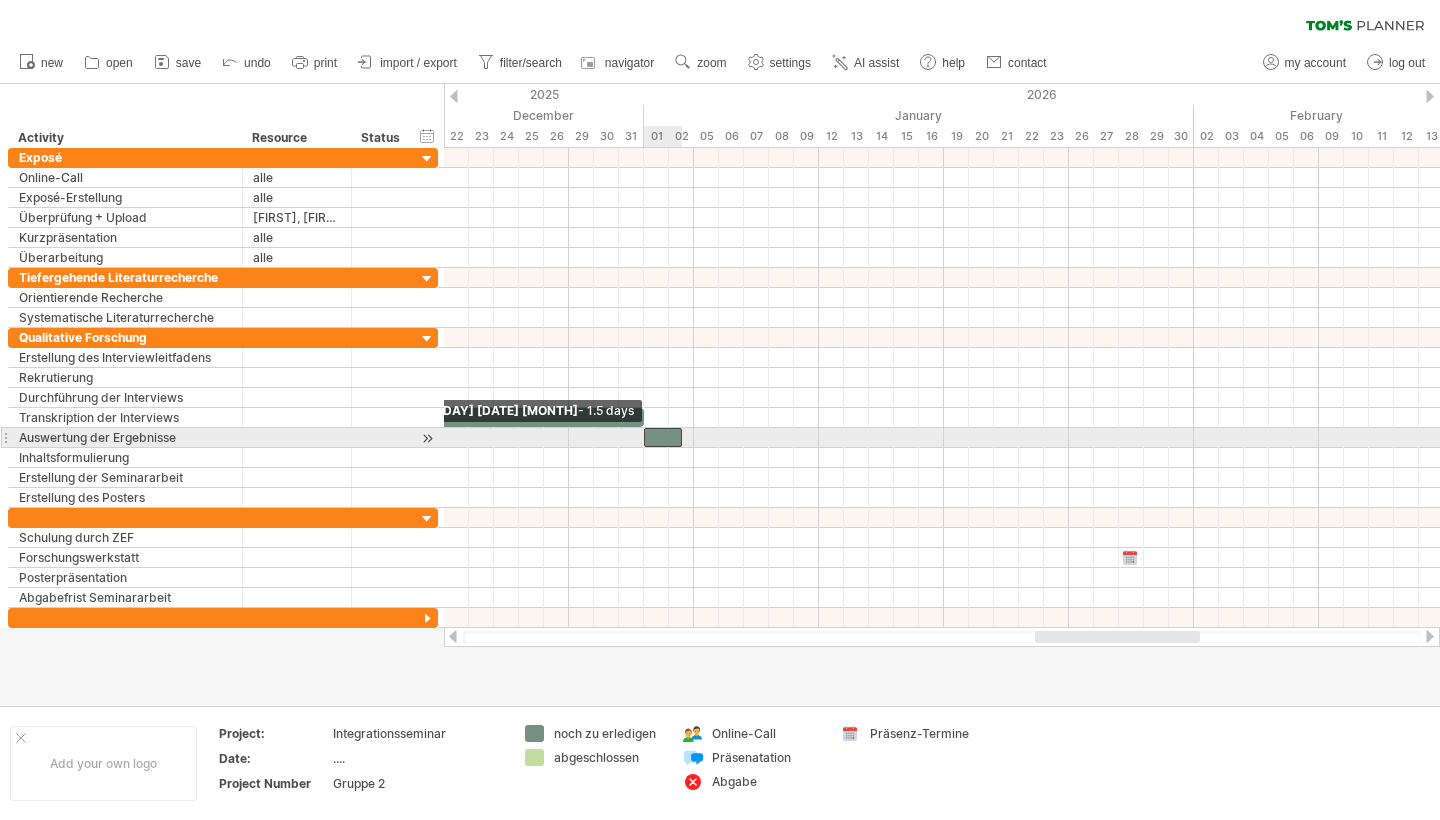 click at bounding box center [663, 437] 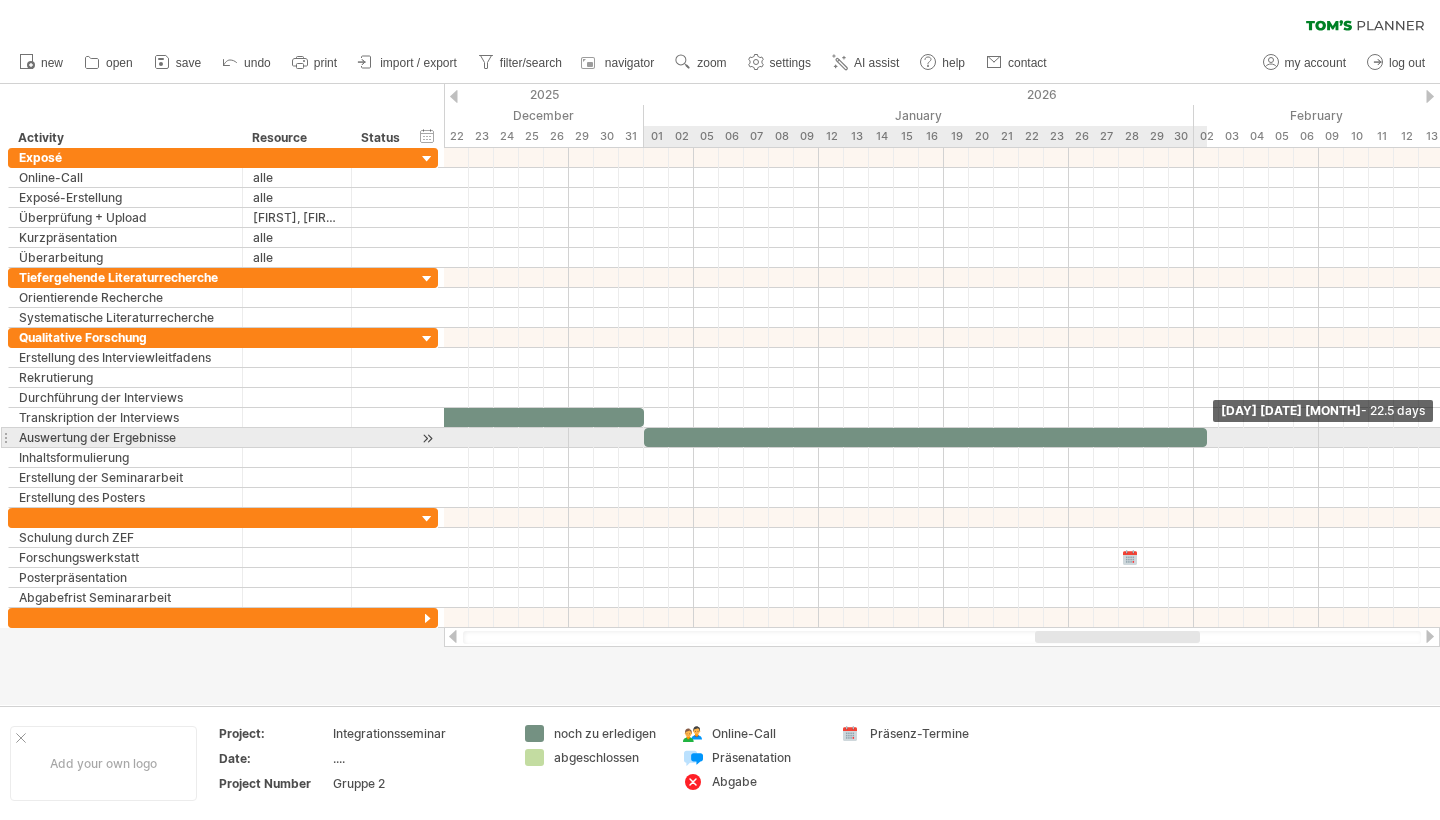 drag, startPoint x: 677, startPoint y: 433, endPoint x: 1198, endPoint y: 447, distance: 521.18805 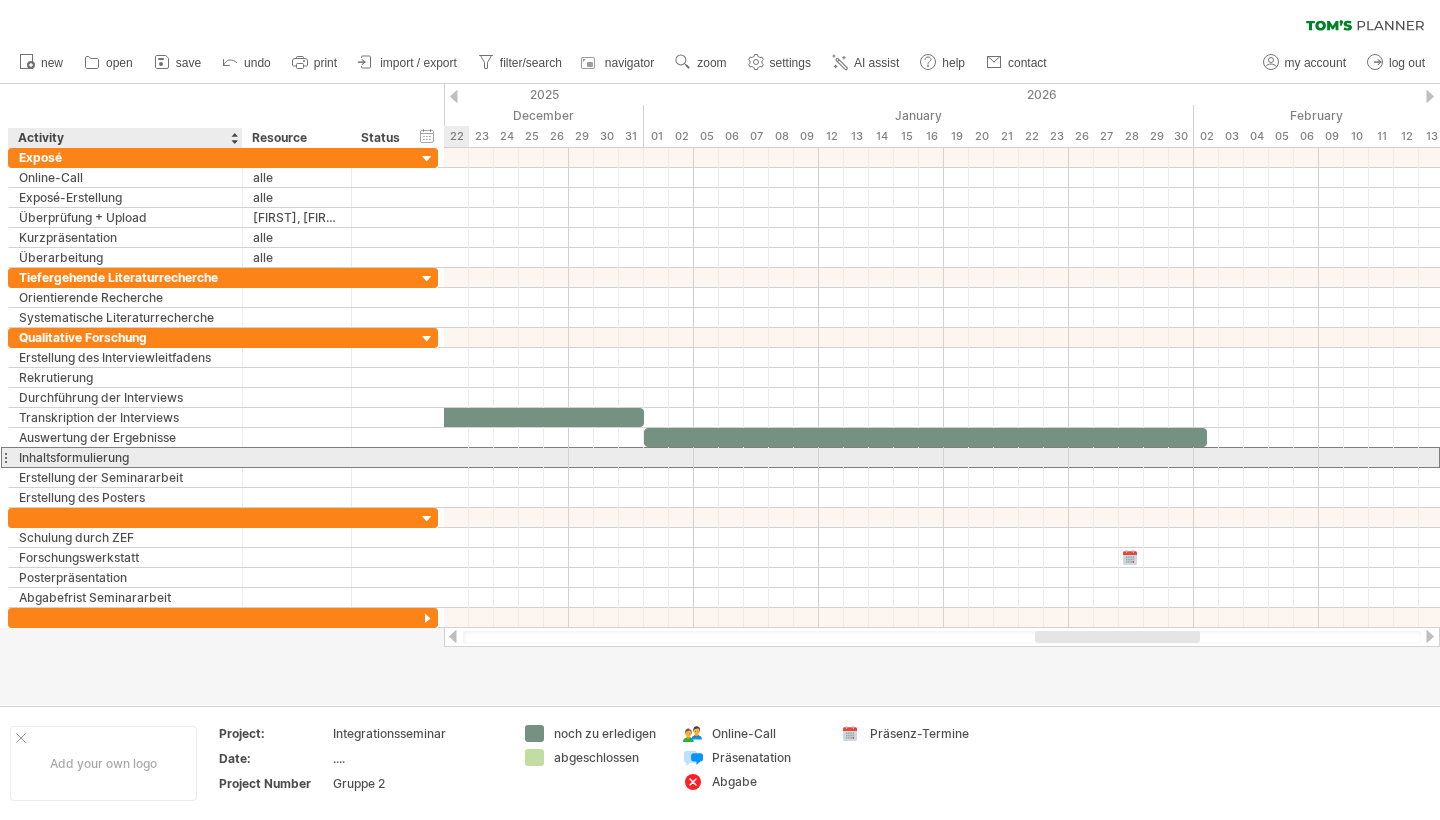 click on "Inhaltsformulierung" at bounding box center (125, 457) 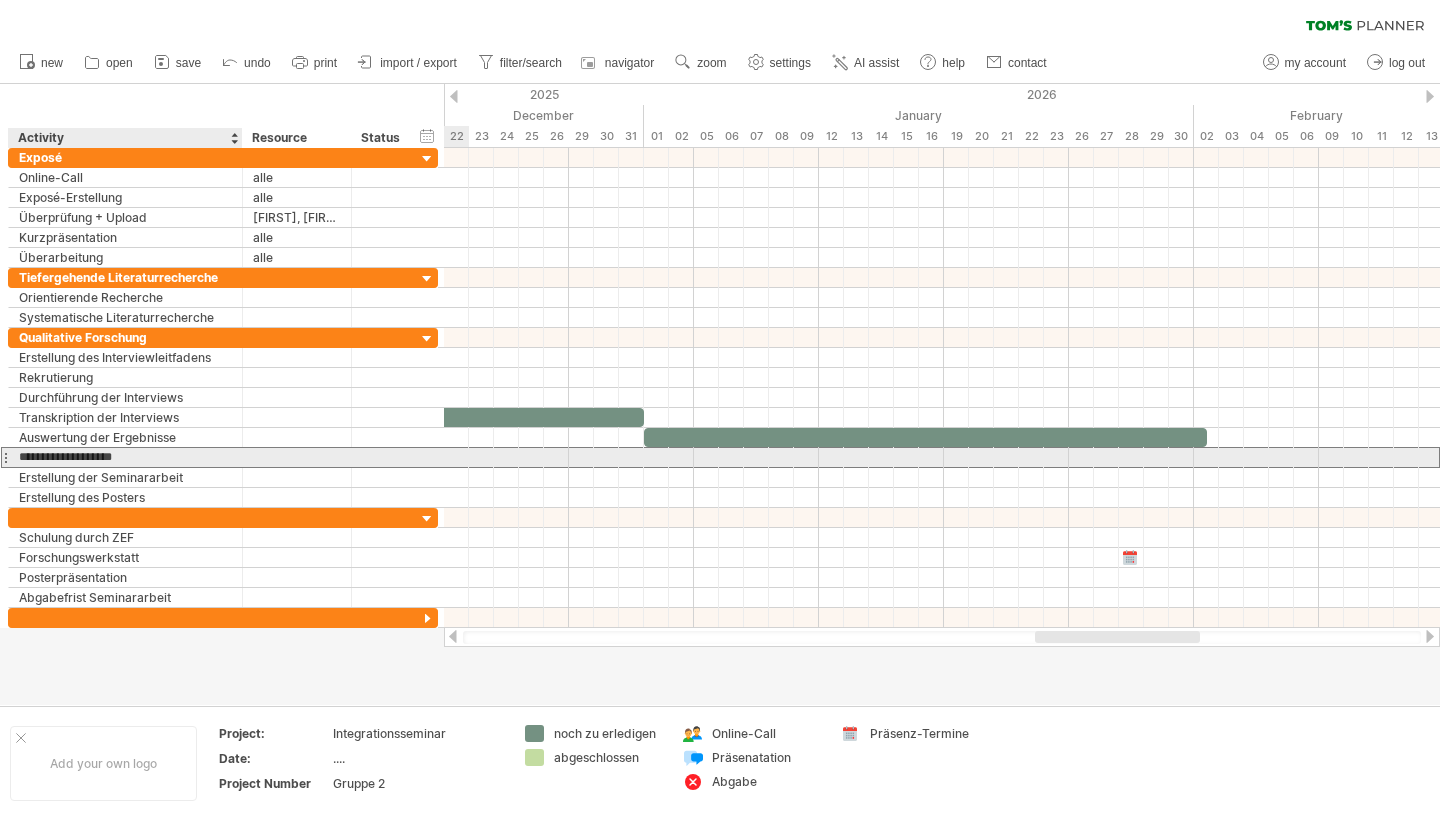 click on "**********" at bounding box center [125, 457] 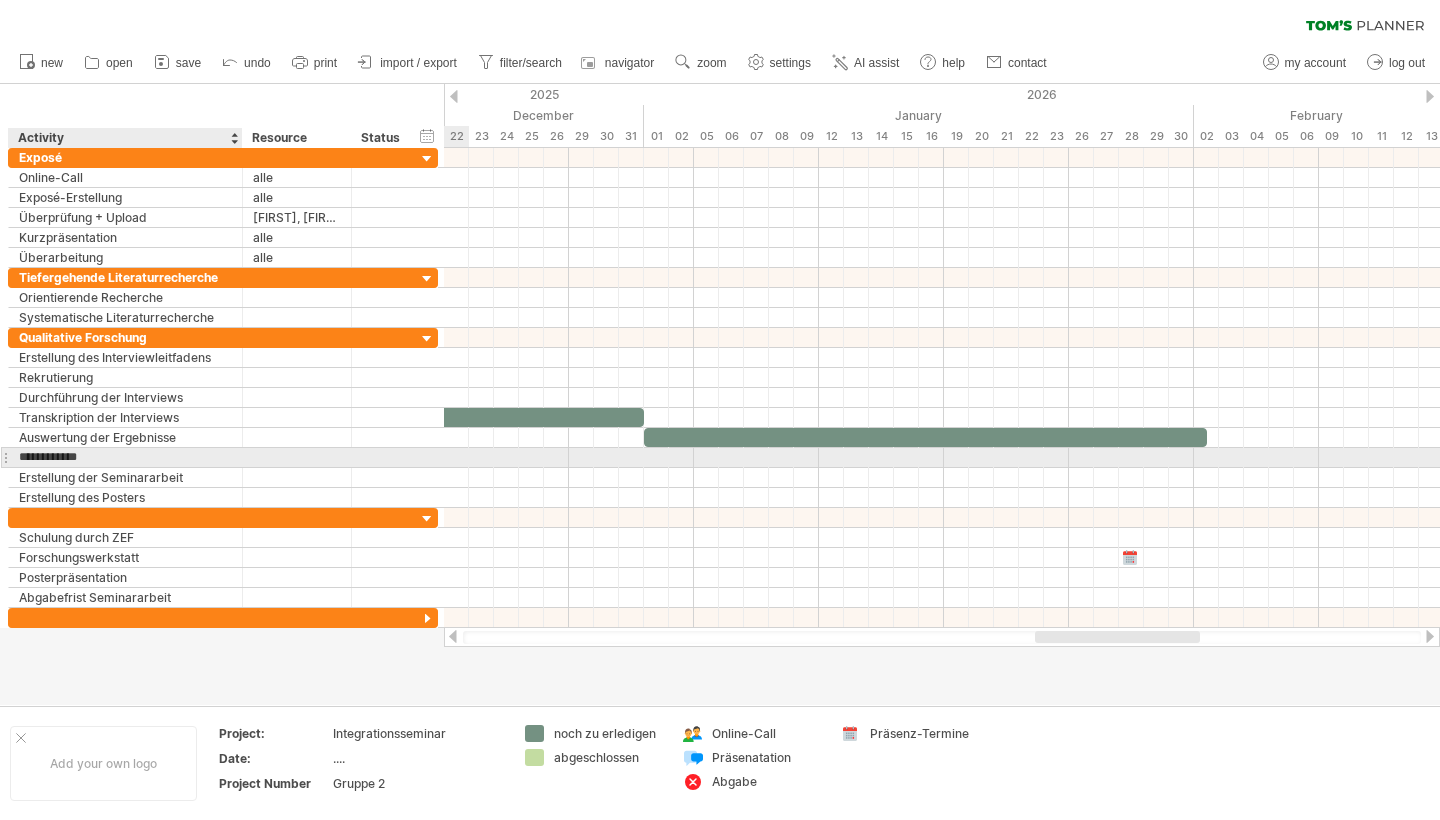 click on "**********" at bounding box center (125, 457) 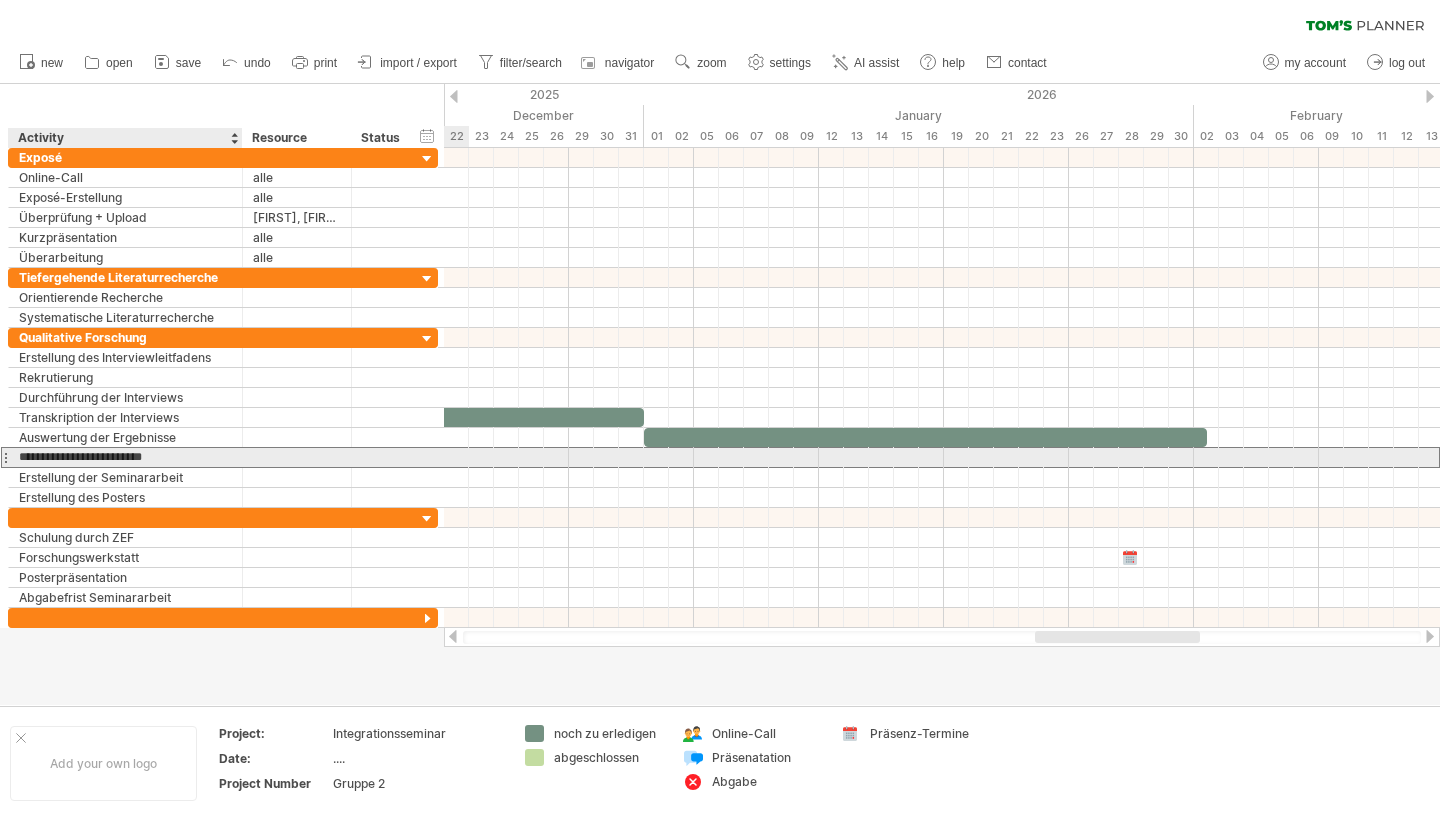 type on "**********" 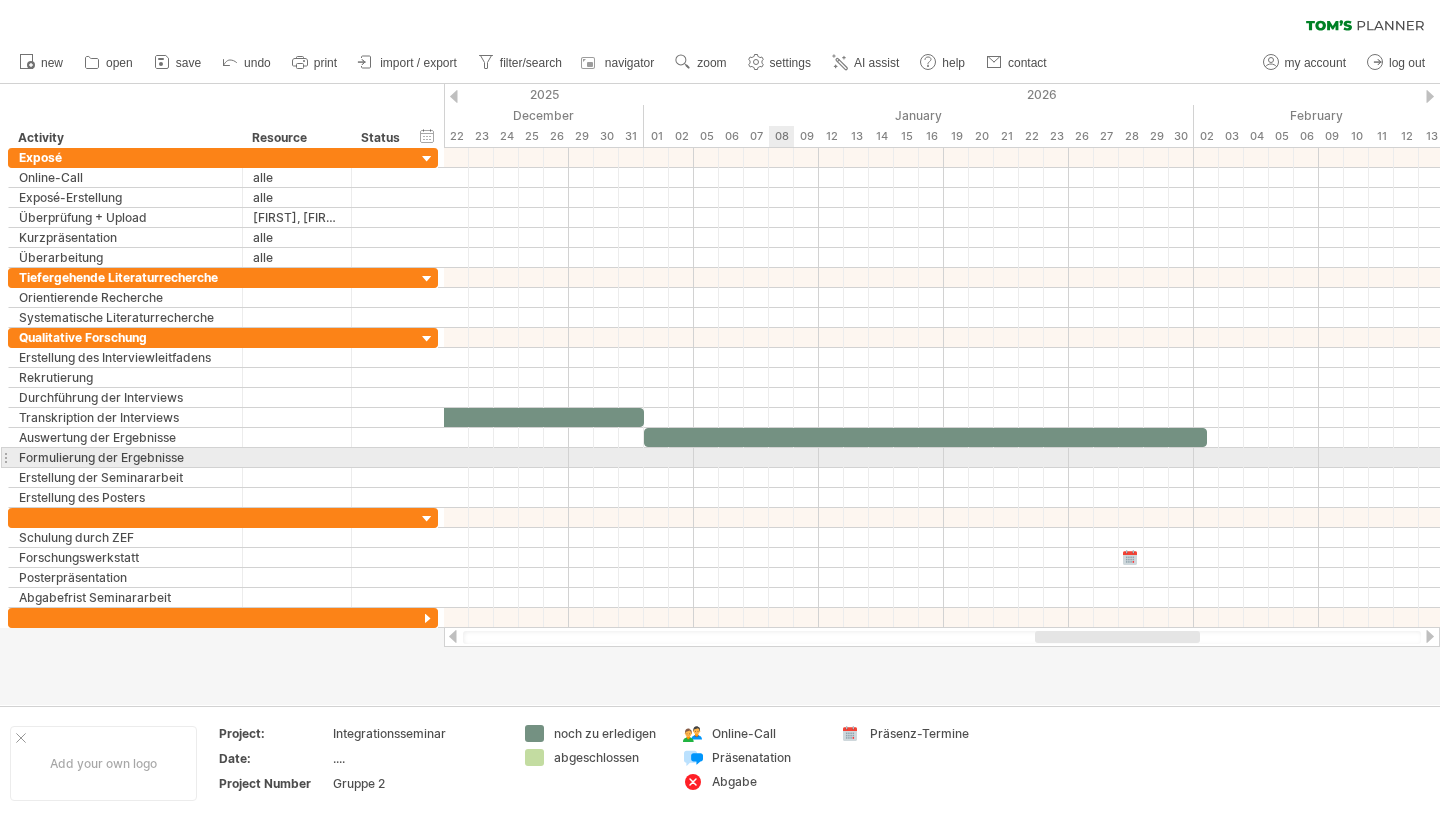 drag, startPoint x: 169, startPoint y: 462, endPoint x: 773, endPoint y: 461, distance: 604.00085 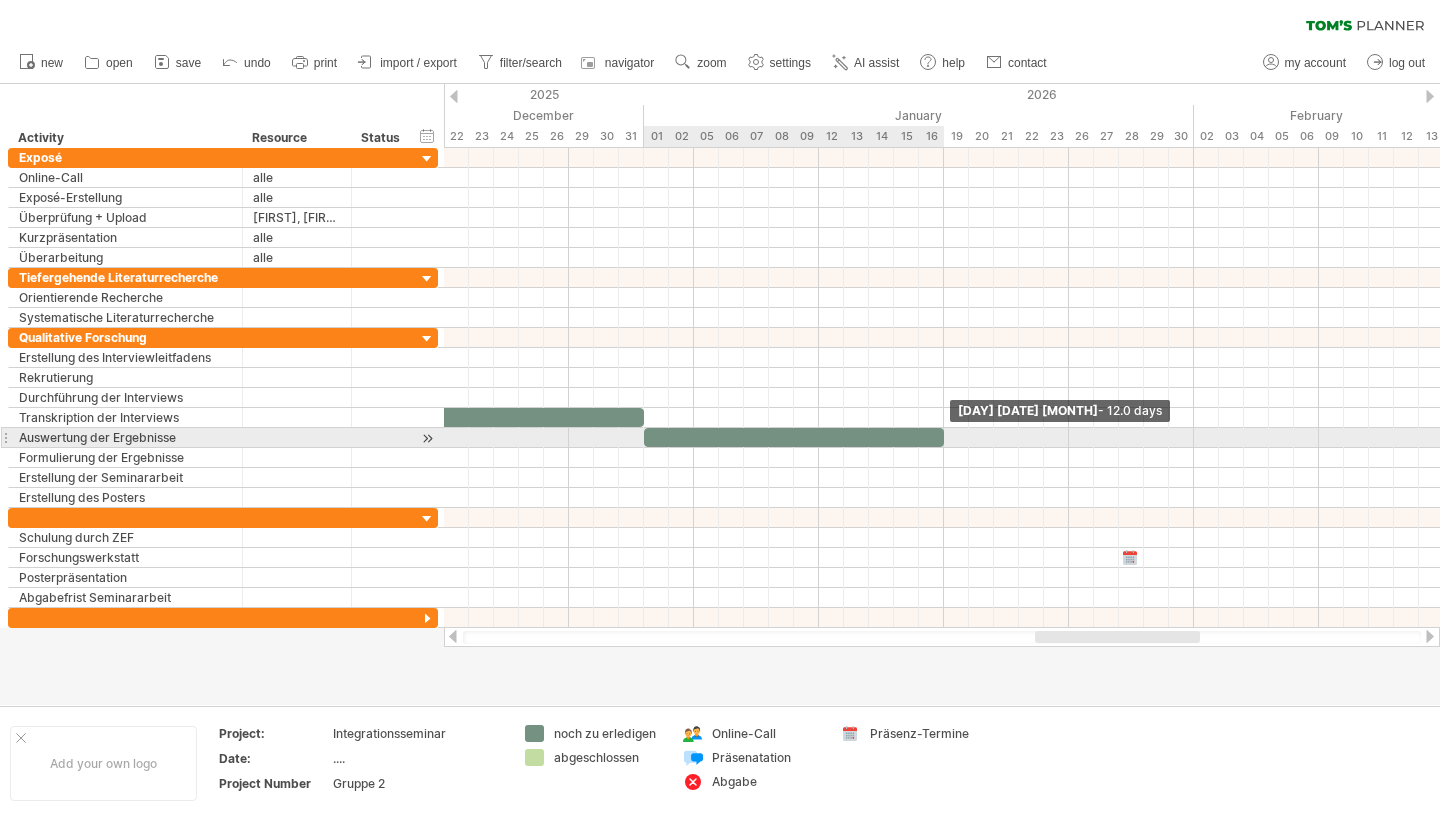 drag, startPoint x: 1206, startPoint y: 434, endPoint x: 944, endPoint y: 445, distance: 262.2308 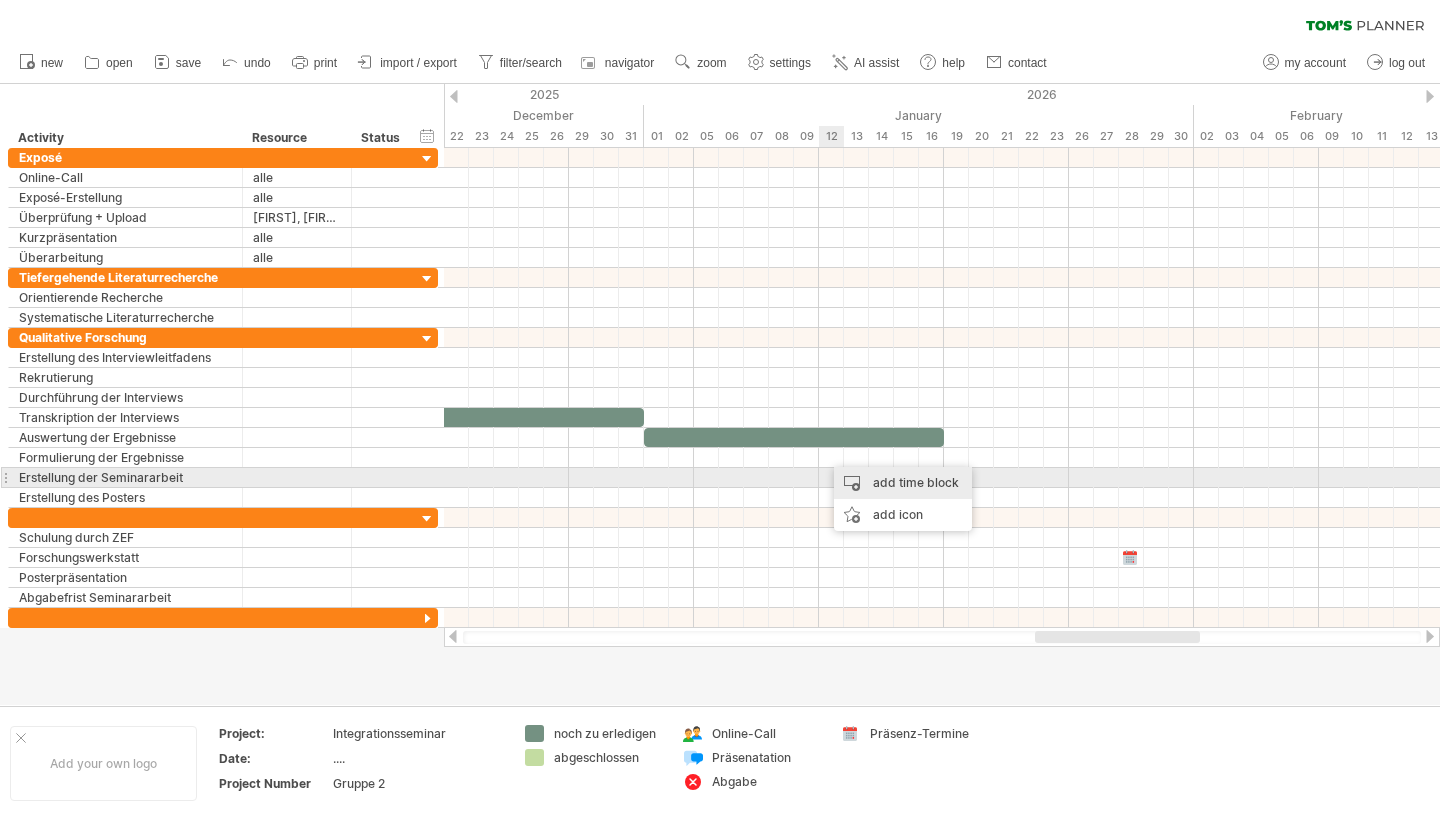 click on "add time block" at bounding box center (903, 483) 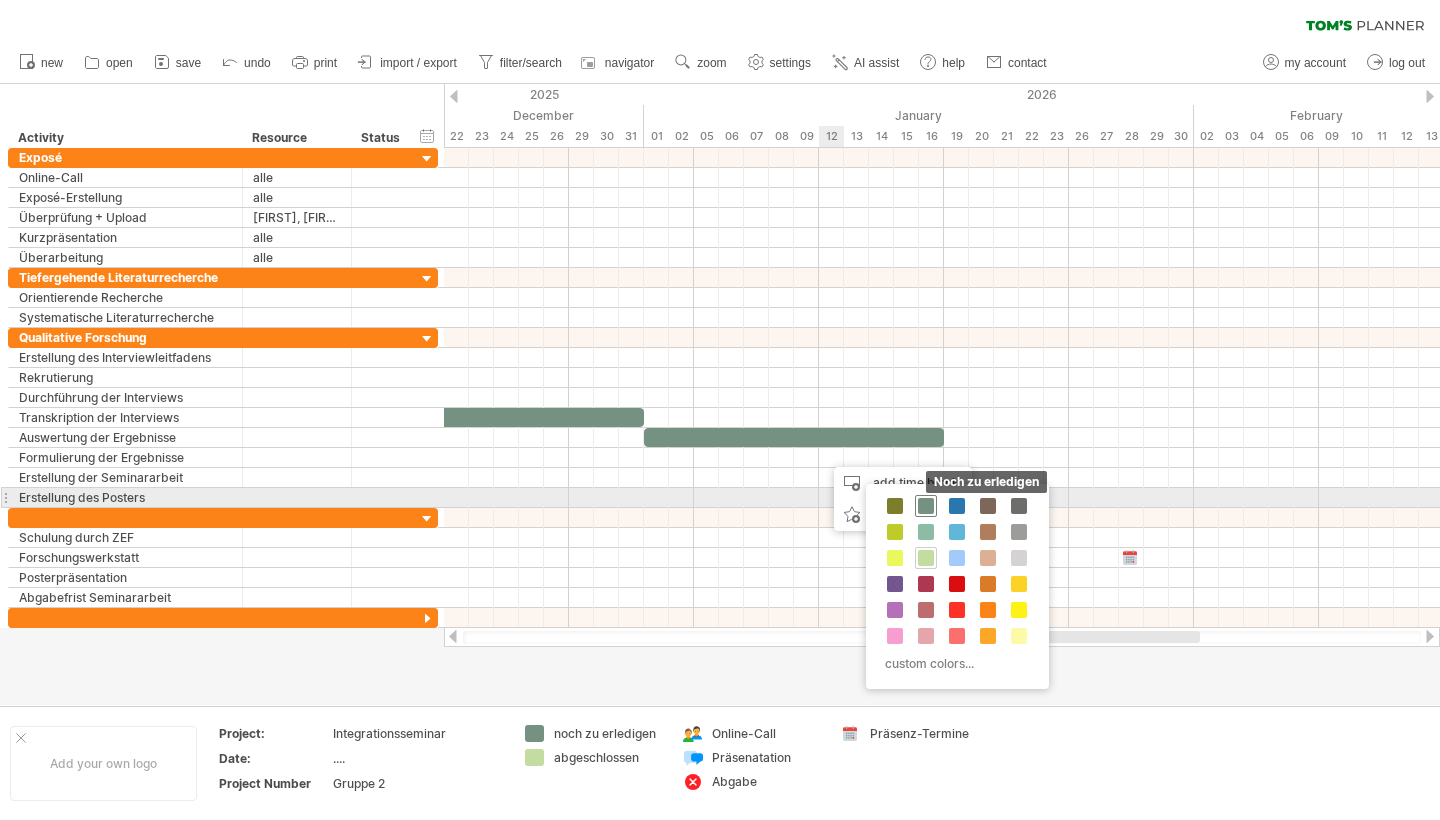 click at bounding box center (926, 506) 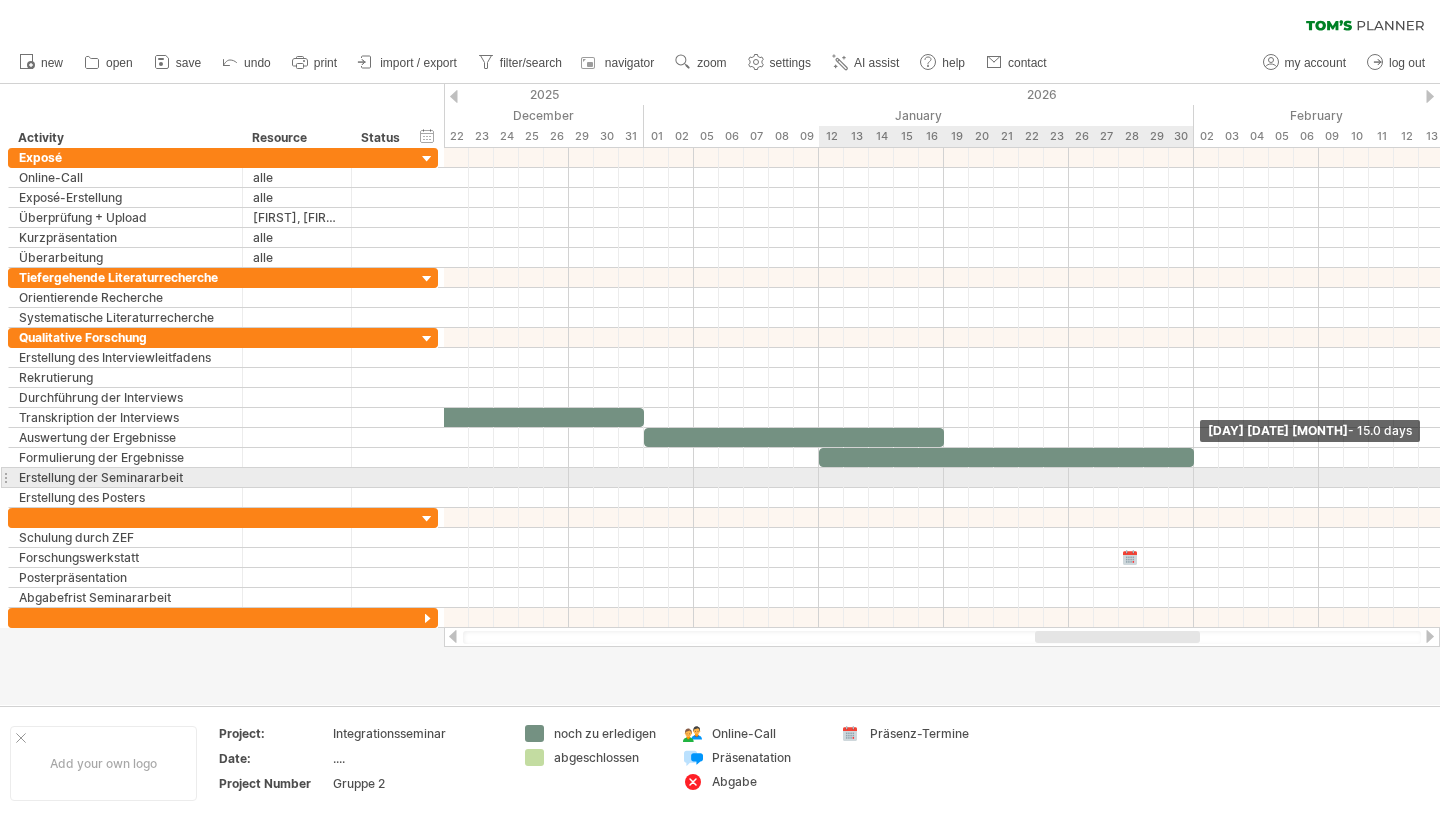 drag, startPoint x: 845, startPoint y: 454, endPoint x: 1193, endPoint y: 482, distance: 349.12463 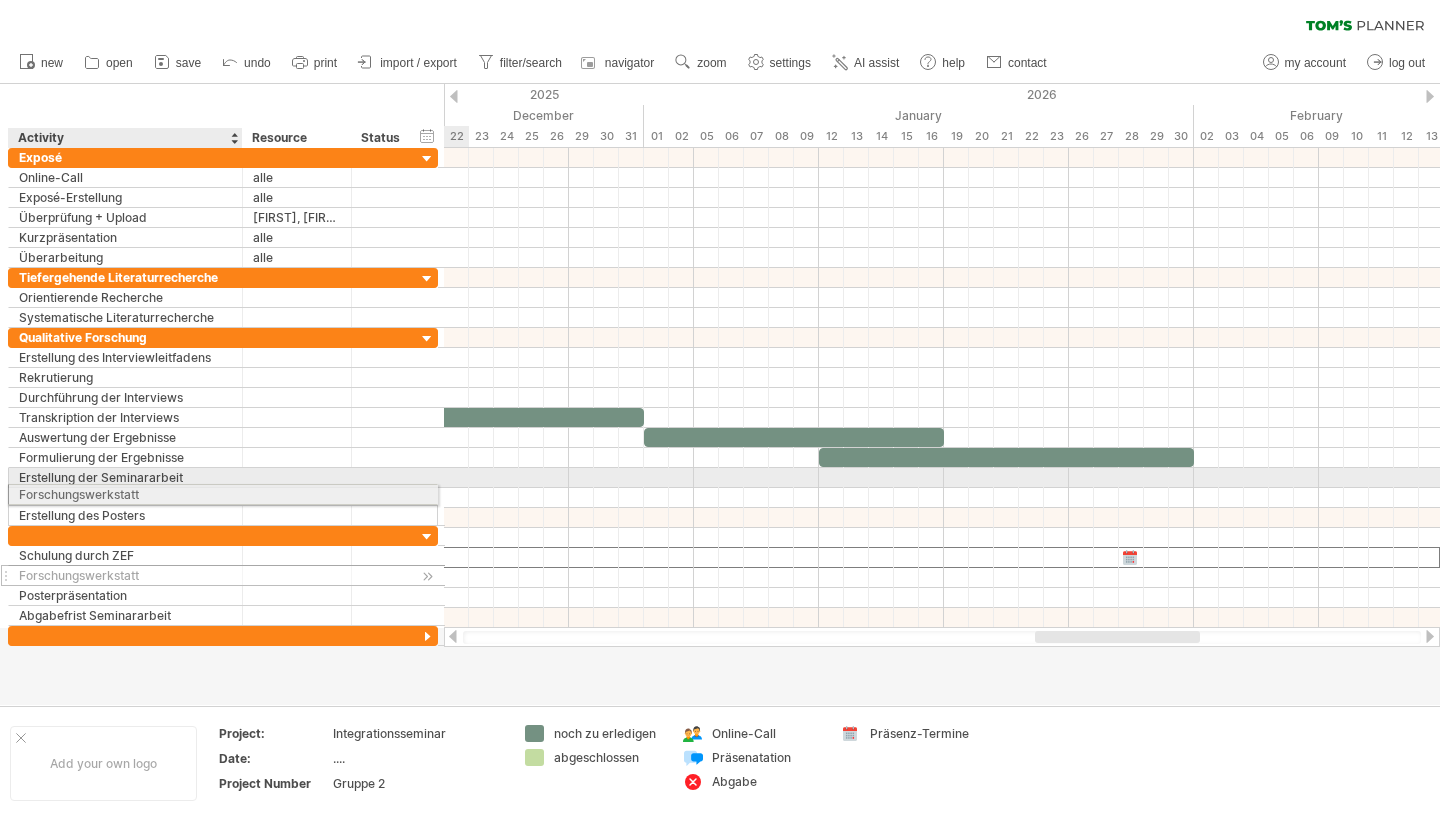 drag, startPoint x: 111, startPoint y: 556, endPoint x: 102, endPoint y: 490, distance: 66.61081 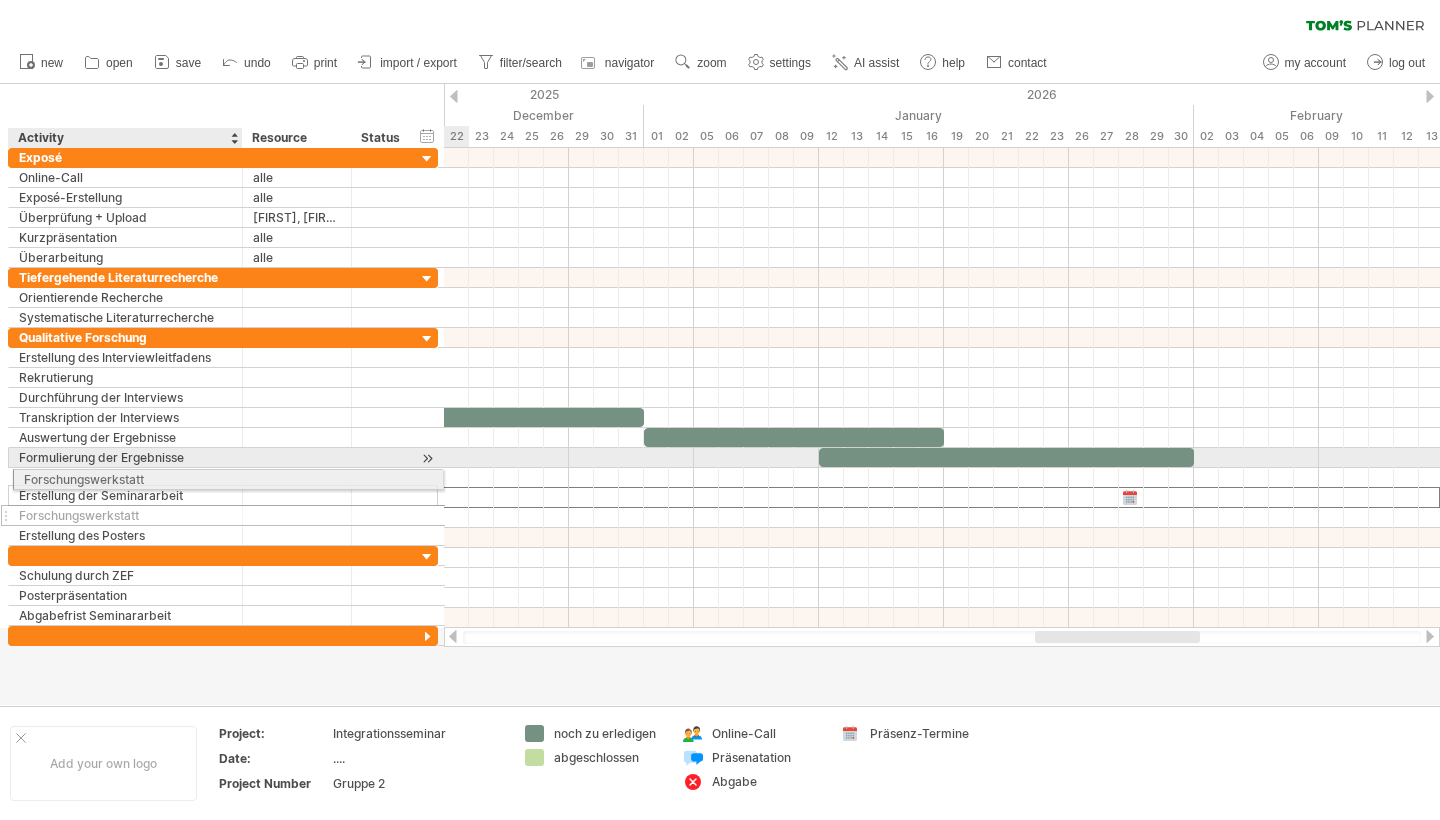 drag, startPoint x: 104, startPoint y: 500, endPoint x: 103, endPoint y: 476, distance: 24.020824 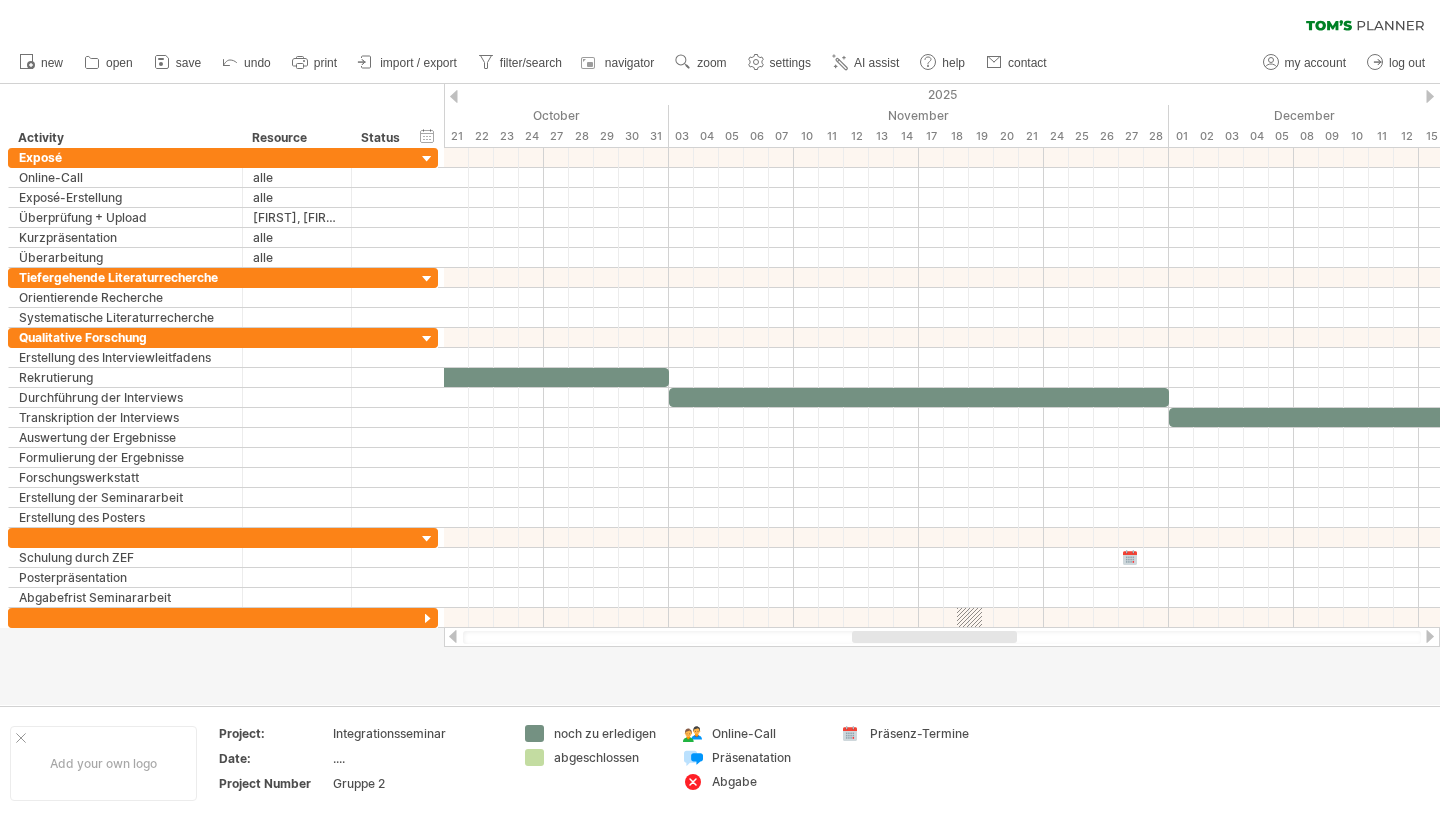 drag, startPoint x: 1071, startPoint y: 634, endPoint x: 888, endPoint y: 633, distance: 183.00273 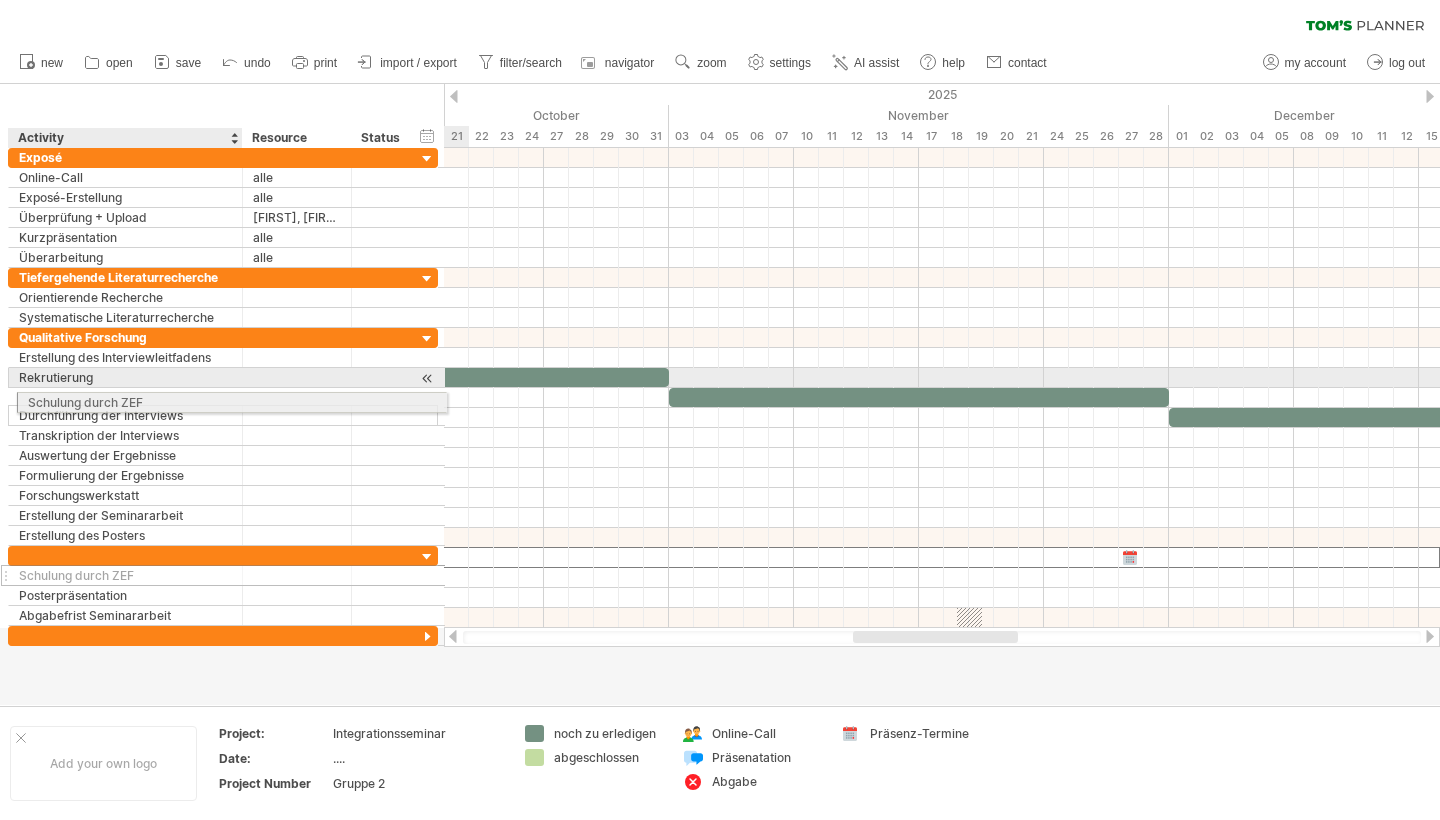 drag, startPoint x: 115, startPoint y: 558, endPoint x: 118, endPoint y: 399, distance: 159.0283 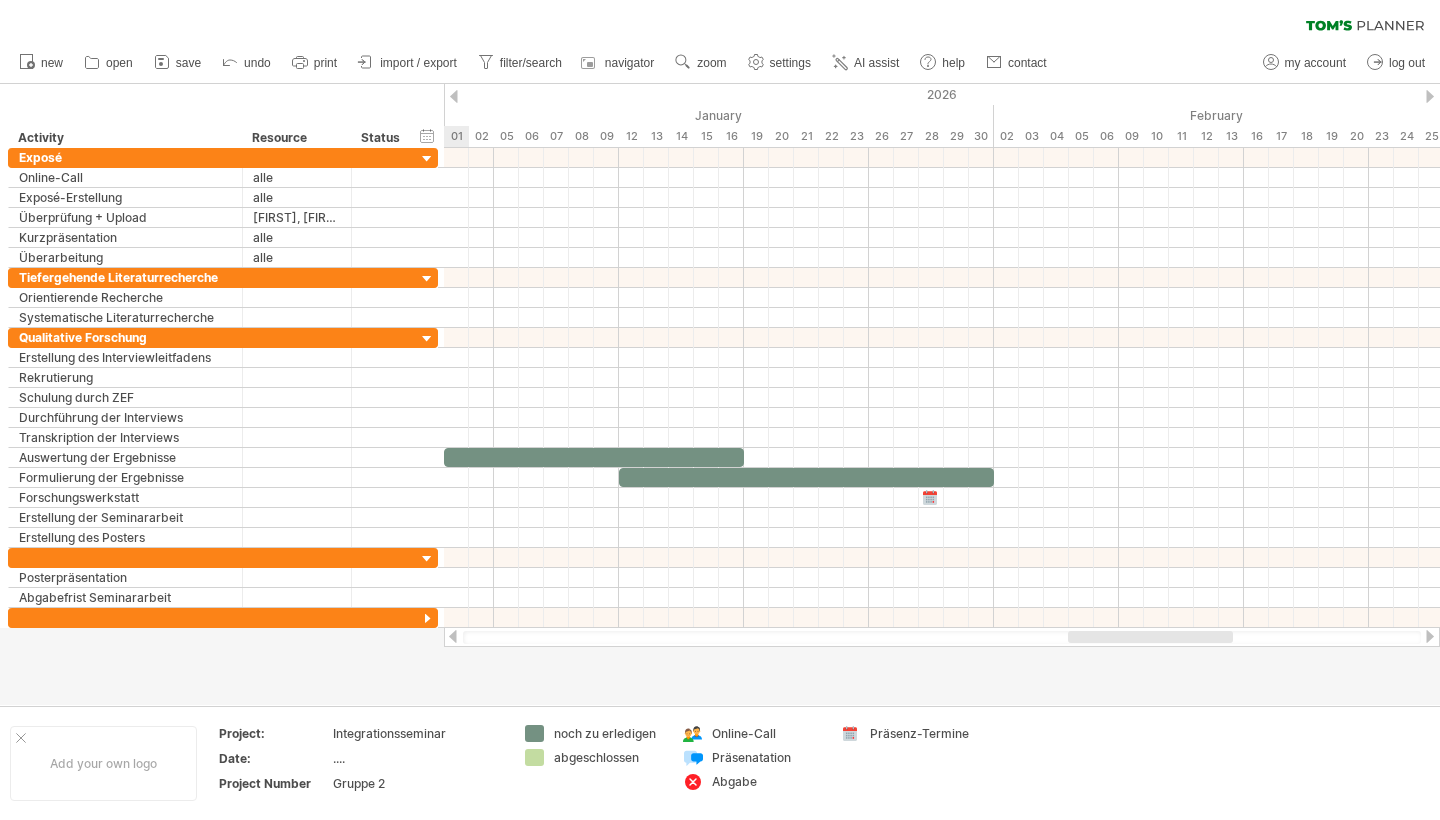 drag, startPoint x: 942, startPoint y: 641, endPoint x: 1157, endPoint y: 649, distance: 215.14879 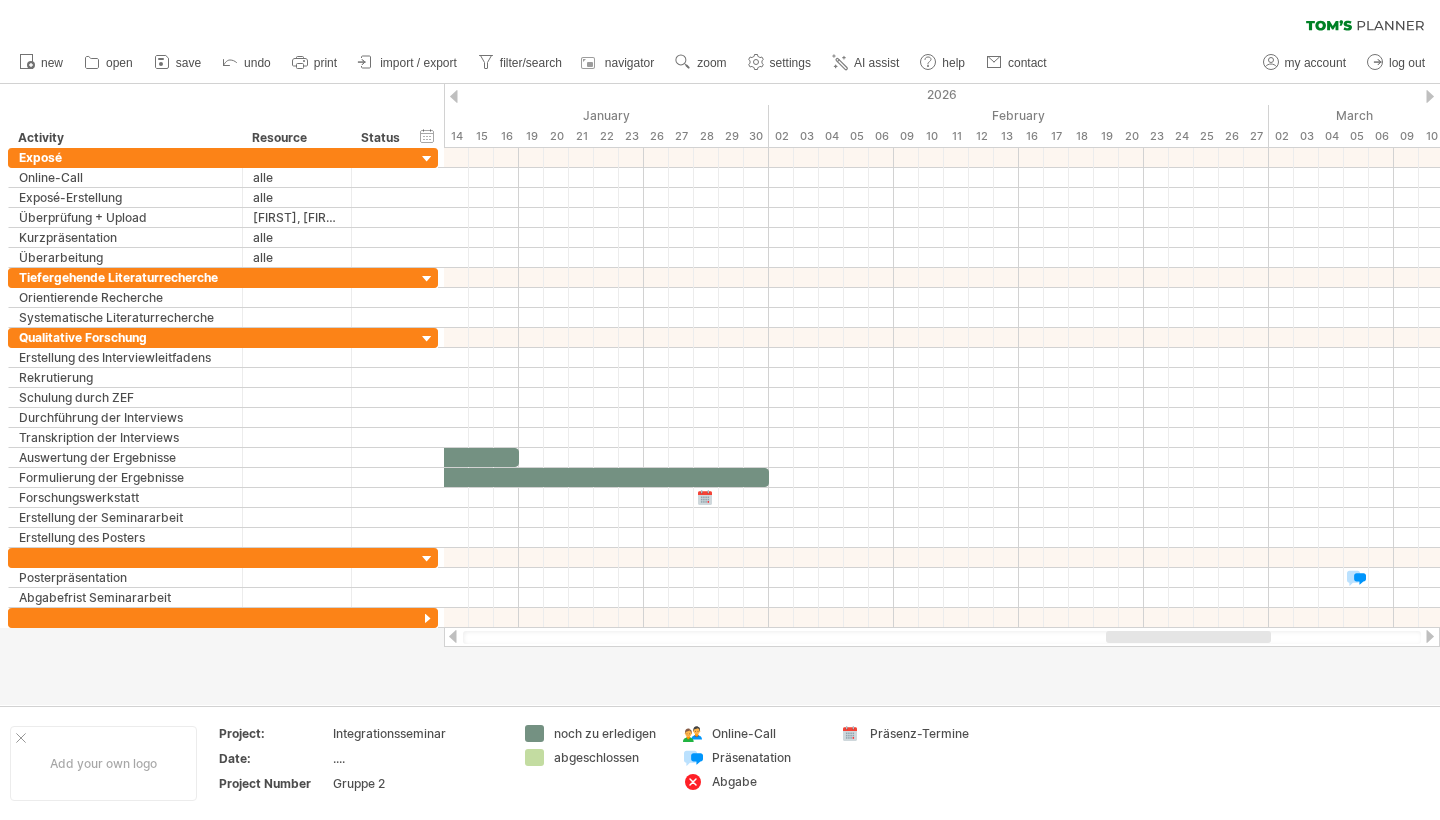 drag, startPoint x: 1098, startPoint y: 636, endPoint x: 1136, endPoint y: 645, distance: 39.051247 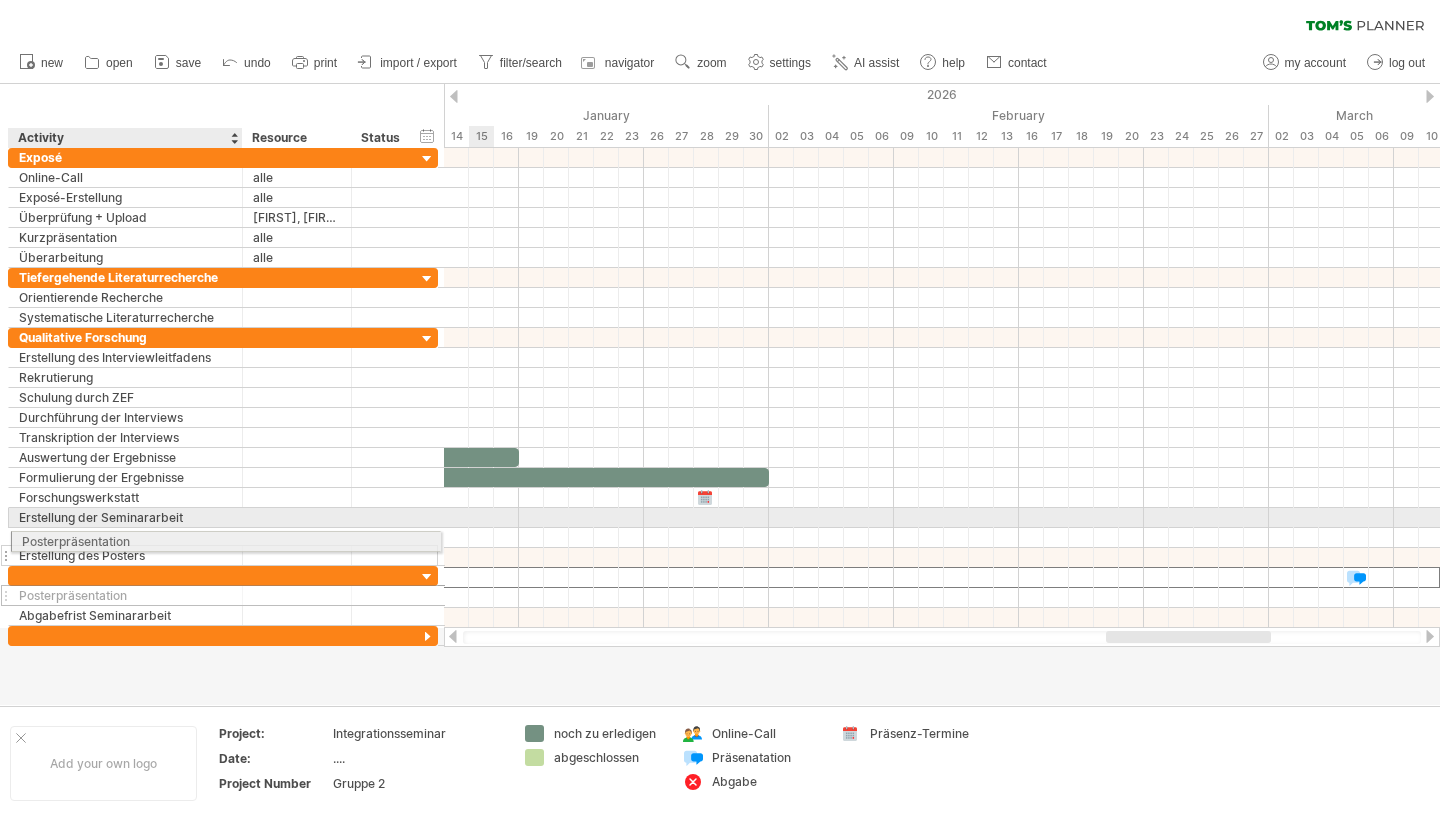 drag, startPoint x: 217, startPoint y: 579, endPoint x: 214, endPoint y: 538, distance: 41.109608 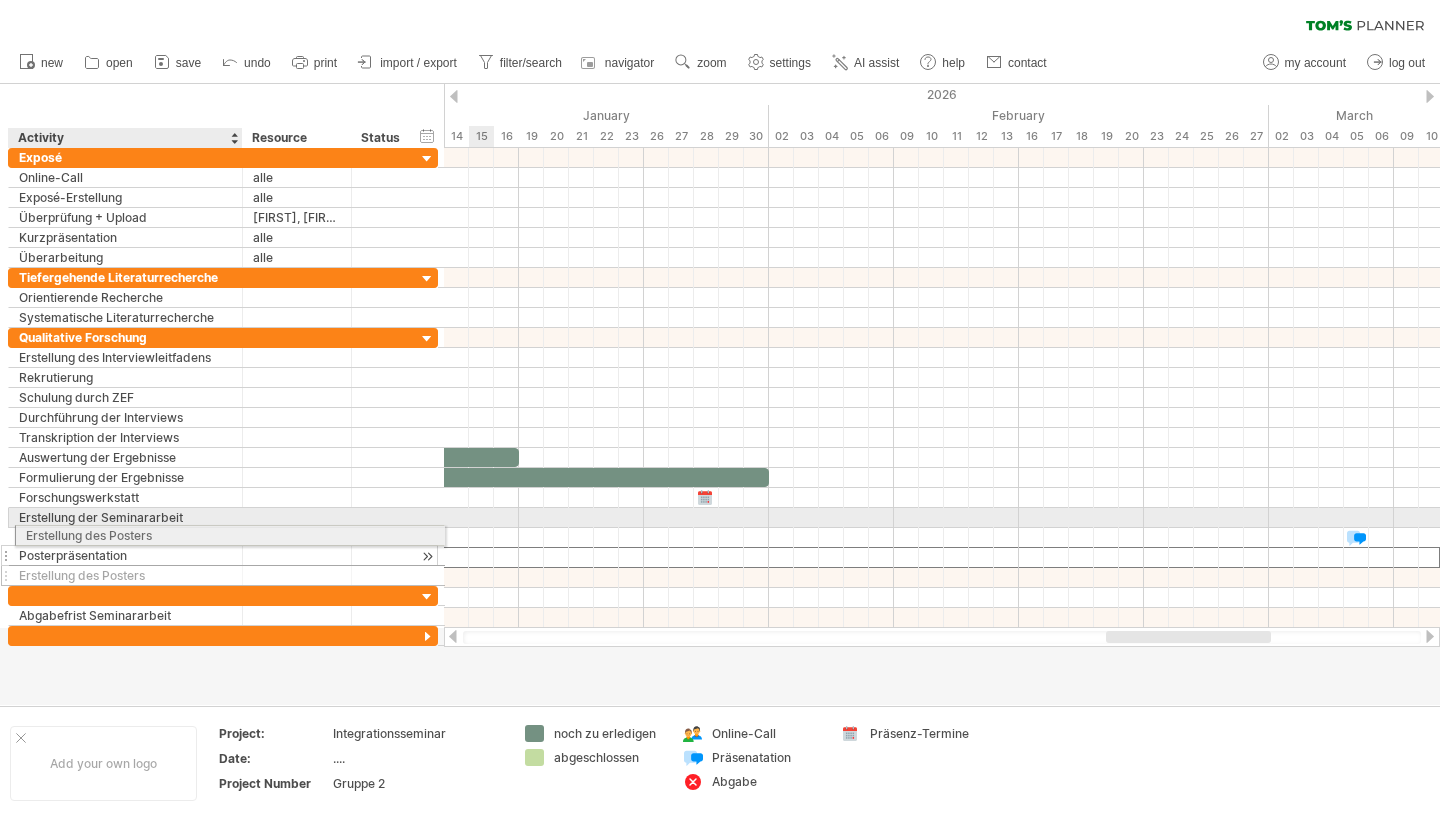 drag, startPoint x: 202, startPoint y: 558, endPoint x: 203, endPoint y: 532, distance: 26.019224 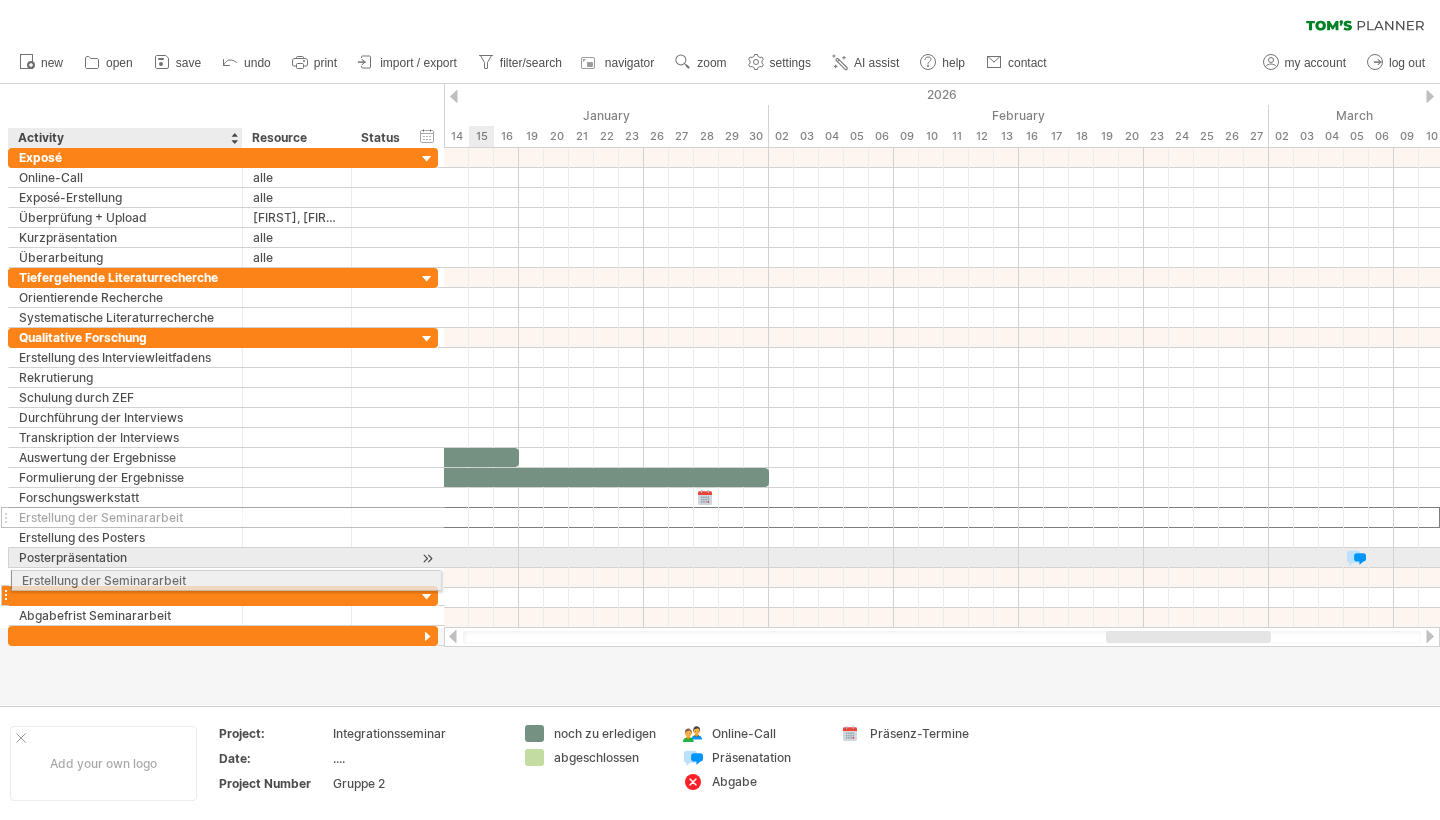 drag, startPoint x: 197, startPoint y: 519, endPoint x: 194, endPoint y: 575, distance: 56.0803 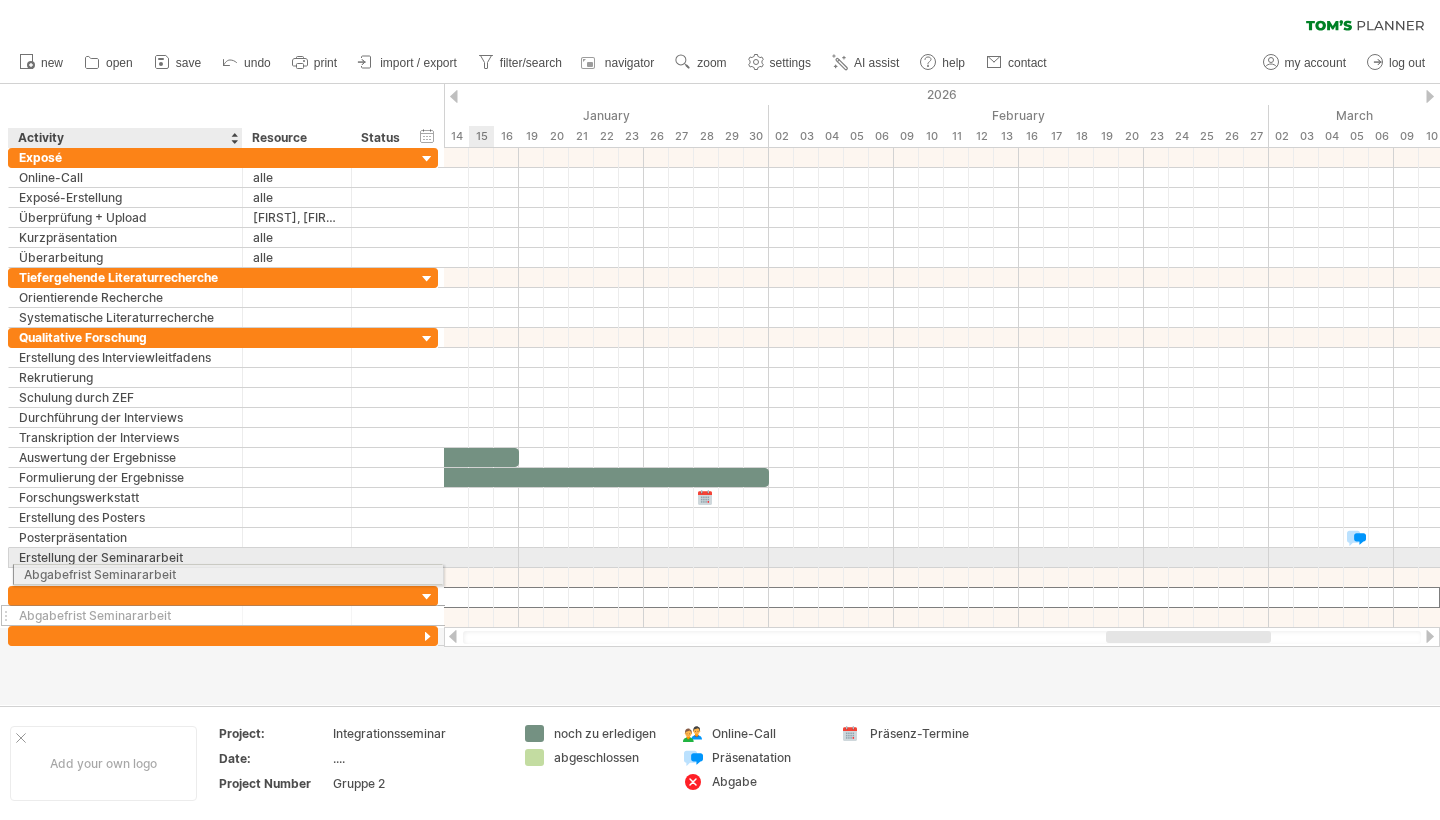 drag, startPoint x: 173, startPoint y: 598, endPoint x: 172, endPoint y: 571, distance: 27.018513 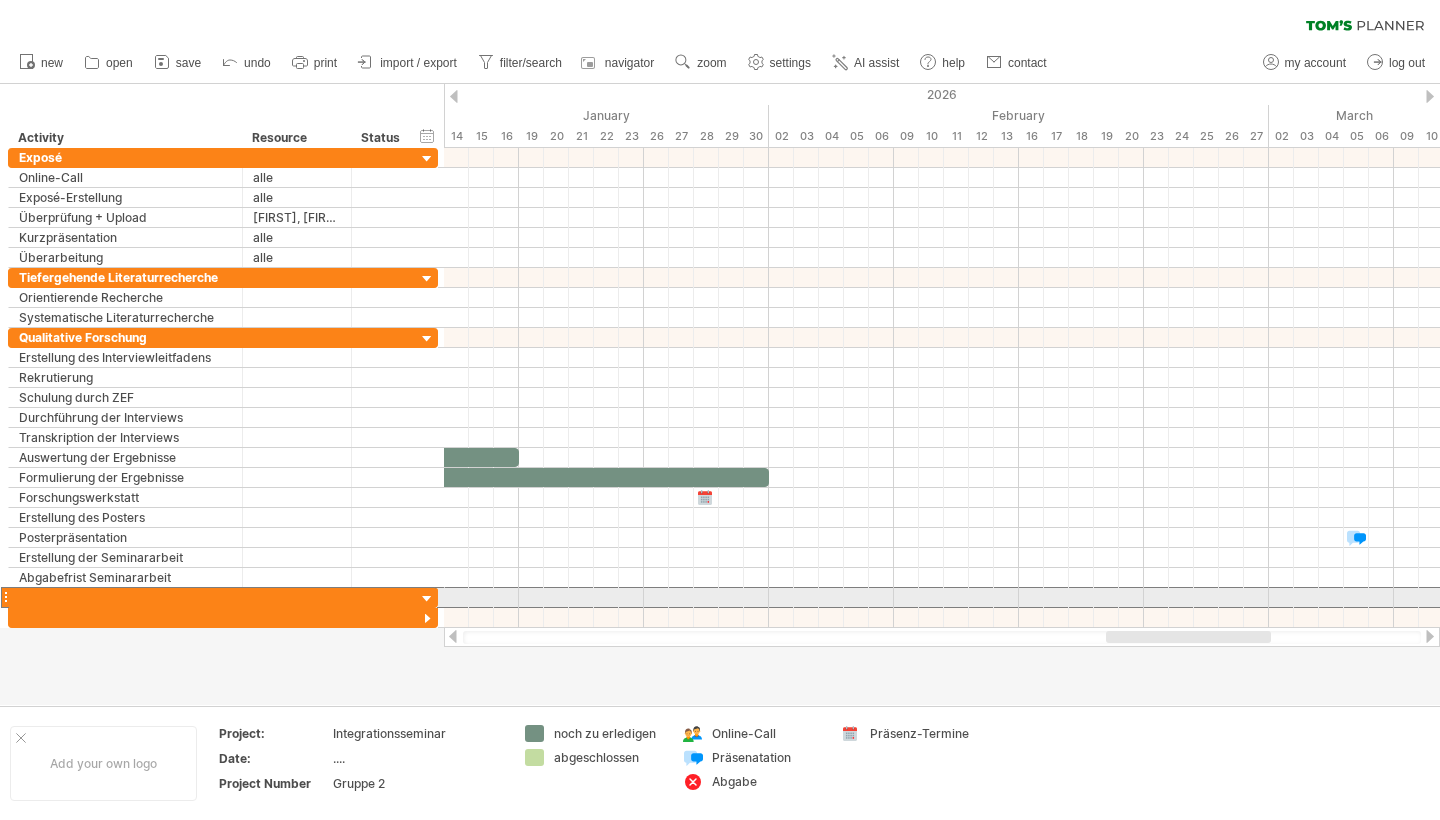 click at bounding box center (5, 597) 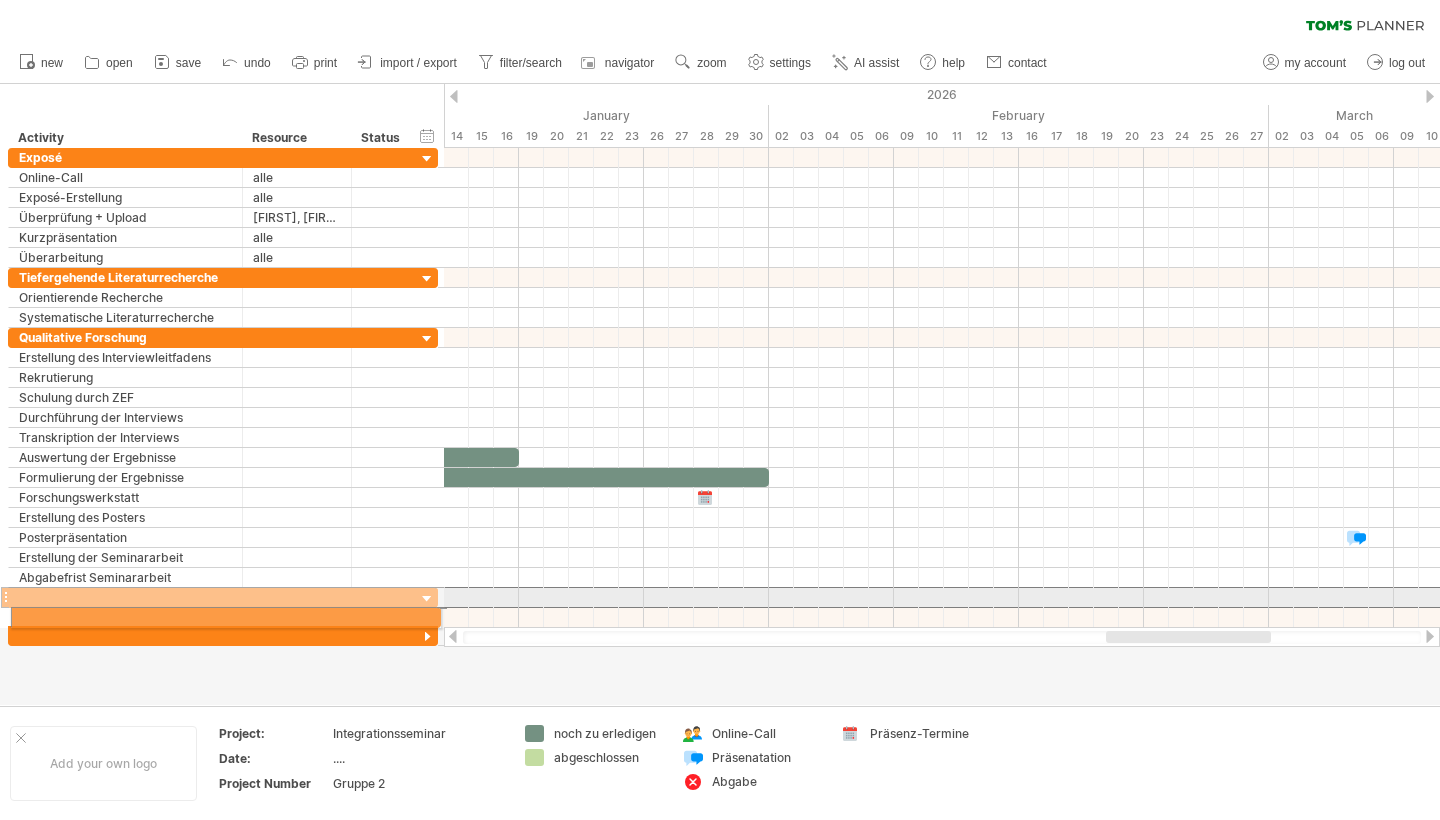 drag, startPoint x: 5, startPoint y: 597, endPoint x: 2, endPoint y: 615, distance: 18.248287 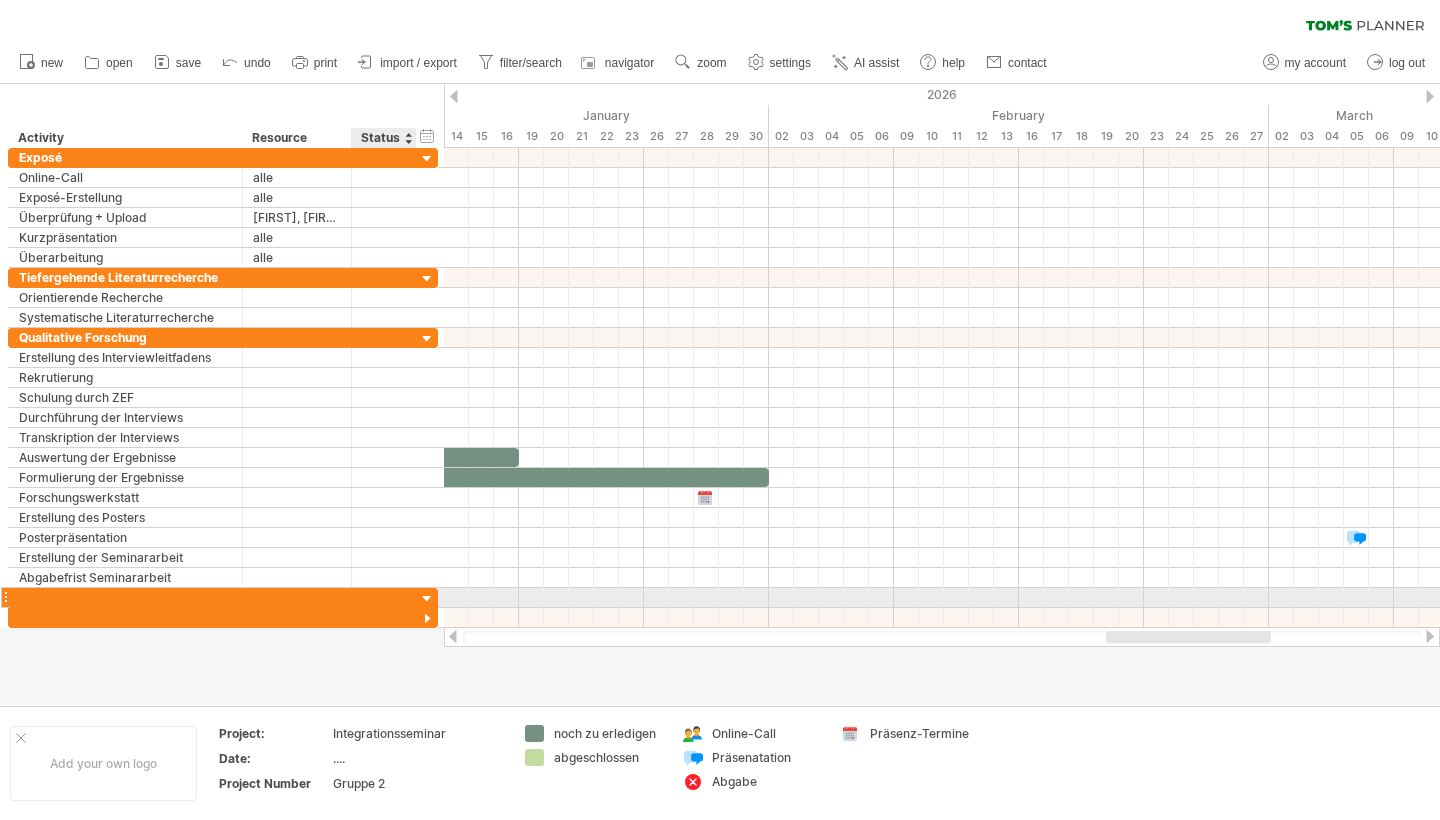 click at bounding box center [427, 599] 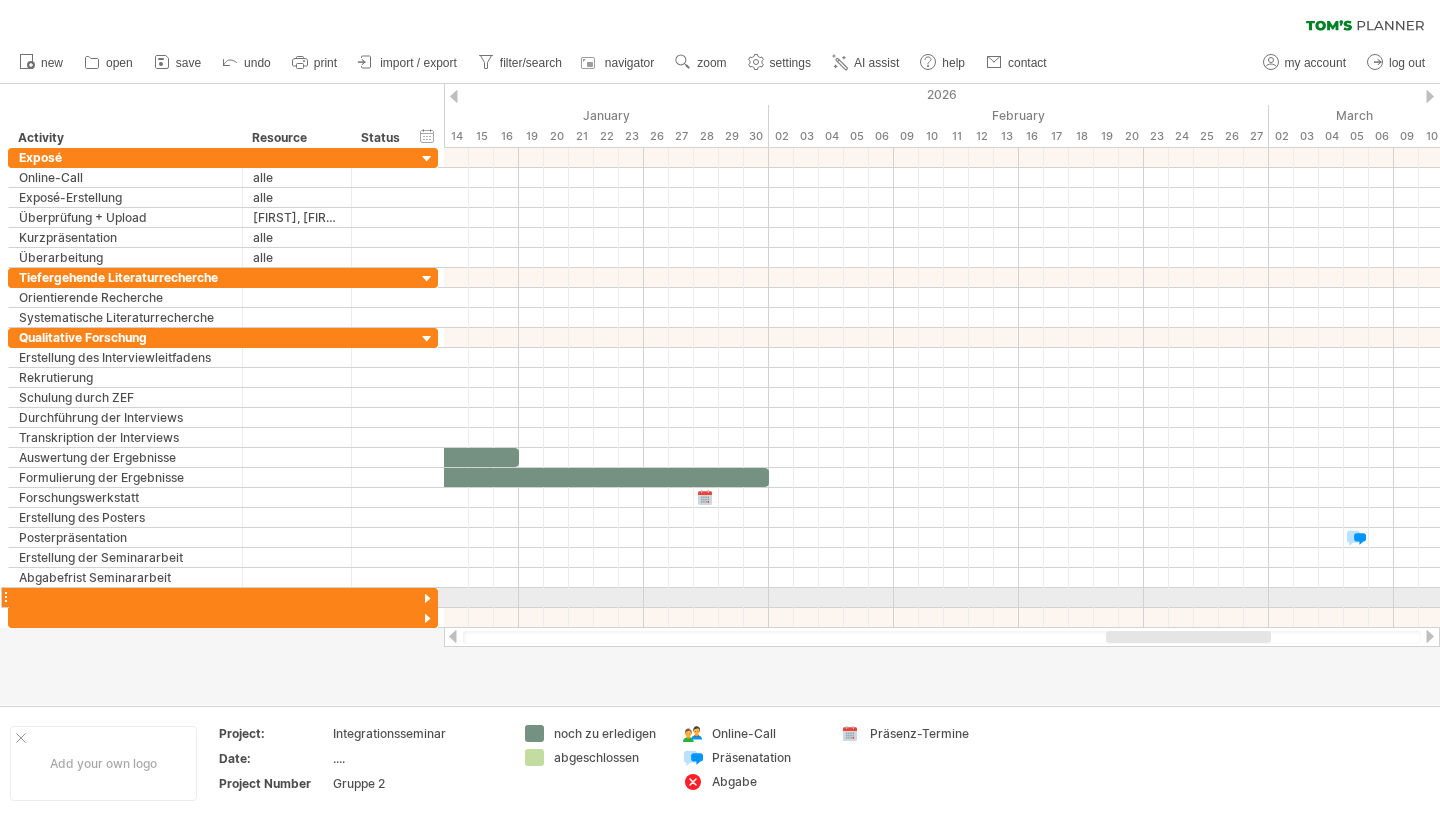 click at bounding box center [5, 597] 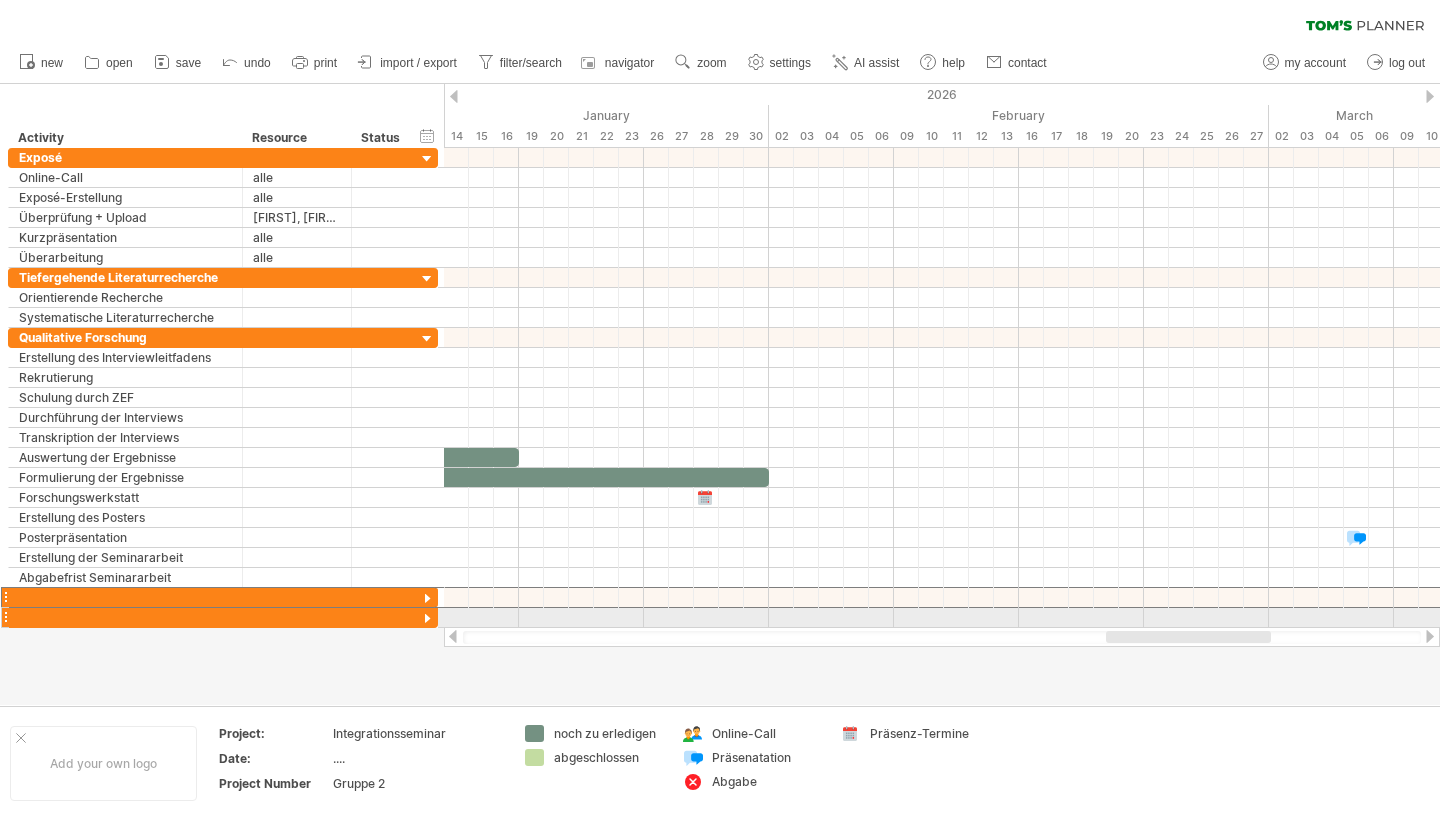 click at bounding box center (5, 617) 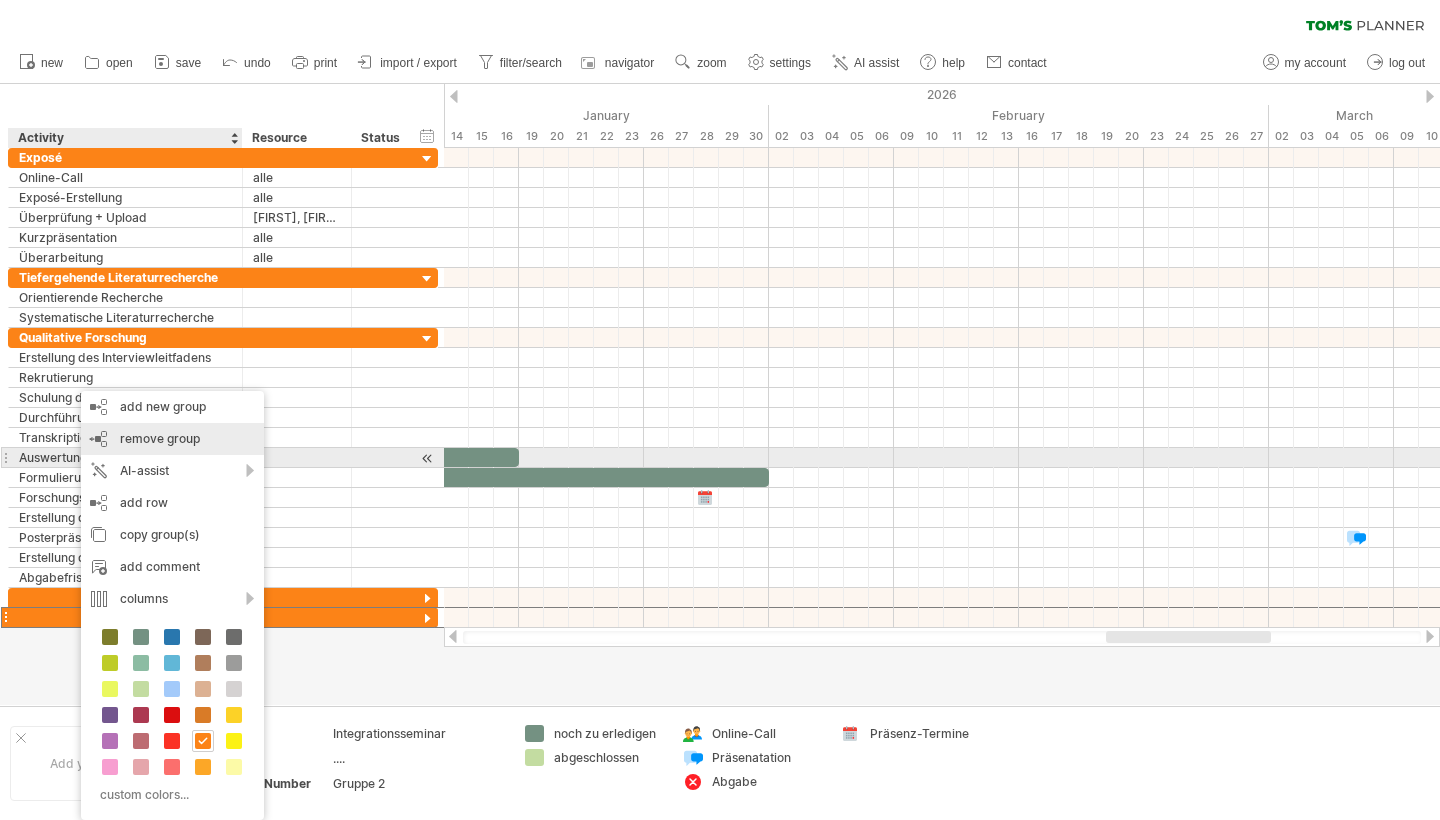 click on "remove group remove selected groups" at bounding box center [172, 439] 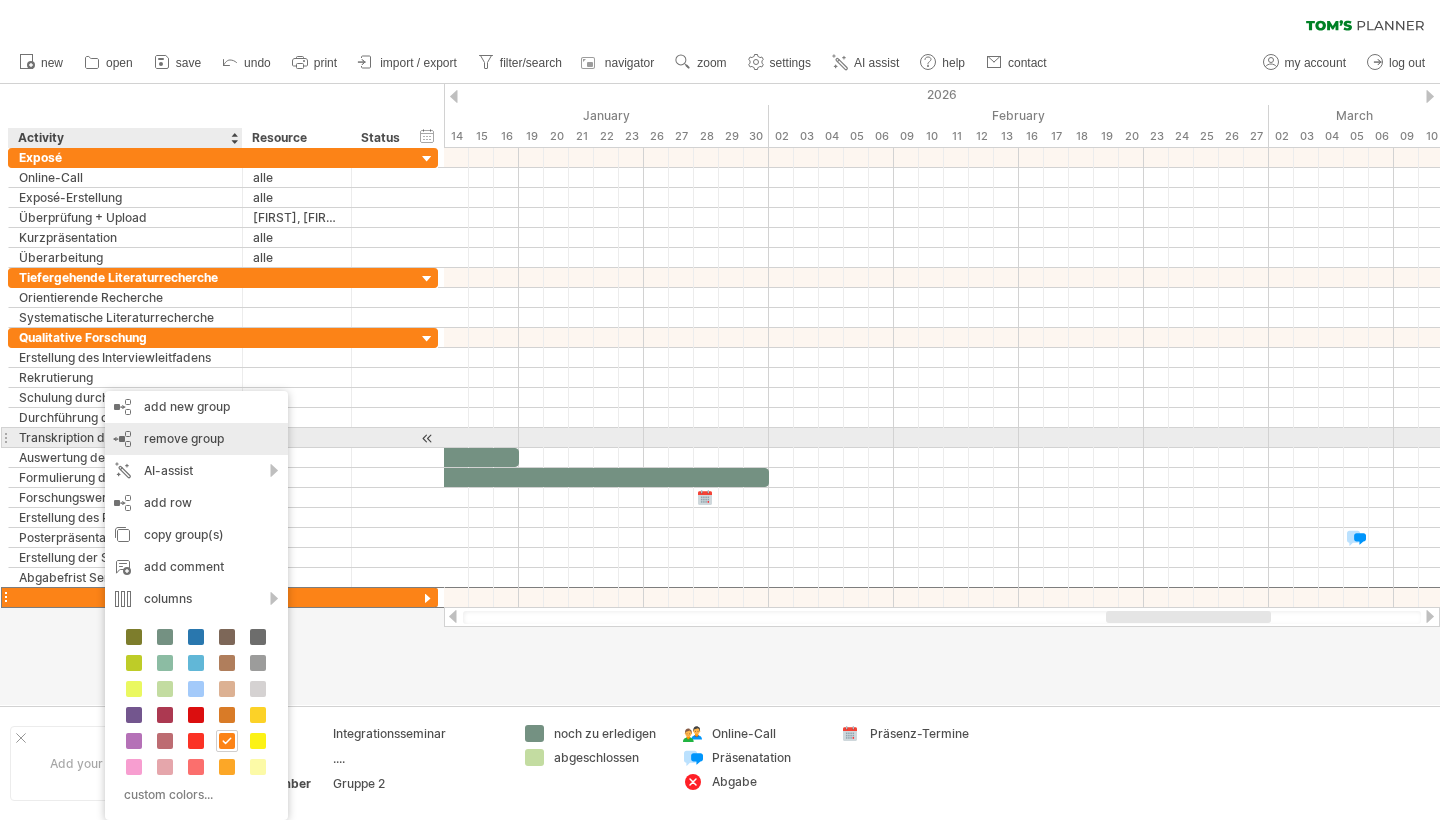 click on "remove group remove selected groups" at bounding box center [196, 439] 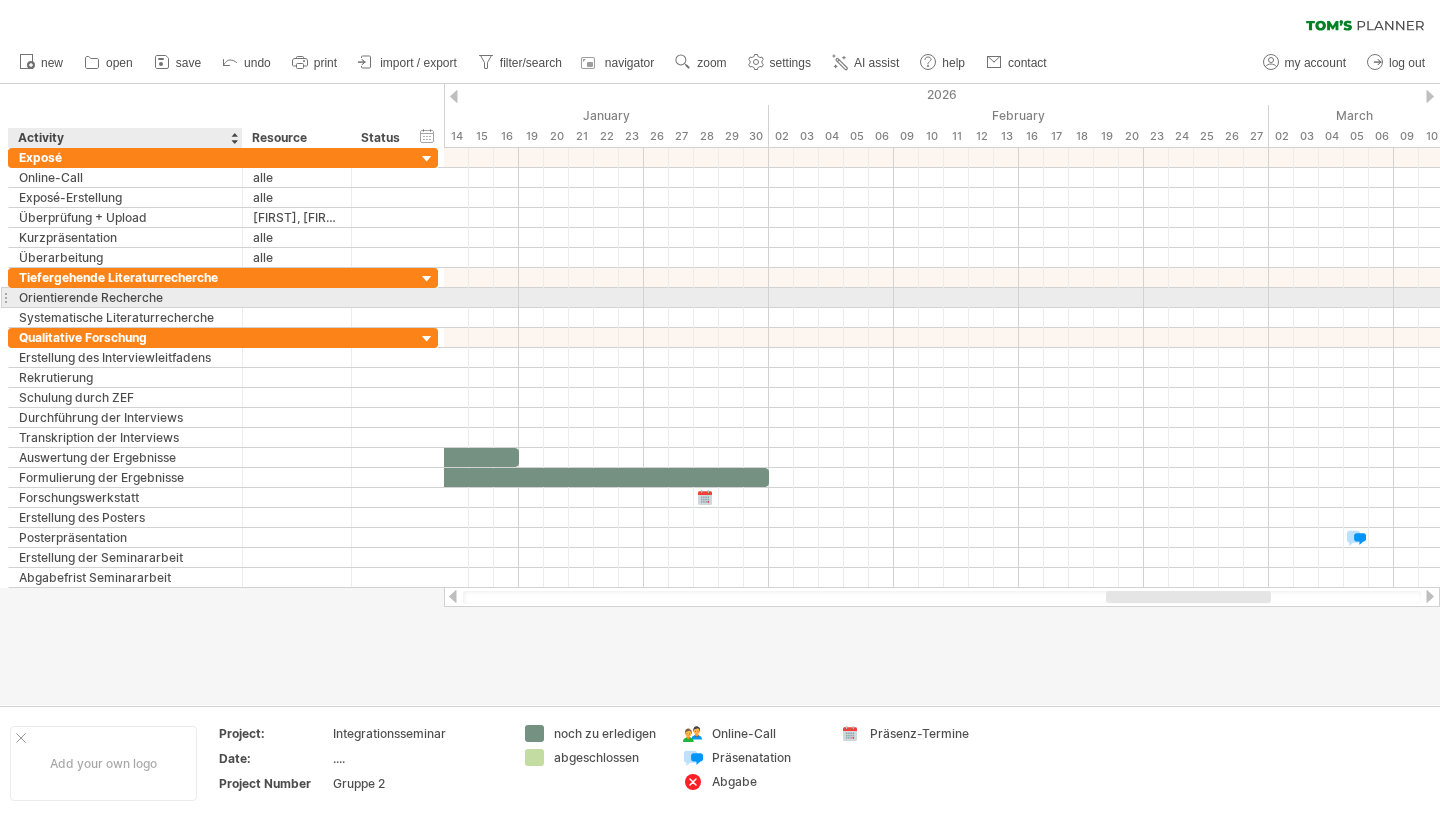 click on "Orientierende Recherche" at bounding box center [125, 297] 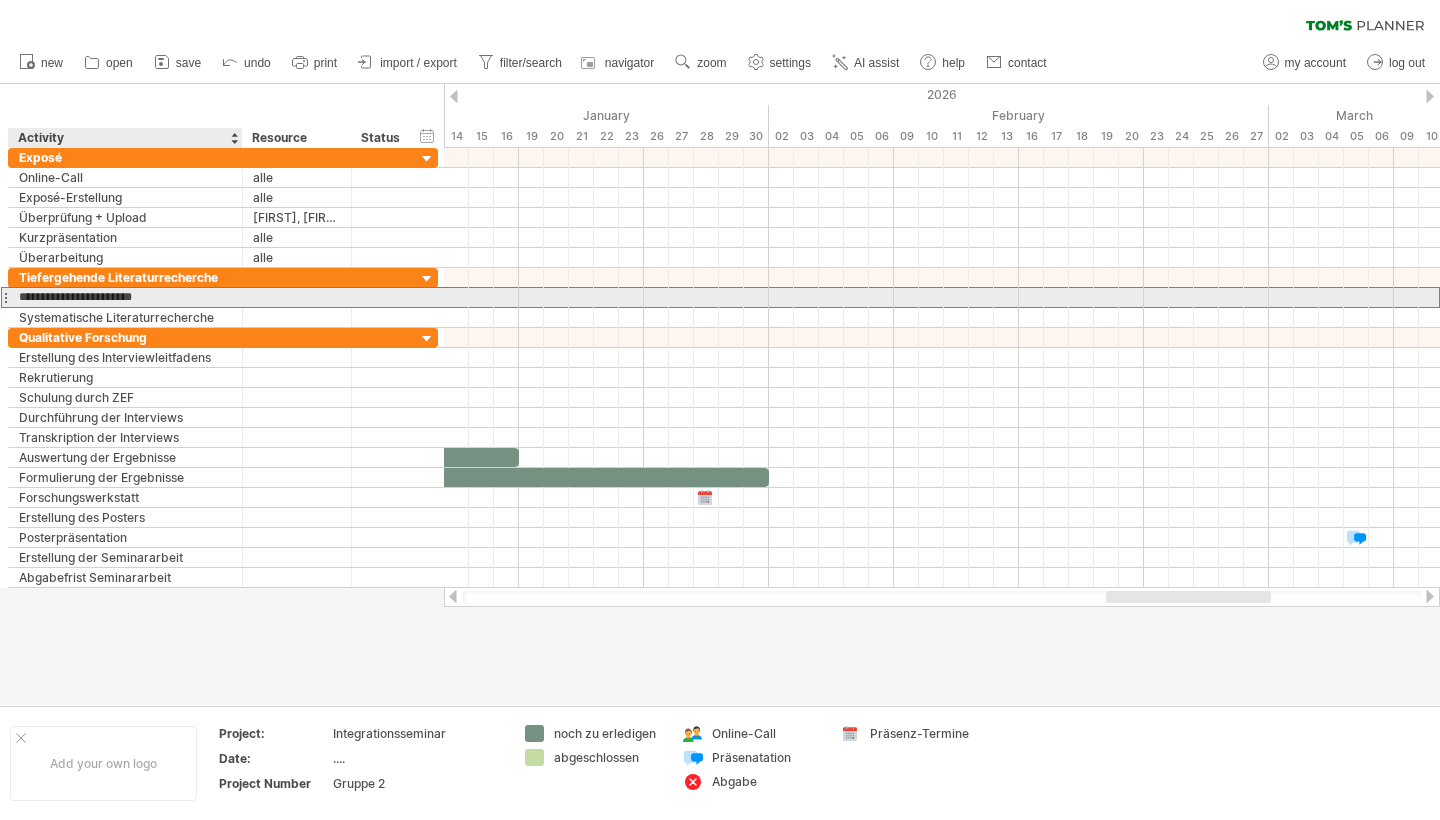 click on "**********" at bounding box center [125, 297] 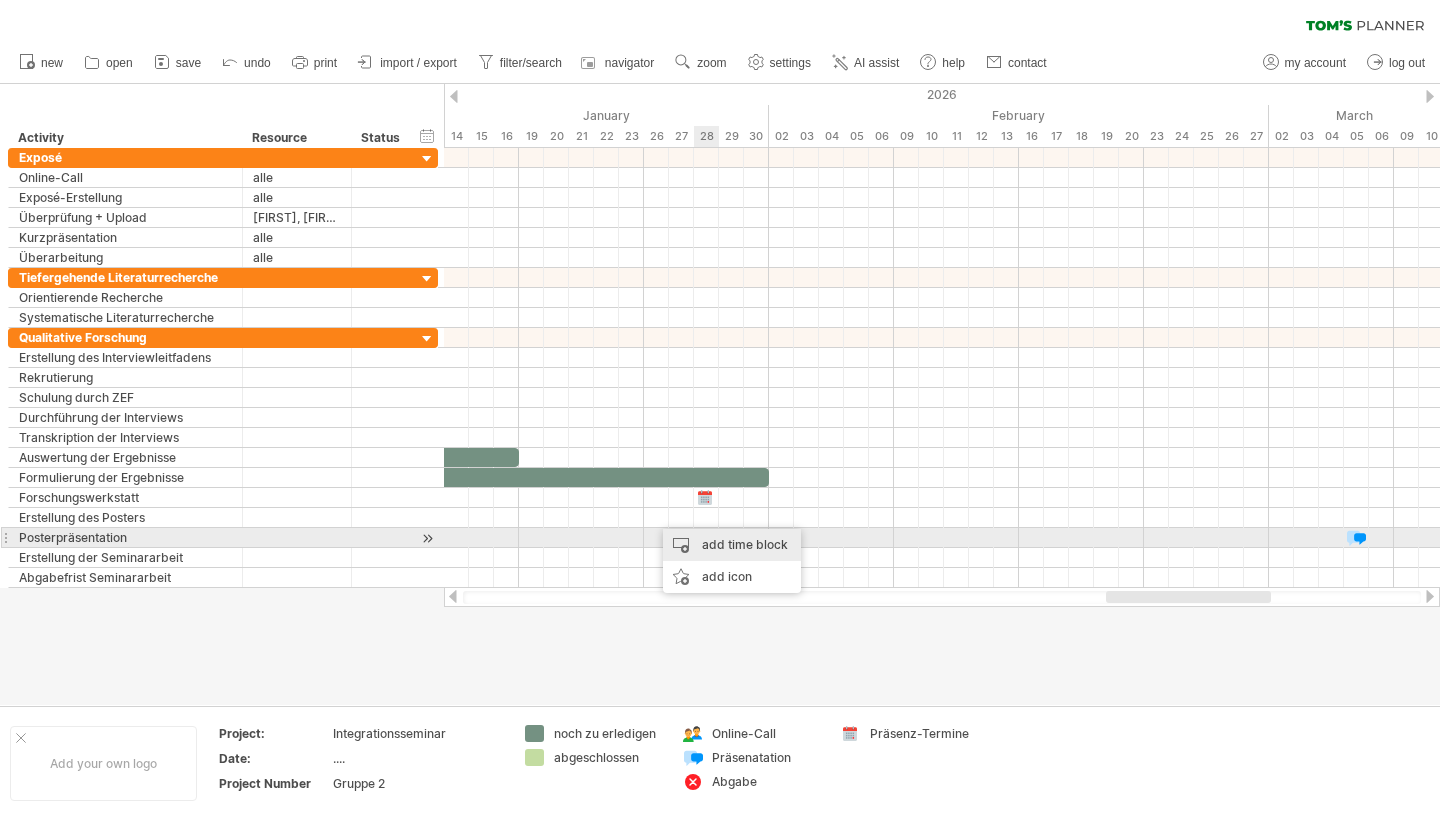 click on "add time block" at bounding box center (732, 545) 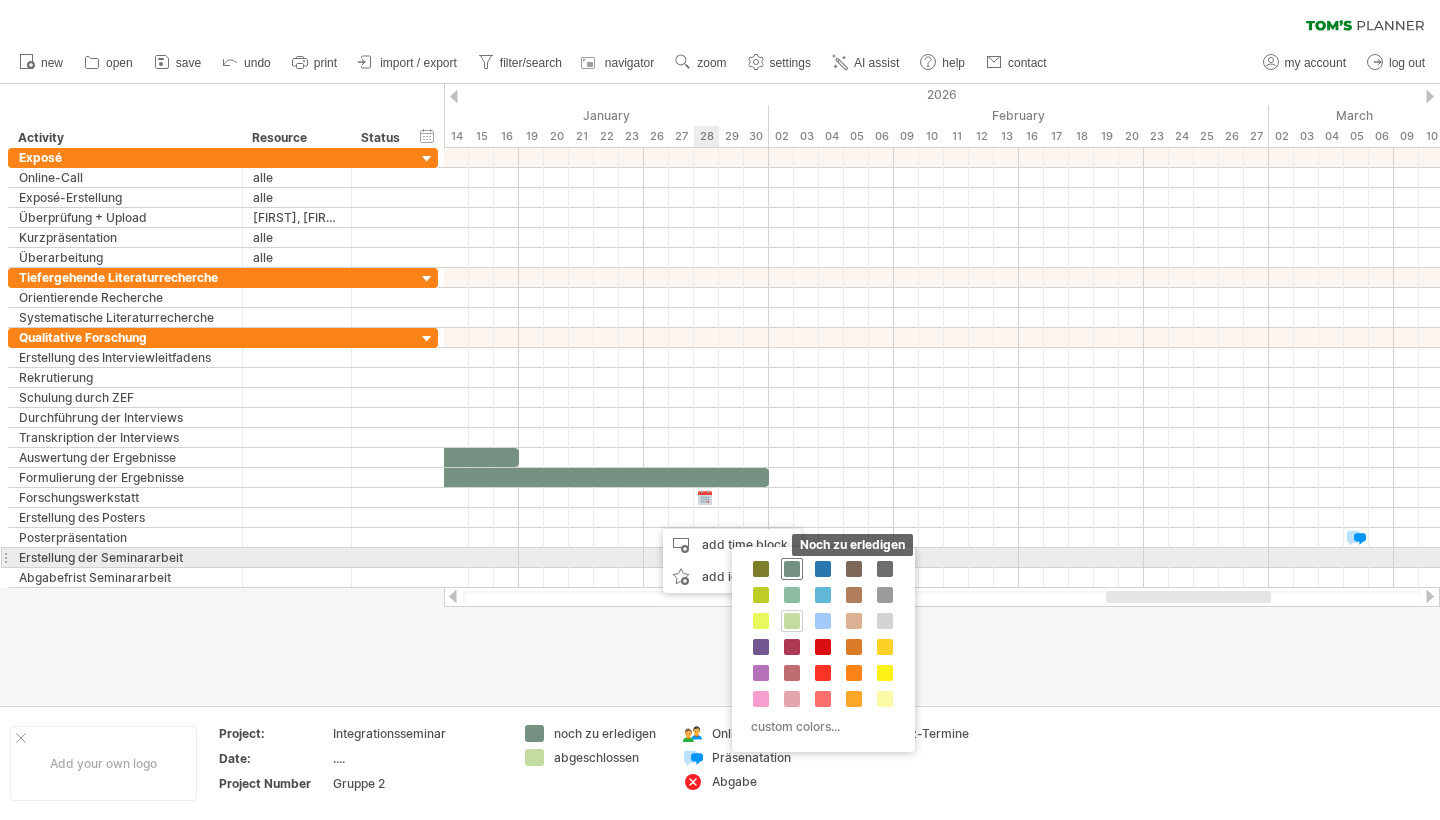 click at bounding box center [792, 569] 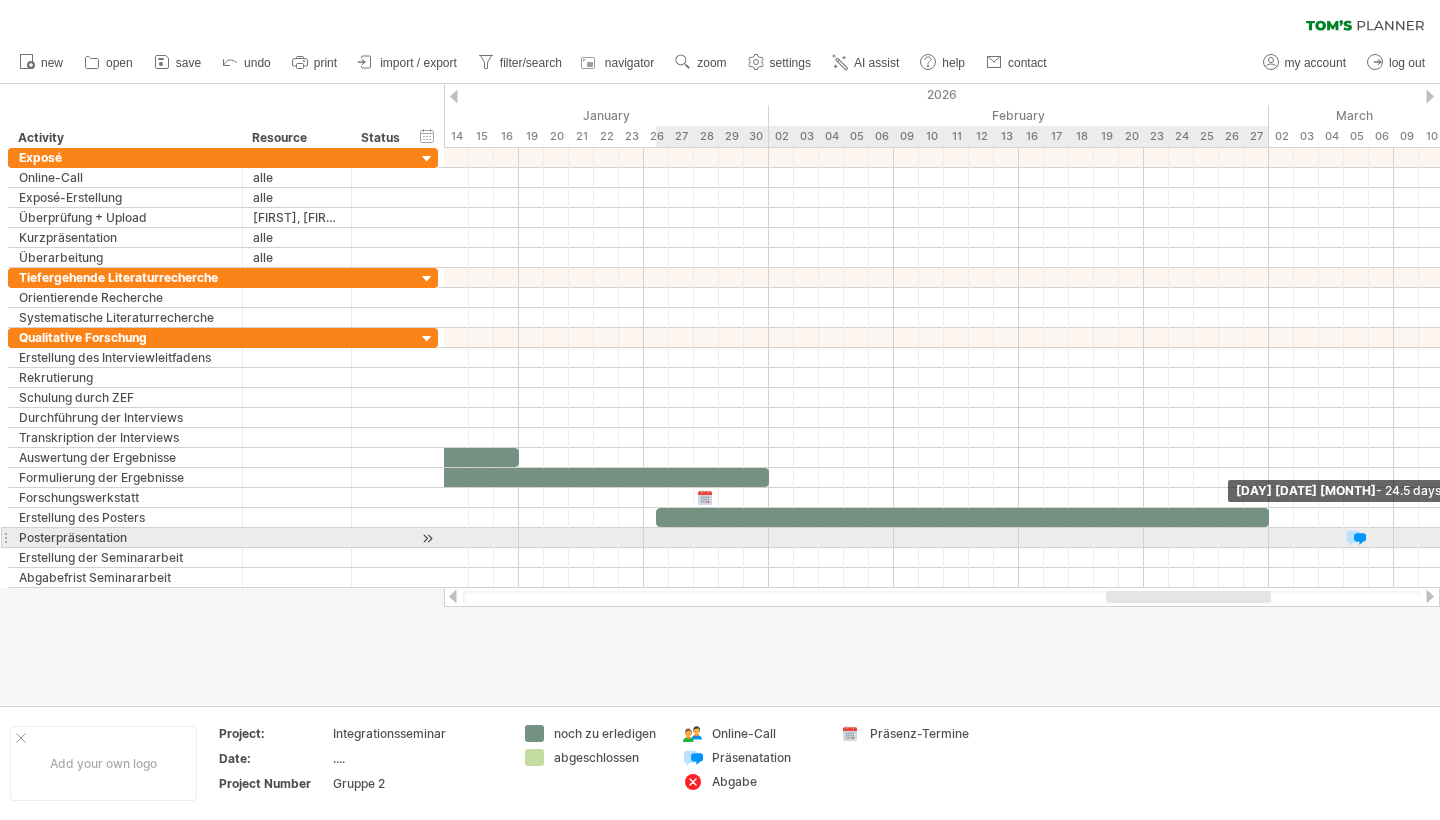 drag, startPoint x: 683, startPoint y: 518, endPoint x: 1275, endPoint y: 529, distance: 592.1022 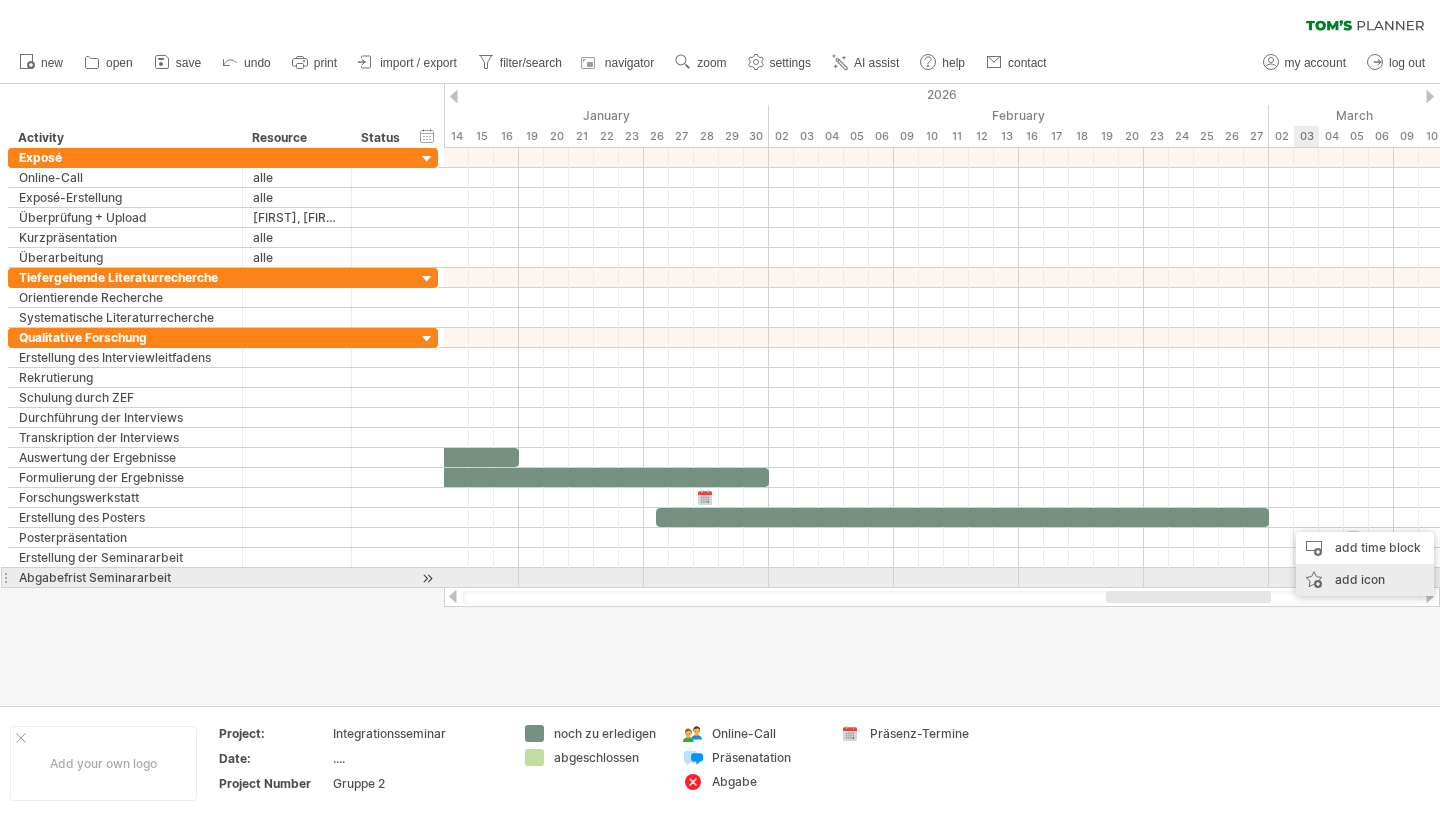 click on "add icon" at bounding box center (1365, 580) 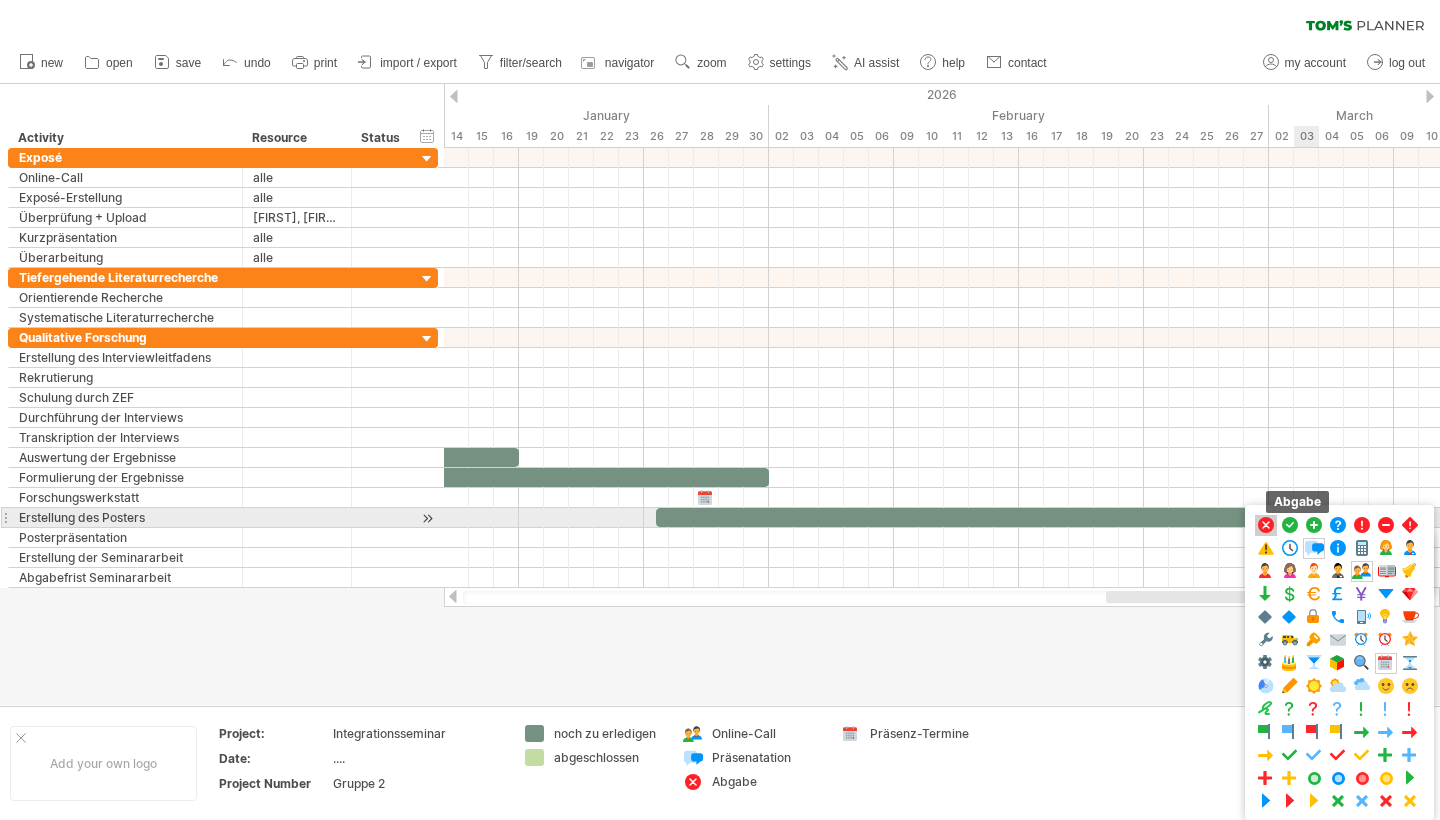 click at bounding box center [1266, 525] 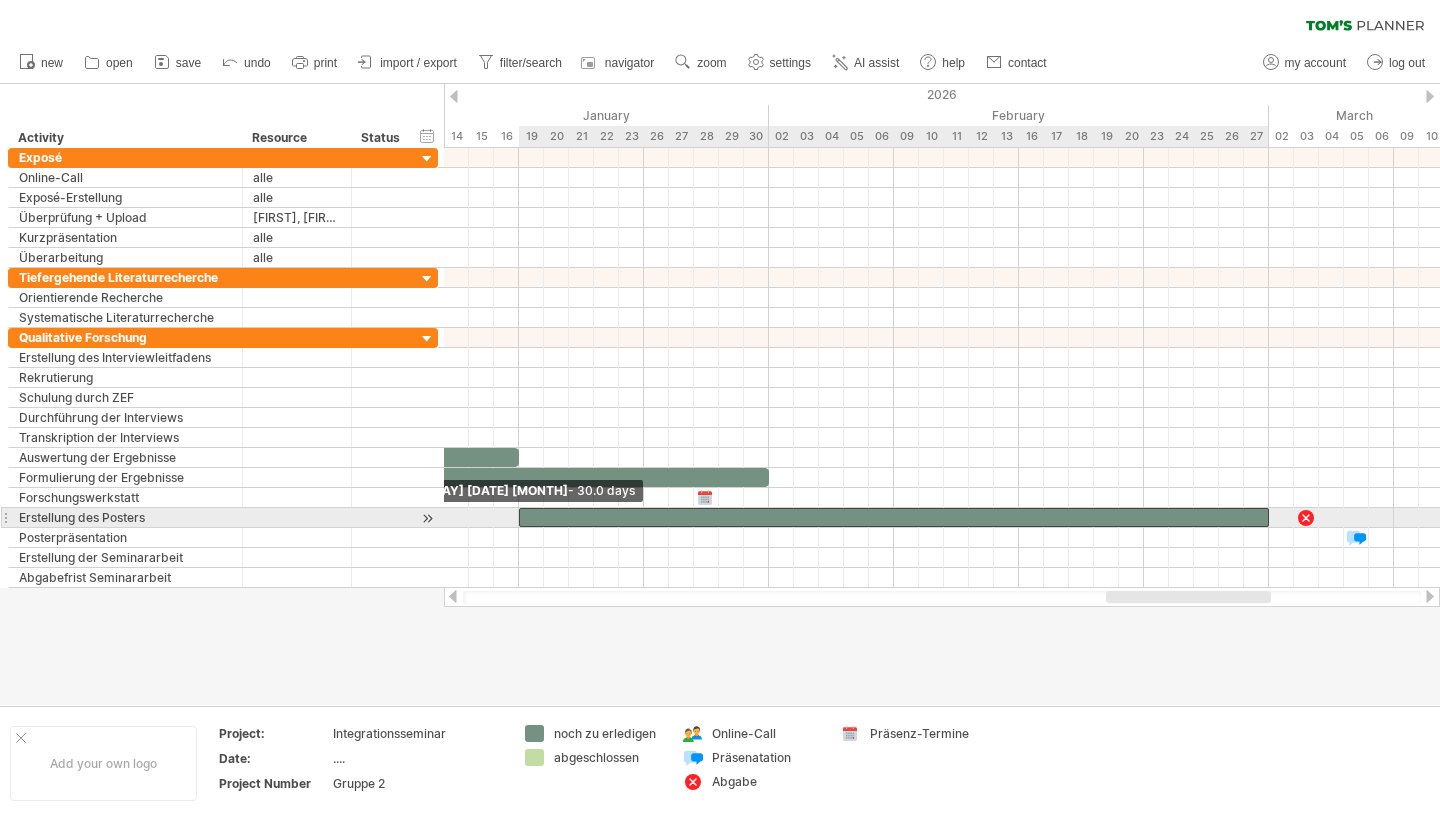 drag, startPoint x: 656, startPoint y: 519, endPoint x: 523, endPoint y: 525, distance: 133.13527 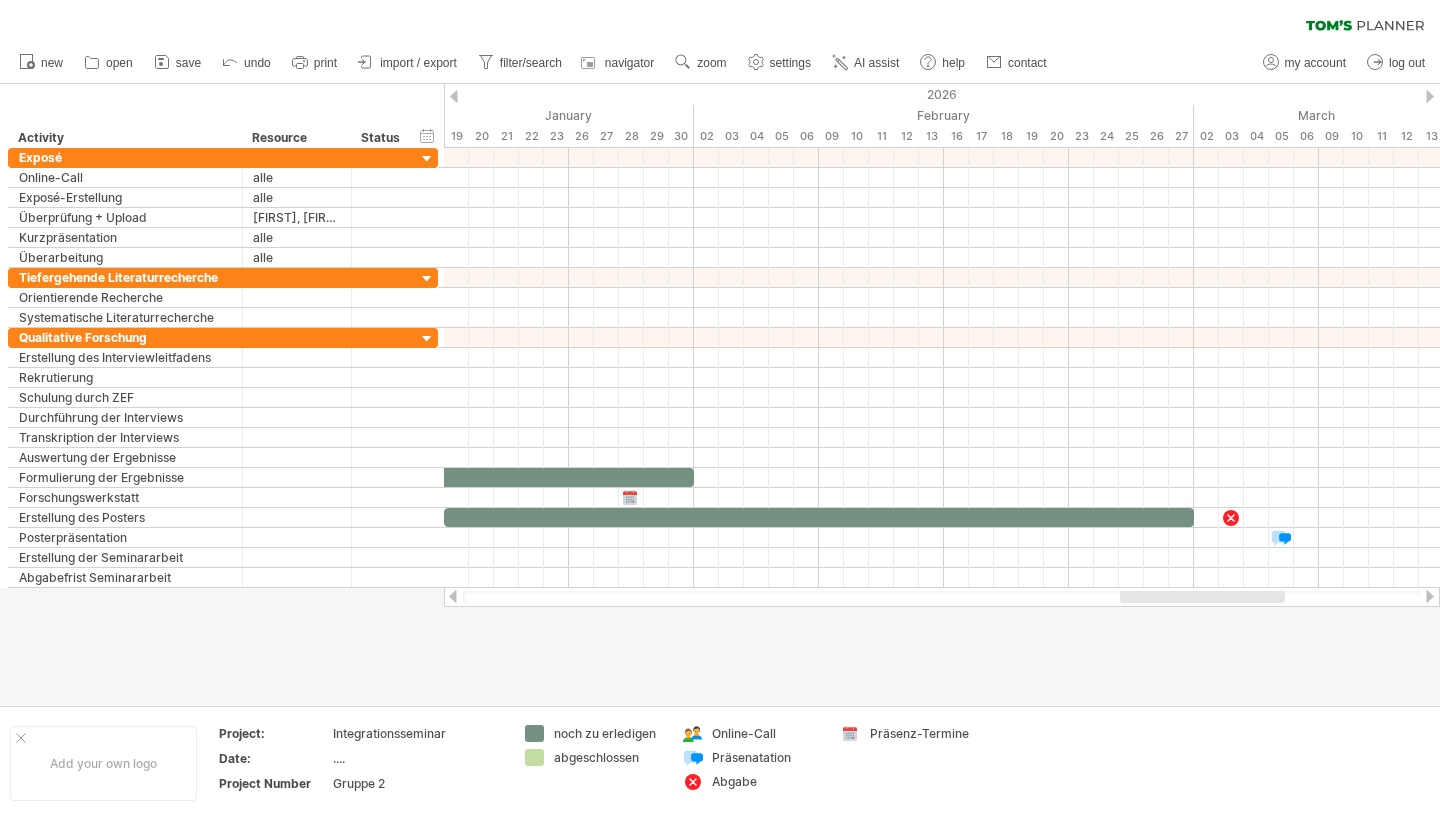 drag, startPoint x: 1232, startPoint y: 600, endPoint x: 1246, endPoint y: 600, distance: 14 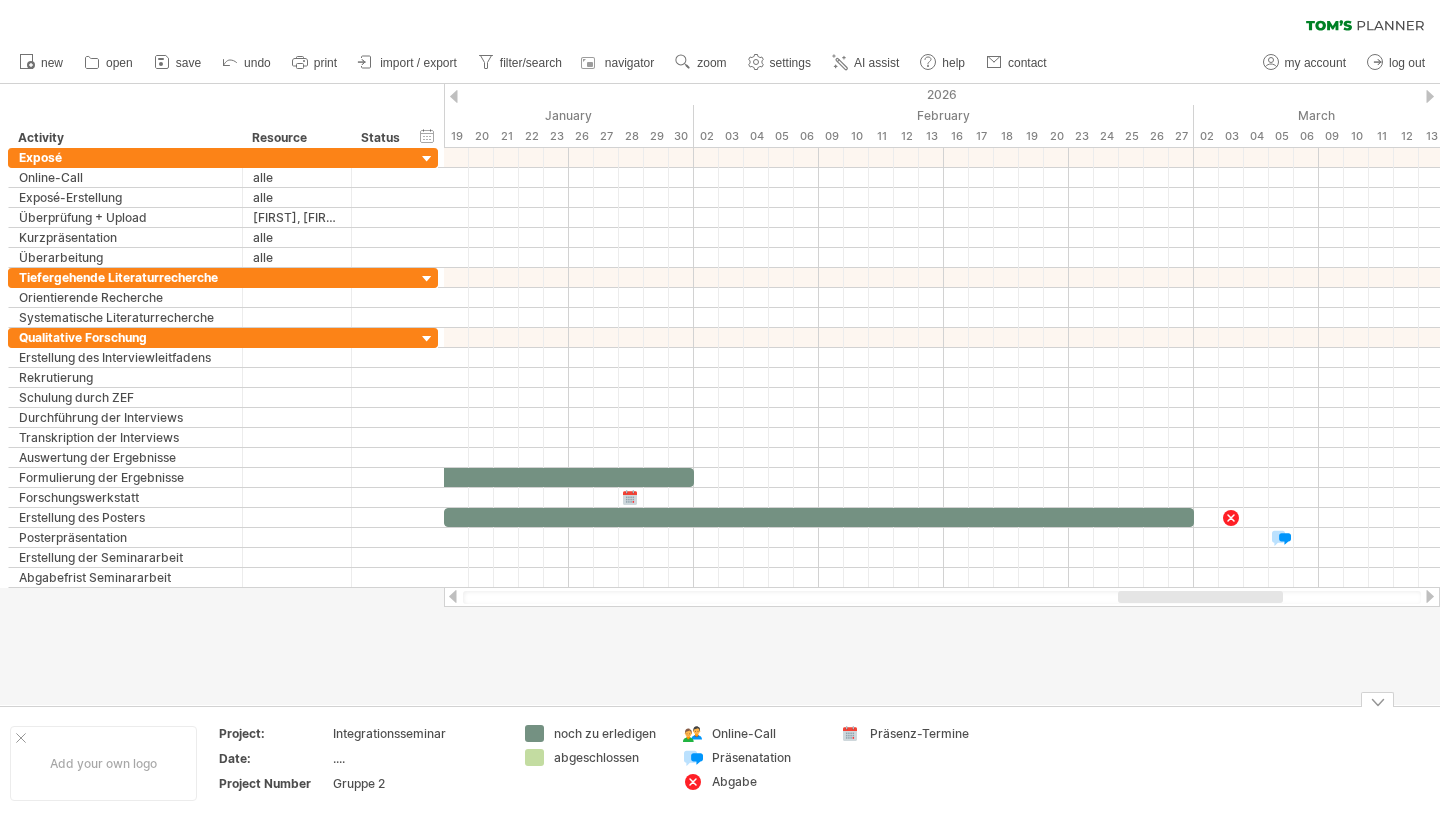 click on "Präsenatation" at bounding box center [766, 757] 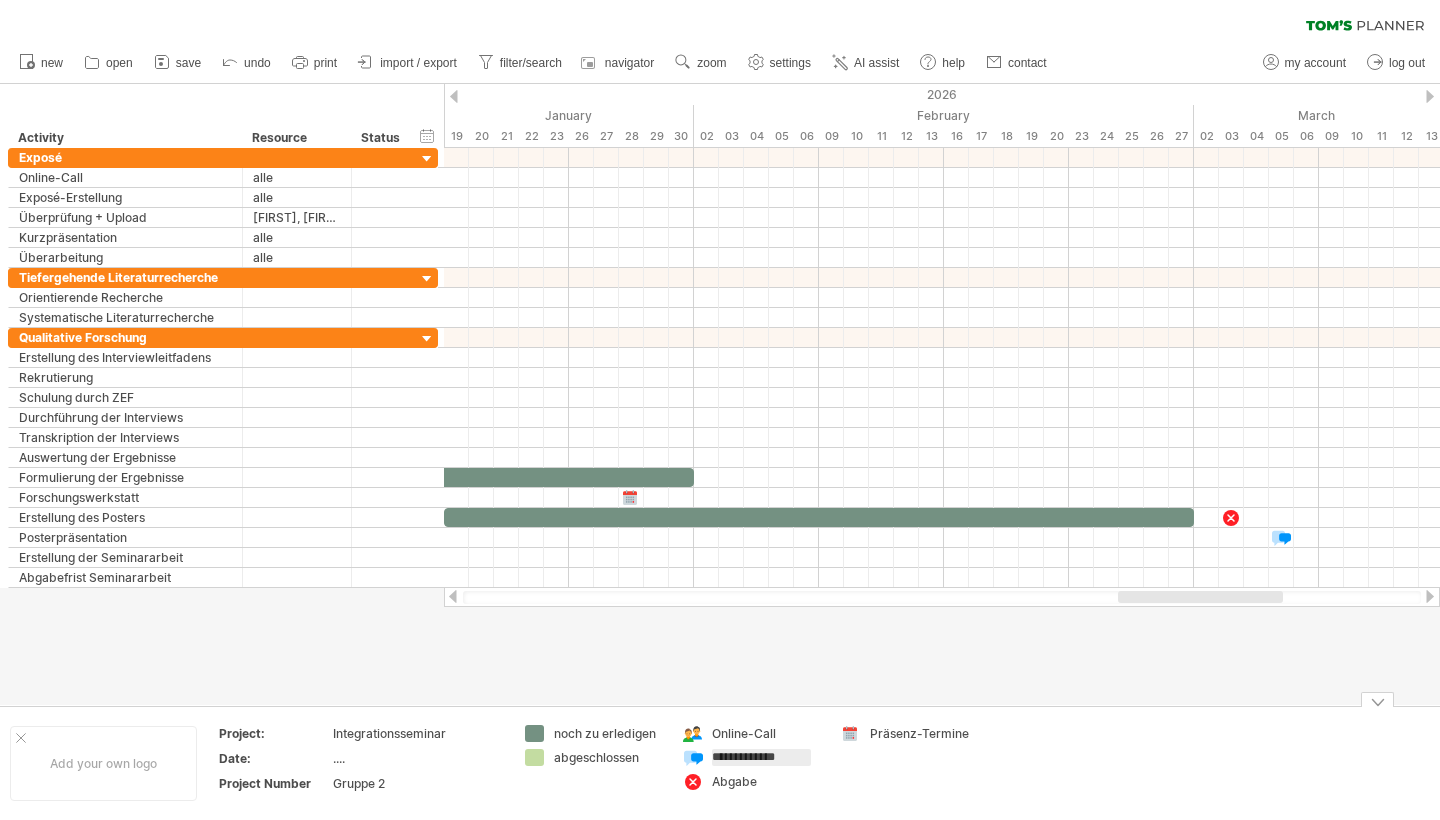 click on "**********" at bounding box center (761, 757) 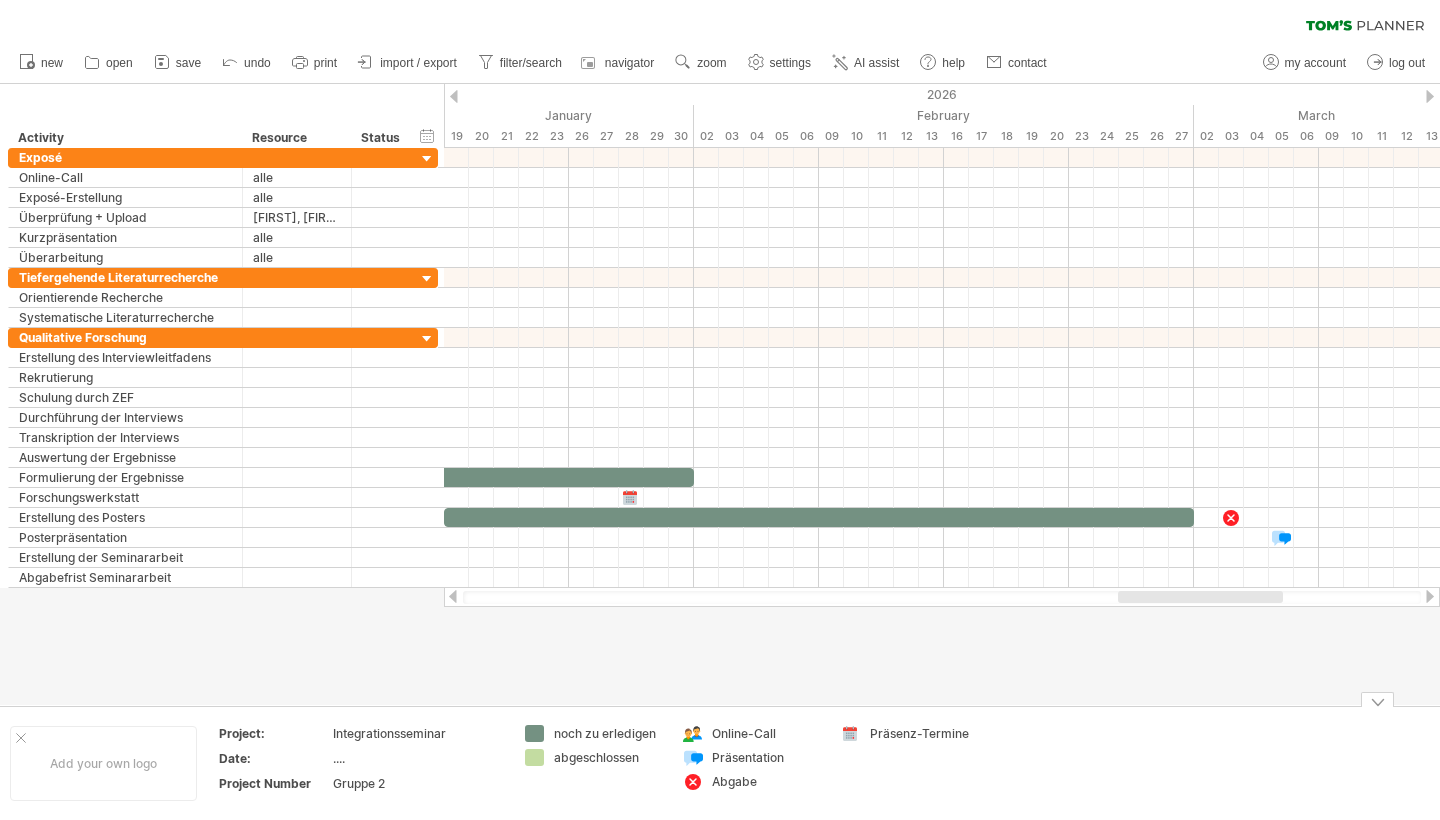 click on "Add your own logo Project: Integrationsseminar Date: .... Project Number Gruppe 2 noch zu erledigen abgeschlossen Online-Call Präsentation Abgabe Präsenz-Termine" at bounding box center (50000, 763) 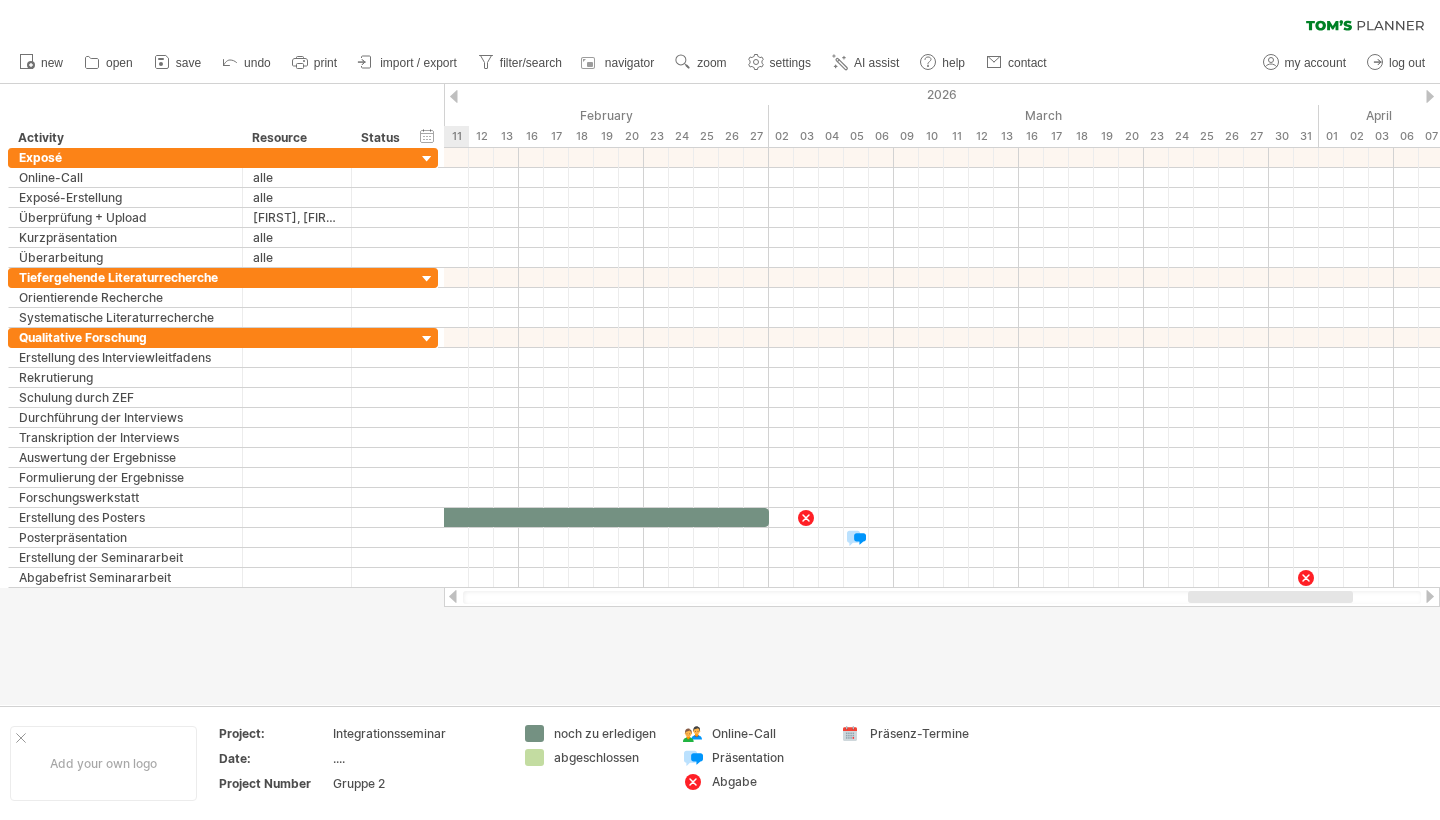 drag, startPoint x: 1233, startPoint y: 599, endPoint x: 1303, endPoint y: 635, distance: 78.714676 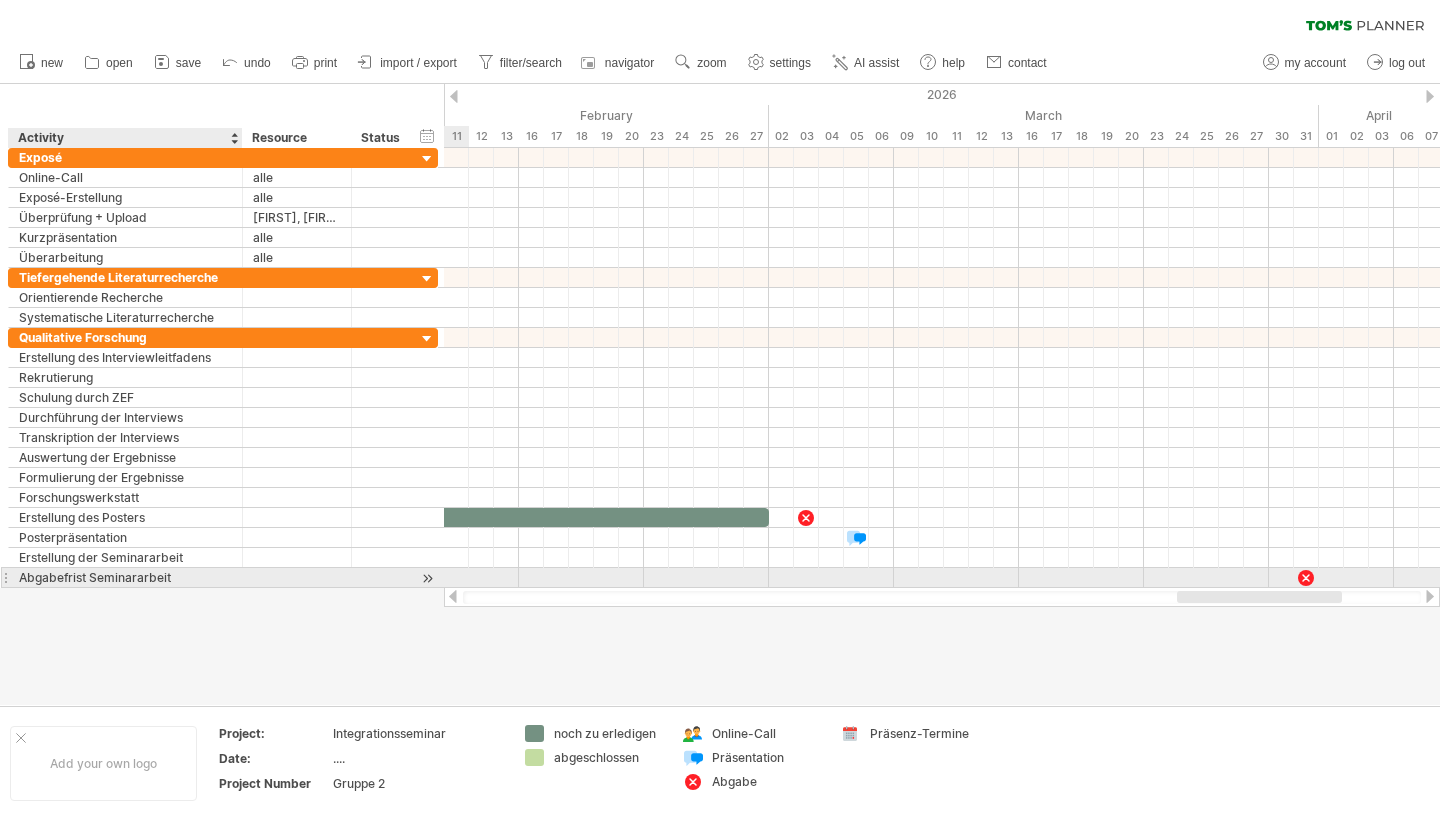 click on "Abgabefrist Seminararbeit" at bounding box center [125, 577] 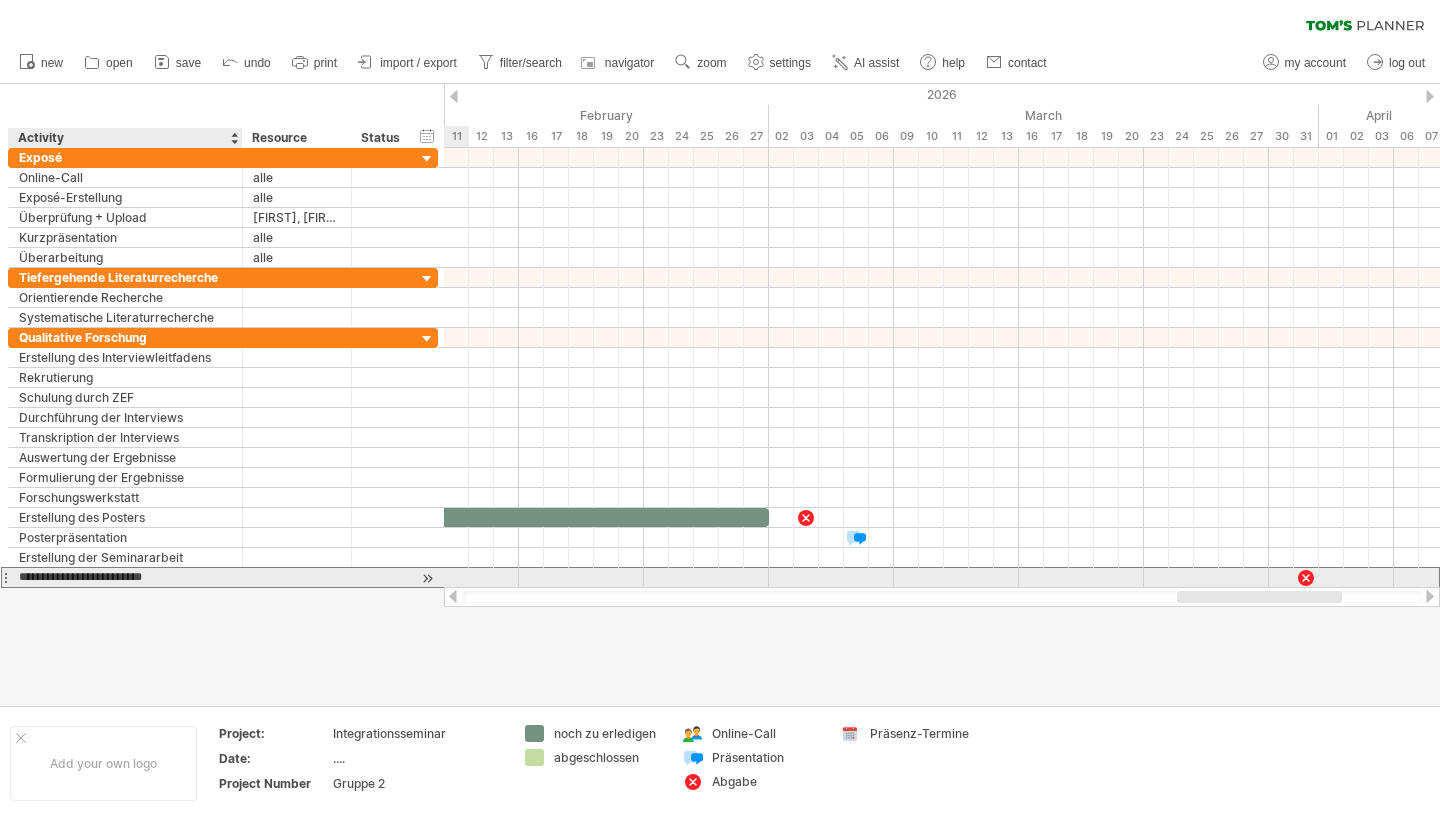 drag, startPoint x: 21, startPoint y: 577, endPoint x: 203, endPoint y: 574, distance: 182.02472 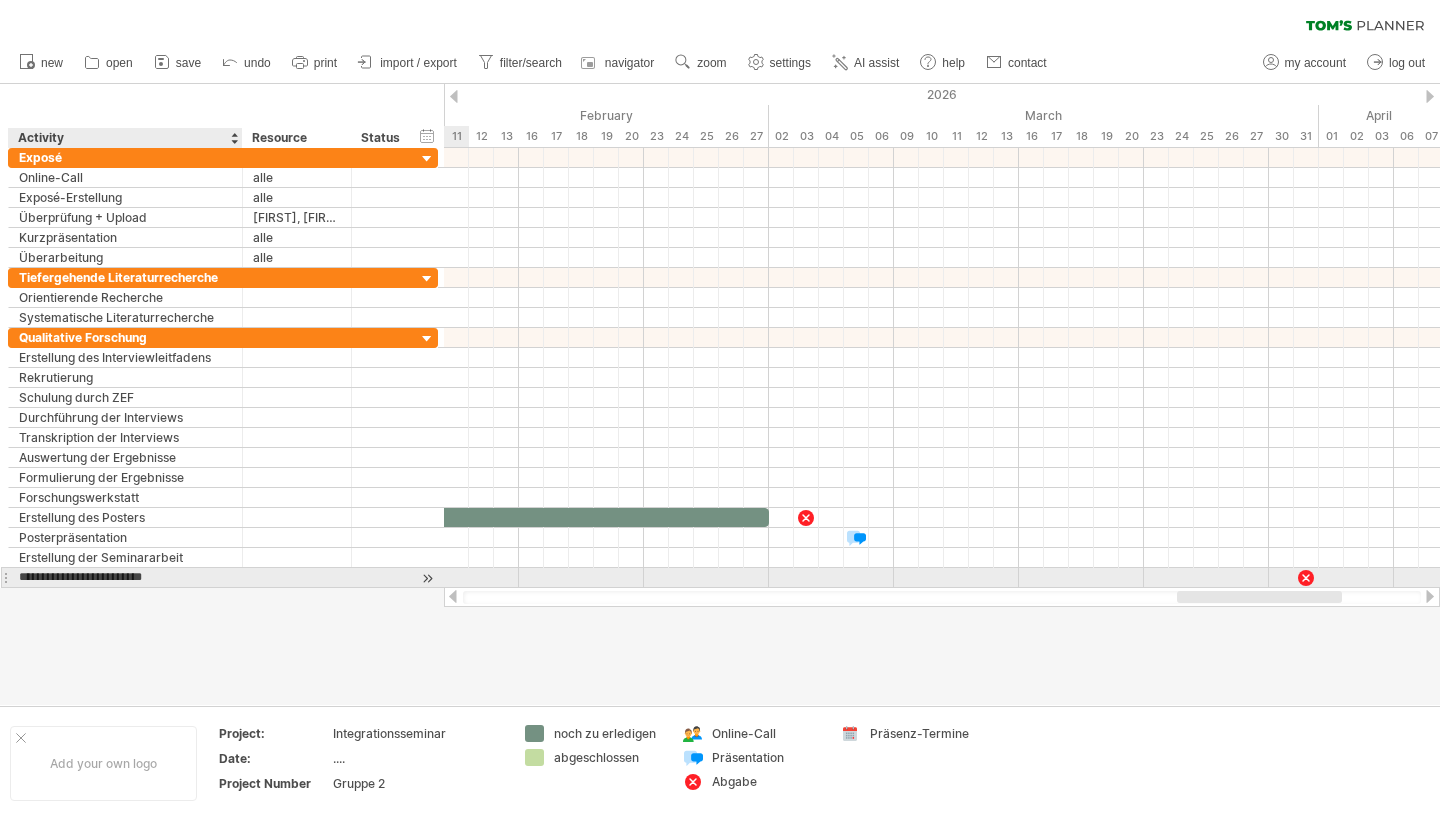type 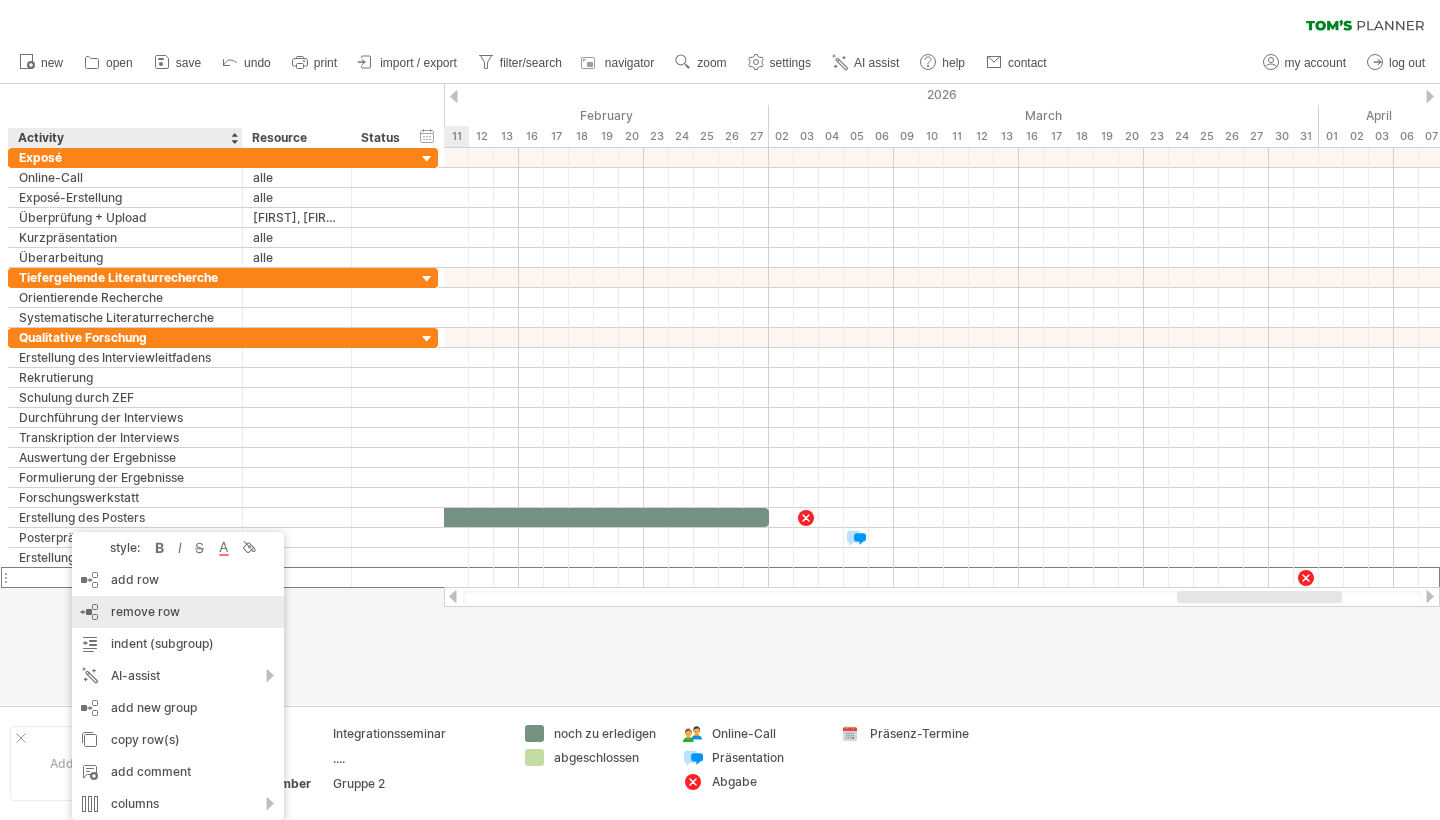 click on "remove row" at bounding box center (145, 611) 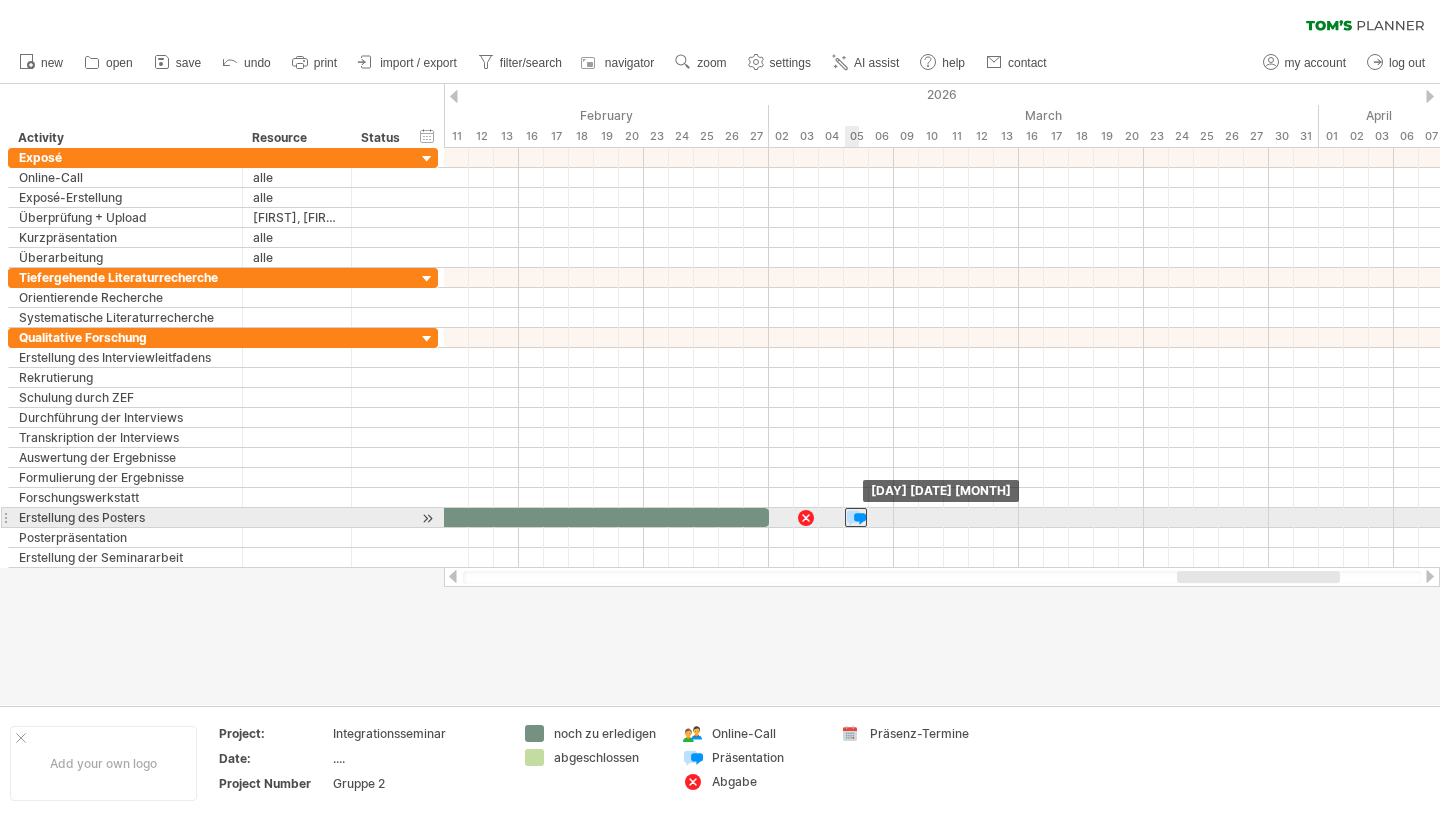 drag, startPoint x: 854, startPoint y: 540, endPoint x: 854, endPoint y: 521, distance: 19 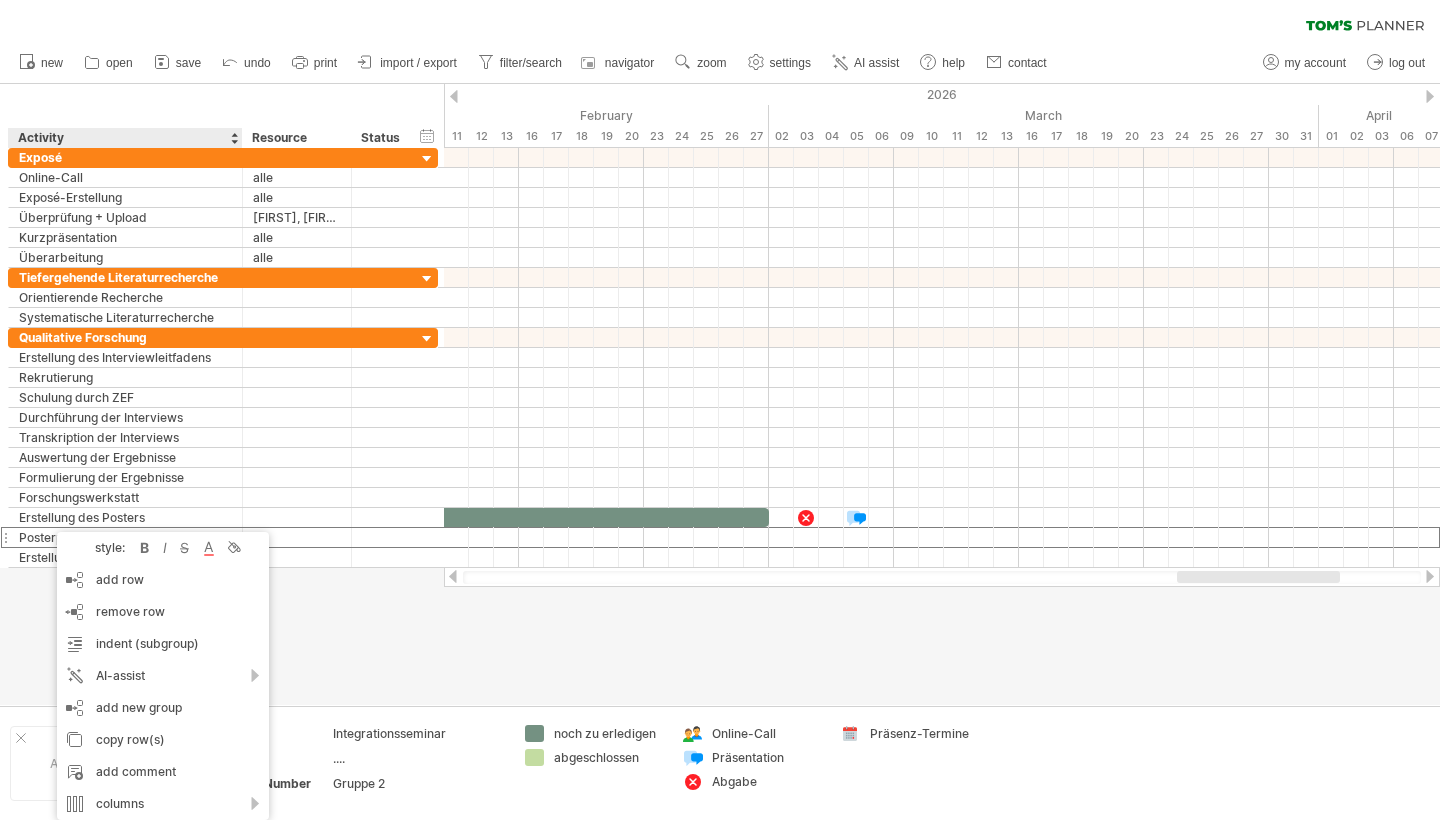 click at bounding box center (720, 394) 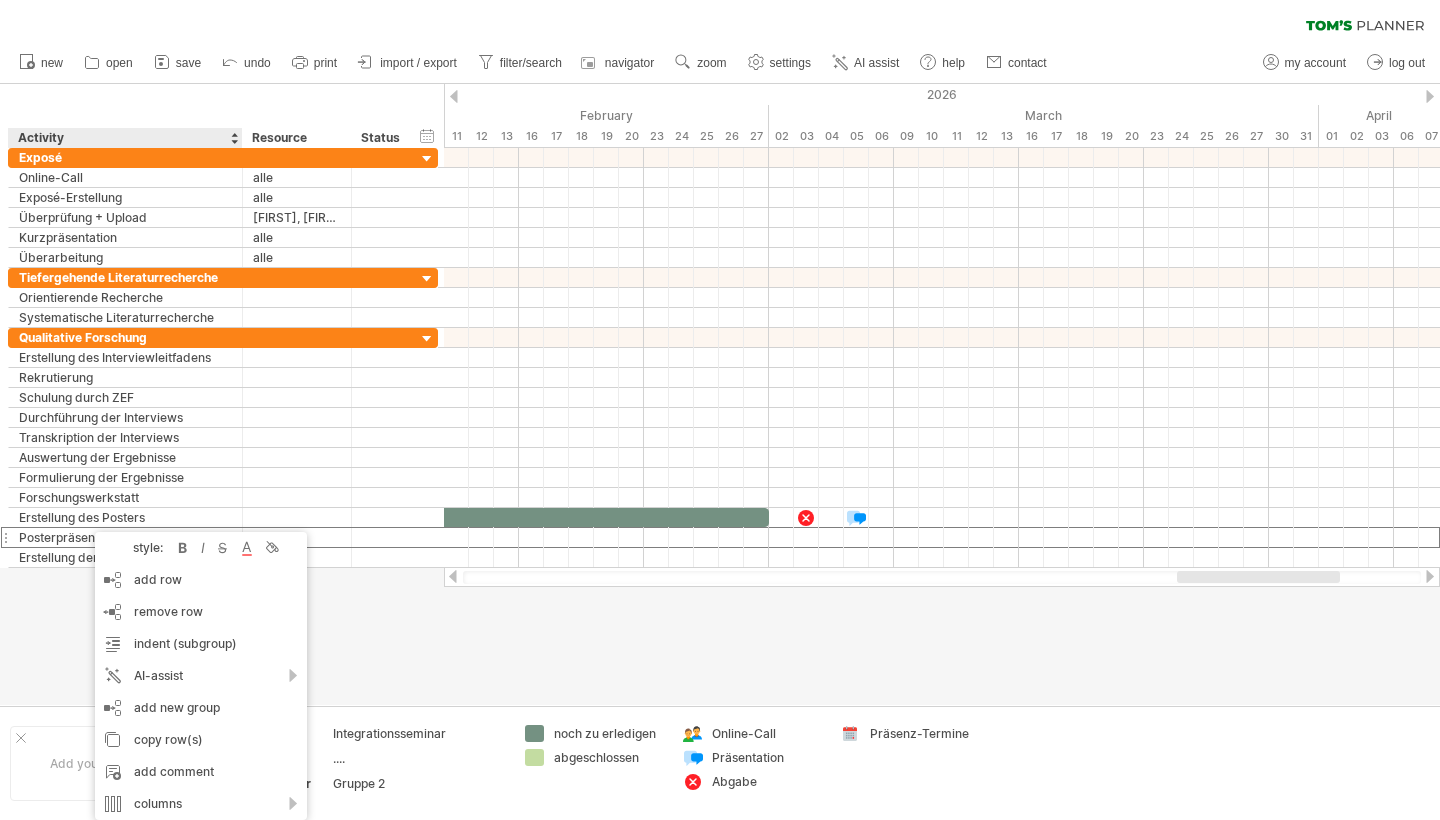 click at bounding box center [720, 394] 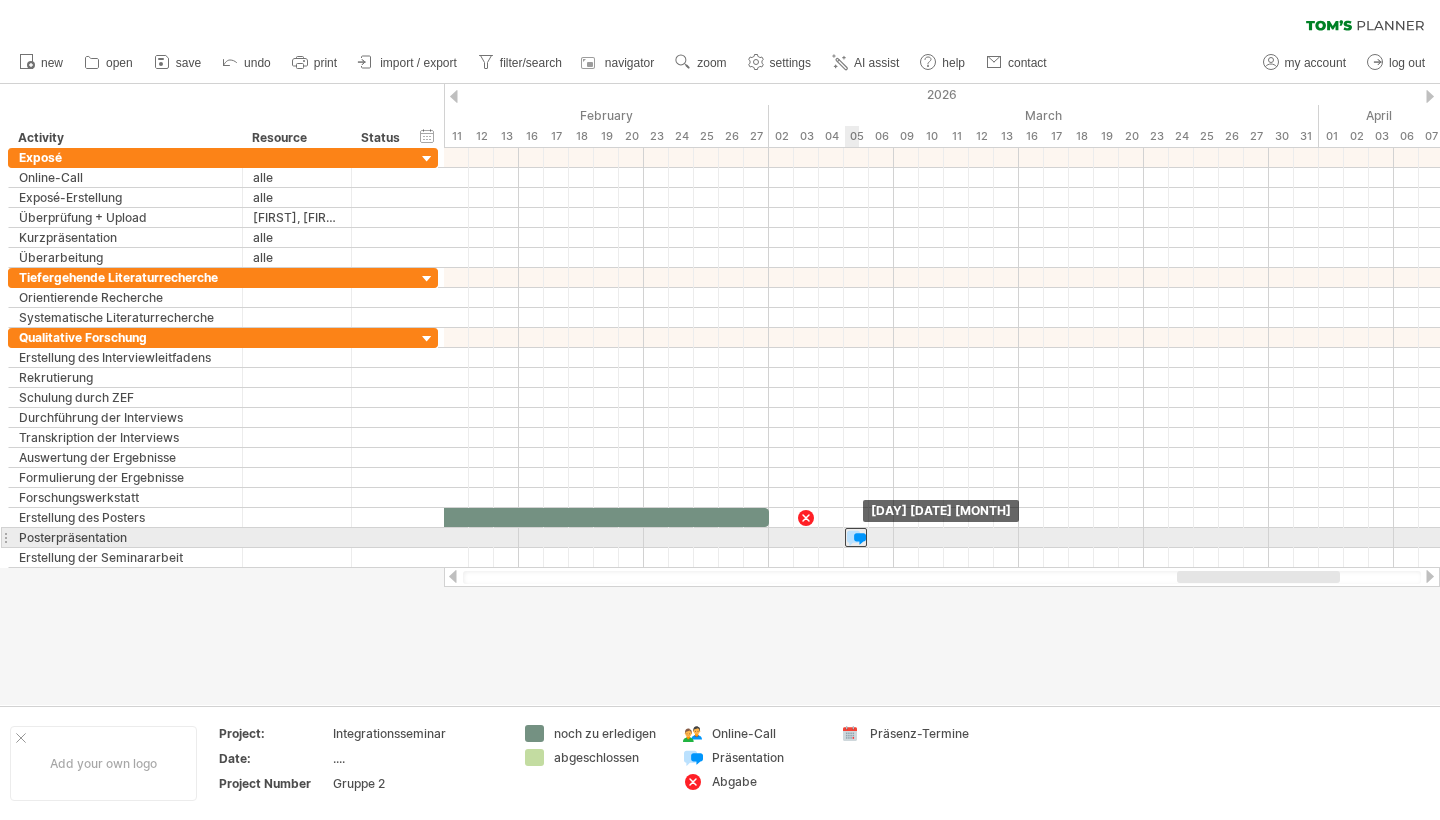 drag, startPoint x: 858, startPoint y: 512, endPoint x: 858, endPoint y: 532, distance: 20 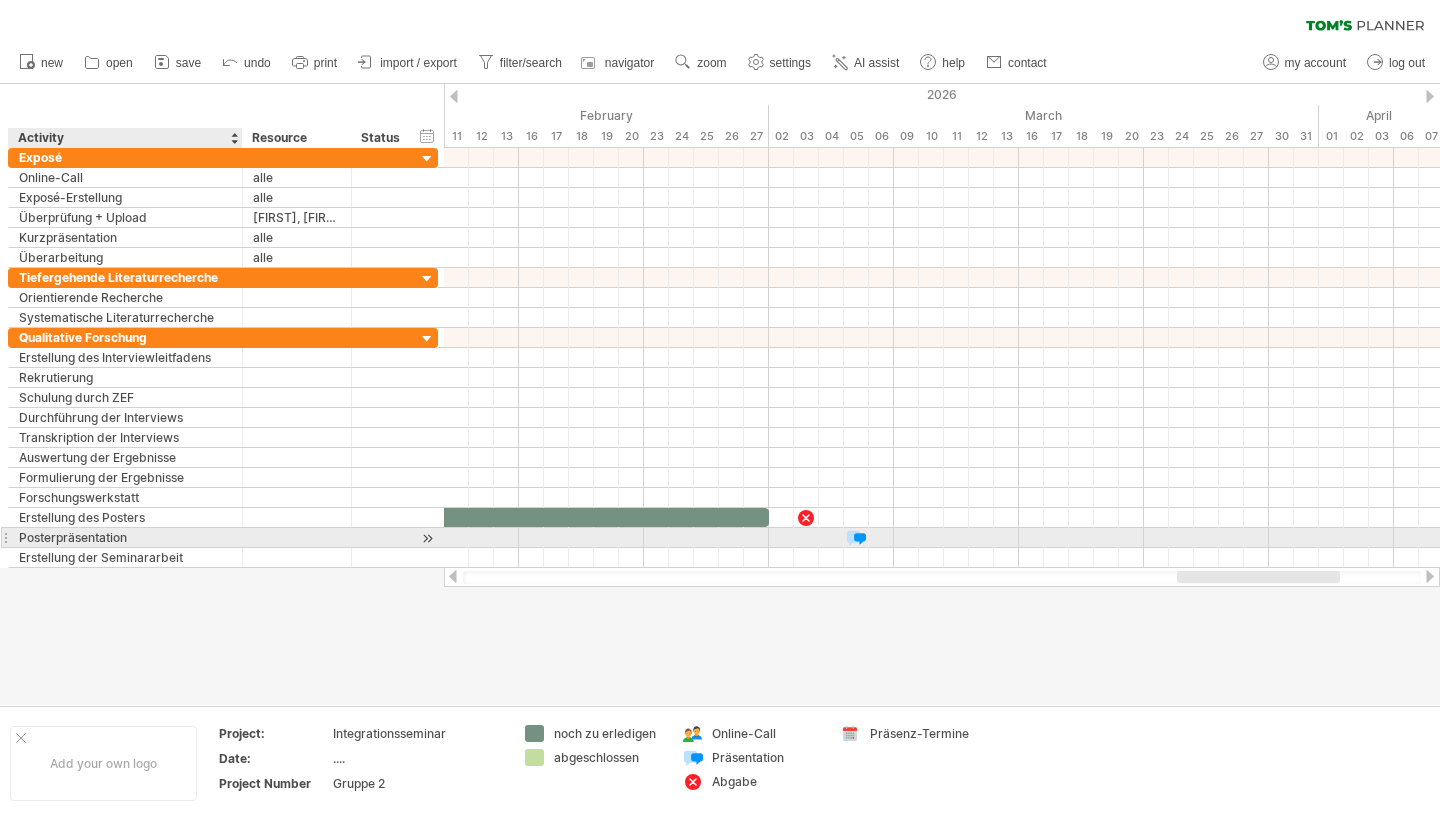 click on "Posterpräsentation" at bounding box center (125, 537) 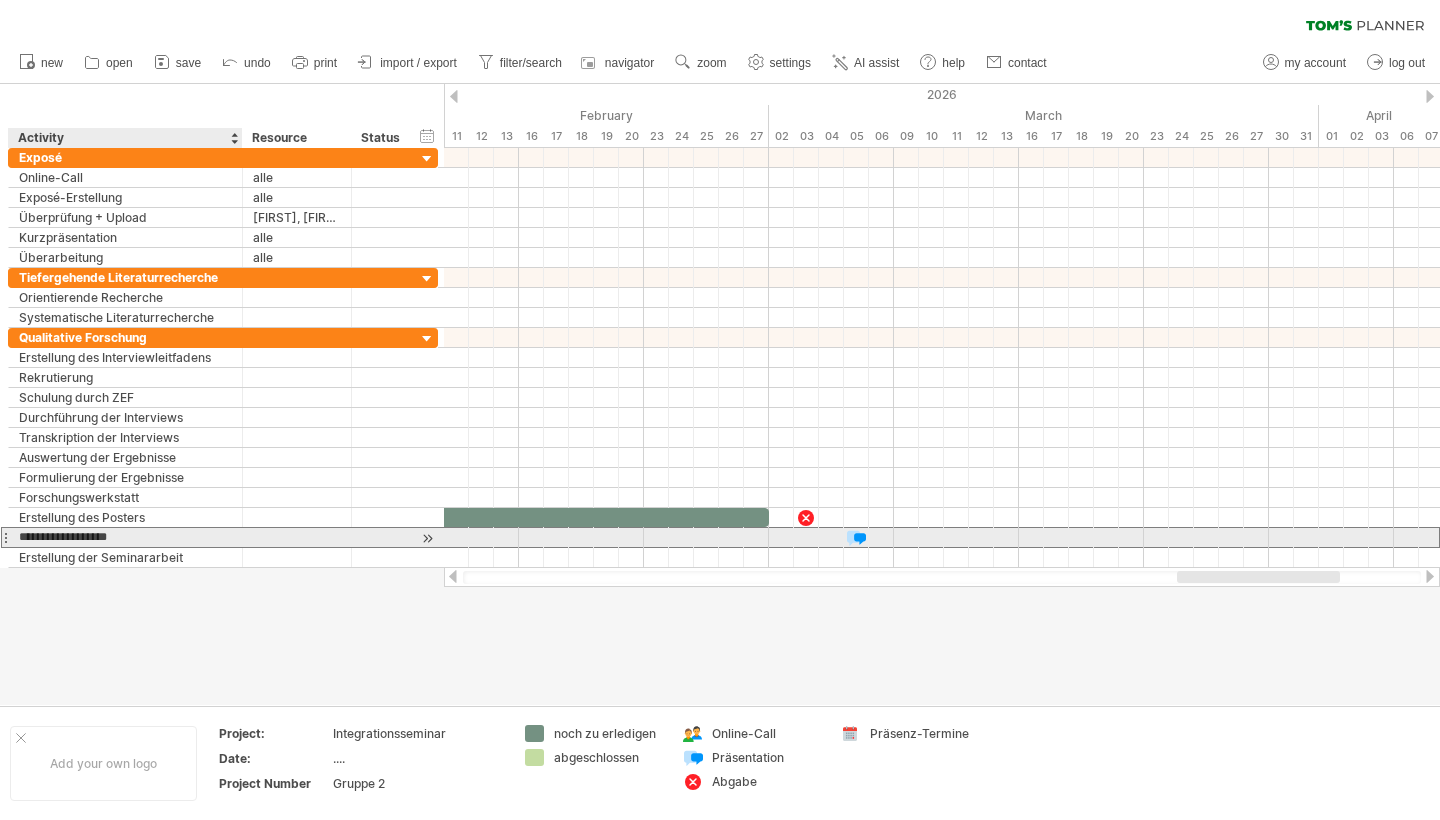click on "**********" at bounding box center (125, 537) 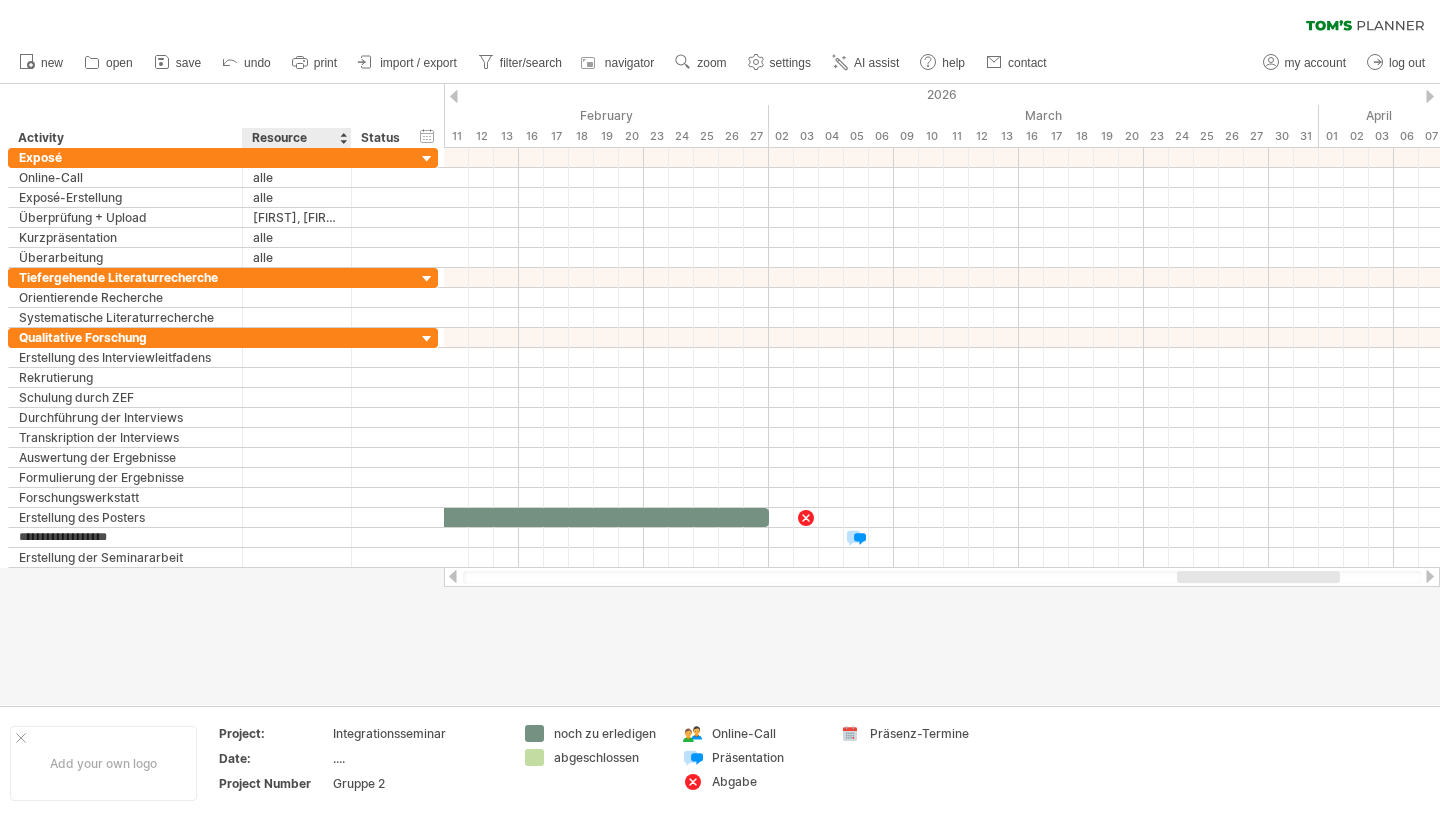 click at bounding box center [720, 394] 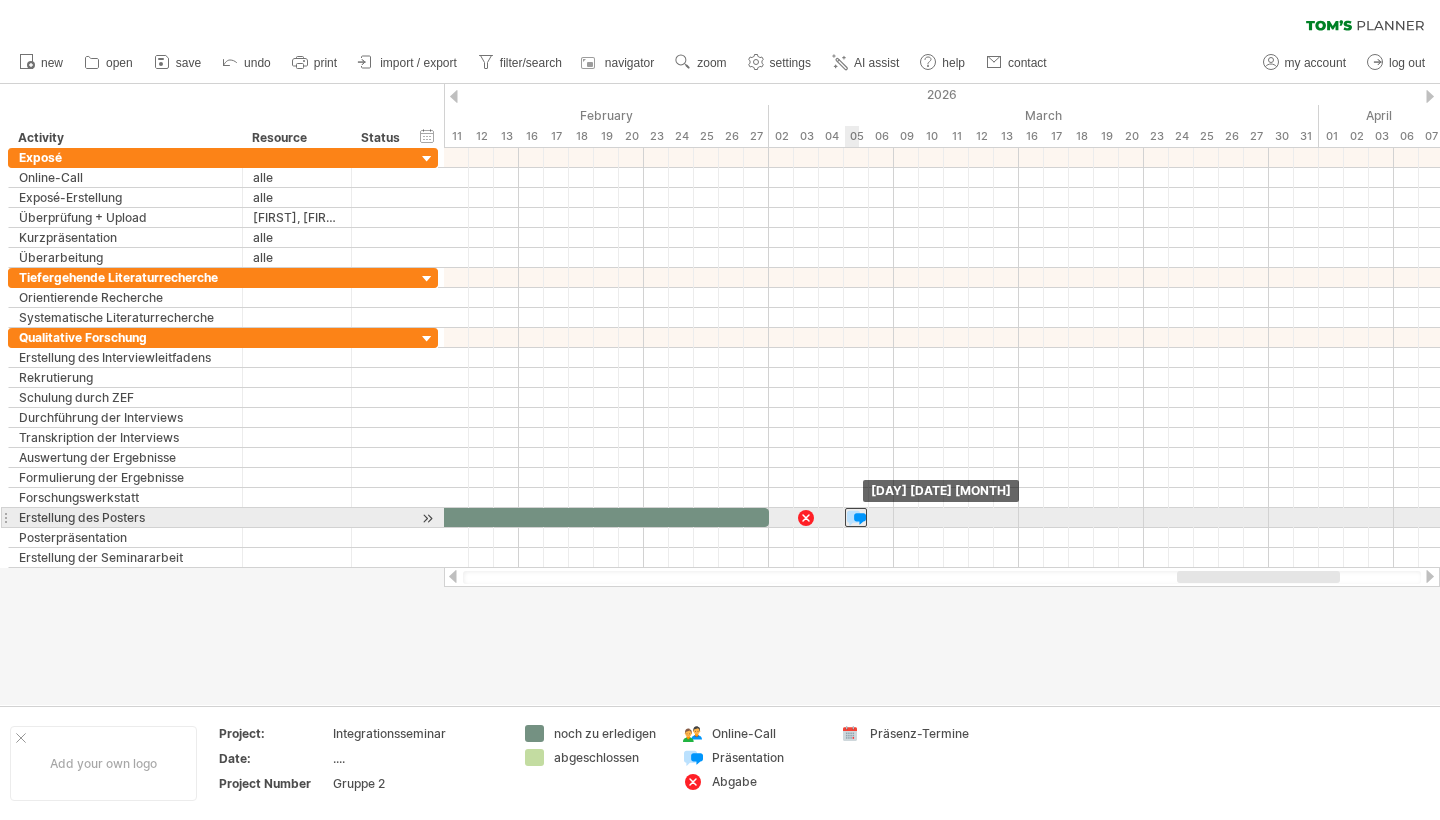drag, startPoint x: 860, startPoint y: 533, endPoint x: 858, endPoint y: 518, distance: 15.132746 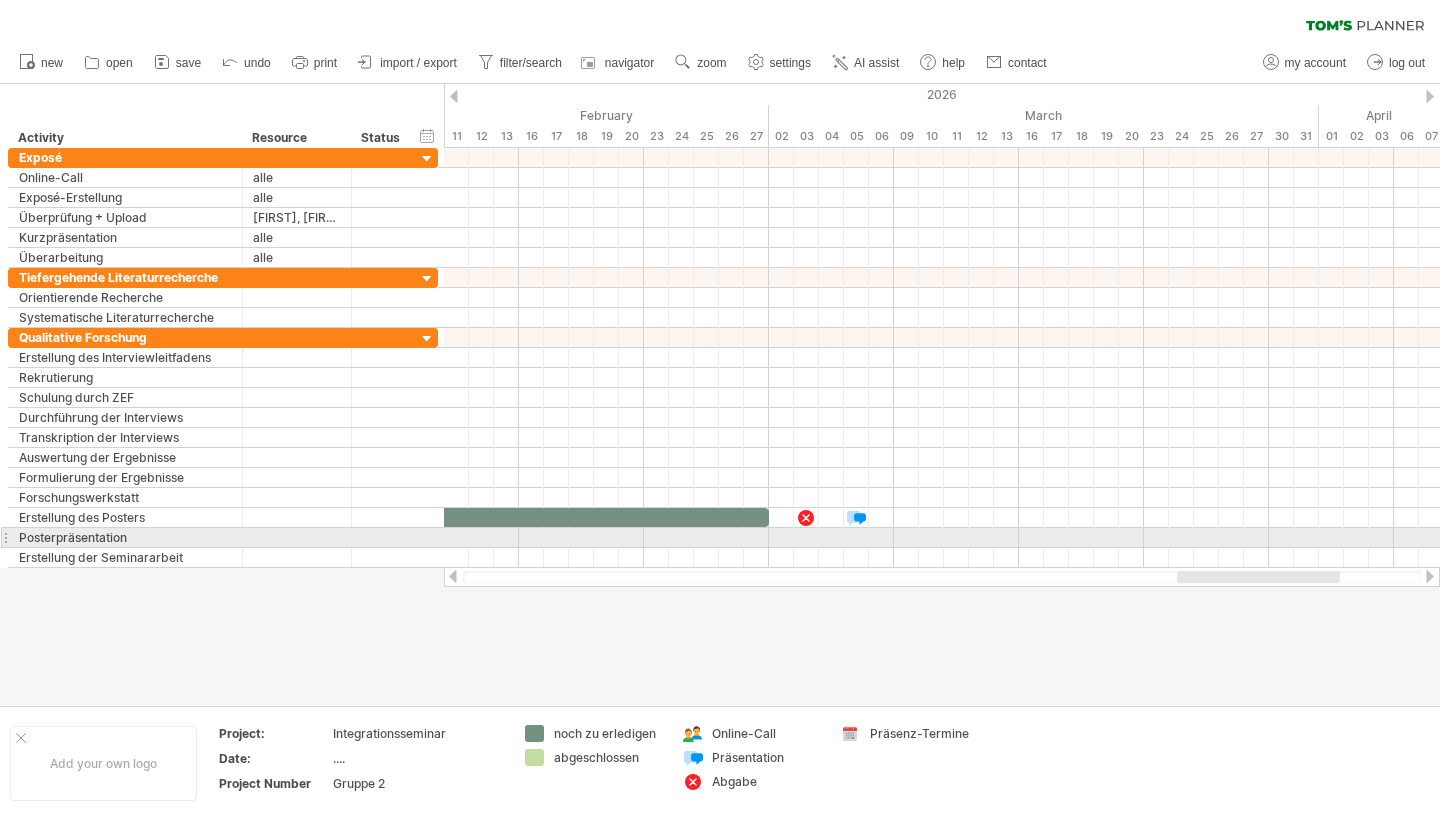 click at bounding box center [5, 537] 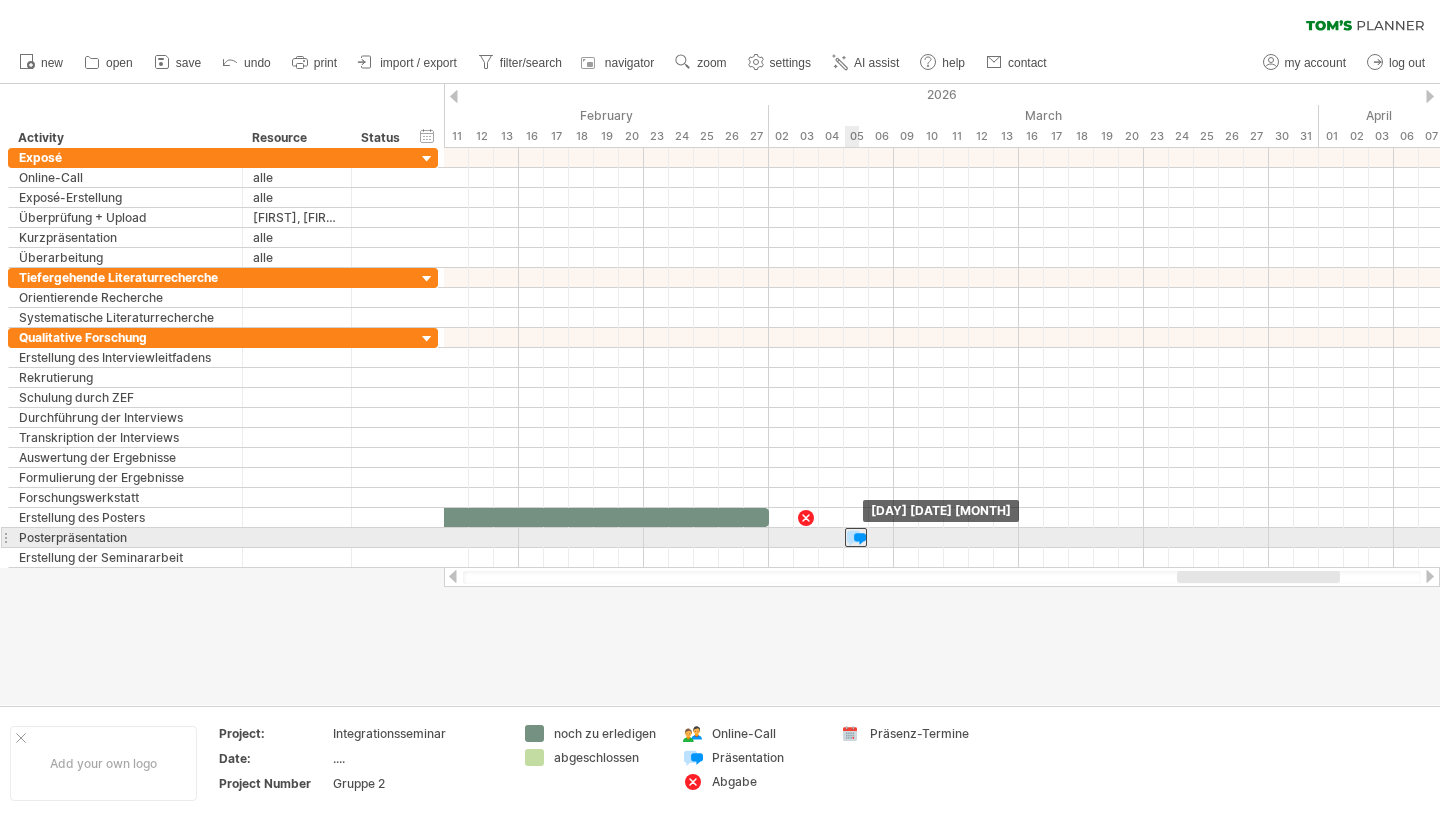 drag, startPoint x: 857, startPoint y: 517, endPoint x: 857, endPoint y: 535, distance: 18 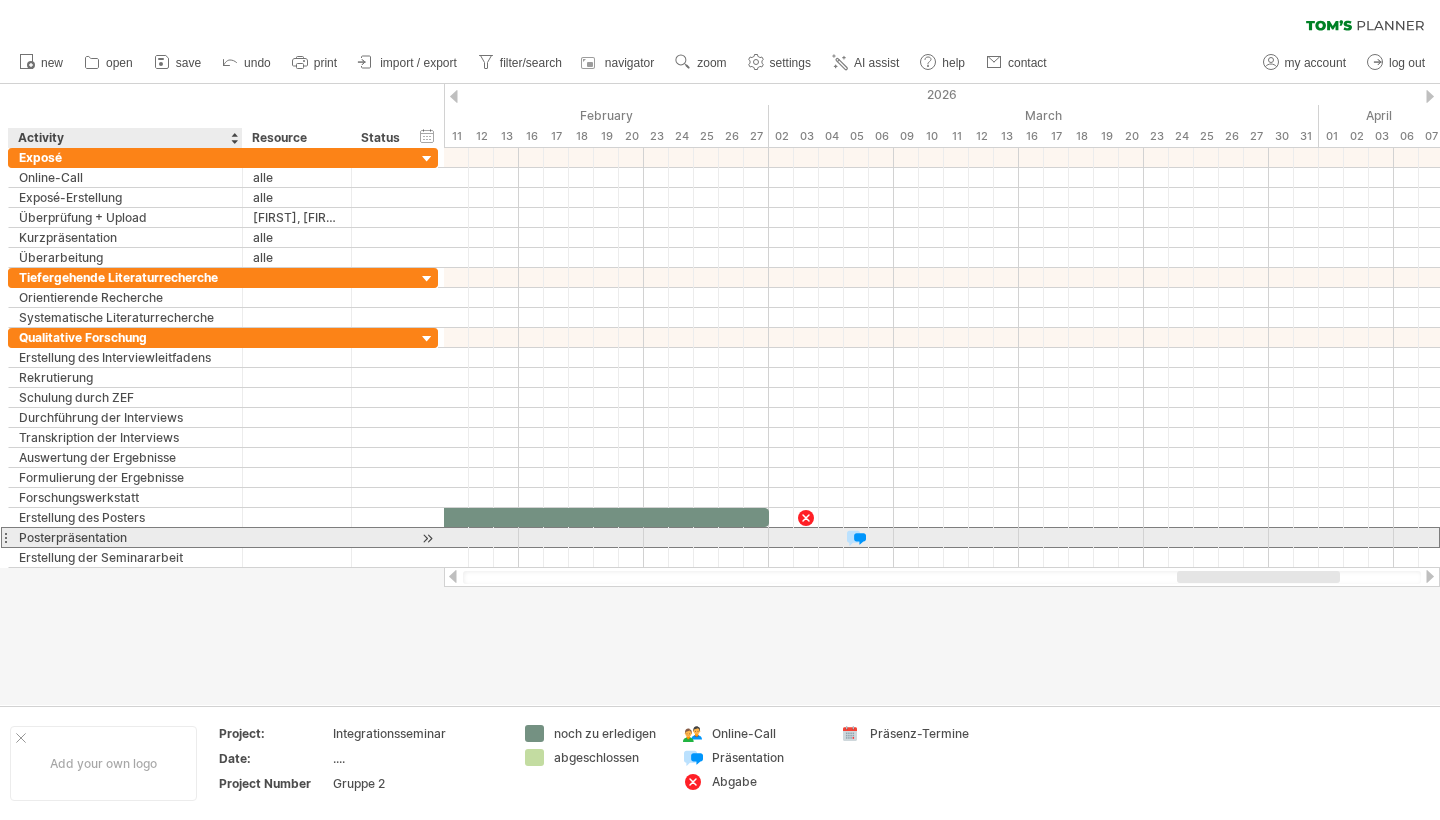 click on "Posterpräsentation" at bounding box center [125, 537] 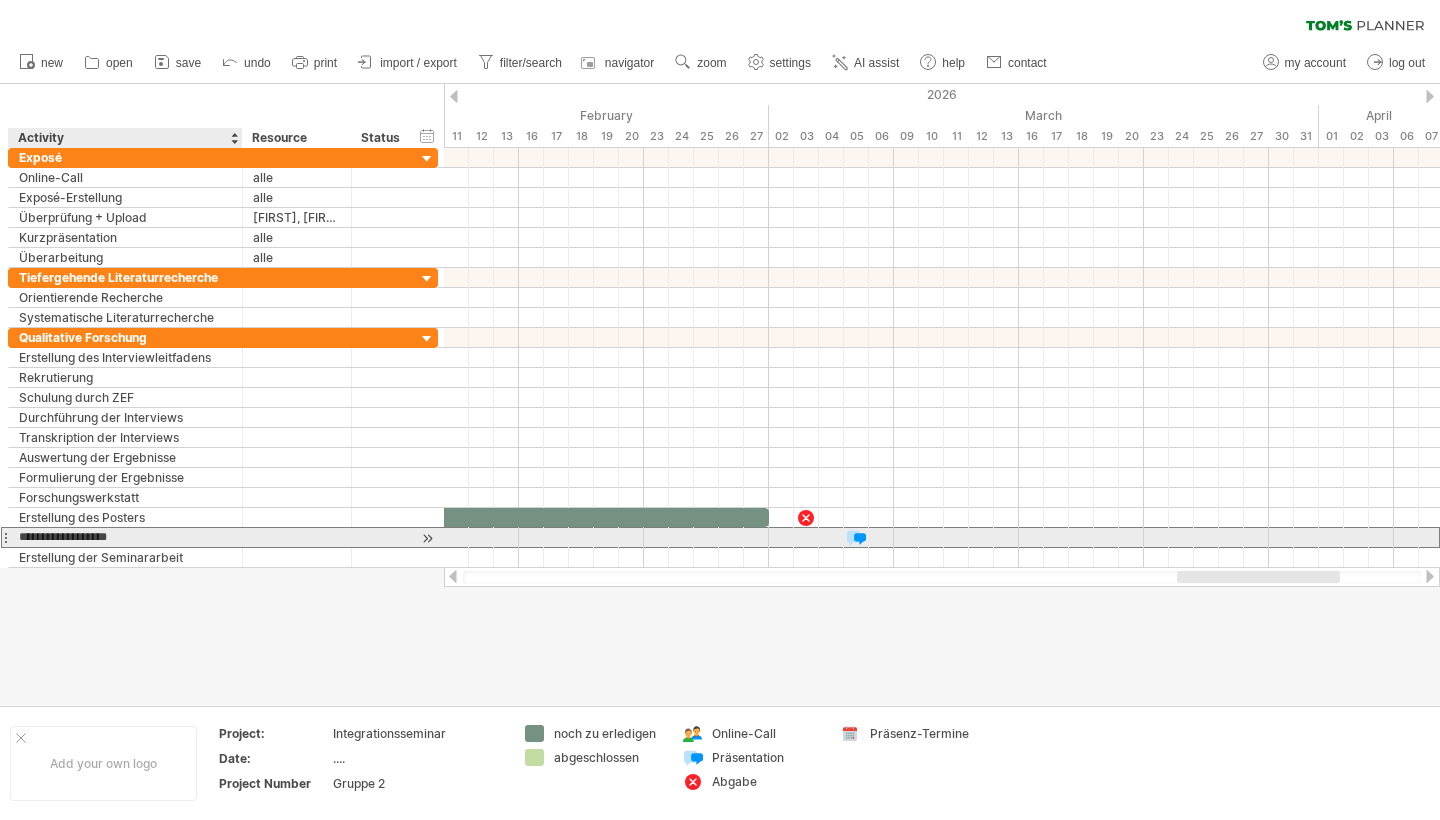 click on "**********" at bounding box center [125, 537] 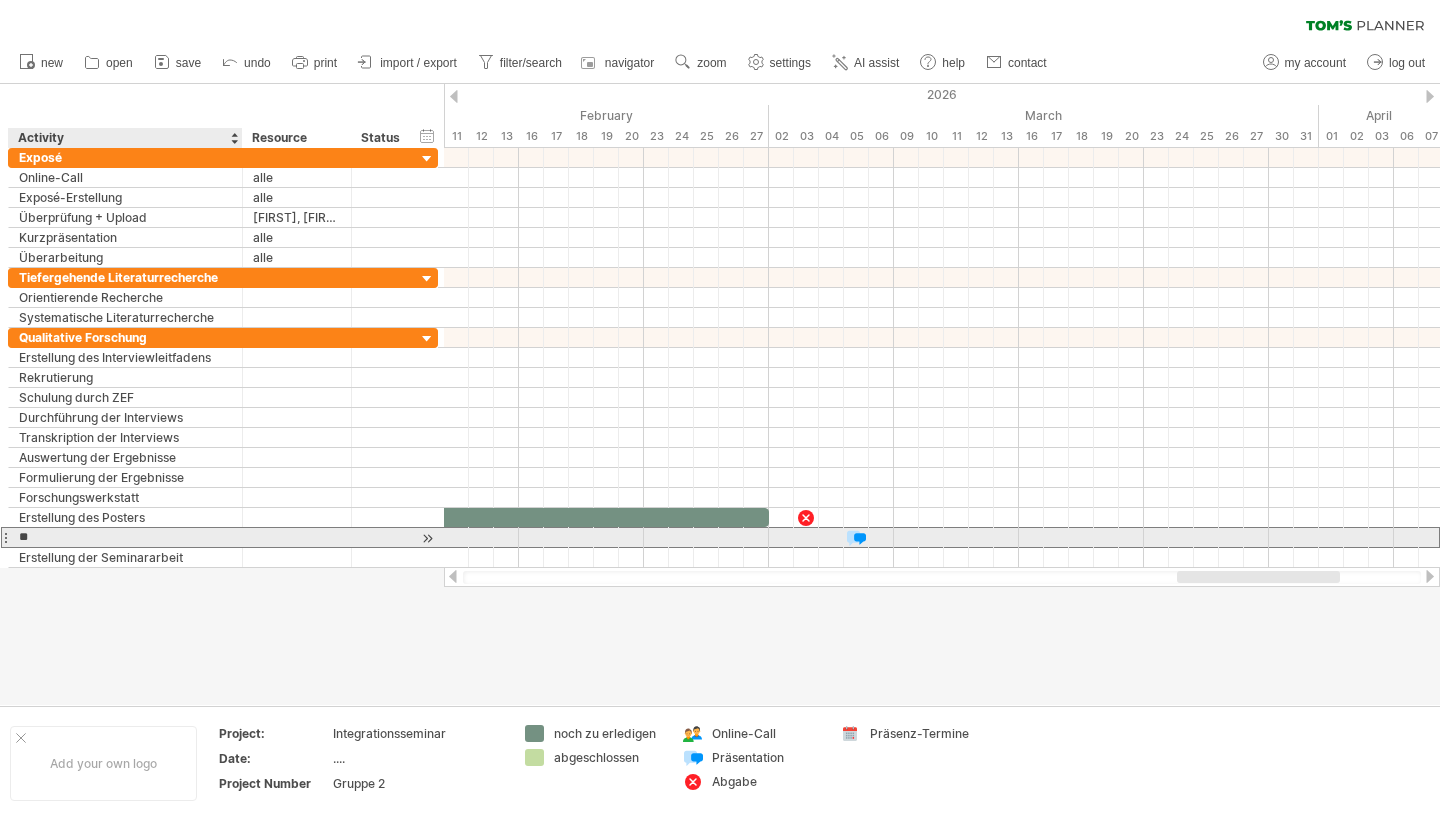 type on "*" 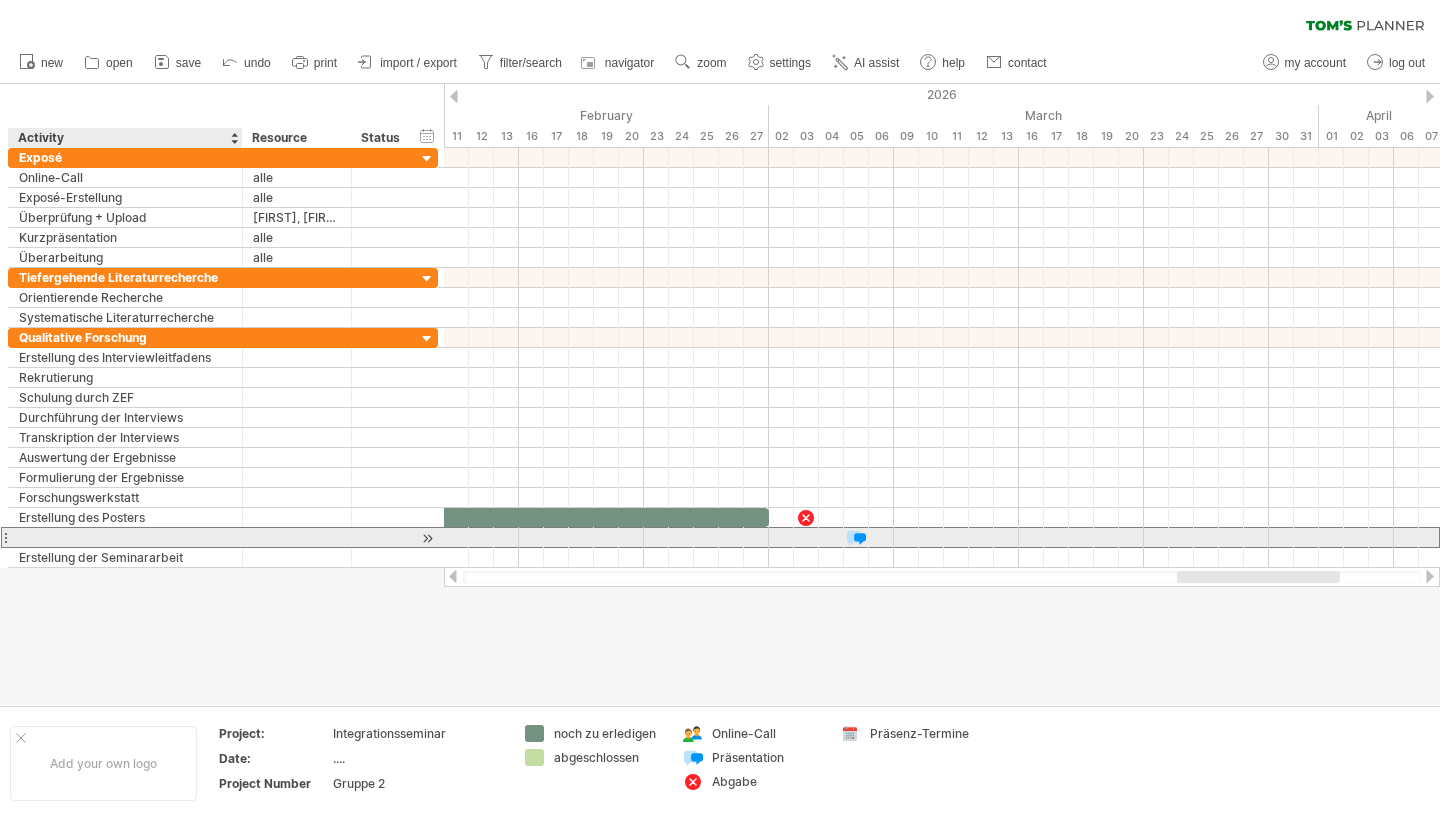 click at bounding box center (125, 537) 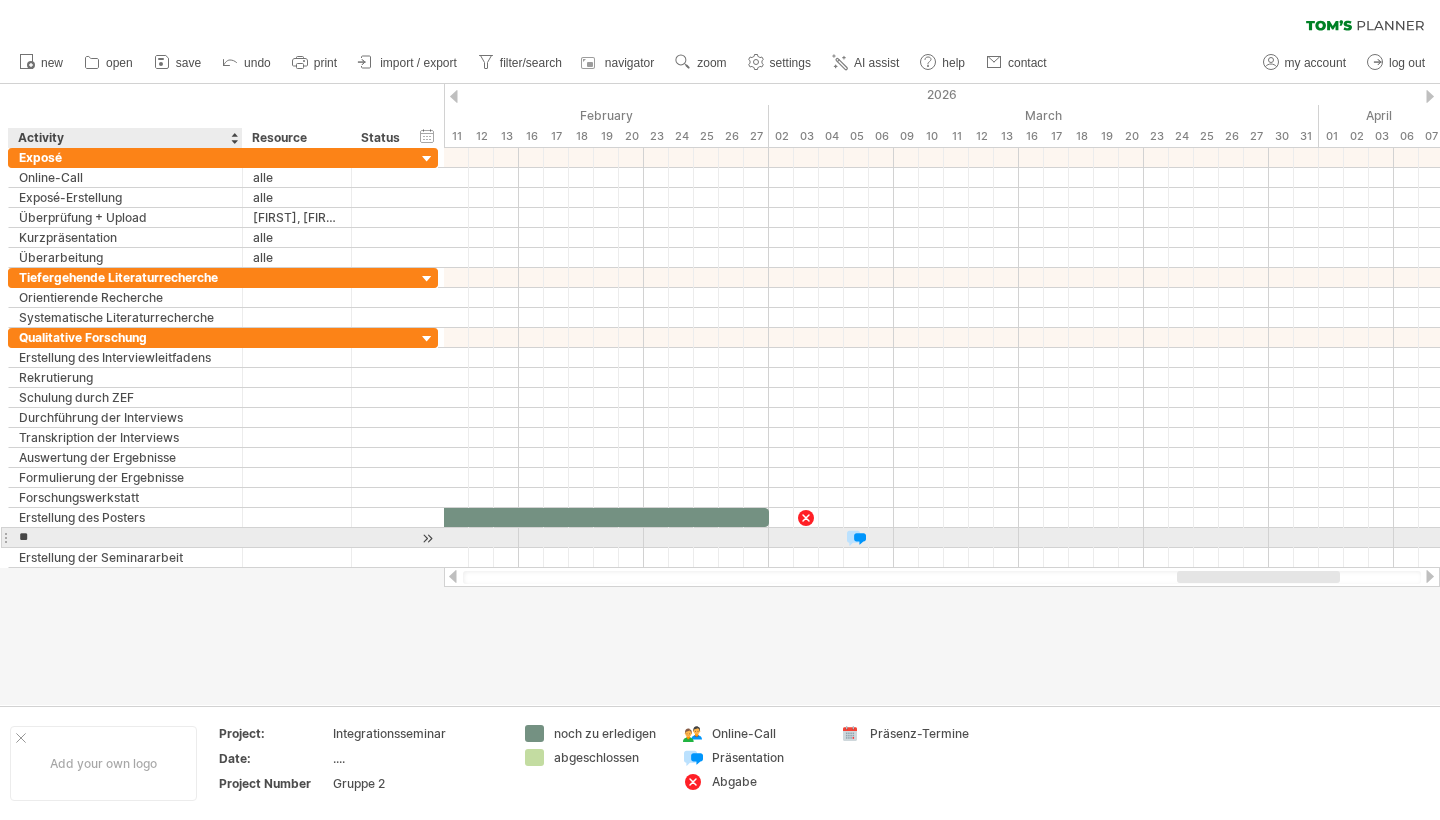 type on "*" 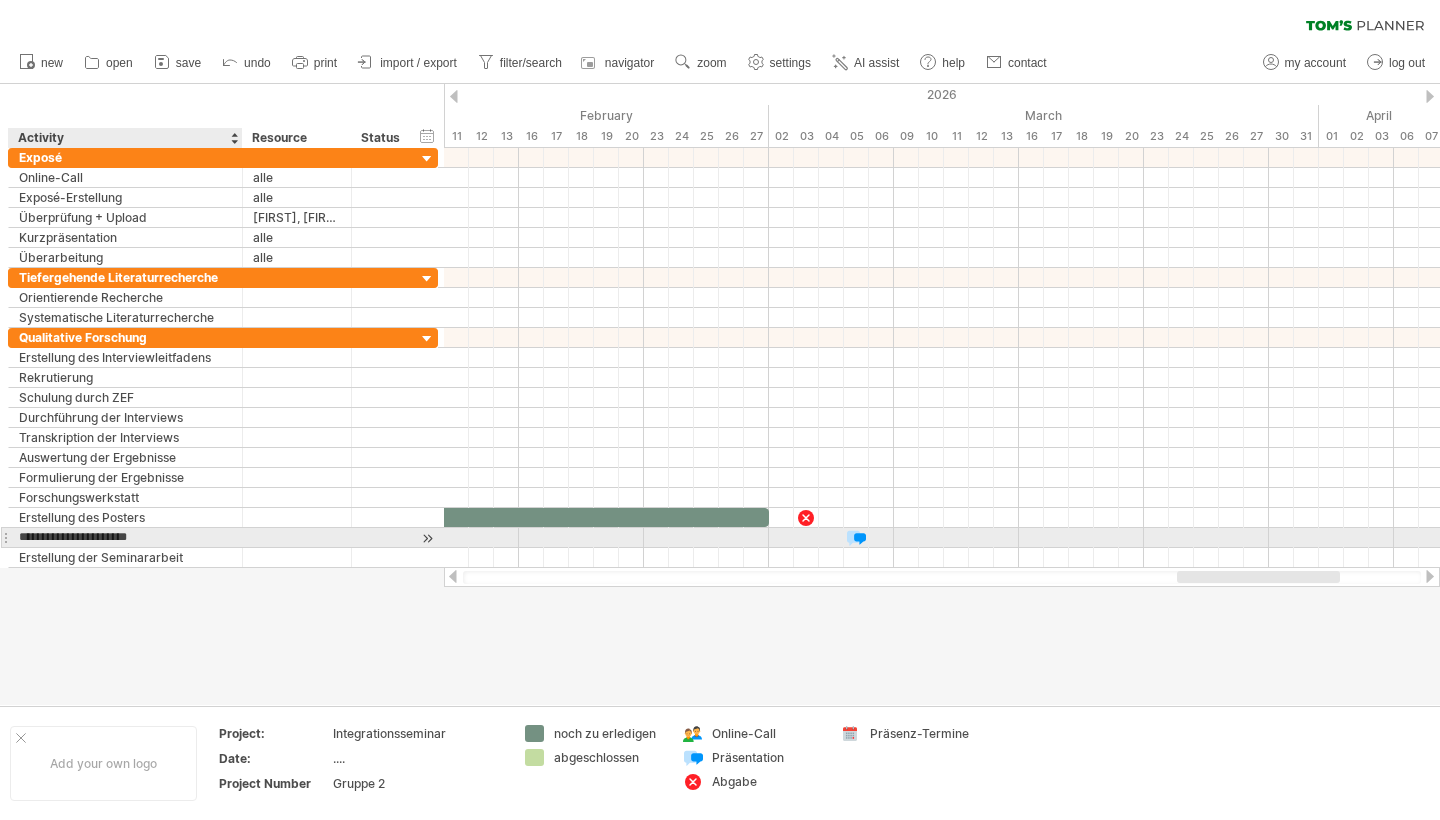type on "**********" 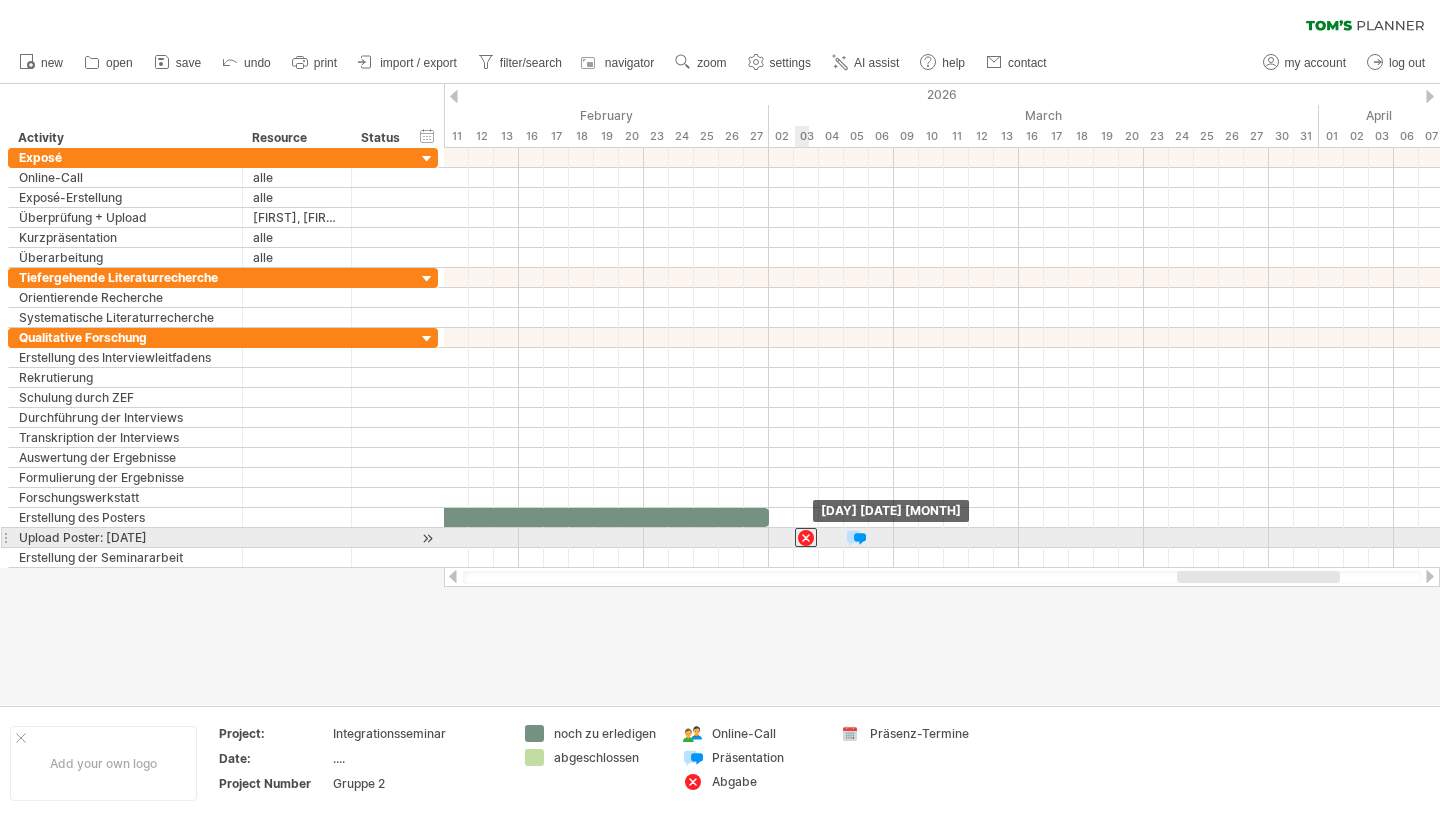 drag, startPoint x: 806, startPoint y: 515, endPoint x: 806, endPoint y: 532, distance: 17 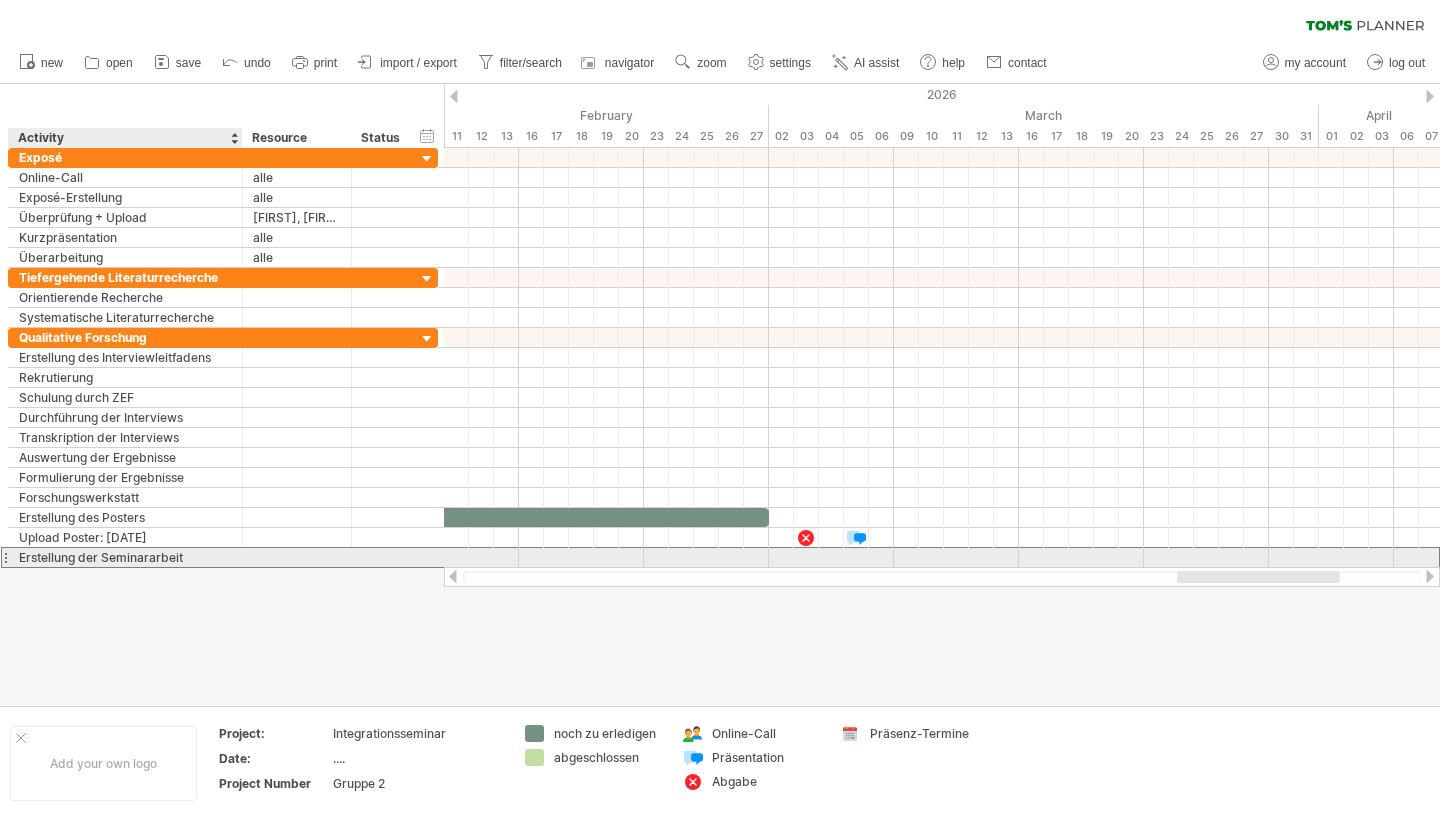 click on "Erstellung der Seminararbeit" at bounding box center (125, 557) 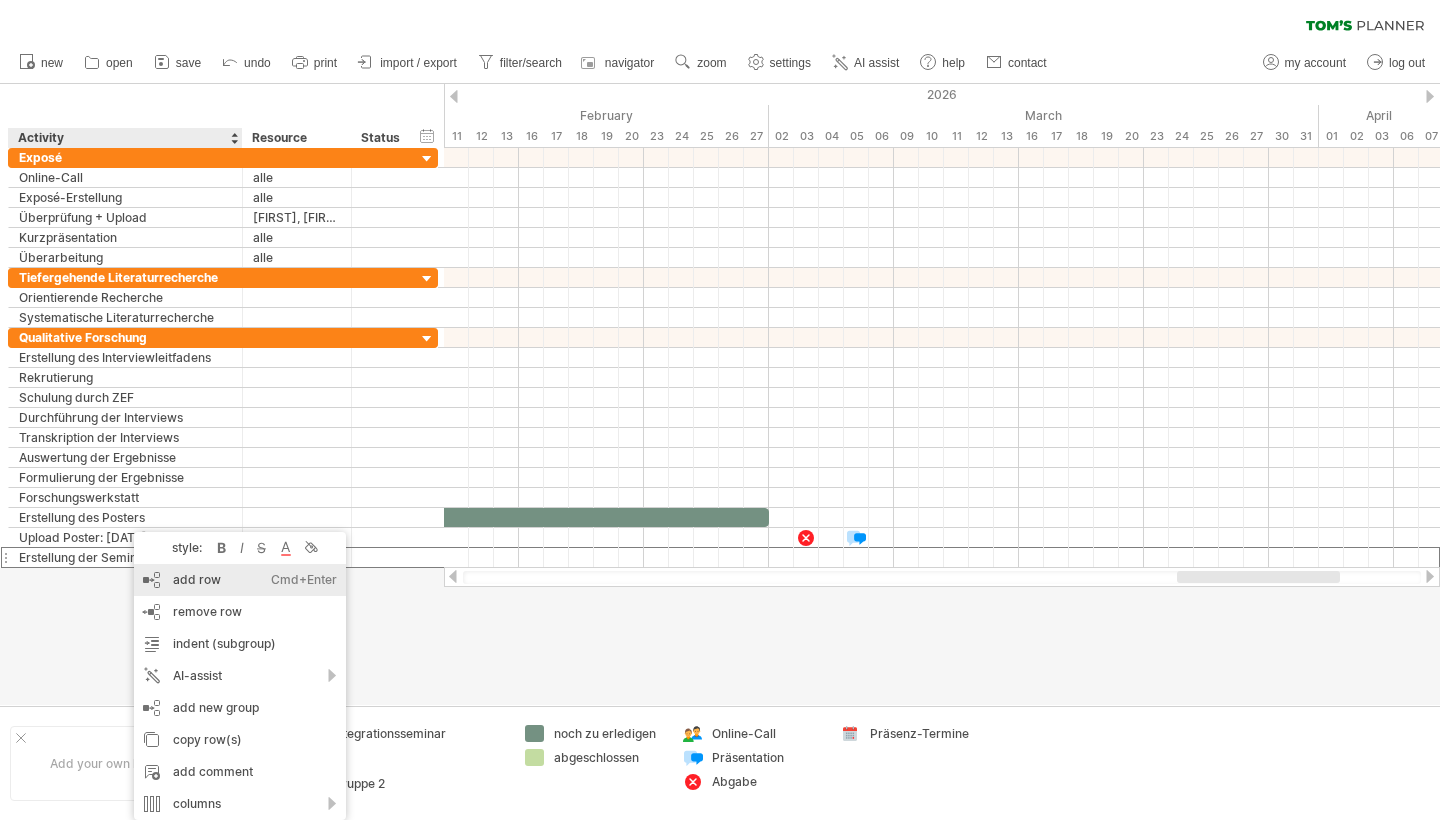click on "add row Ctrl+Enter Cmd+Enter" at bounding box center (240, 580) 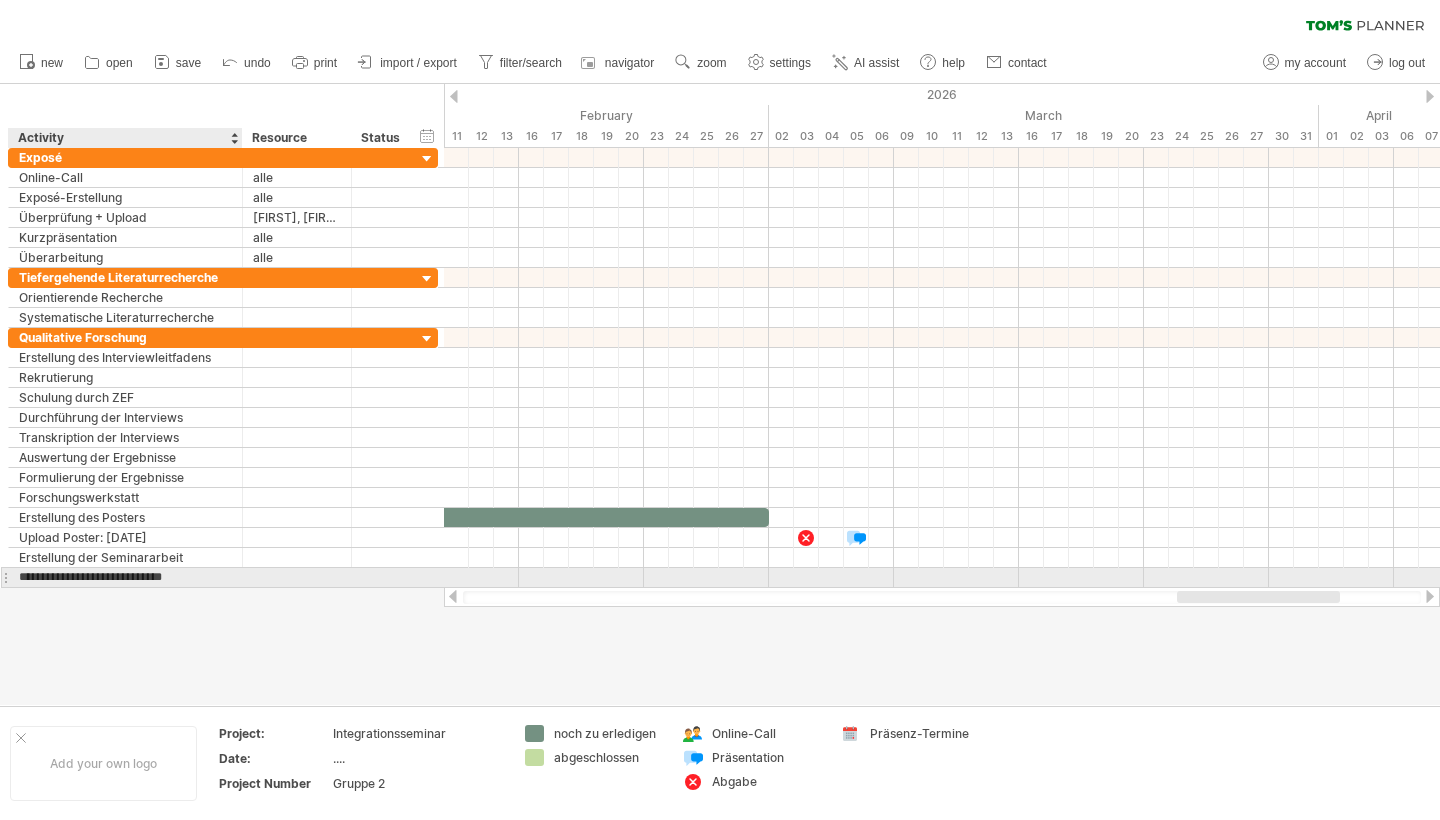 type on "**********" 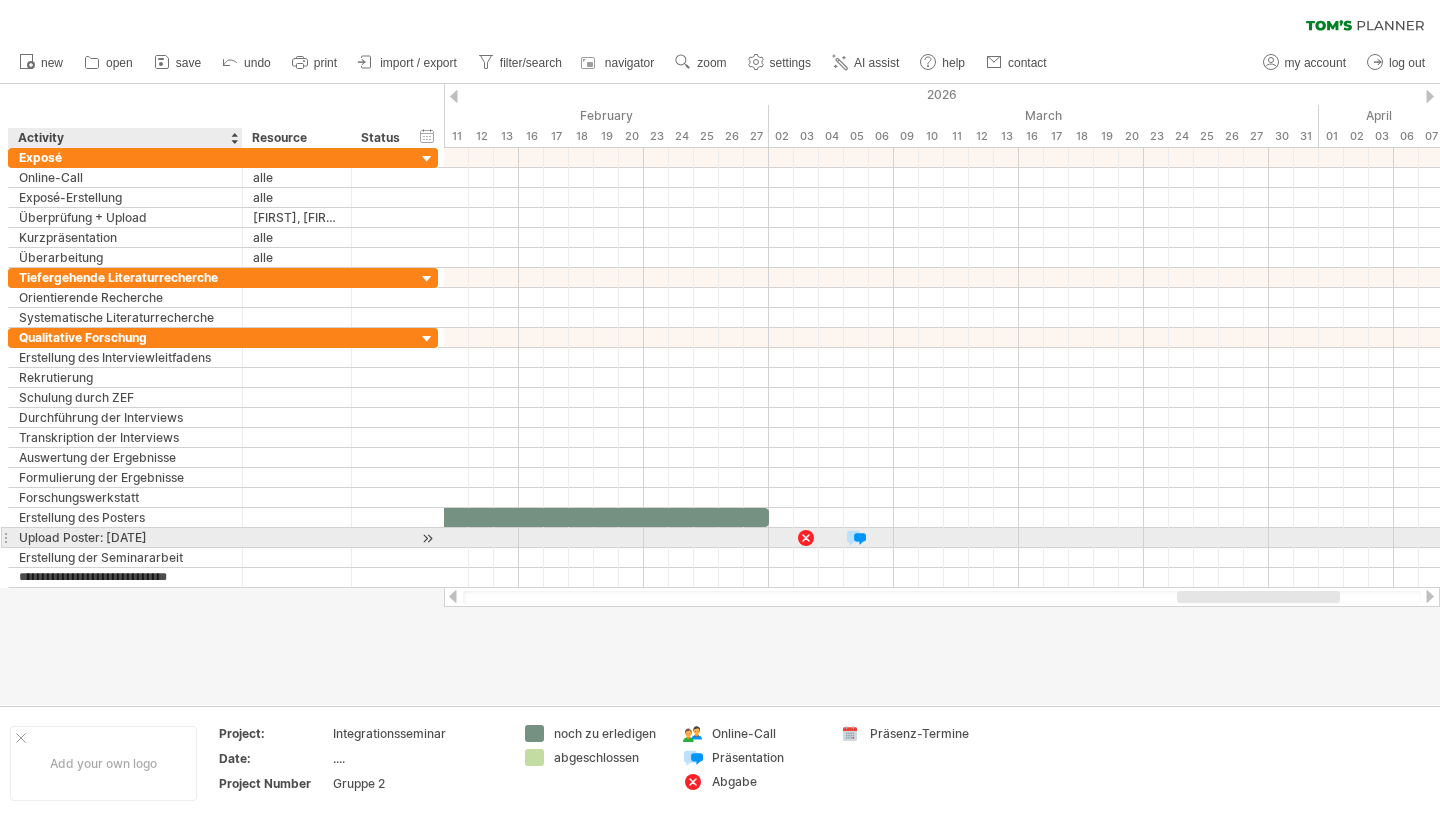 click on "Upload Poster: [DATE]" at bounding box center (125, 537) 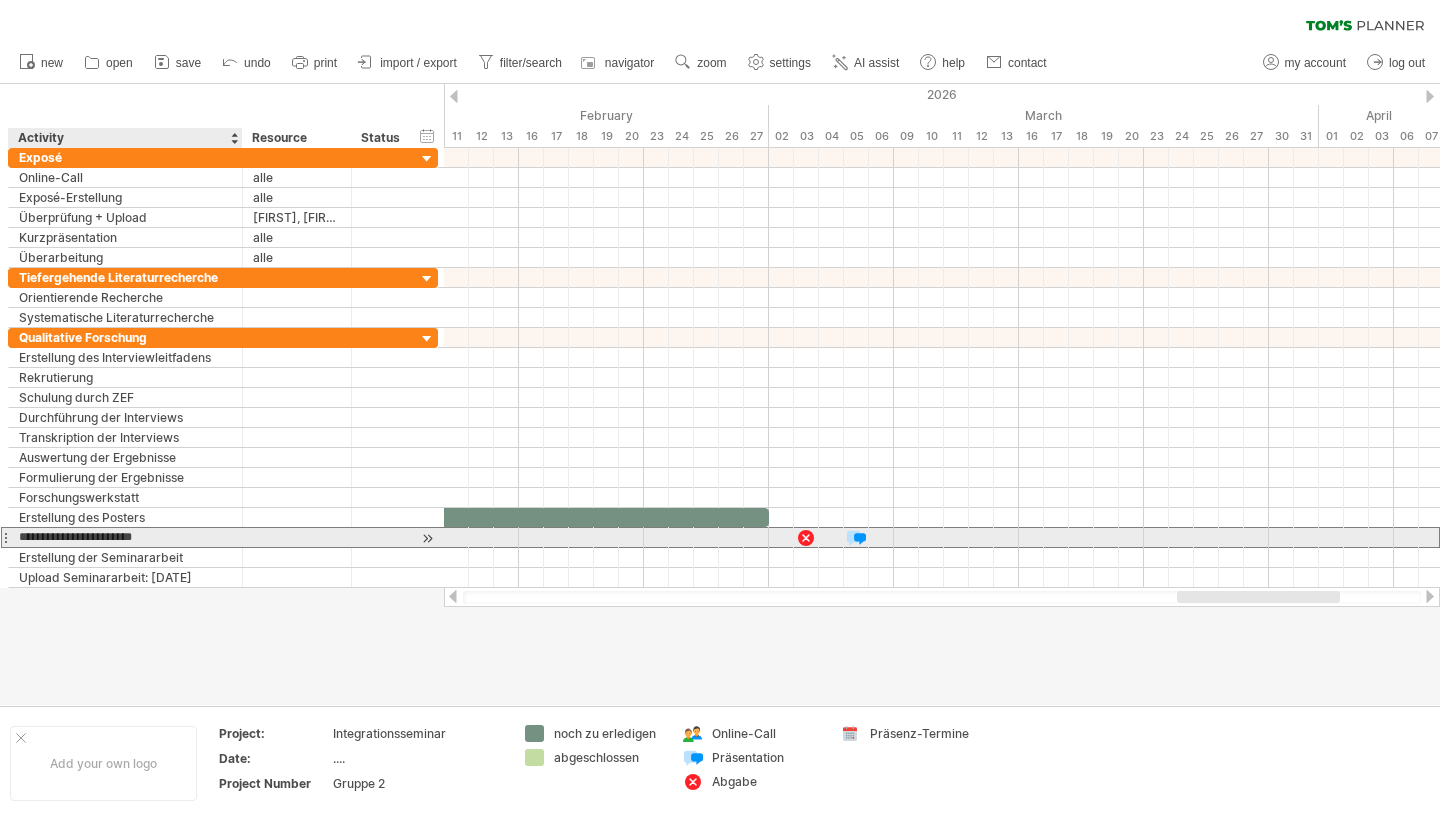 click on "**********" at bounding box center [125, 537] 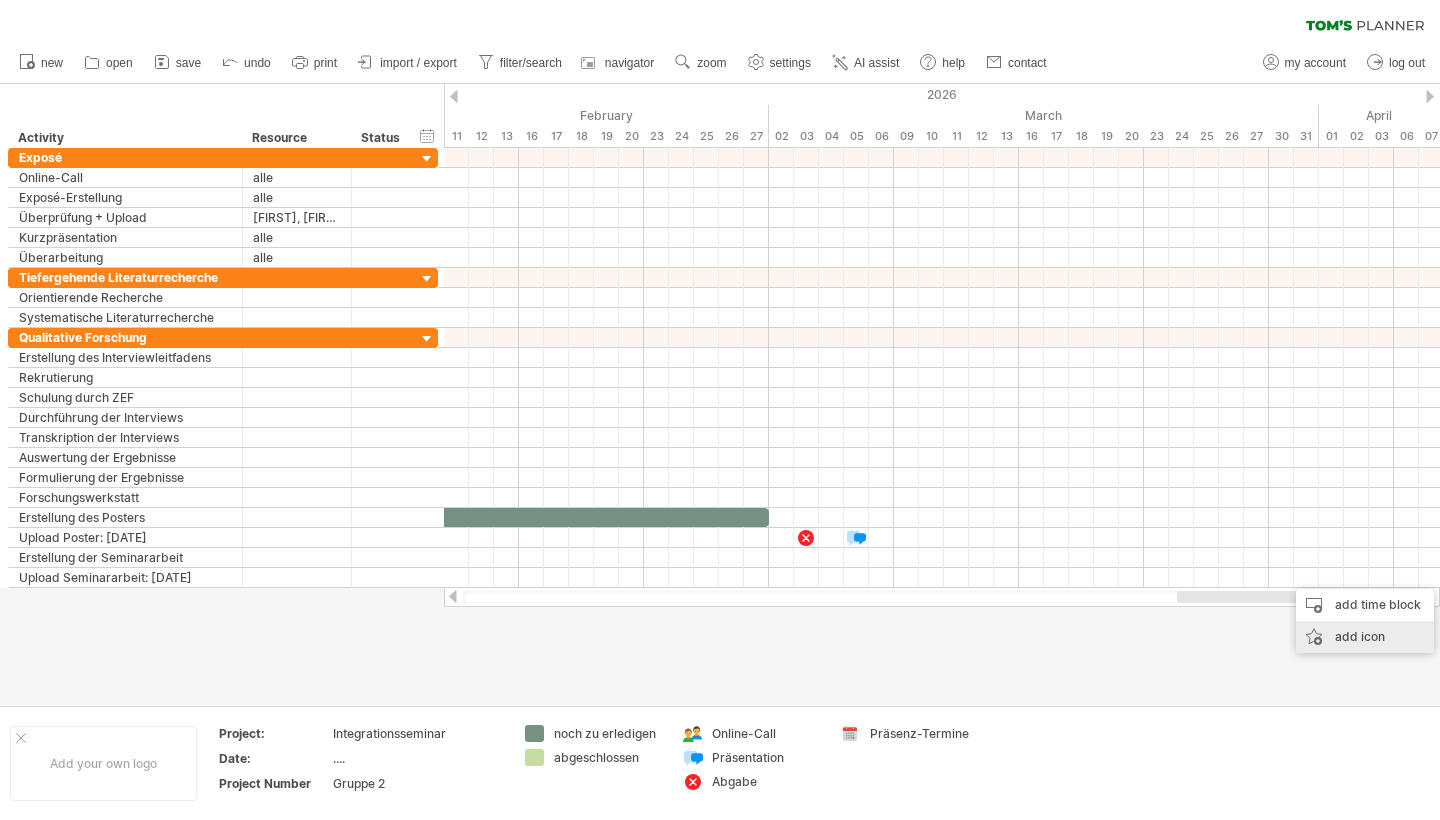 click on "add icon" at bounding box center [1365, 637] 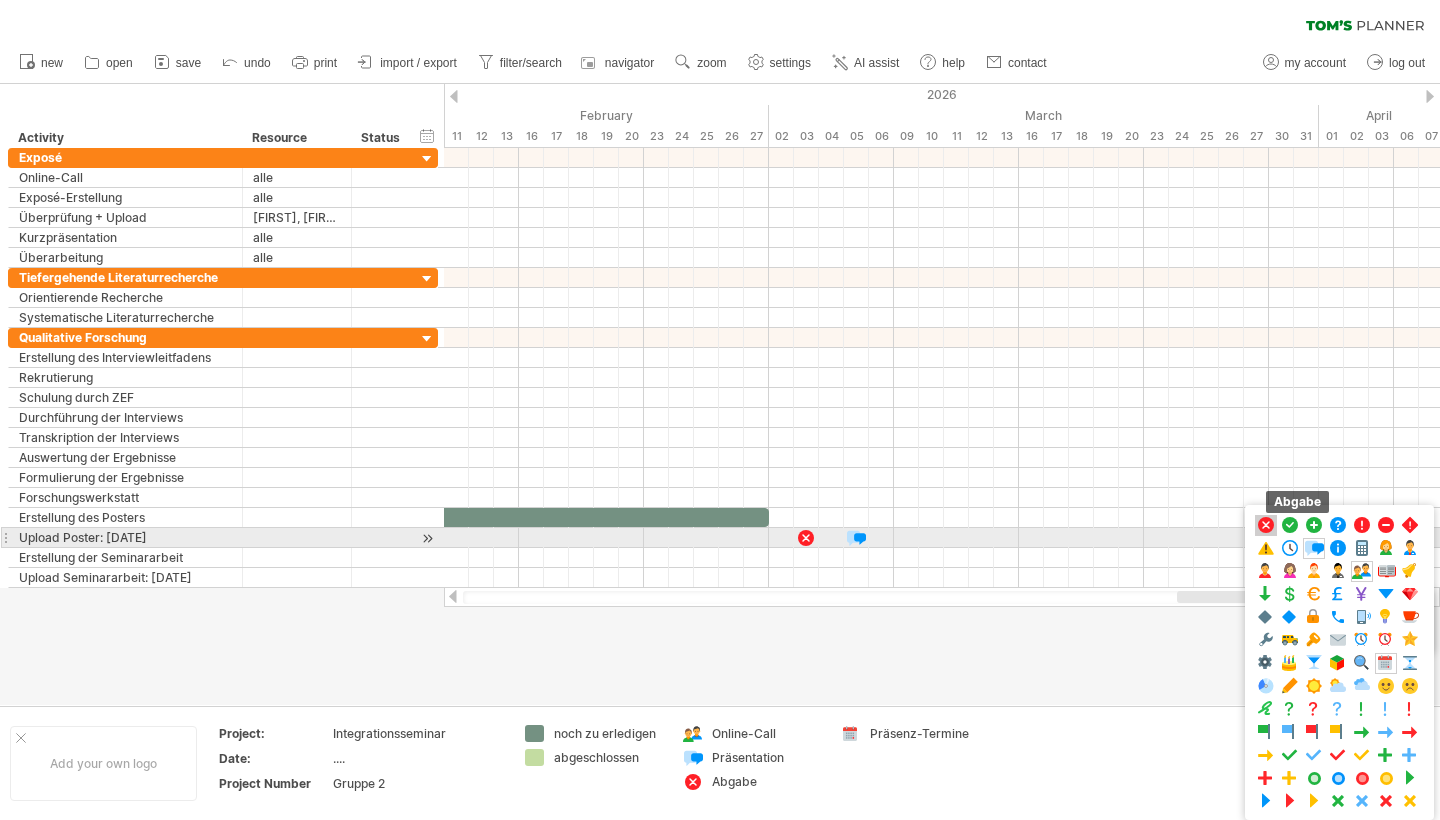 click at bounding box center [1266, 525] 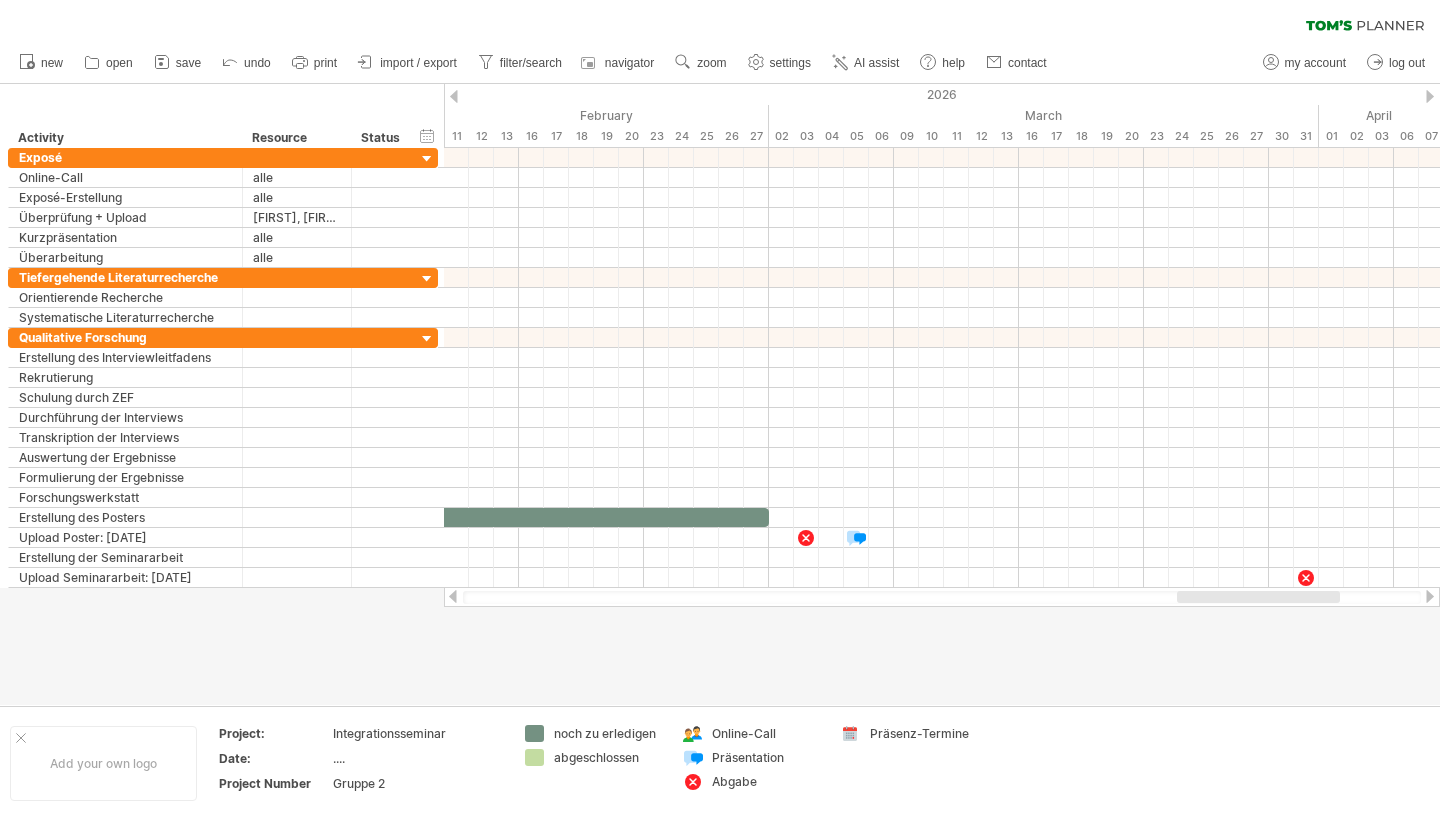 click at bounding box center (942, 597) 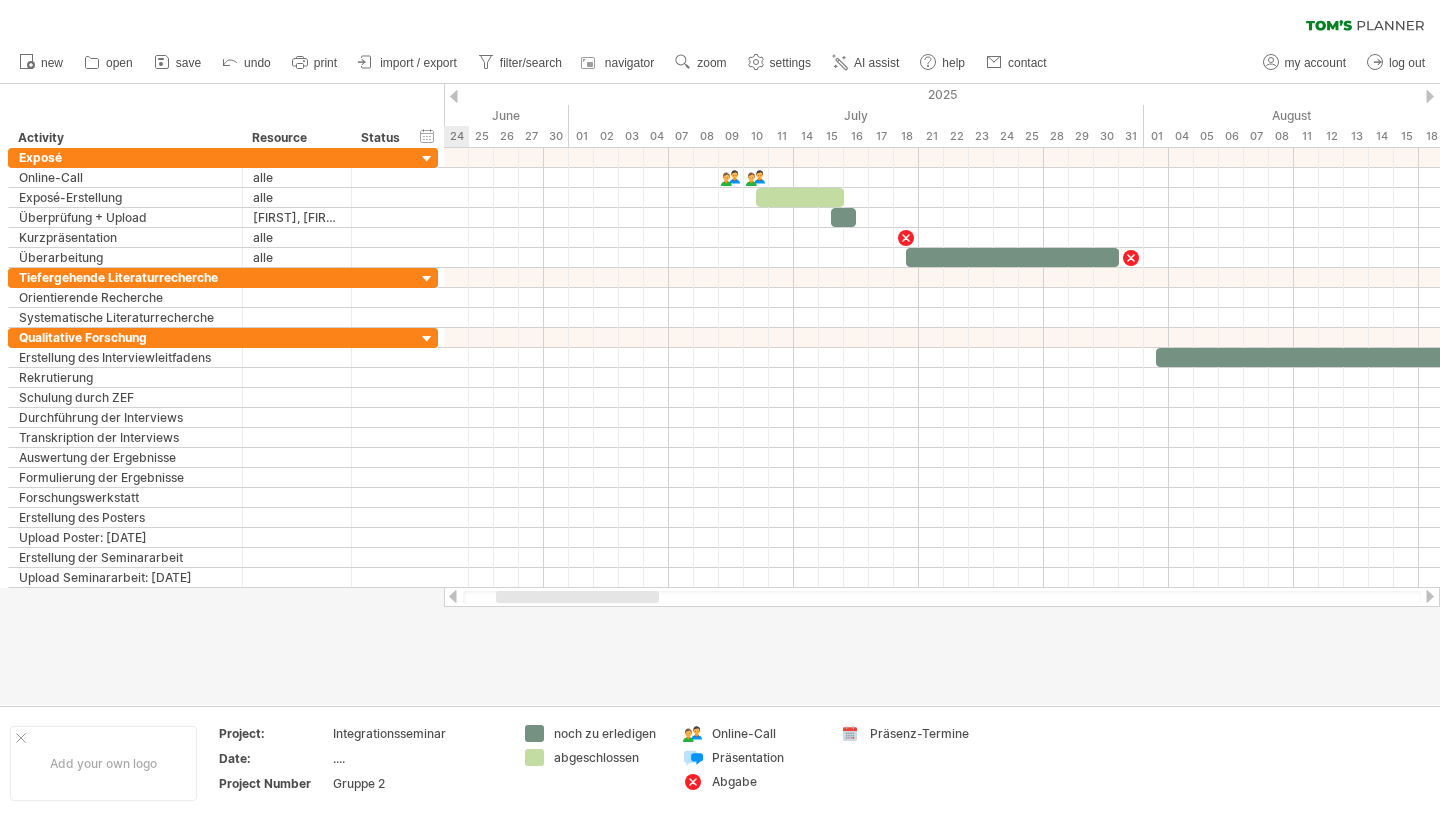 drag, startPoint x: 1187, startPoint y: 599, endPoint x: 506, endPoint y: 643, distance: 682.42 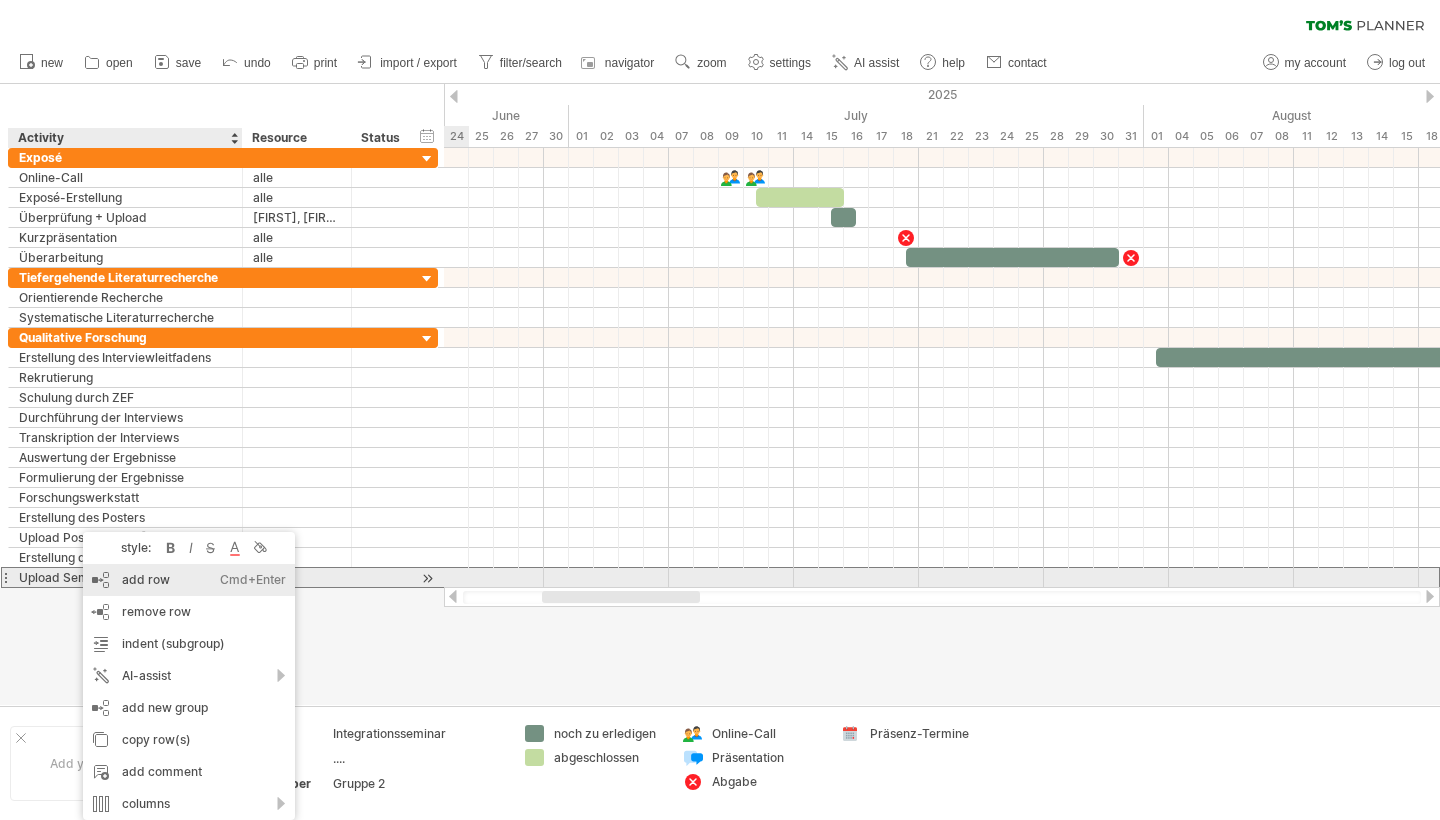 click on "add row Ctrl+Enter Cmd+Enter" at bounding box center (189, 580) 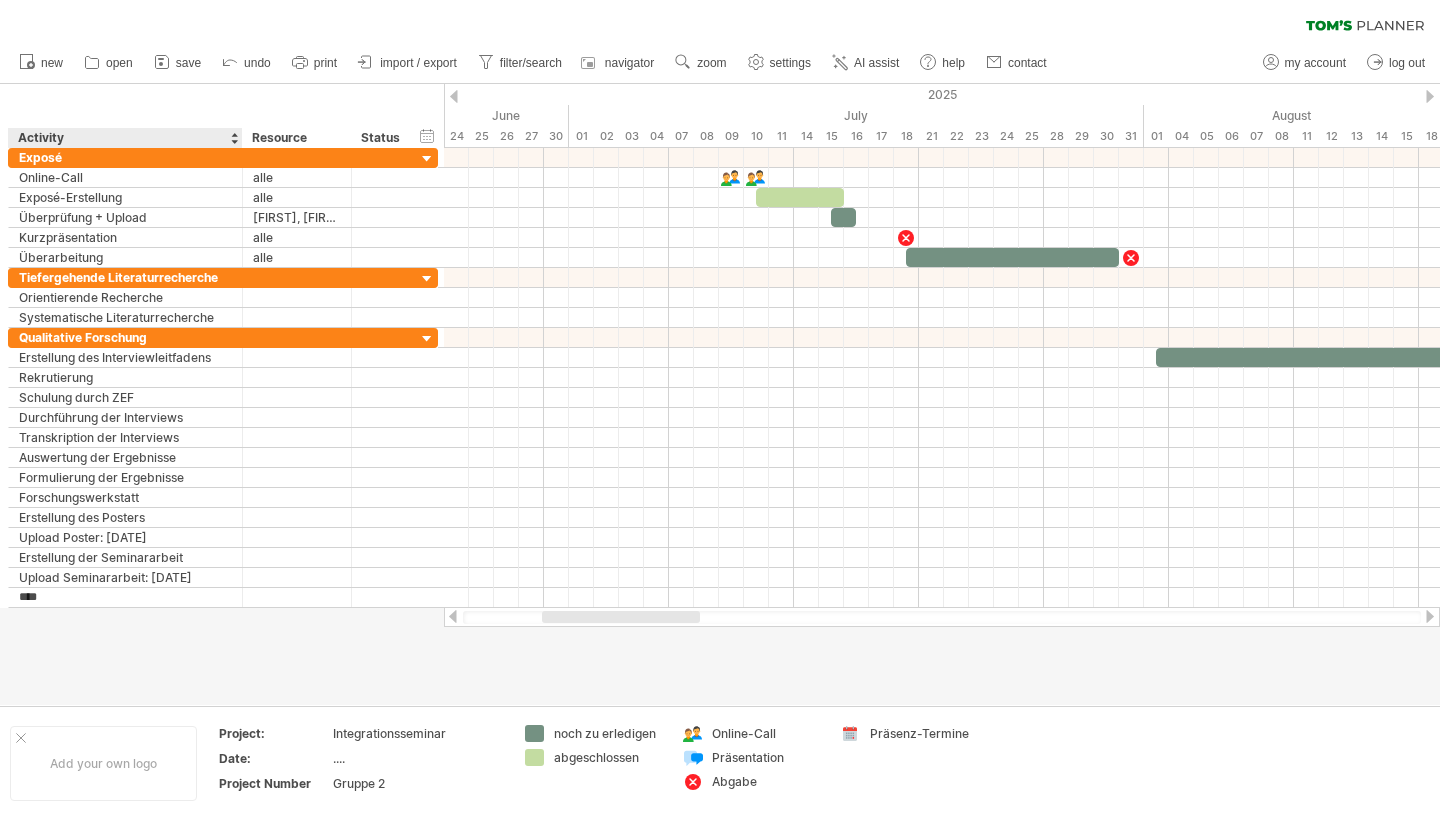 type on "**********" 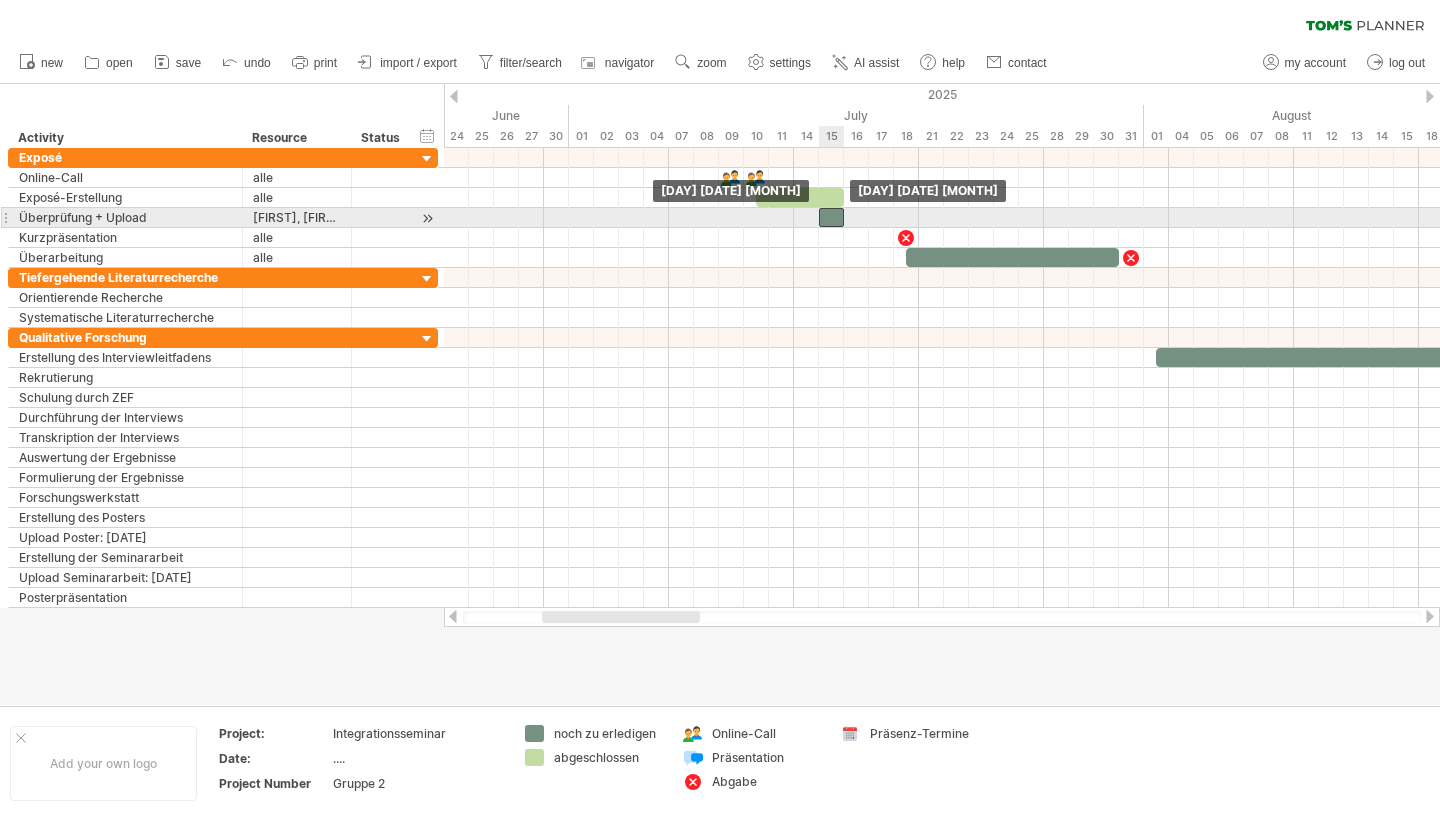 drag, startPoint x: 842, startPoint y: 217, endPoint x: 825, endPoint y: 220, distance: 17.262676 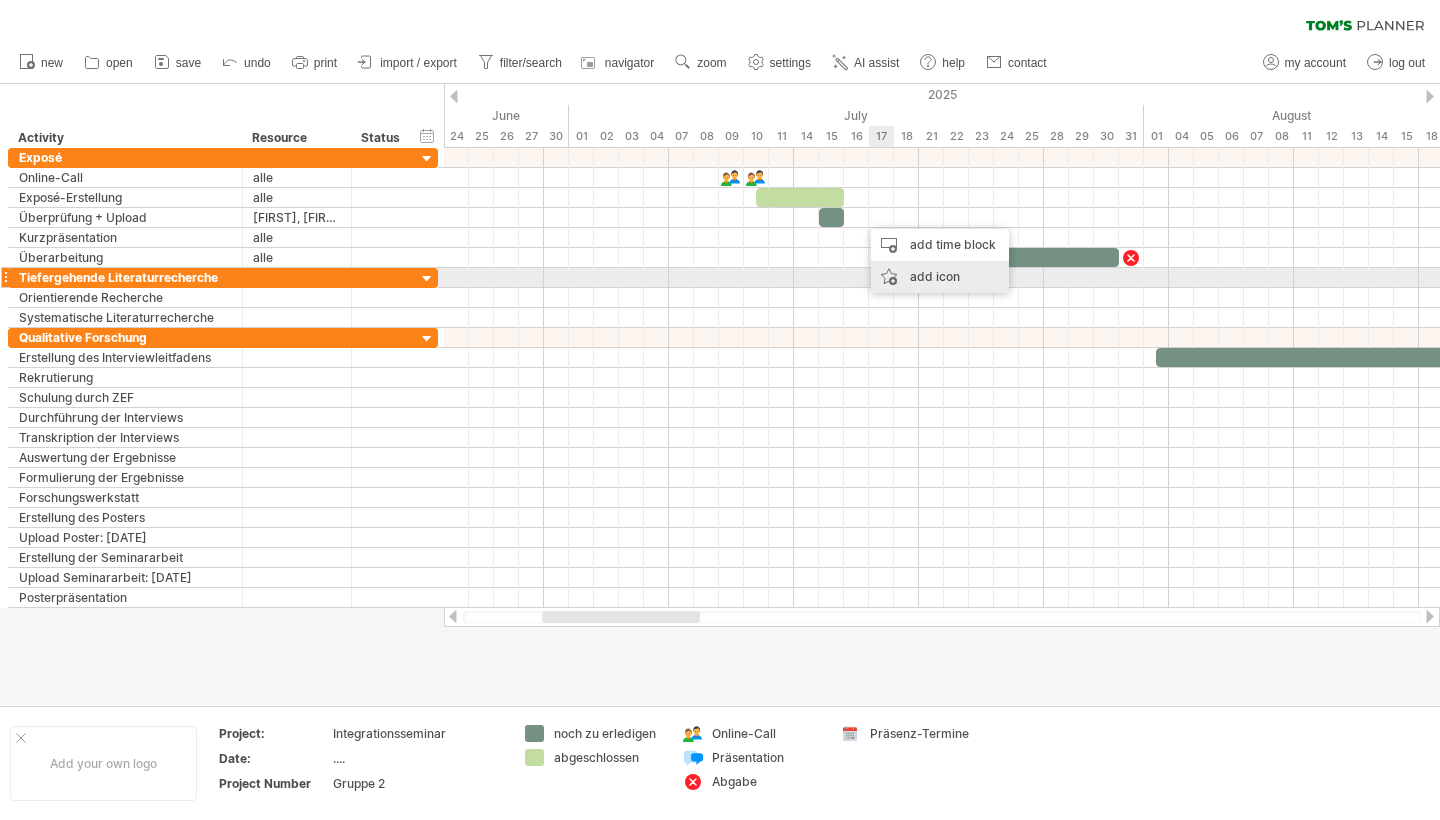 click on "add icon" at bounding box center (940, 277) 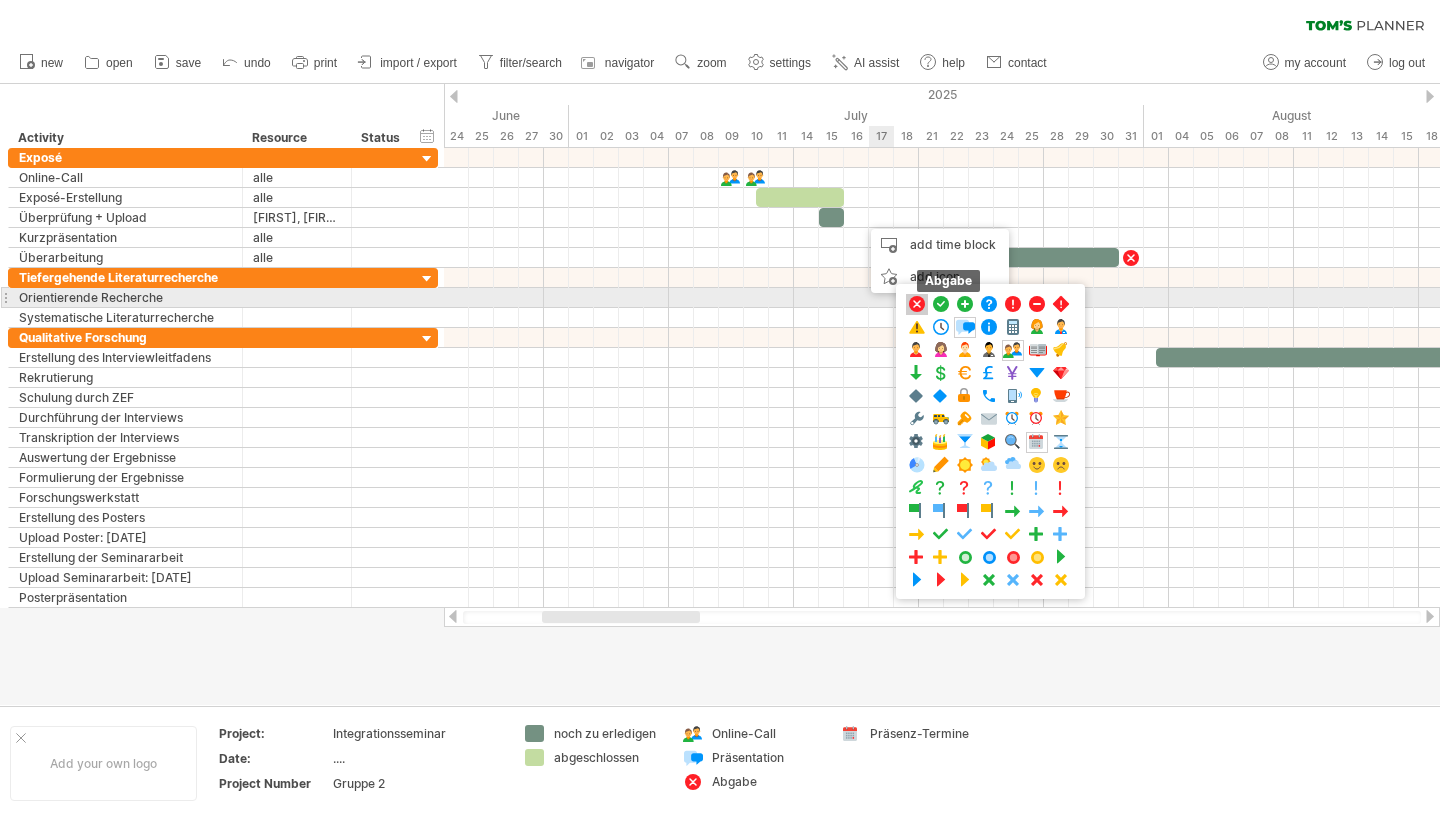 click at bounding box center (917, 304) 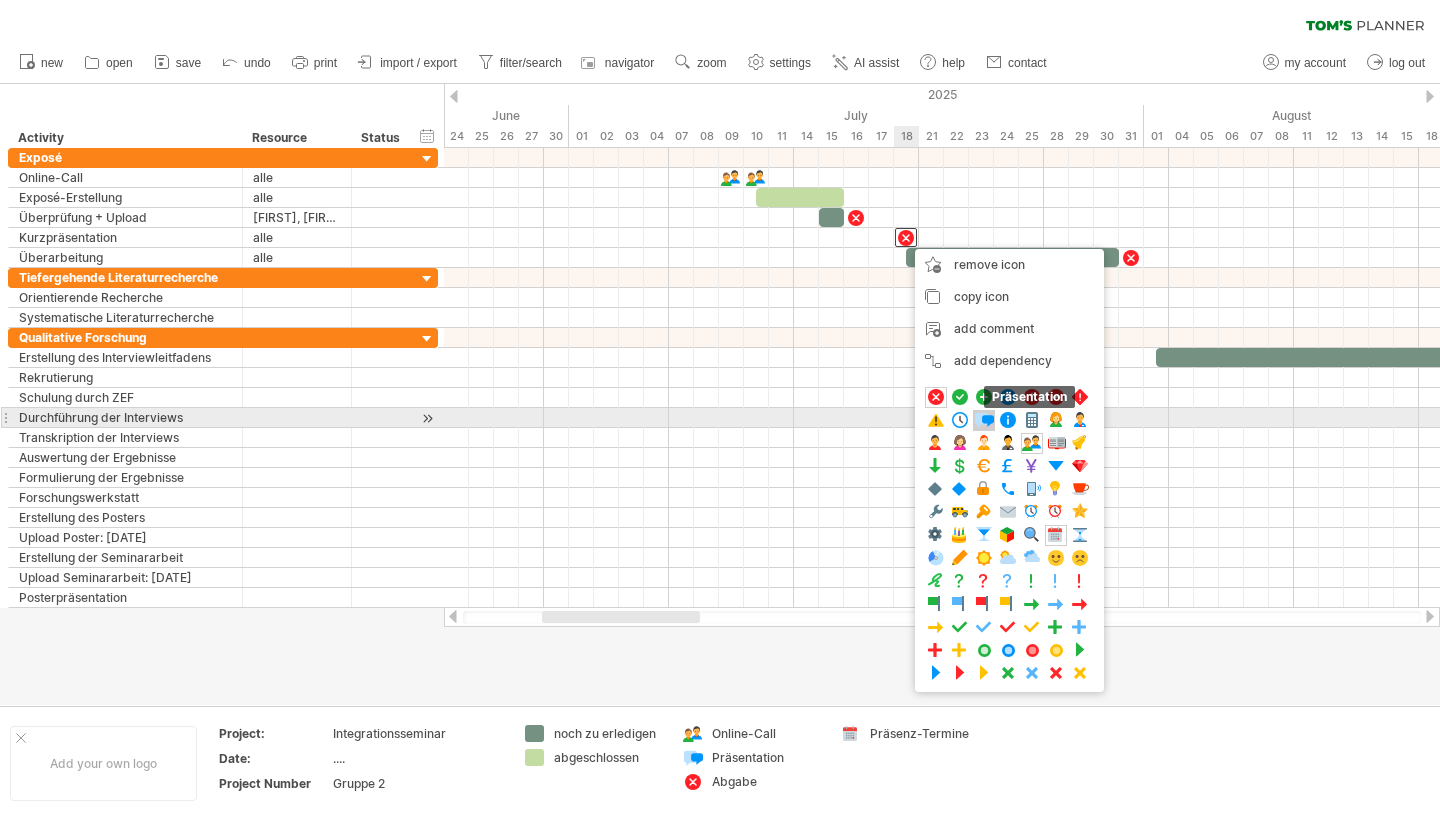 click at bounding box center [984, 420] 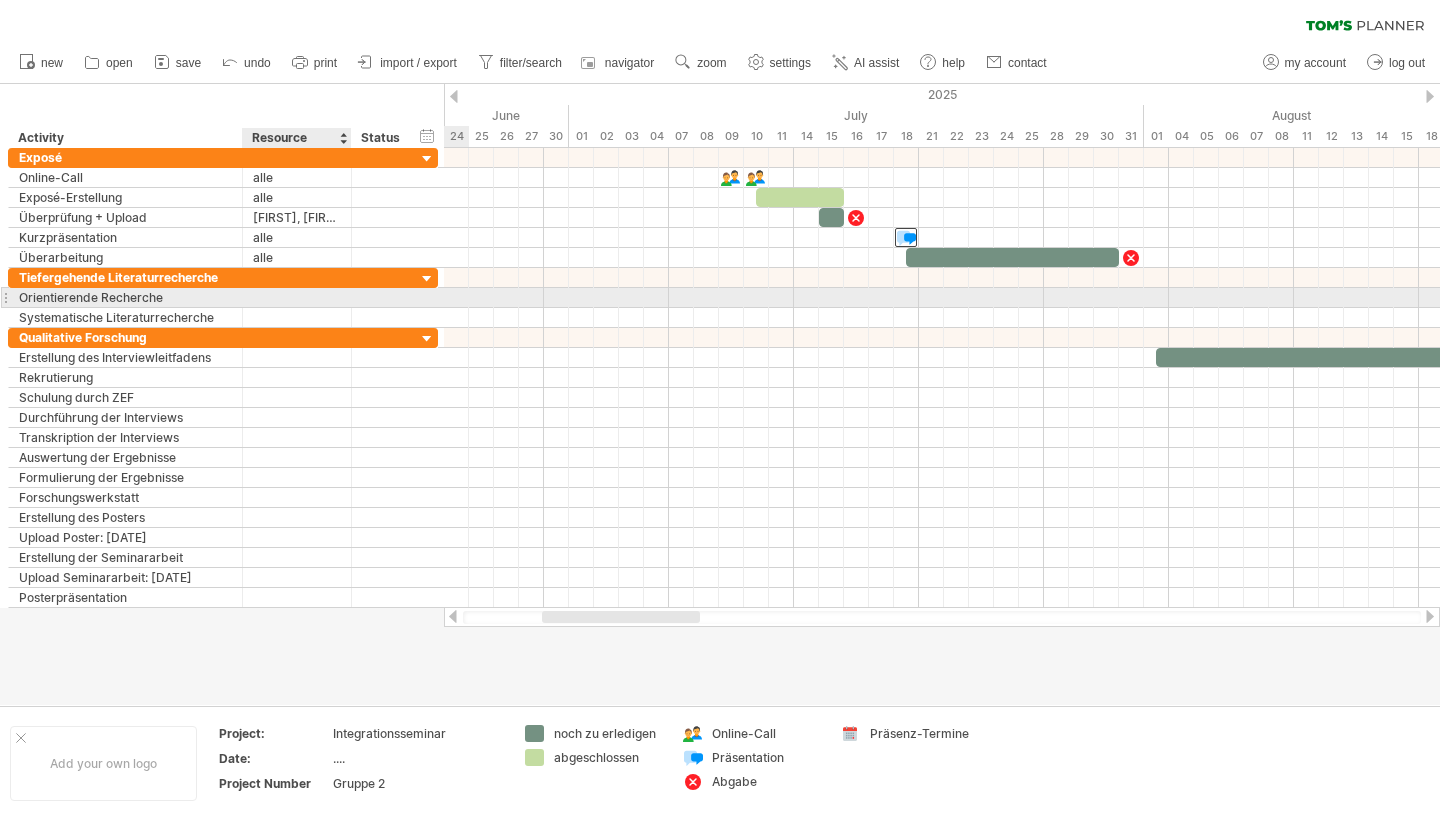 click at bounding box center [297, 297] 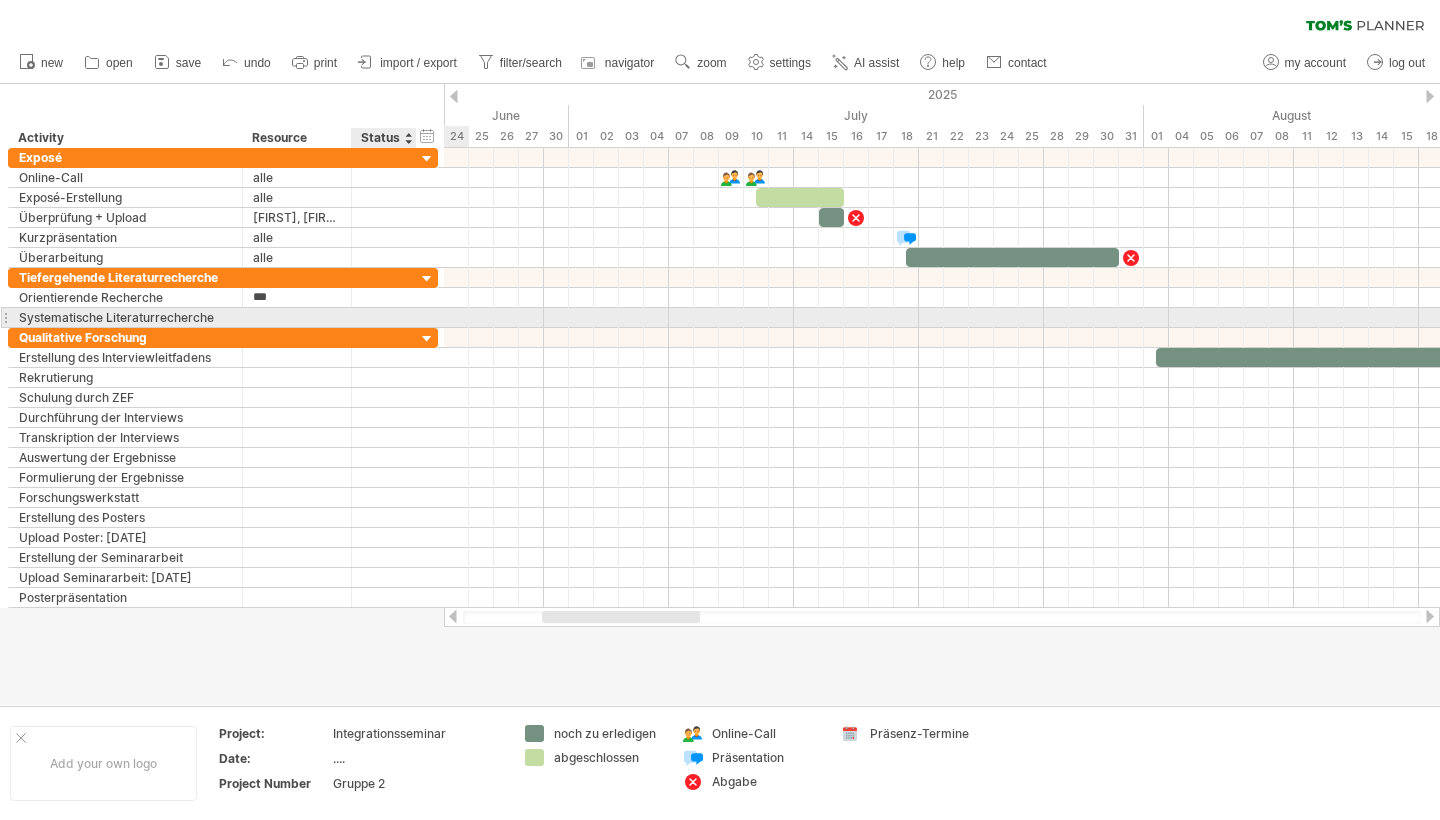 type on "****" 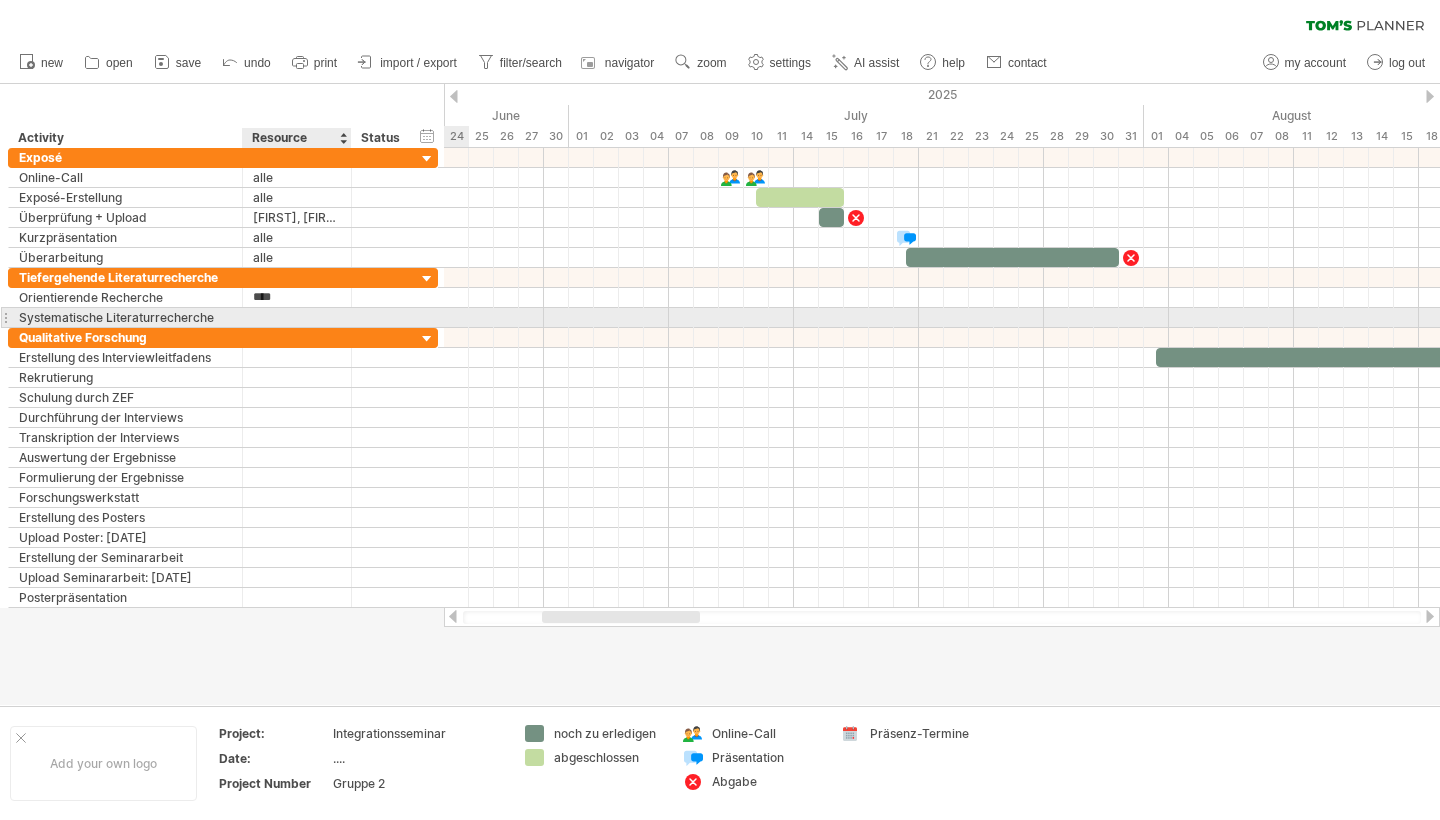 click at bounding box center (297, 317) 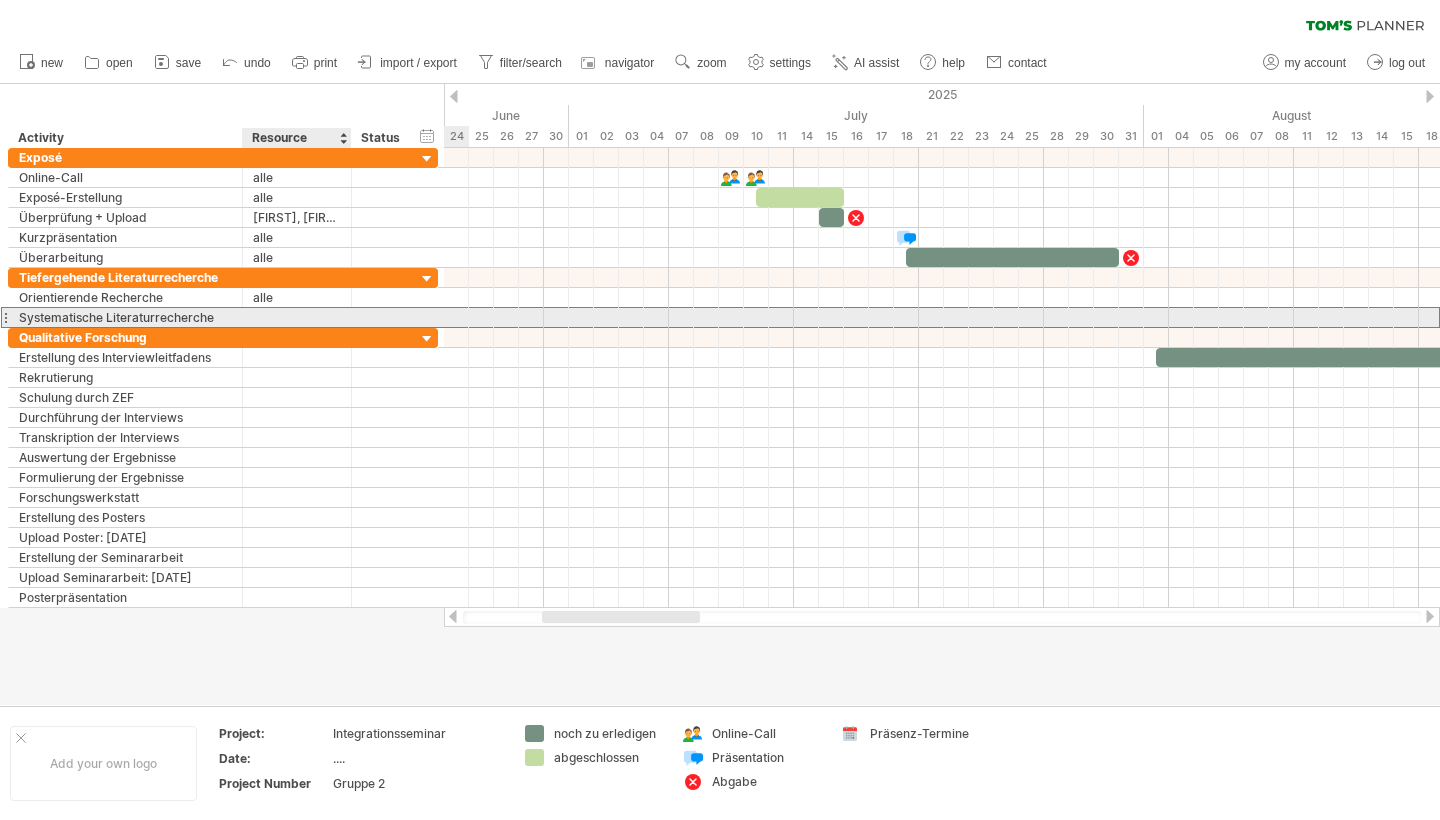click at bounding box center [297, 317] 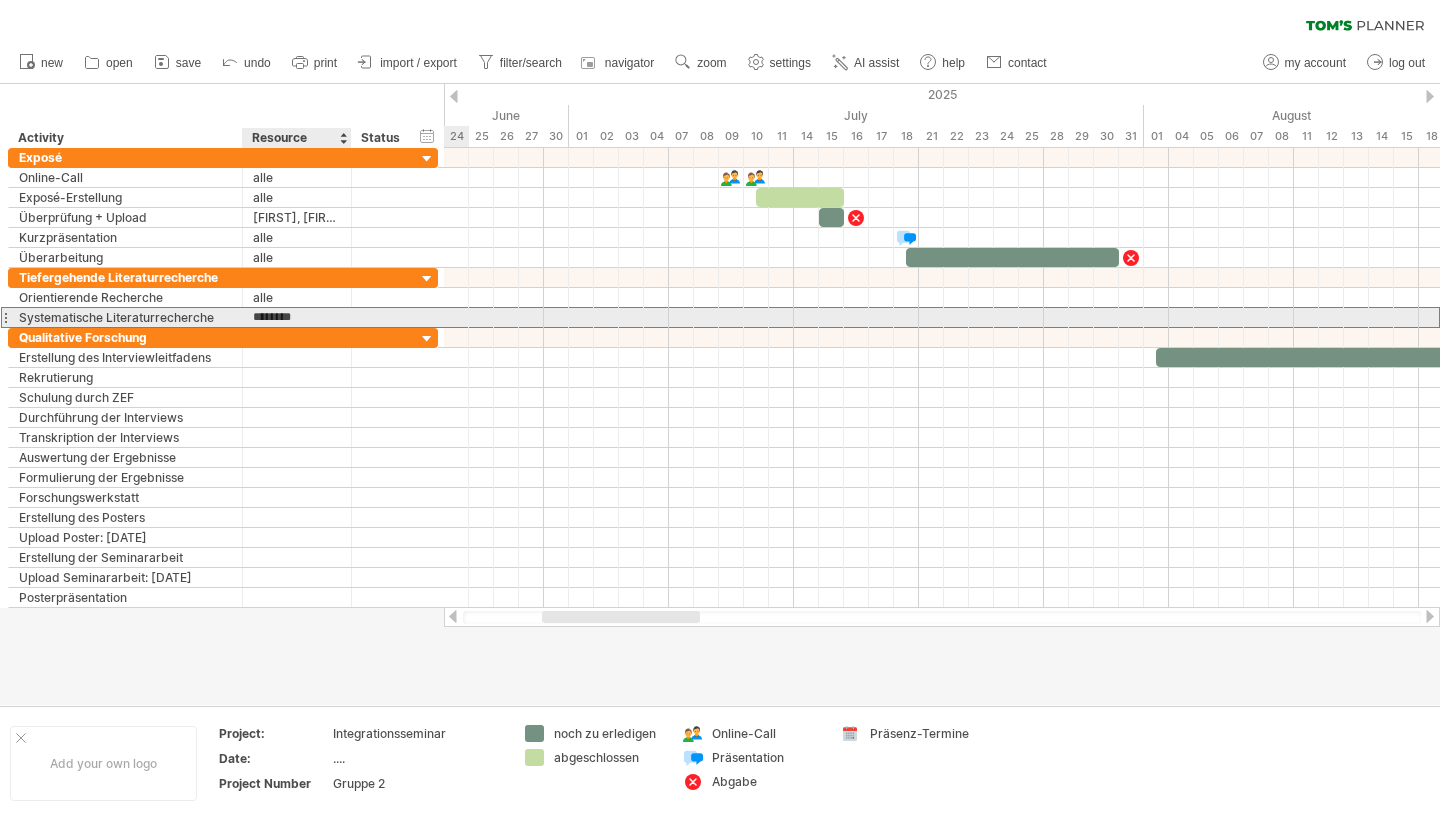 type on "*********" 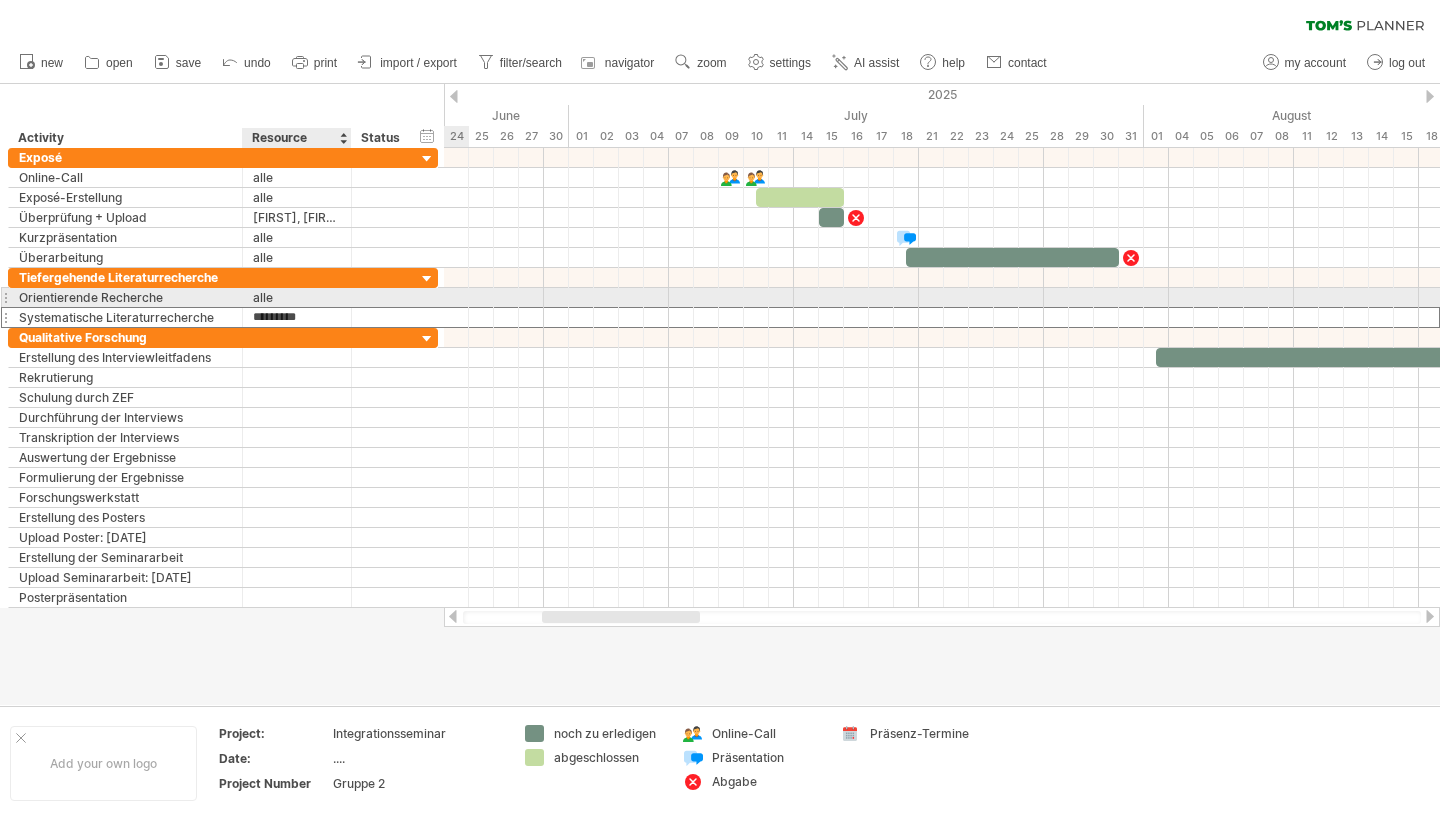 click on "alle" at bounding box center [297, 297] 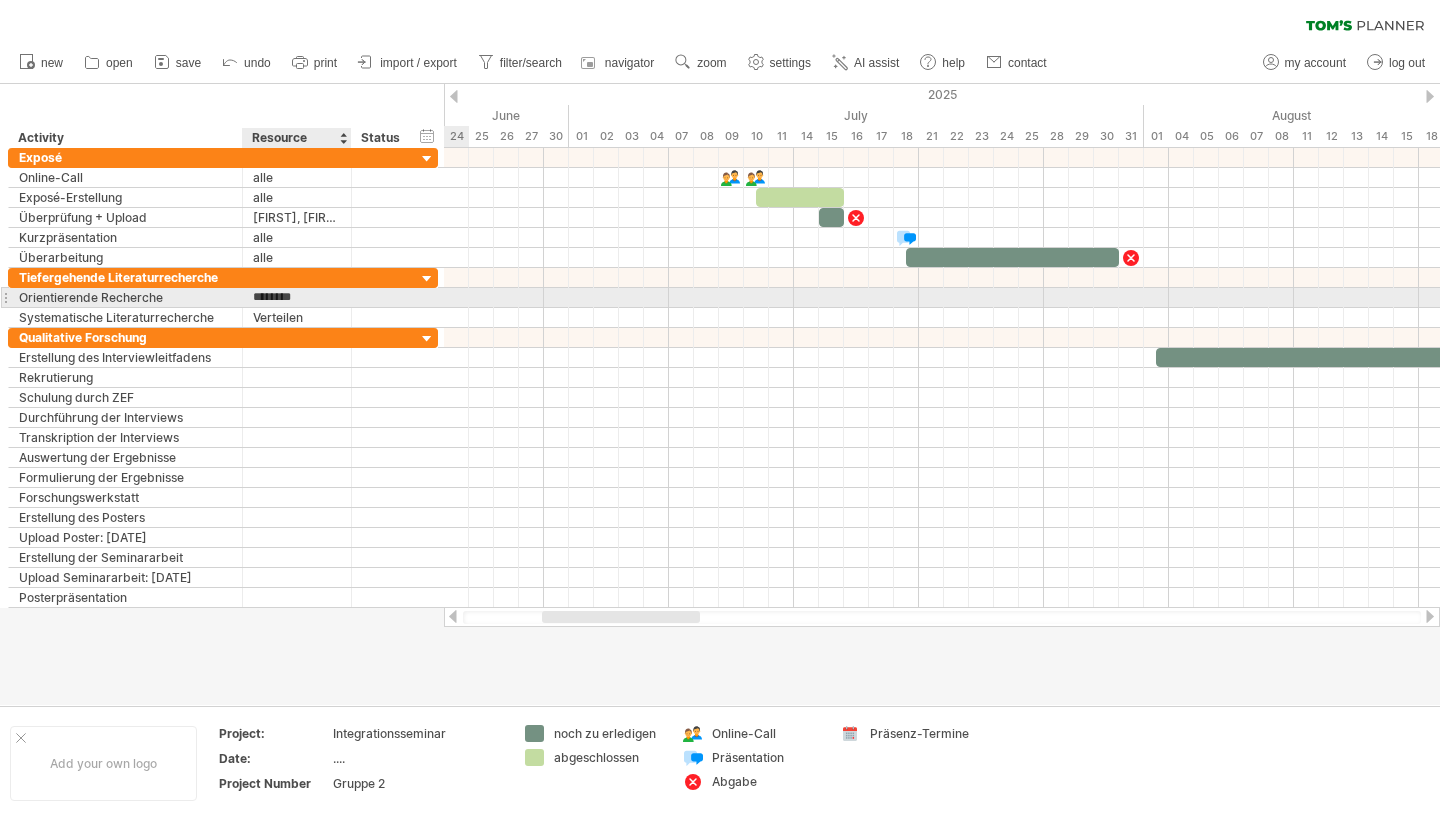 type on "*********" 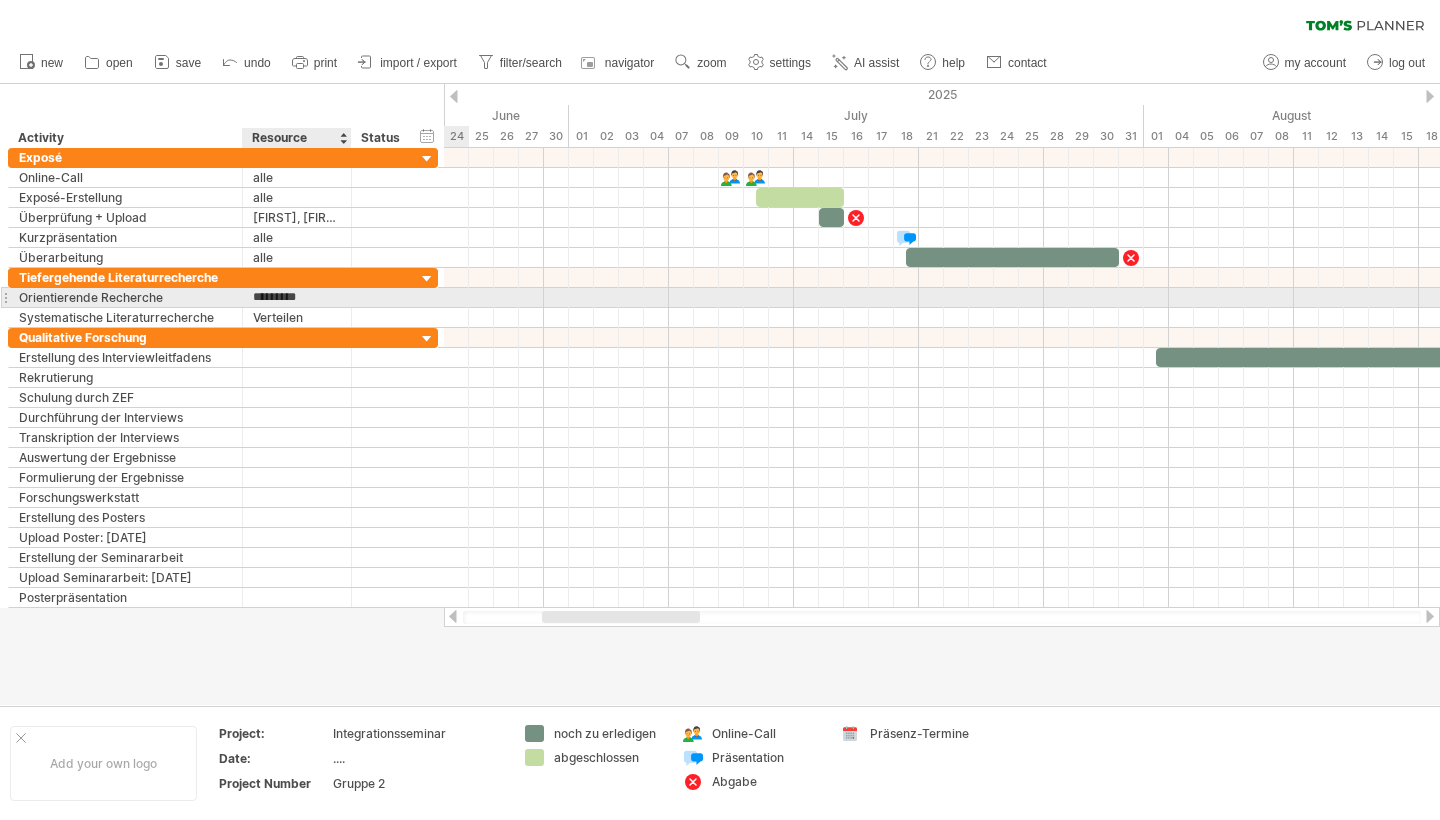 click on "*********" at bounding box center [297, 297] 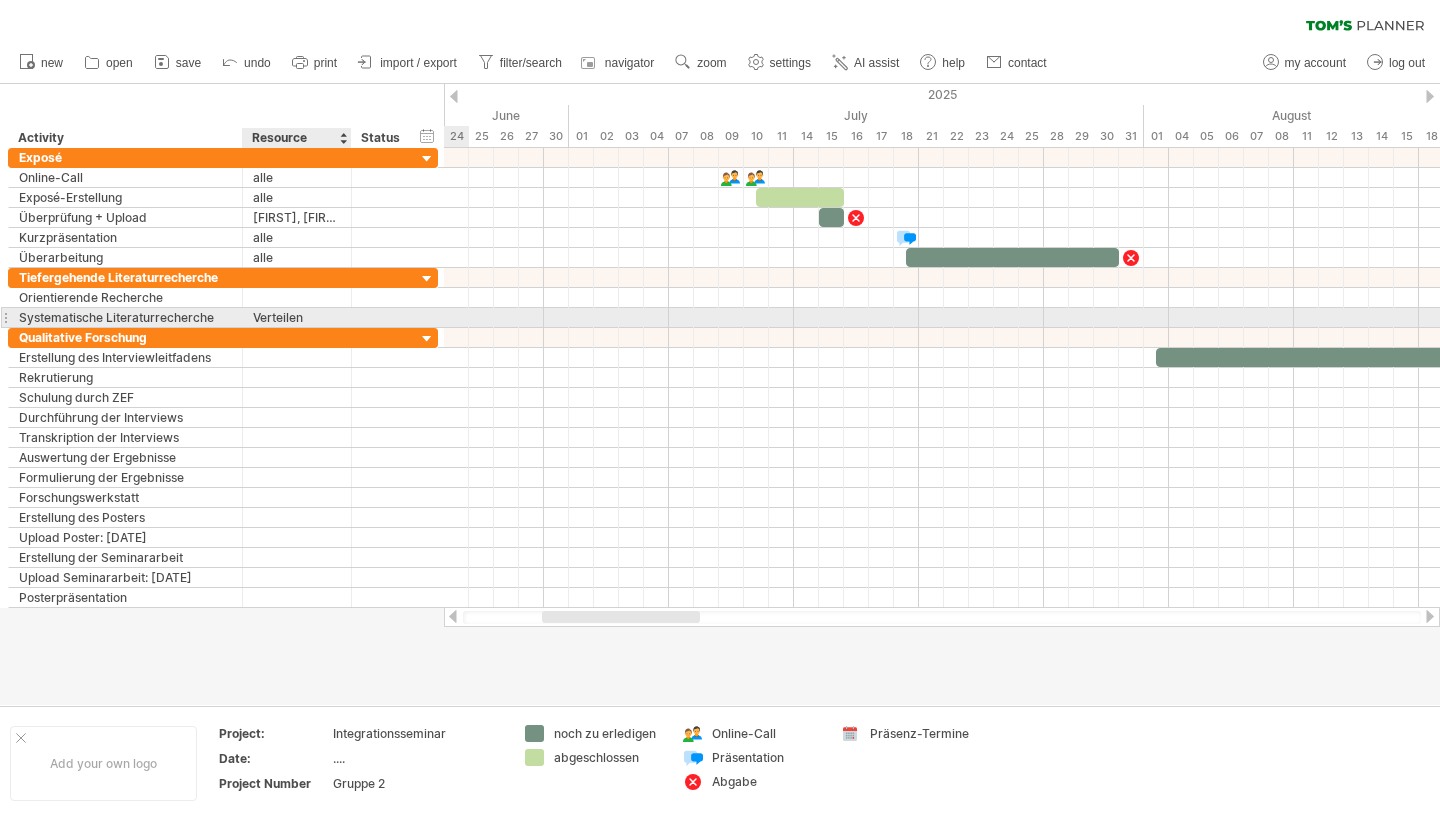click on "Verteilen" at bounding box center [297, 317] 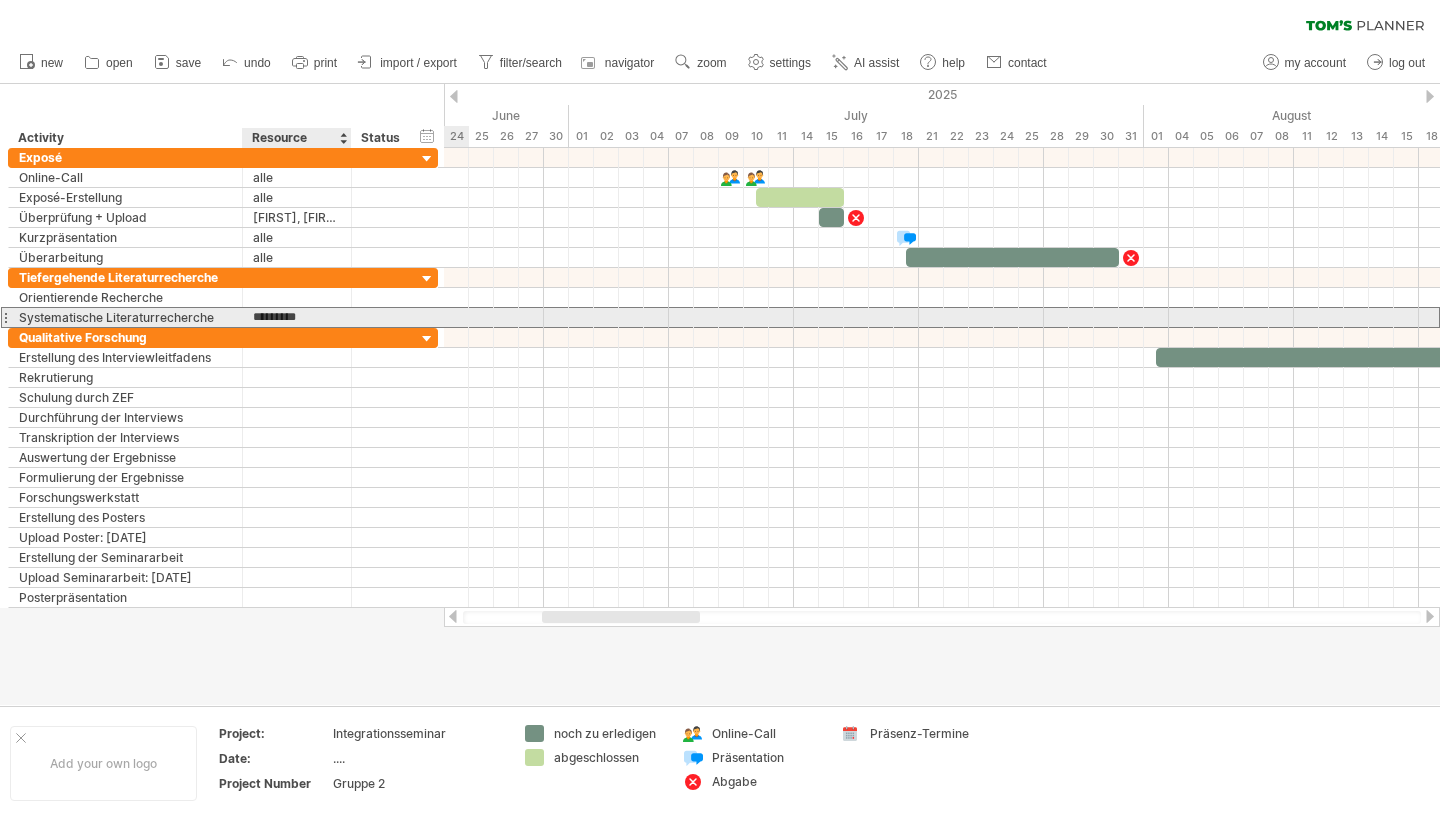 click on "*********" at bounding box center (297, 317) 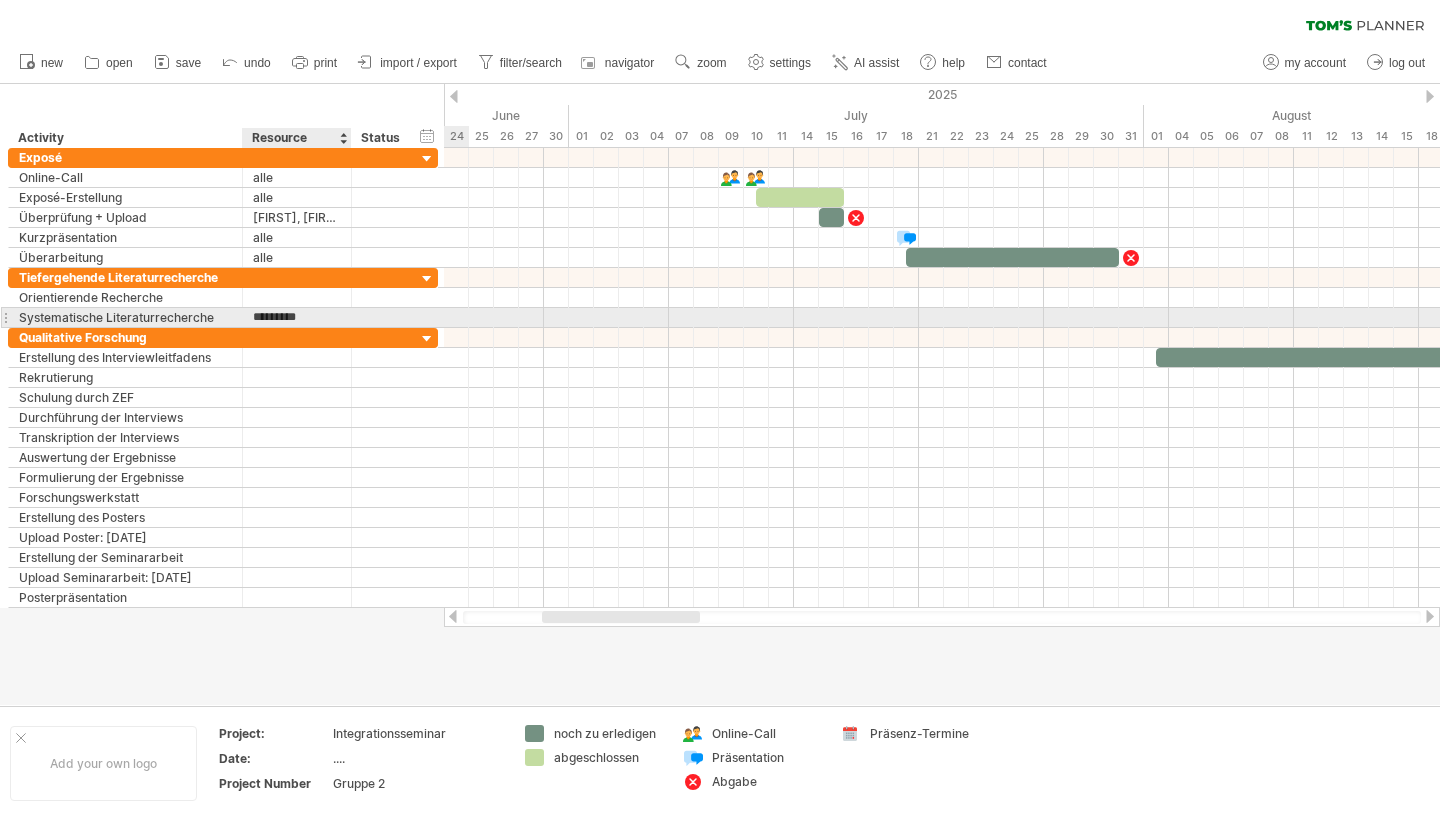 type 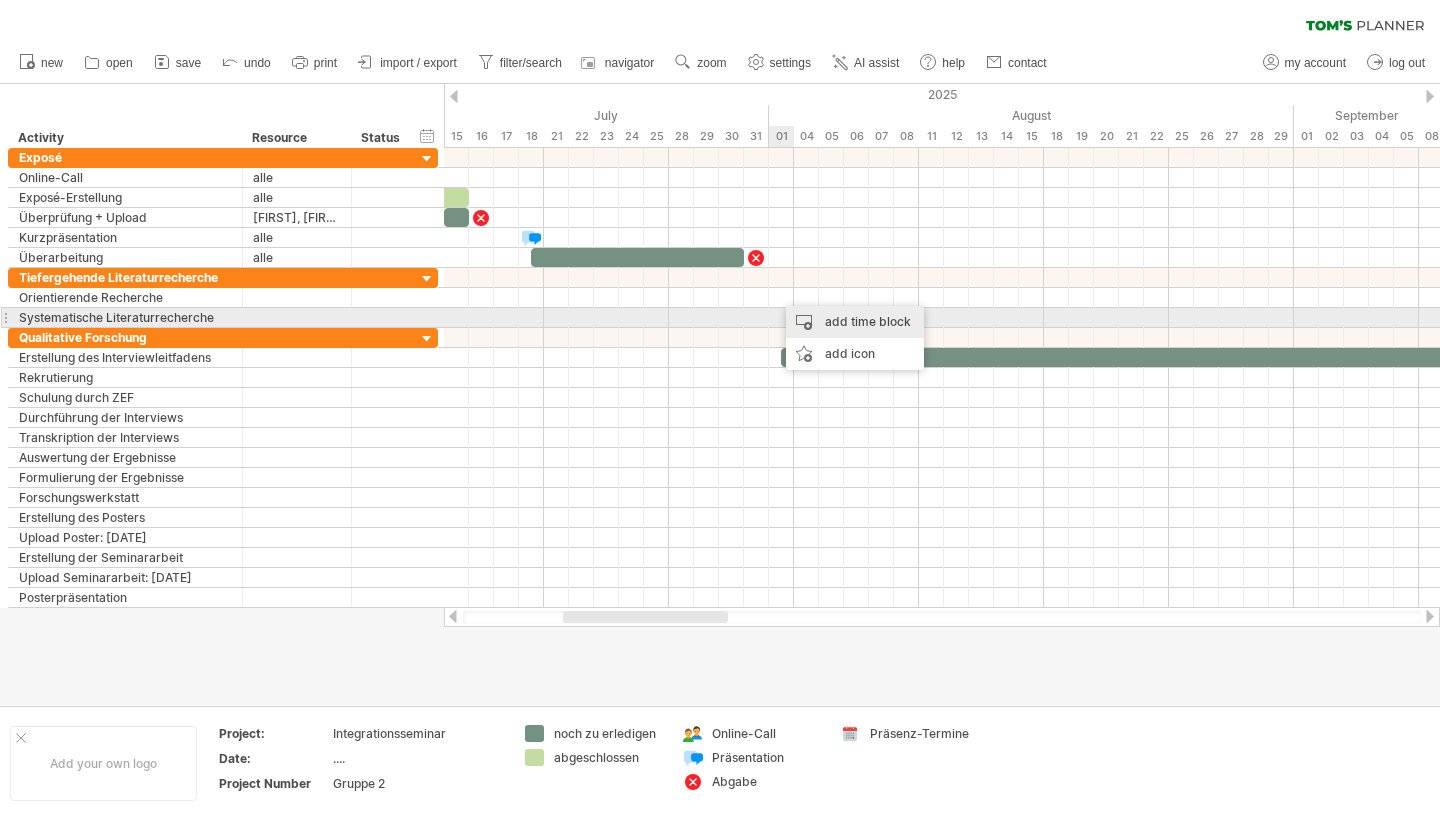 click on "add time block" at bounding box center (855, 322) 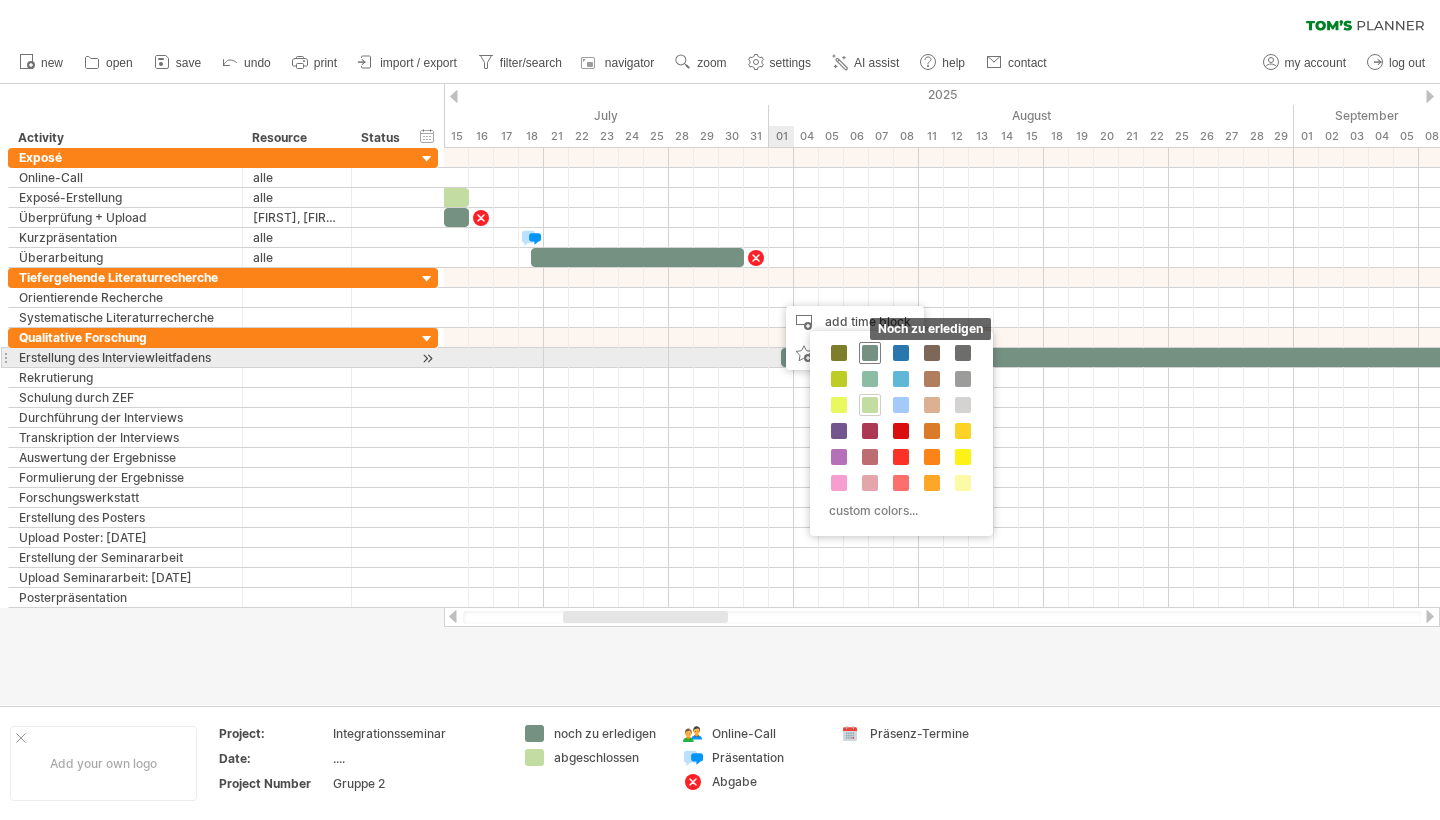 click at bounding box center [870, 353] 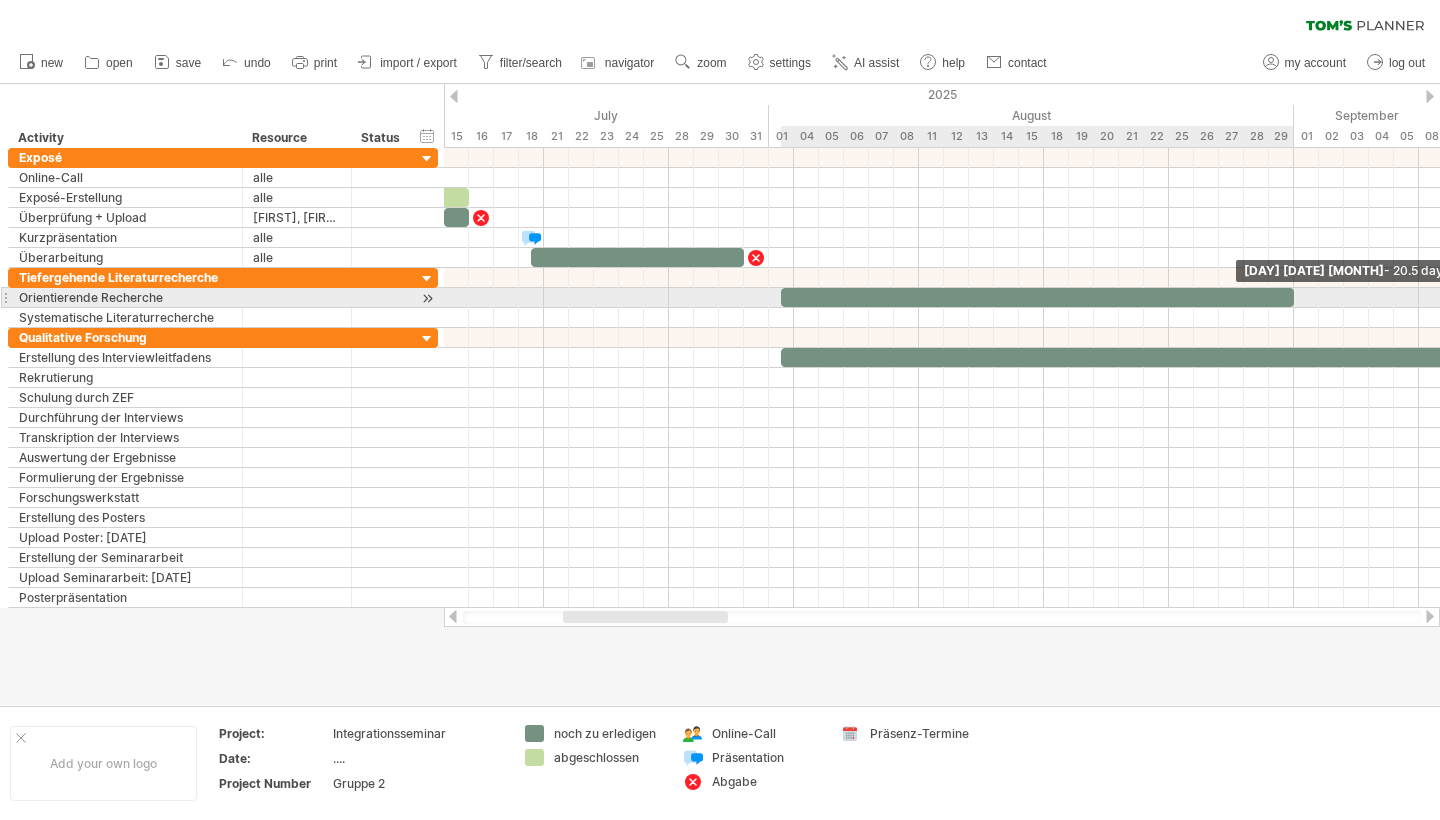 drag, startPoint x: 805, startPoint y: 295, endPoint x: 1294, endPoint y: 299, distance: 489.01636 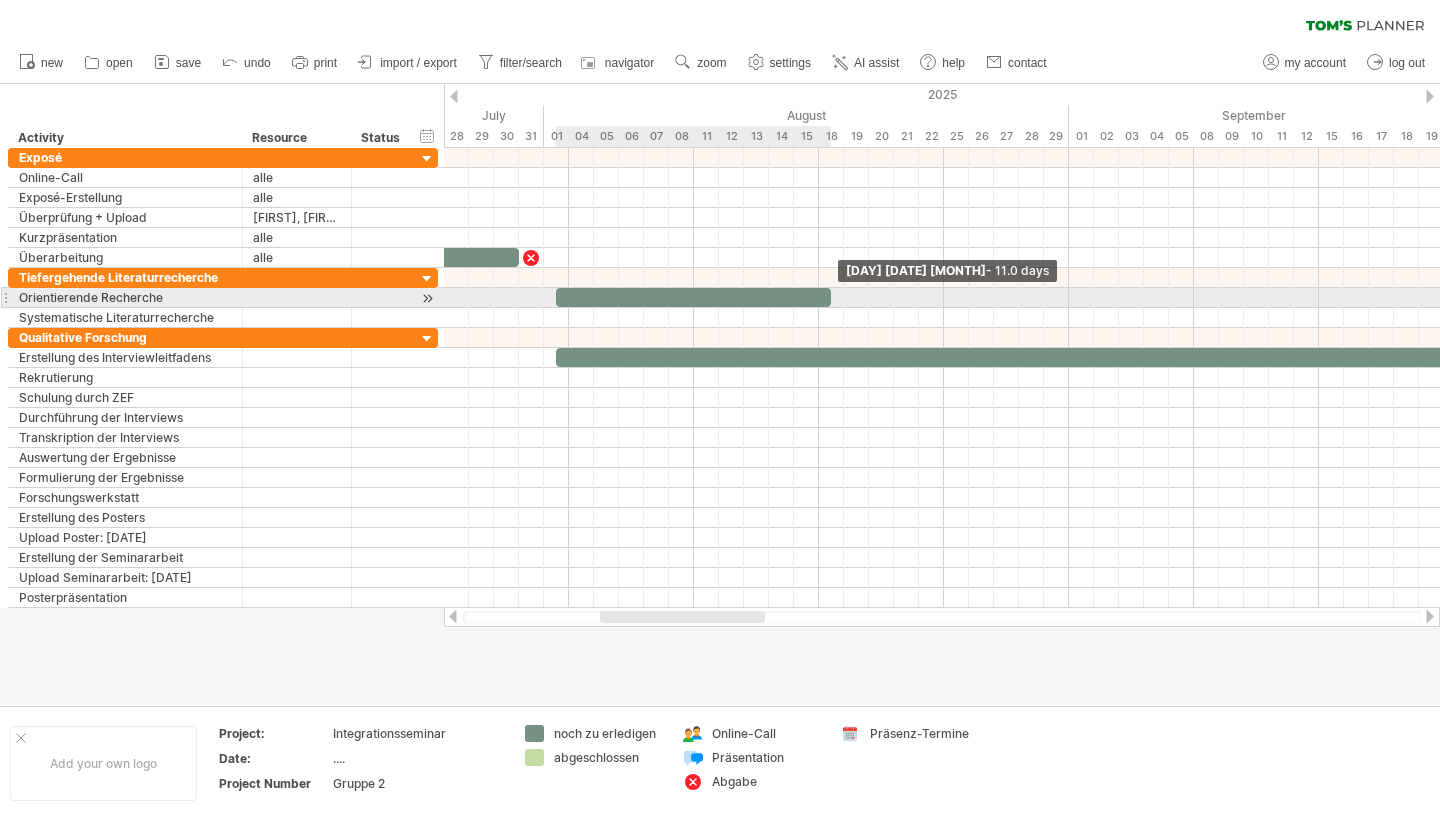 drag, startPoint x: 1067, startPoint y: 294, endPoint x: 826, endPoint y: 301, distance: 241.10164 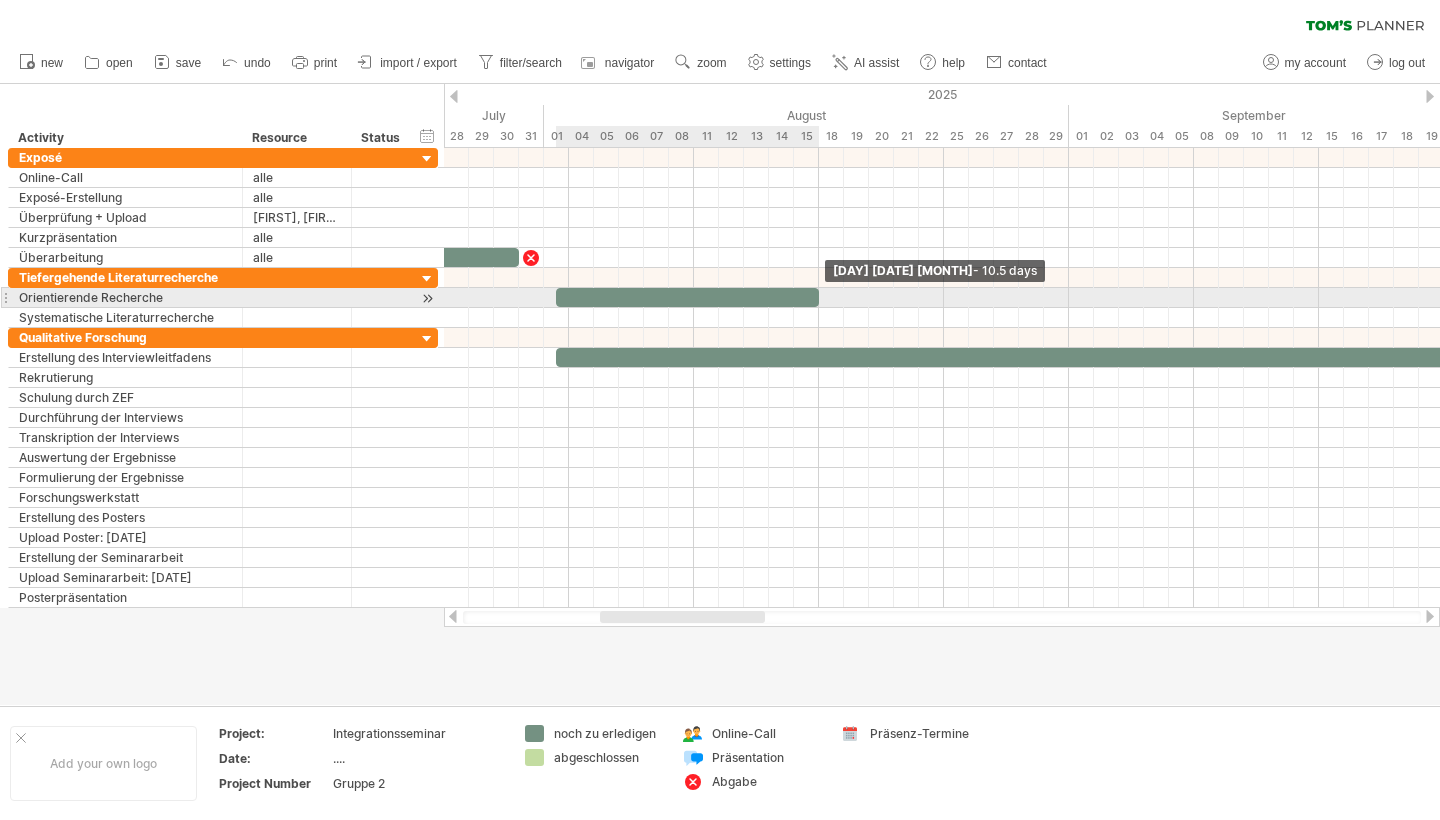 click at bounding box center (819, 297) 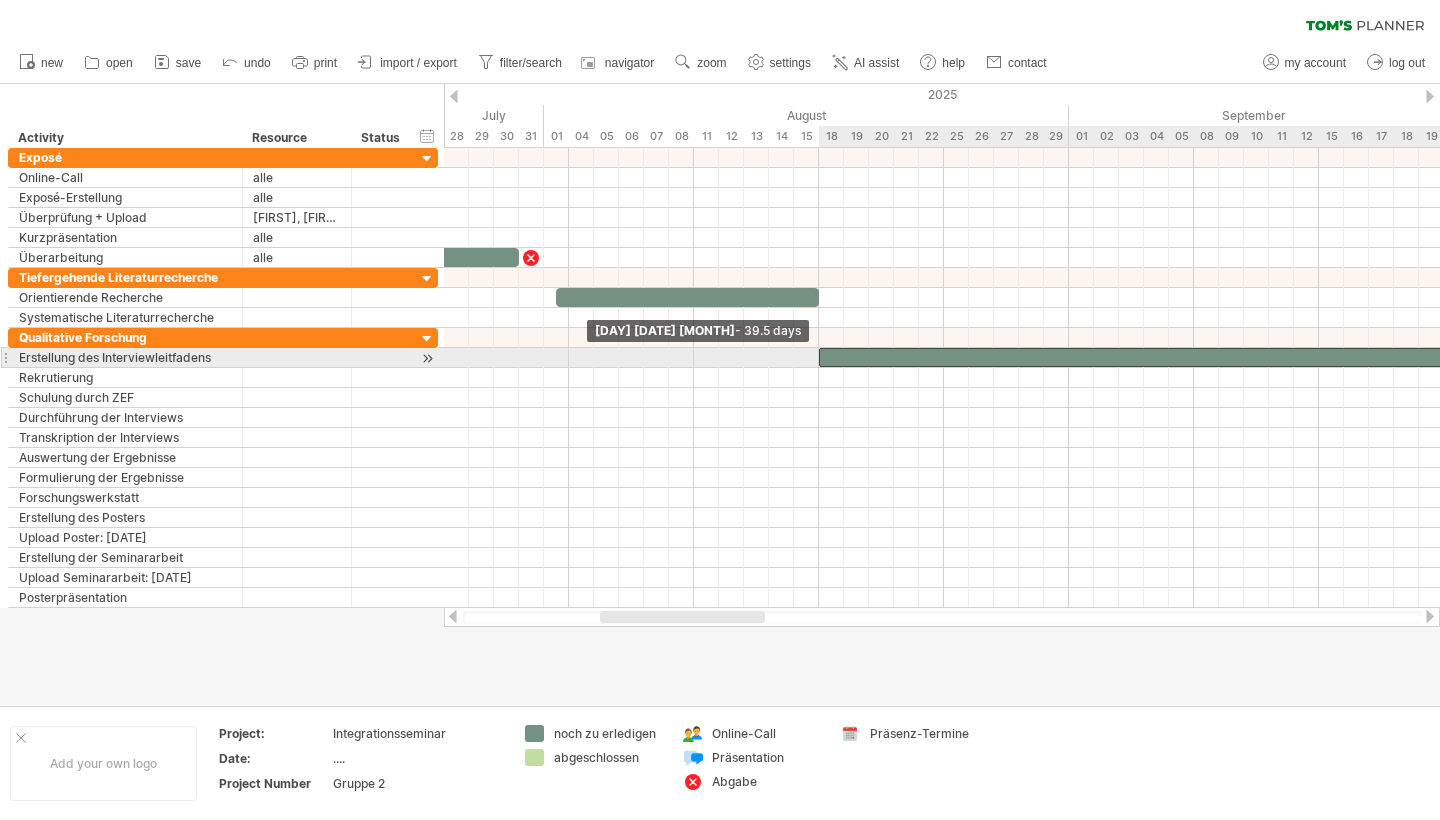 drag, startPoint x: 559, startPoint y: 356, endPoint x: 816, endPoint y: 348, distance: 257.12448 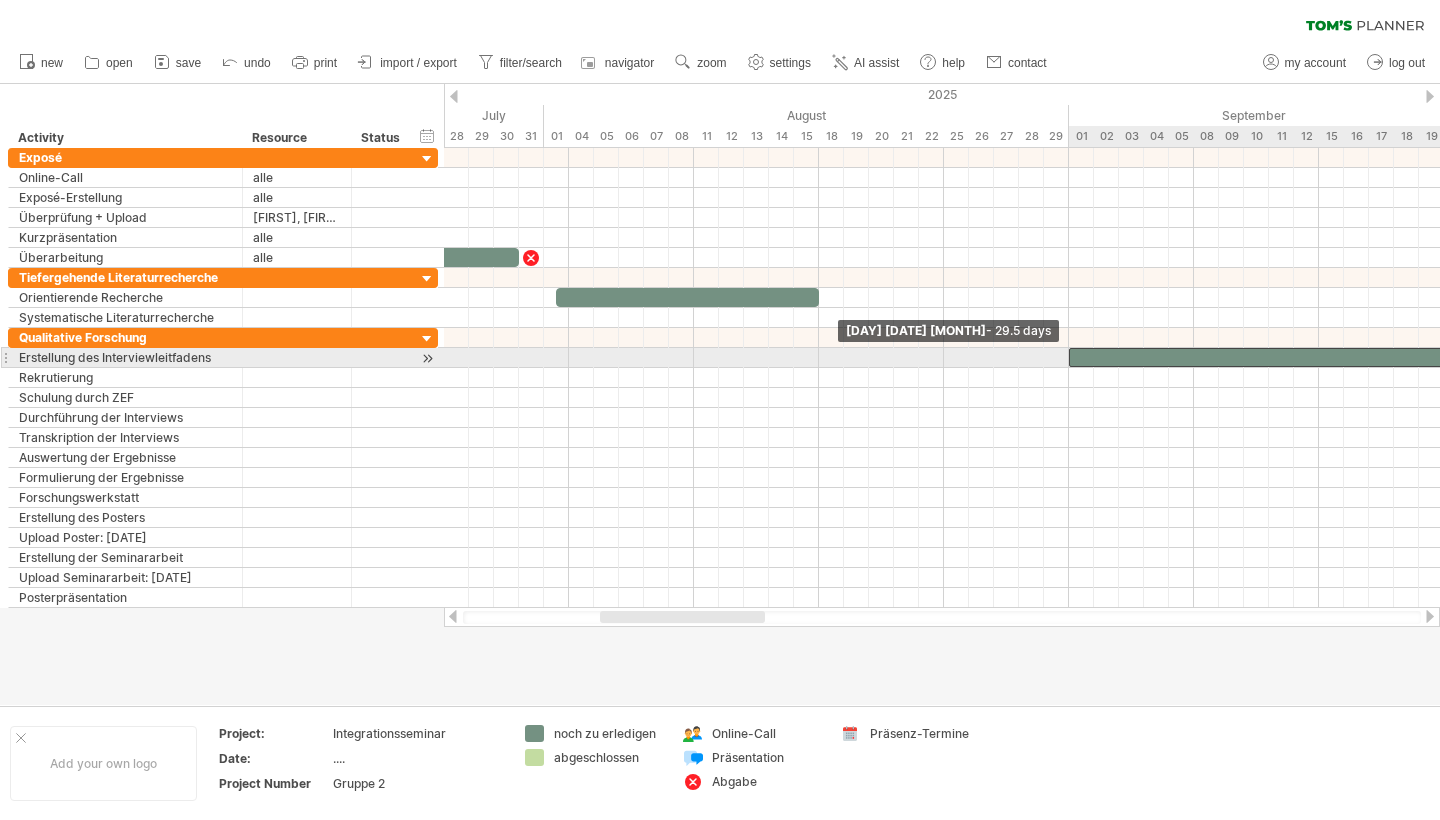 drag, startPoint x: 821, startPoint y: 359, endPoint x: 1073, endPoint y: 355, distance: 252.03174 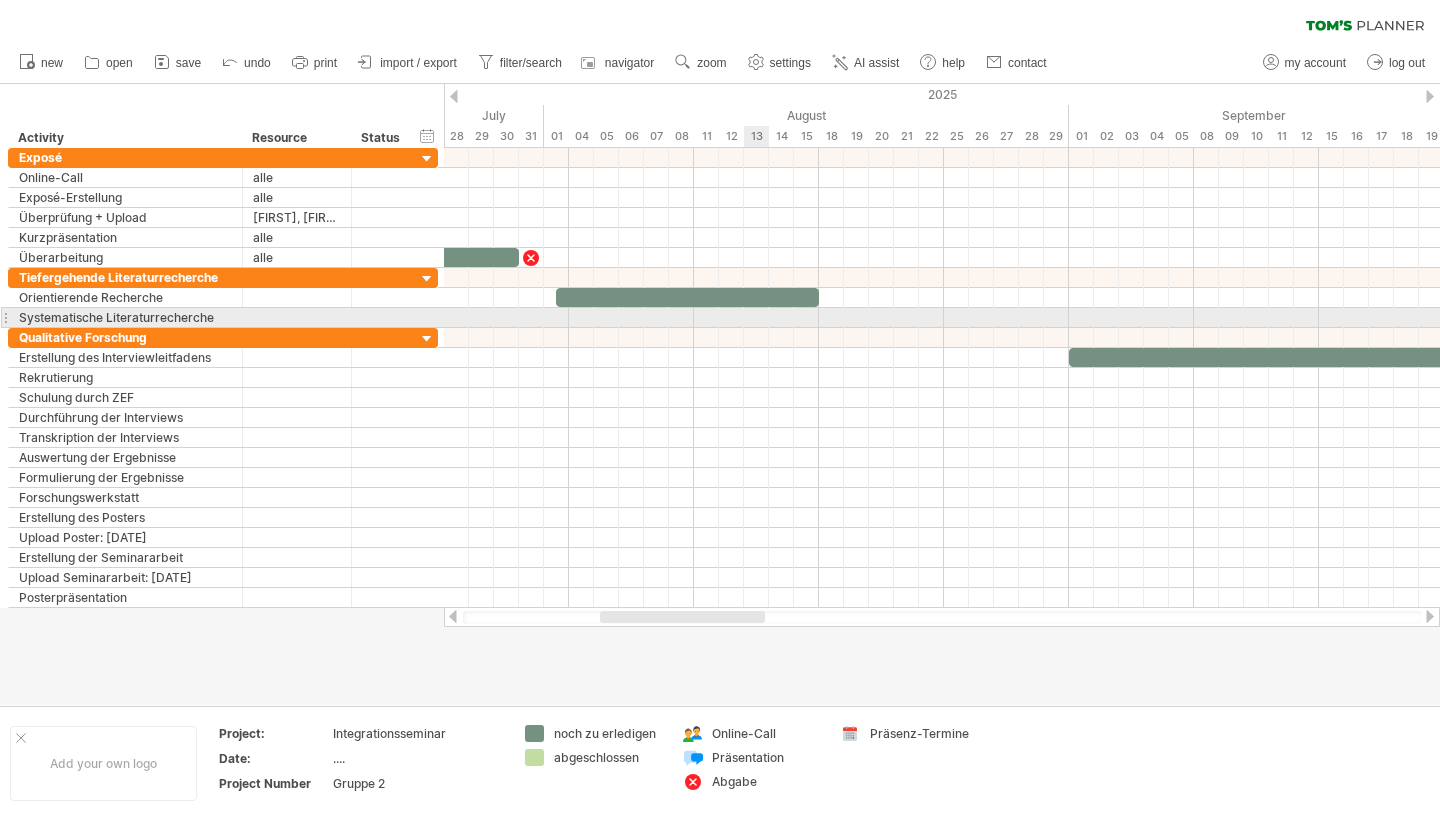 click at bounding box center (942, 318) 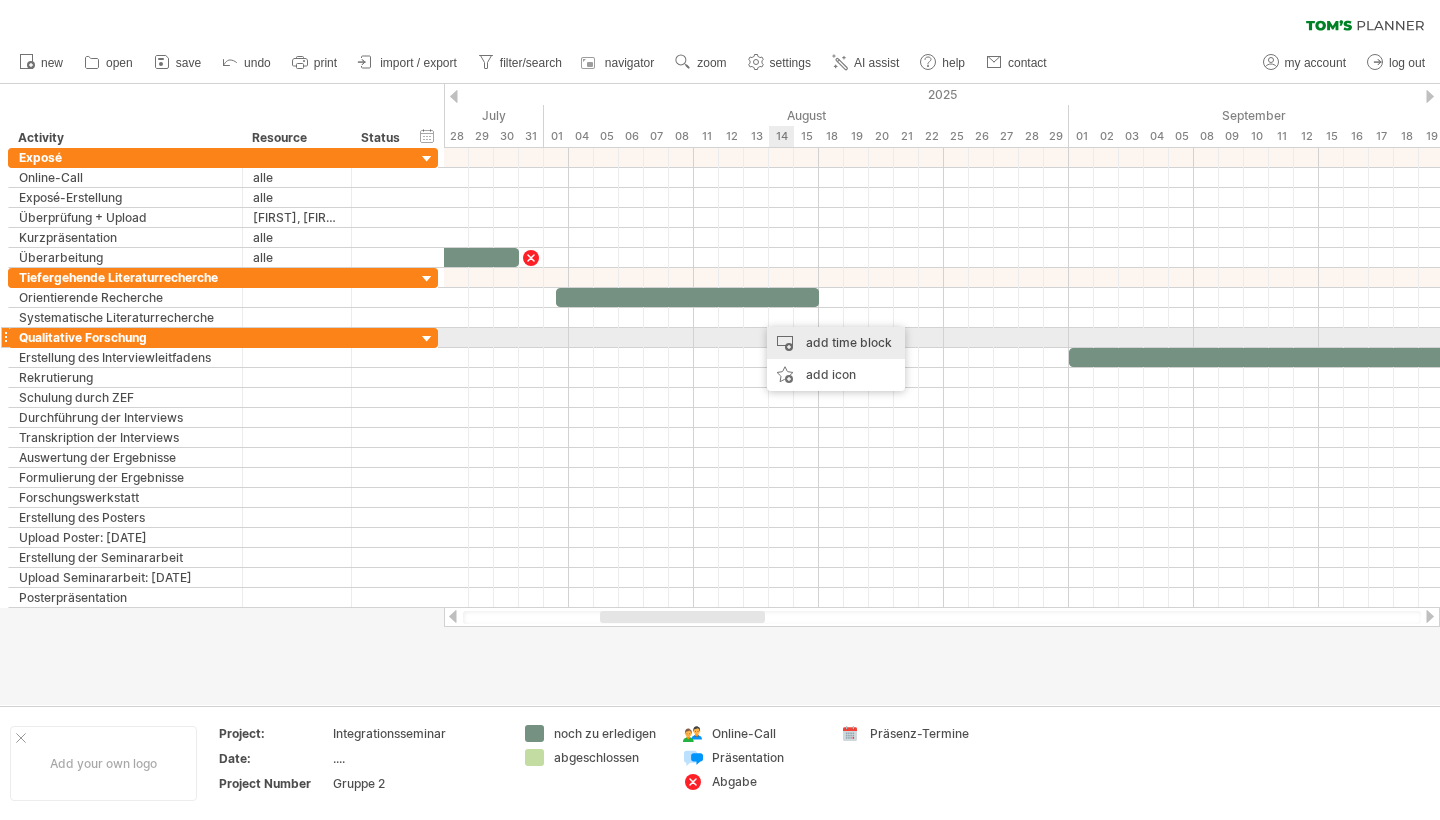 click on "add time block" at bounding box center [836, 343] 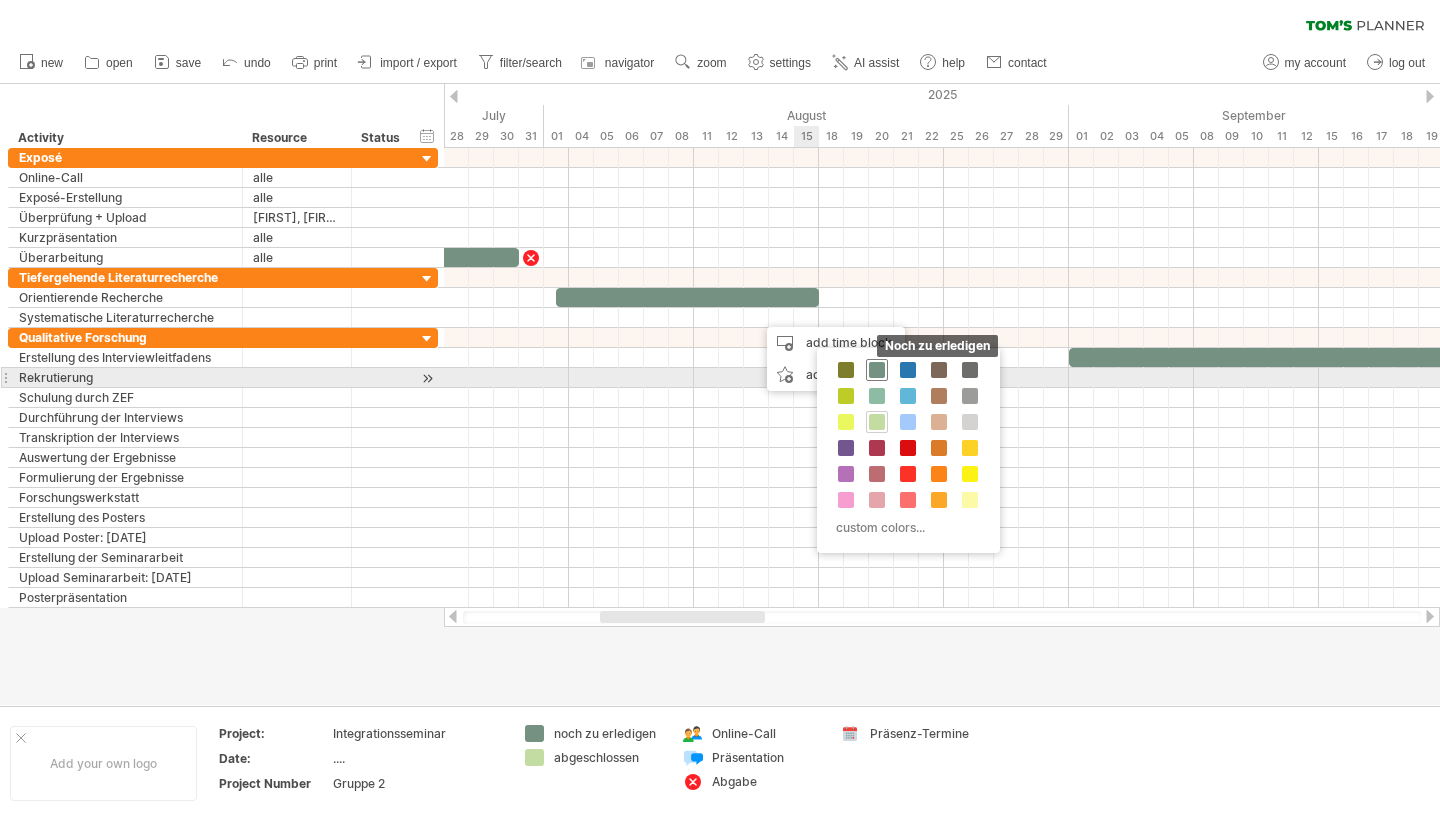 click at bounding box center (877, 370) 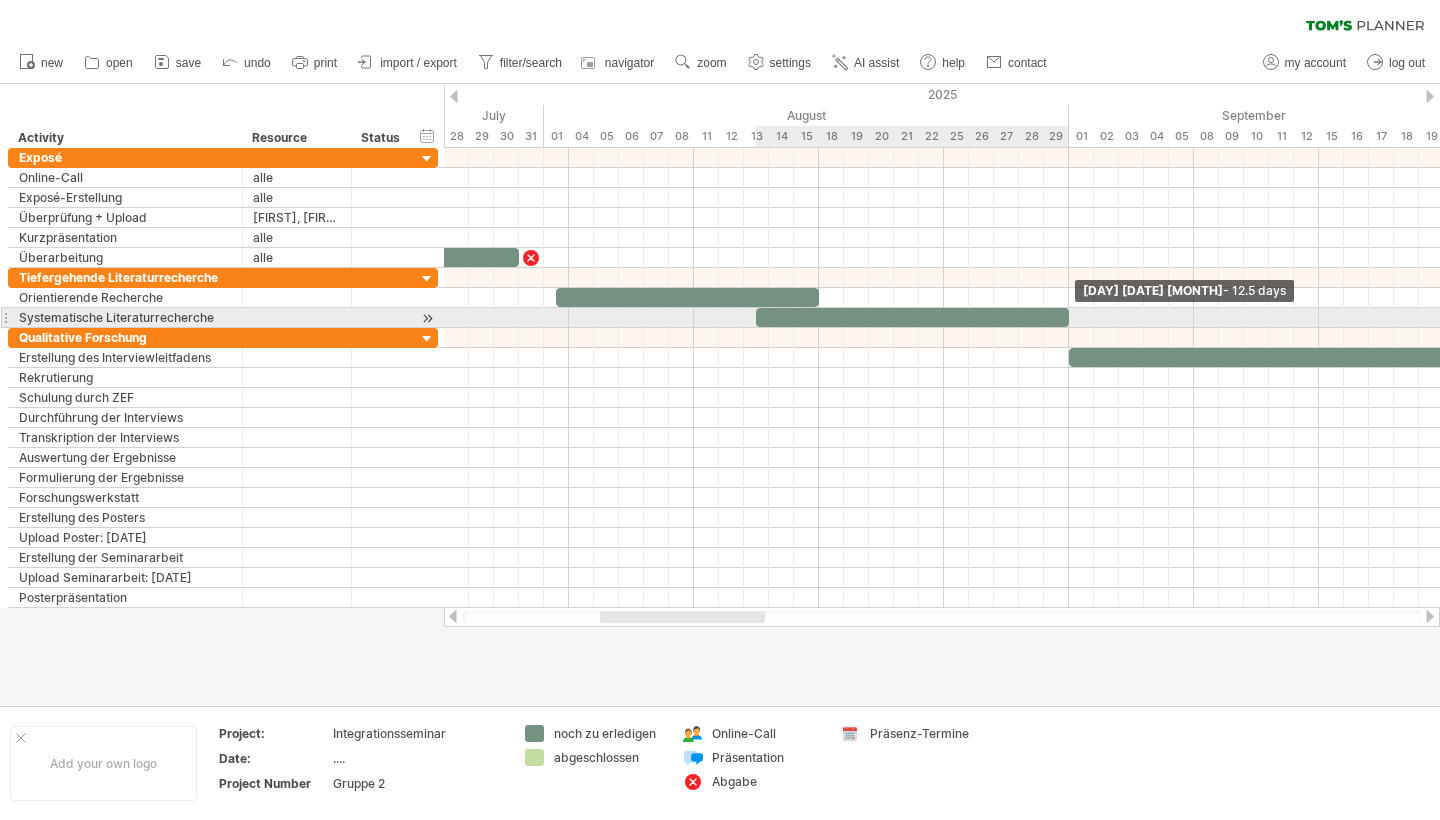 drag, startPoint x: 780, startPoint y: 312, endPoint x: 1070, endPoint y: 322, distance: 290.17236 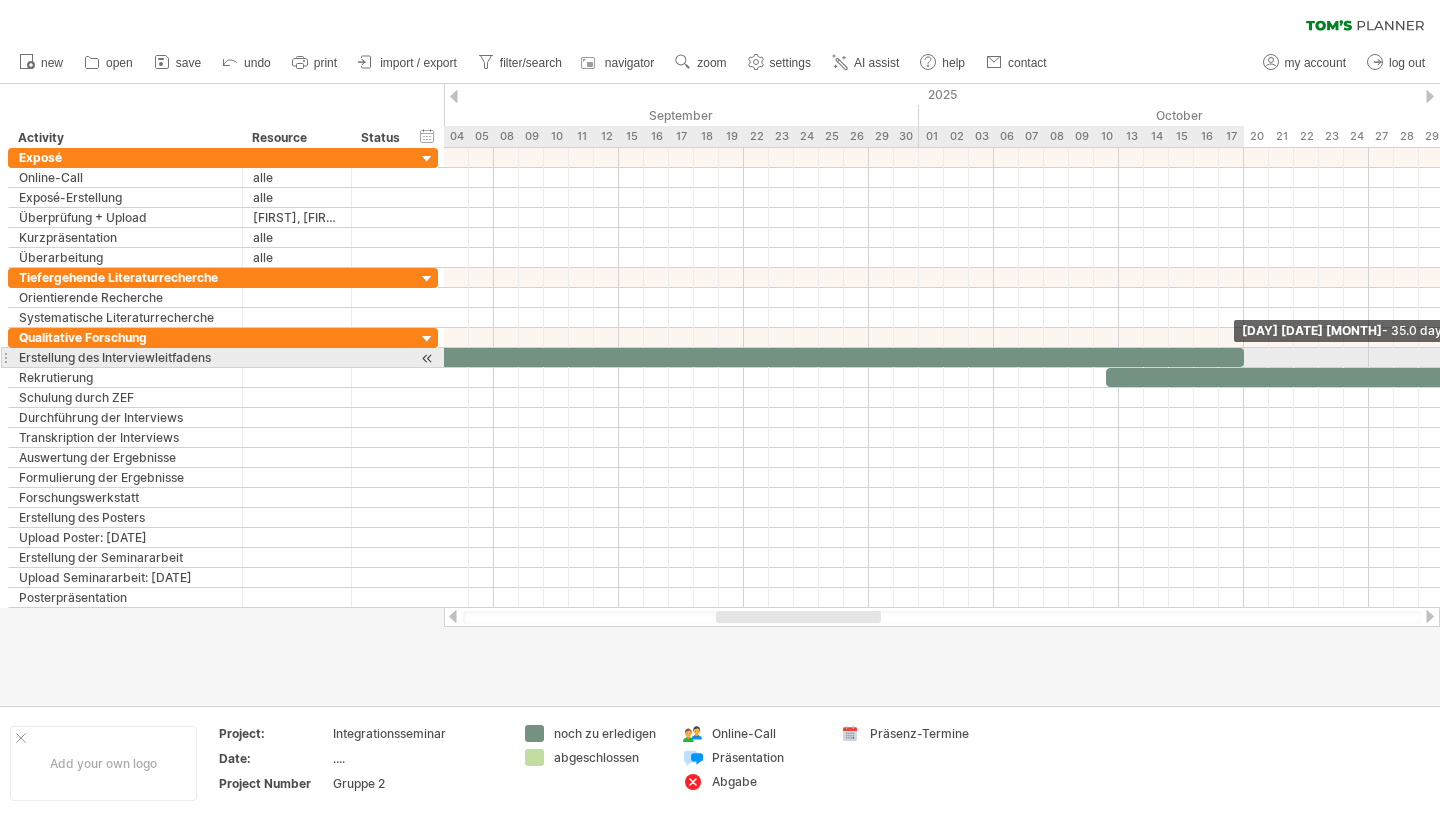 drag, startPoint x: 1104, startPoint y: 356, endPoint x: 1236, endPoint y: 357, distance: 132.00378 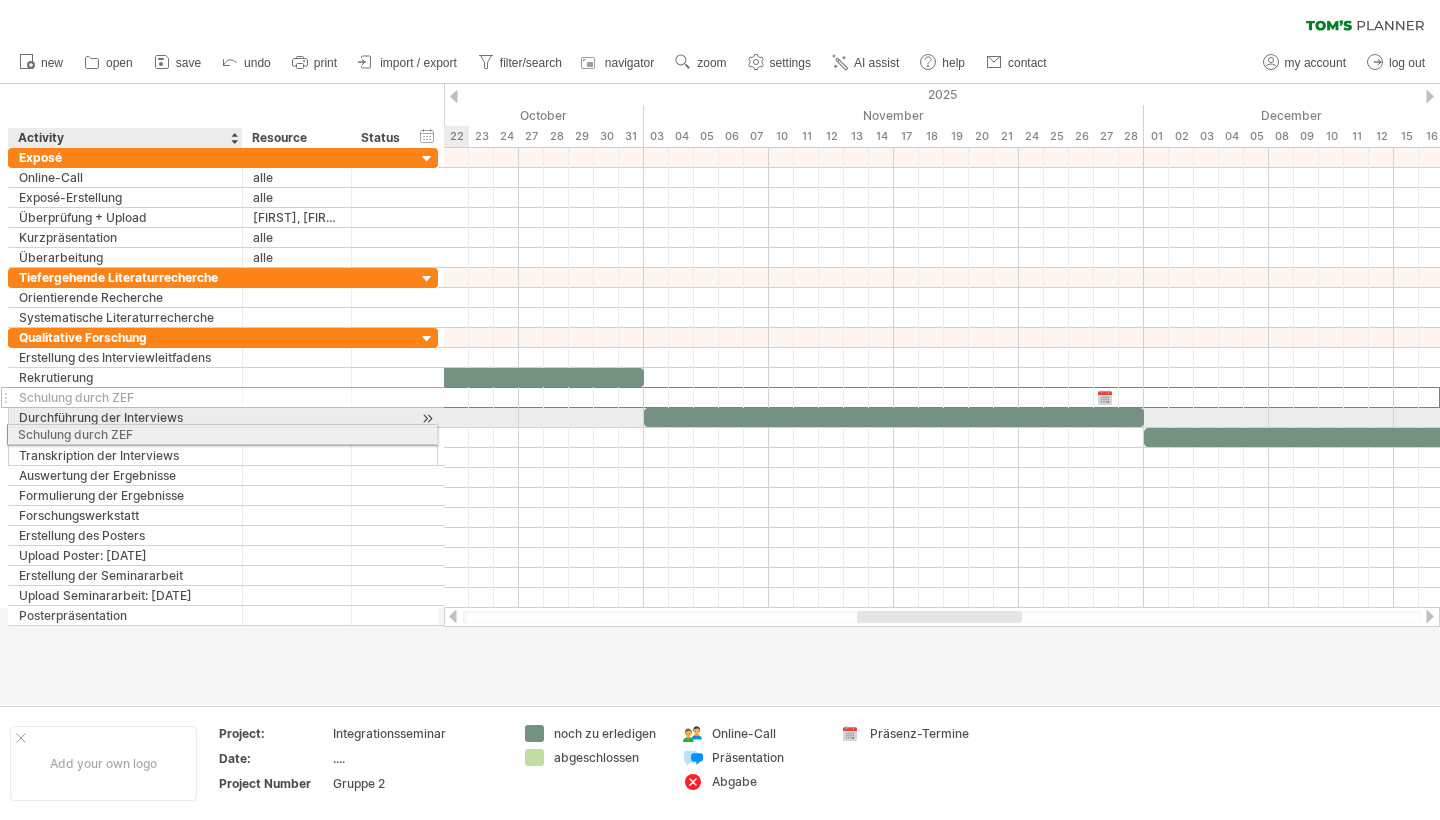 drag, startPoint x: 103, startPoint y: 399, endPoint x: 96, endPoint y: 431, distance: 32.75668 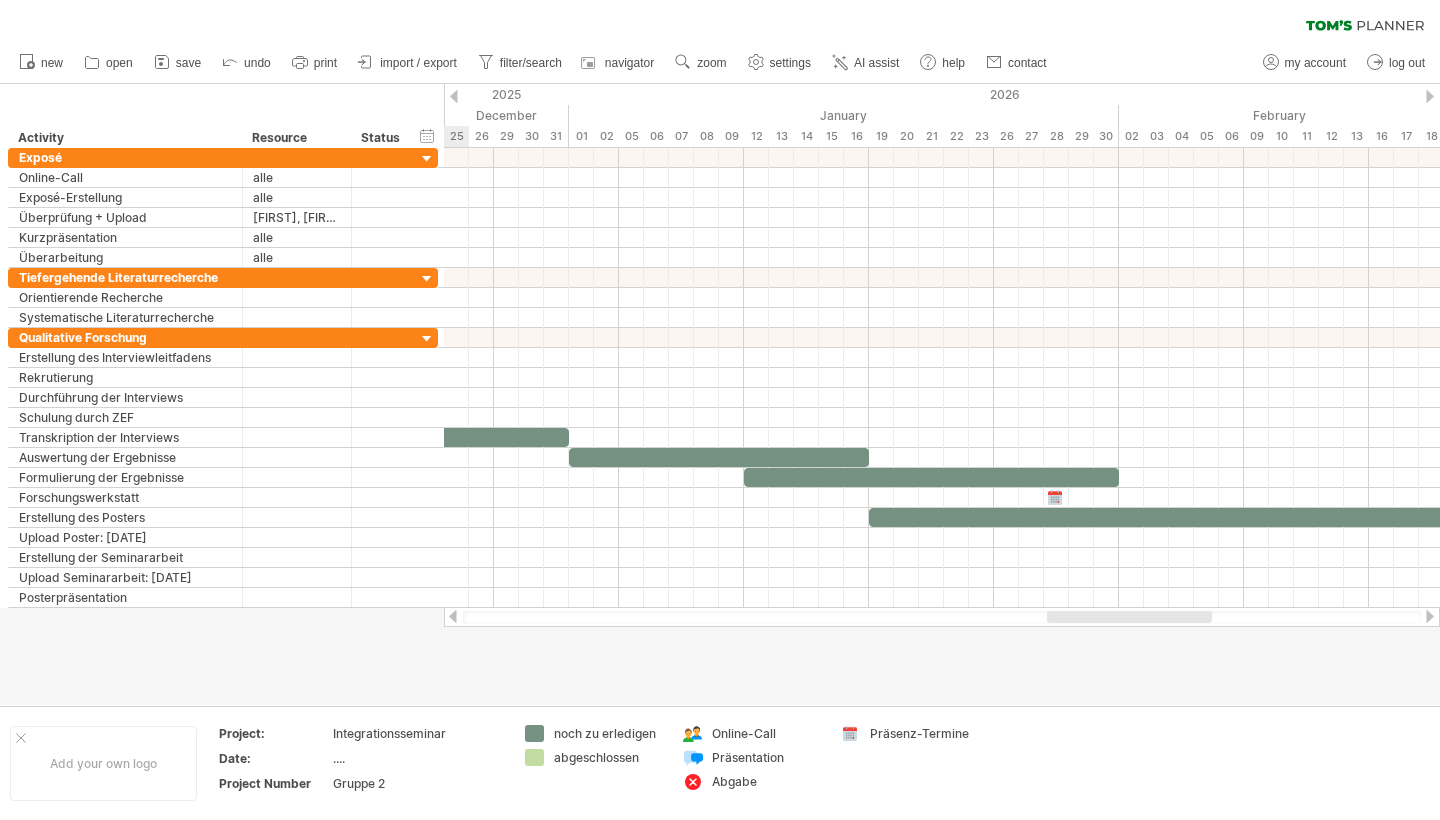 drag, startPoint x: 988, startPoint y: 618, endPoint x: 1182, endPoint y: 619, distance: 194.00258 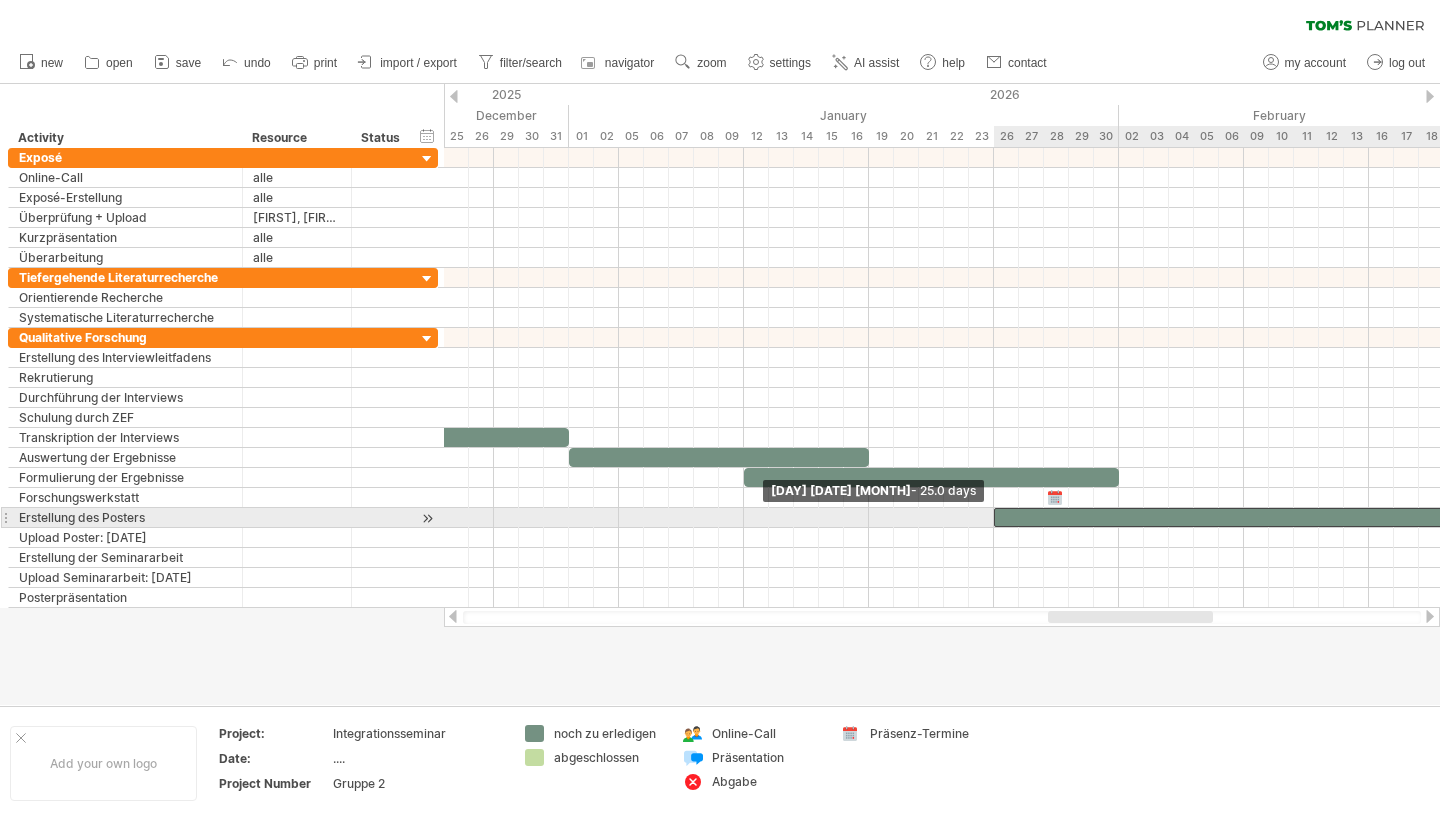 drag, startPoint x: 871, startPoint y: 514, endPoint x: 997, endPoint y: 514, distance: 126 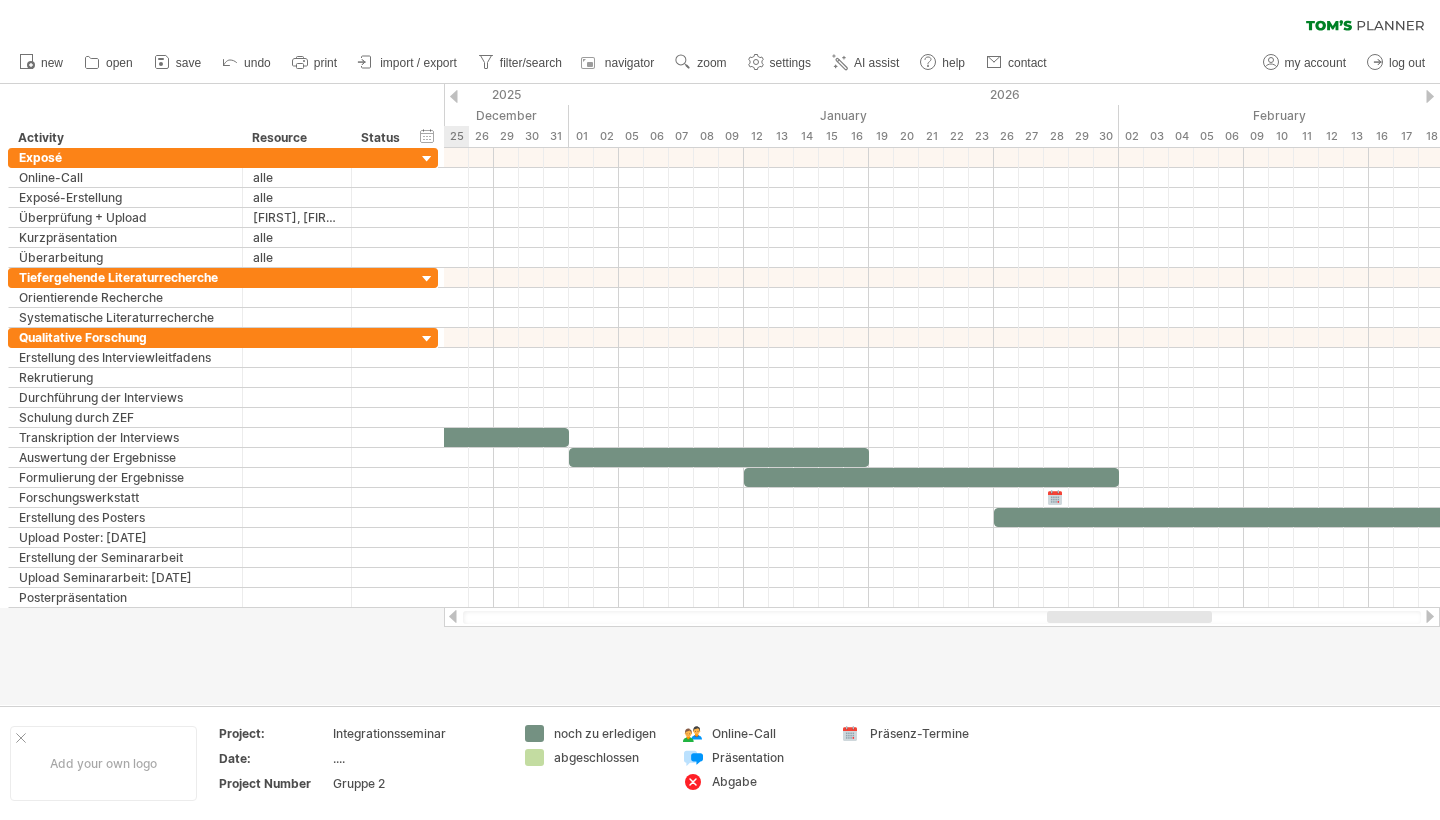 click on "Trying to reach plan.tomsplanner.com
Connected again...
0%
clear filter
new" at bounding box center [720, 410] 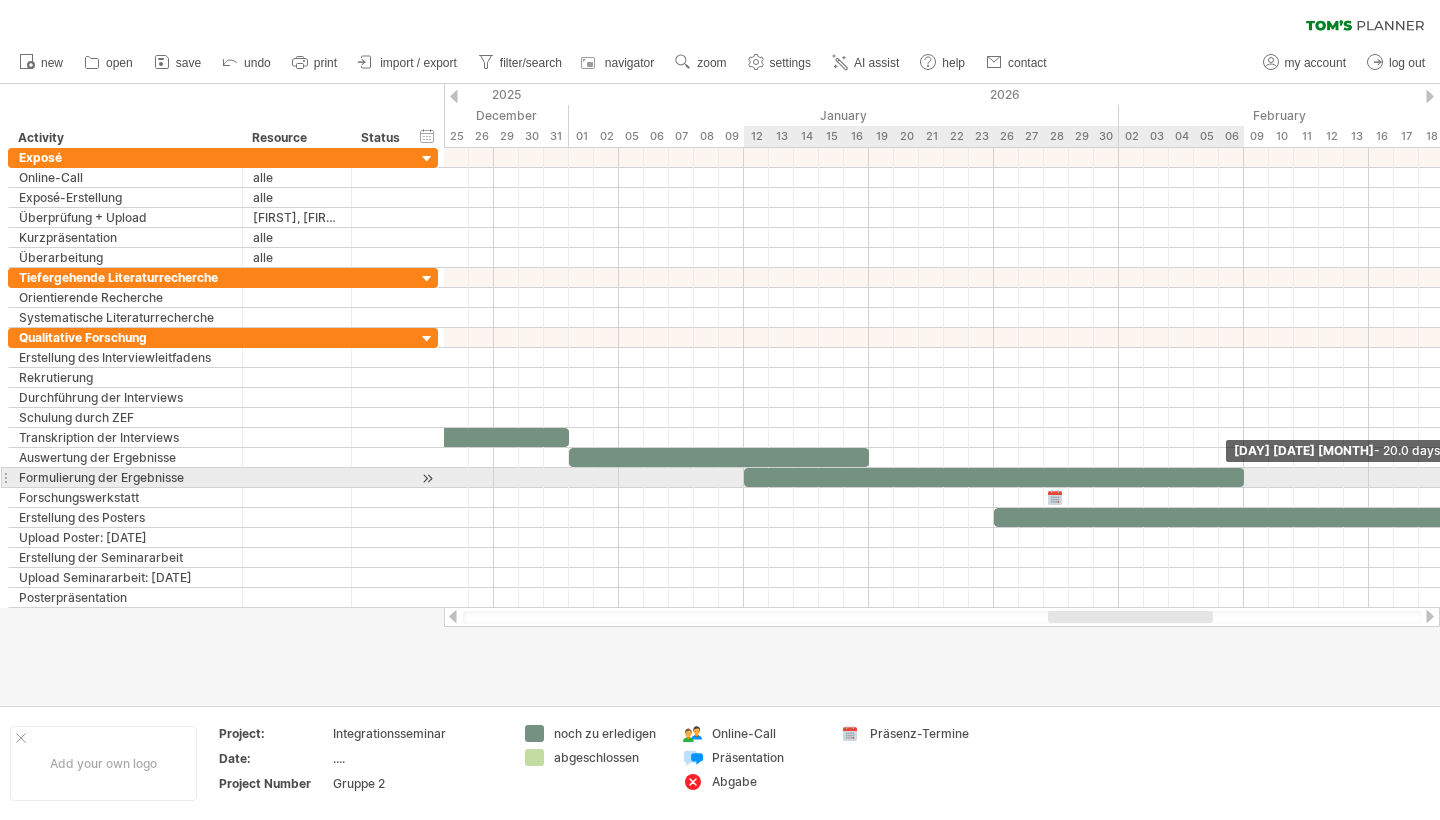 drag, startPoint x: 1116, startPoint y: 477, endPoint x: 1239, endPoint y: 484, distance: 123.19903 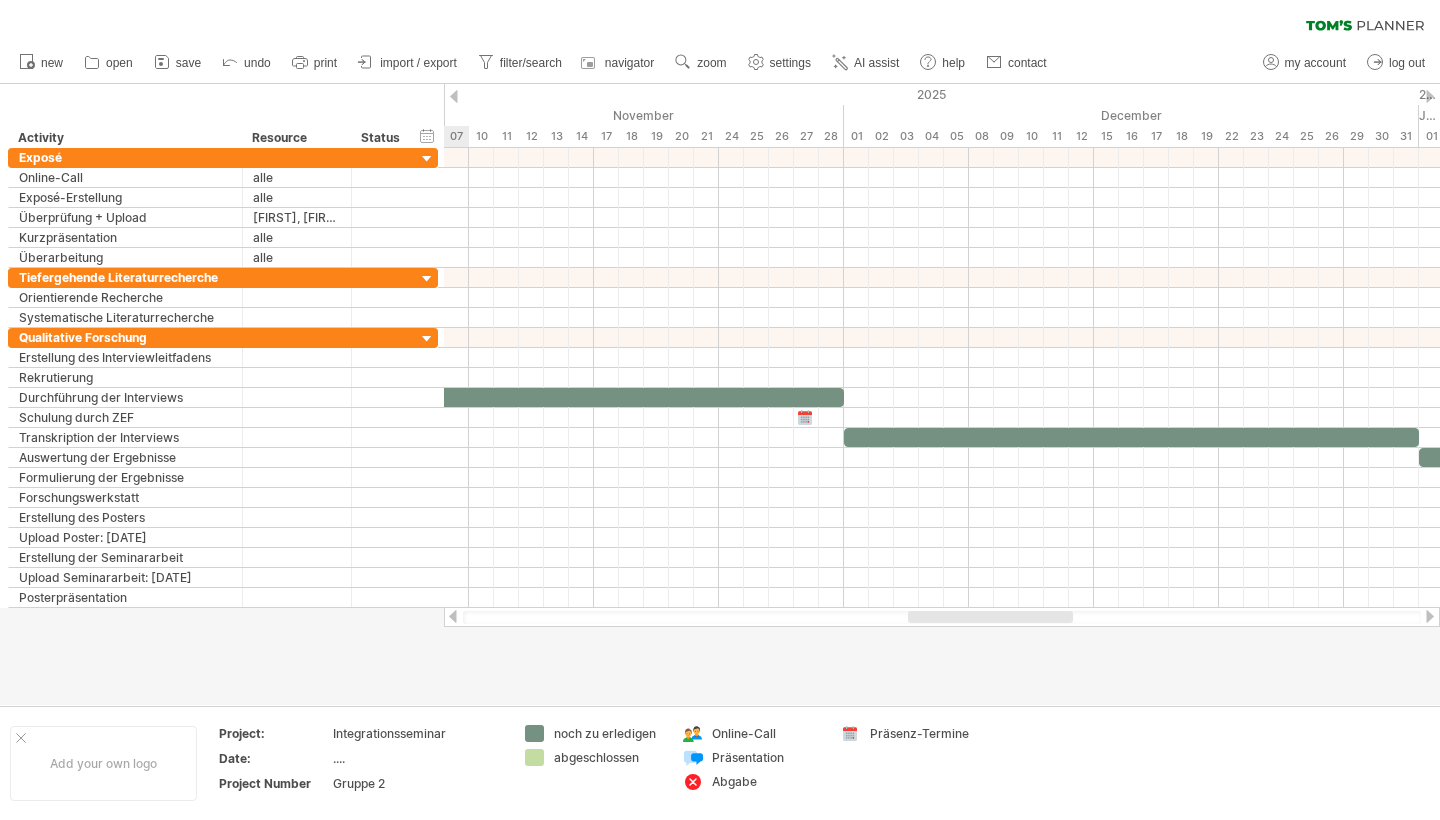 drag, startPoint x: 1139, startPoint y: 620, endPoint x: 1001, endPoint y: 630, distance: 138.36185 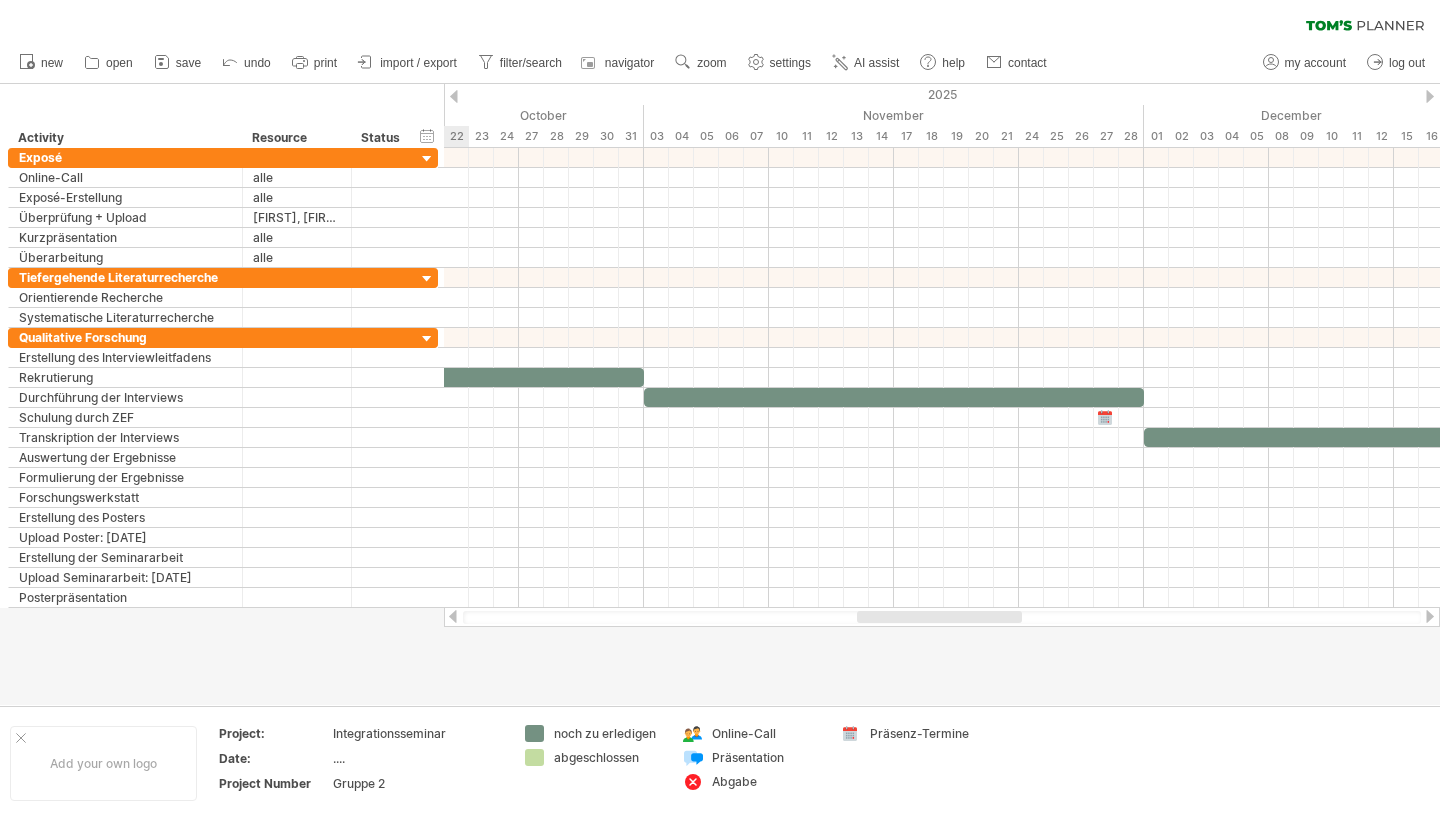 drag, startPoint x: 985, startPoint y: 617, endPoint x: 935, endPoint y: 616, distance: 50.01 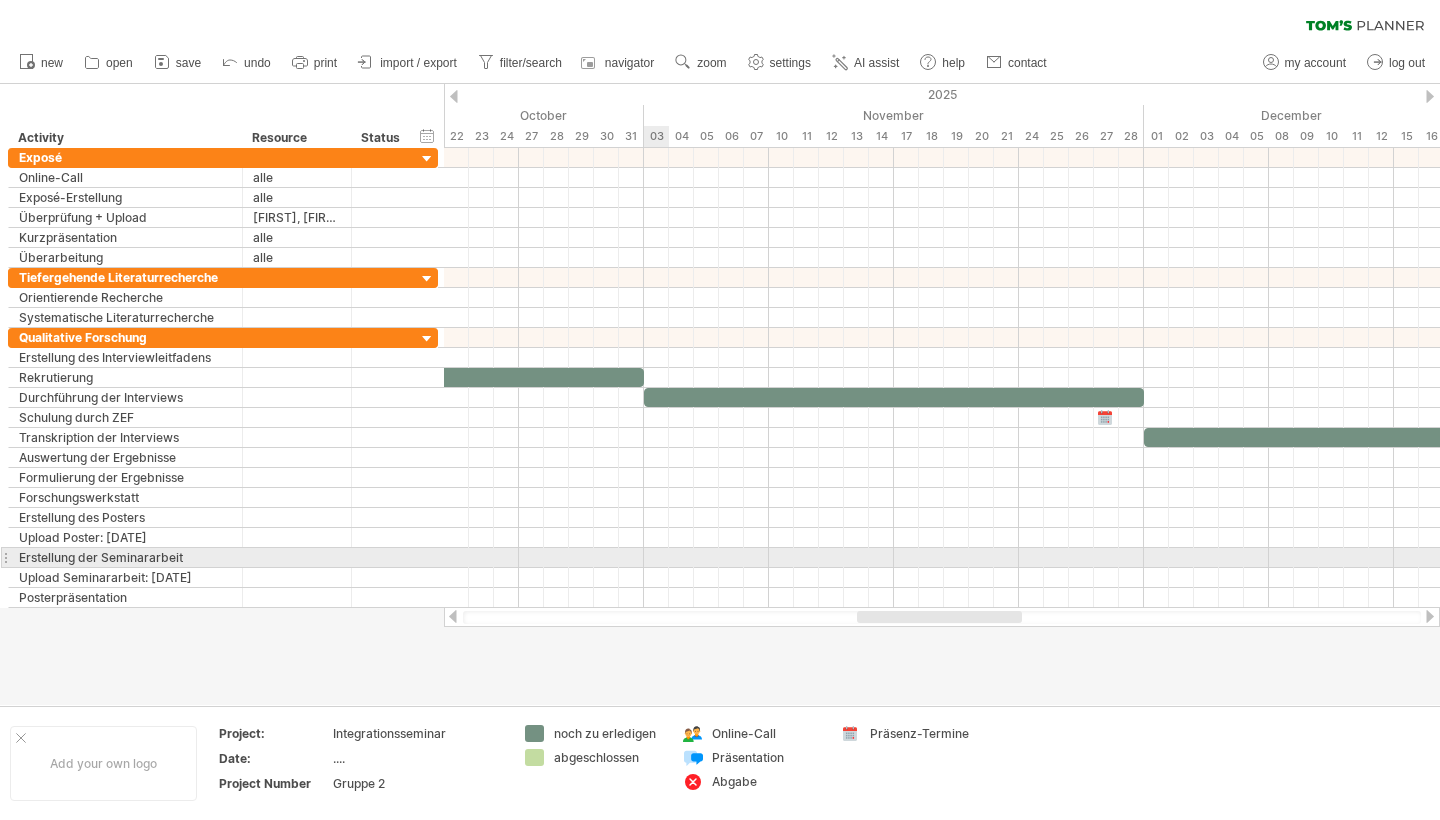 click at bounding box center [942, 558] 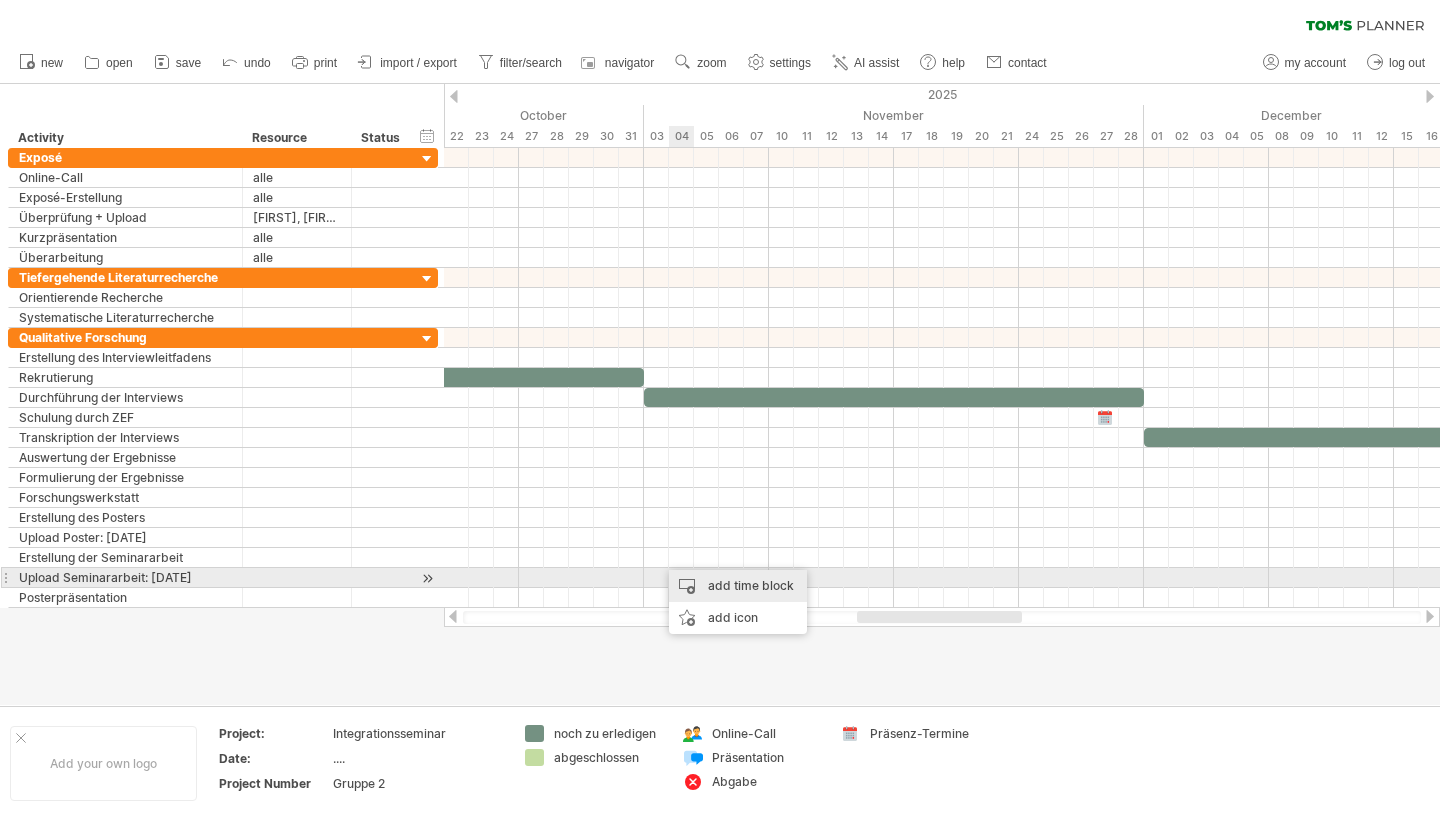 click on "add time block" at bounding box center (738, 586) 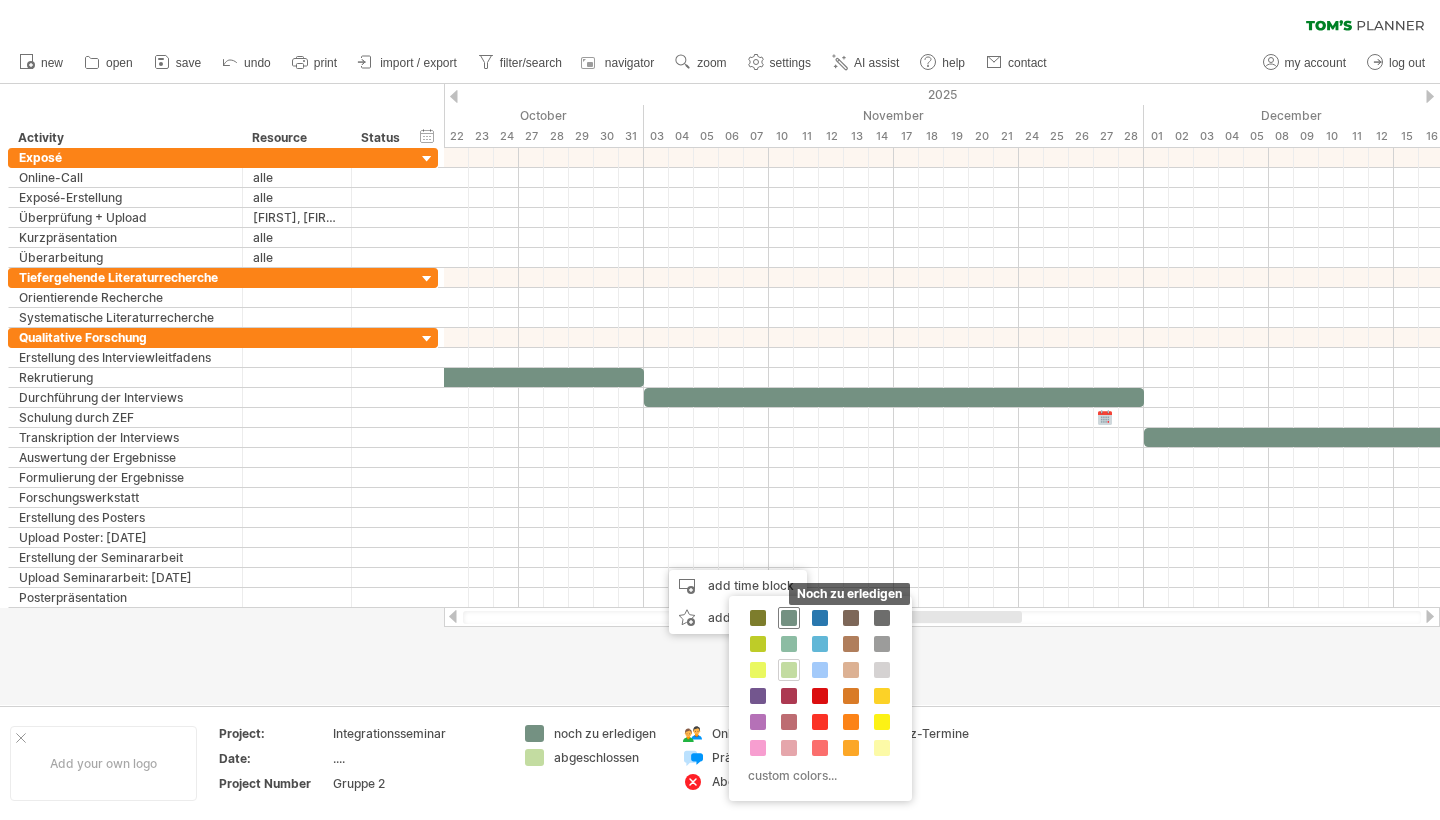 click at bounding box center [789, 618] 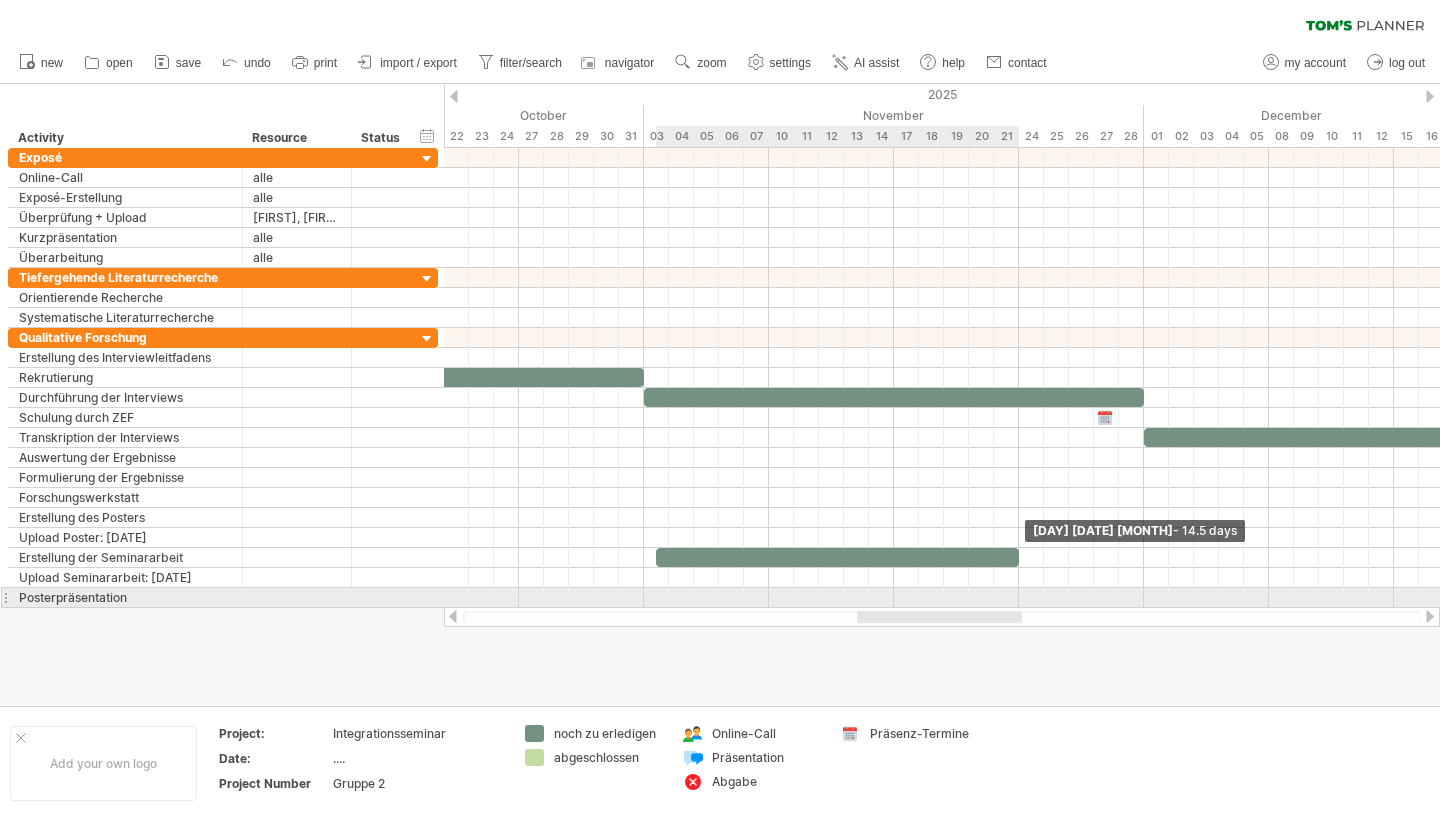 drag, startPoint x: 681, startPoint y: 555, endPoint x: 1018, endPoint y: 607, distance: 340.98828 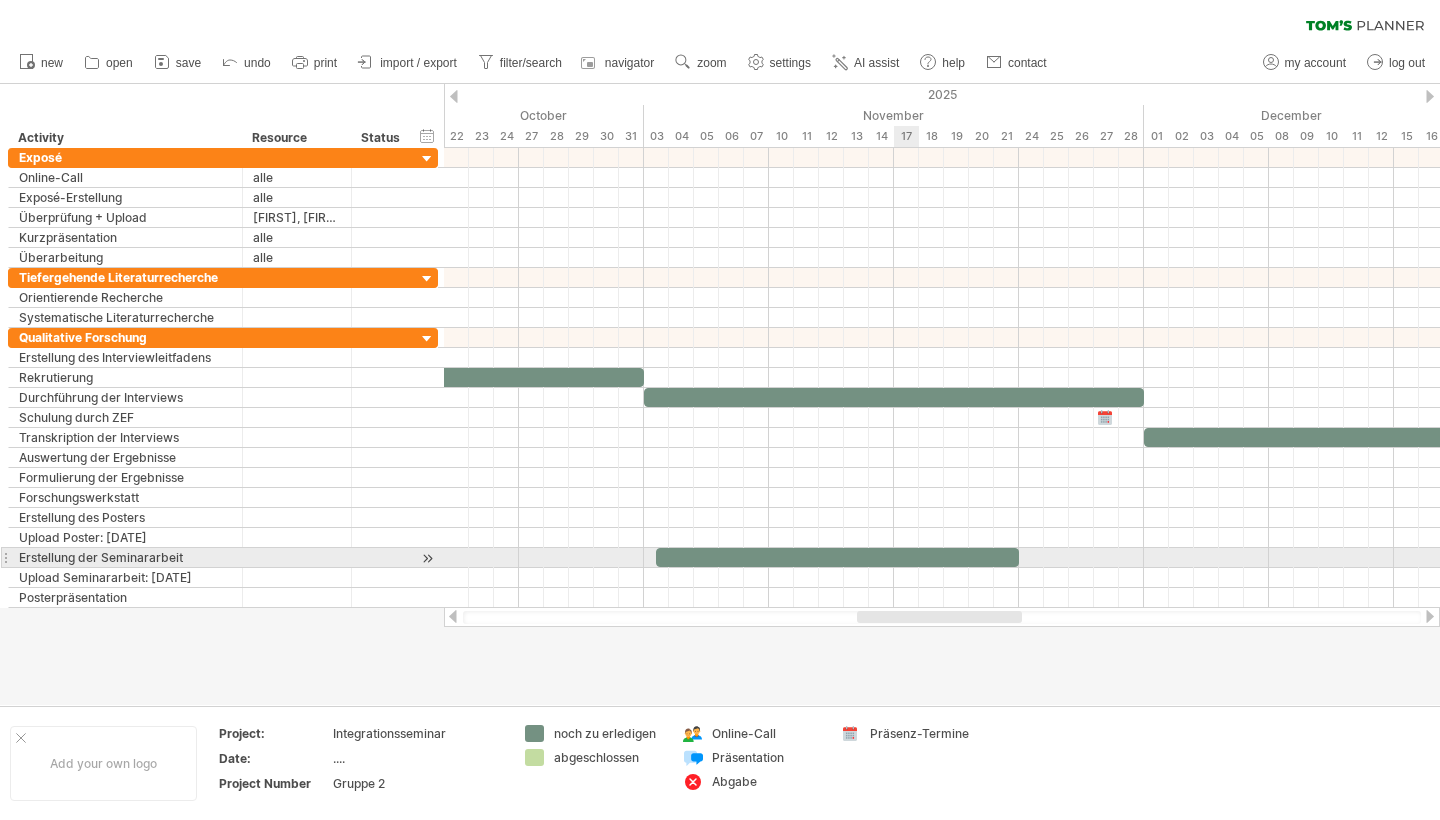 click at bounding box center [837, 557] 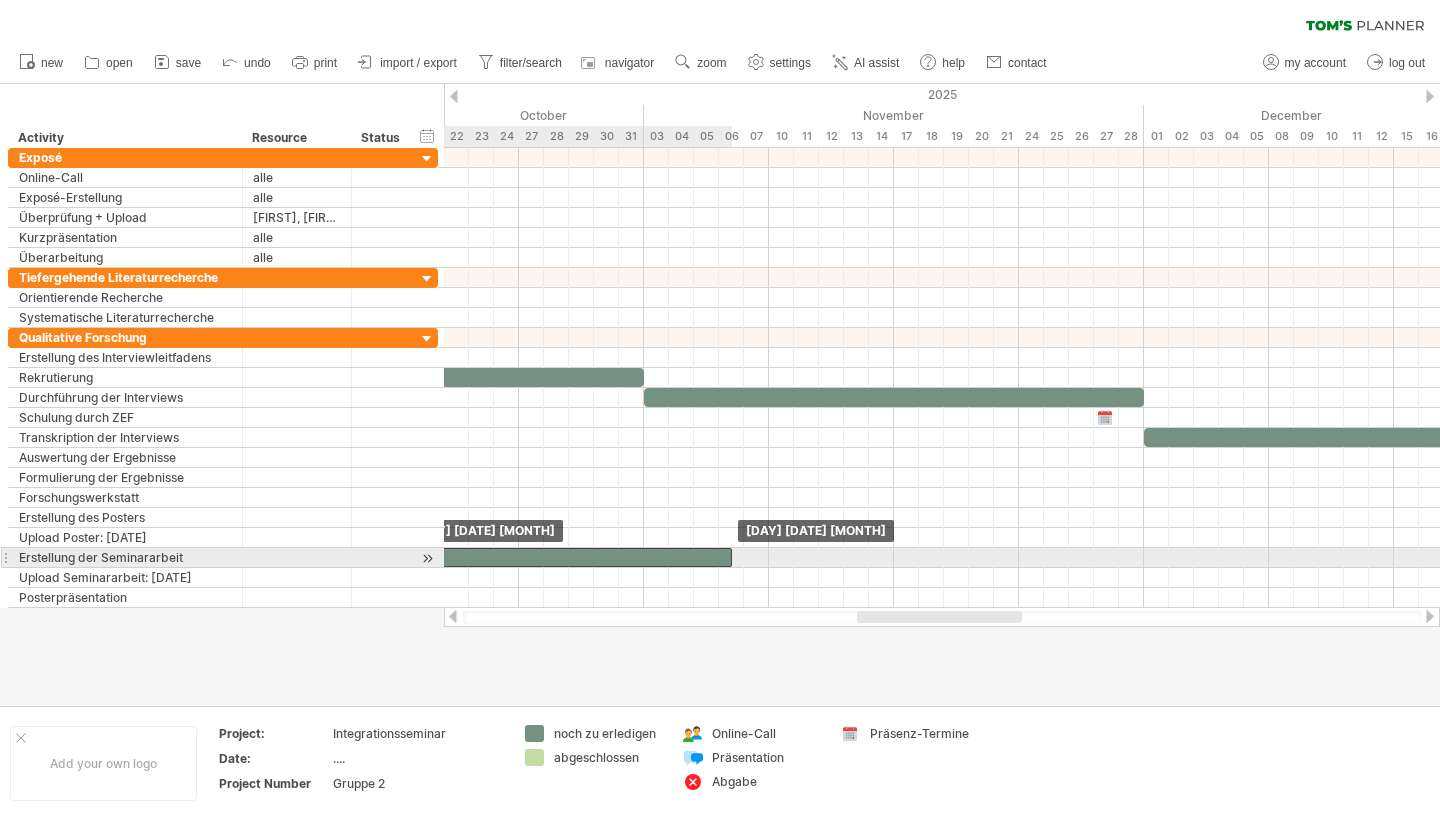 drag, startPoint x: 744, startPoint y: 555, endPoint x: 456, endPoint y: 551, distance: 288.02777 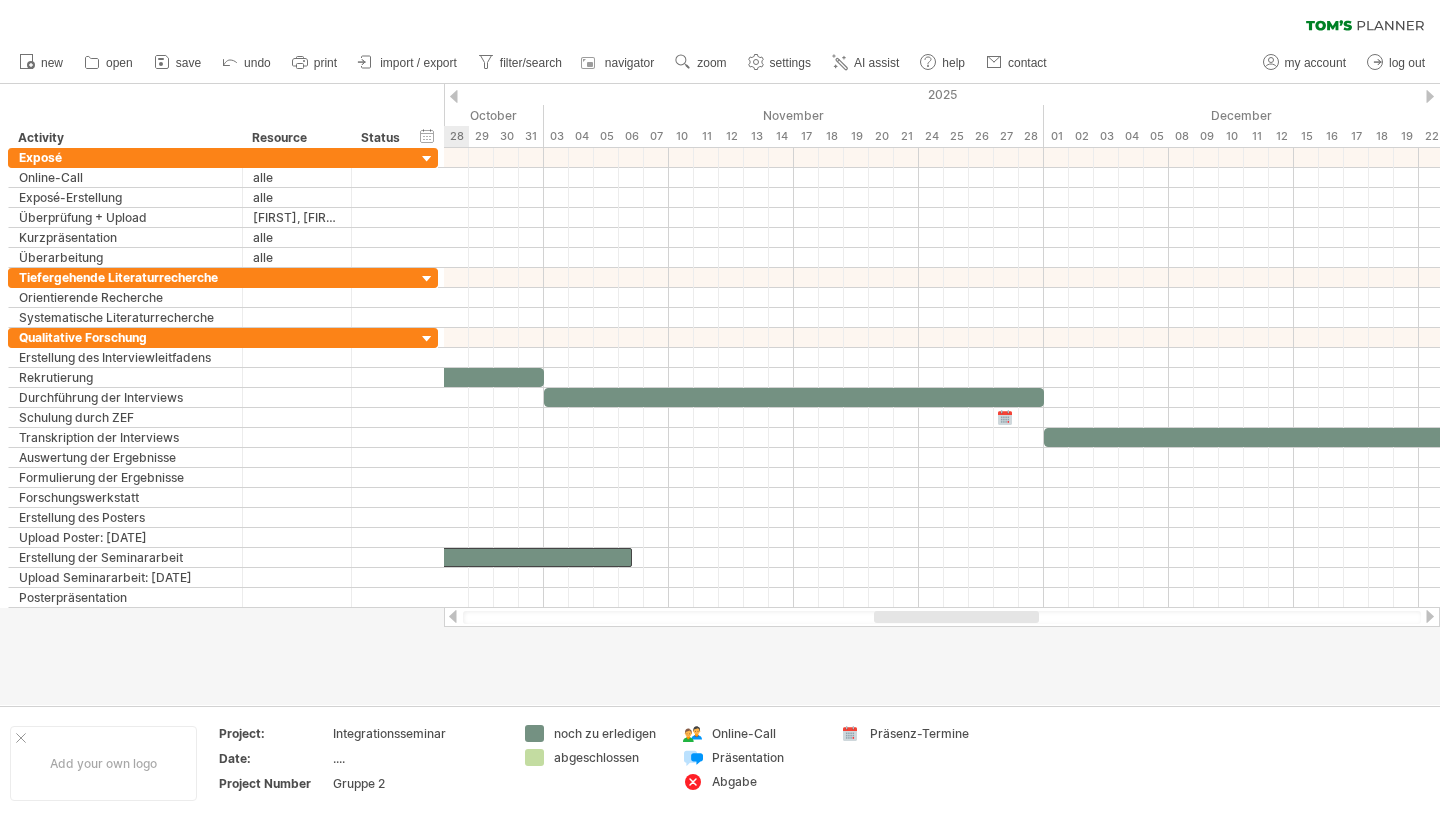 drag, startPoint x: 893, startPoint y: 619, endPoint x: 902, endPoint y: 644, distance: 26.57066 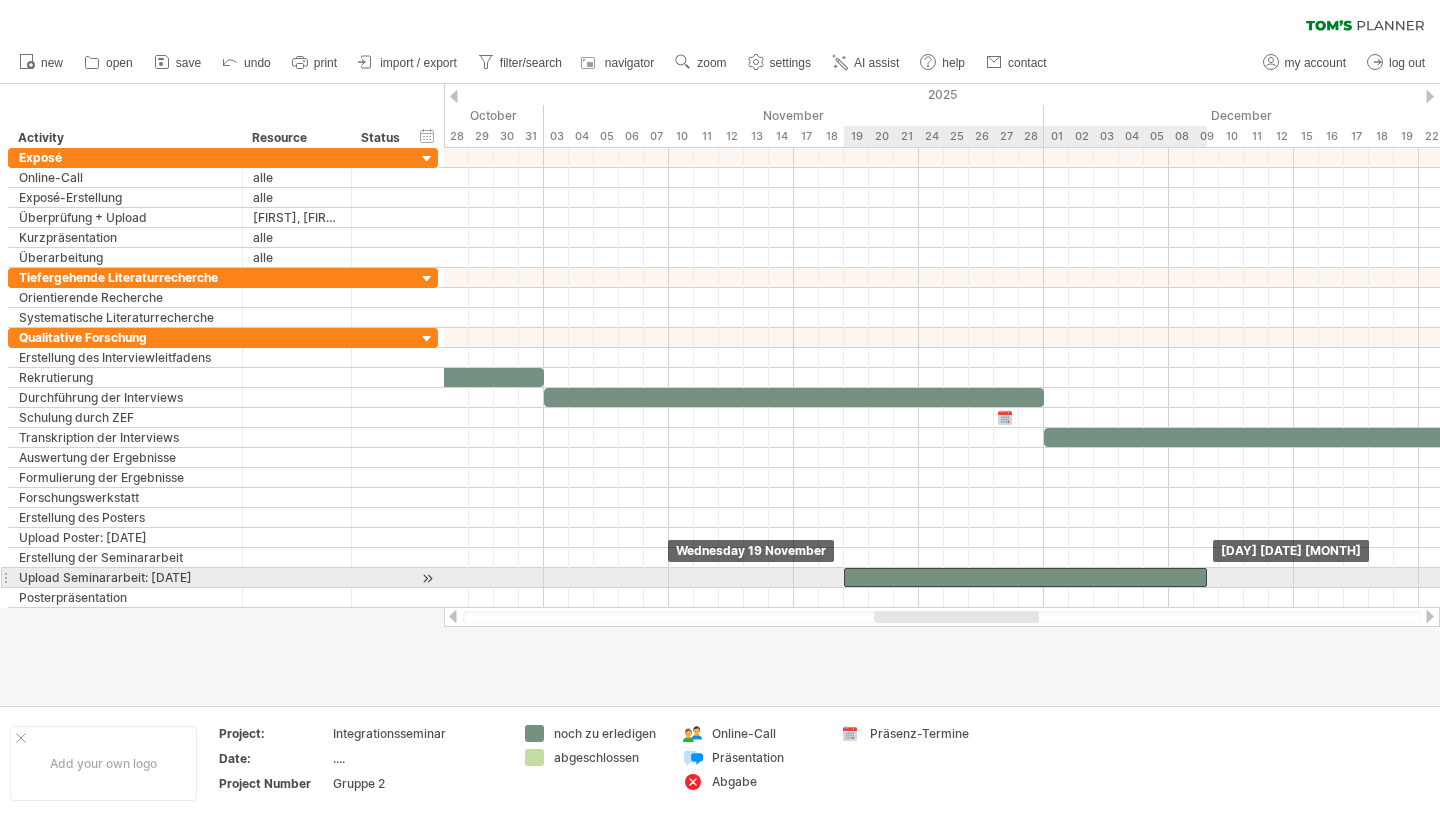 drag, startPoint x: 599, startPoint y: 560, endPoint x: 1179, endPoint y: 581, distance: 580.38007 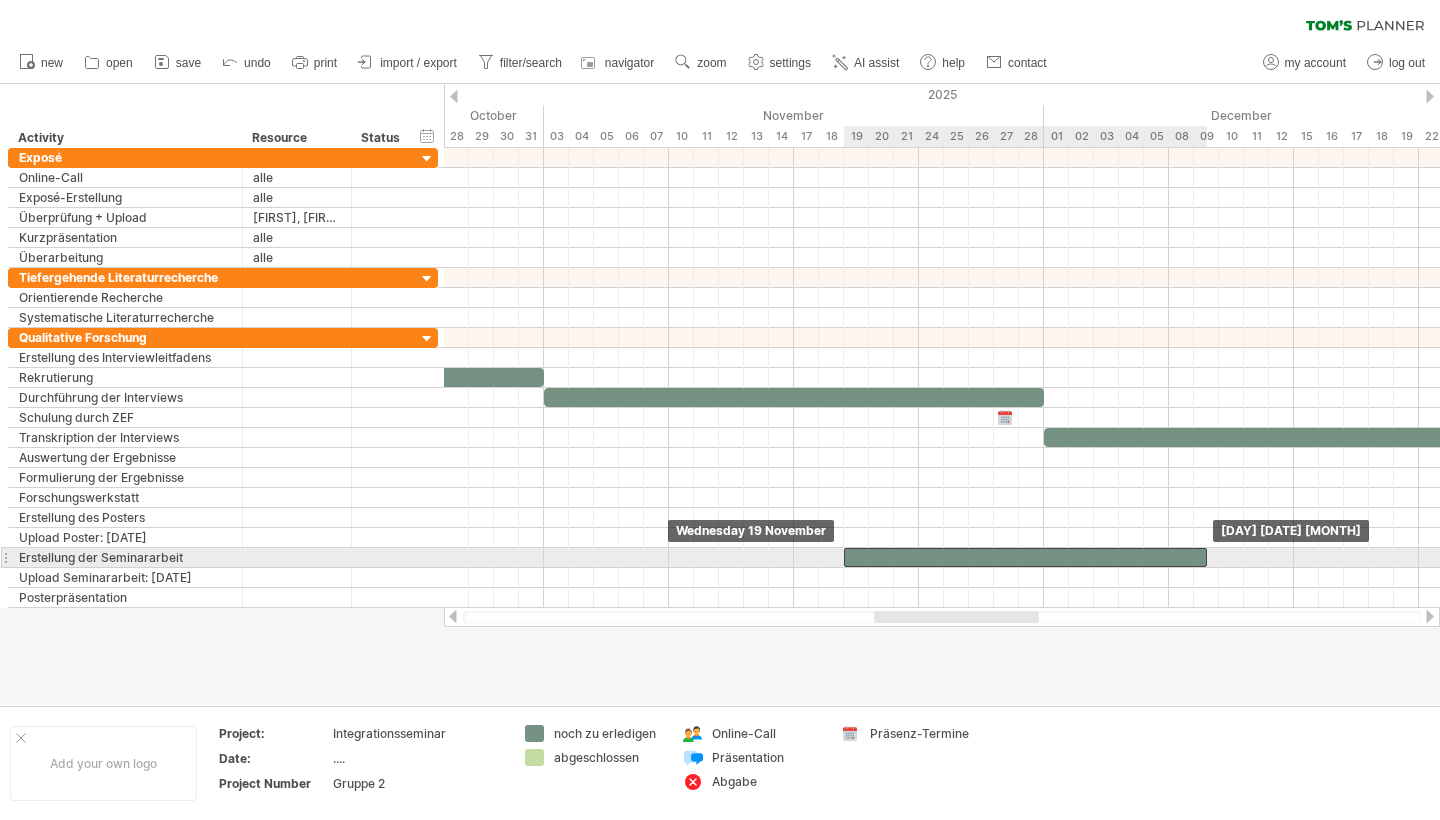 drag, startPoint x: 958, startPoint y: 578, endPoint x: 958, endPoint y: 565, distance: 13 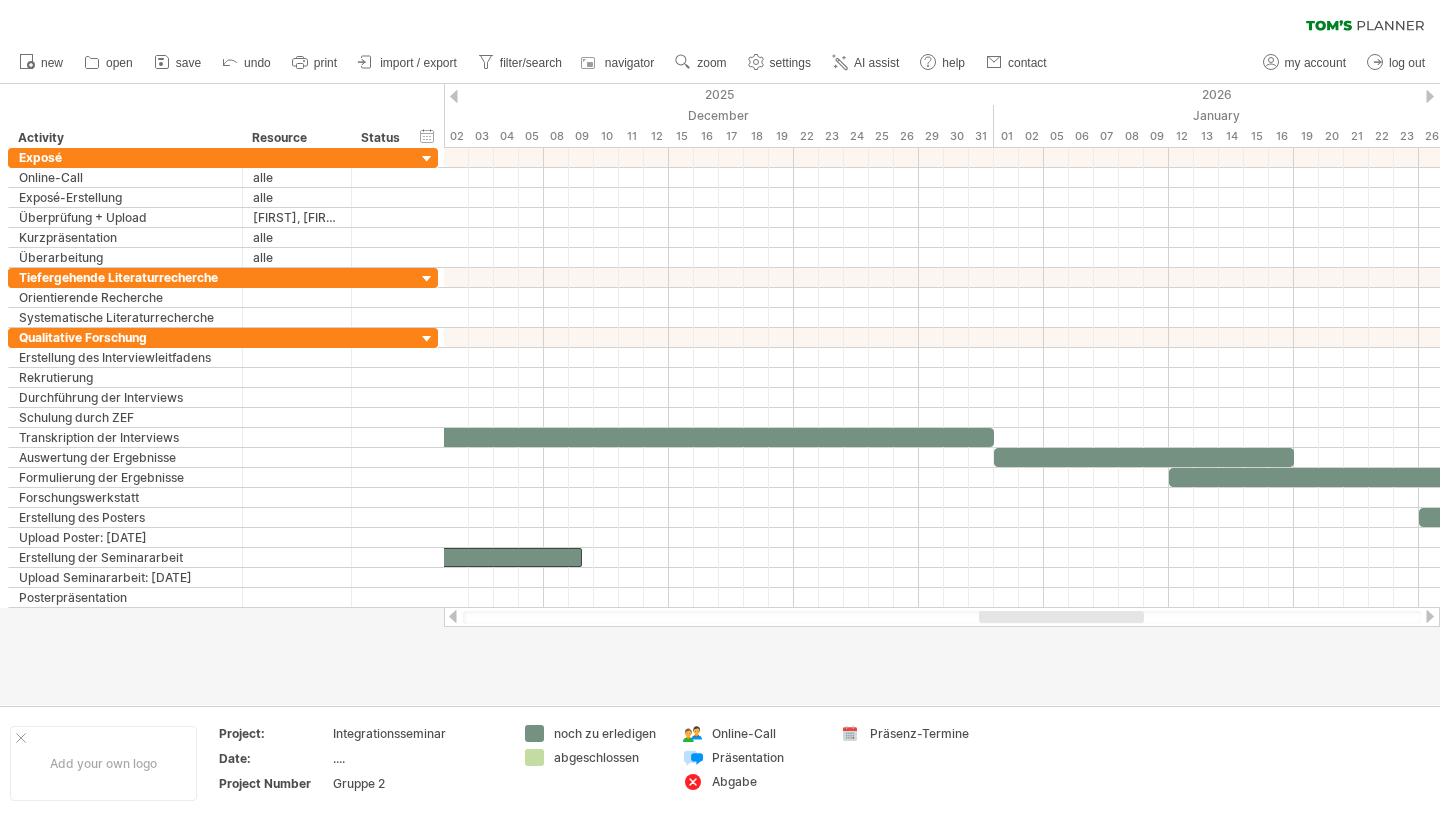 drag, startPoint x: 922, startPoint y: 619, endPoint x: 1027, endPoint y: 623, distance: 105.076164 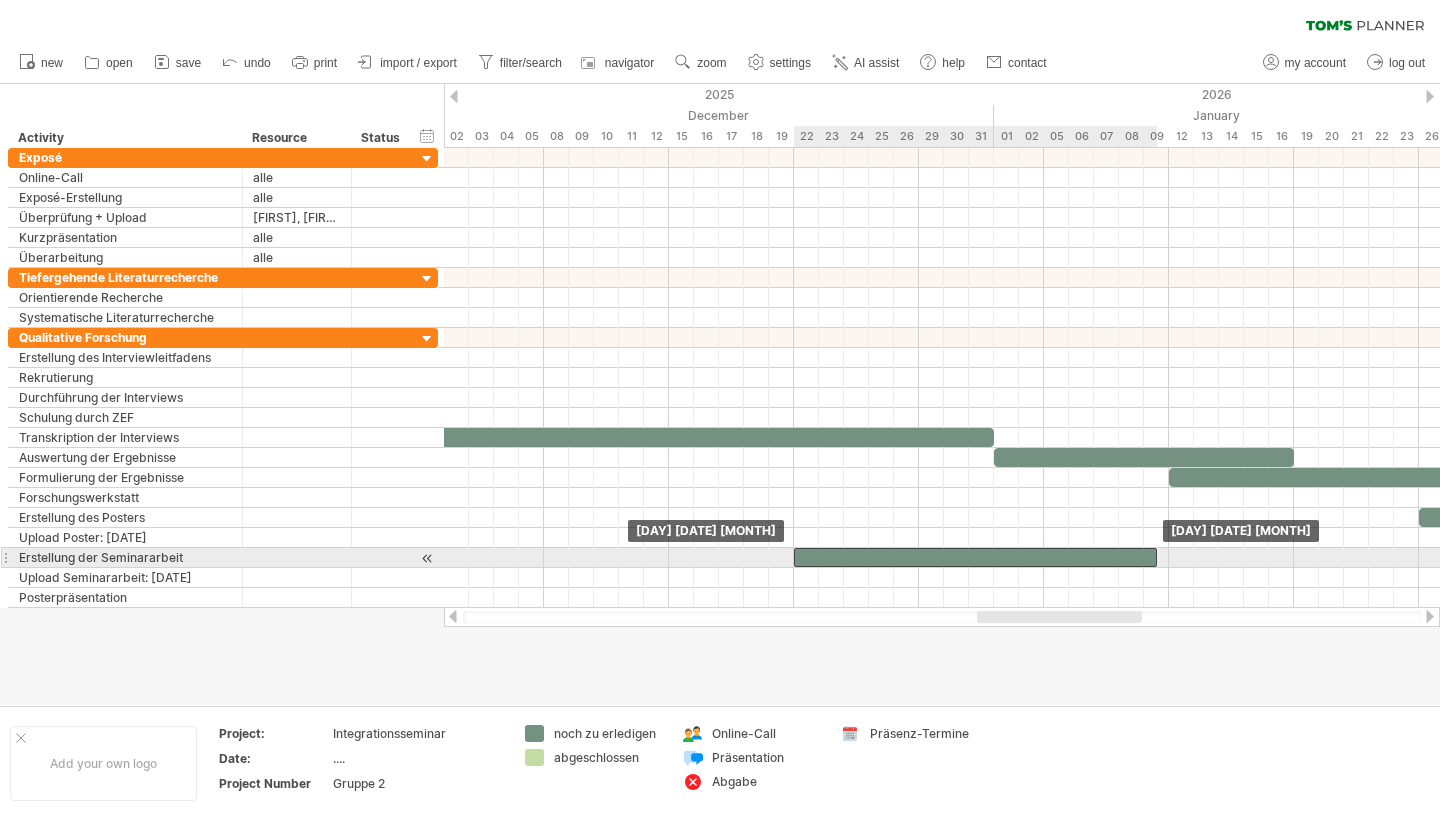 drag, startPoint x: 538, startPoint y: 557, endPoint x: 1106, endPoint y: 565, distance: 568.05634 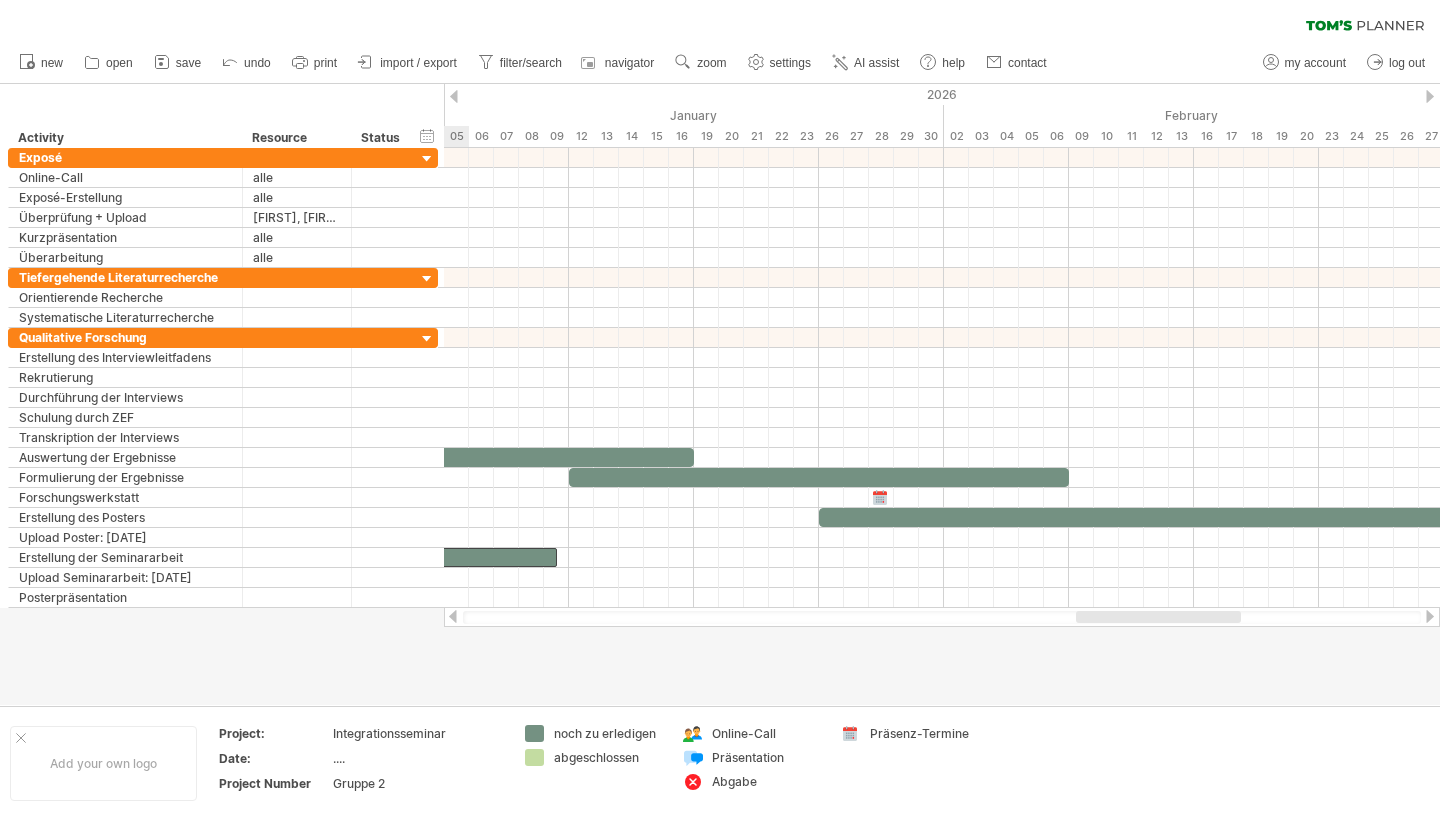 drag, startPoint x: 1080, startPoint y: 617, endPoint x: 1179, endPoint y: 619, distance: 99.0202 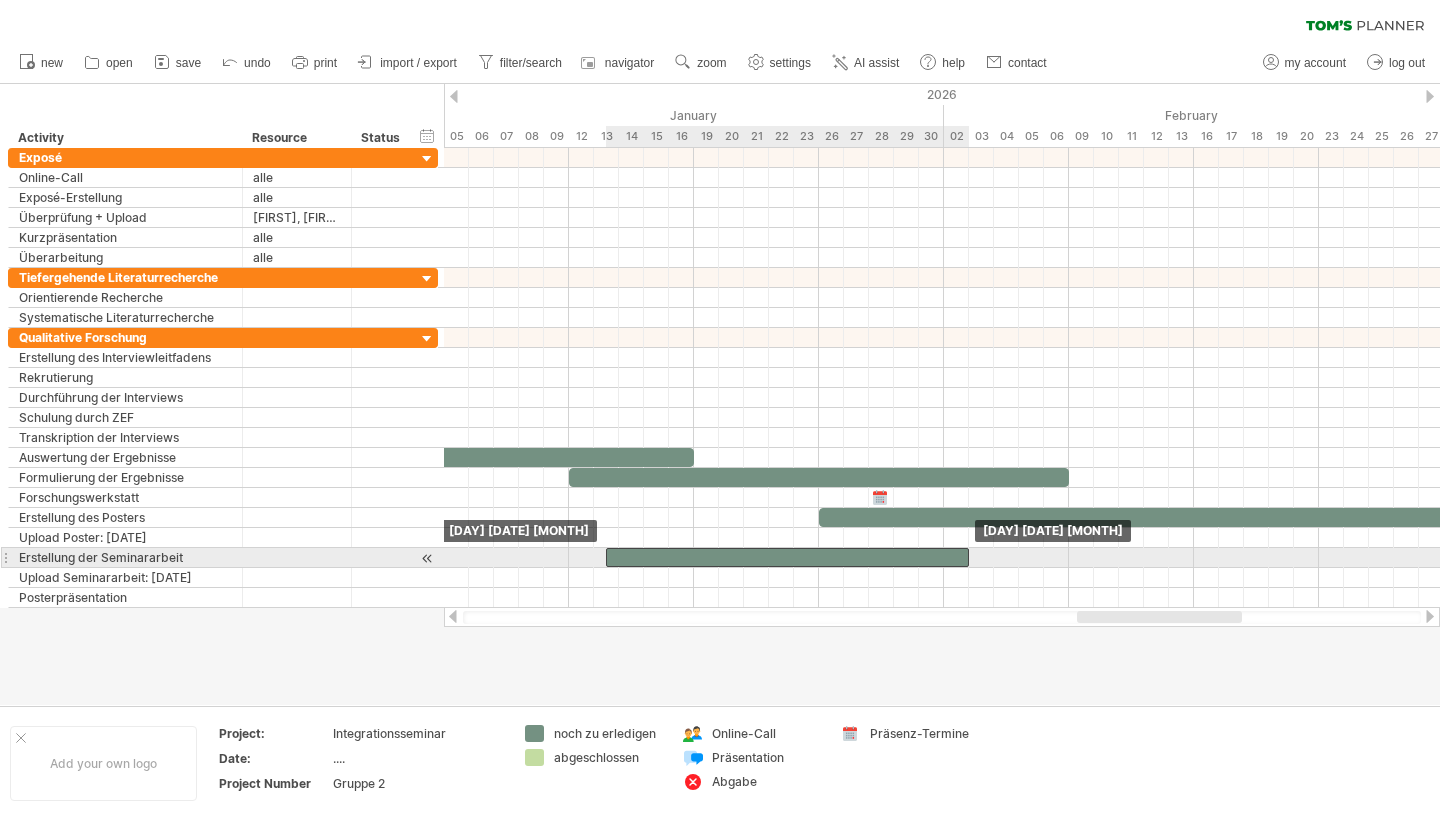 drag, startPoint x: 523, startPoint y: 556, endPoint x: 934, endPoint y: 561, distance: 411.03043 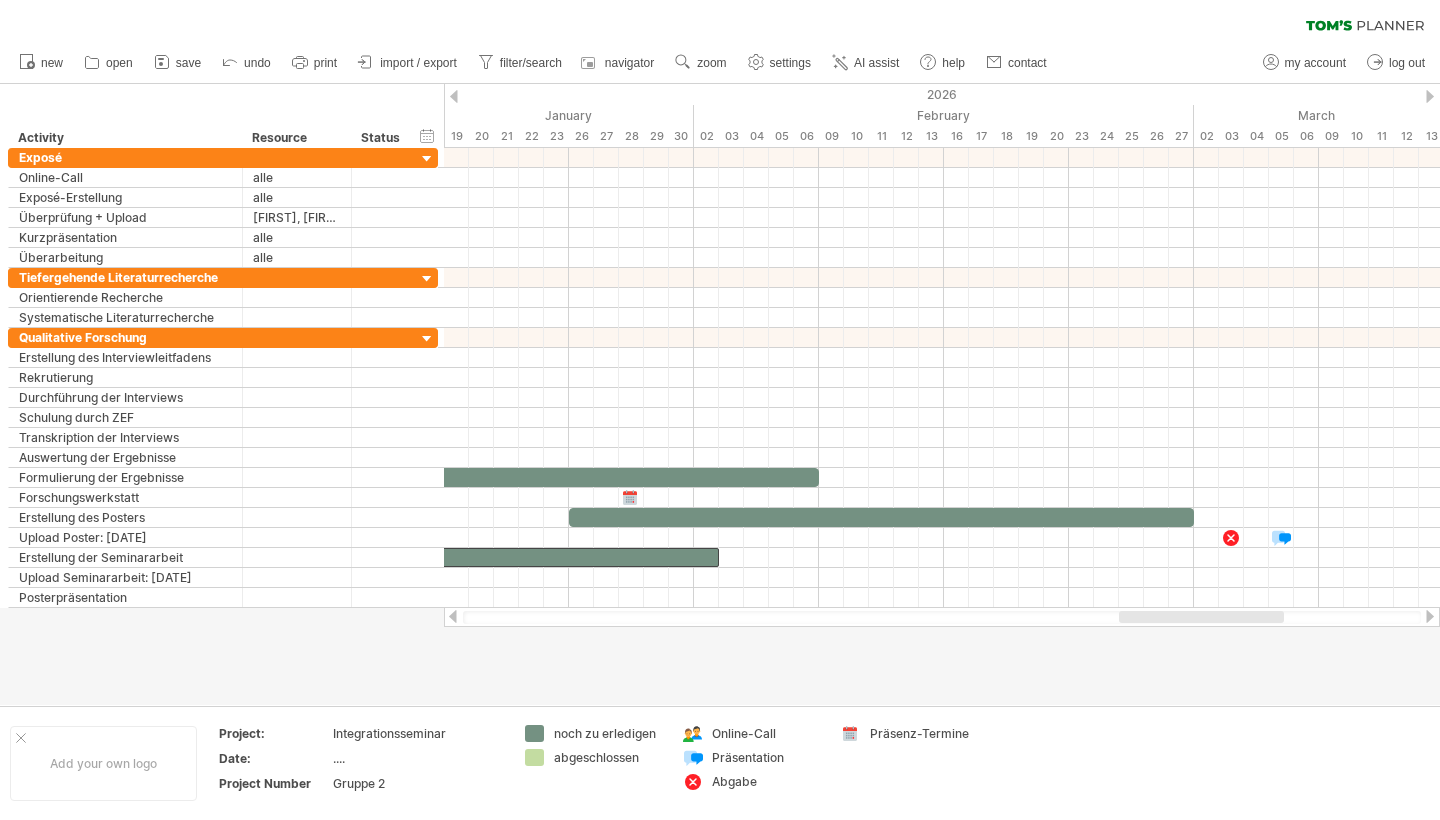 drag, startPoint x: 1102, startPoint y: 613, endPoint x: 1139, endPoint y: 607, distance: 37.48333 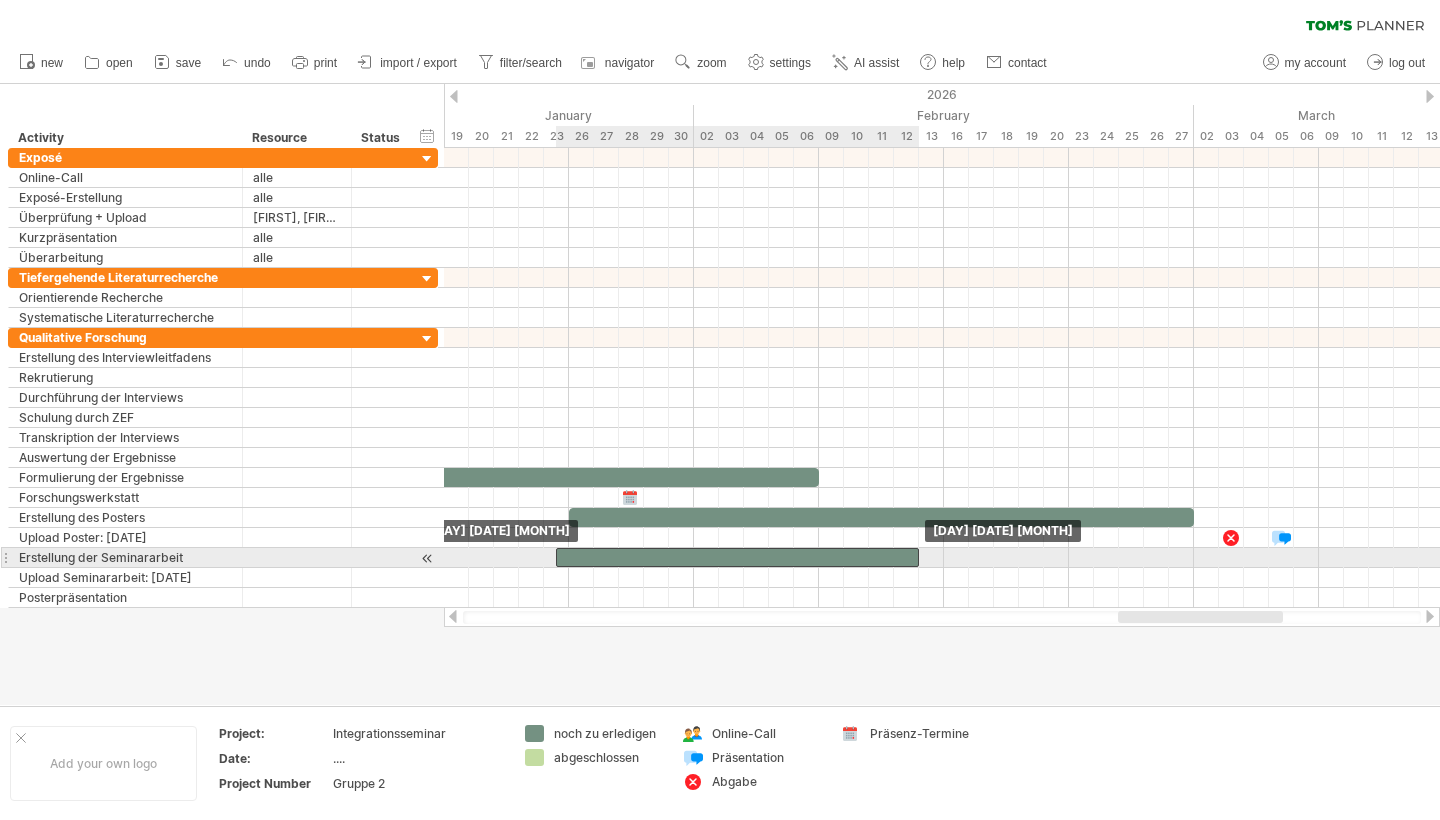 drag, startPoint x: 692, startPoint y: 558, endPoint x: 894, endPoint y: 563, distance: 202.06187 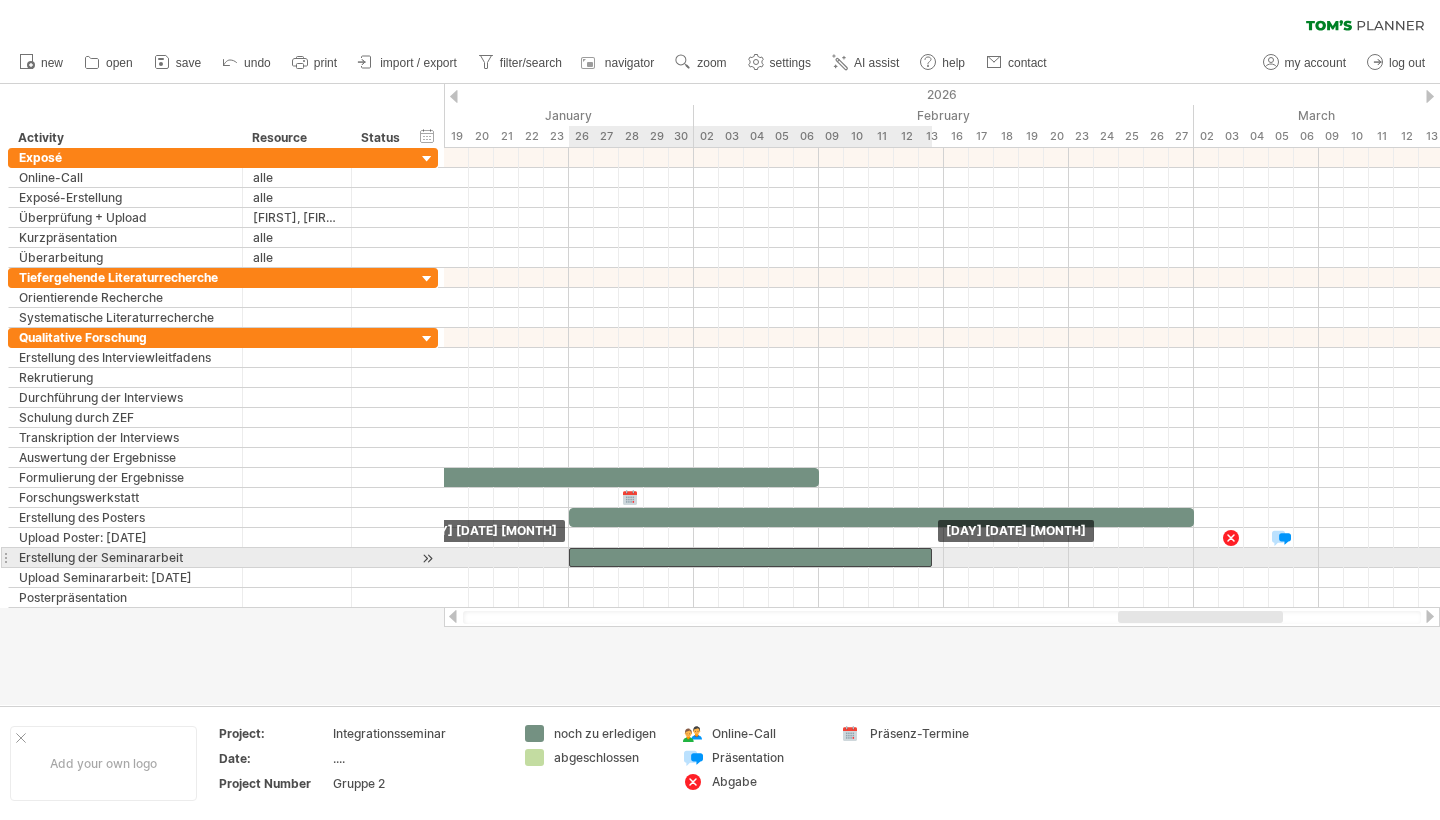 drag, startPoint x: 840, startPoint y: 556, endPoint x: 857, endPoint y: 558, distance: 17.117243 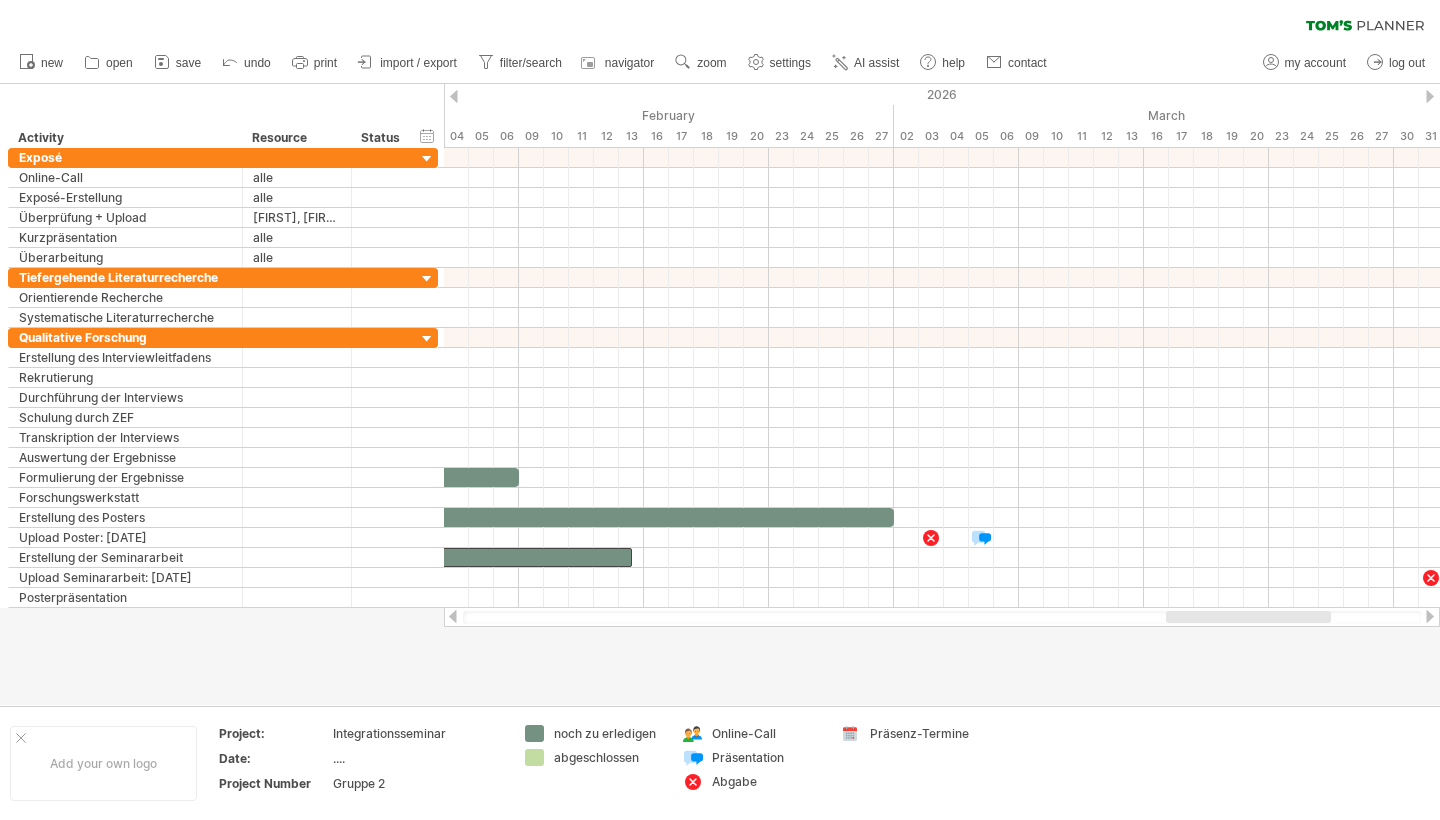 drag, startPoint x: 1152, startPoint y: 616, endPoint x: 1200, endPoint y: 616, distance: 48 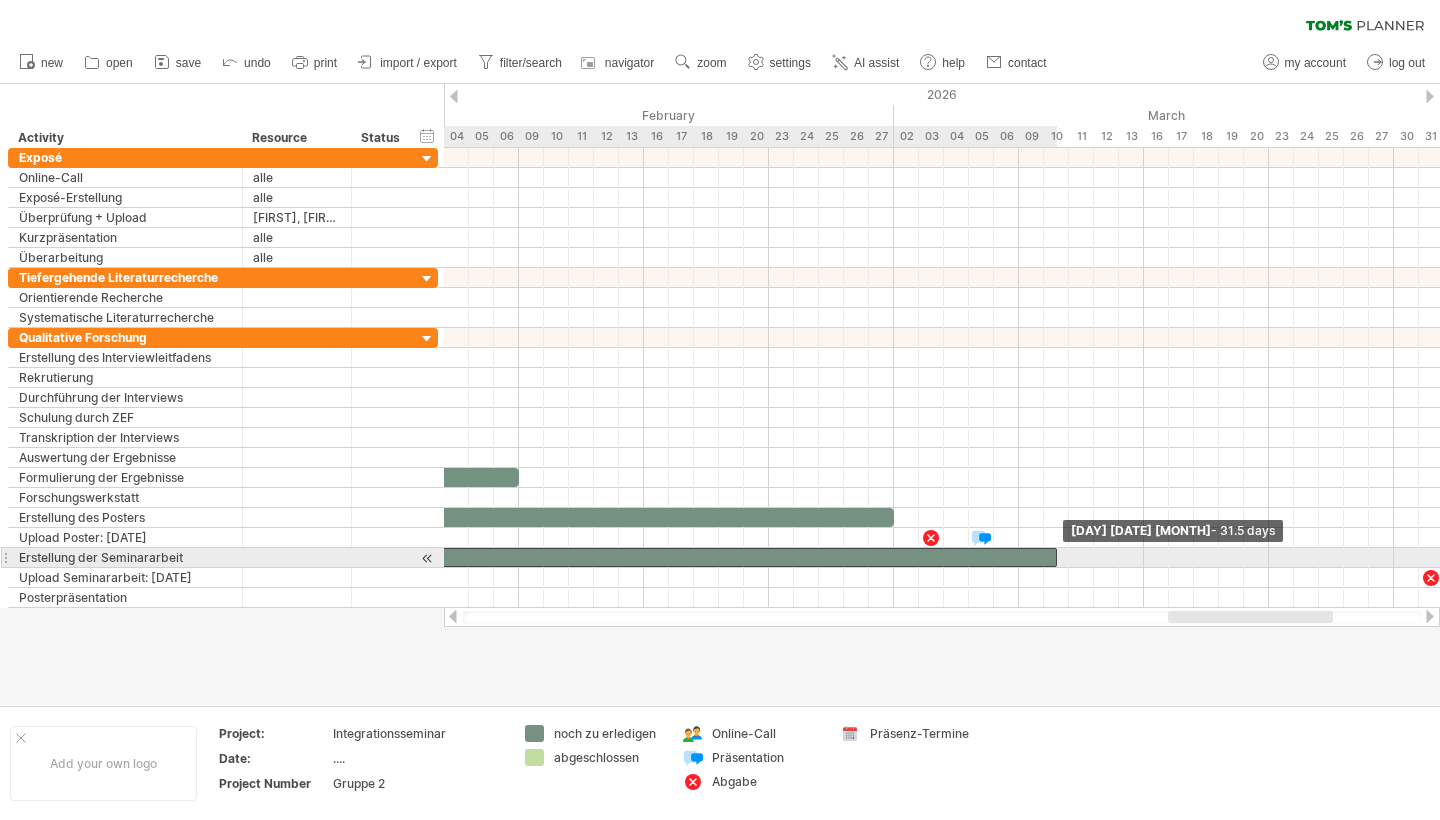 drag, startPoint x: 634, startPoint y: 554, endPoint x: 1064, endPoint y: 554, distance: 430 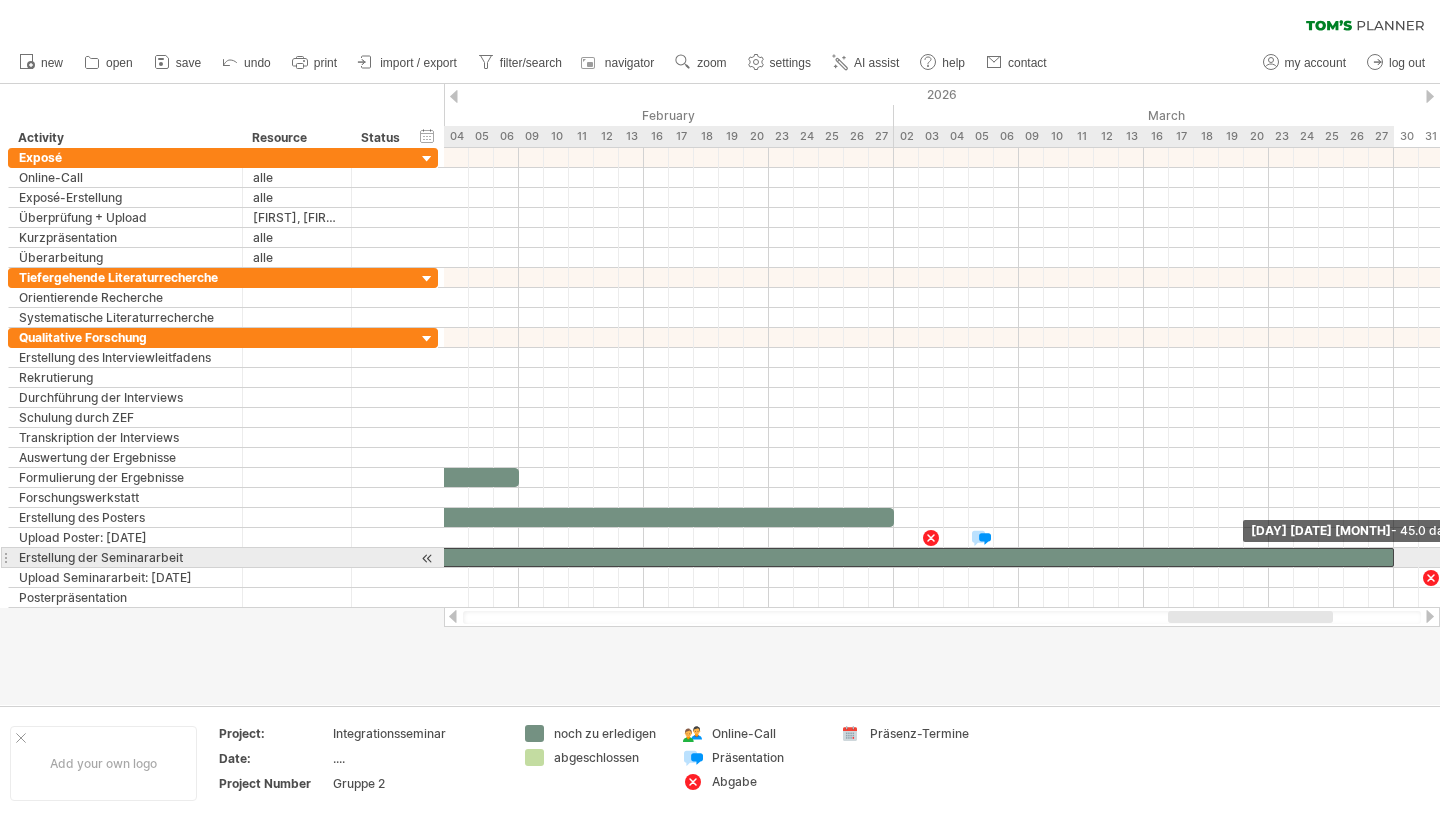 drag, startPoint x: 1057, startPoint y: 556, endPoint x: 1394, endPoint y: 548, distance: 337.09494 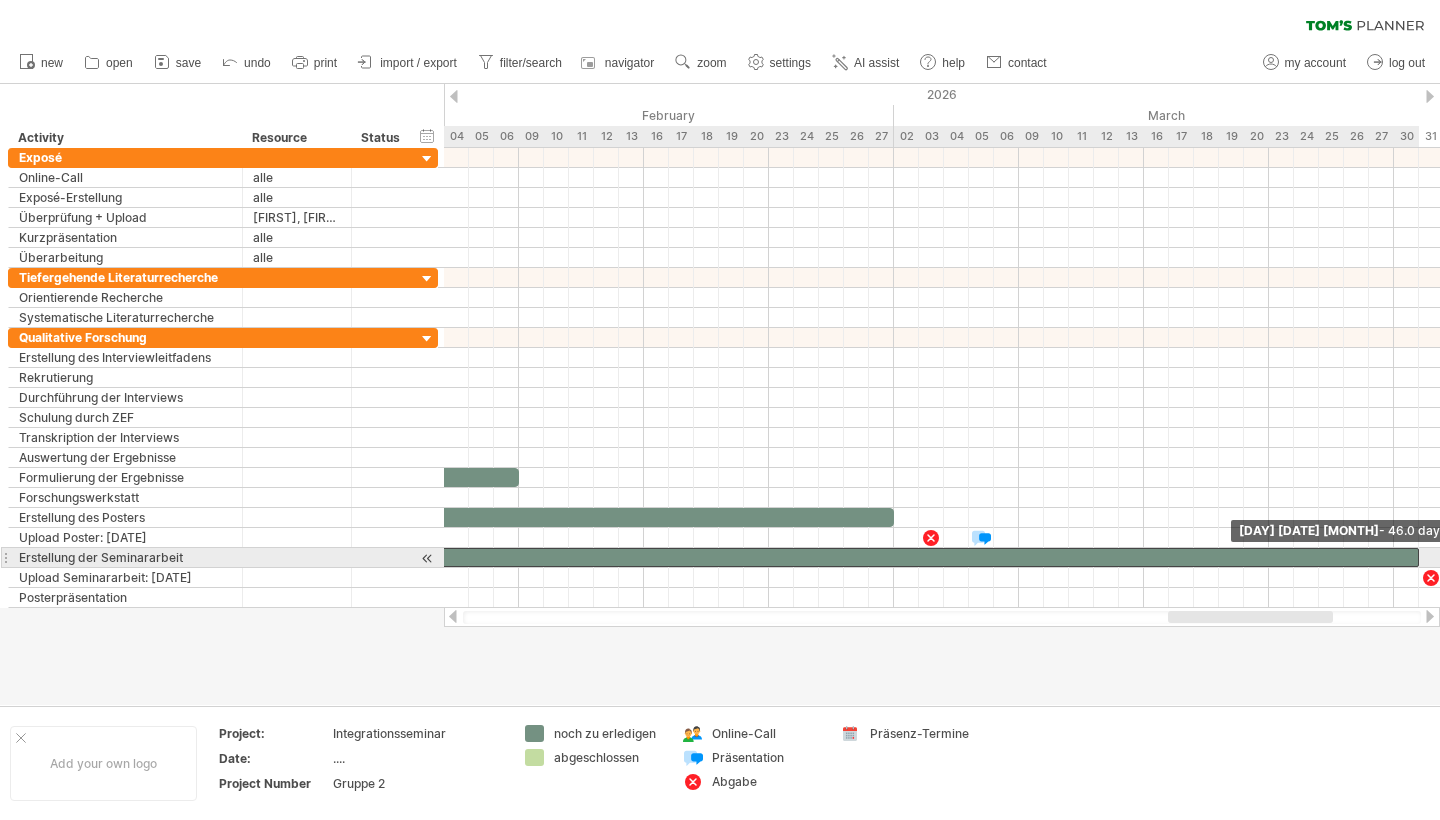 drag, startPoint x: 1395, startPoint y: 556, endPoint x: 1420, endPoint y: 556, distance: 25 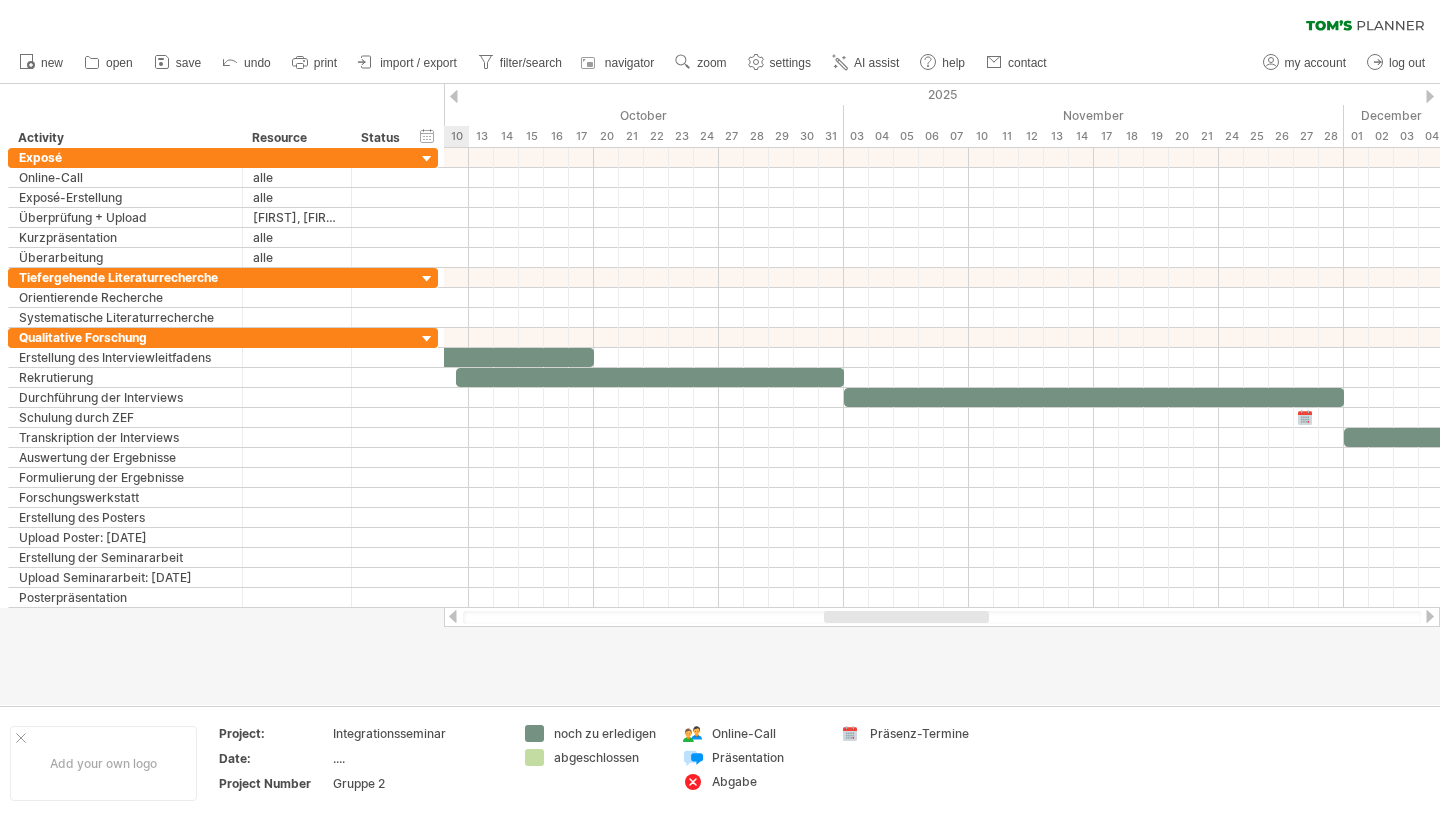 drag, startPoint x: 1268, startPoint y: 616, endPoint x: 924, endPoint y: 643, distance: 345.05795 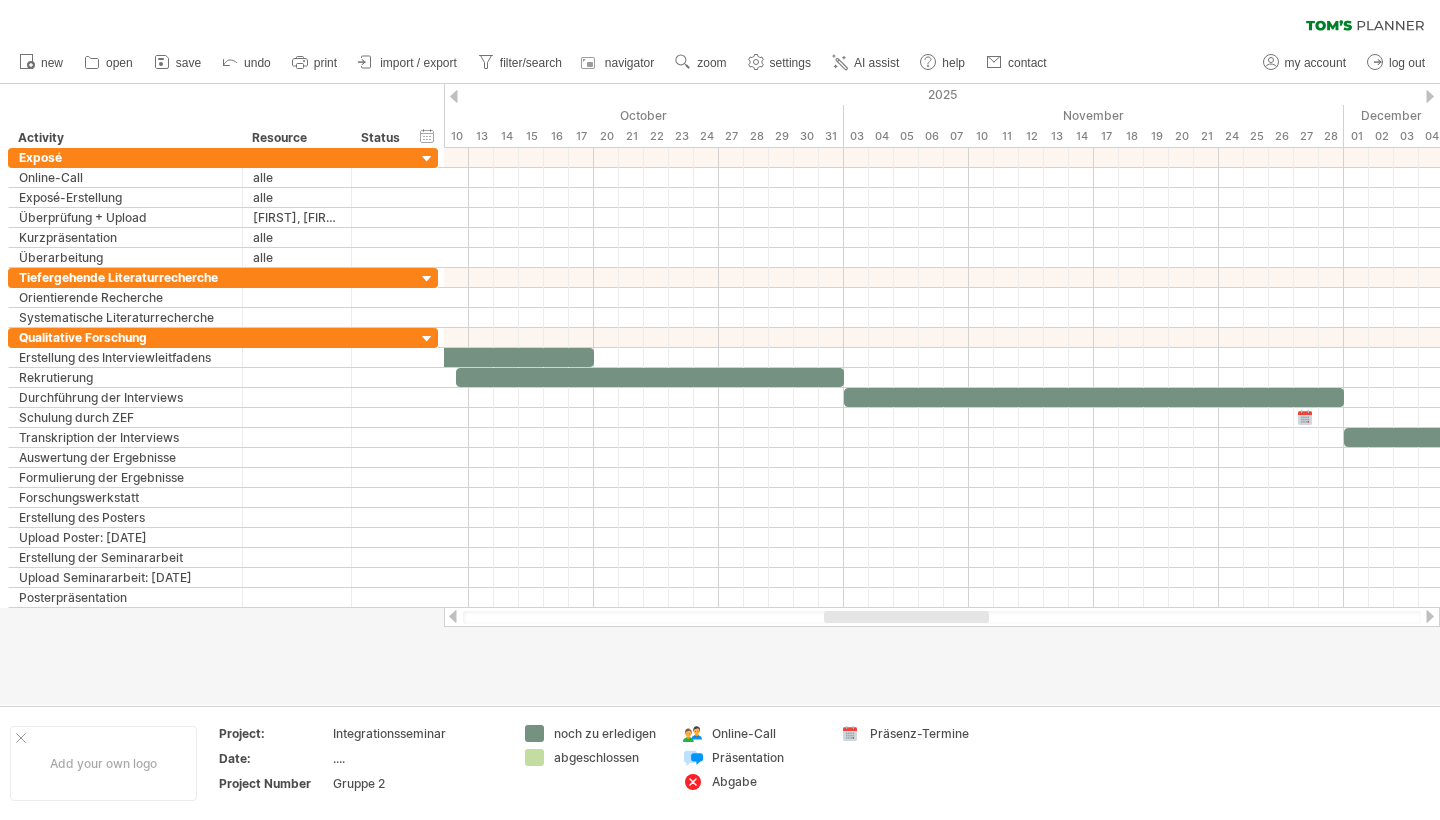 click at bounding box center [1430, 616] 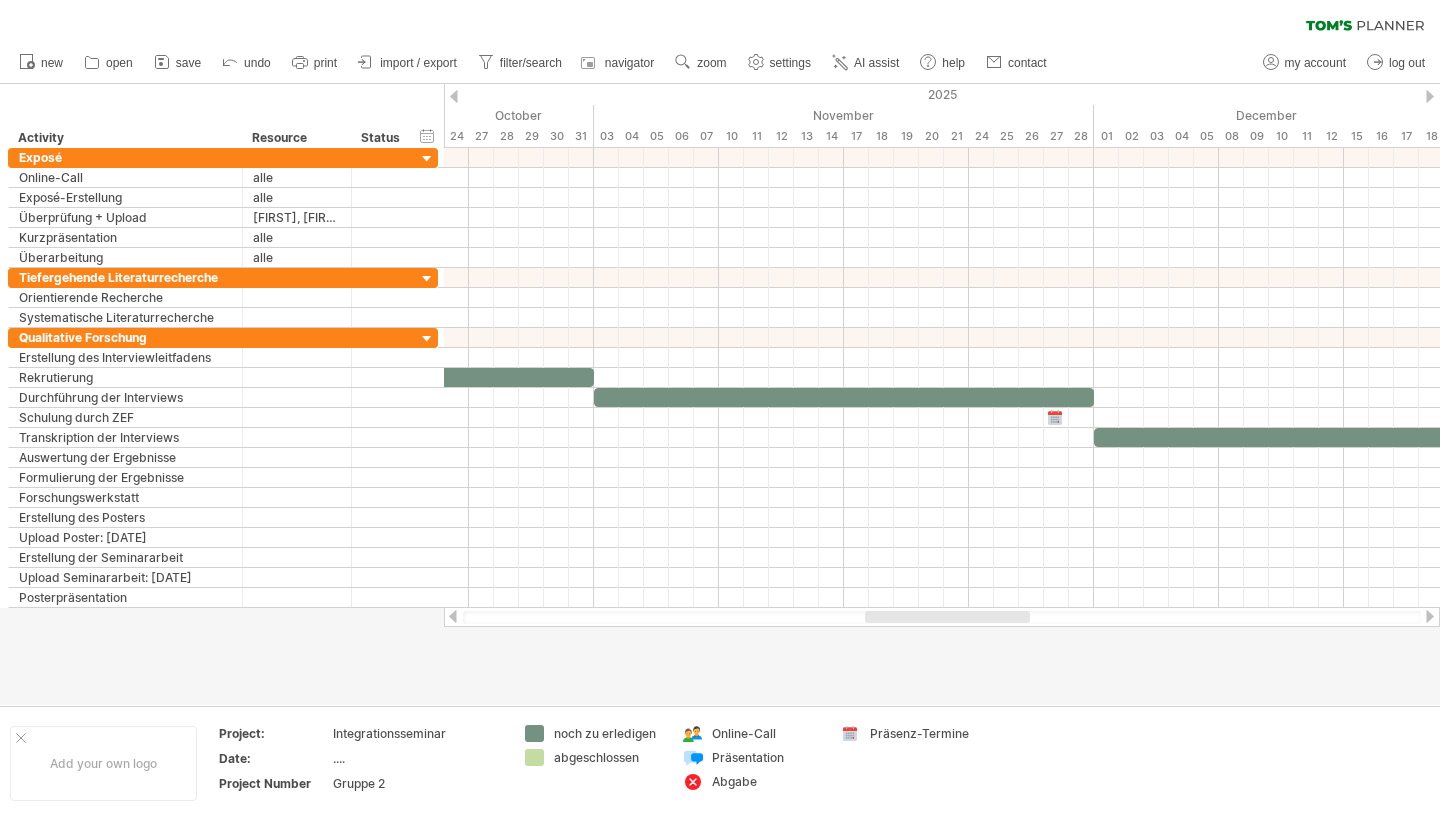 click at bounding box center [1430, 616] 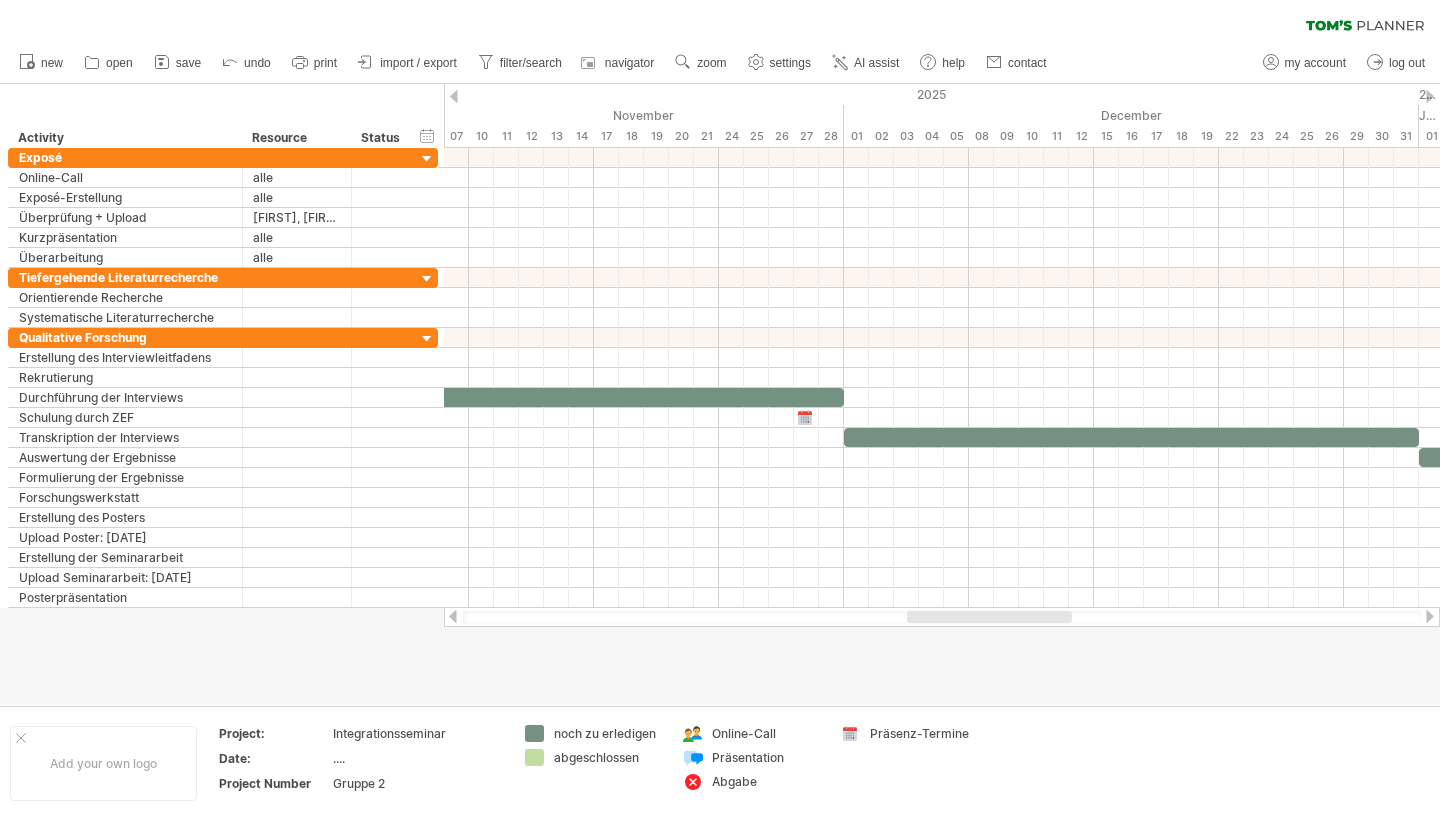 click at bounding box center [1430, 616] 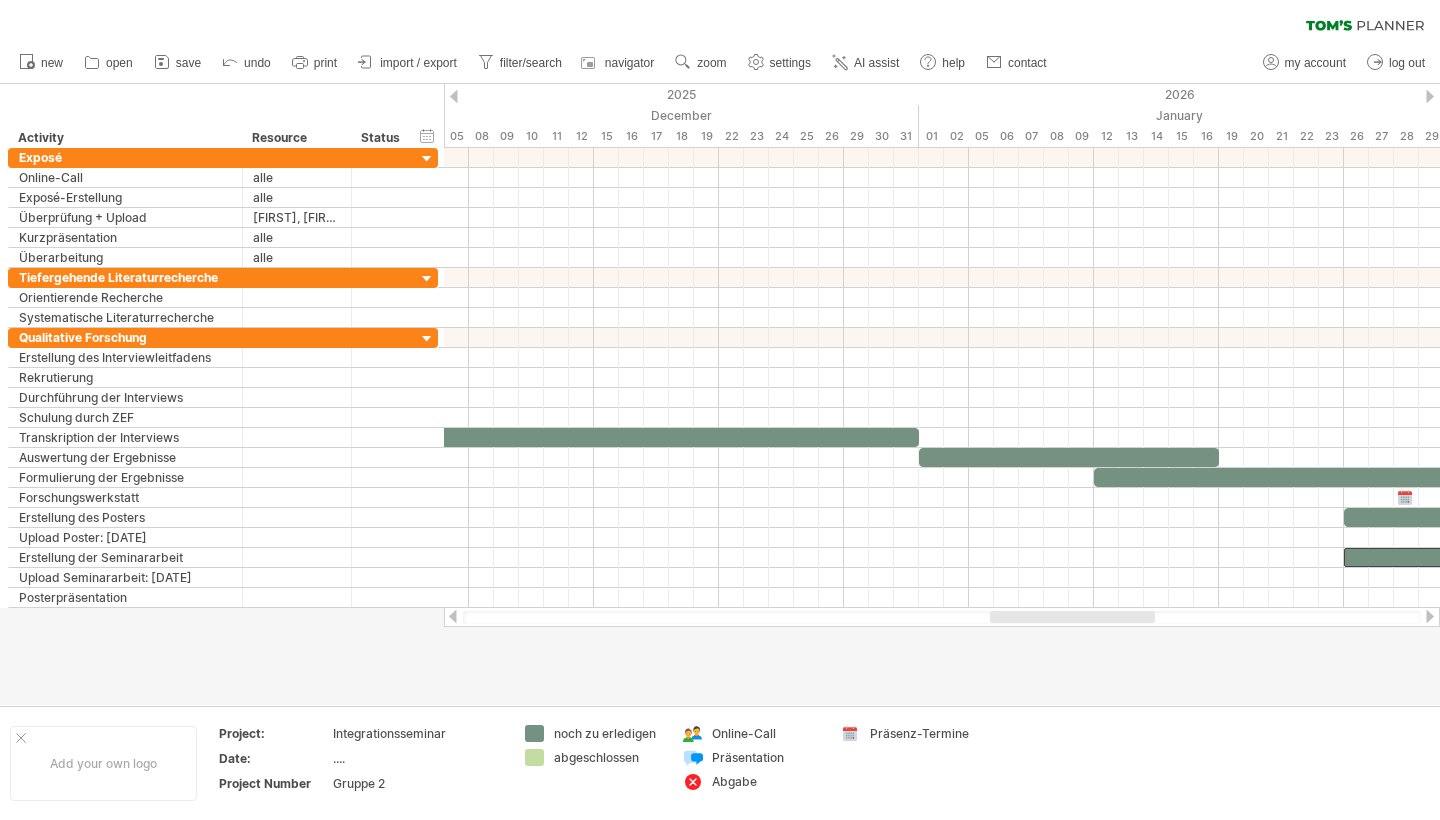 click at bounding box center [1430, 616] 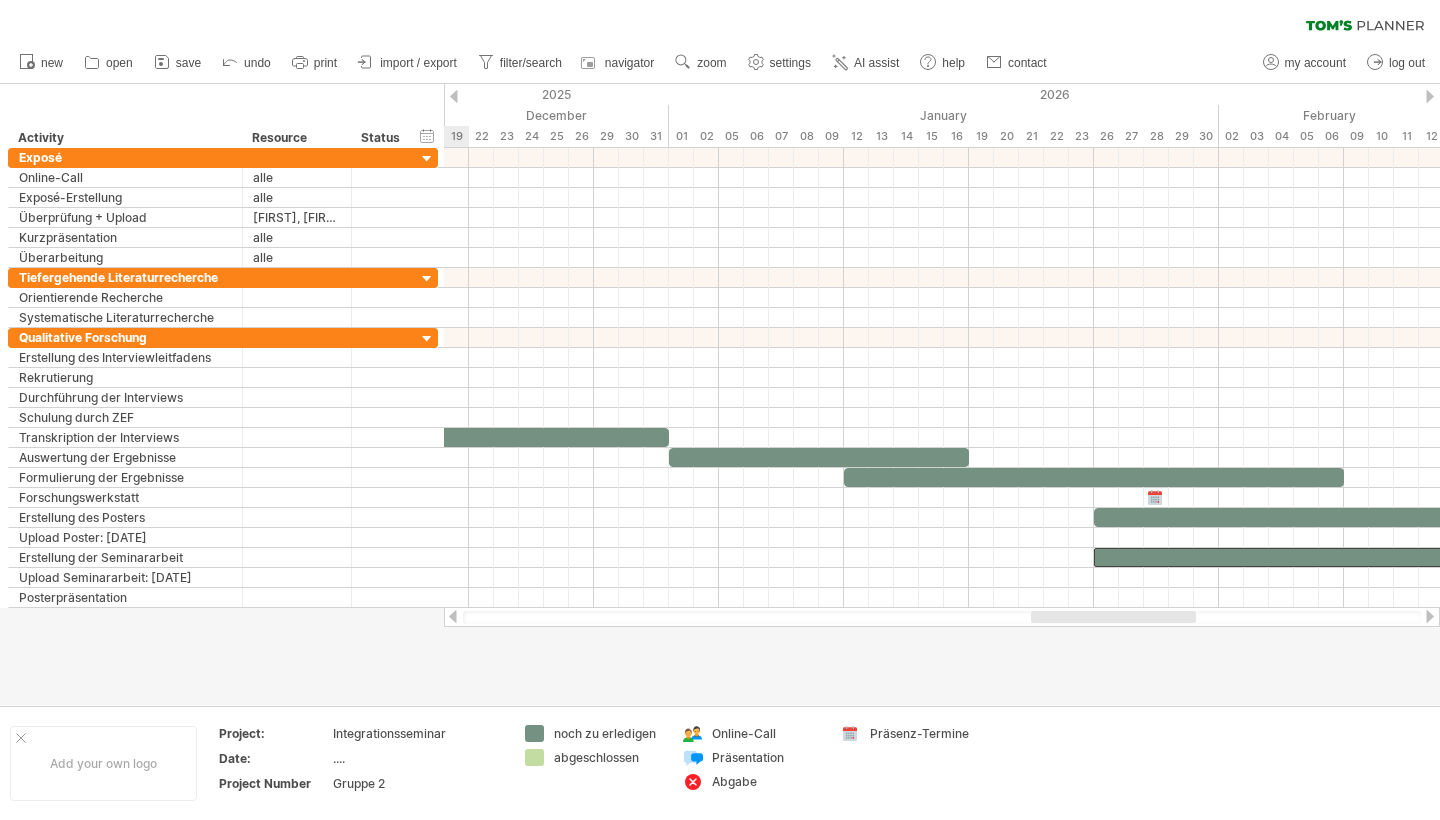 click at bounding box center (1430, 616) 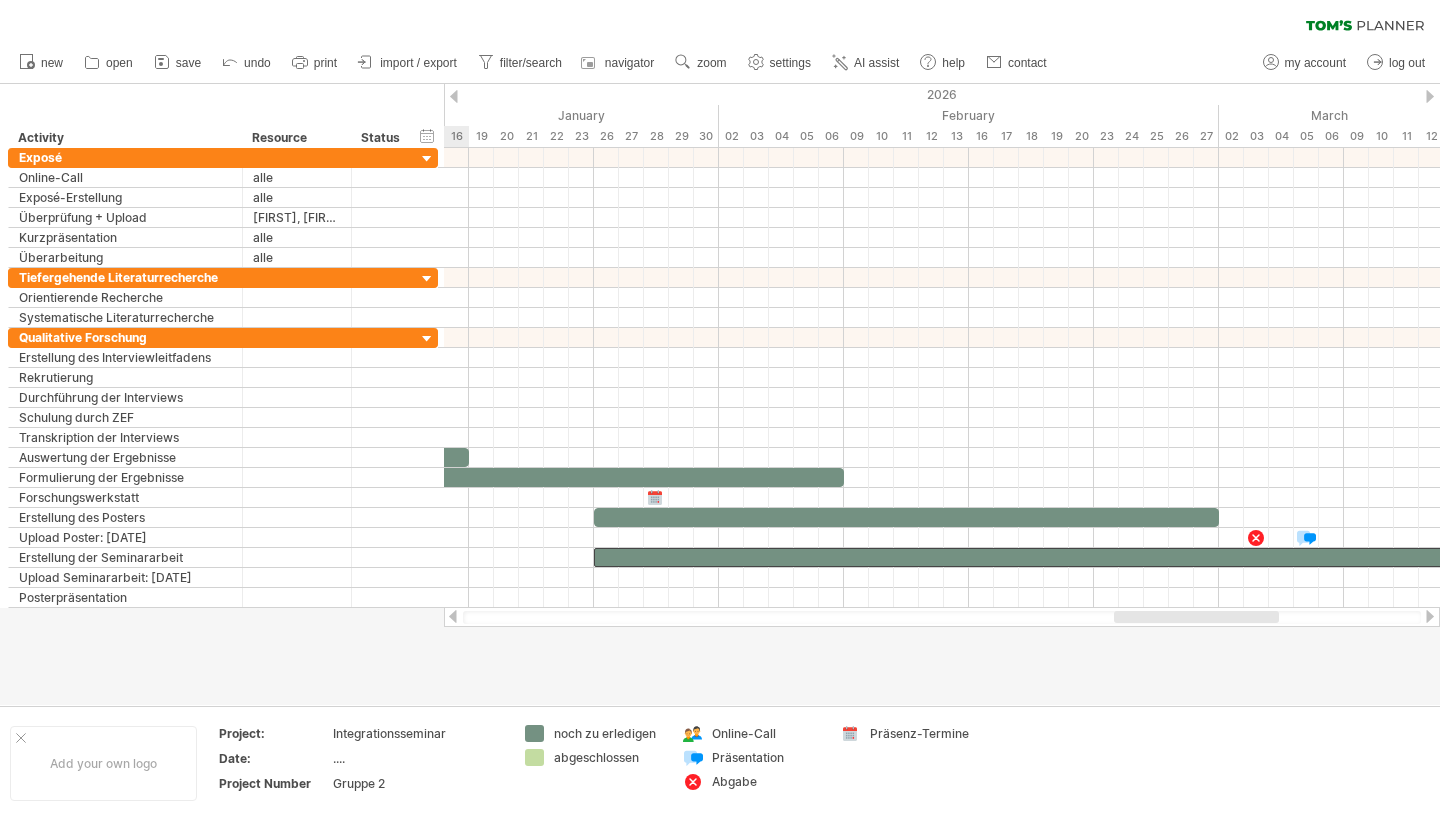 click at bounding box center (1430, 616) 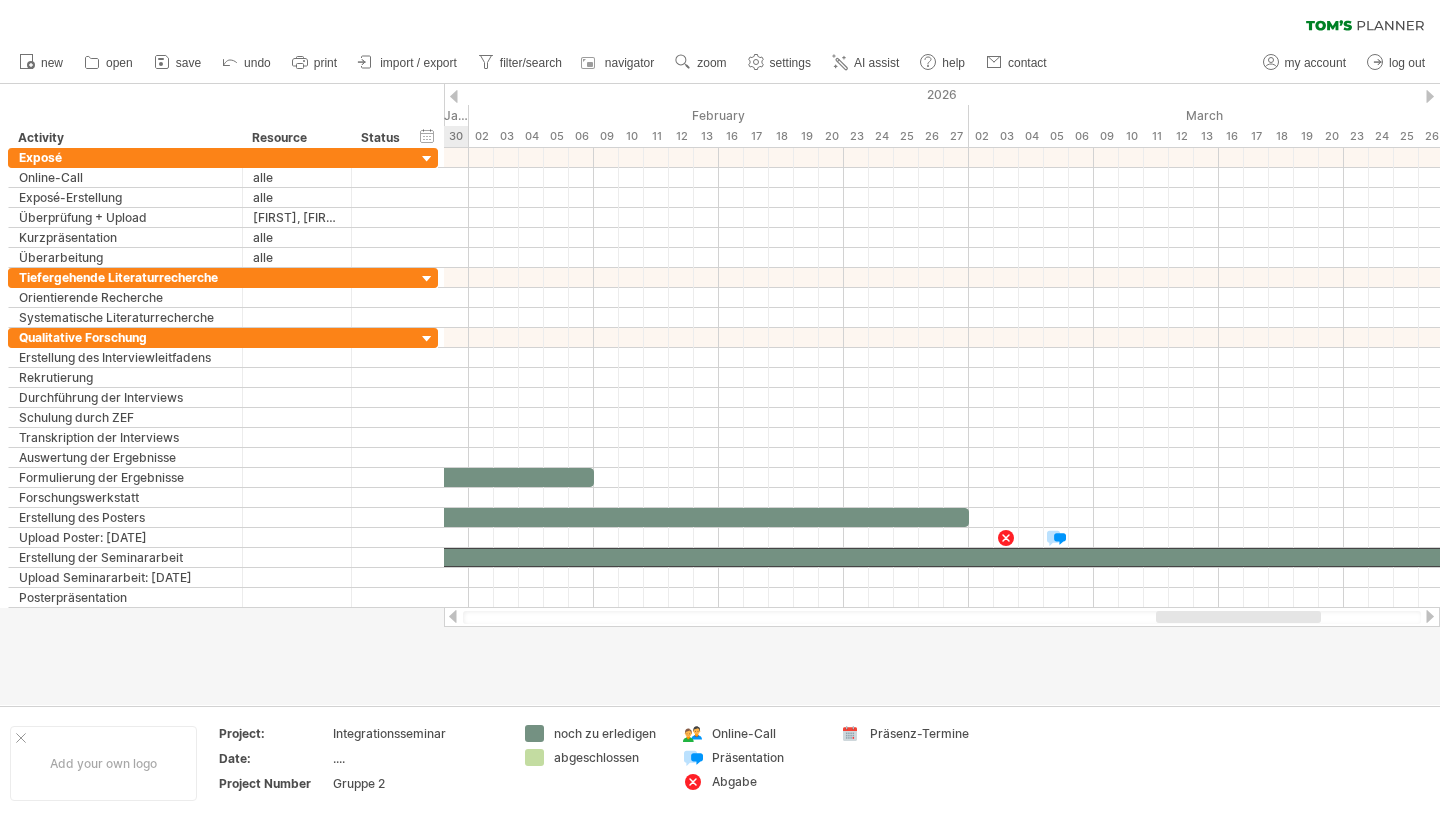 click at bounding box center (1430, 616) 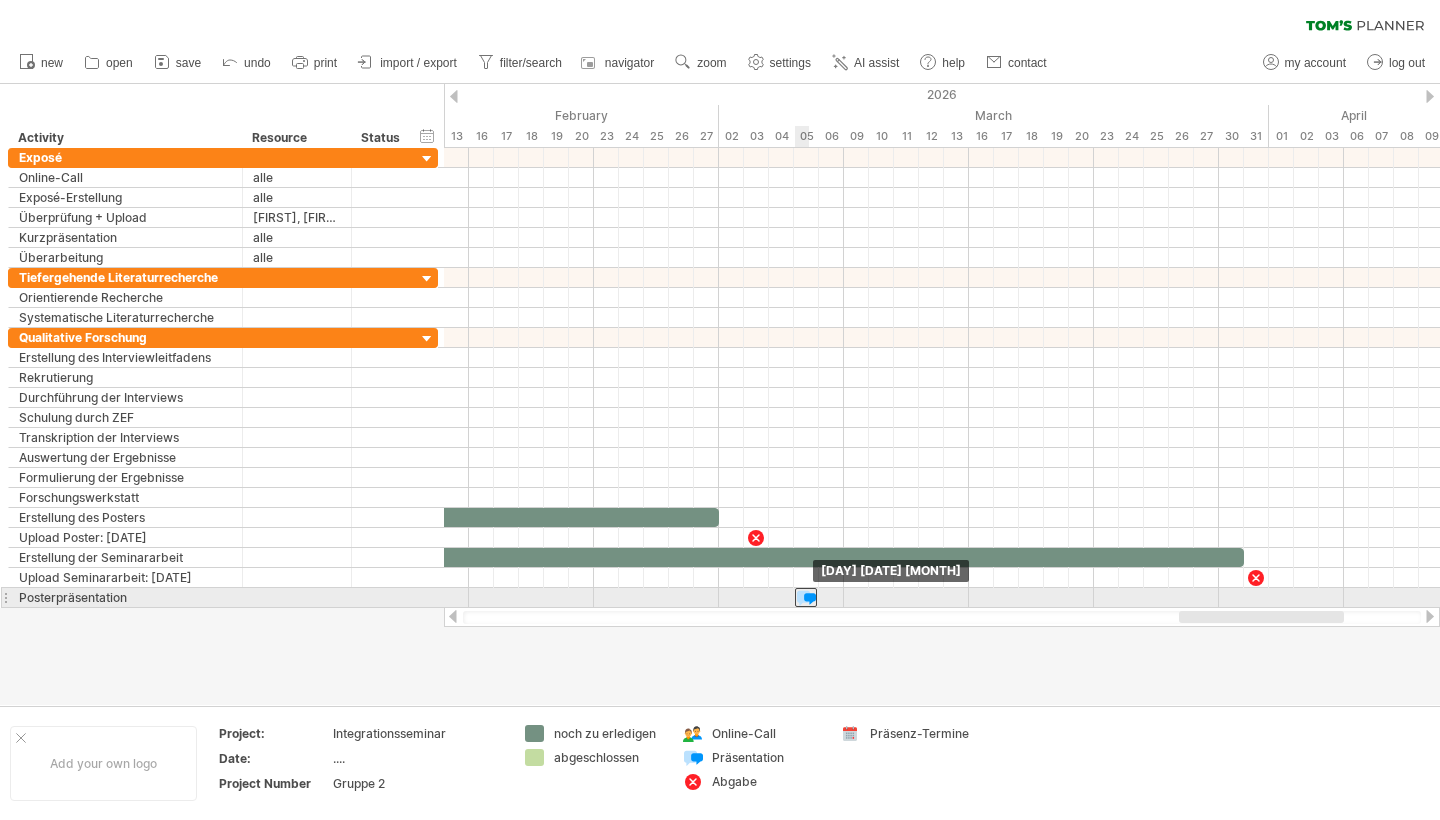 drag, startPoint x: 803, startPoint y: 538, endPoint x: 804, endPoint y: 593, distance: 55.00909 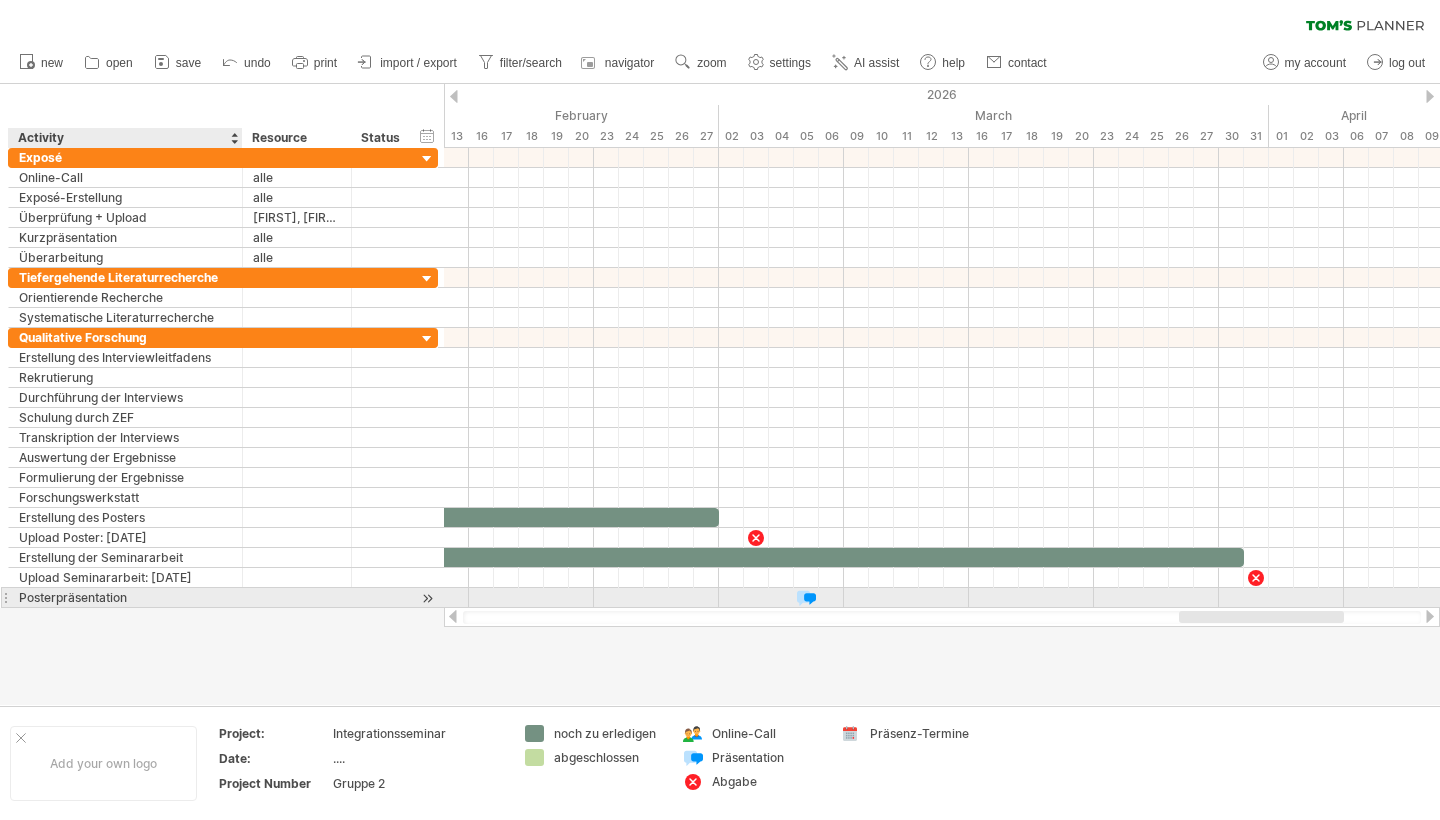 click on "Posterpräsentation" at bounding box center [125, 597] 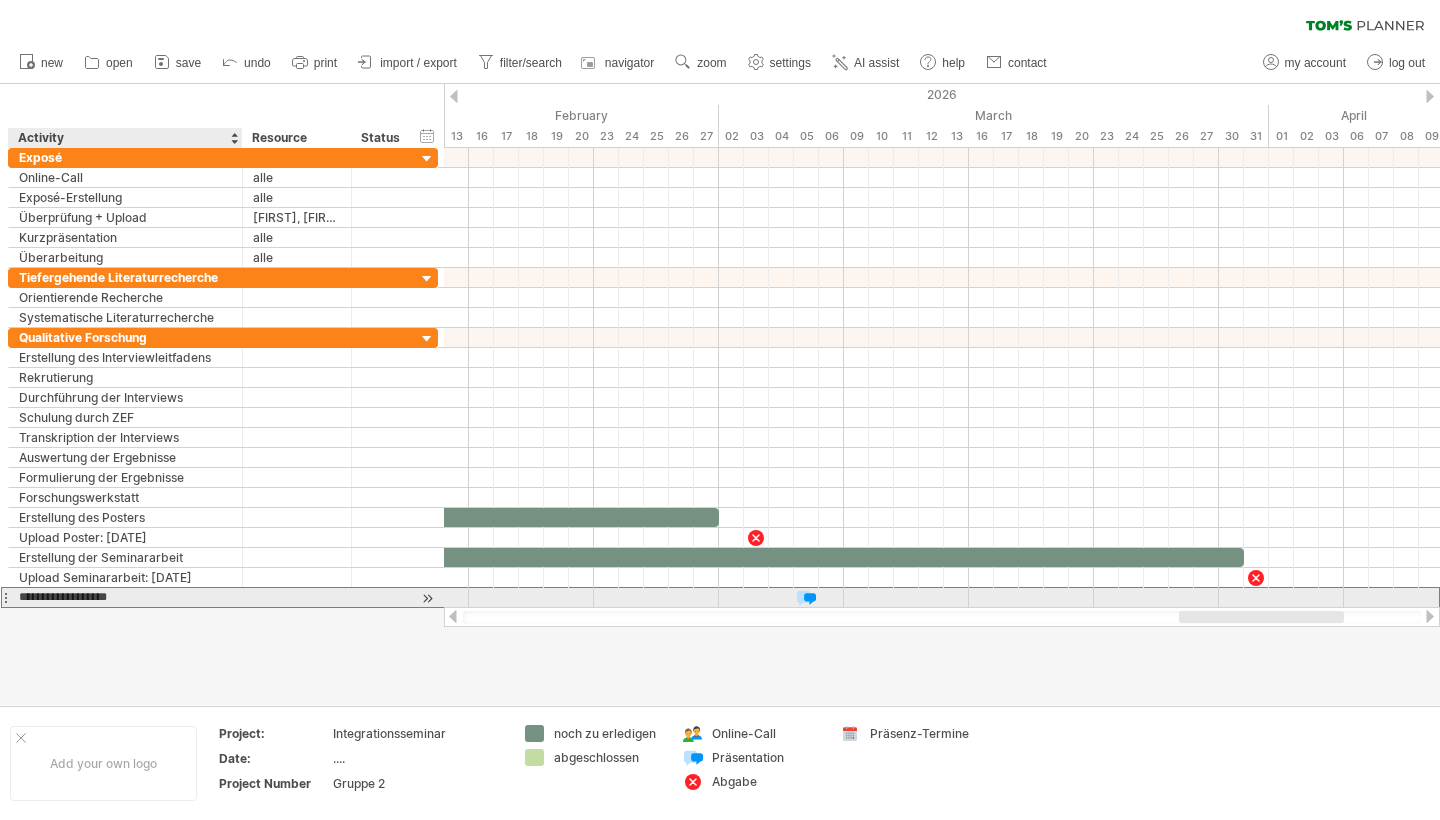 click on "**********" at bounding box center (125, 597) 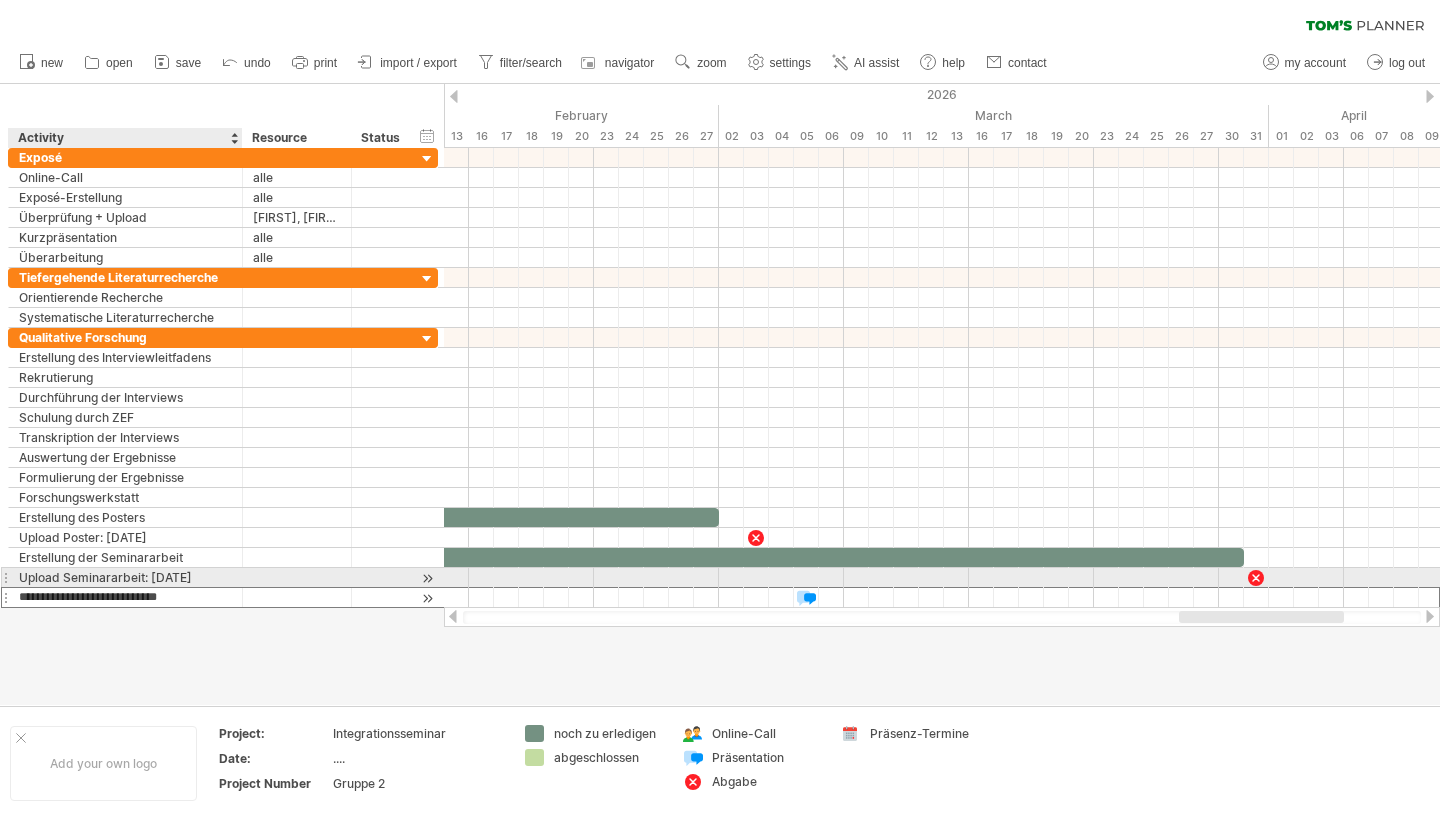 type on "**********" 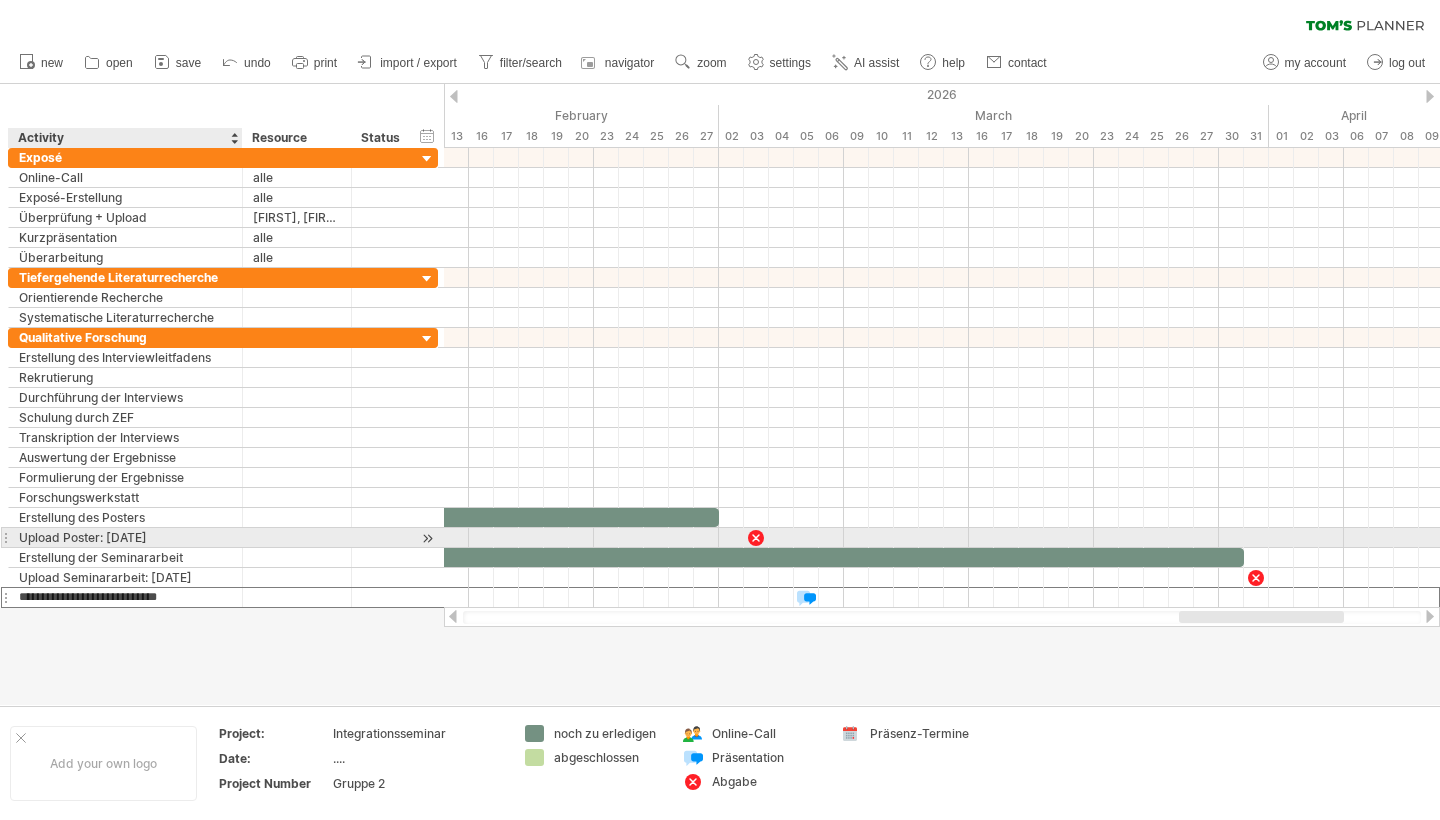drag, startPoint x: 73, startPoint y: 600, endPoint x: 68, endPoint y: 546, distance: 54.230988 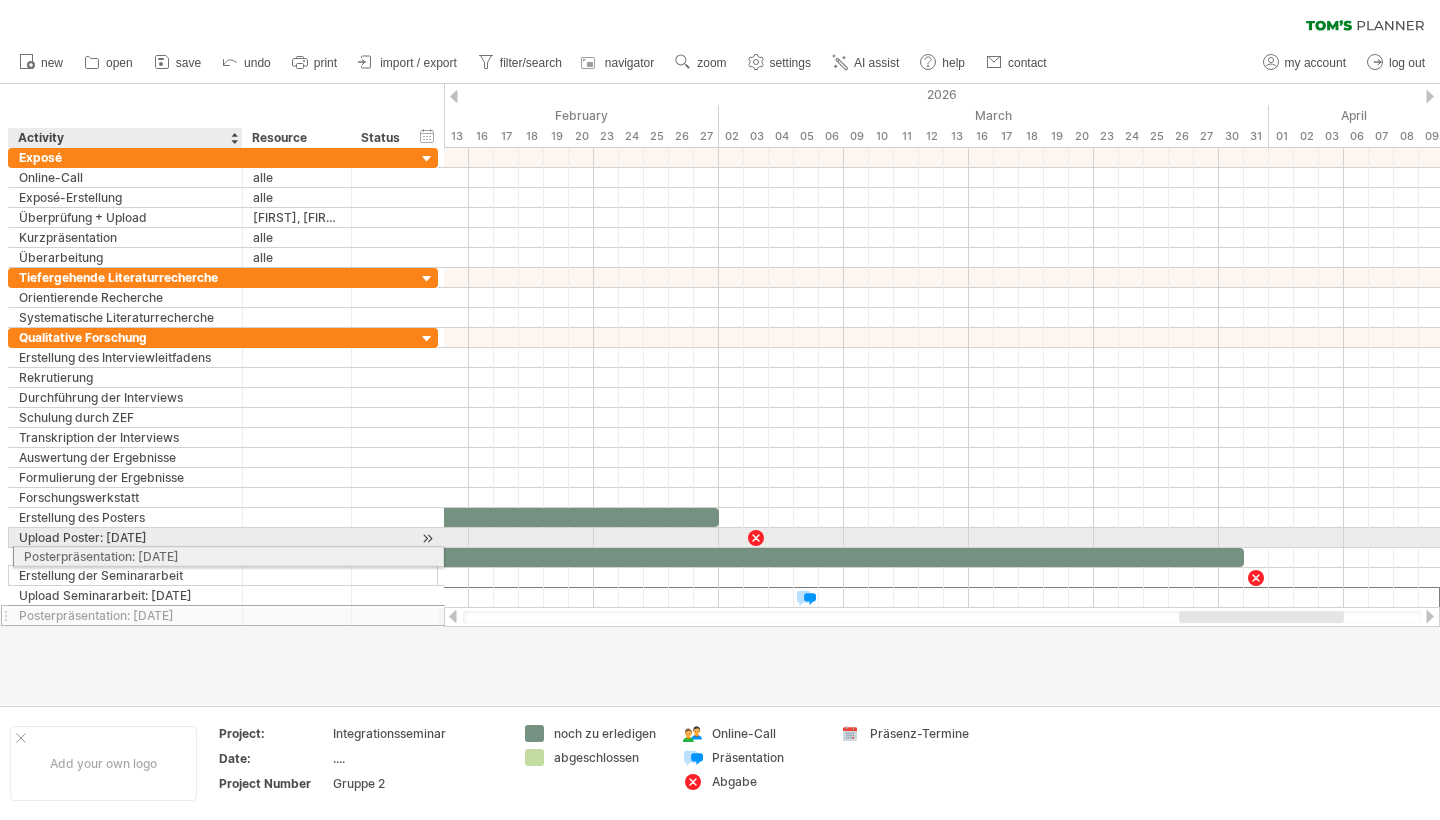 drag, startPoint x: 17, startPoint y: 600, endPoint x: 16, endPoint y: 553, distance: 47.010635 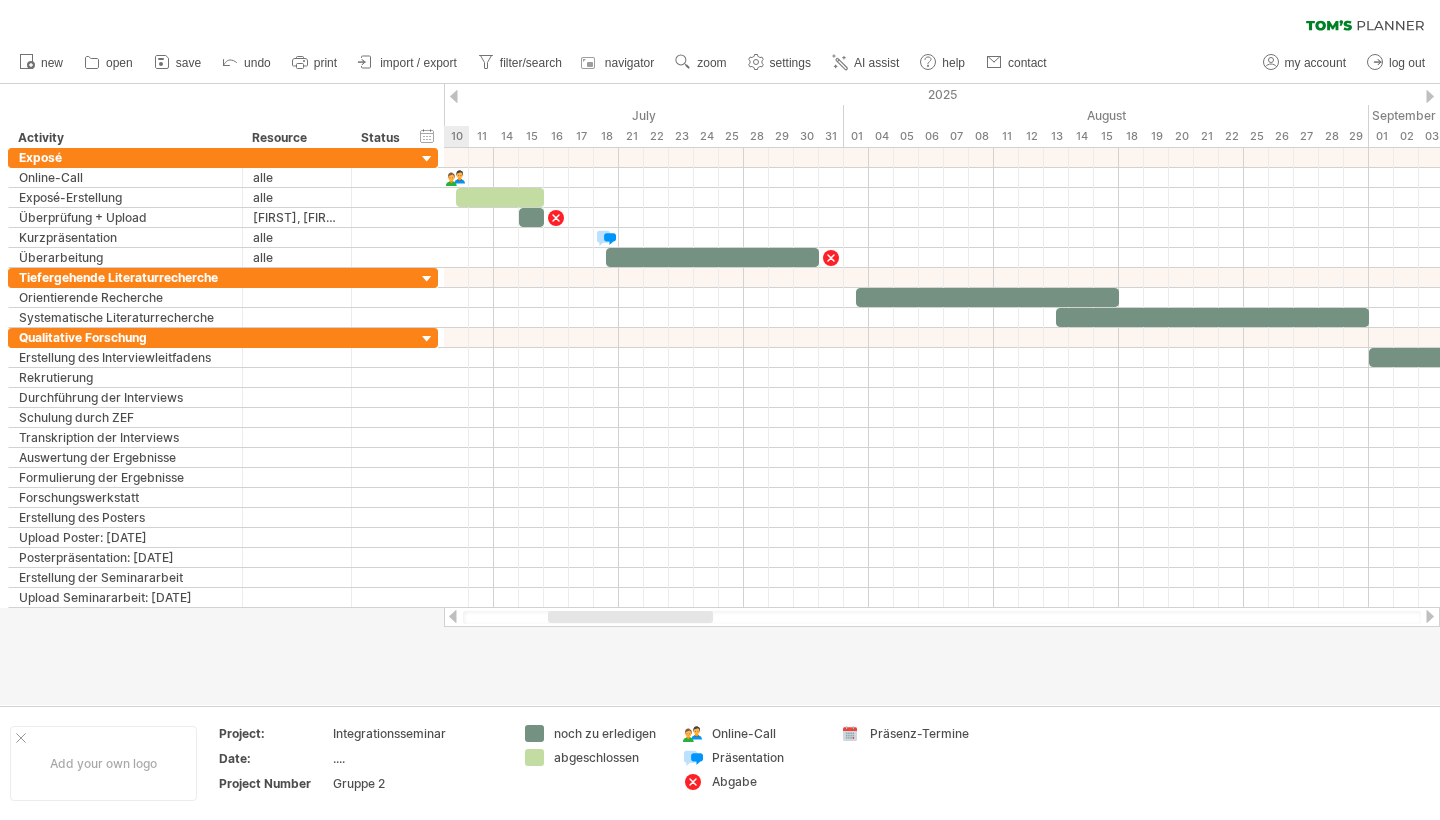 drag, startPoint x: 1228, startPoint y: 619, endPoint x: 597, endPoint y: 653, distance: 631.91534 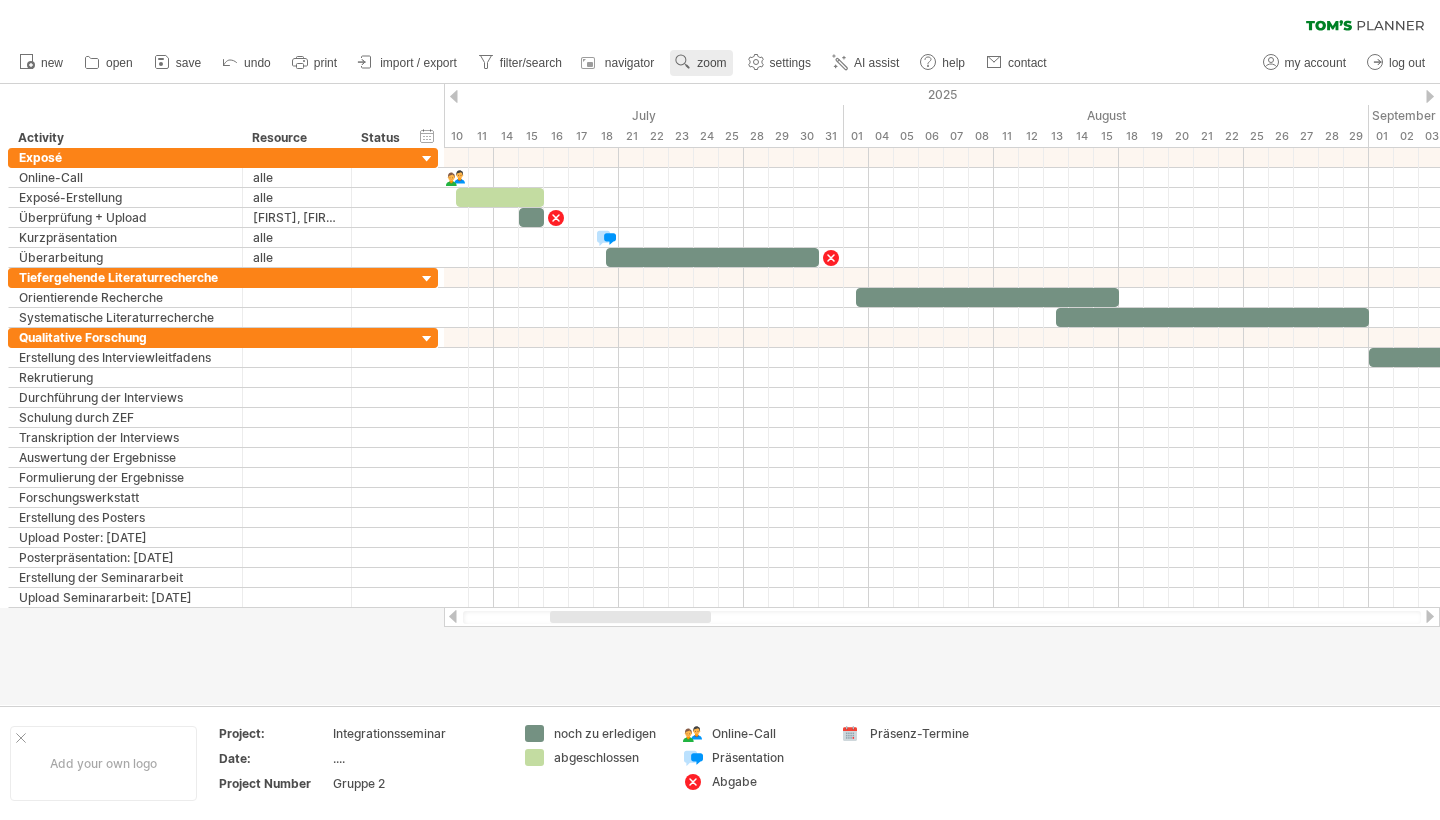 click on "zoom" at bounding box center (711, 63) 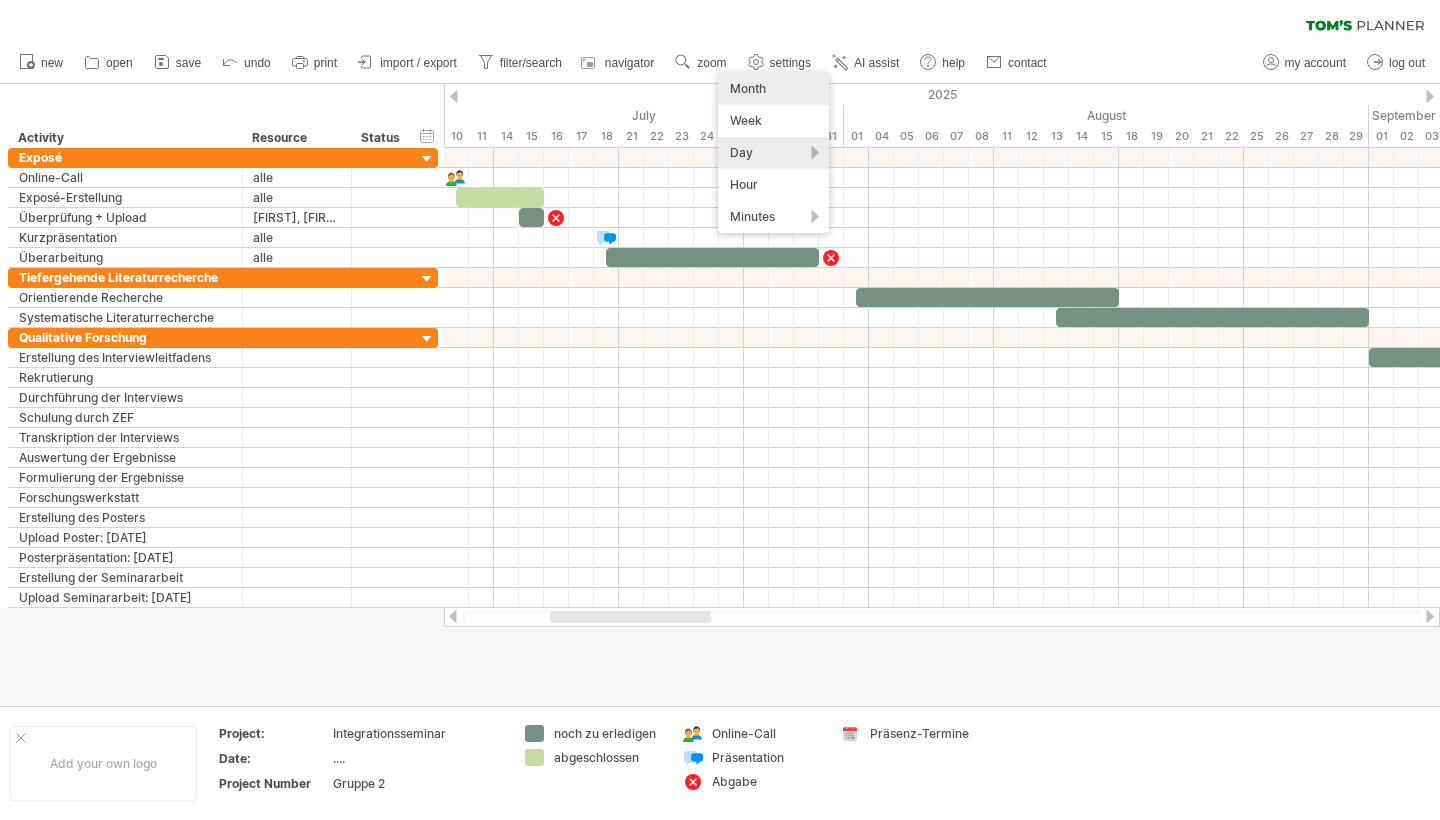 click on "Month" at bounding box center [773, 89] 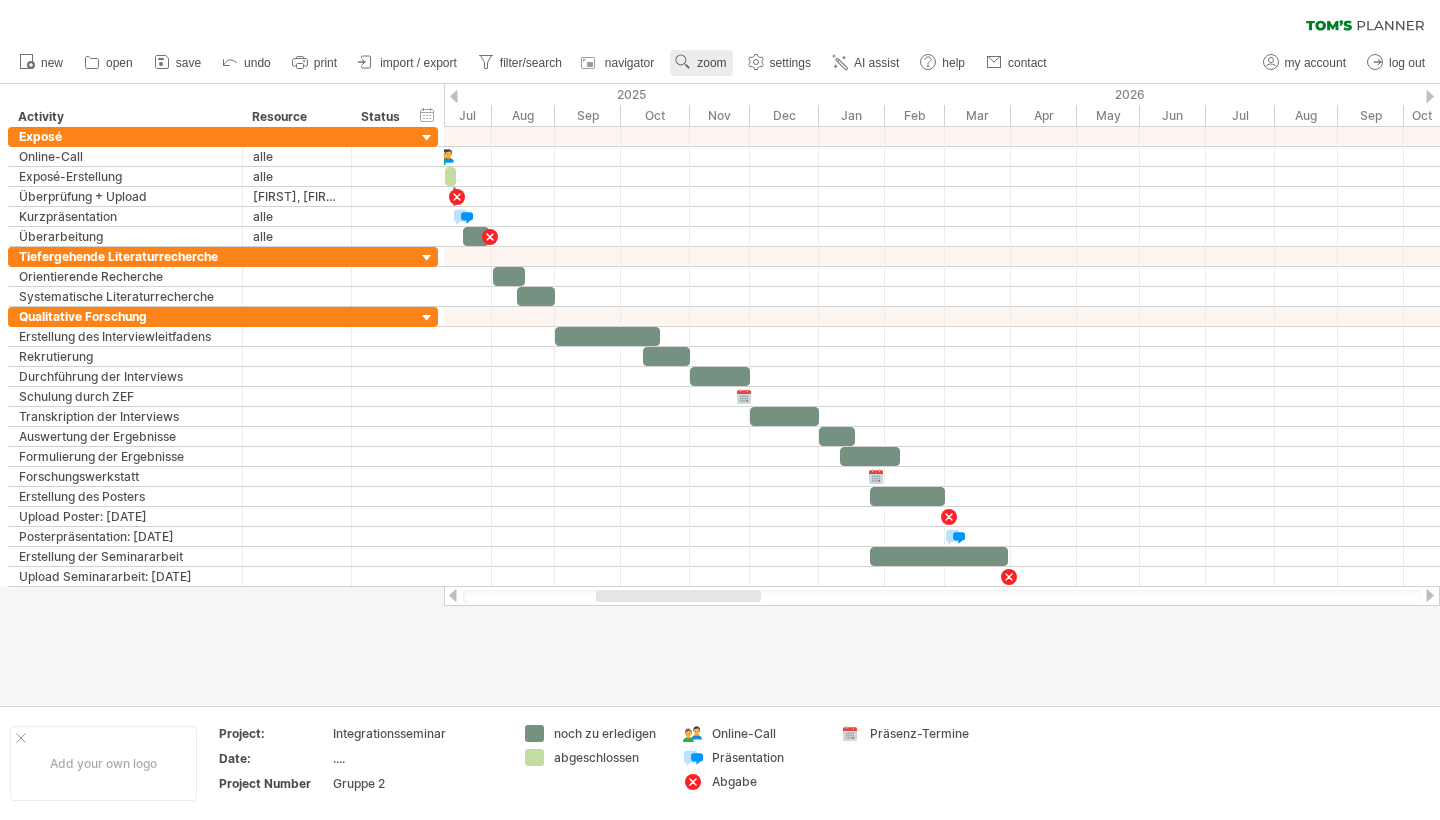 click on "zoom" at bounding box center [711, 63] 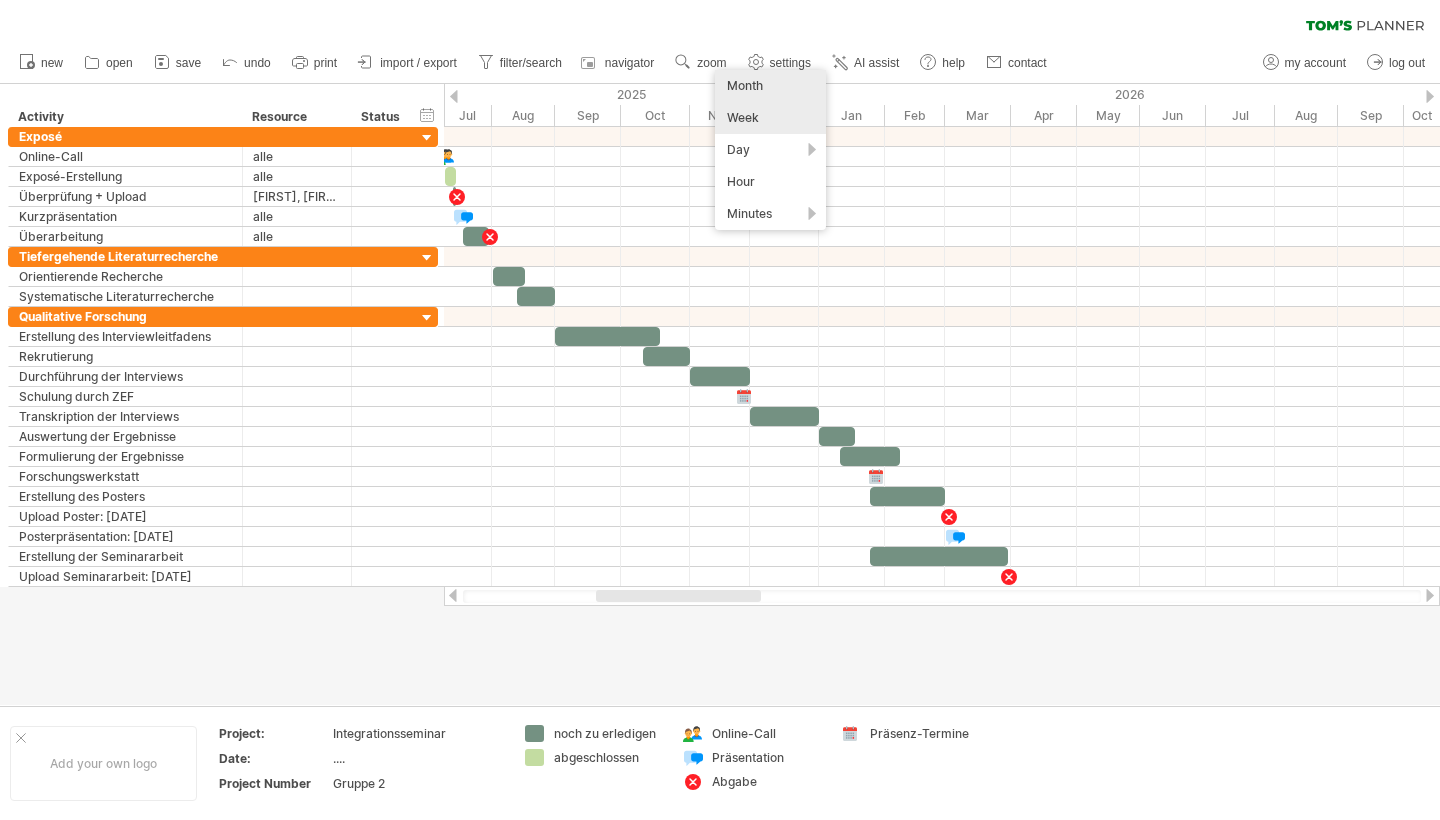 click on "Week" at bounding box center (770, 118) 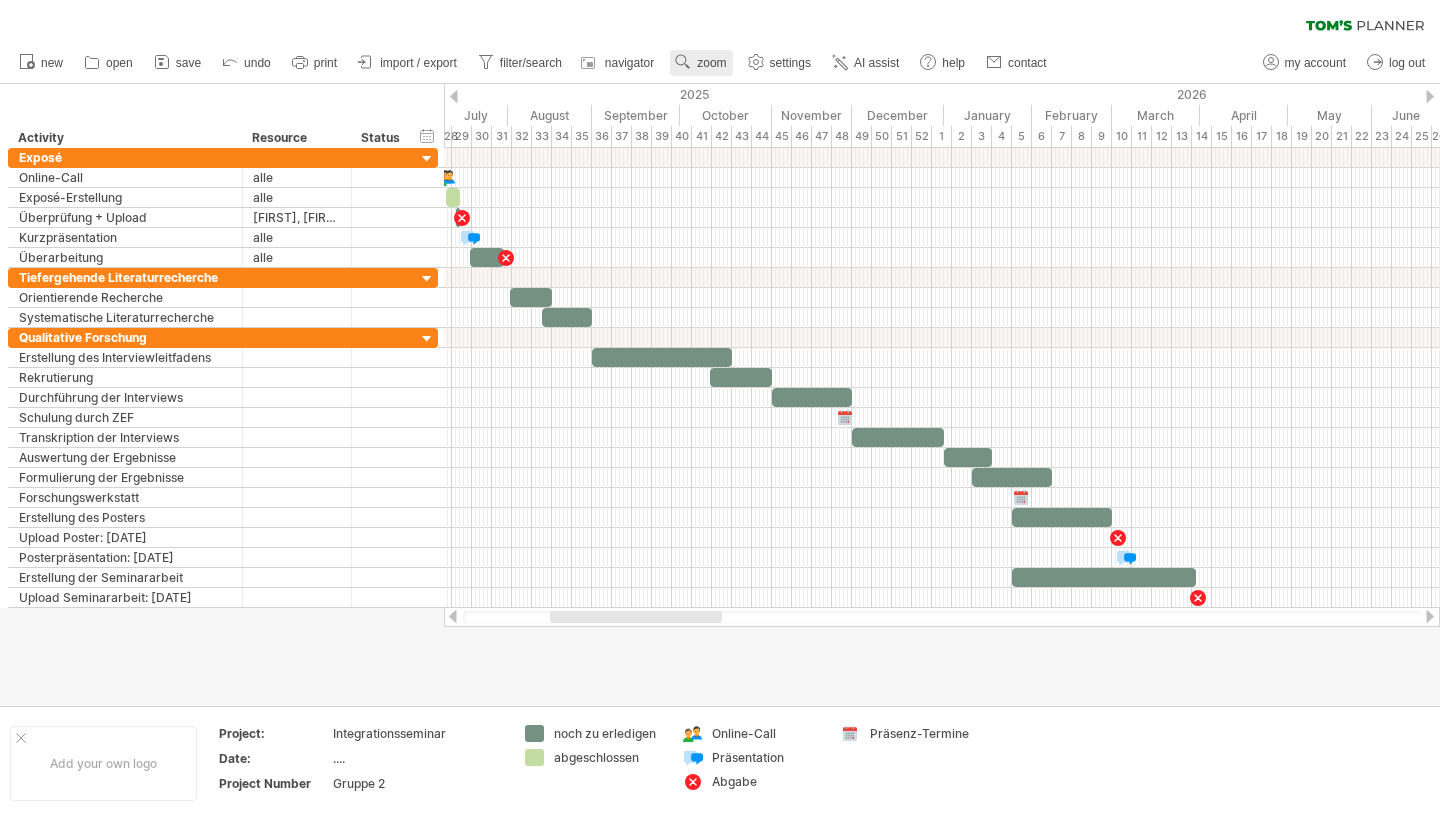click on "zoom" at bounding box center [711, 63] 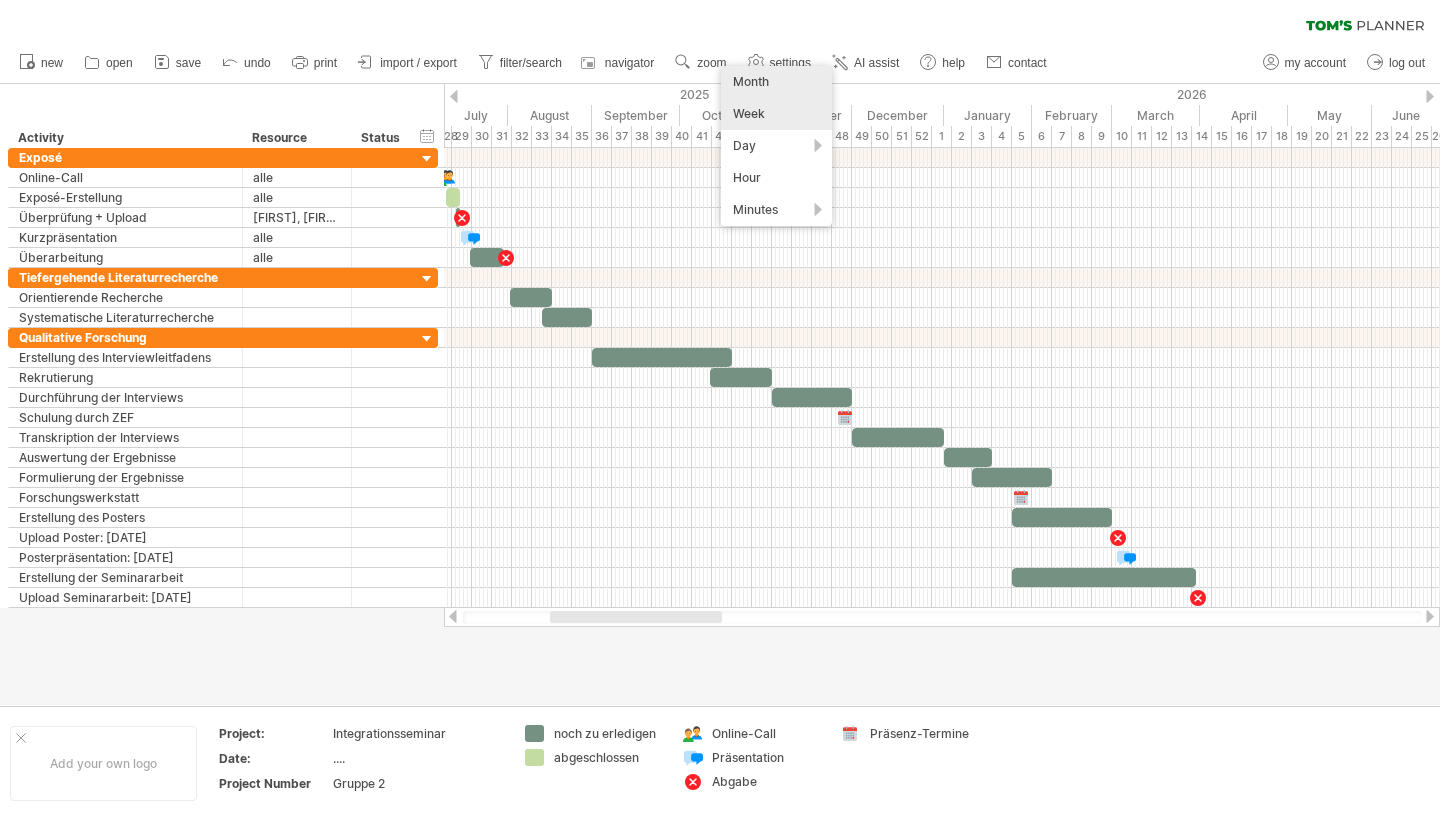 click on "Month" at bounding box center [776, 82] 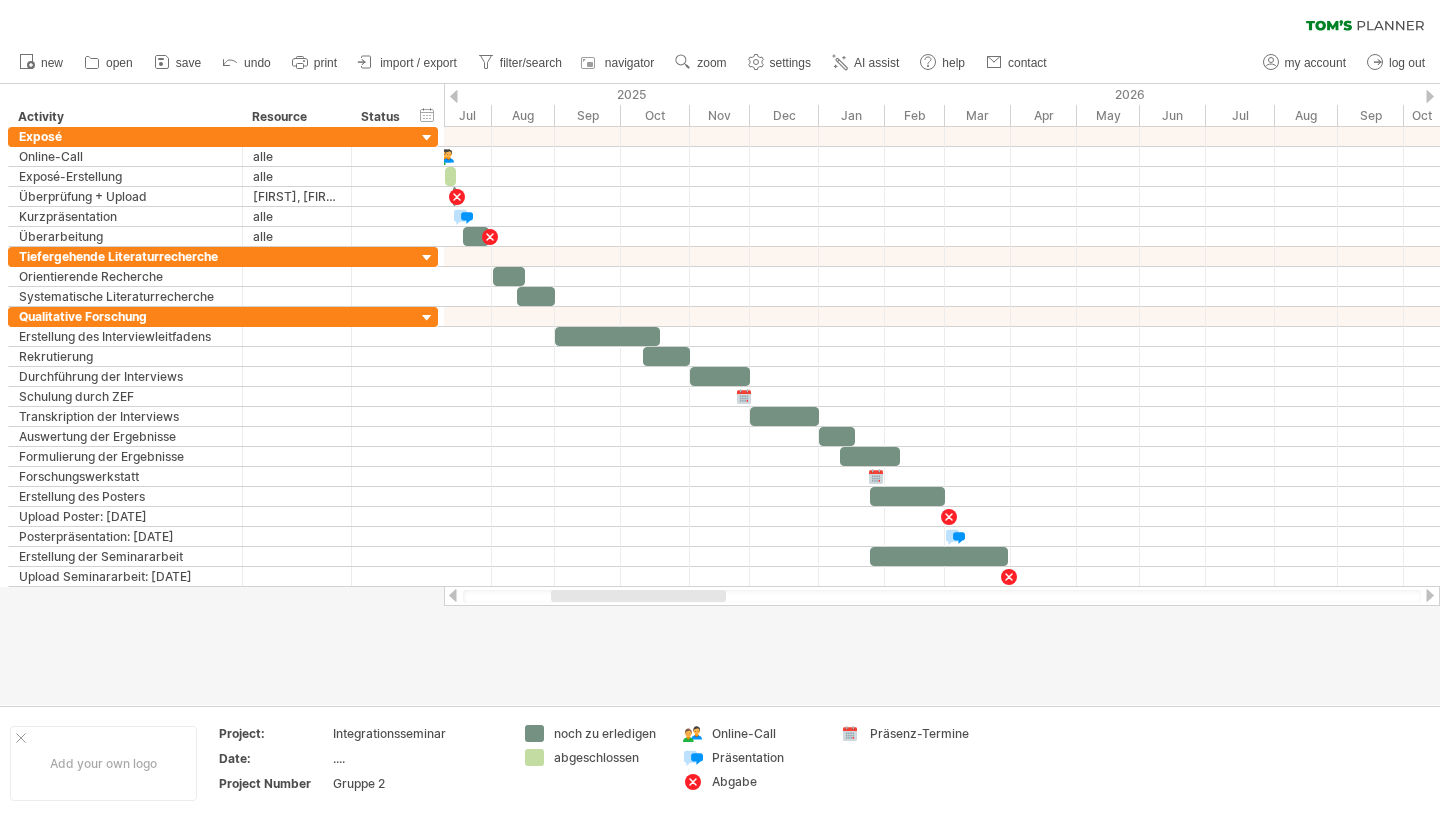 click at bounding box center [454, 96] 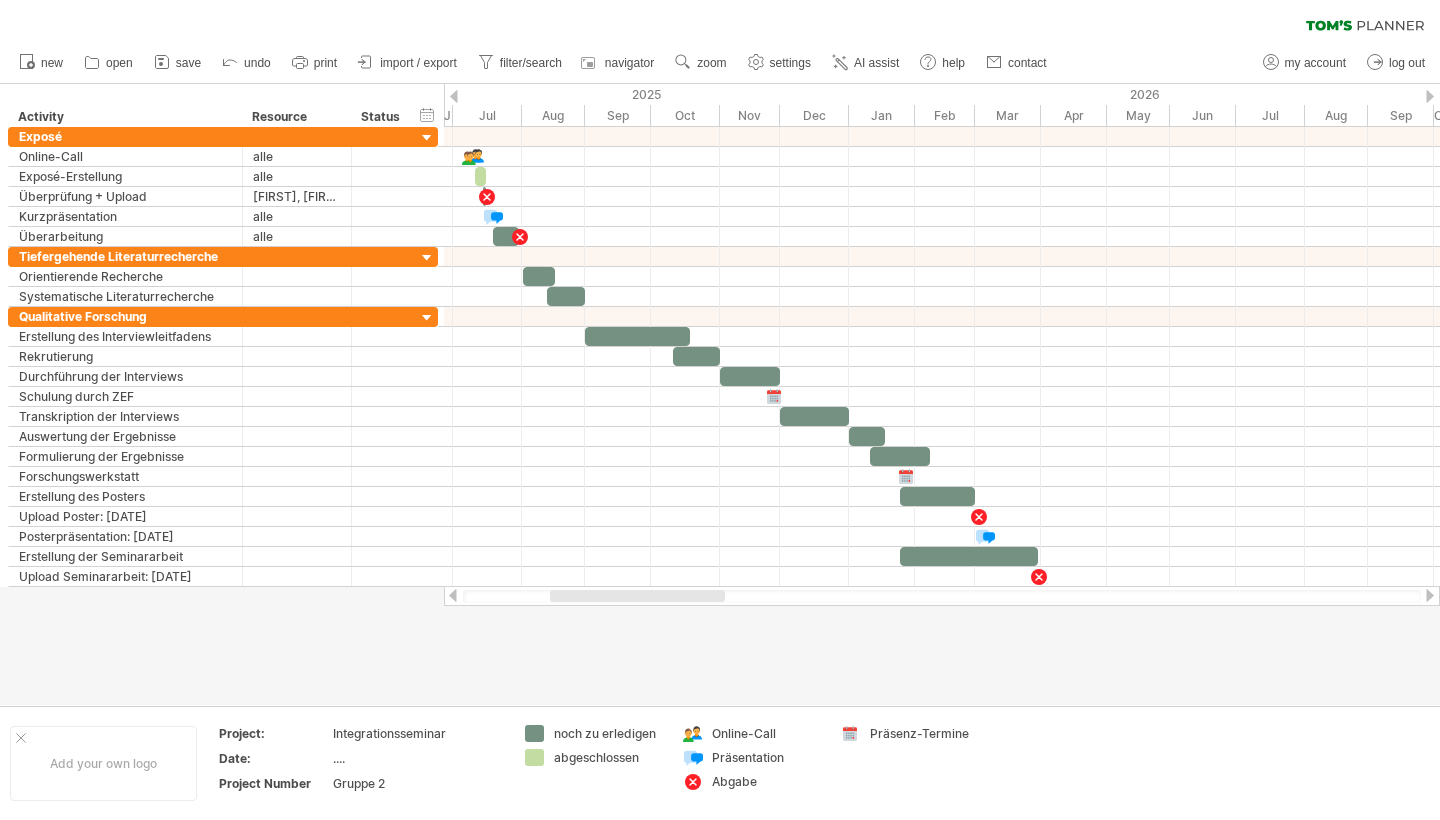 click at bounding box center (454, 96) 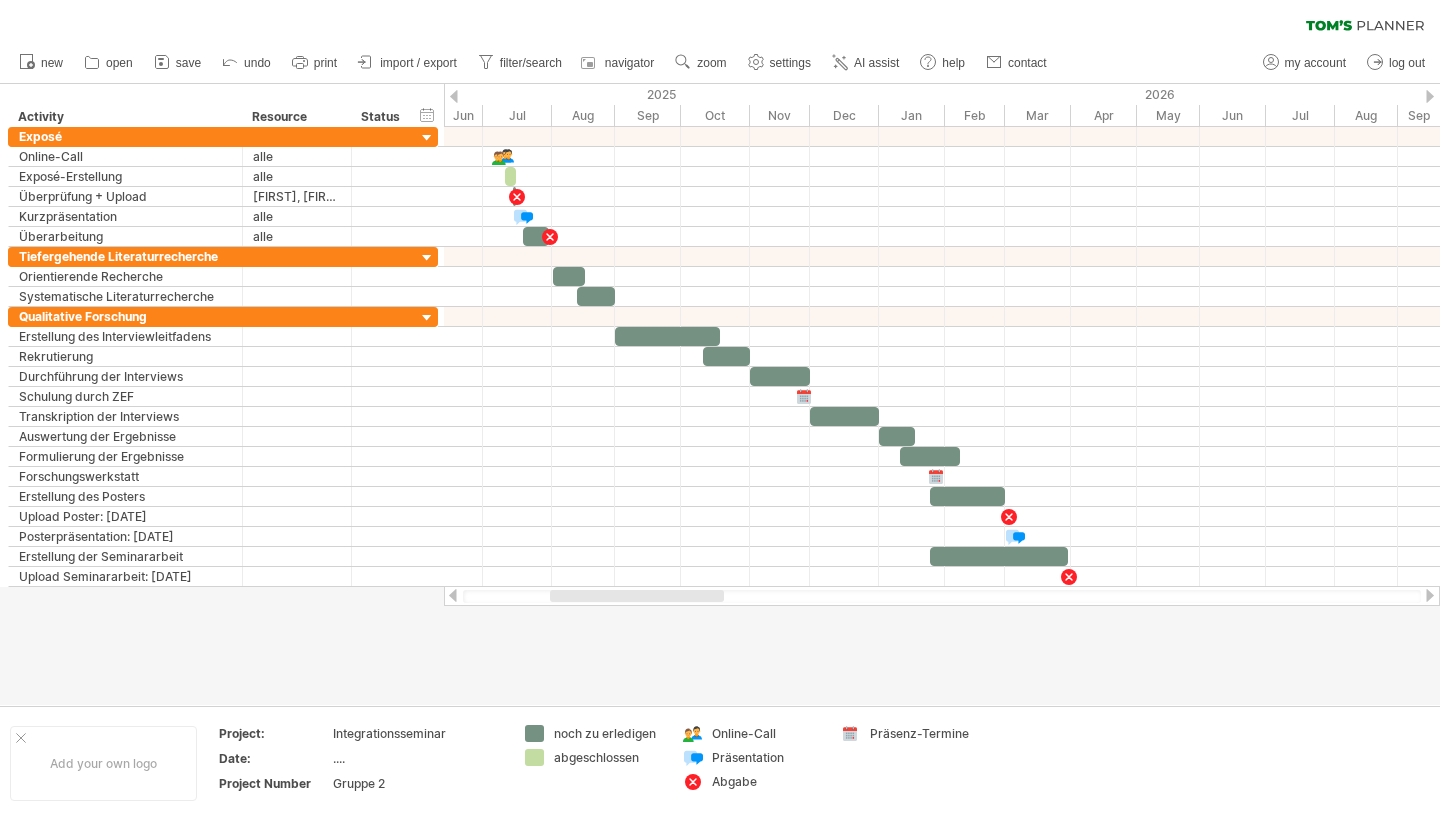 click at bounding box center [1430, 96] 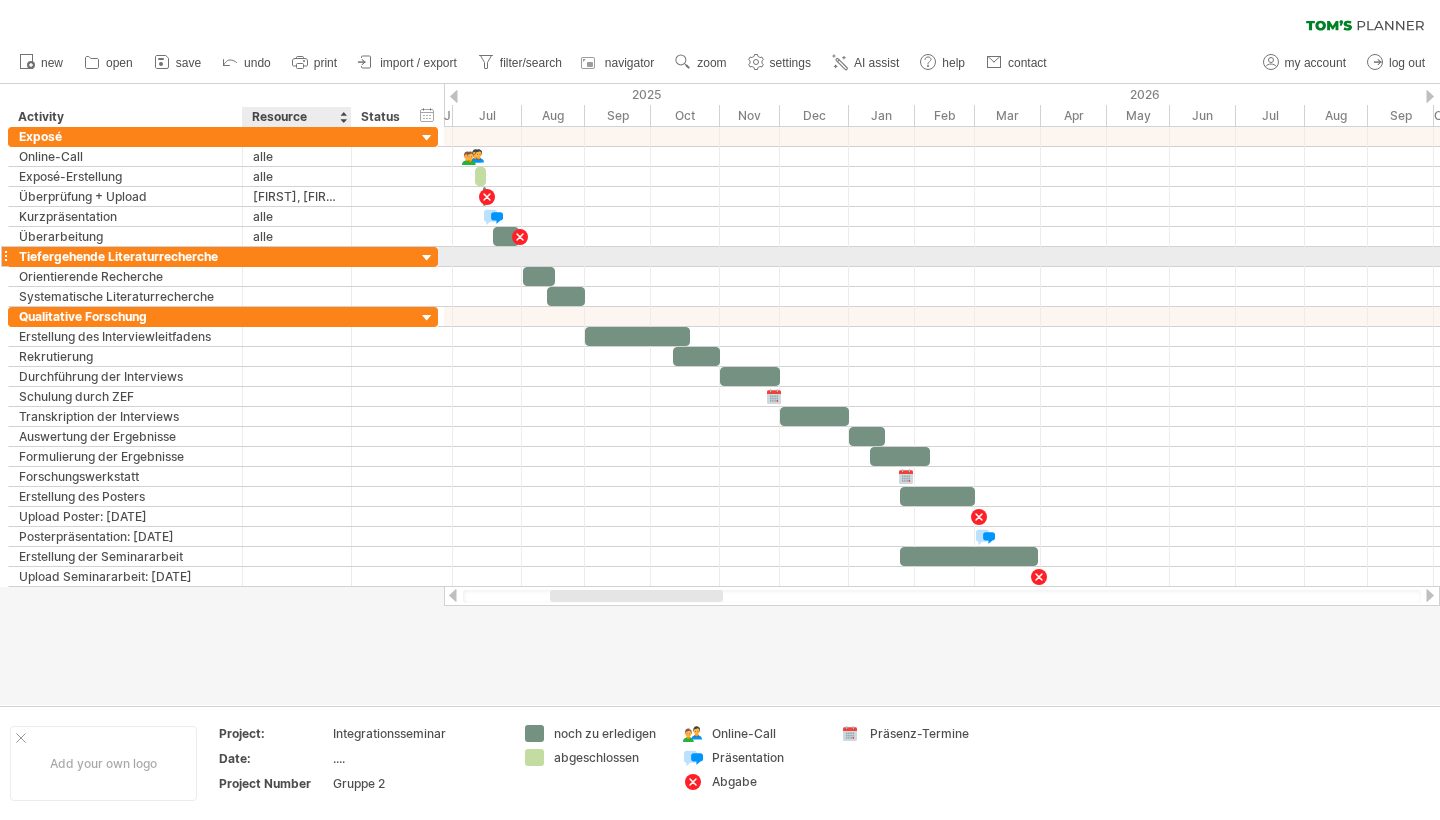 click at bounding box center (297, 256) 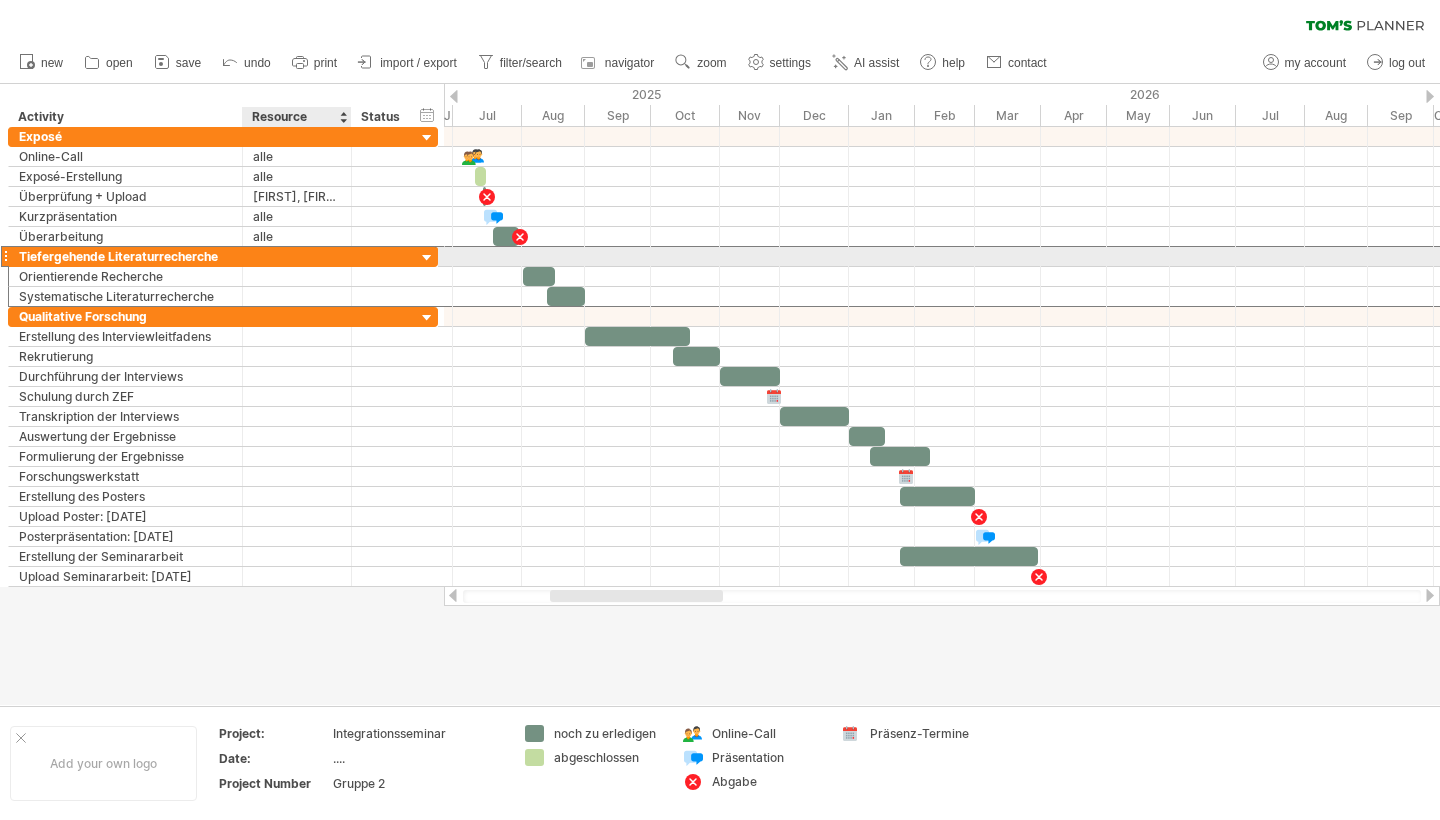 click at bounding box center (297, 256) 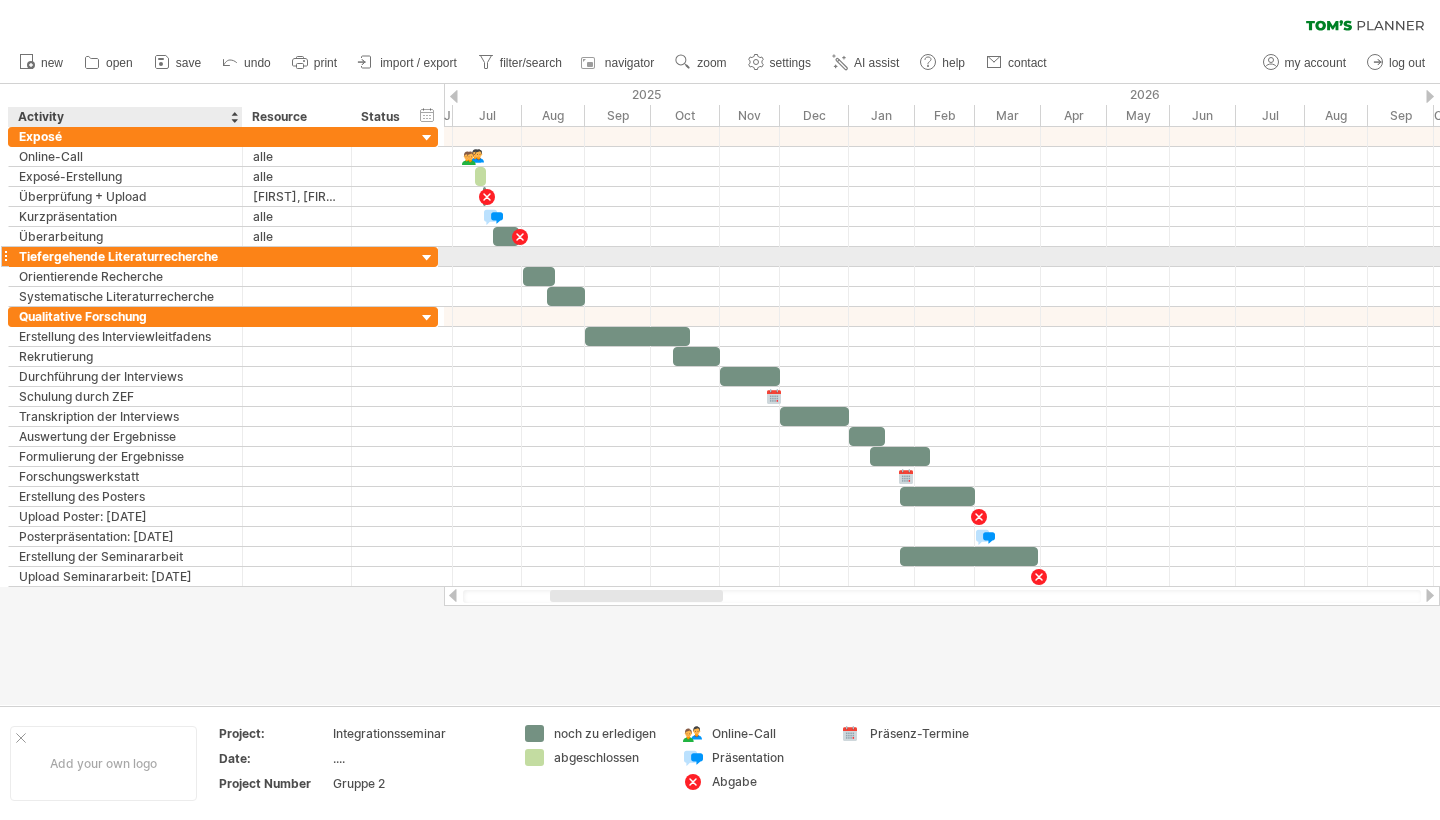 click on "Tiefergehende Literaturrecherche" at bounding box center (125, 256) 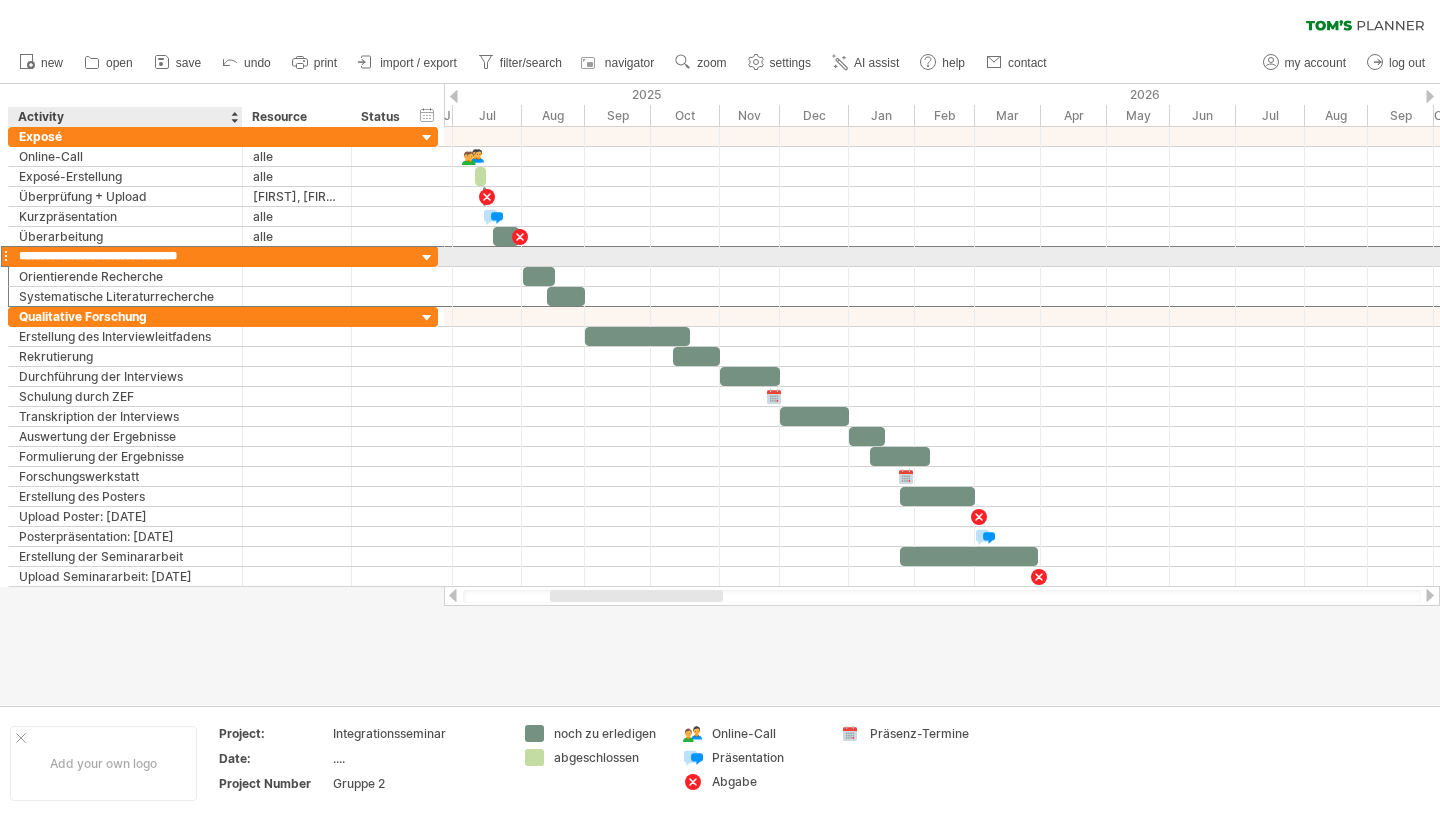 click on "**********" at bounding box center [125, 256] 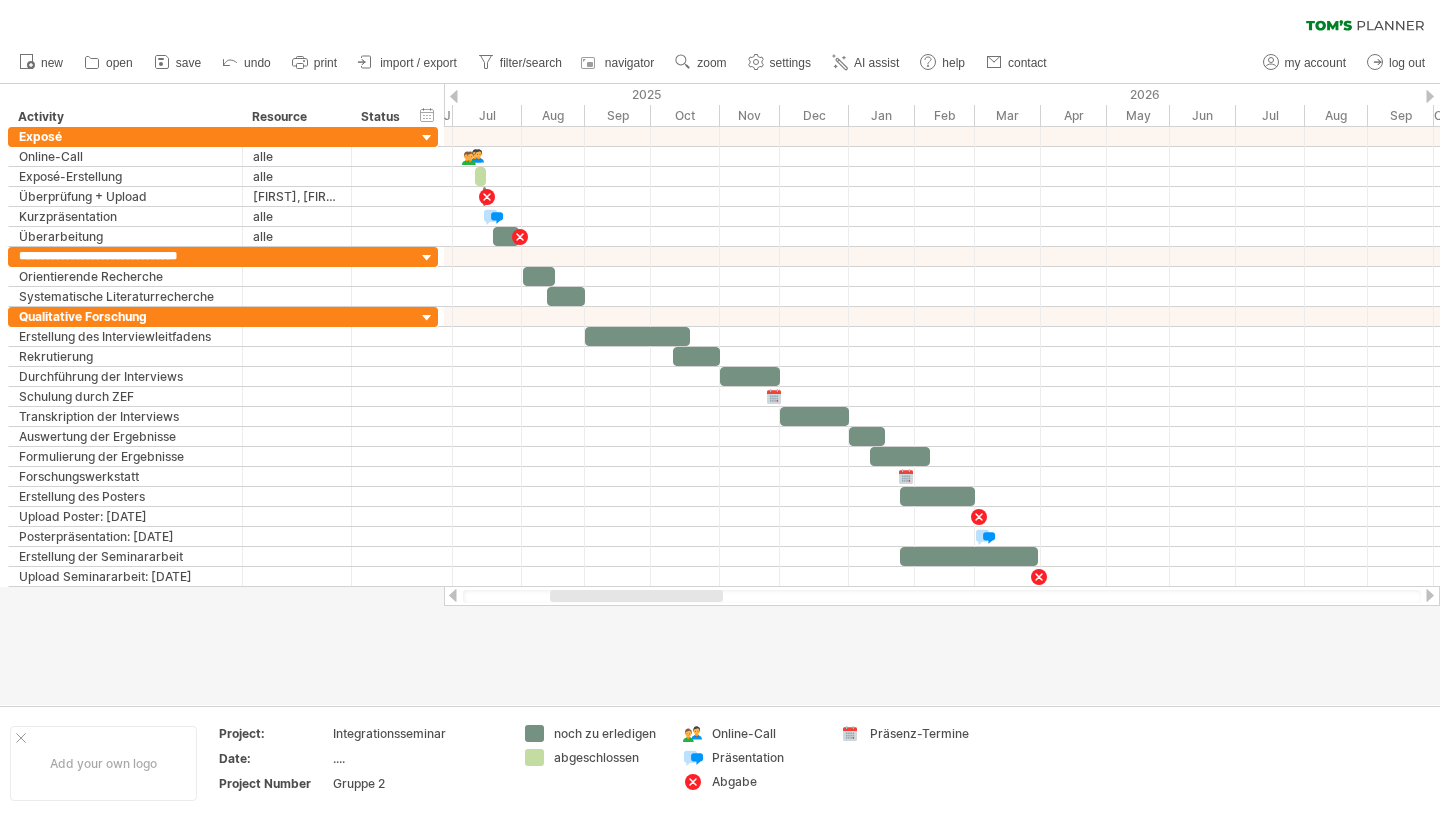 click at bounding box center [720, 394] 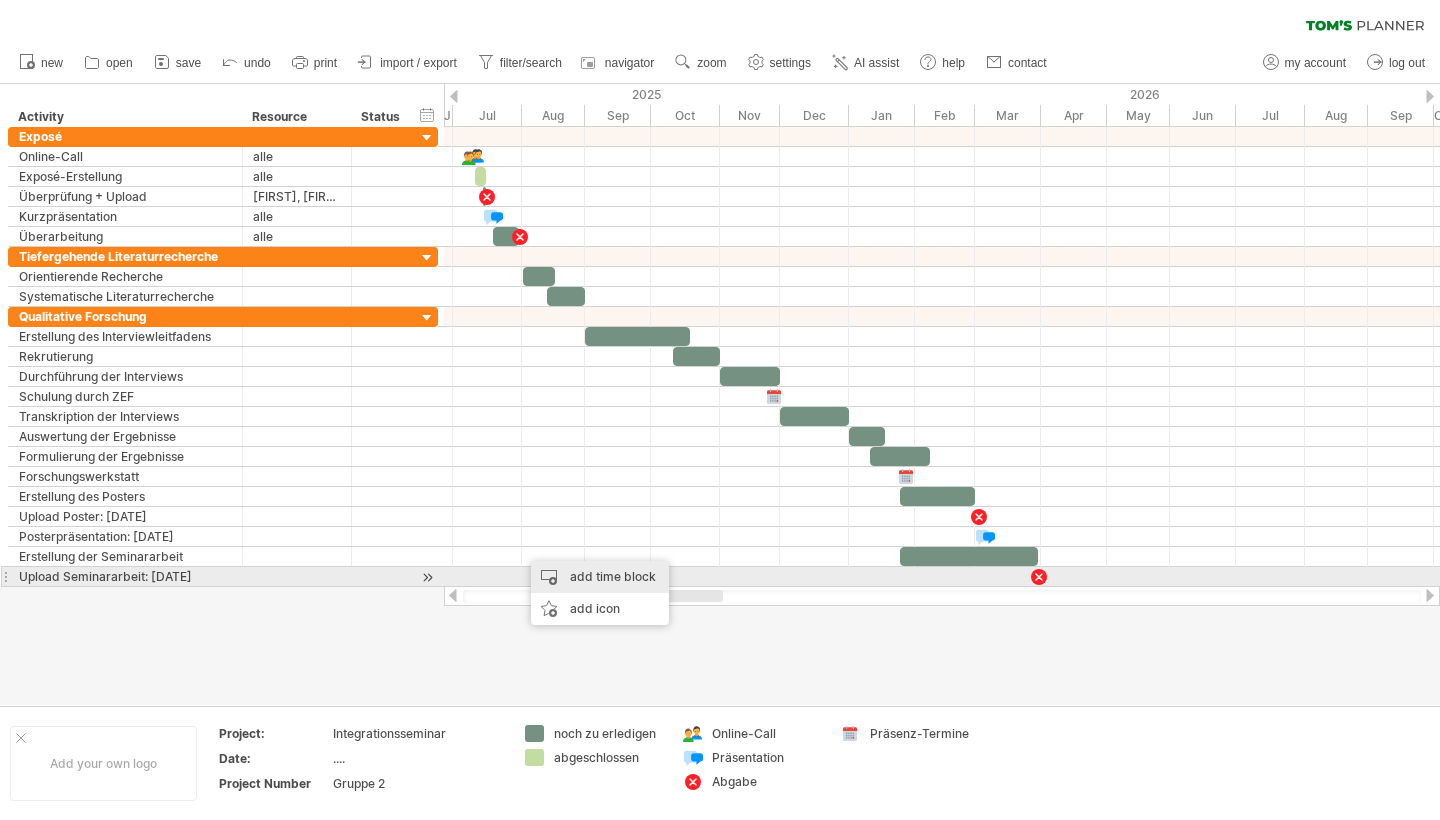 click on "add time block" at bounding box center (600, 577) 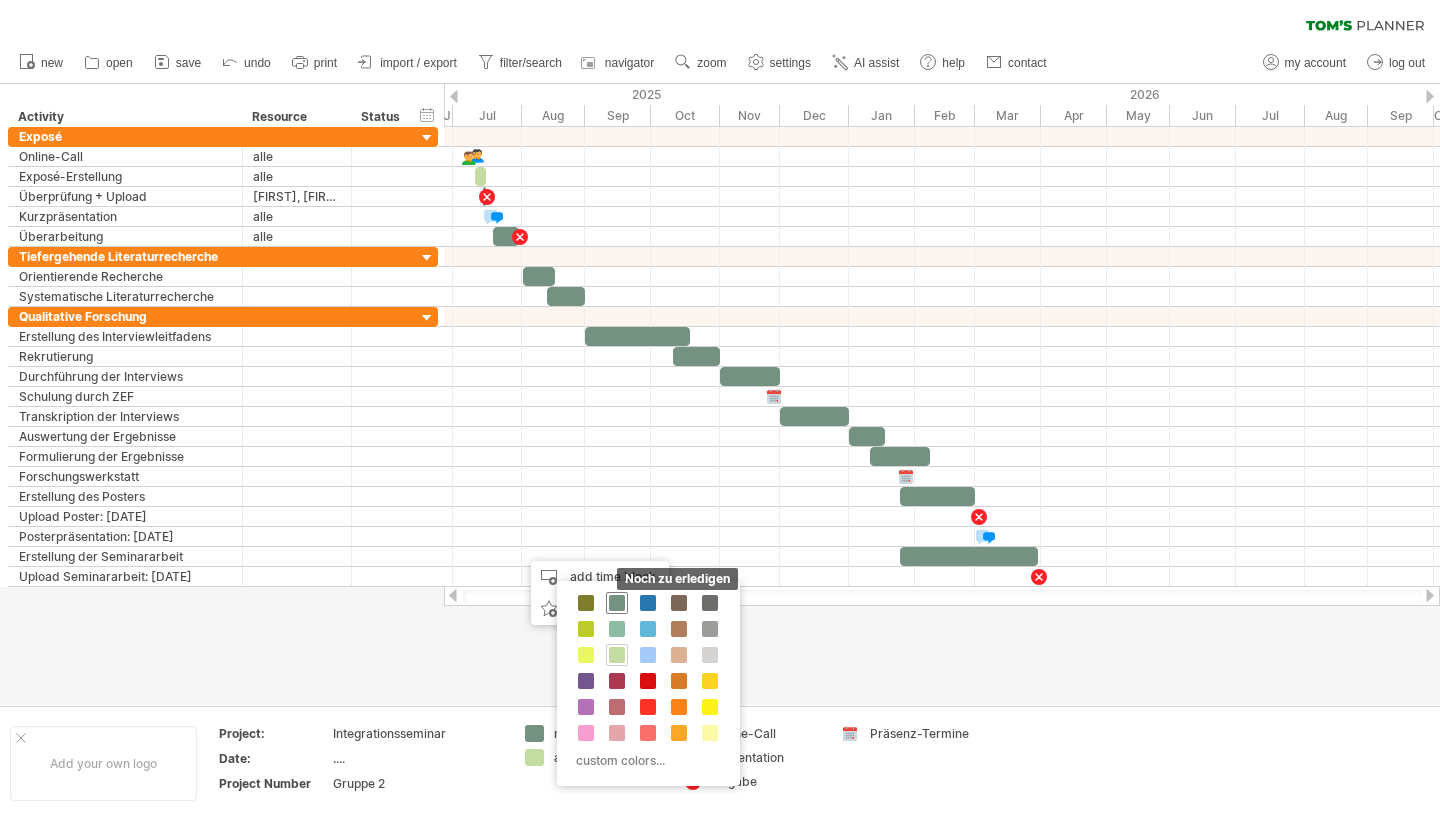 click at bounding box center [617, 603] 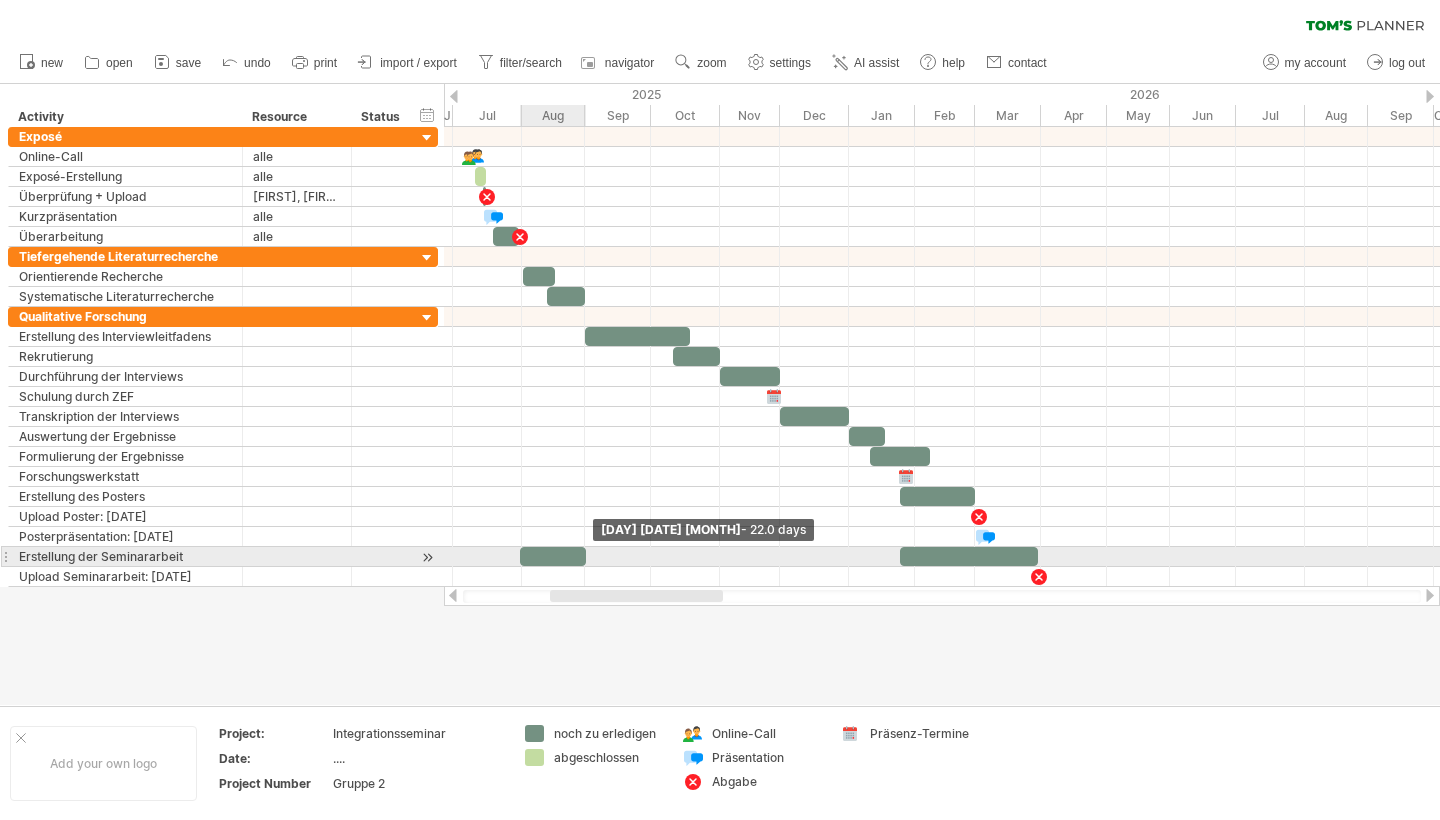 drag, startPoint x: 549, startPoint y: 555, endPoint x: 585, endPoint y: 558, distance: 36.124783 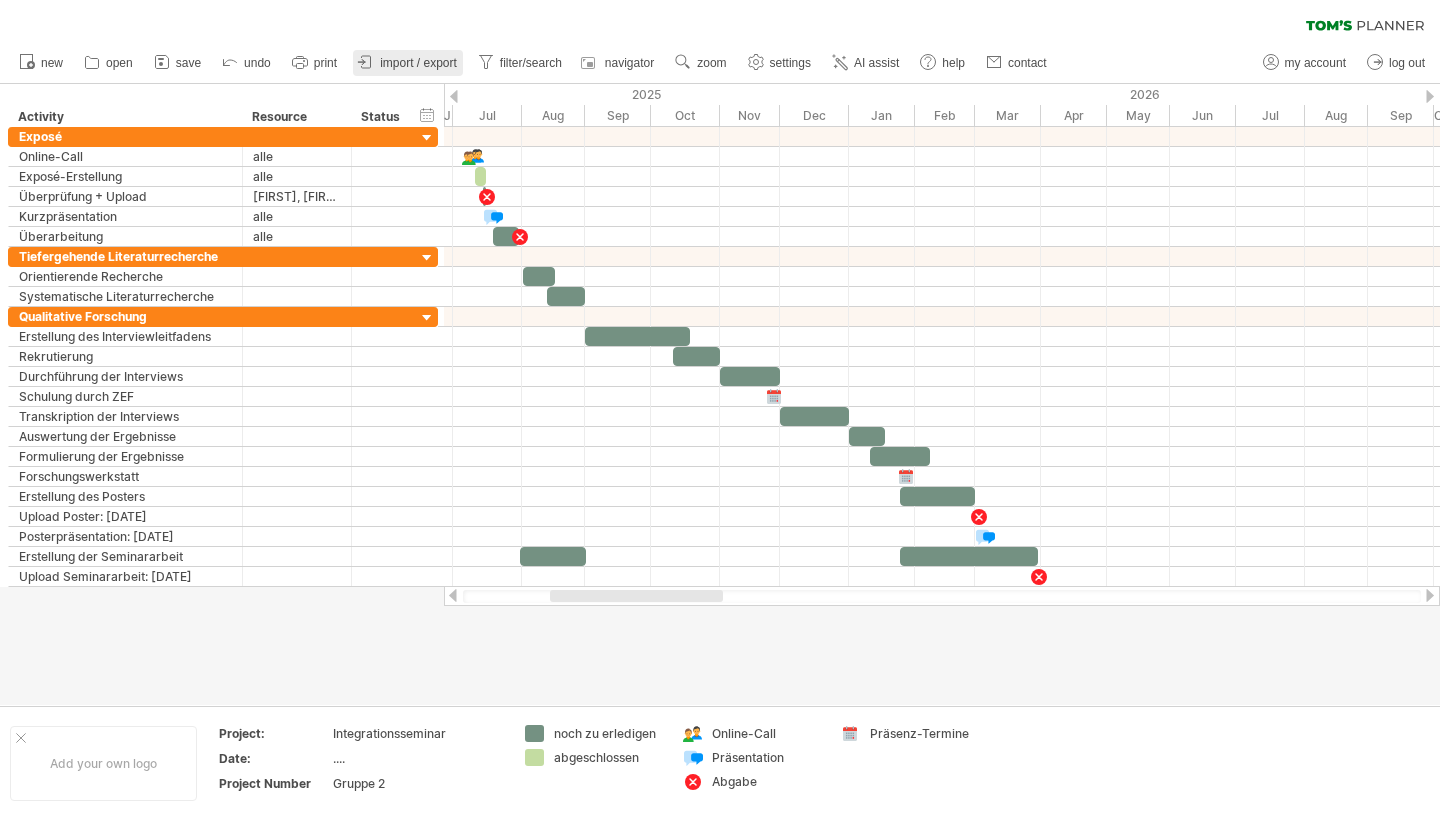 click 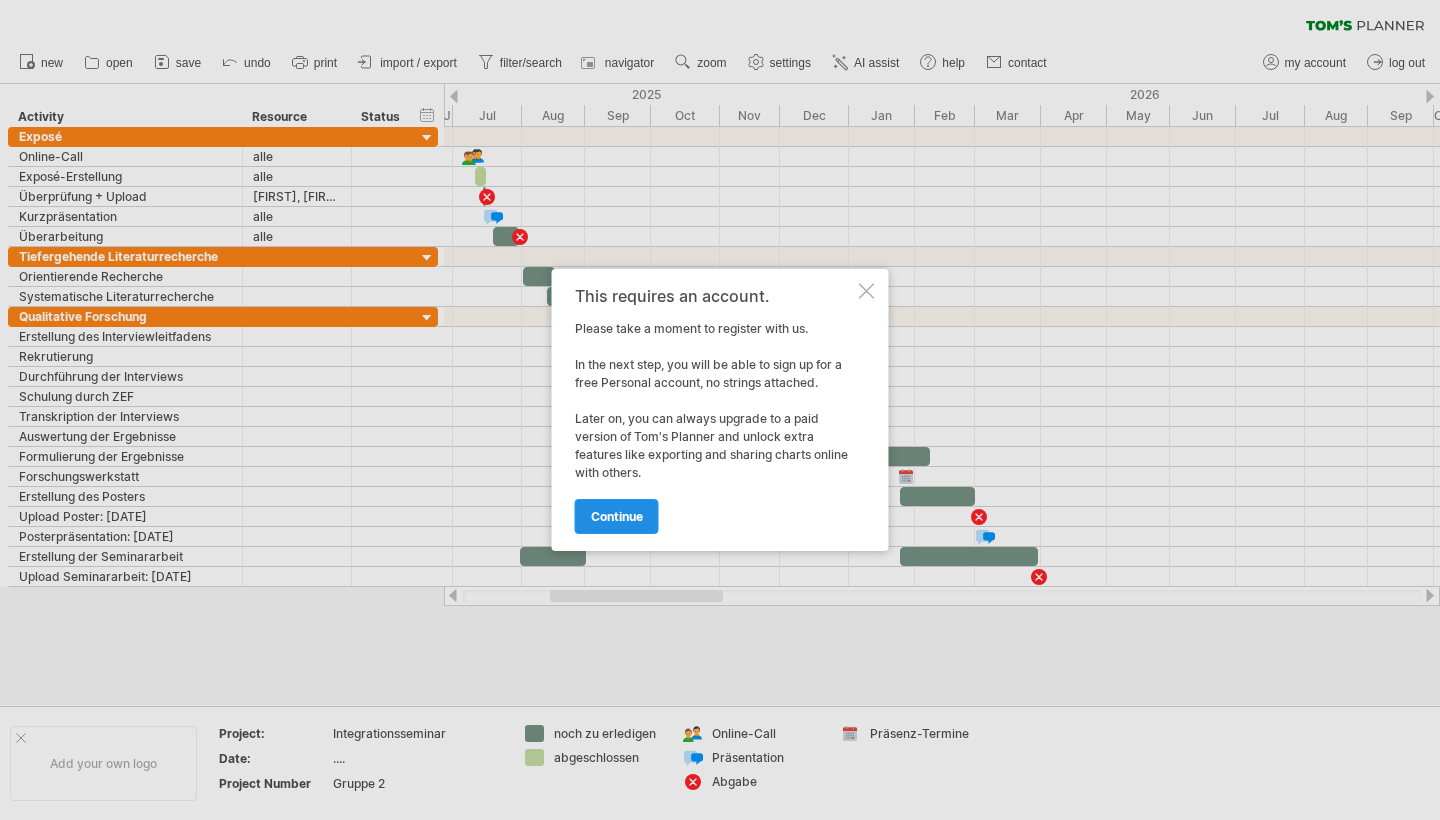 click on "continue" at bounding box center (617, 516) 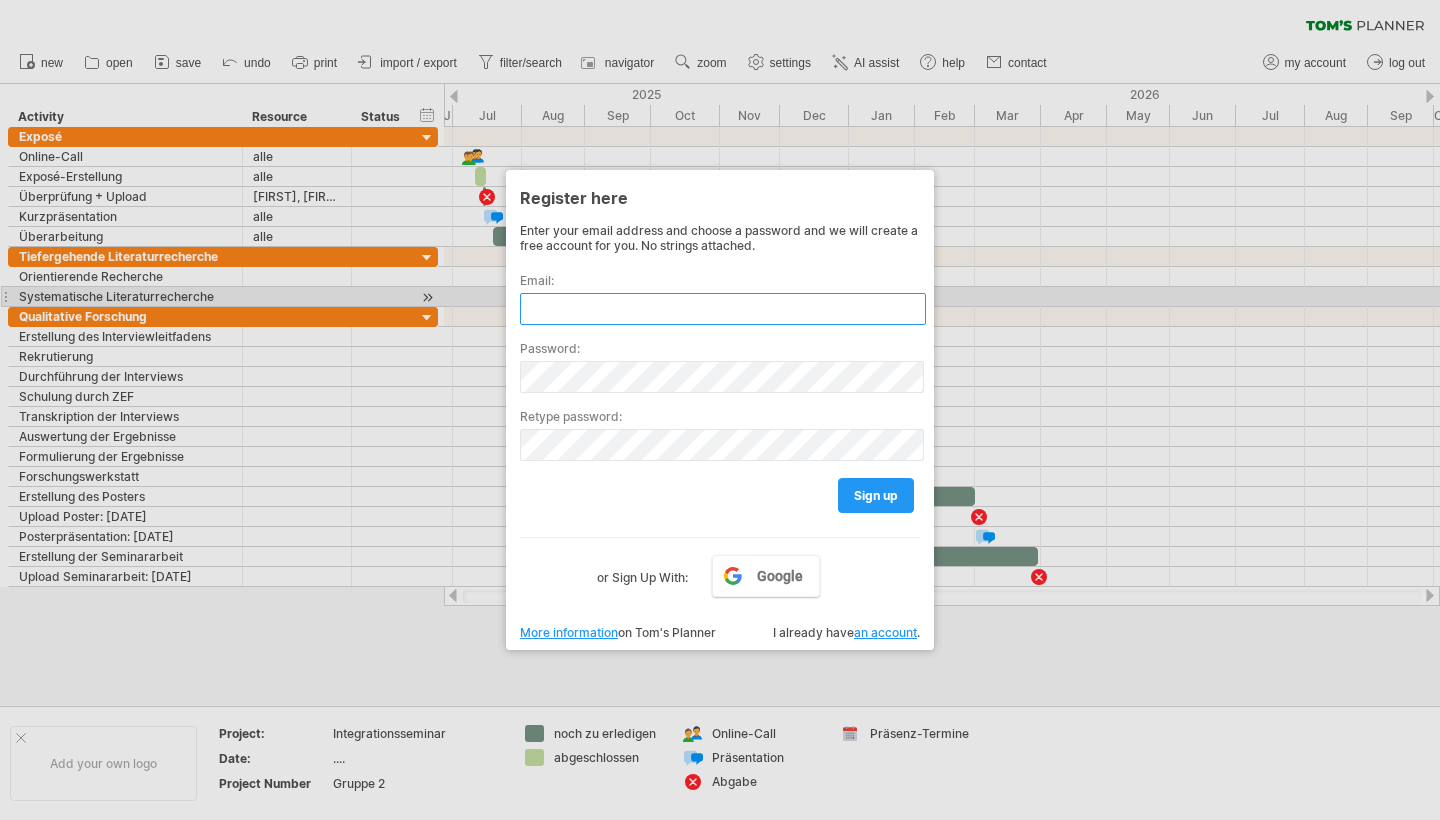 click at bounding box center (723, 309) 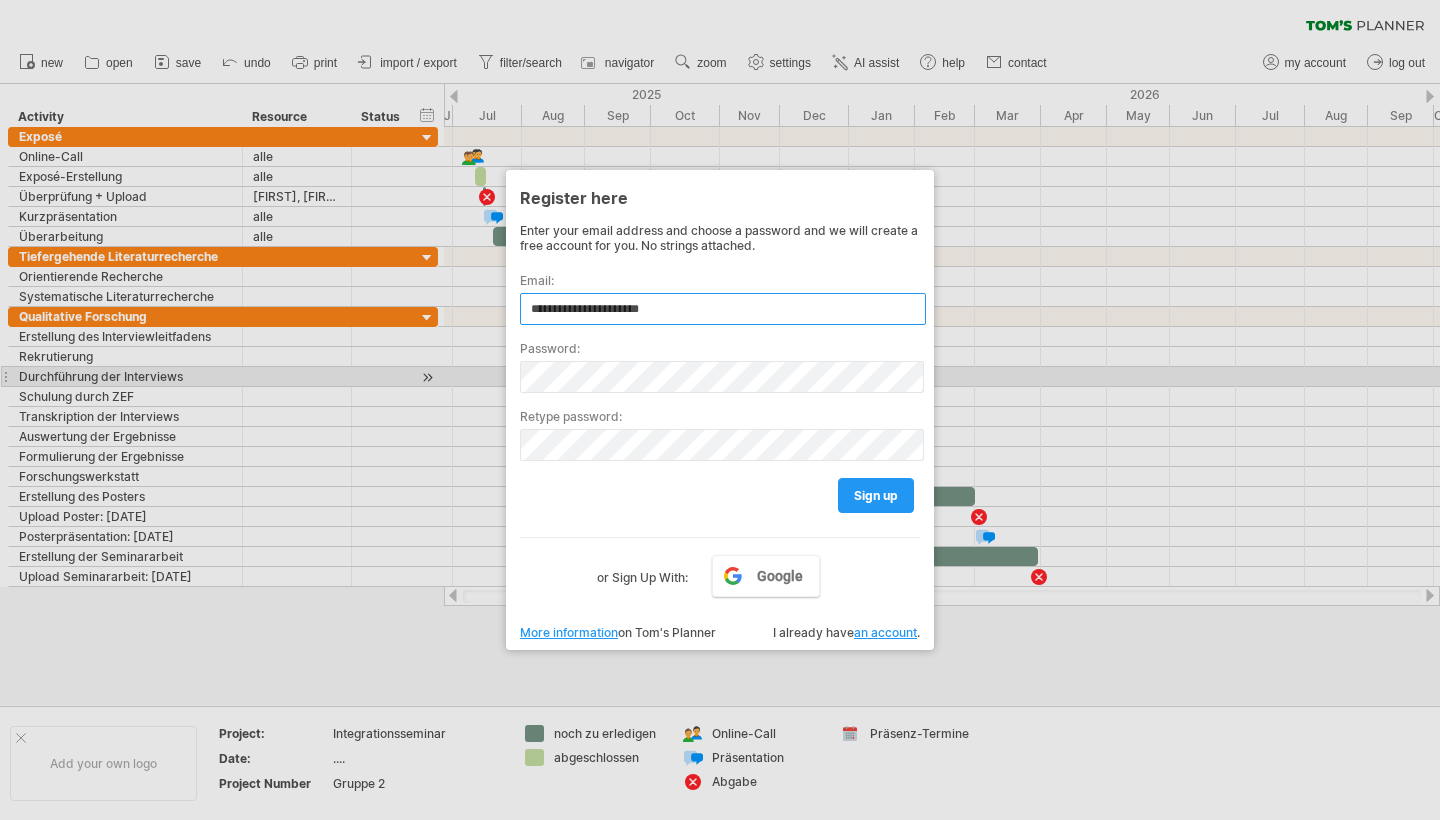 type on "**********" 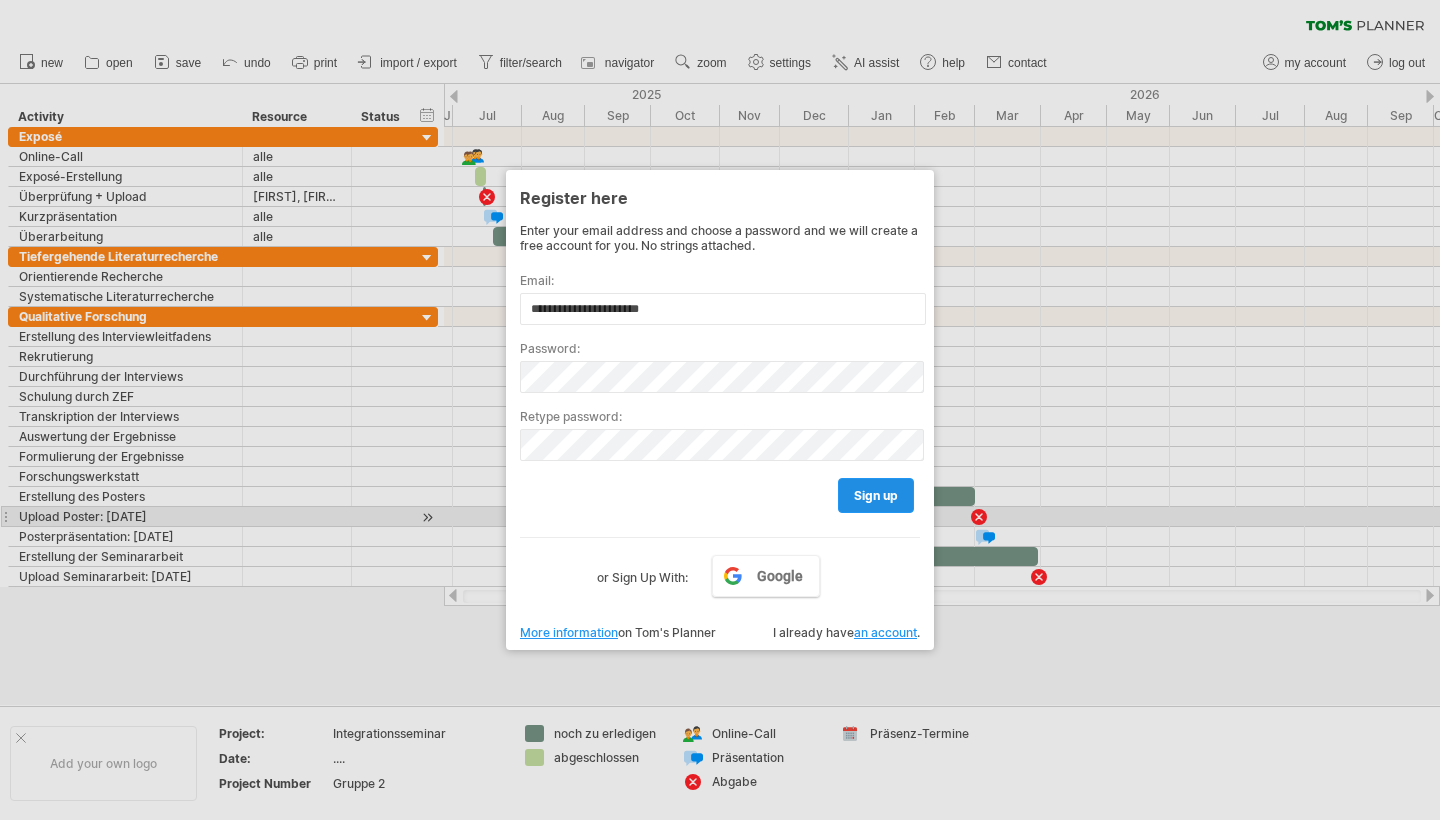 click on "sign up" at bounding box center (876, 495) 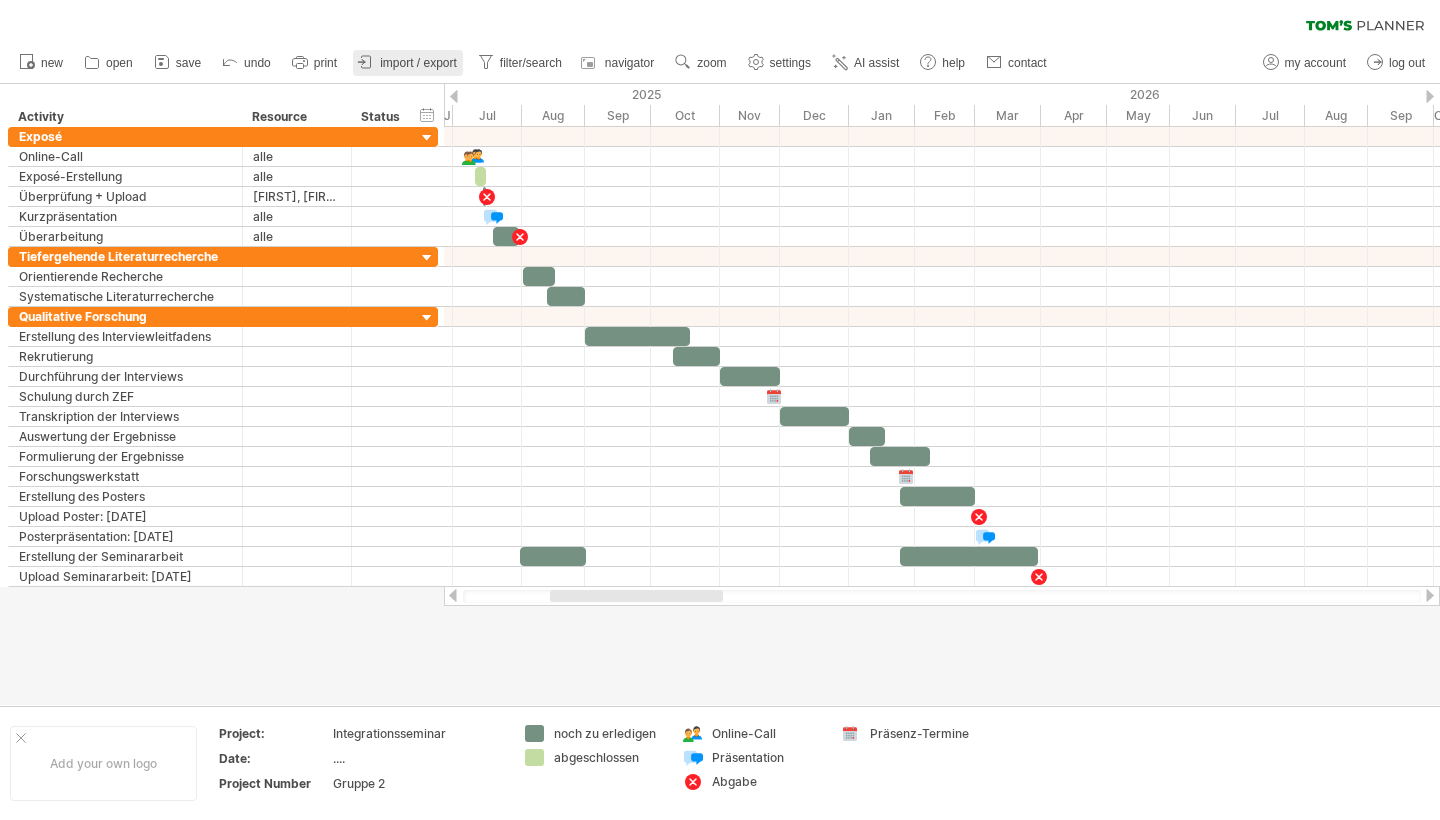 click on "import / export" at bounding box center (408, 63) 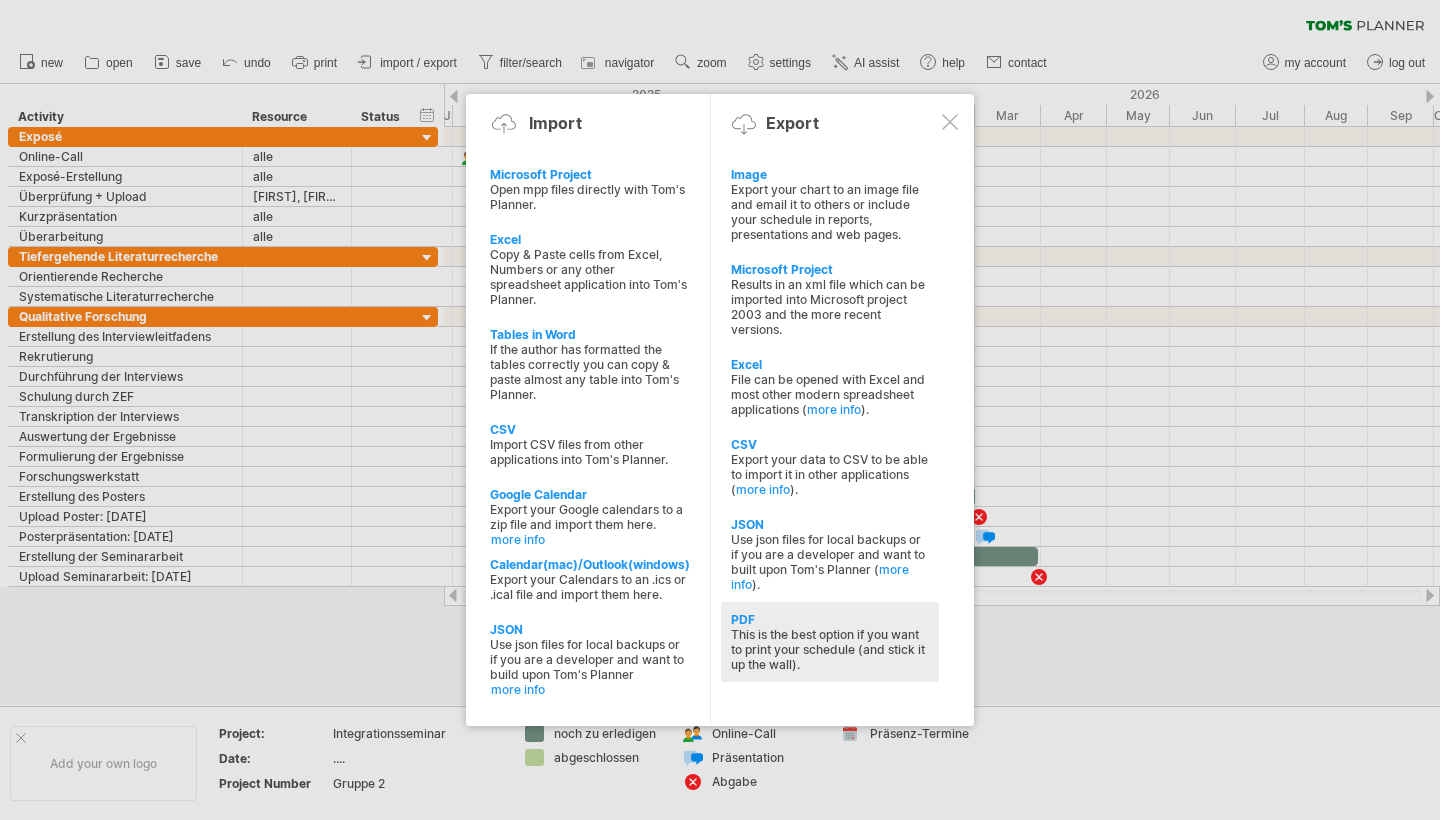 click on "This is the best option if you want to print your schedule (and stick it up the wall)." at bounding box center [830, 649] 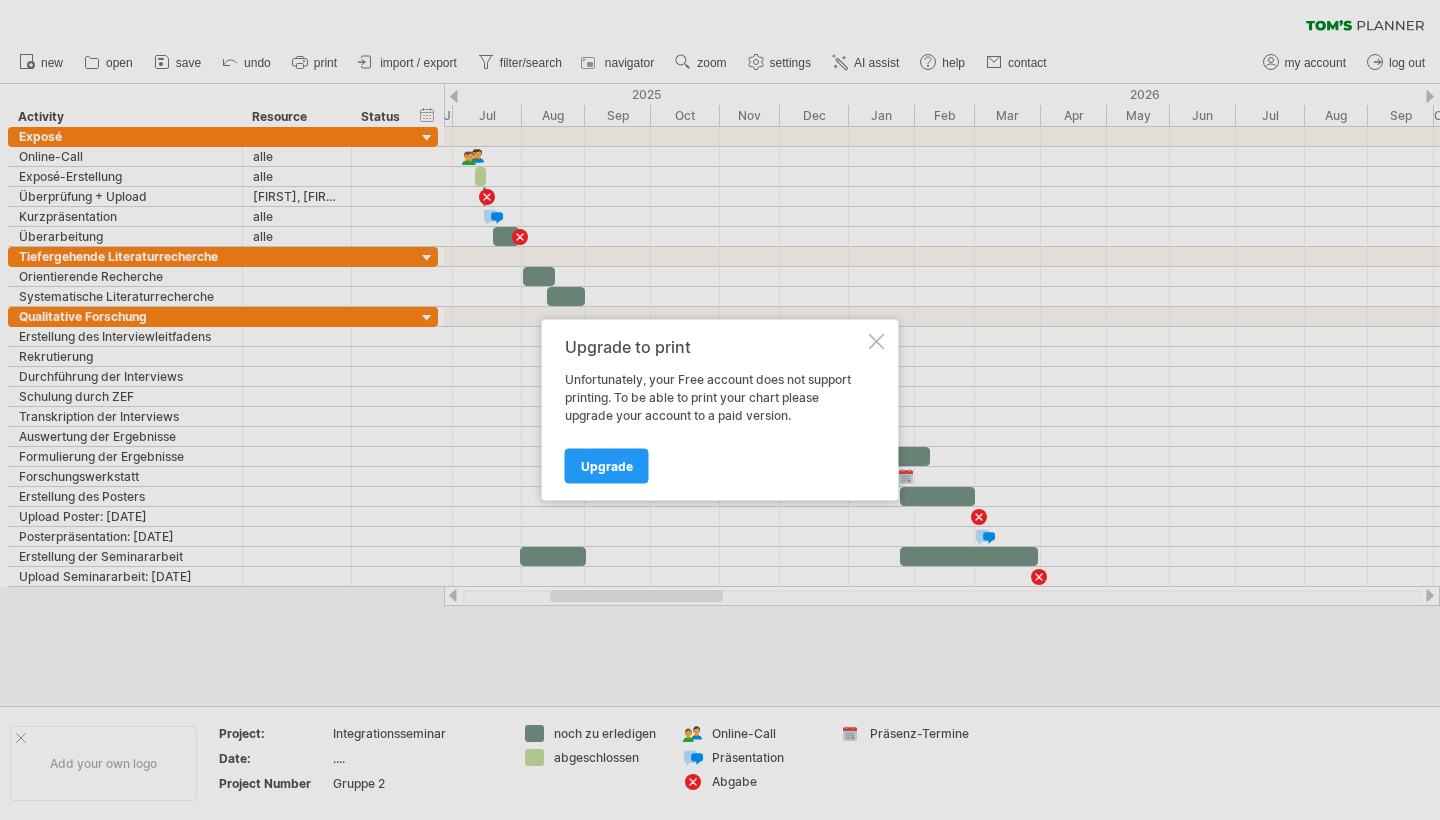 click on "Upgrade to print Unfortunately, your Free account does not support printing. To be able to print your chart please upgrade your account to a paid version. Upgrade" at bounding box center (720, 410) 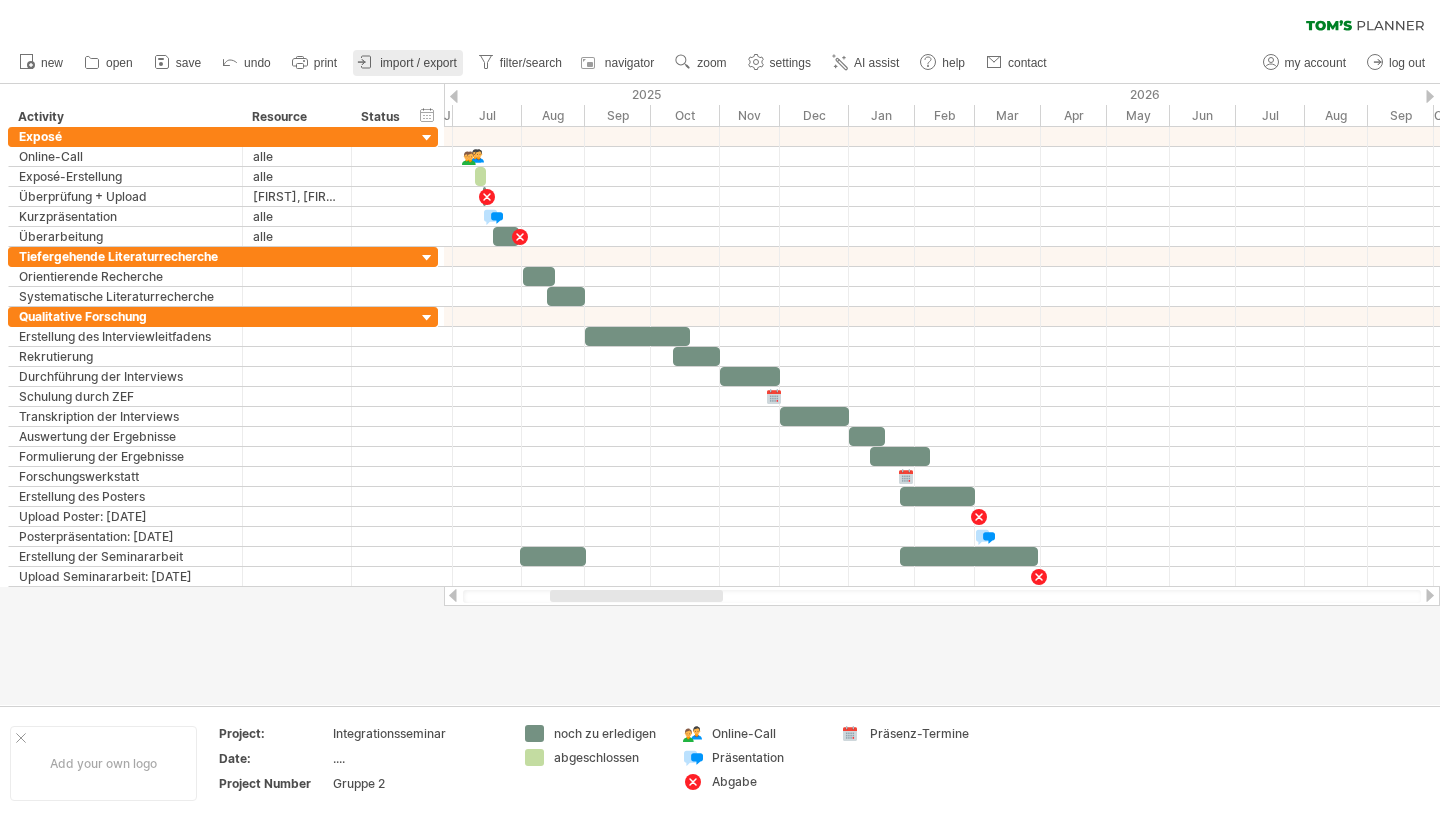 click on "import / export" at bounding box center [408, 63] 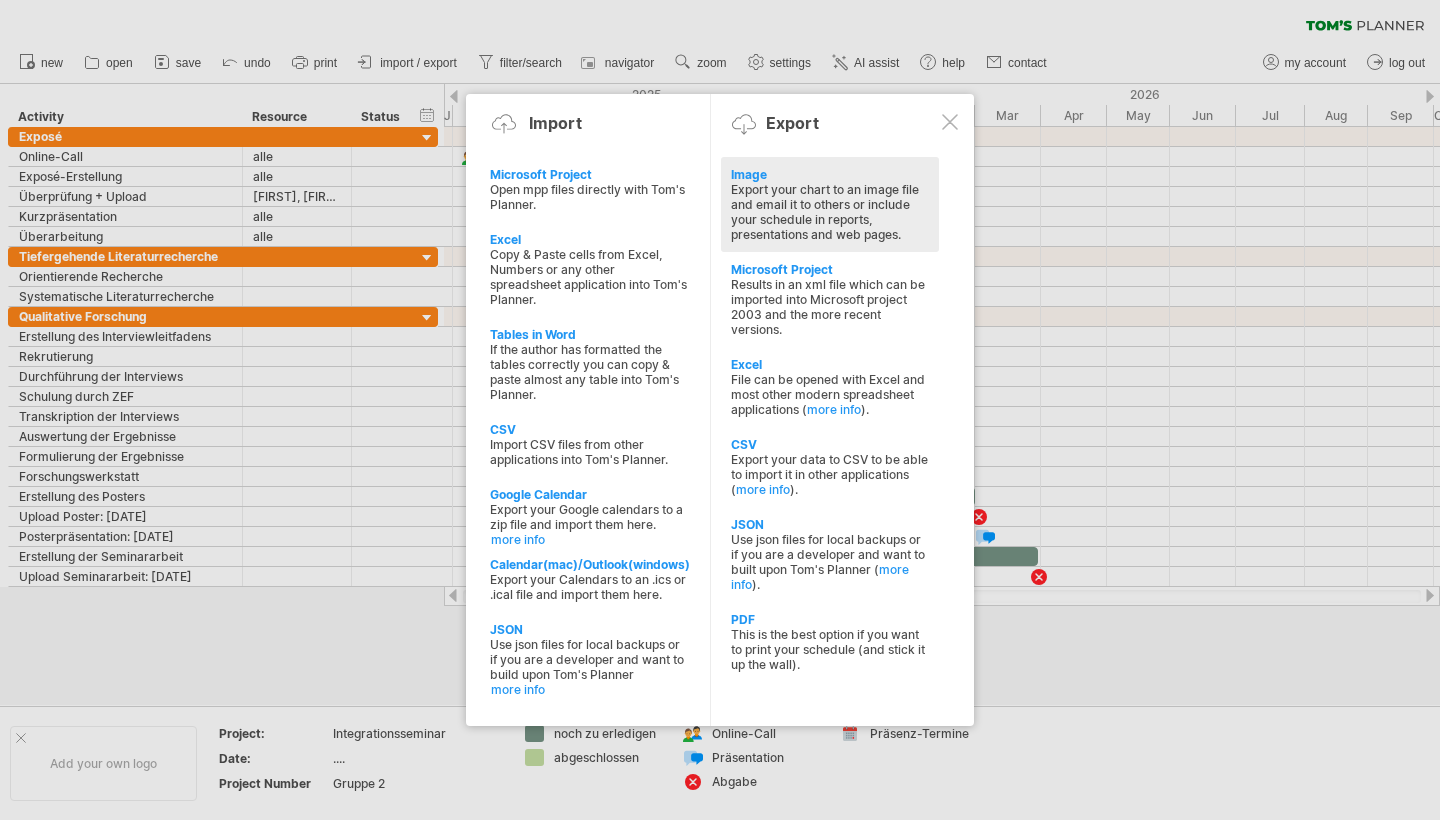 click on "Image" at bounding box center [830, 174] 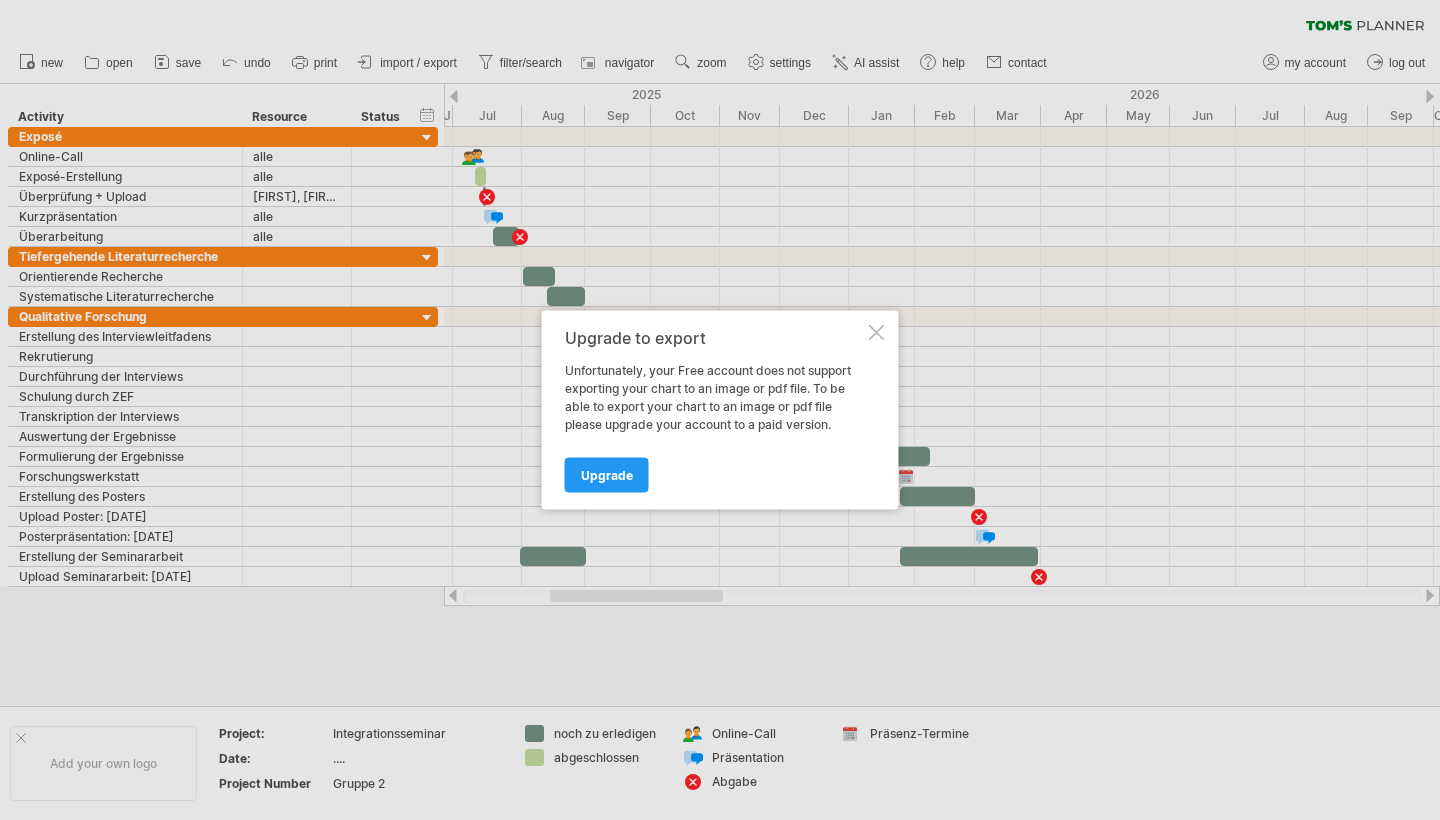 click at bounding box center [877, 333] 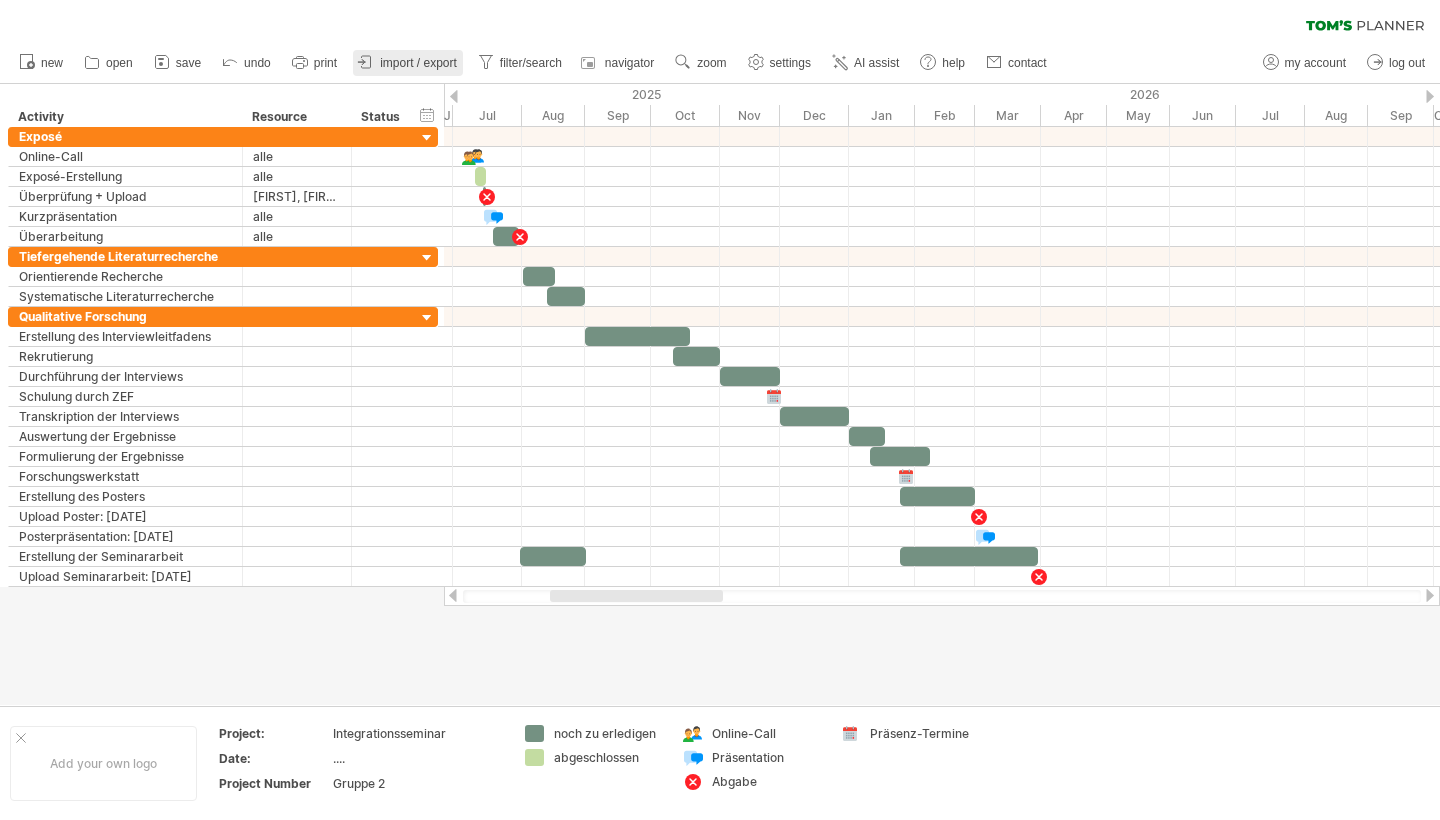 click on "import / export" at bounding box center (418, 63) 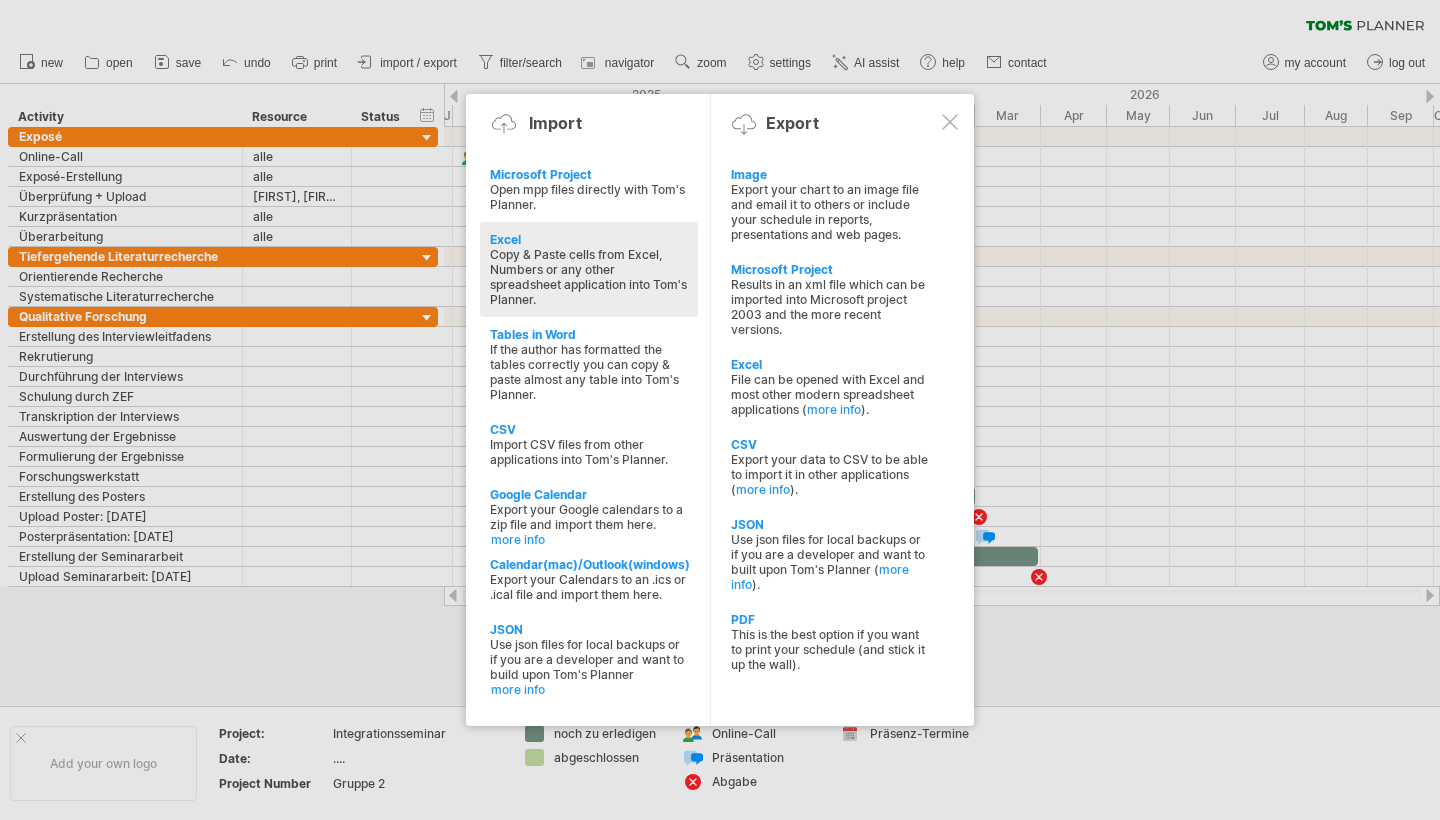 click on "Copy & Paste cells from Excel, Numbers or any other spreadsheet application into Tom's Planner." at bounding box center (589, 277) 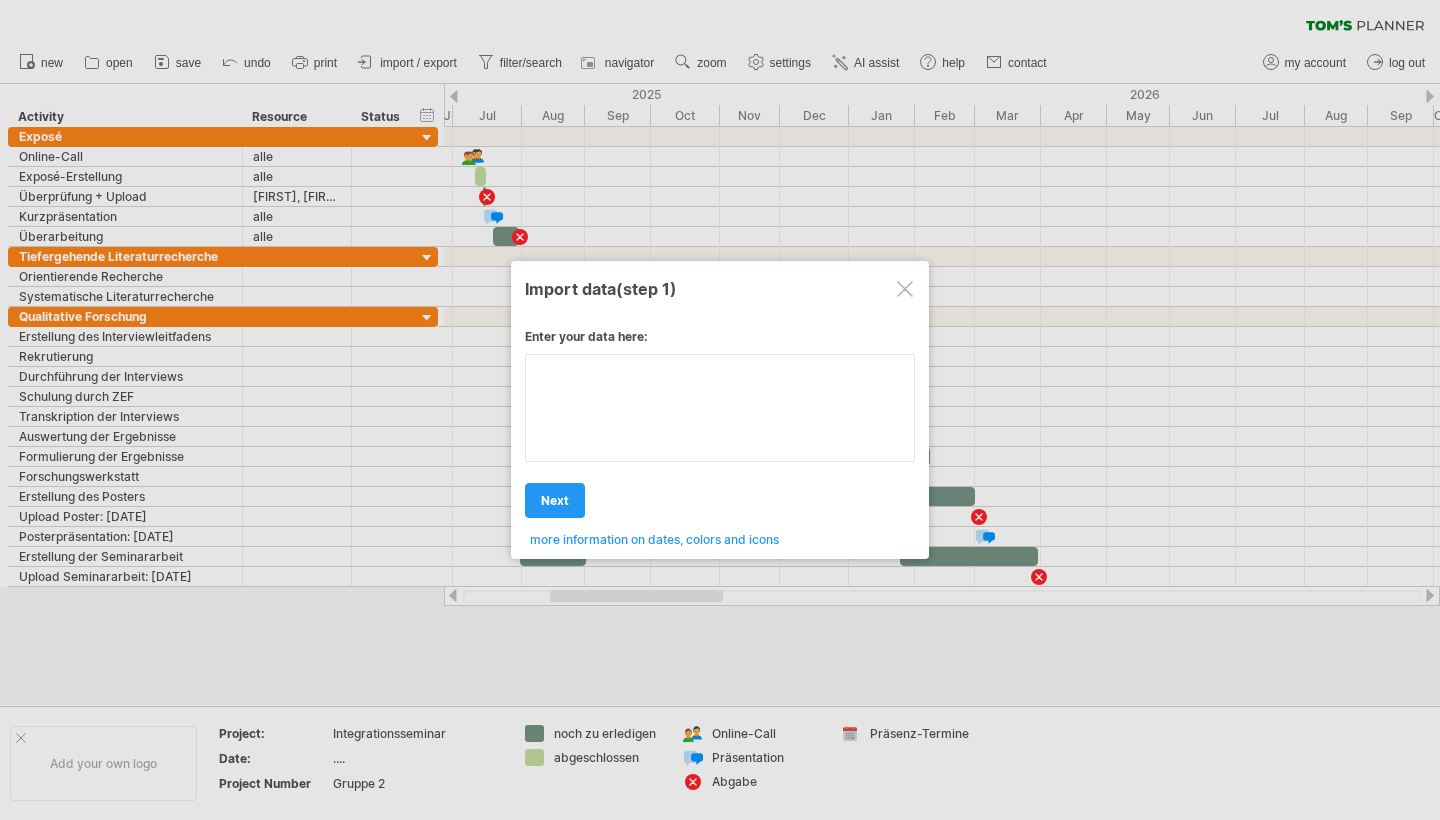 click at bounding box center [720, 408] 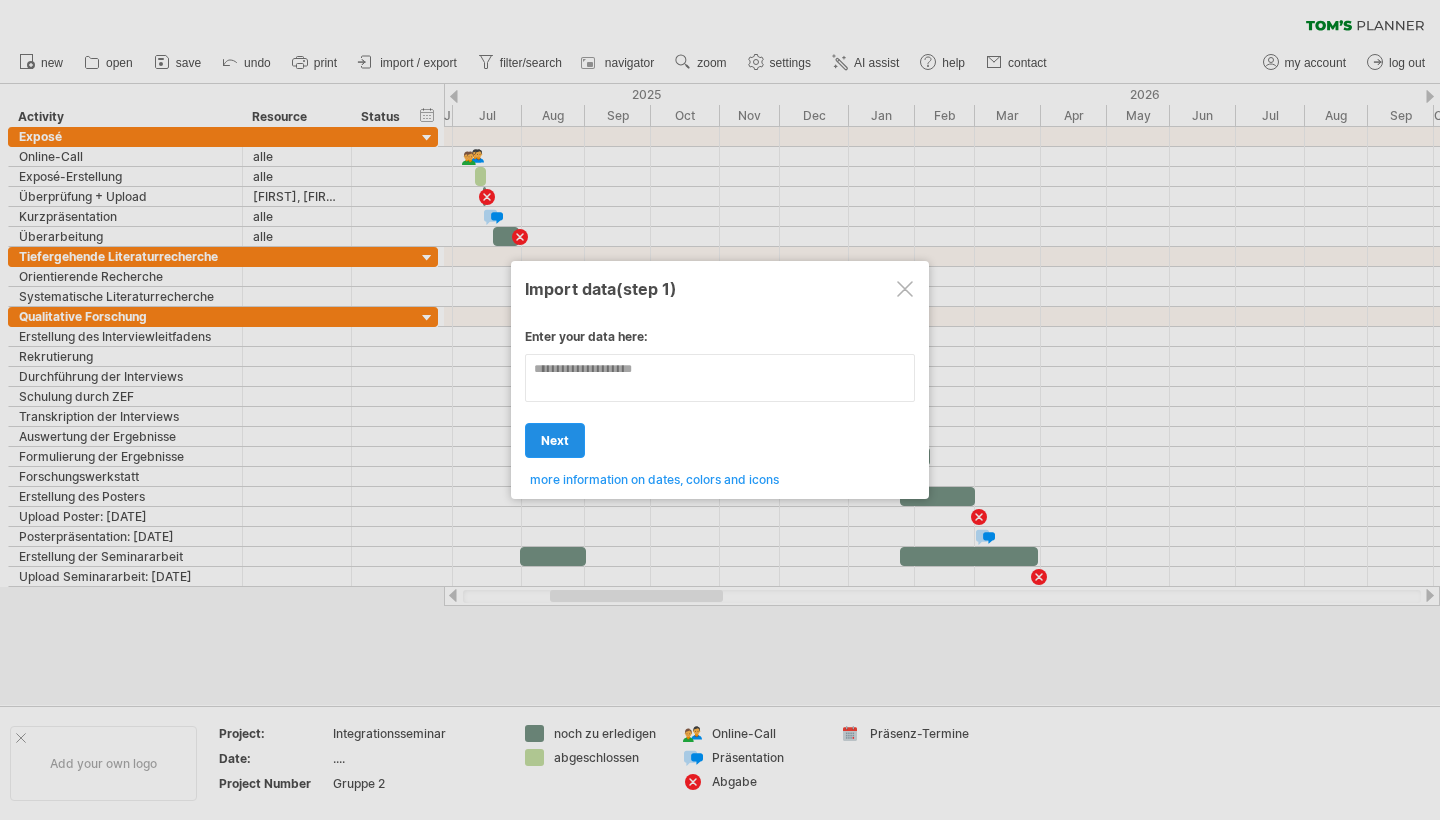 type on "**********" 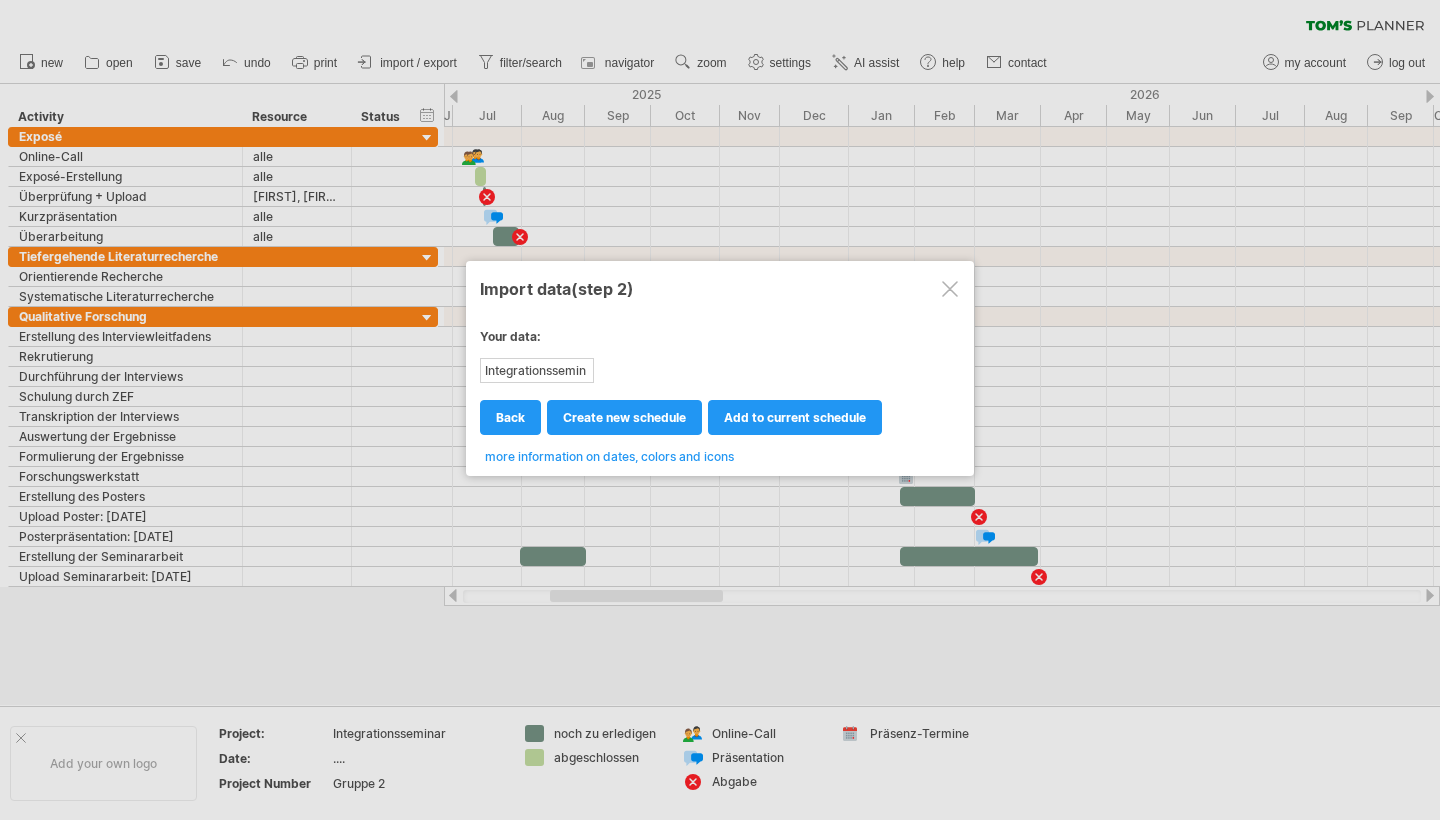 click at bounding box center (950, 289) 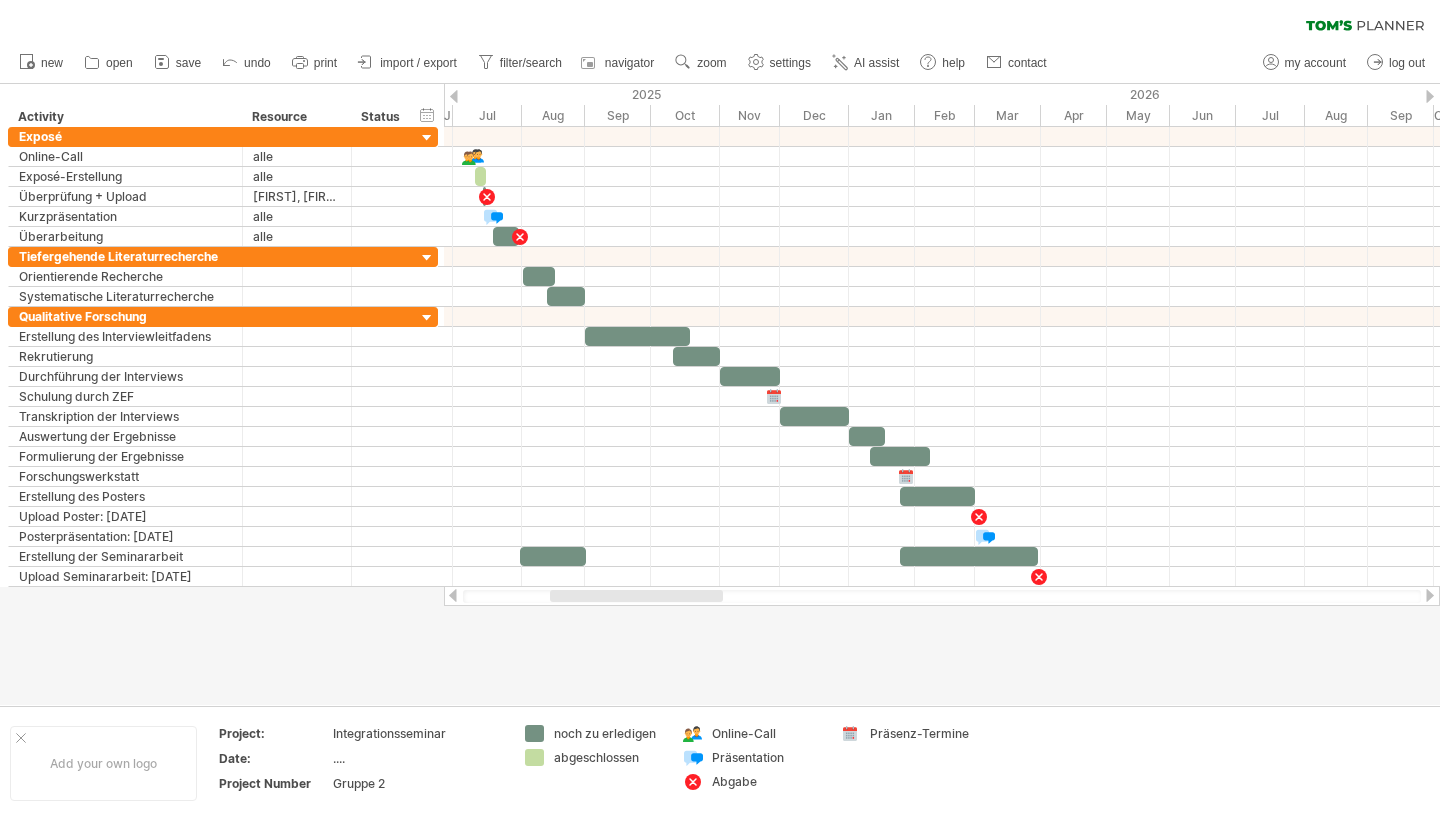 click at bounding box center (454, 96) 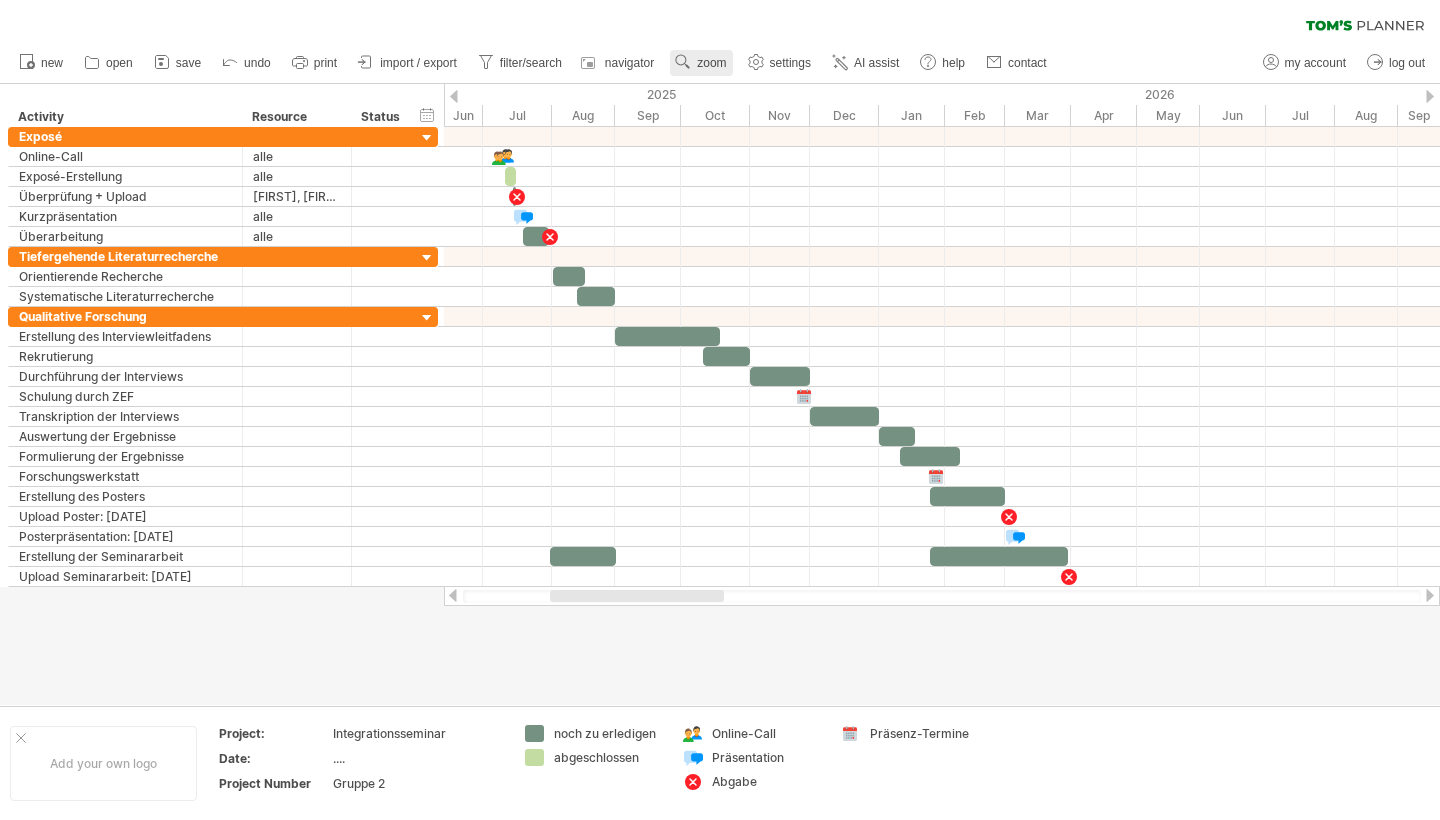 click on "zoom" at bounding box center (711, 63) 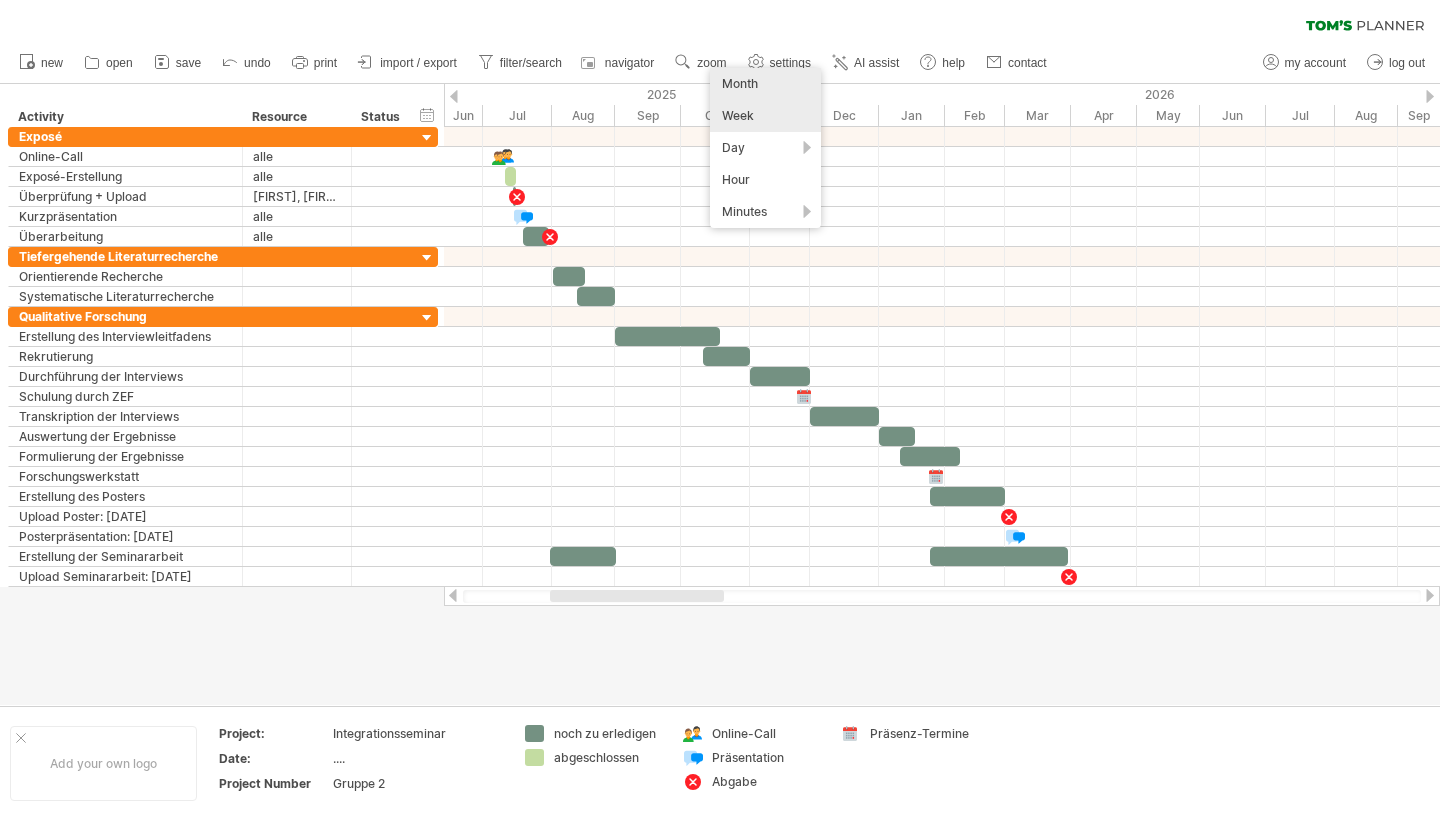 click on "Week" at bounding box center [765, 116] 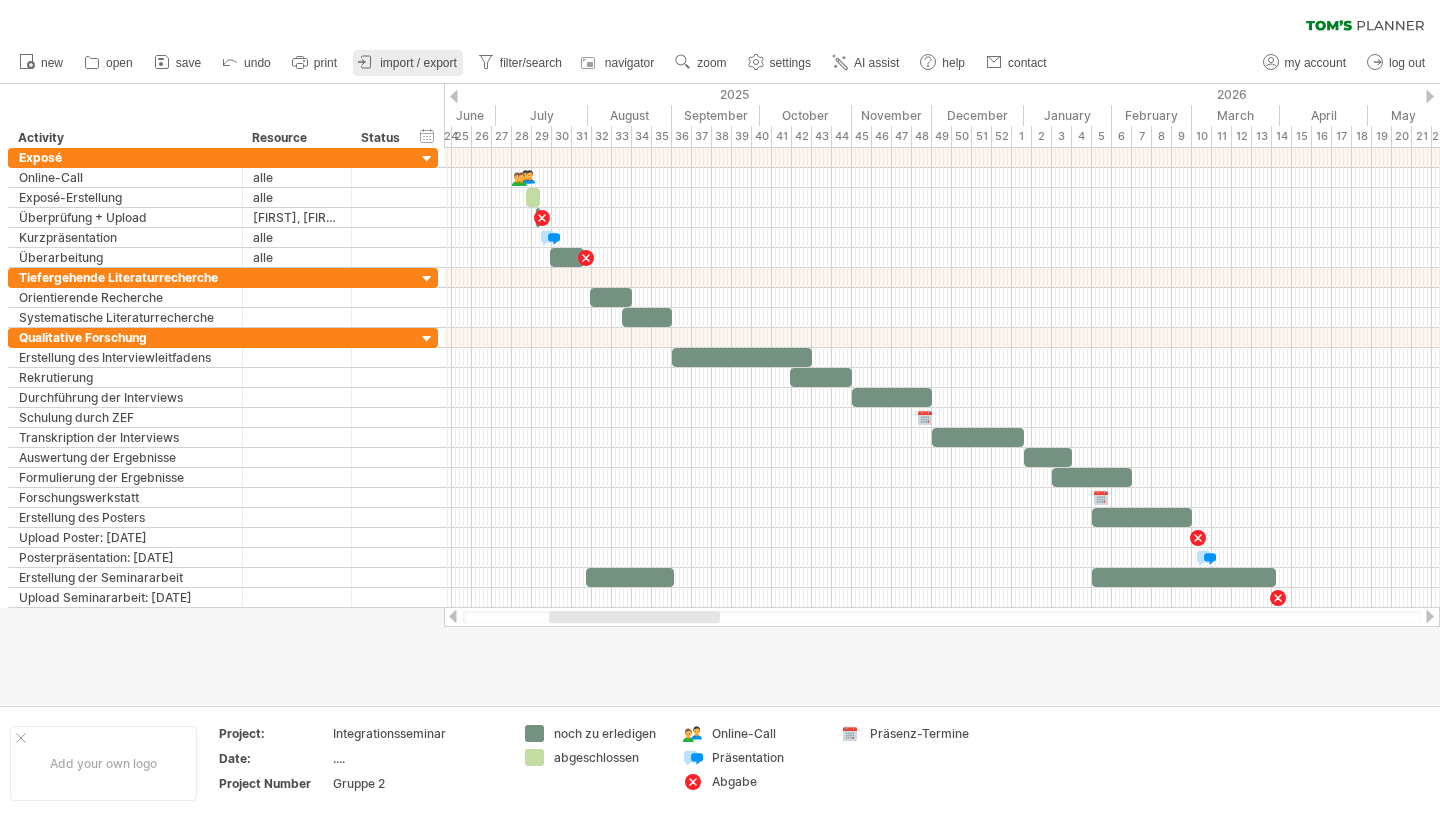 click on "import / export" at bounding box center [418, 63] 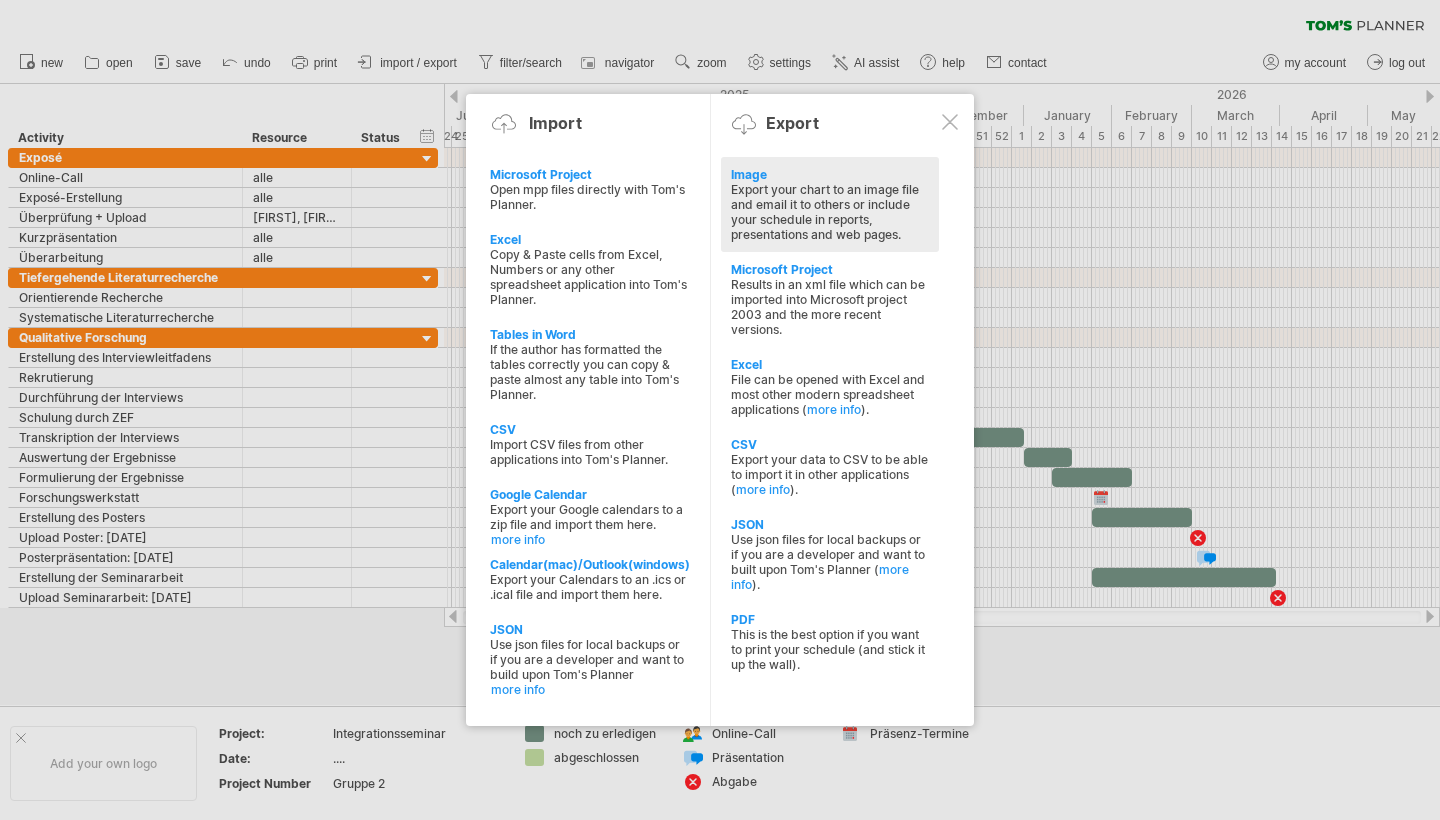 click on "Export your chart to an image file and email it to others or include your schedule in reports, presentations and web pages." at bounding box center (830, 212) 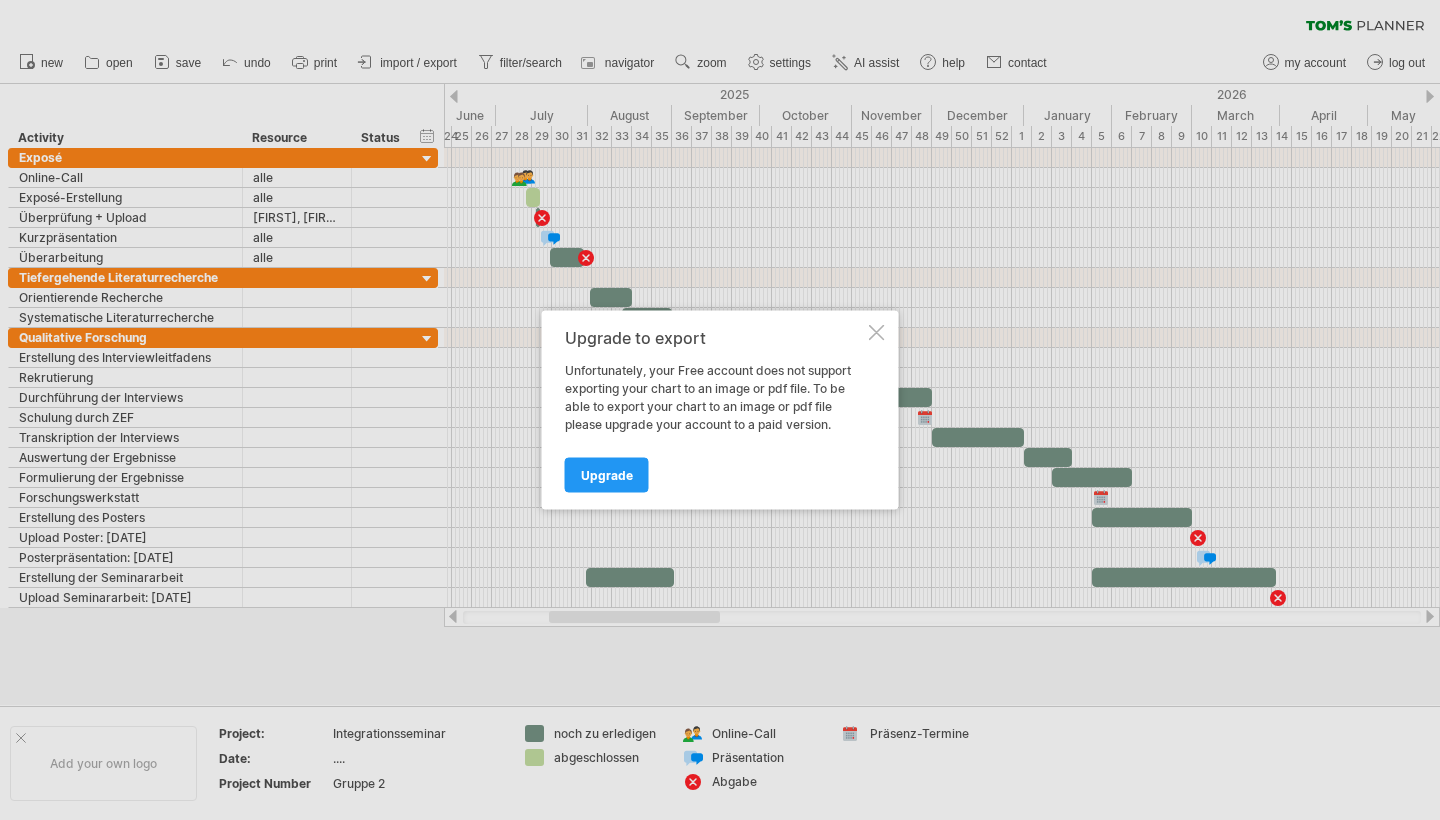 click at bounding box center [877, 333] 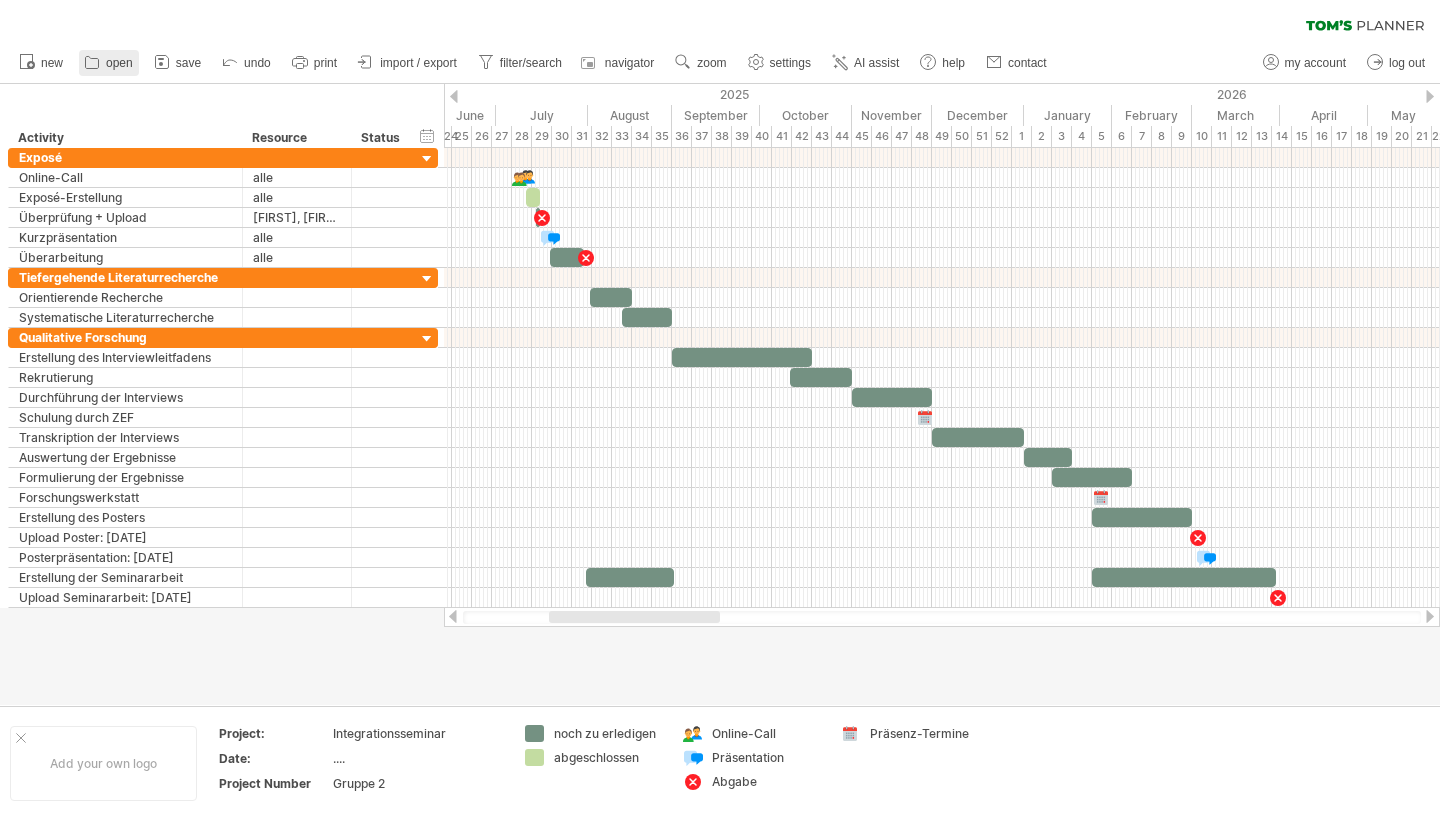 click on "open" at bounding box center [109, 63] 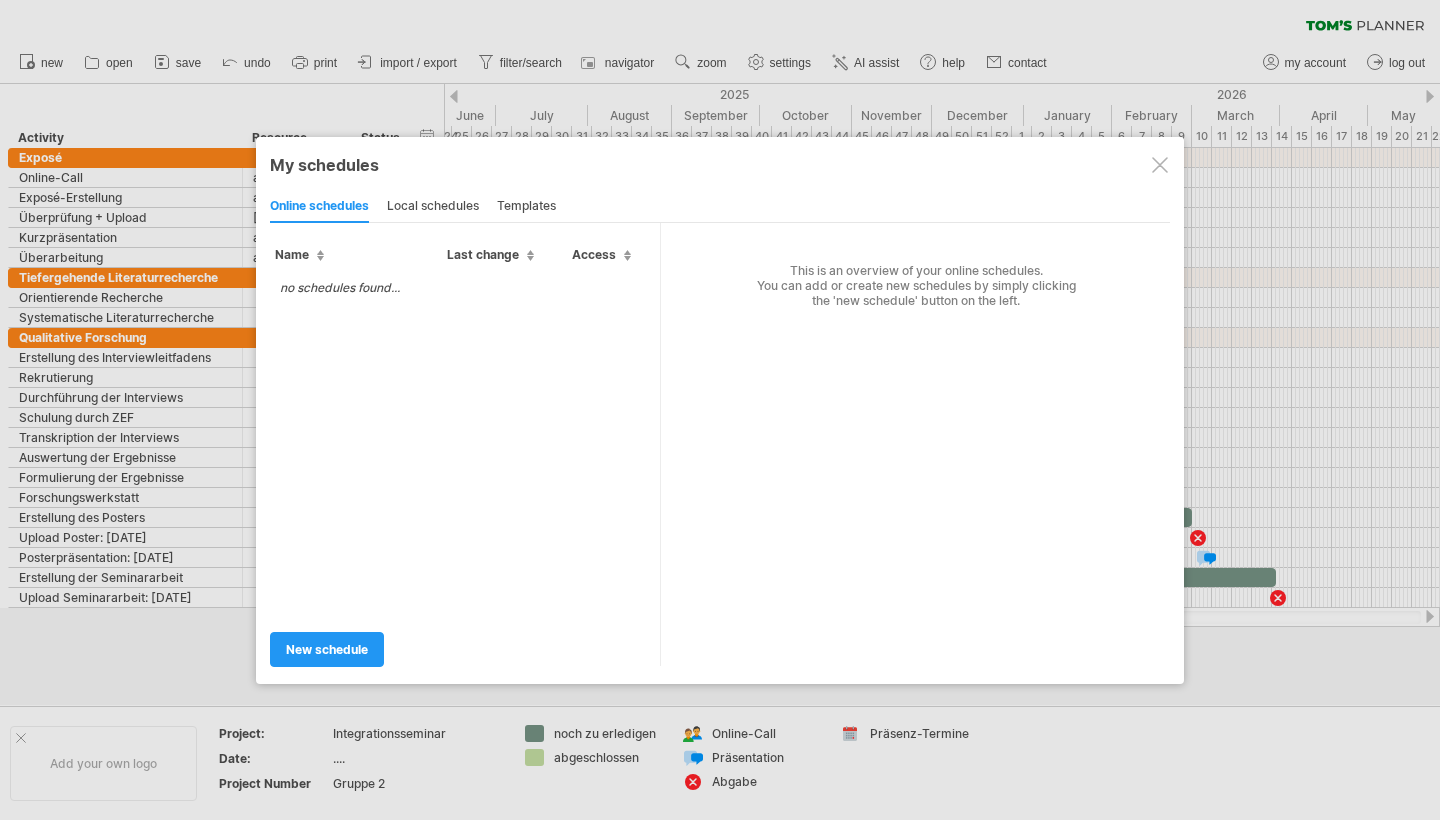 click at bounding box center (1160, 165) 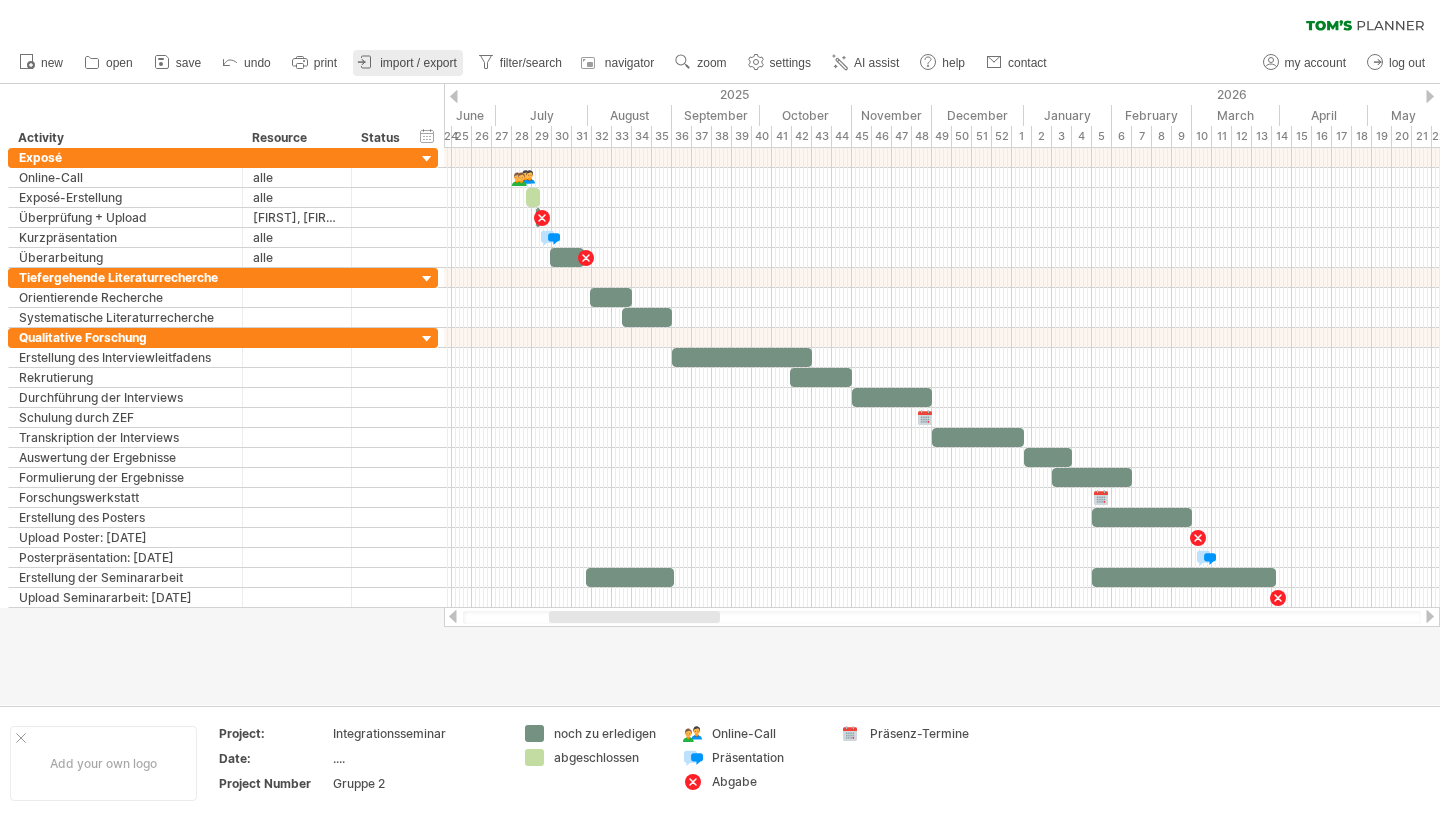 click on "import / export" at bounding box center (418, 63) 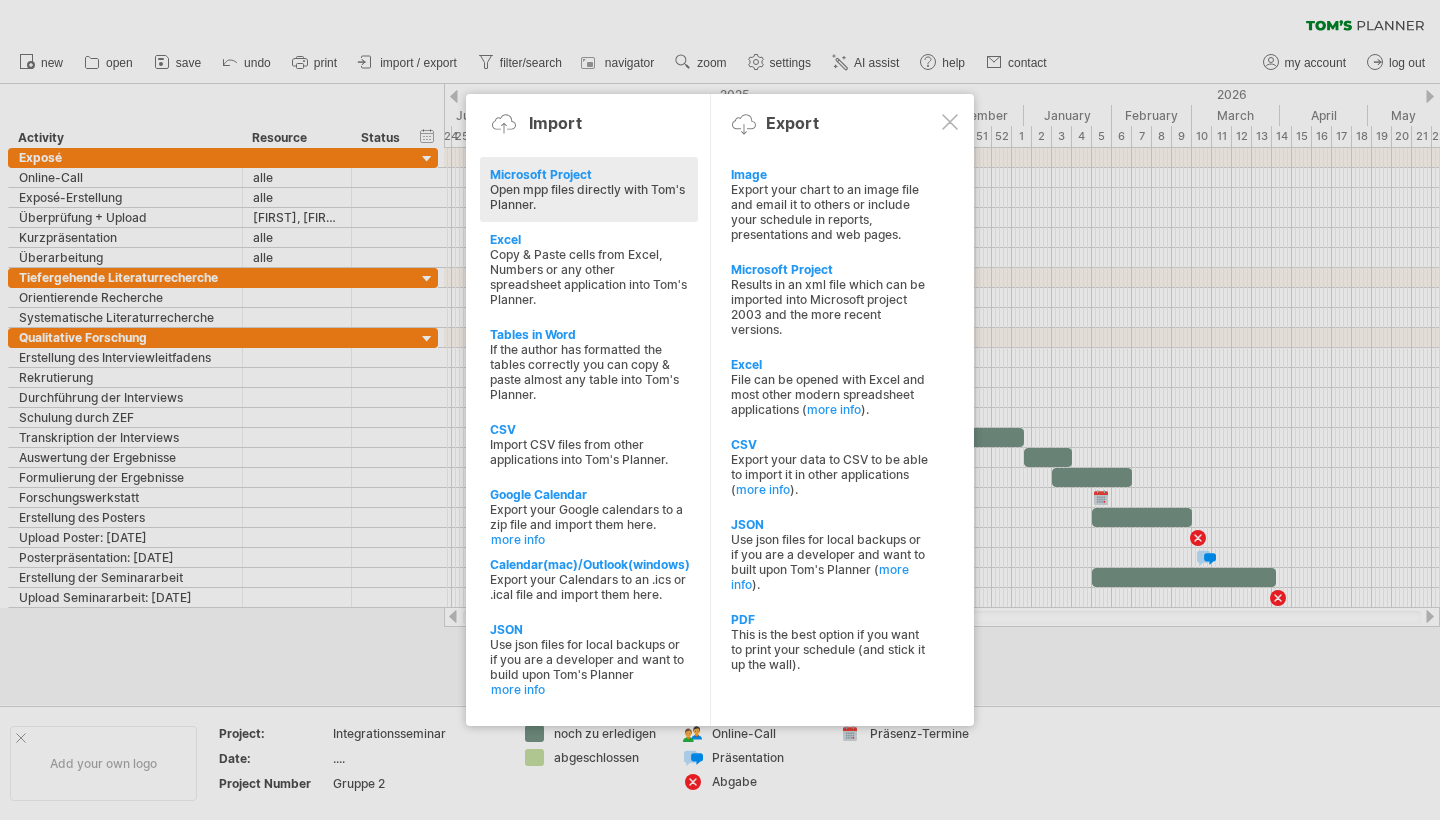 click at bounding box center [-1495, 307] 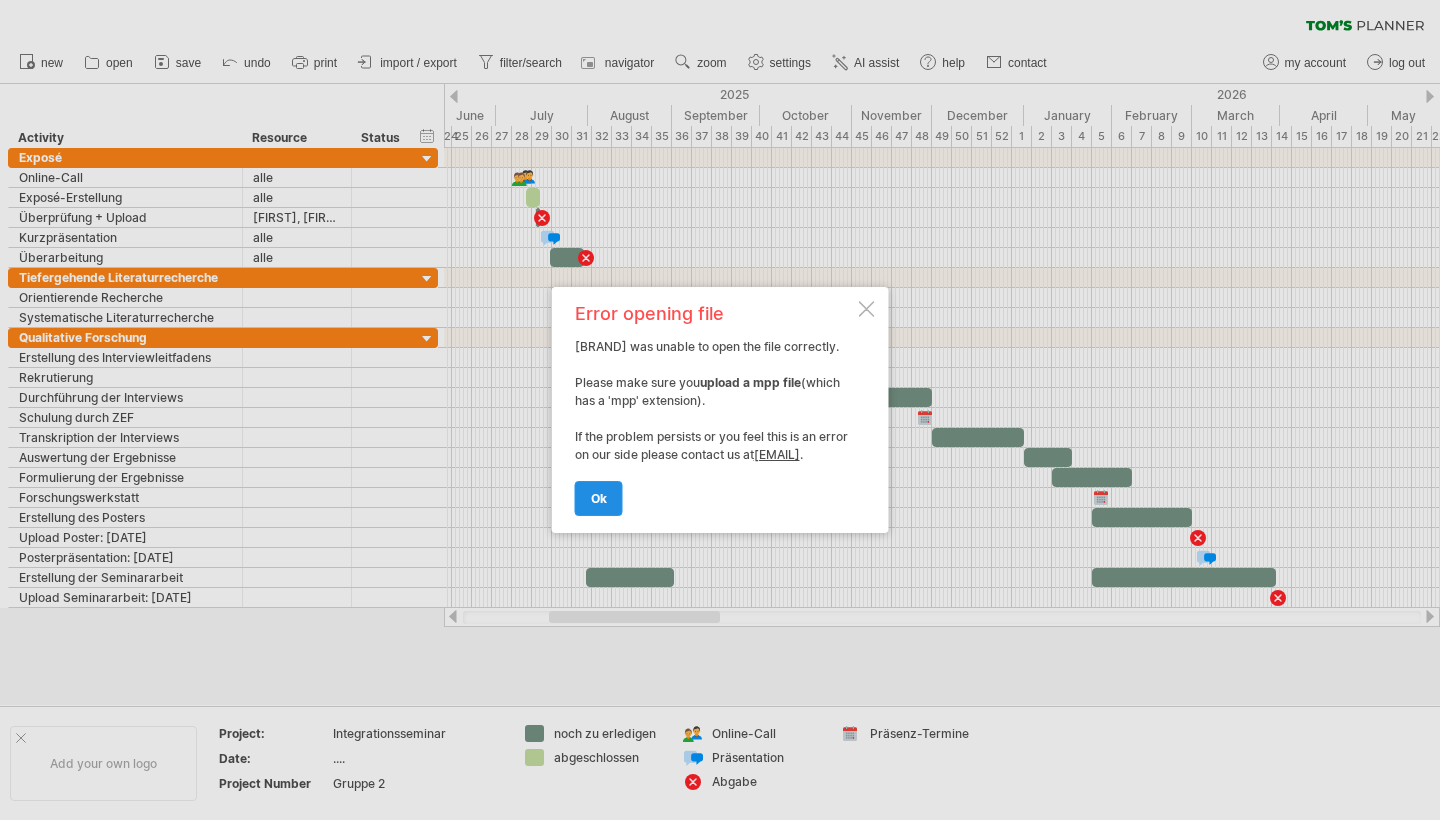 click on "ok" at bounding box center [599, 498] 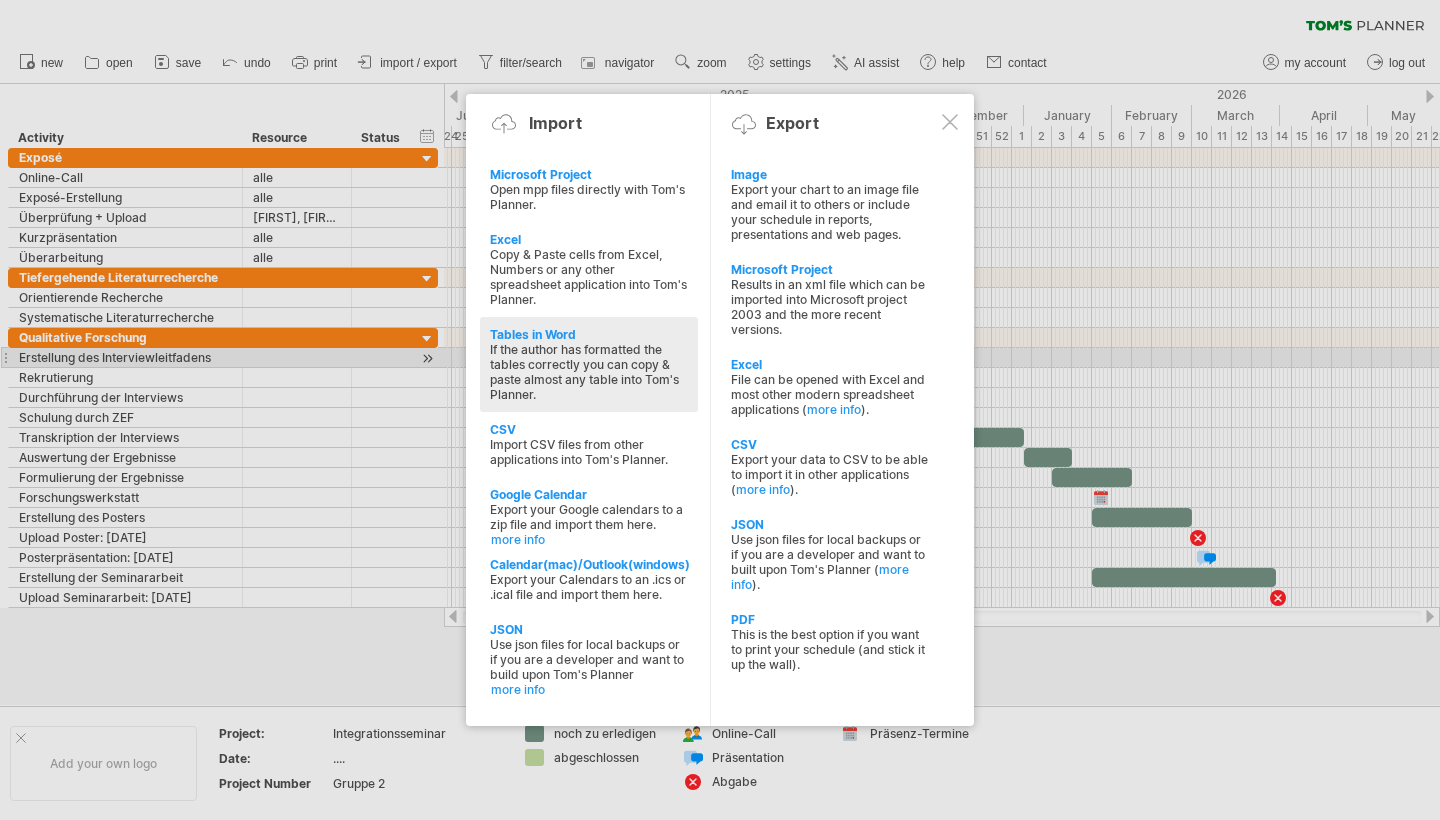click on "If the author has formatted the tables correctly you can copy & paste almost any table into Tom's Planner." at bounding box center (589, 372) 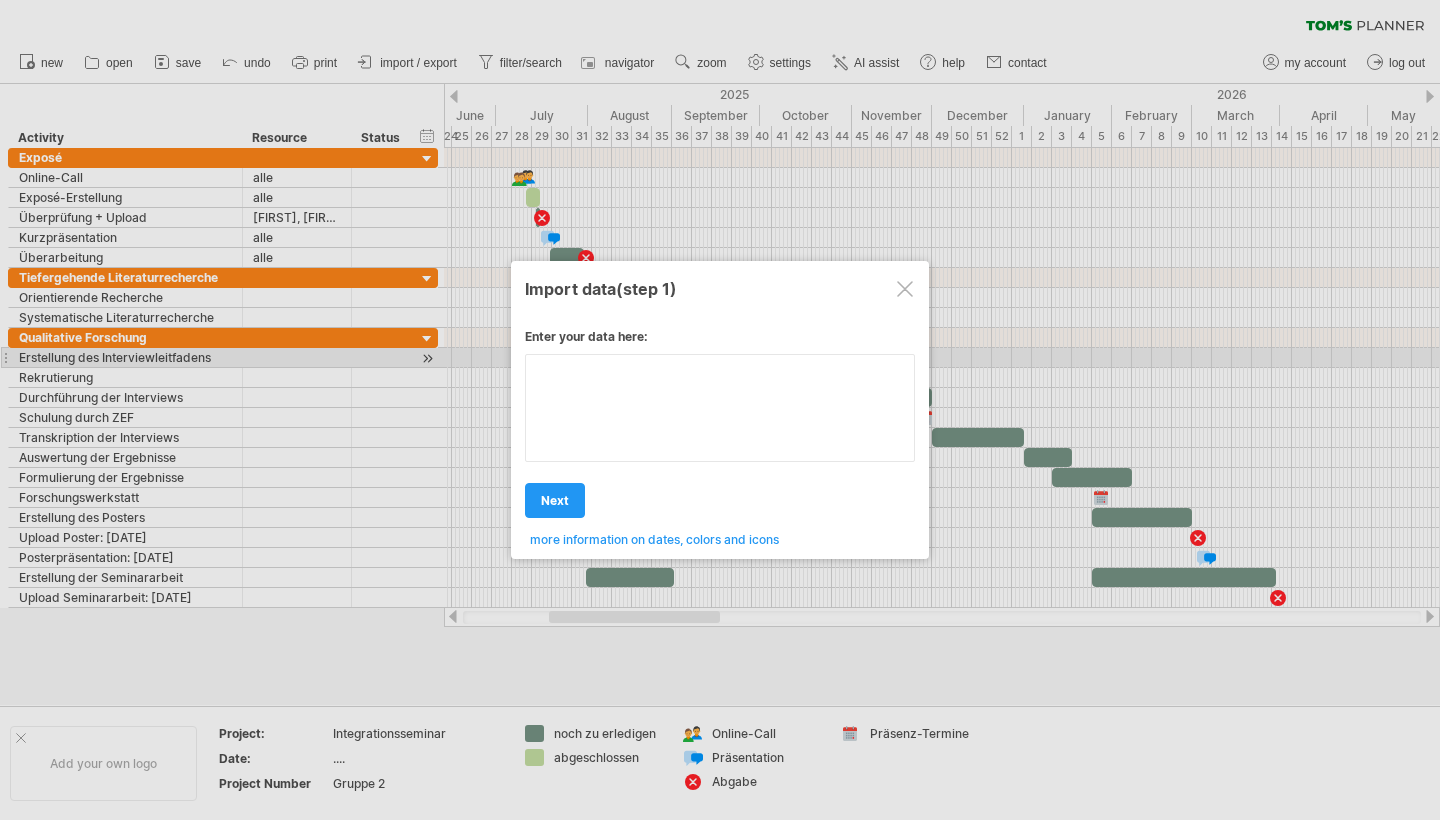 click at bounding box center [720, 408] 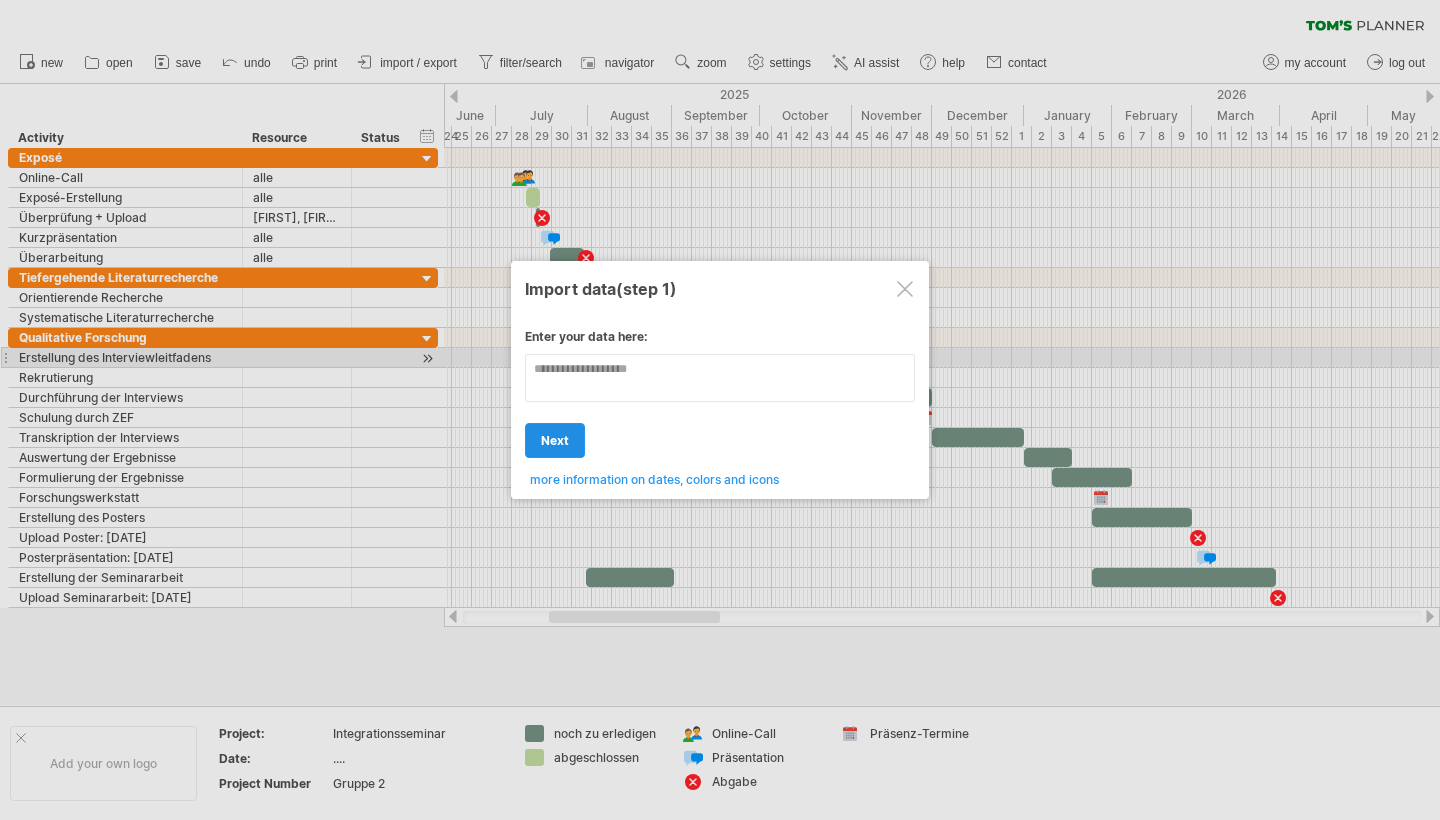 type on "**********" 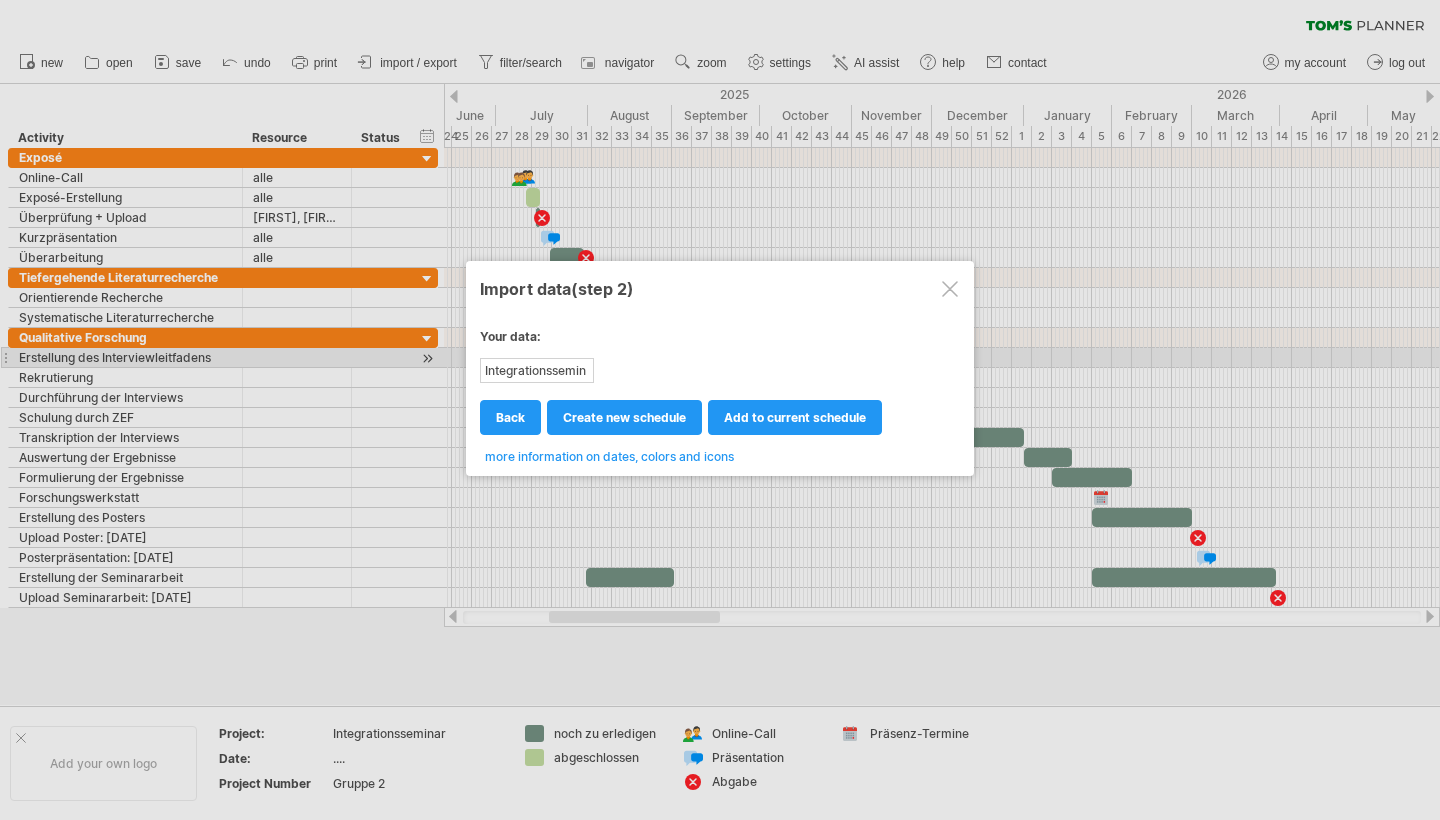 click at bounding box center (950, 289) 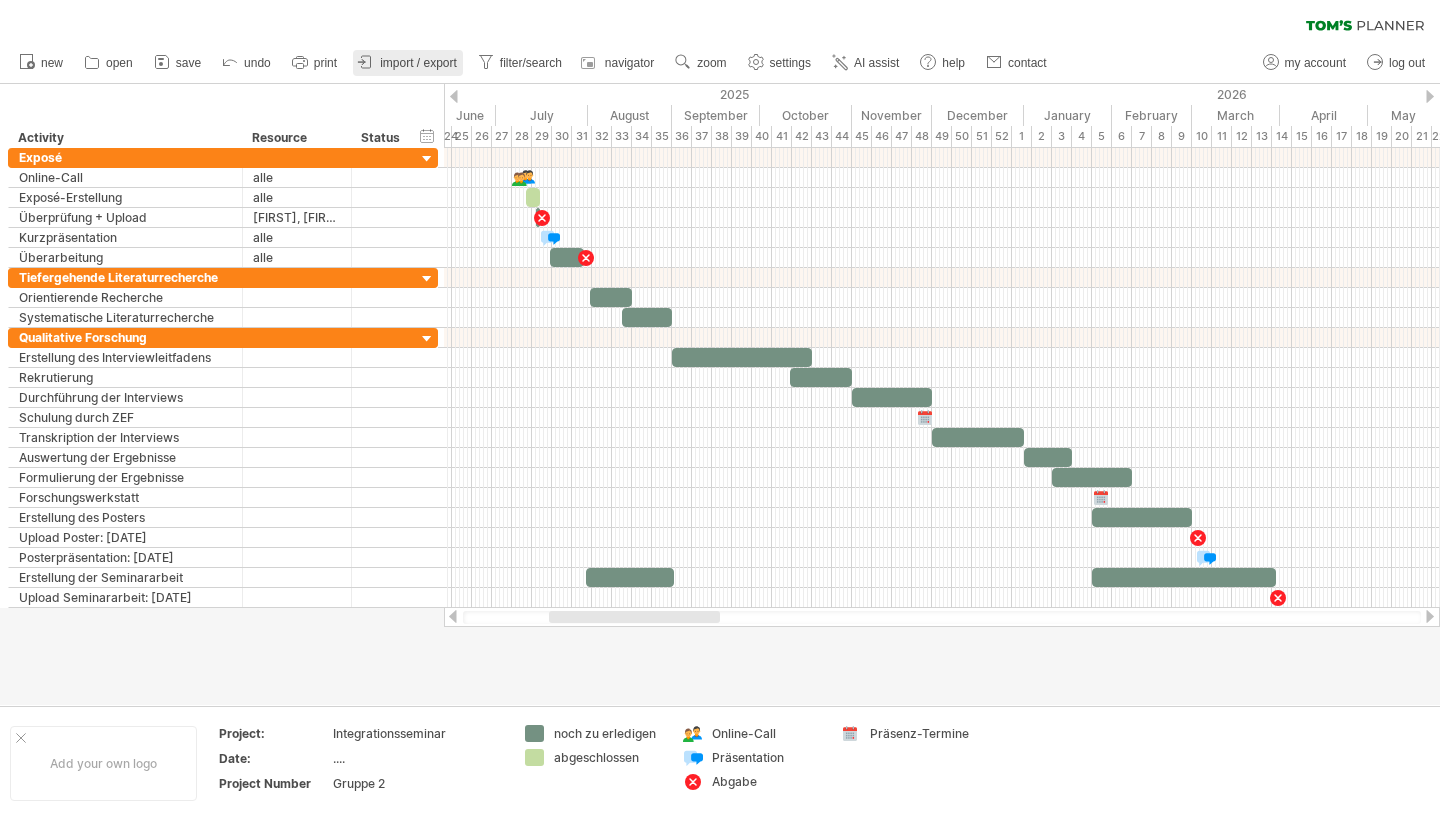 click on "import / export" at bounding box center [418, 63] 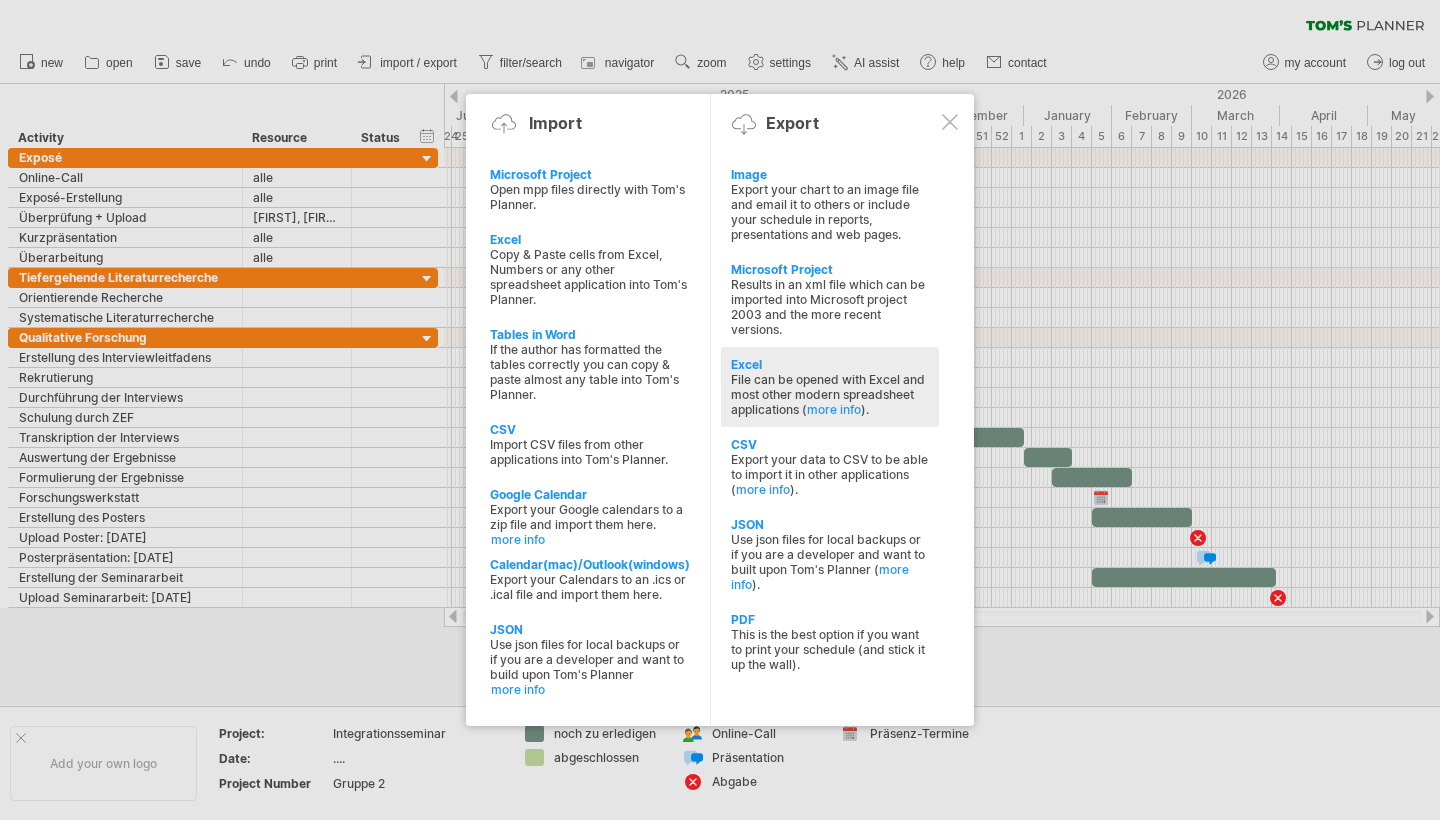 click on "File can be opened with Excel and most other modern spreadsheet applications
( more info )." at bounding box center (830, 394) 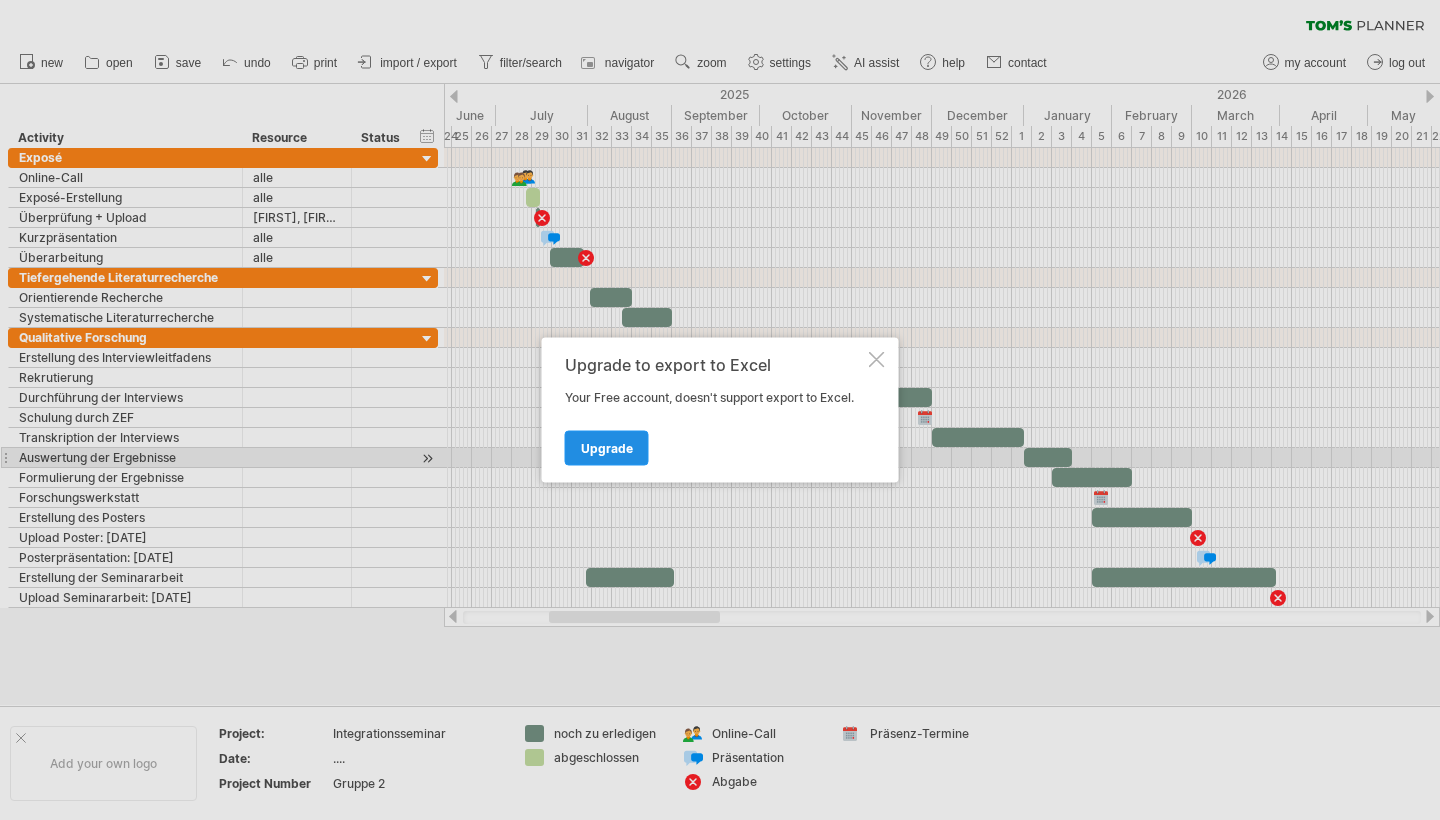 click on "Upgrade" at bounding box center [607, 448] 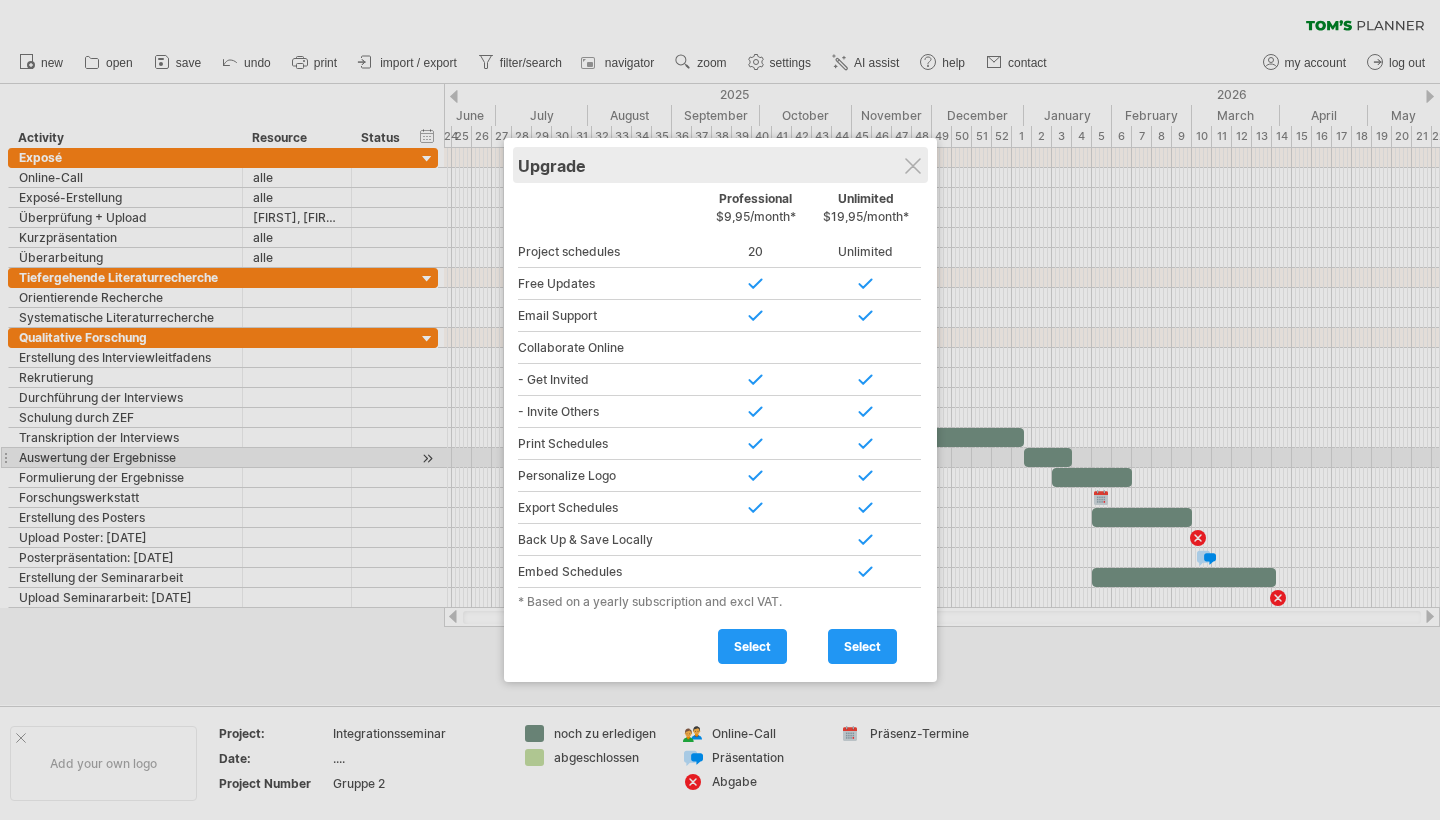click on "Upgrade" at bounding box center (720, 165) 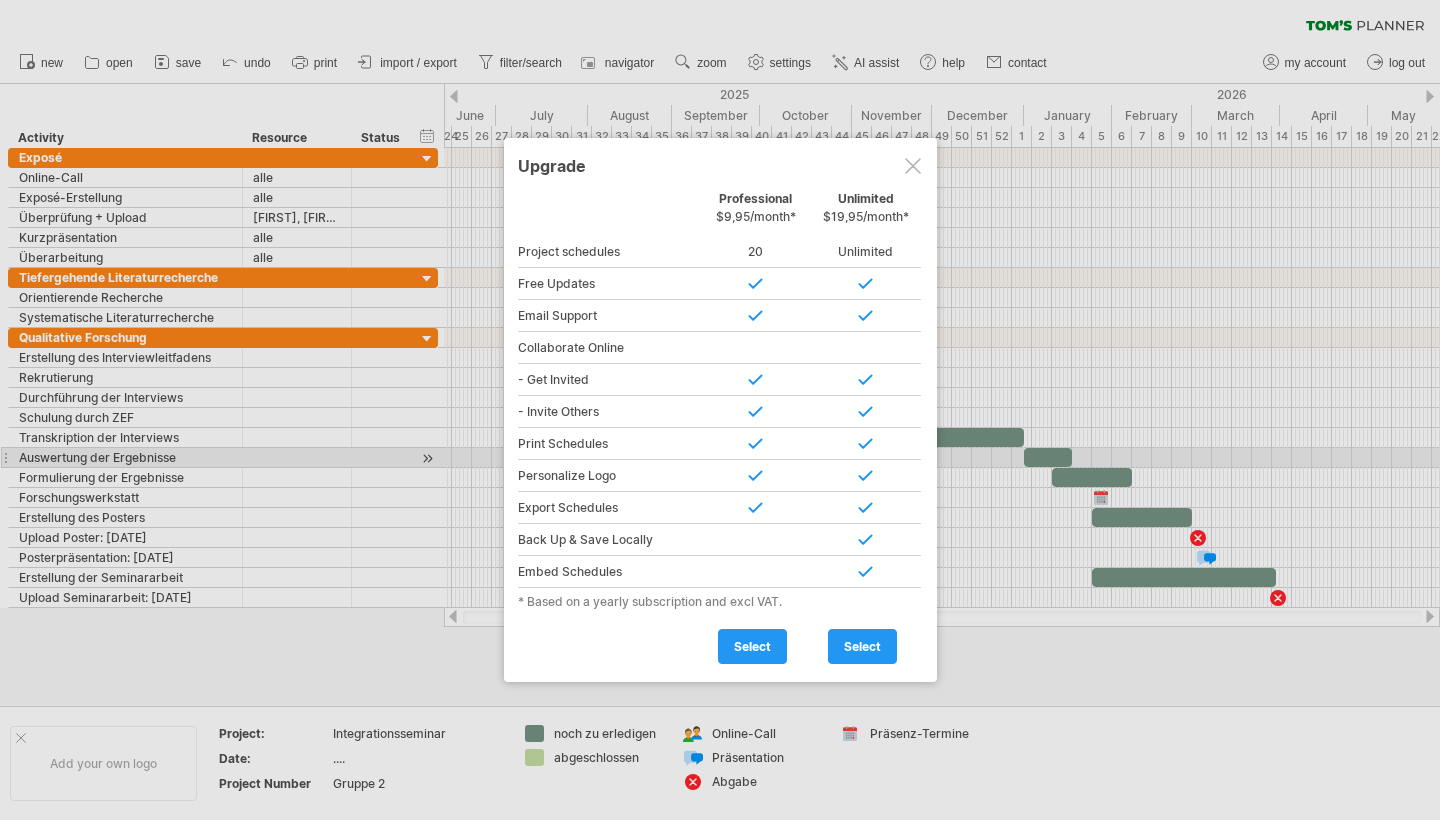 click at bounding box center [913, 166] 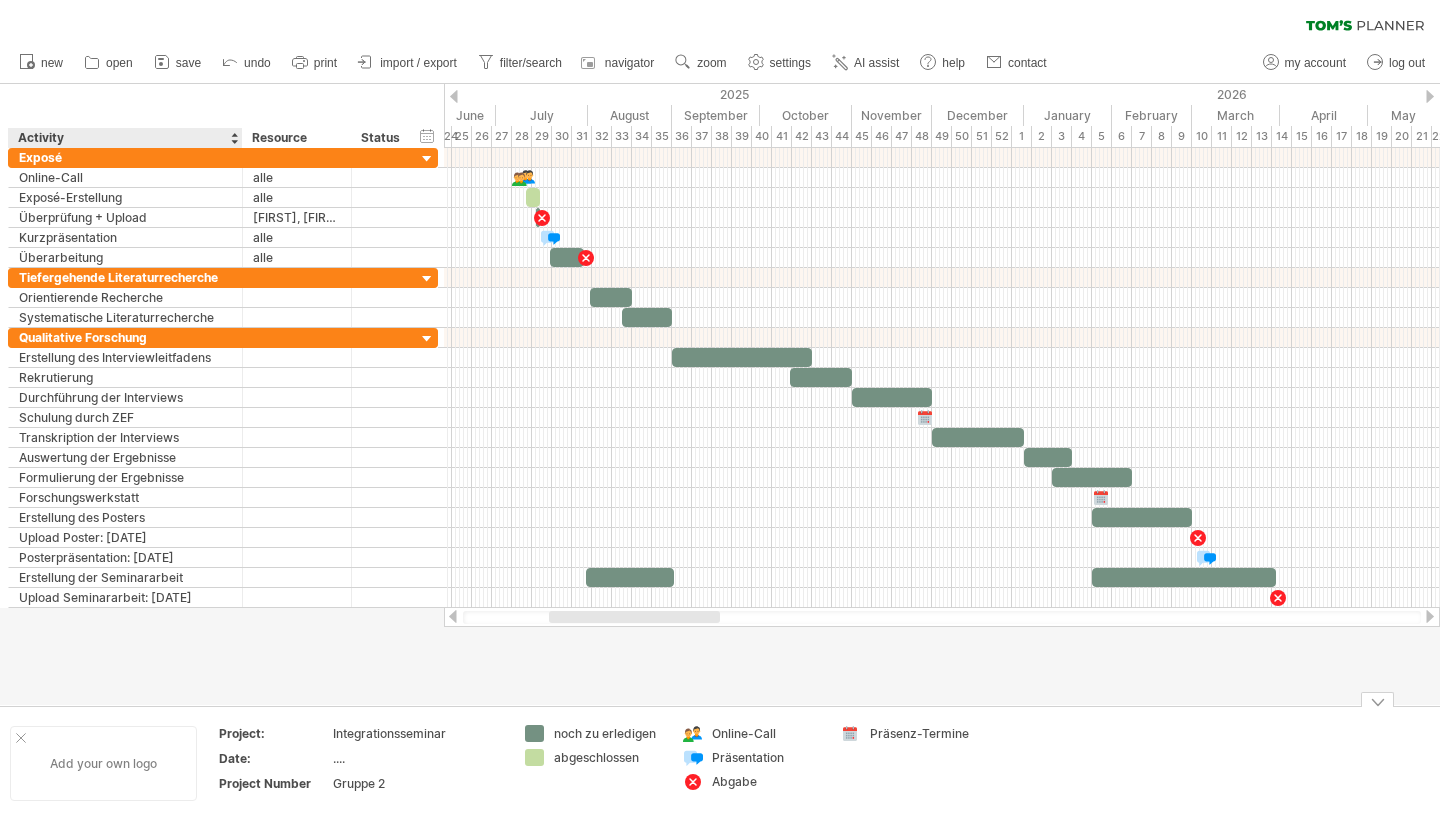 click at bounding box center (21, 738) 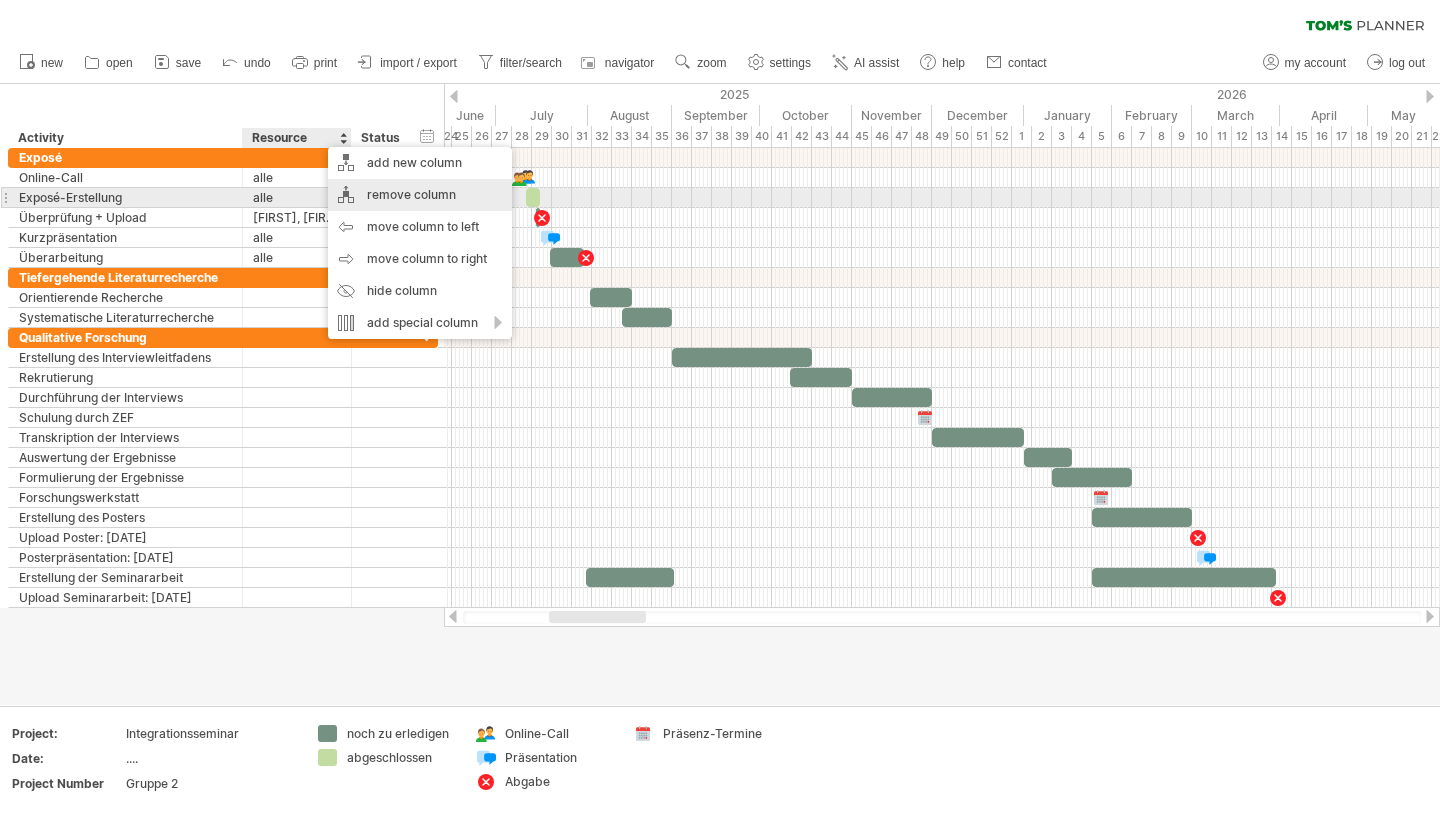 click on "remove column" at bounding box center (420, 195) 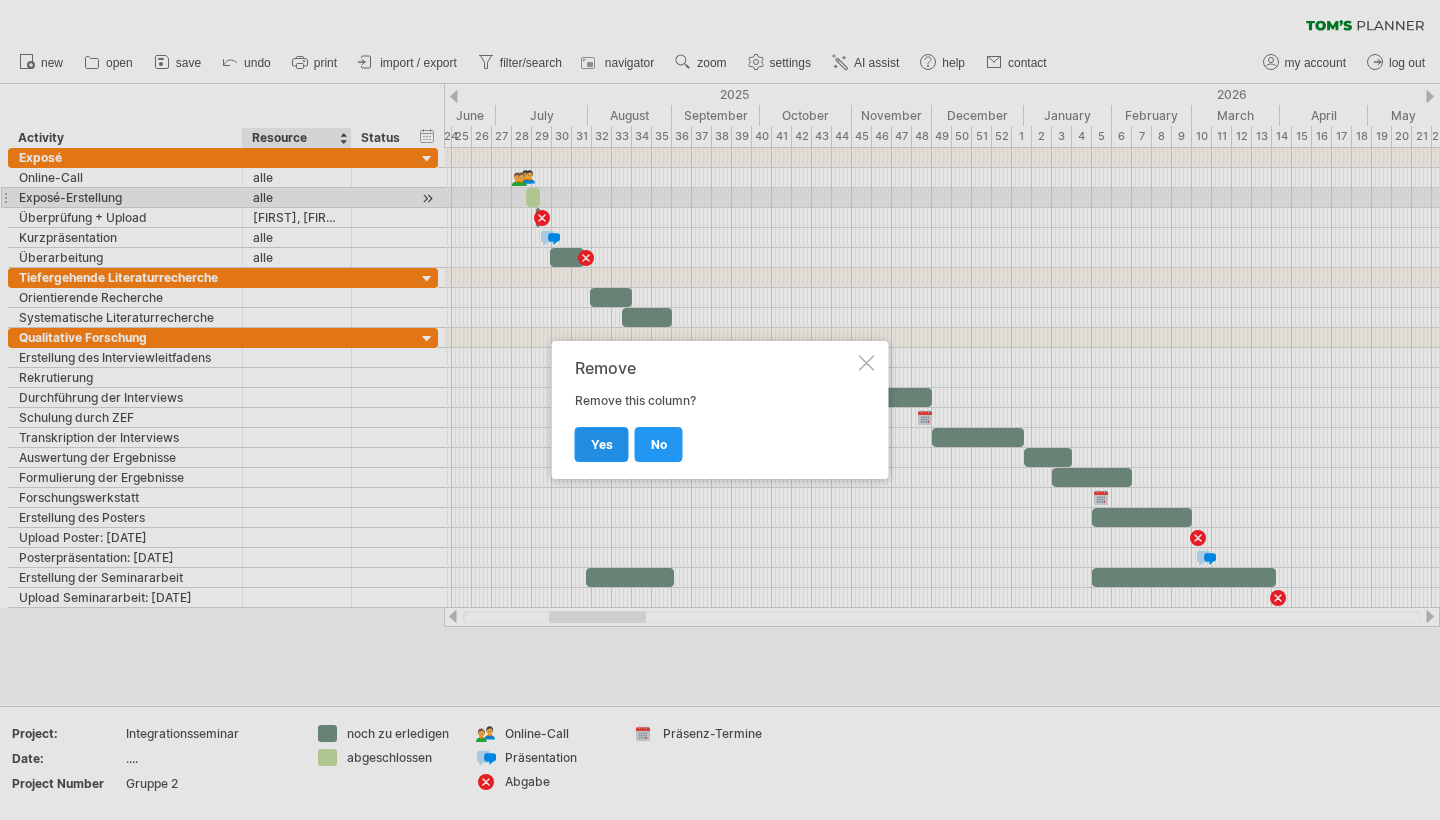 click on "yes" at bounding box center [602, 444] 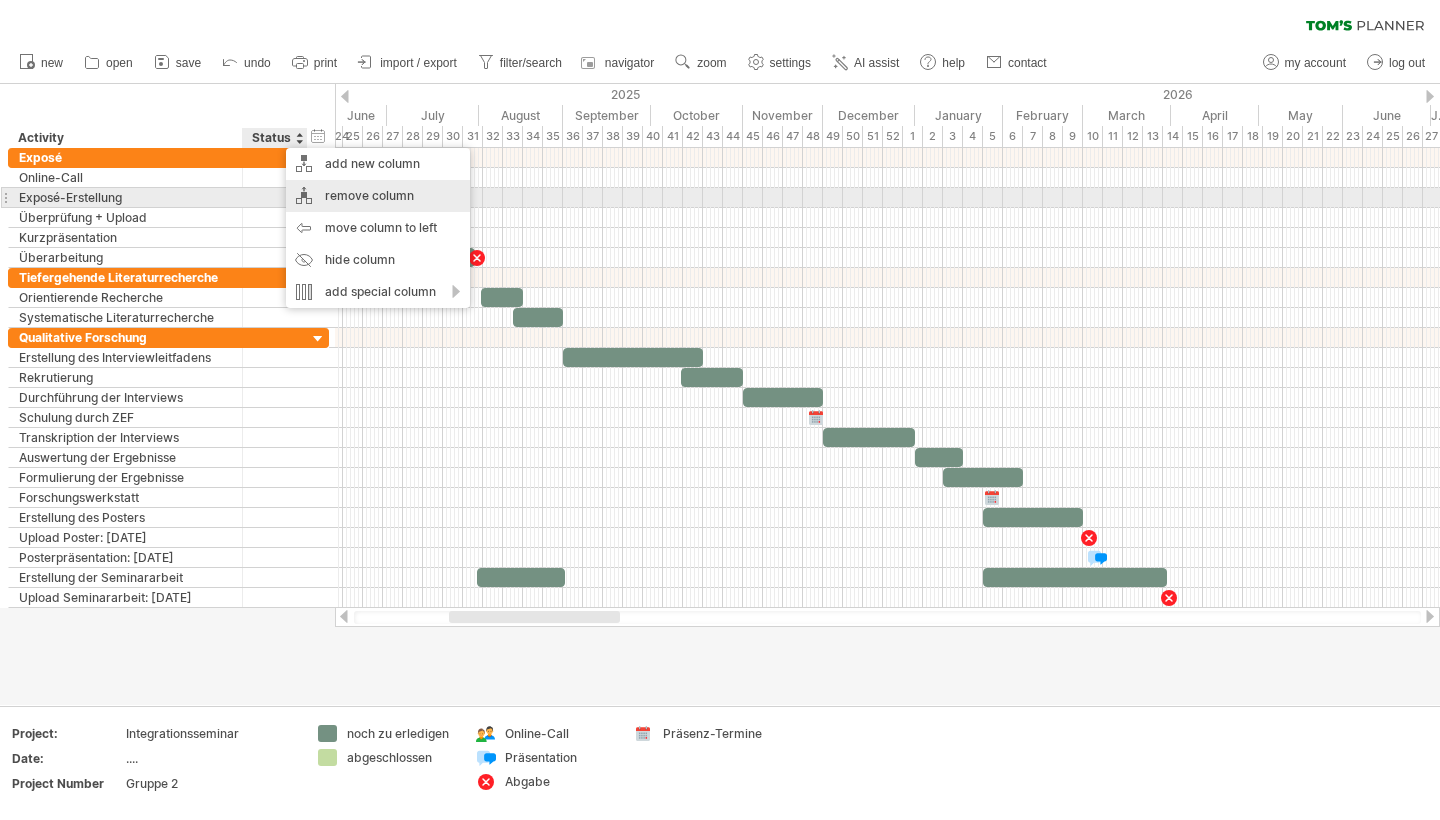 click on "remove column" at bounding box center (378, 196) 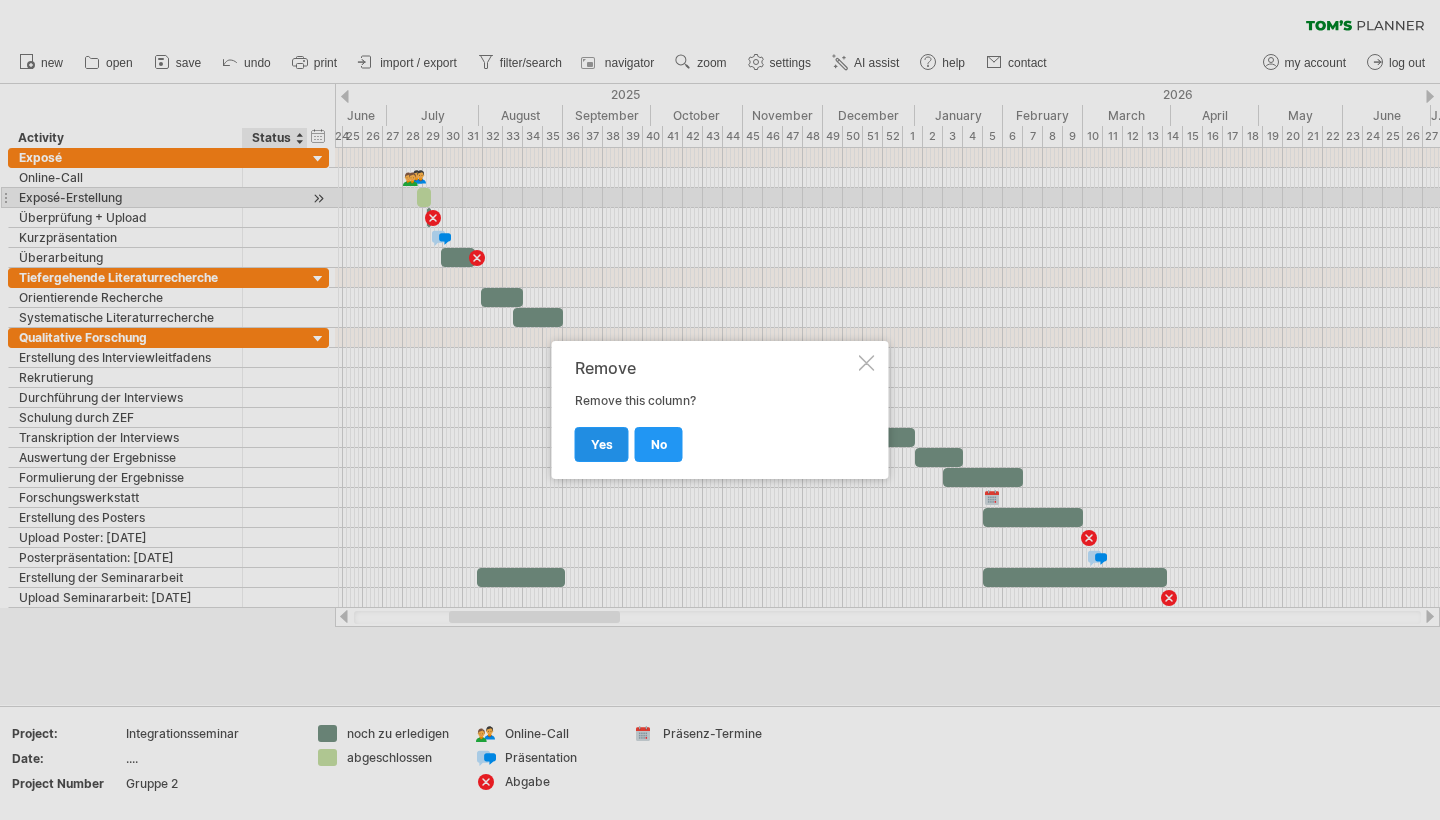click on "yes" at bounding box center (602, 444) 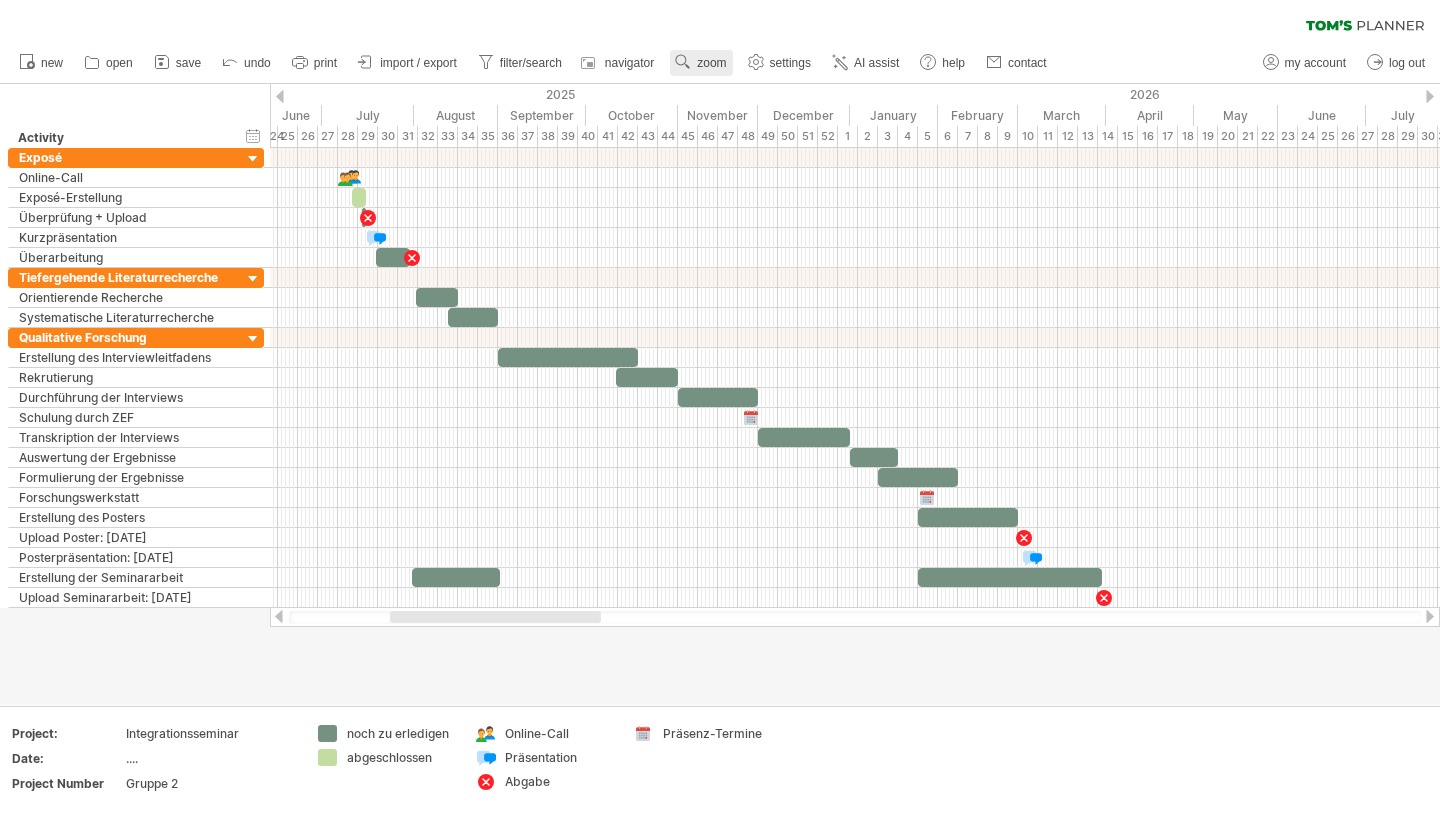 click on "zoom" at bounding box center [711, 63] 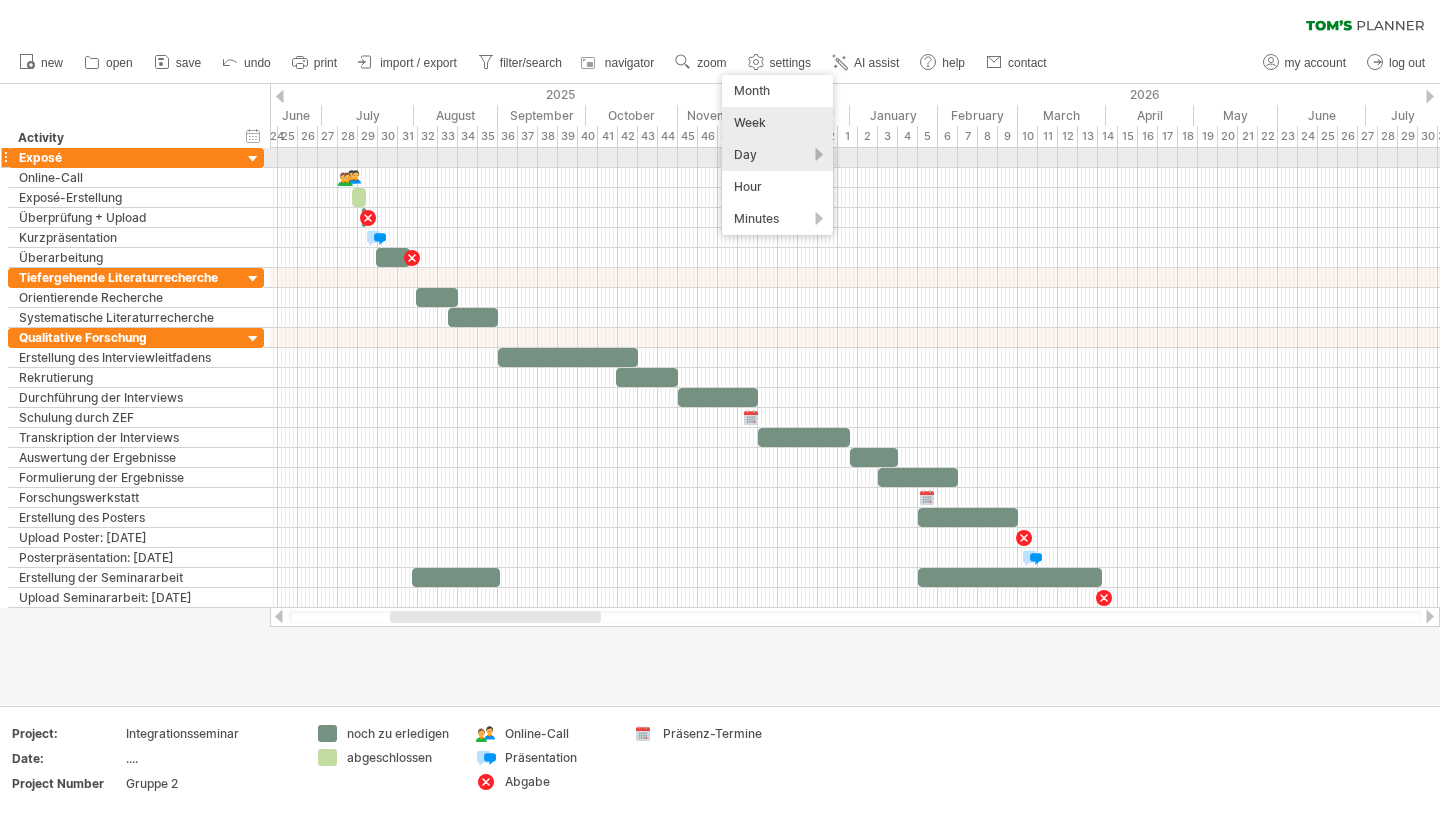 click on "Day" at bounding box center (777, 155) 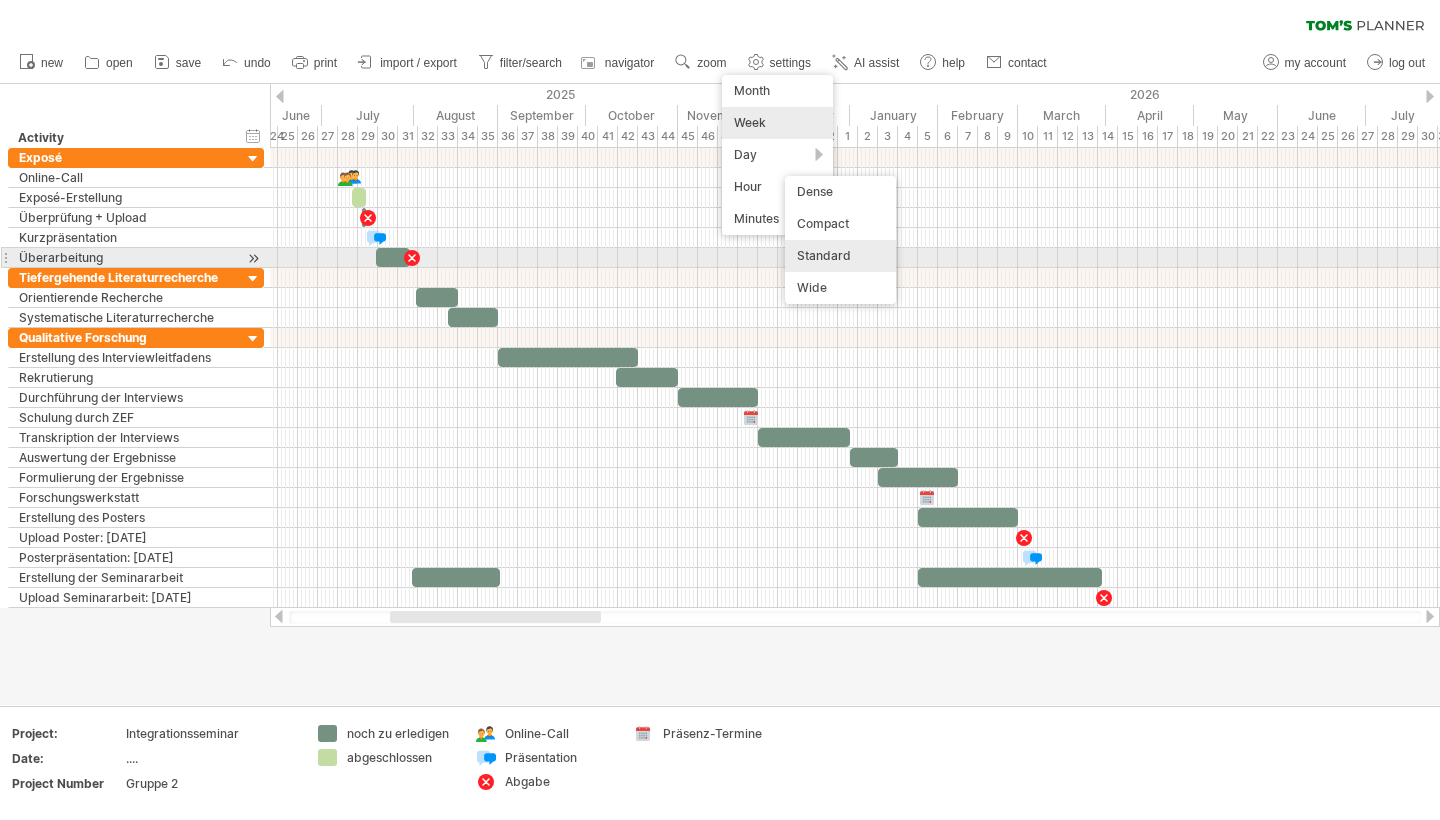 click on "Standard" at bounding box center (840, 256) 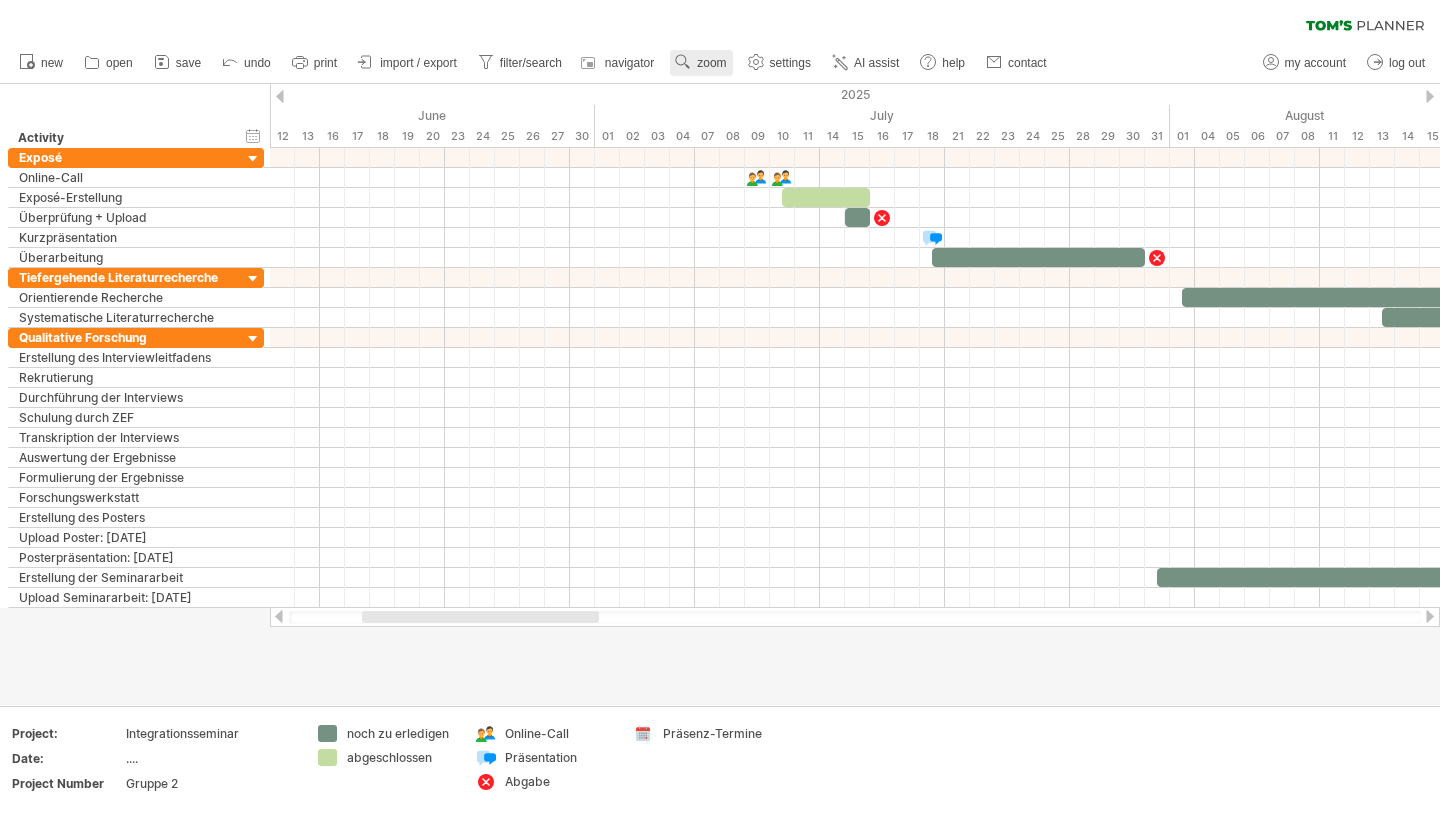 click on "zoom" at bounding box center (711, 63) 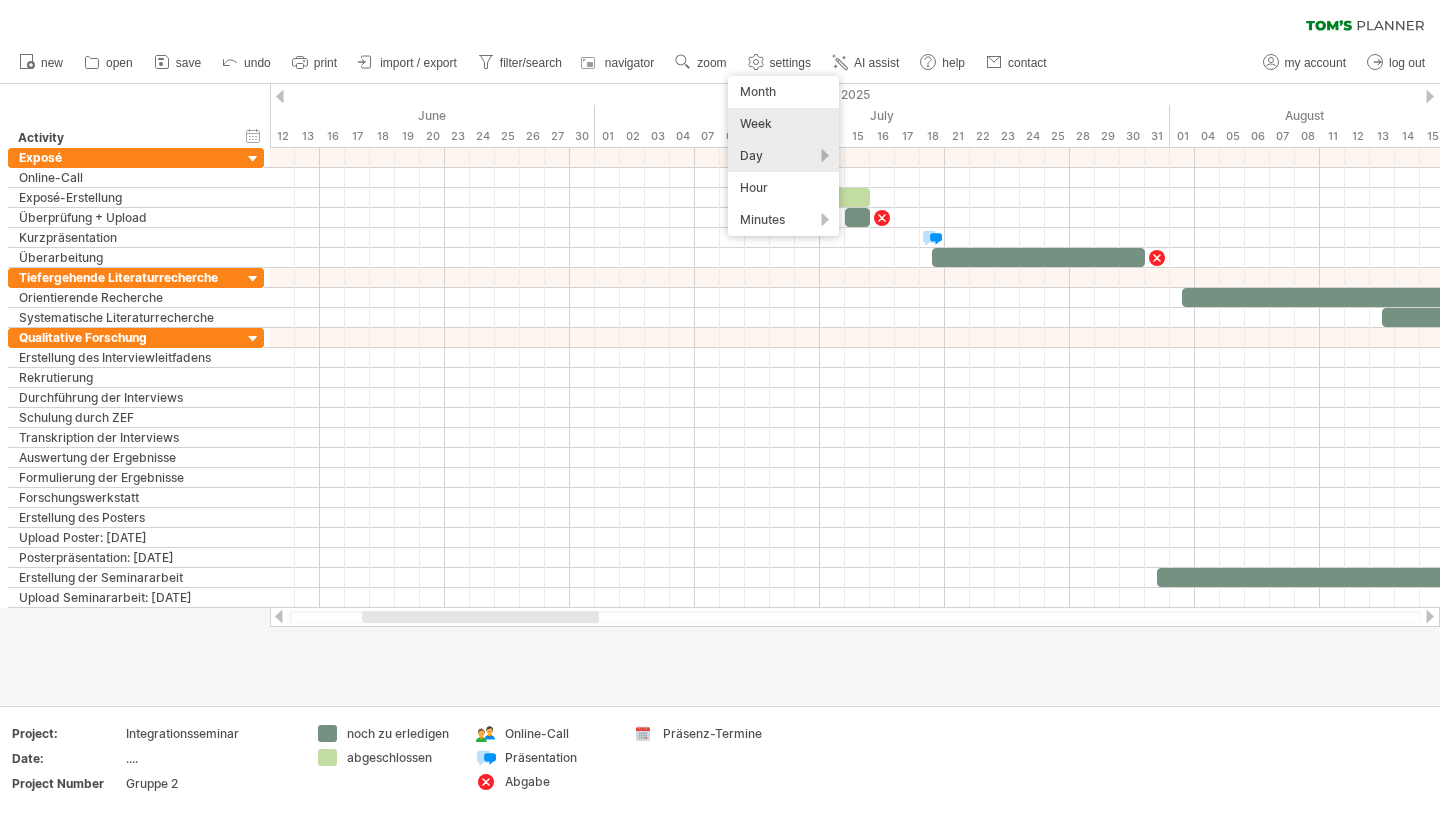 click on "Week" at bounding box center (783, 124) 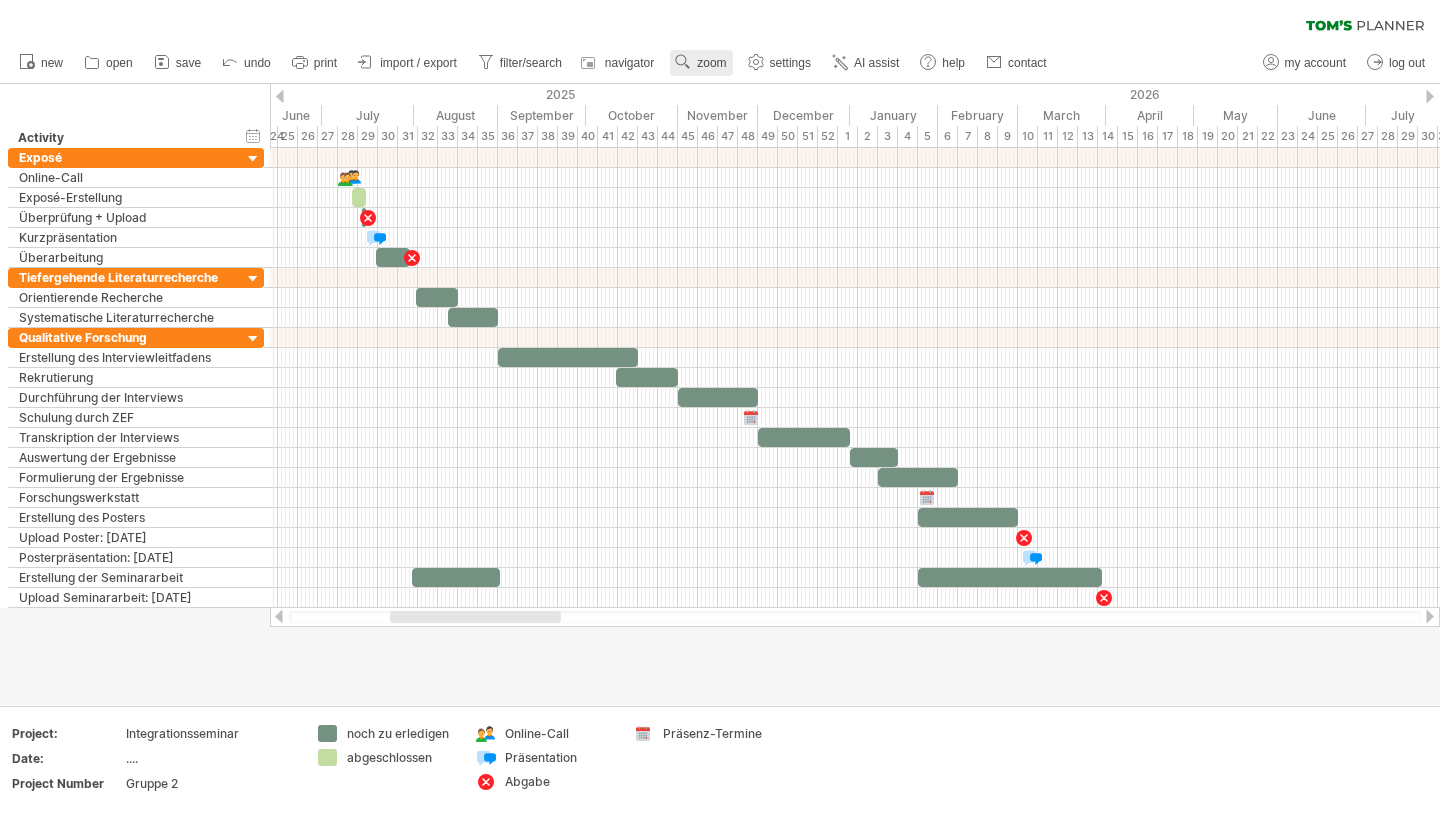 click on "zoom" at bounding box center (701, 63) 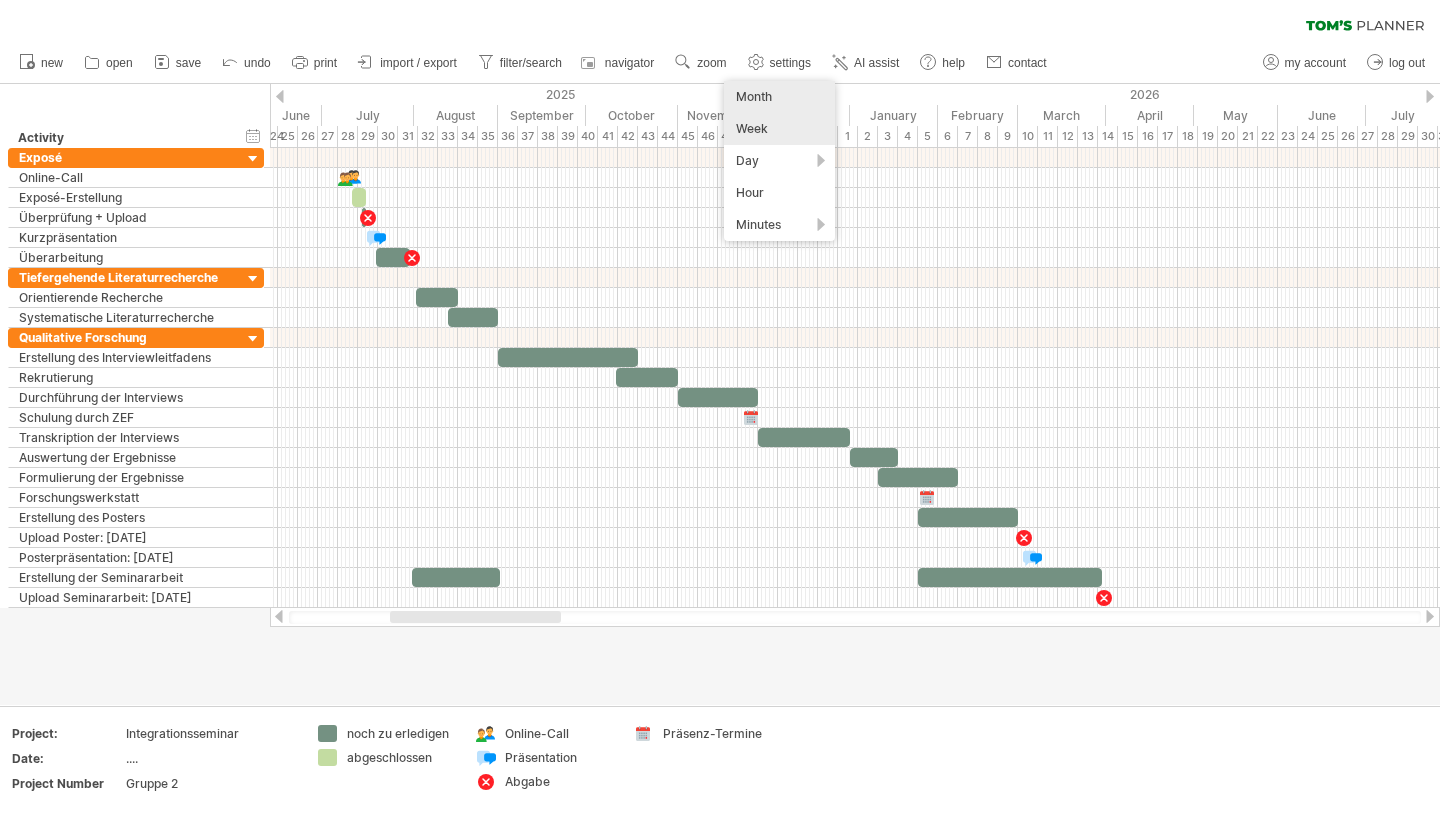 click on "Month" at bounding box center (779, 97) 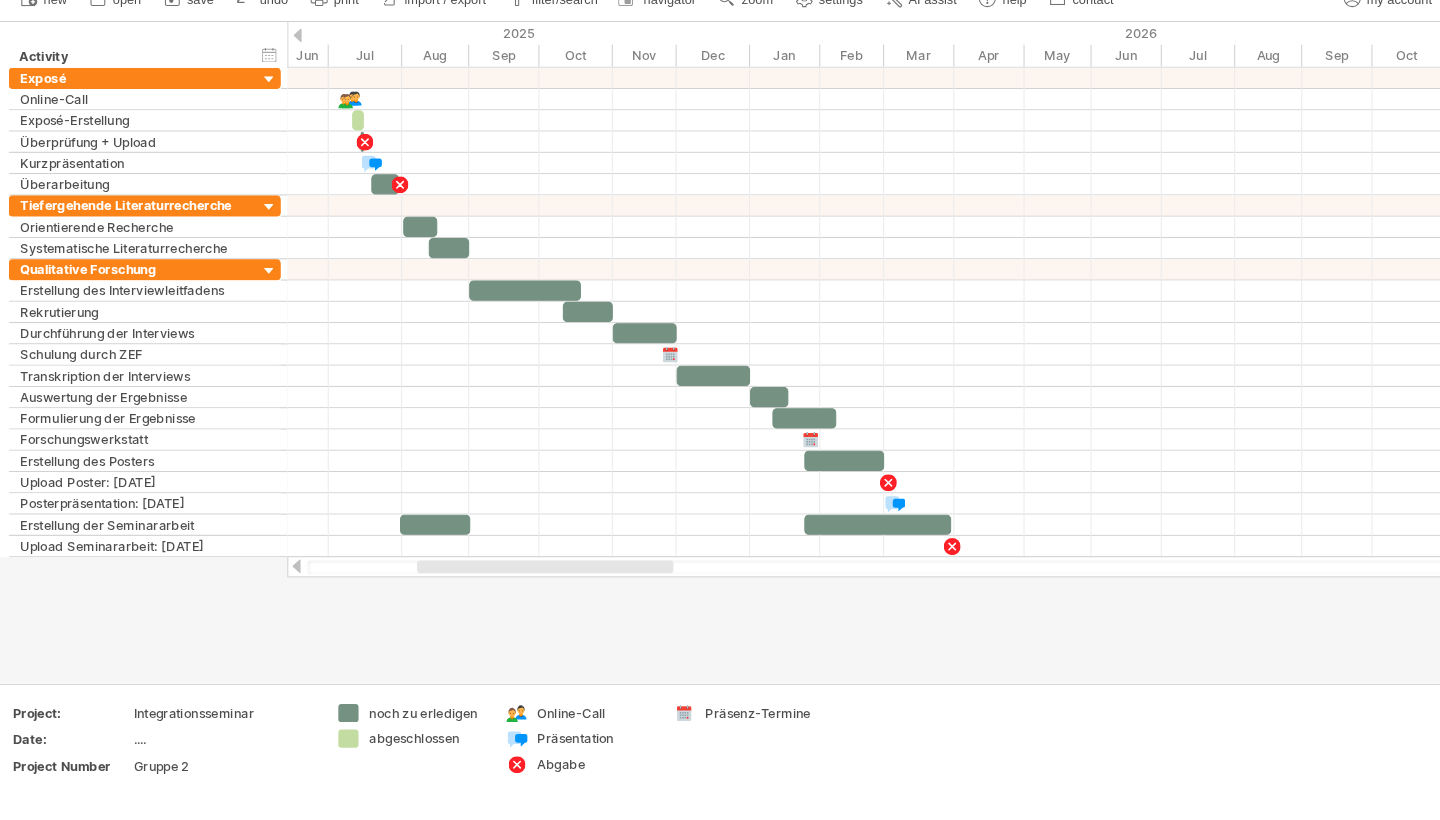 scroll, scrollTop: 23, scrollLeft: 0, axis: vertical 